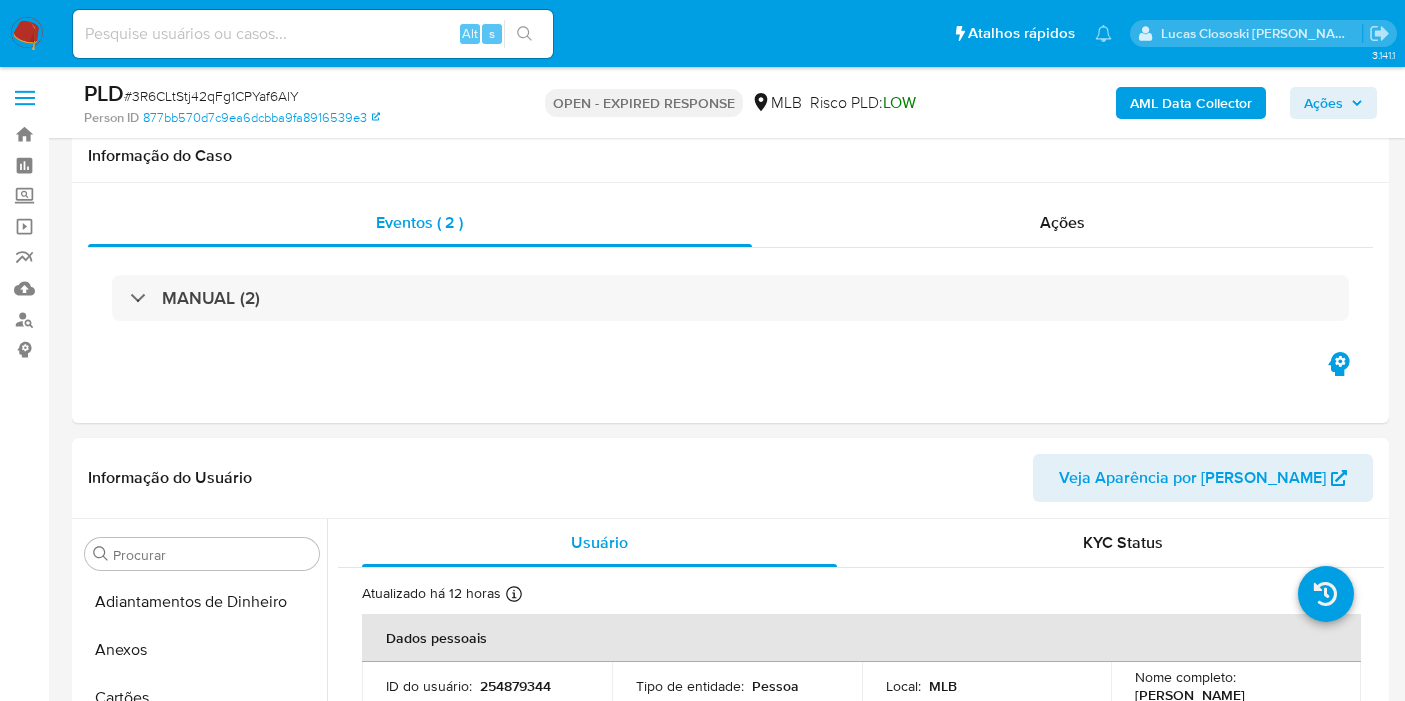 scroll, scrollTop: 2333, scrollLeft: 0, axis: vertical 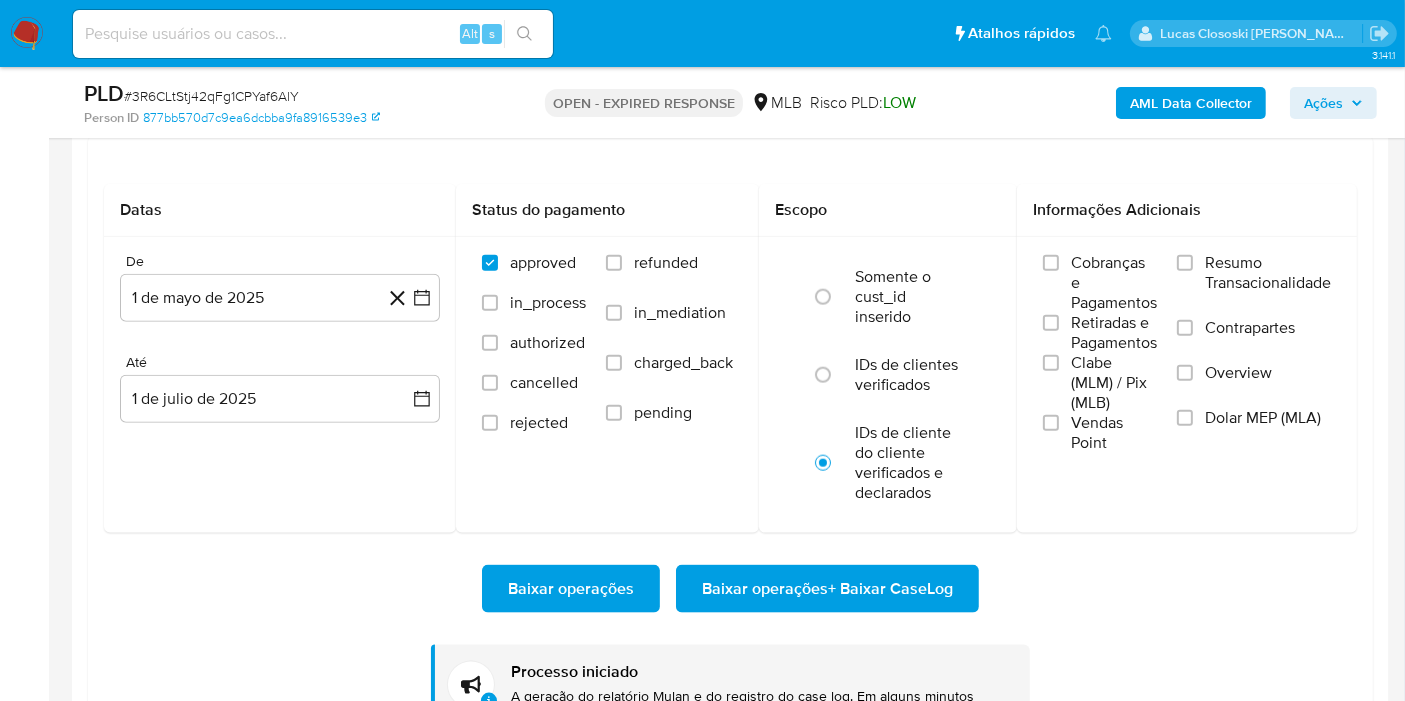 click on "# 3R6CLtStj42qFg1CPYaf6AlY" at bounding box center [211, 96] 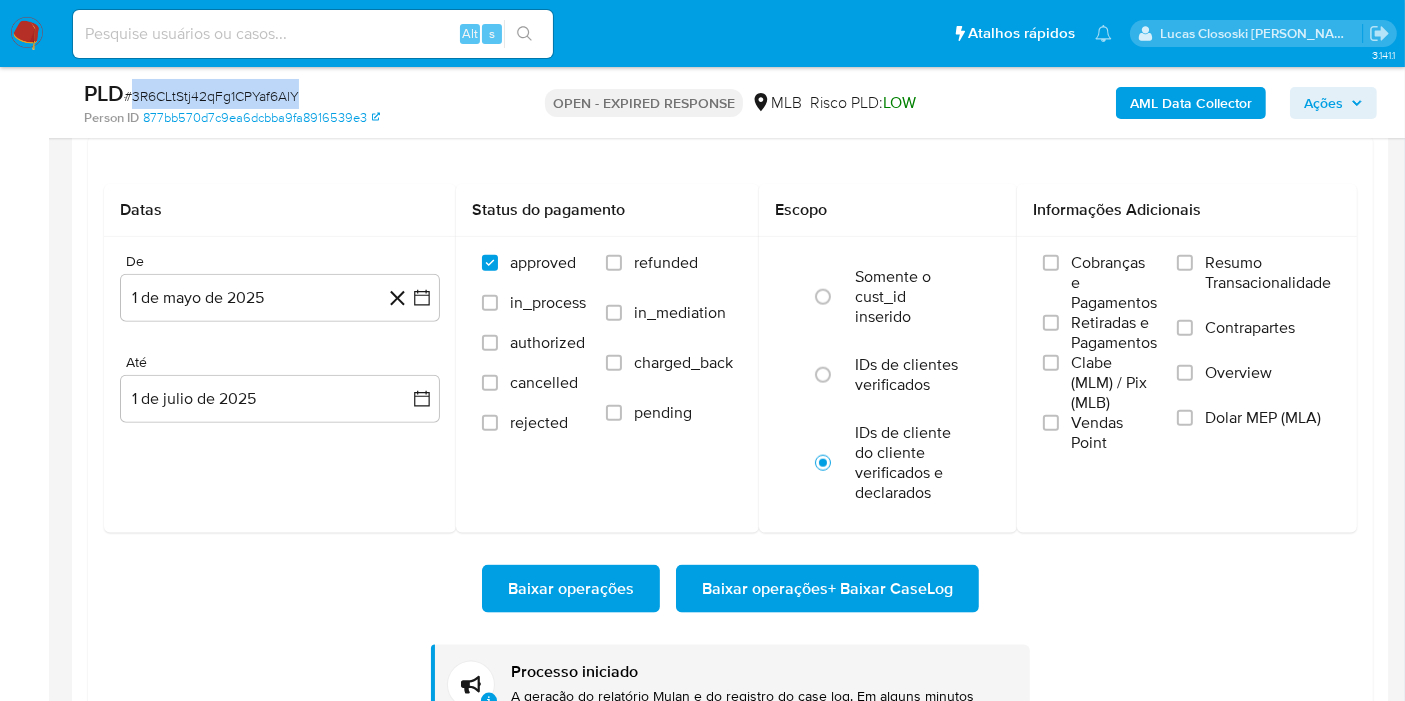click on "# 3R6CLtStj42qFg1CPYaf6AlY" at bounding box center (211, 96) 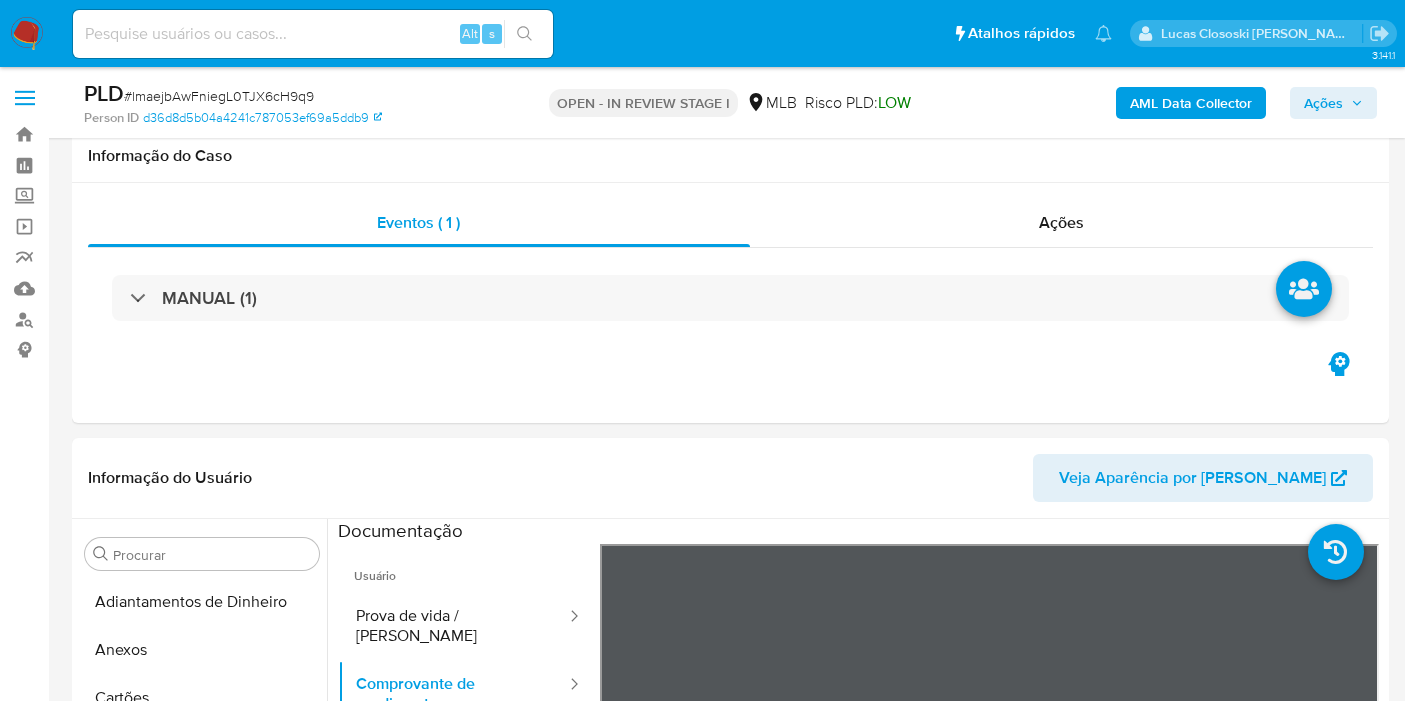 scroll, scrollTop: 2666, scrollLeft: 0, axis: vertical 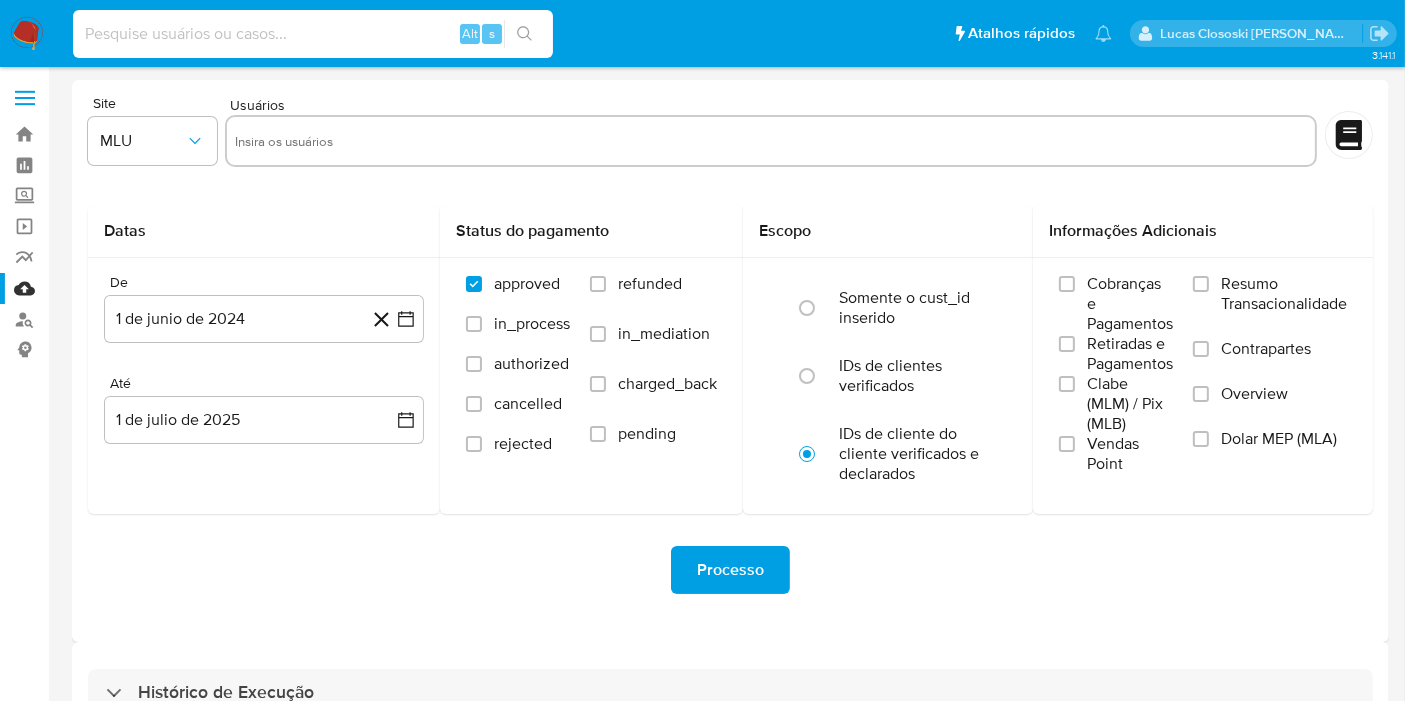 click at bounding box center (313, 34) 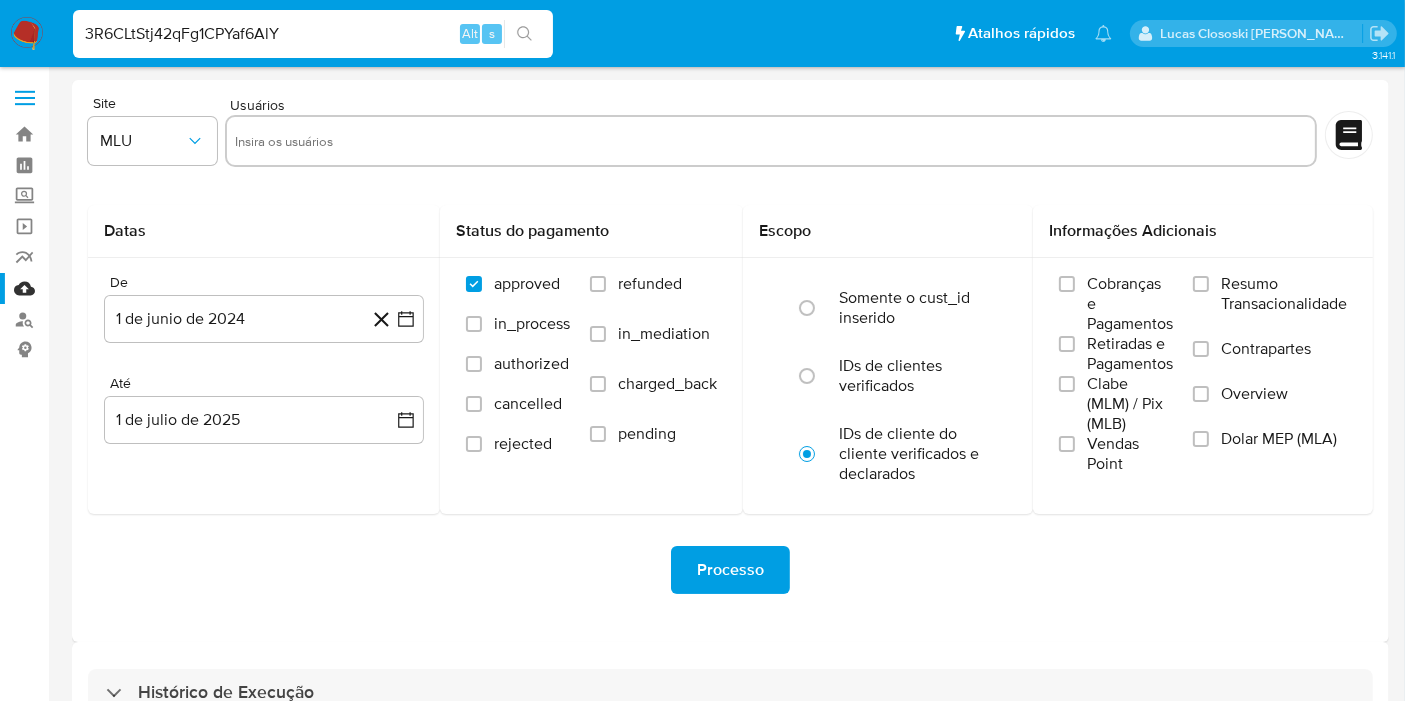 type on "3R6CLtStj42qFg1CPYaf6AlY" 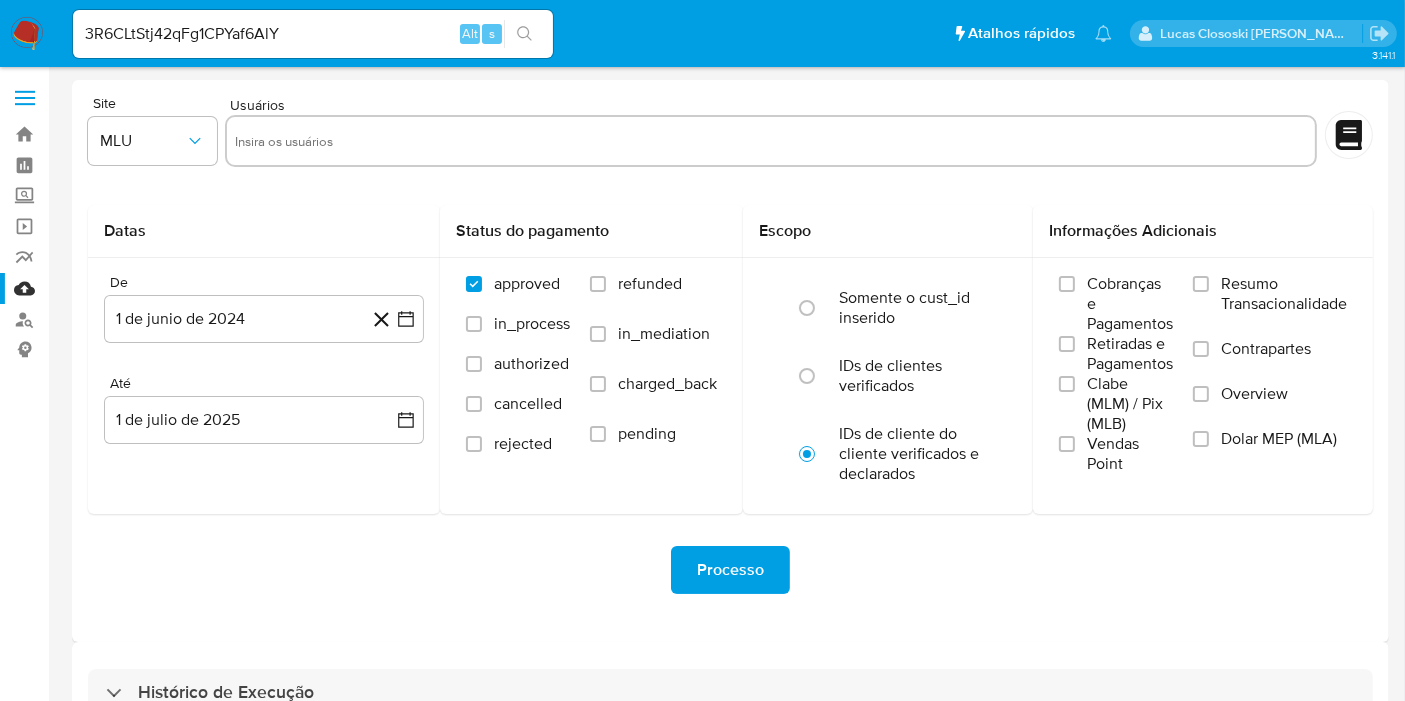 click at bounding box center (27, 34) 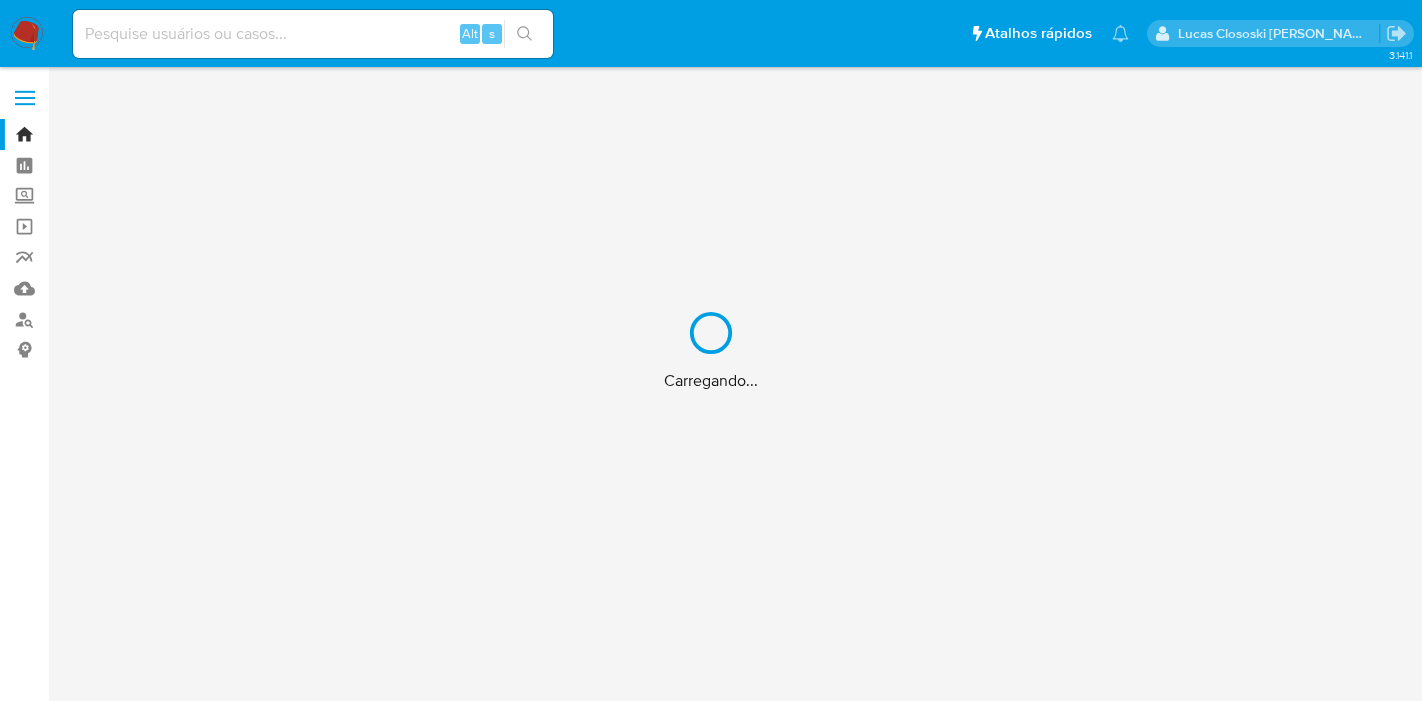 scroll, scrollTop: 0, scrollLeft: 0, axis: both 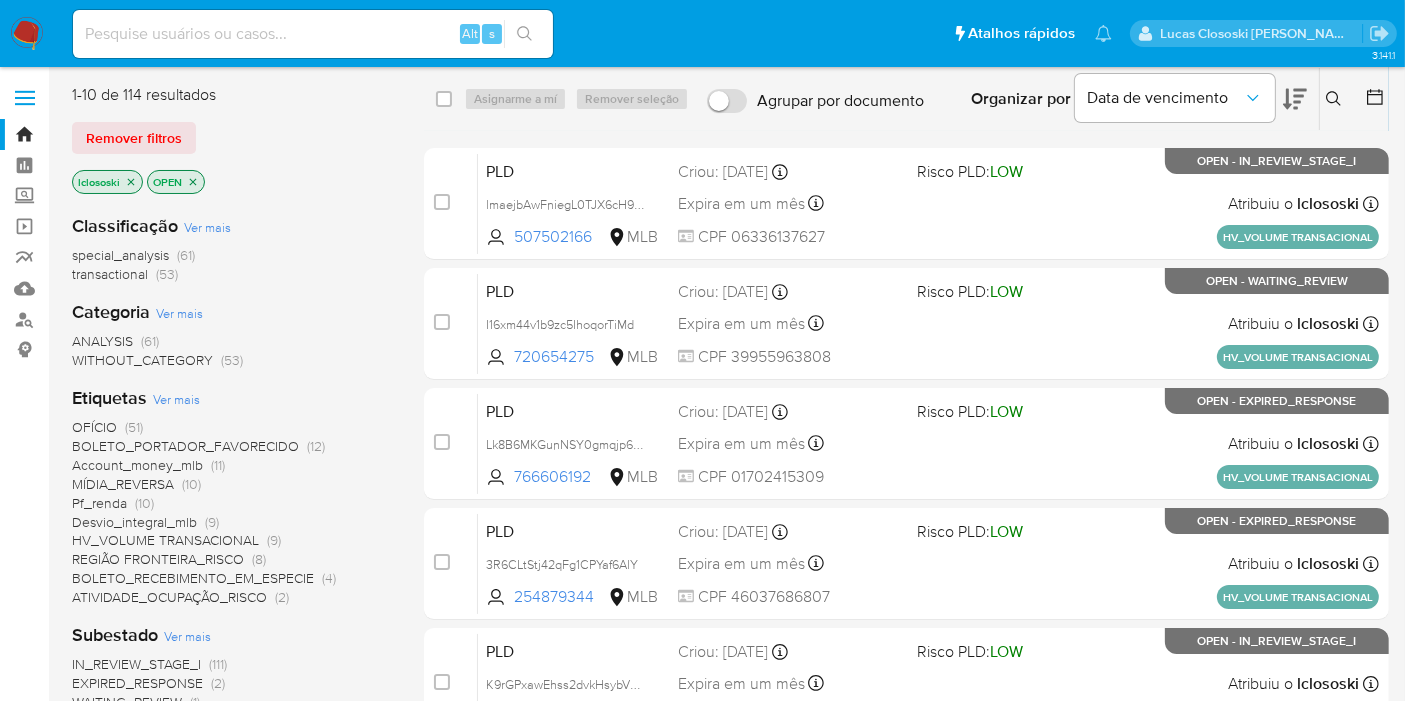 click on "lclososki" at bounding box center (107, 182) 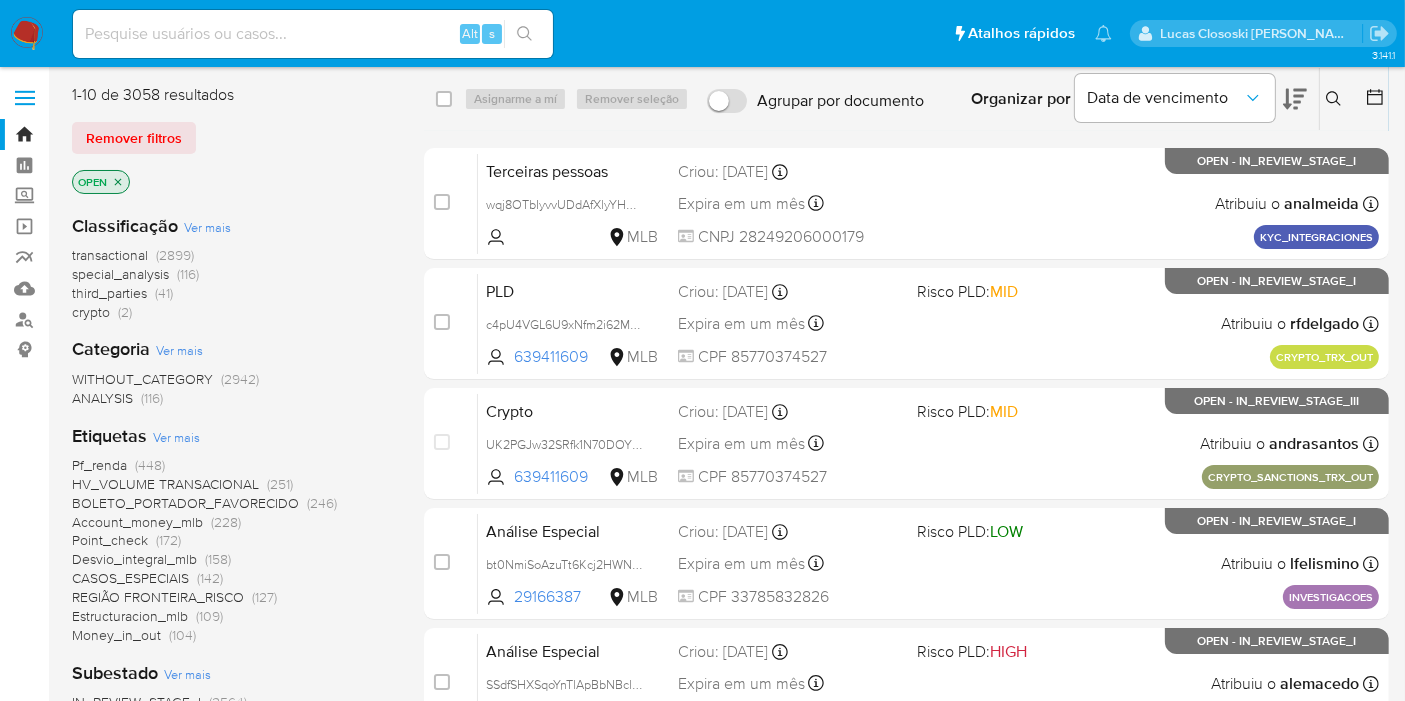 click 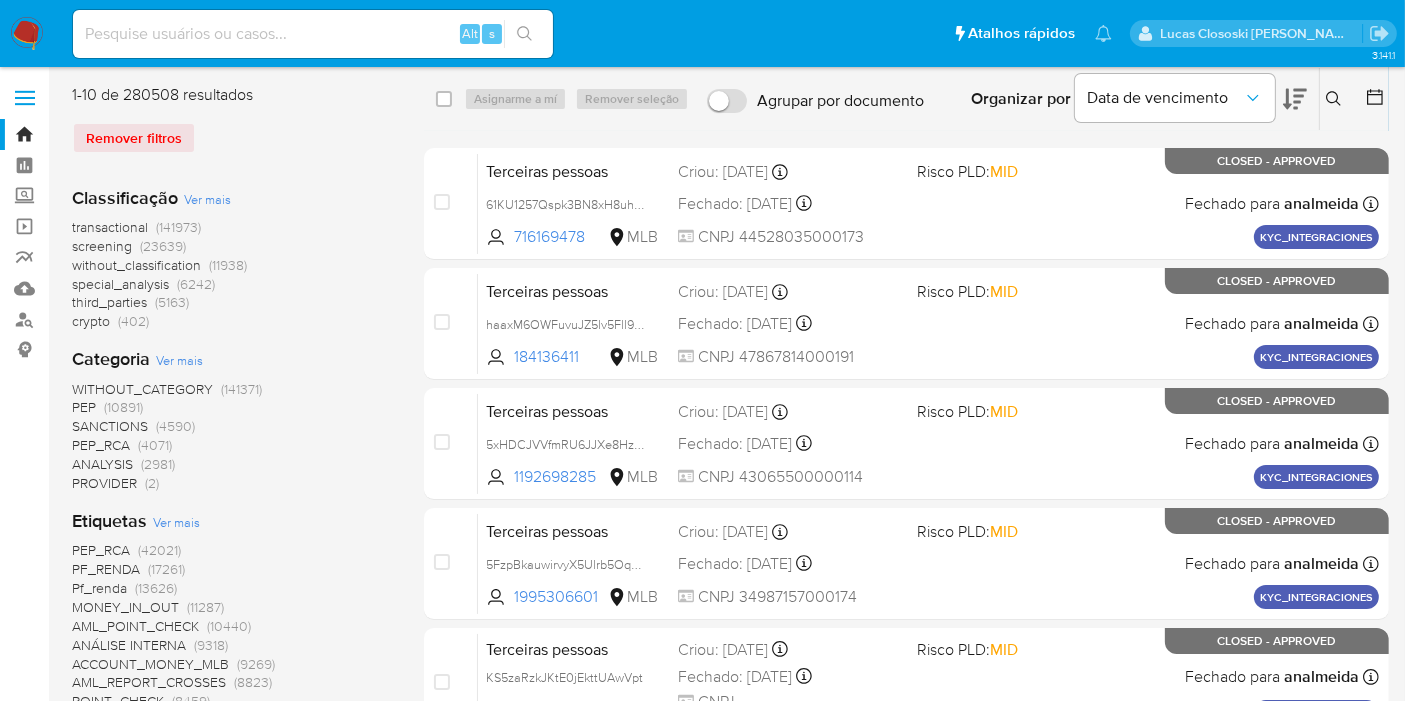 click at bounding box center (1336, 99) 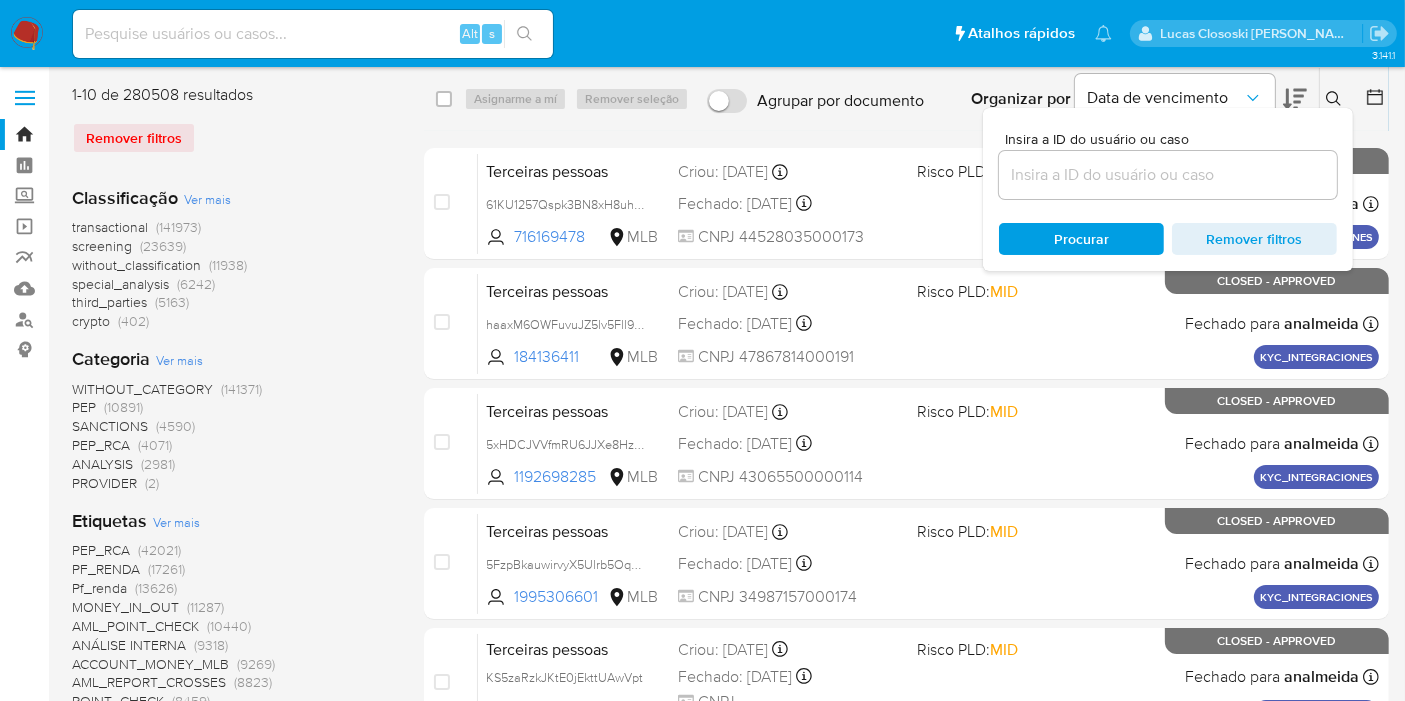 click at bounding box center [1168, 175] 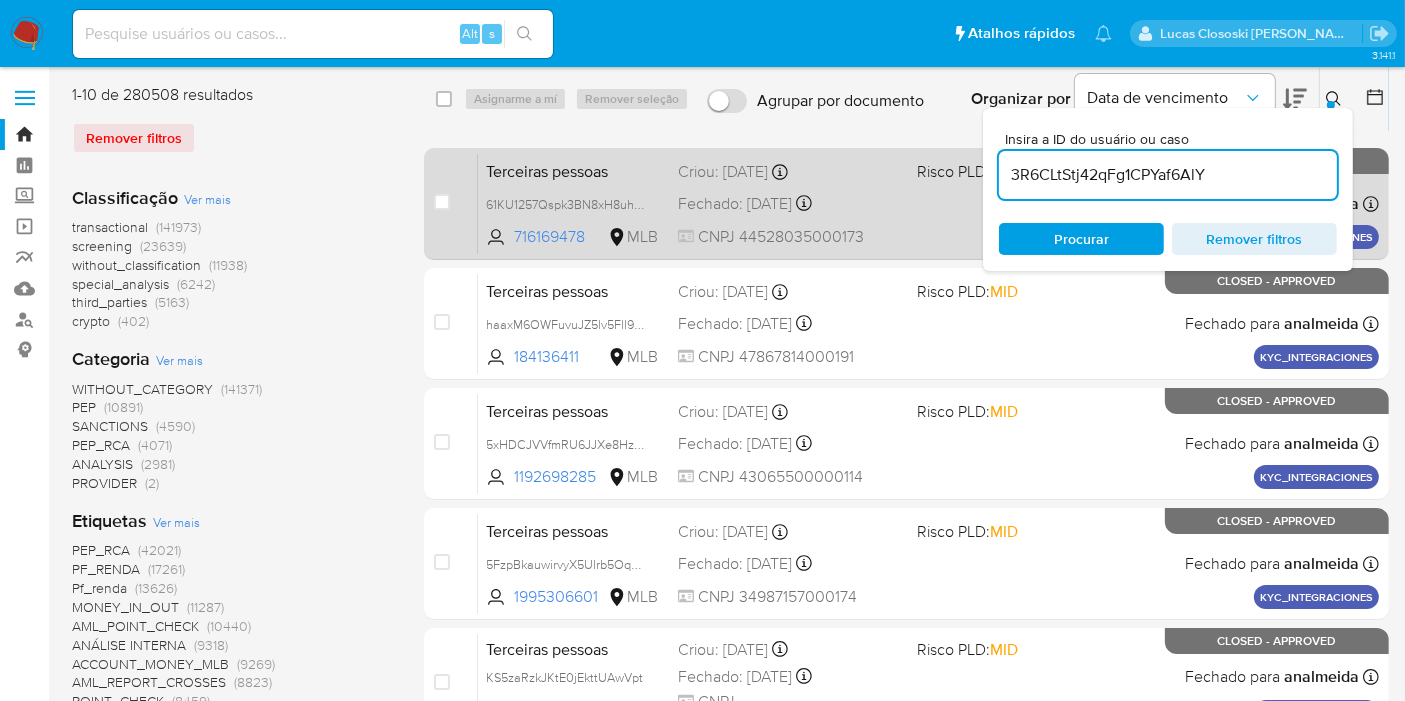 type on "3R6CLtStj42qFg1CPYaf6AlY" 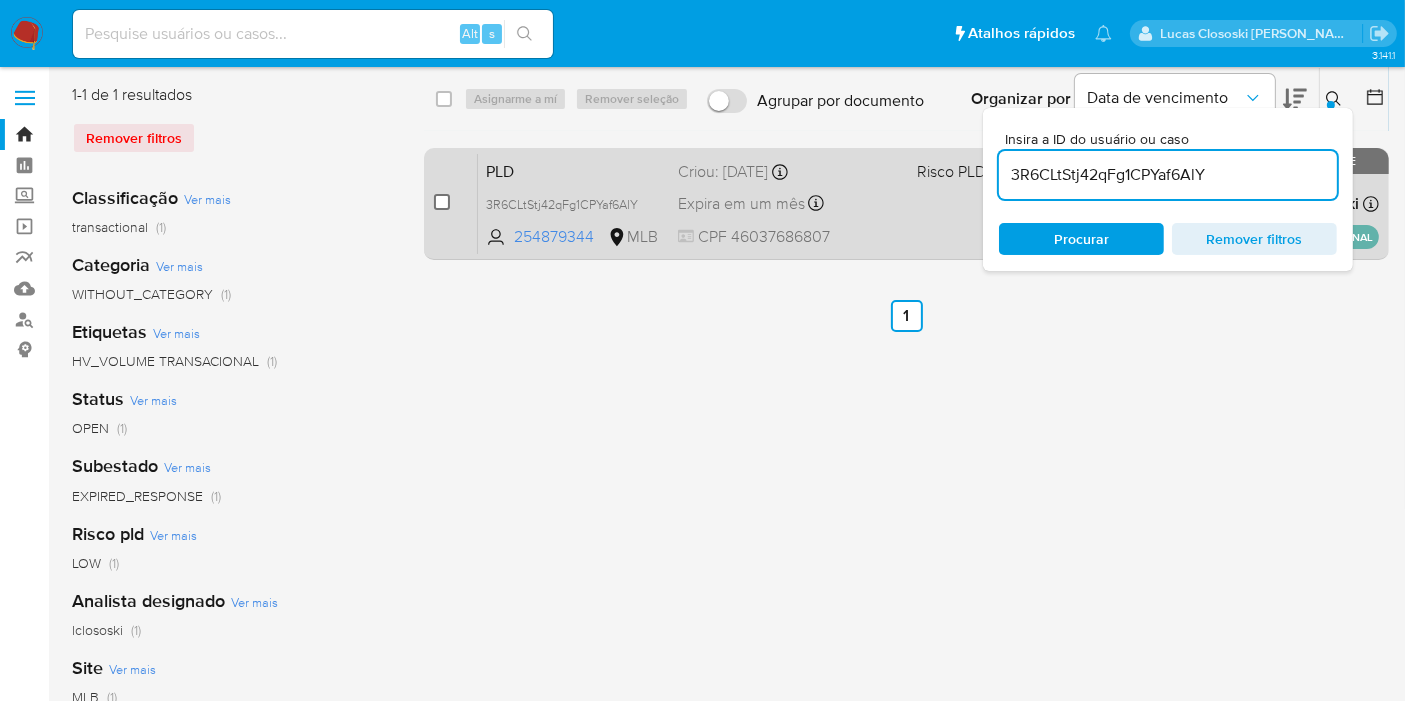 click at bounding box center (442, 202) 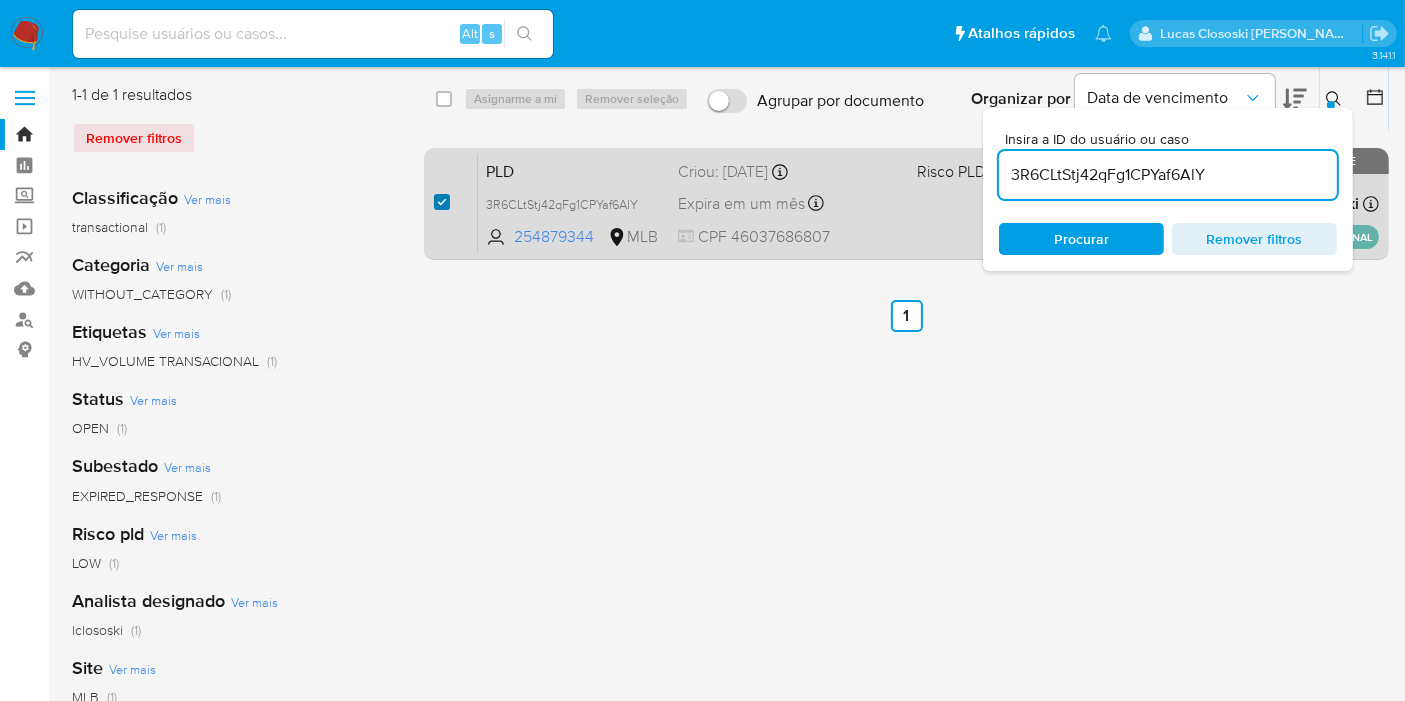 checkbox on "true" 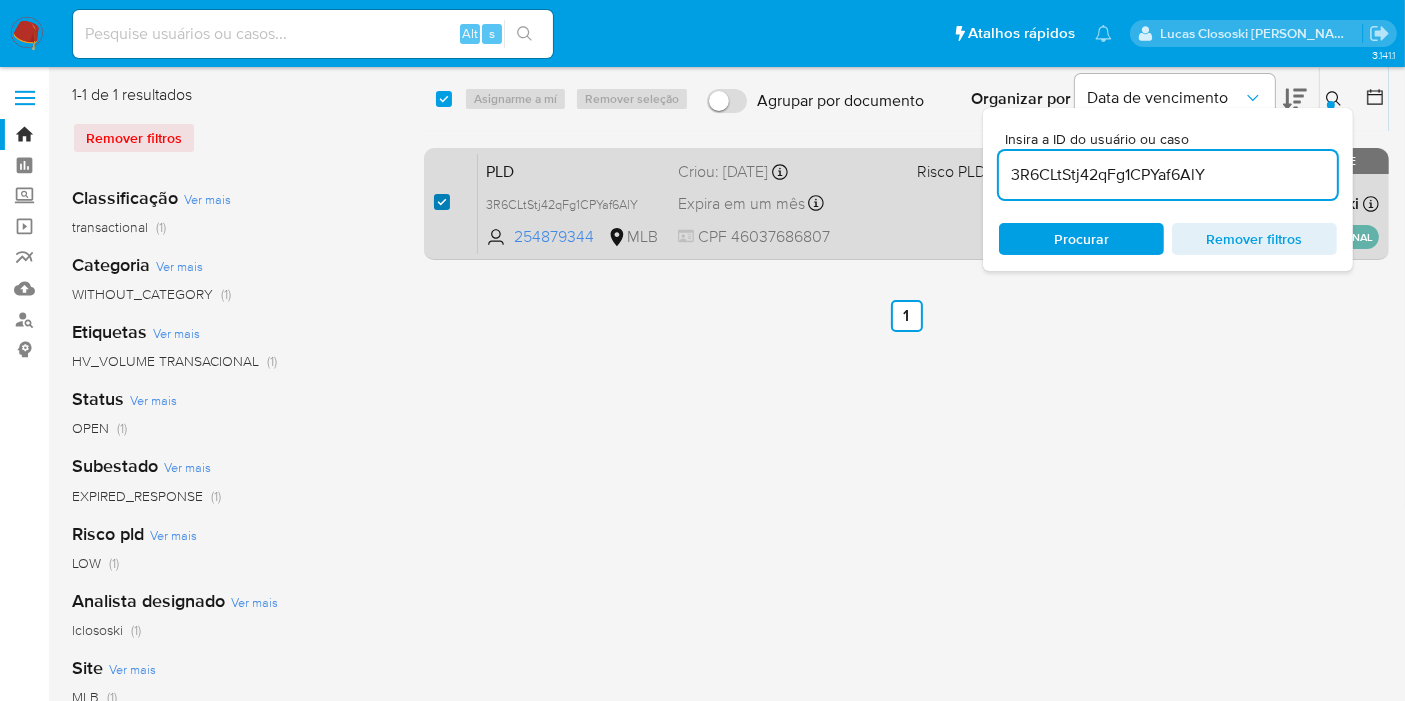 checkbox on "true" 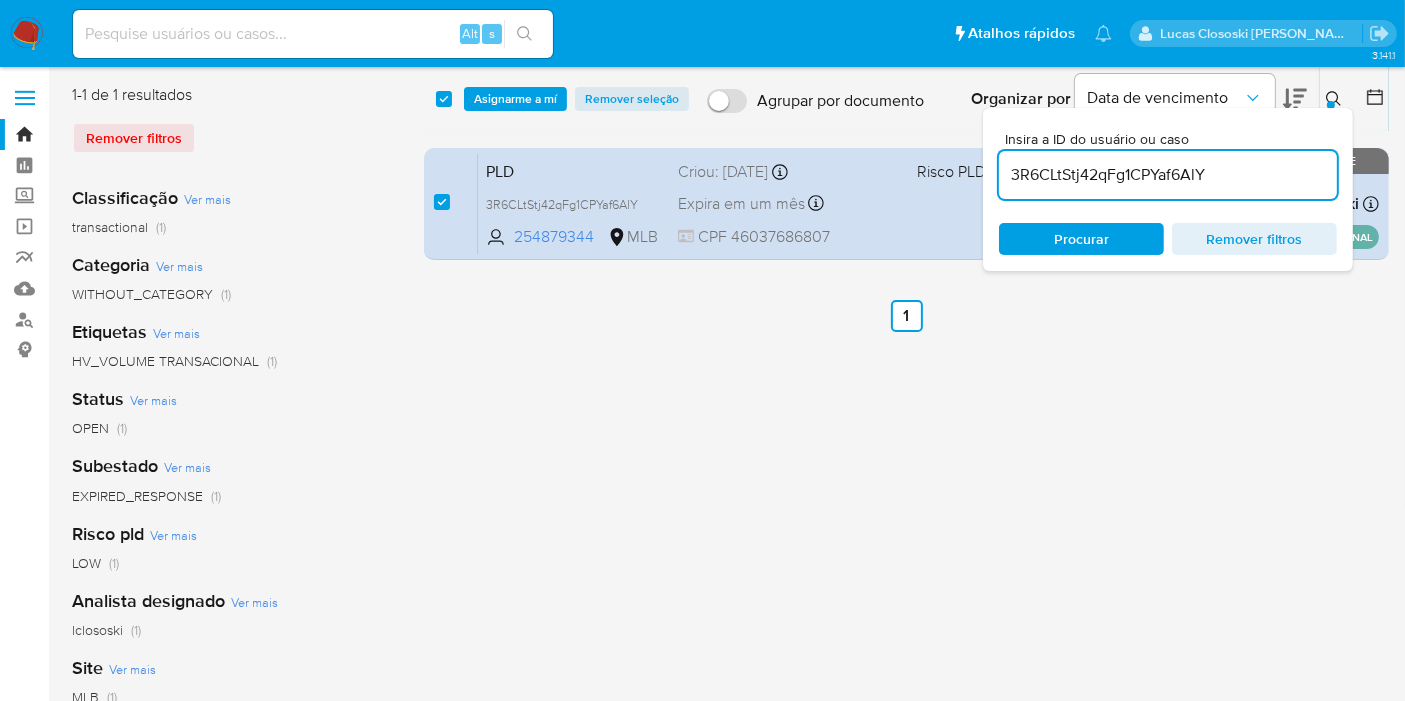 click on "3R6CLtStj42qFg1CPYaf6AlY" at bounding box center [1168, 175] 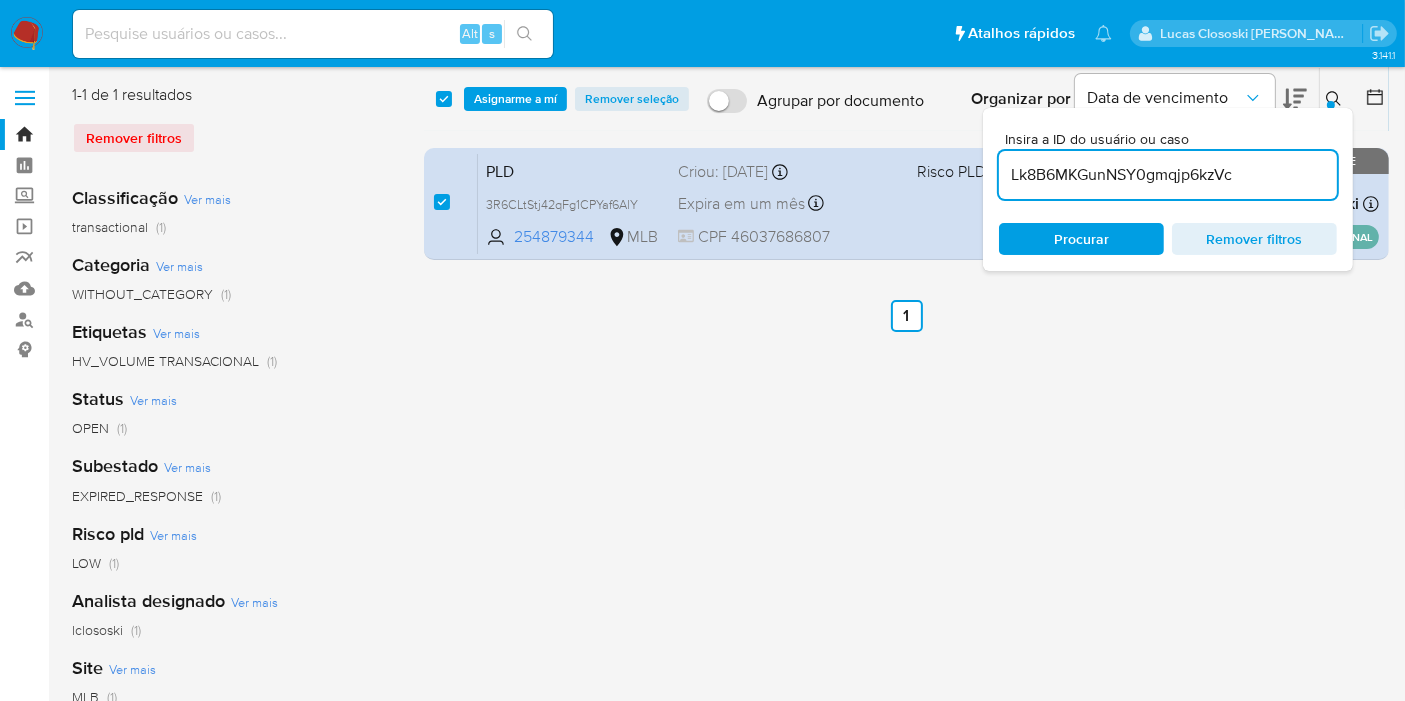 type on "Lk8B6MKGunNSY0gmqjp6kzVc" 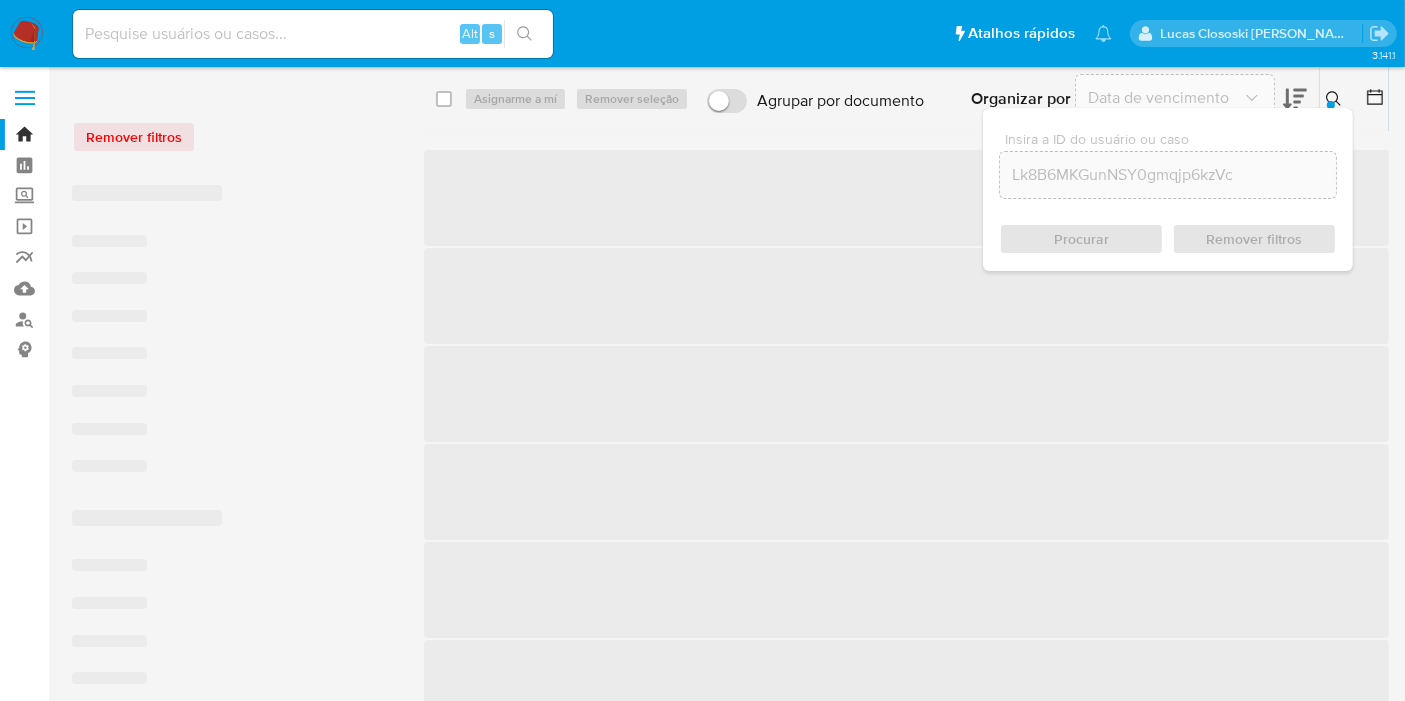 checkbox on "false" 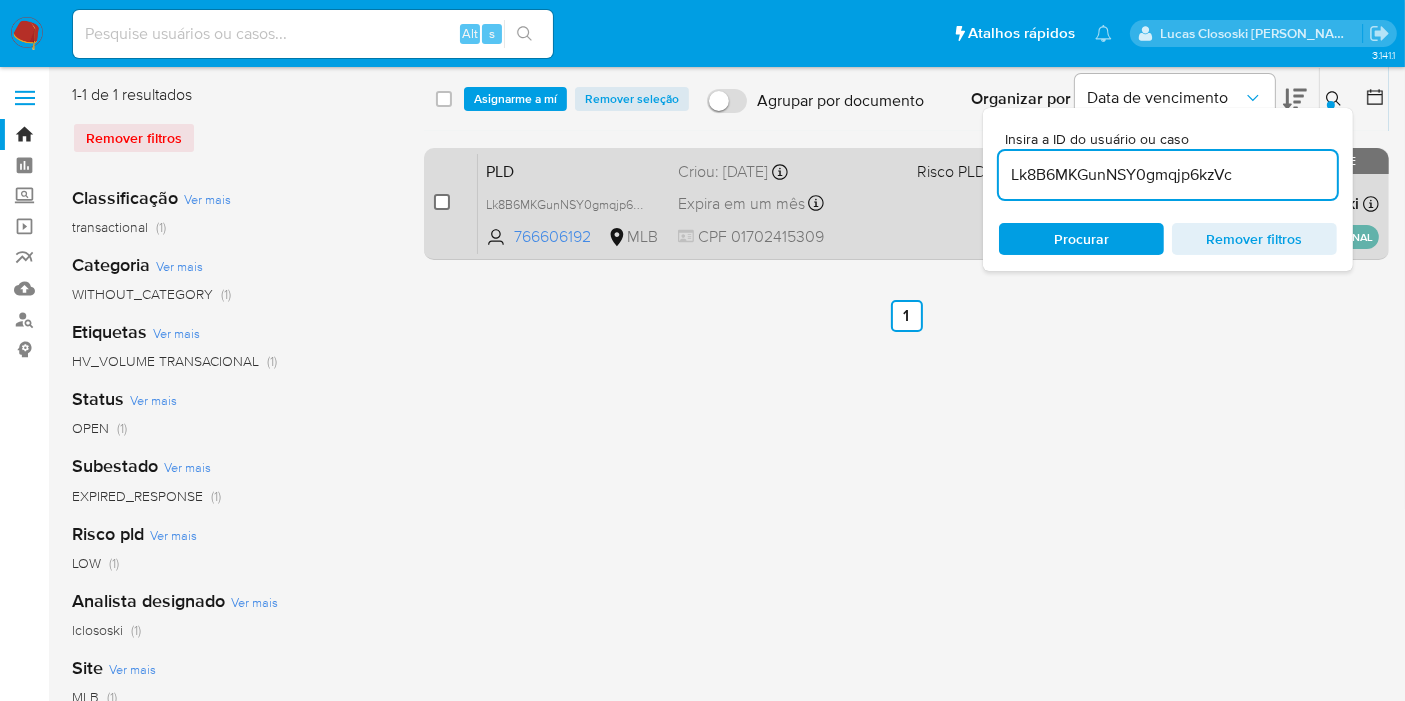 click at bounding box center [442, 202] 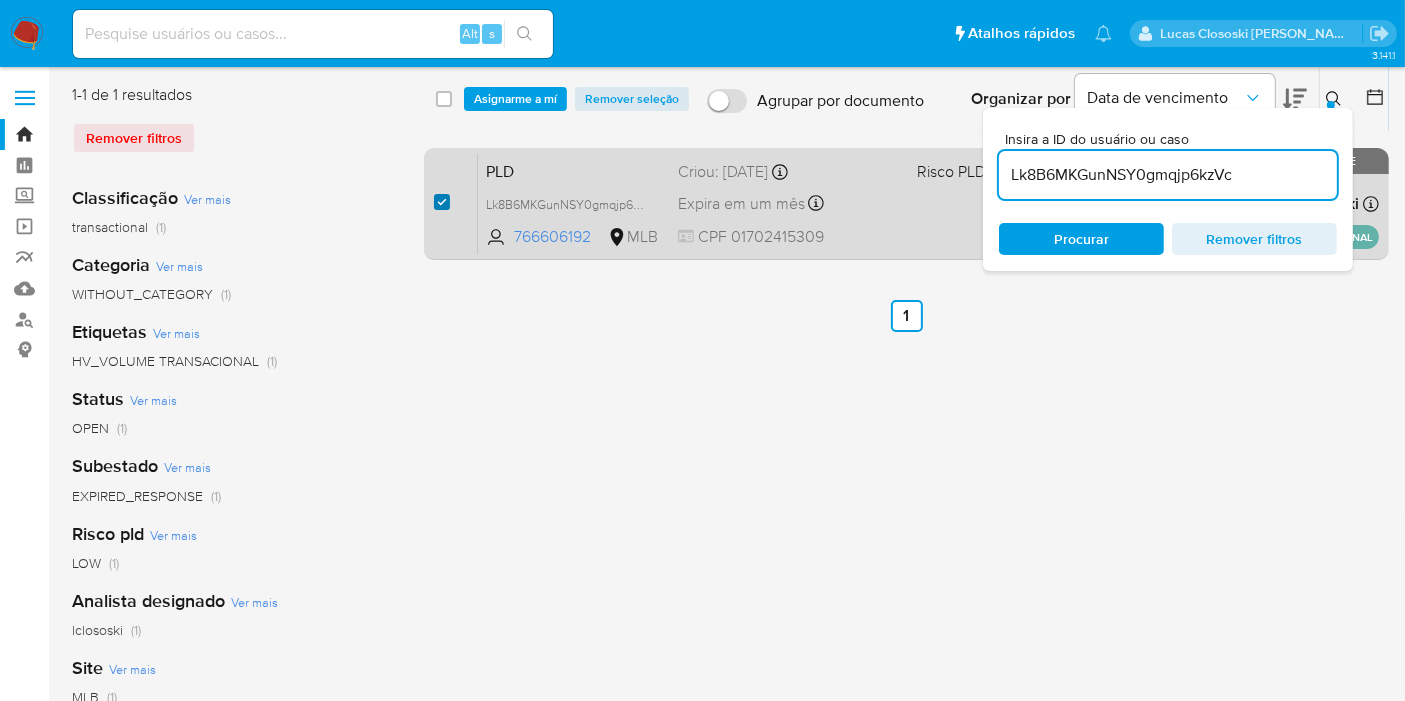 checkbox on "true" 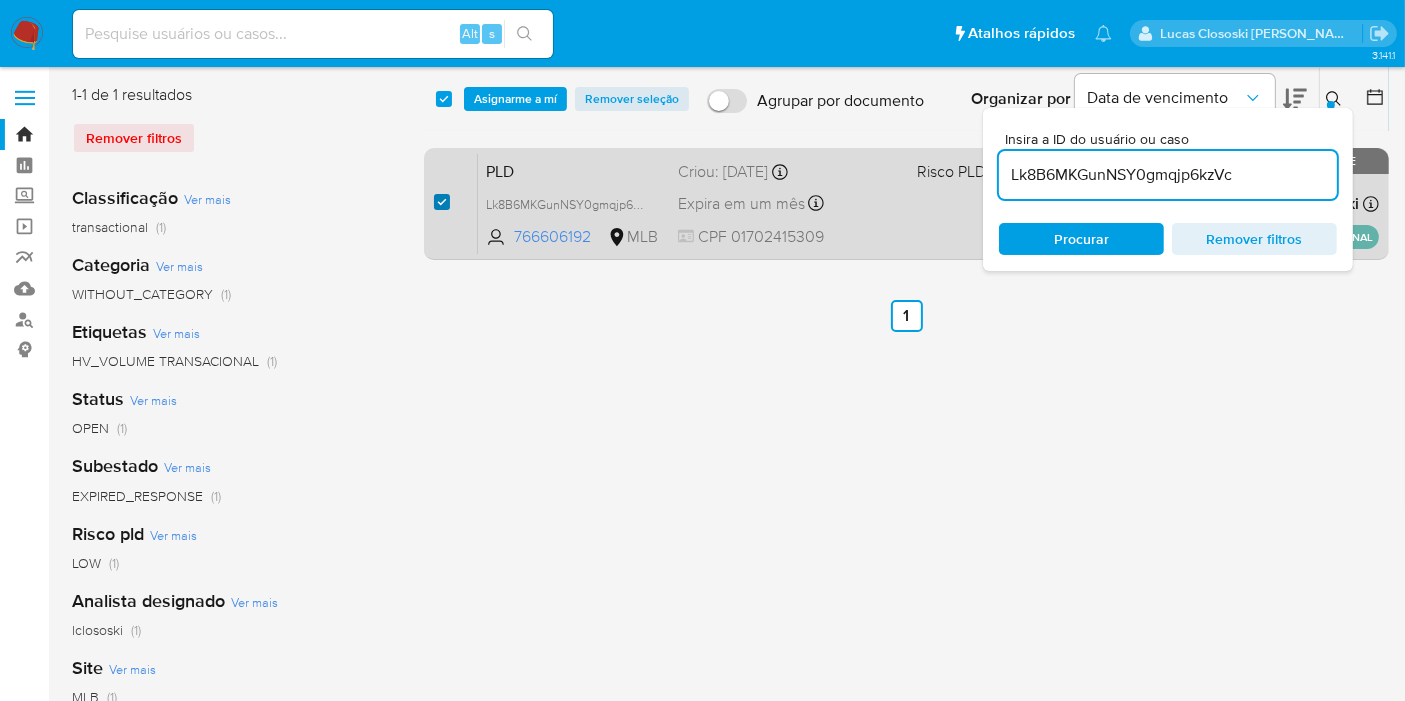 checkbox on "true" 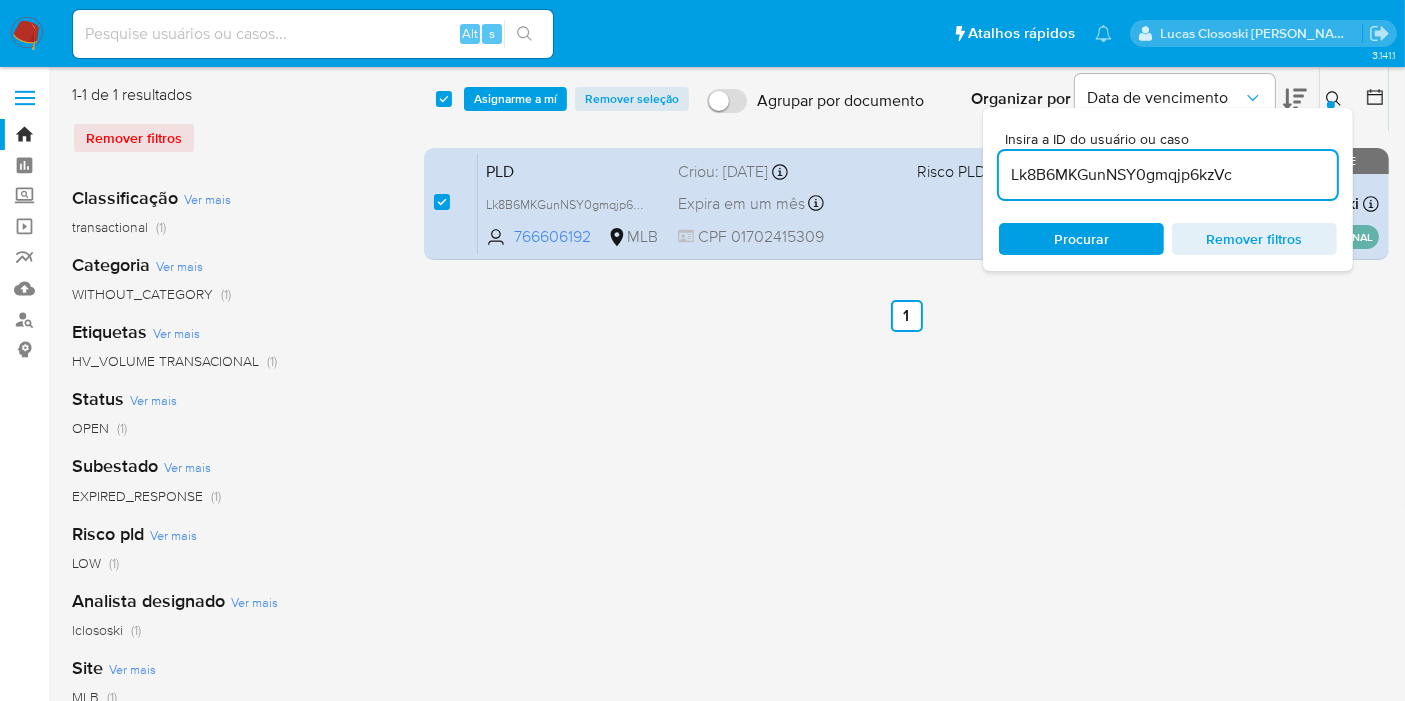 click on "Lk8B6MKGunNSY0gmqjp6kzVc" at bounding box center (1168, 175) 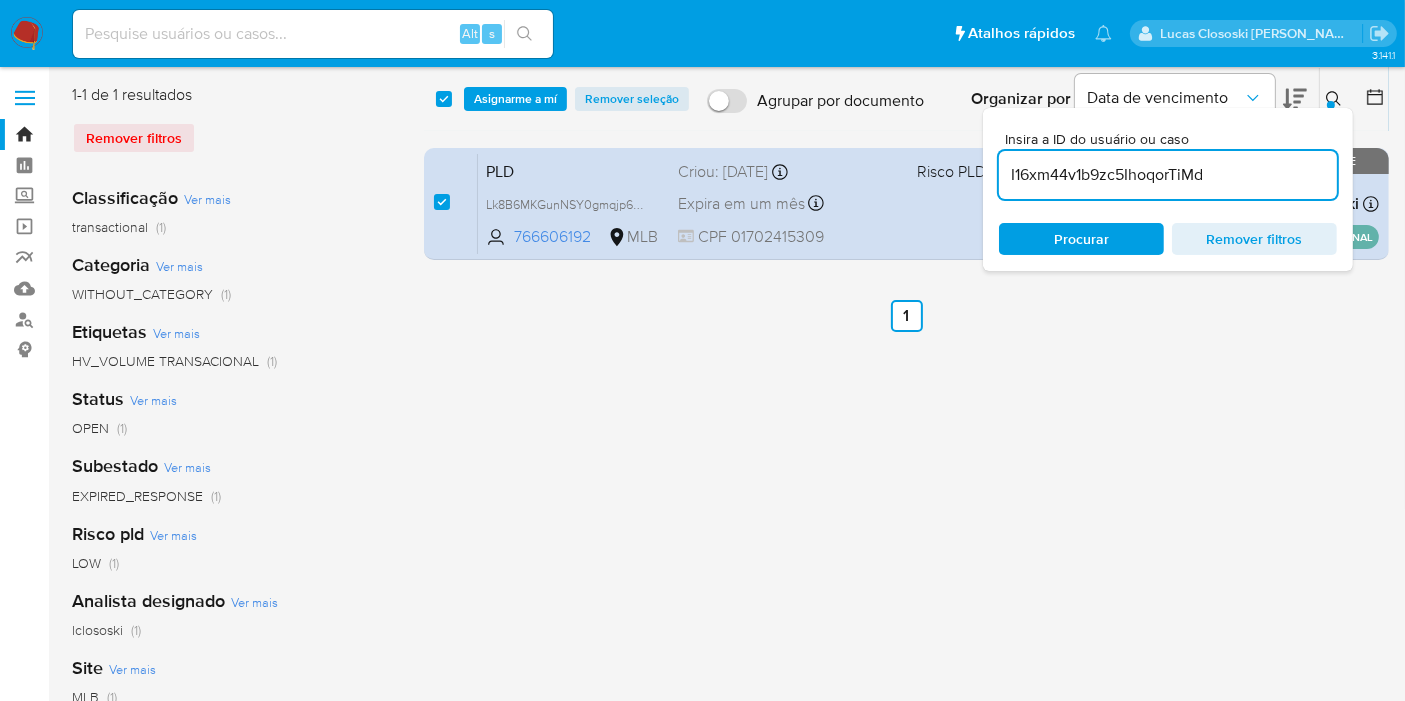 type on "I16xm44v1b9zc5IhoqorTiMd" 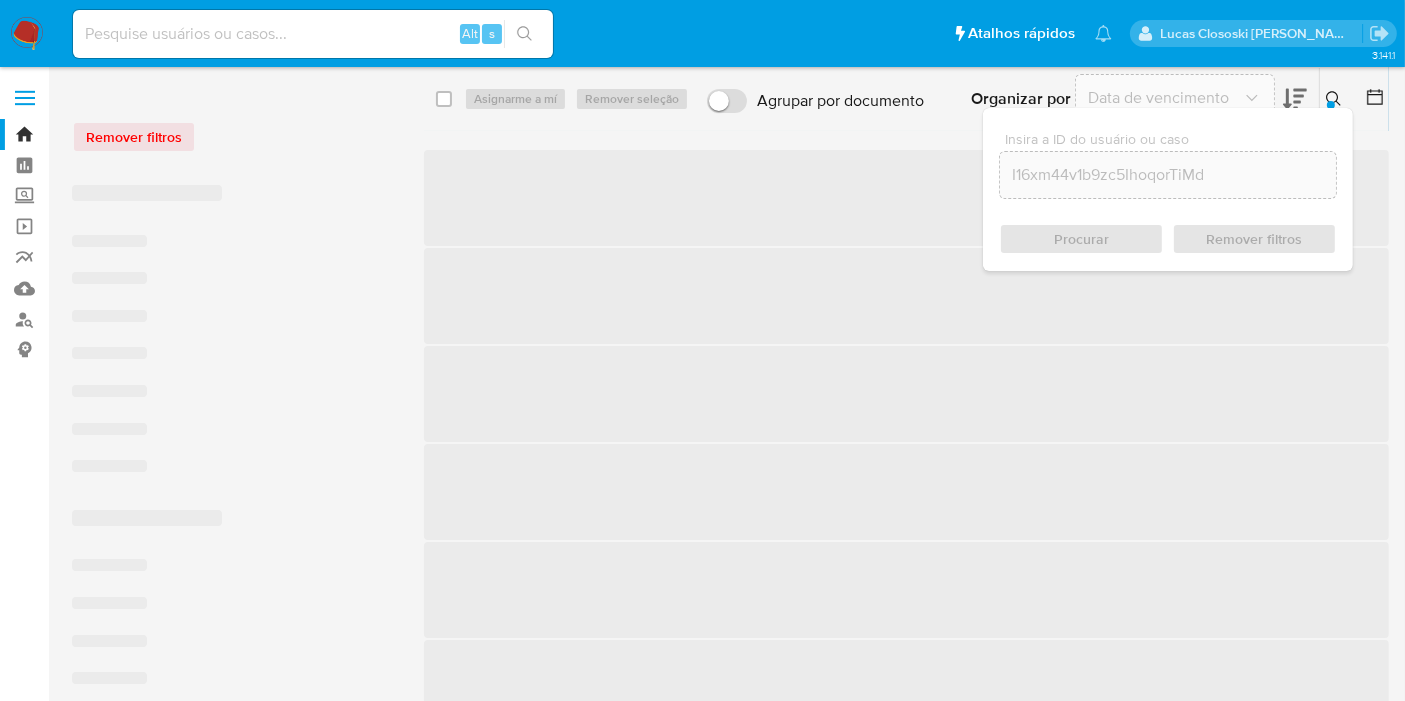 checkbox on "false" 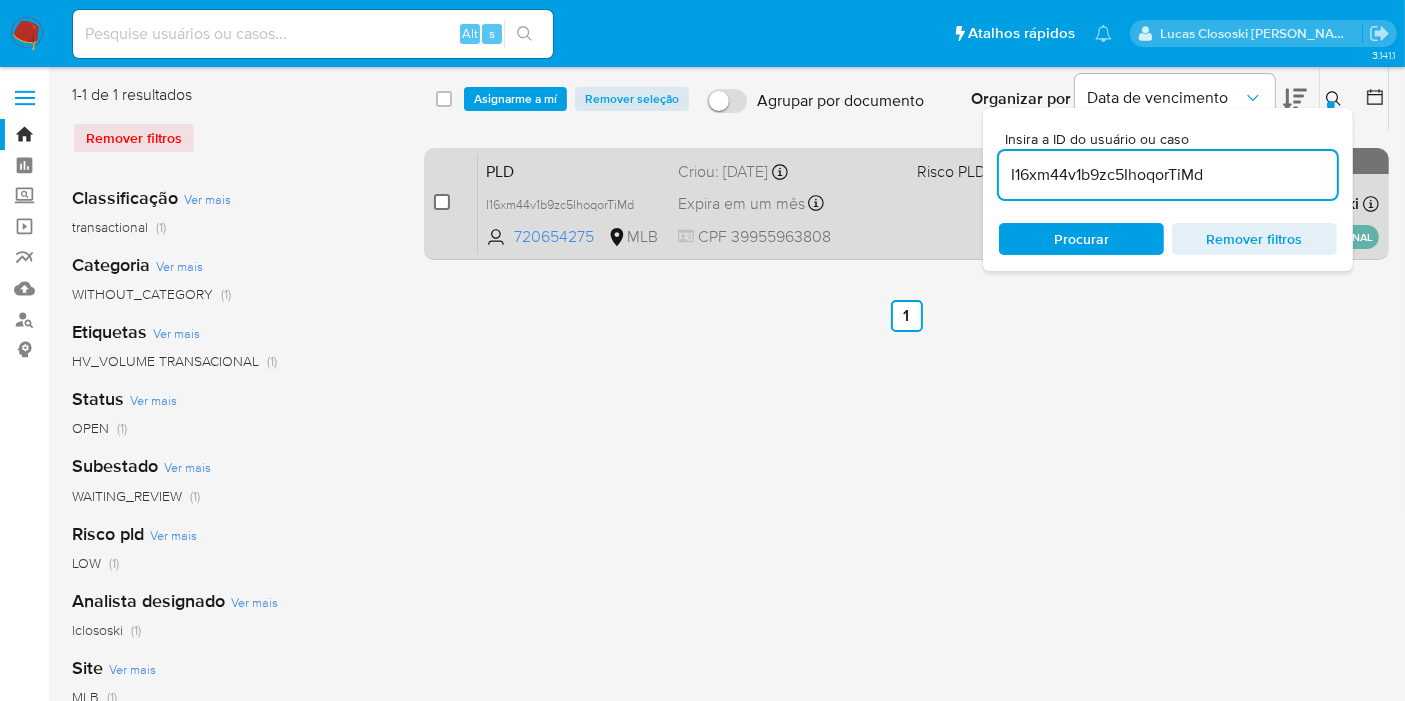 click at bounding box center [442, 202] 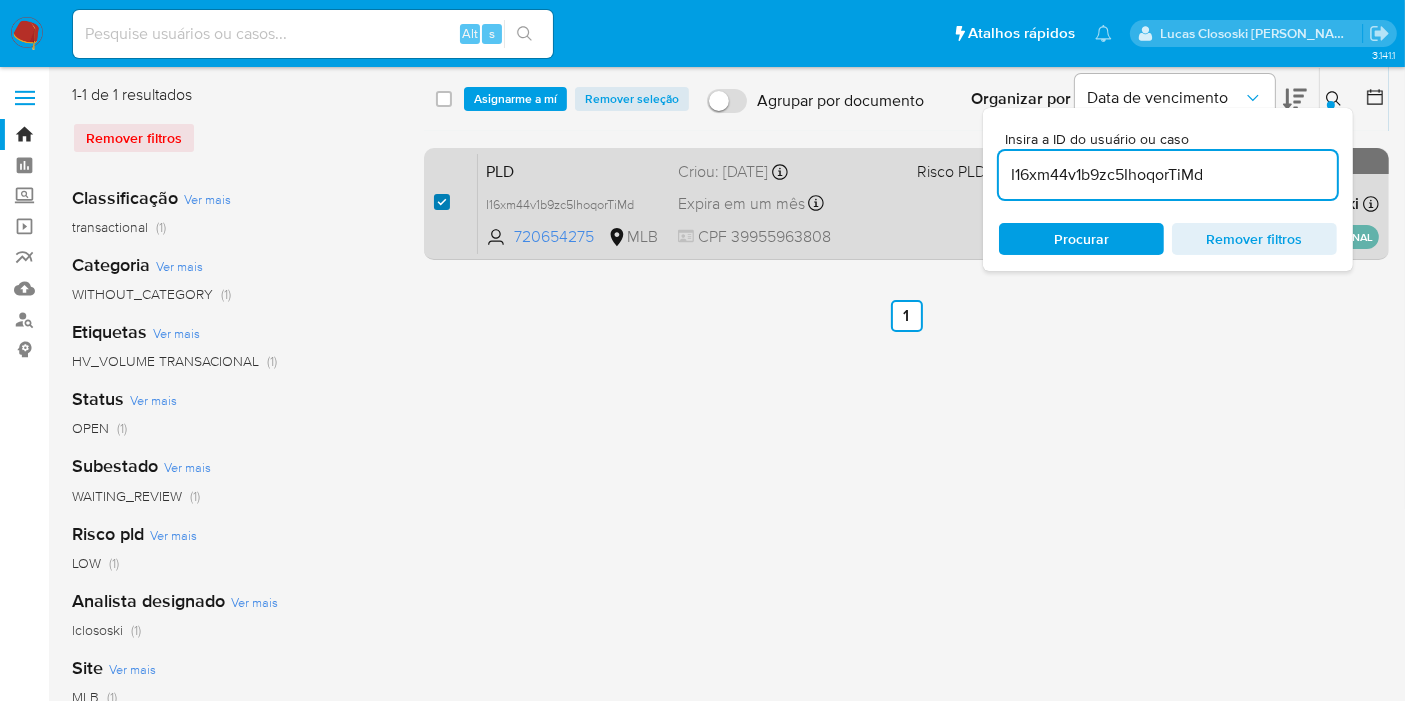 checkbox on "true" 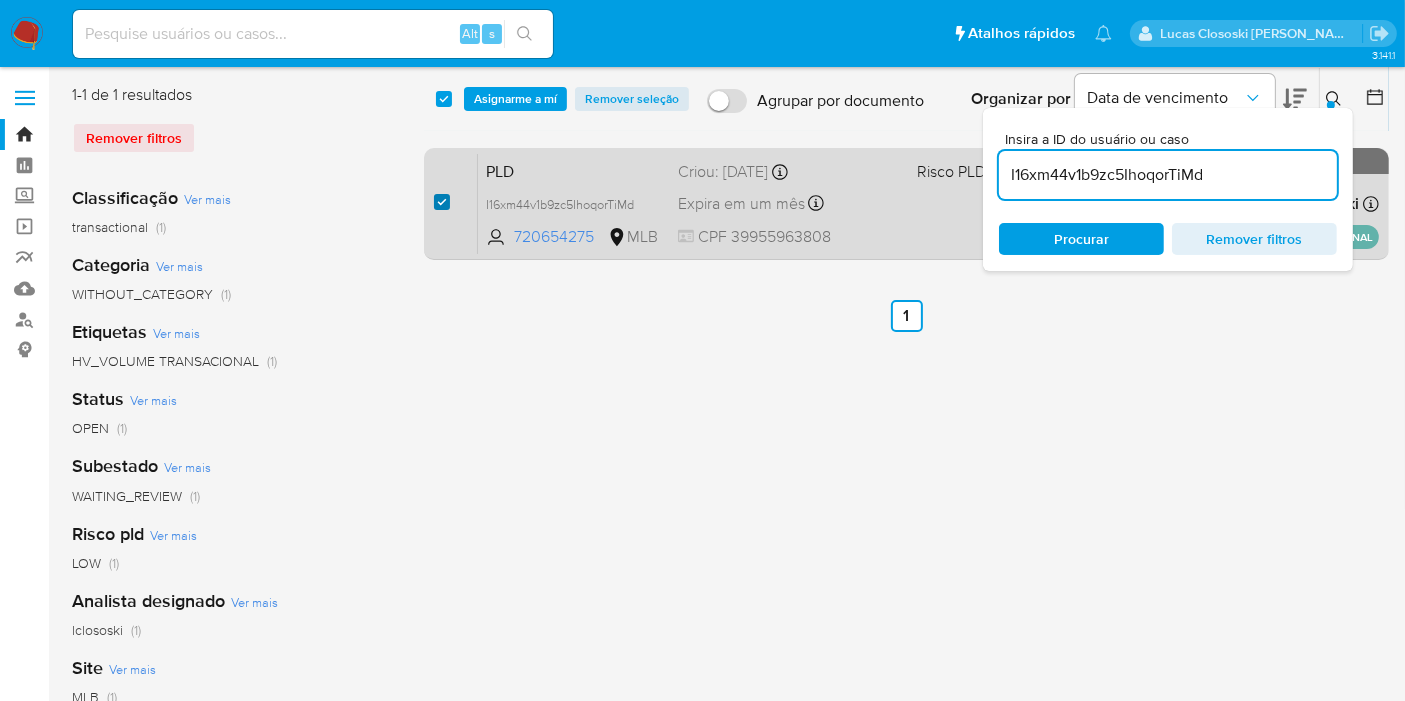 checkbox on "true" 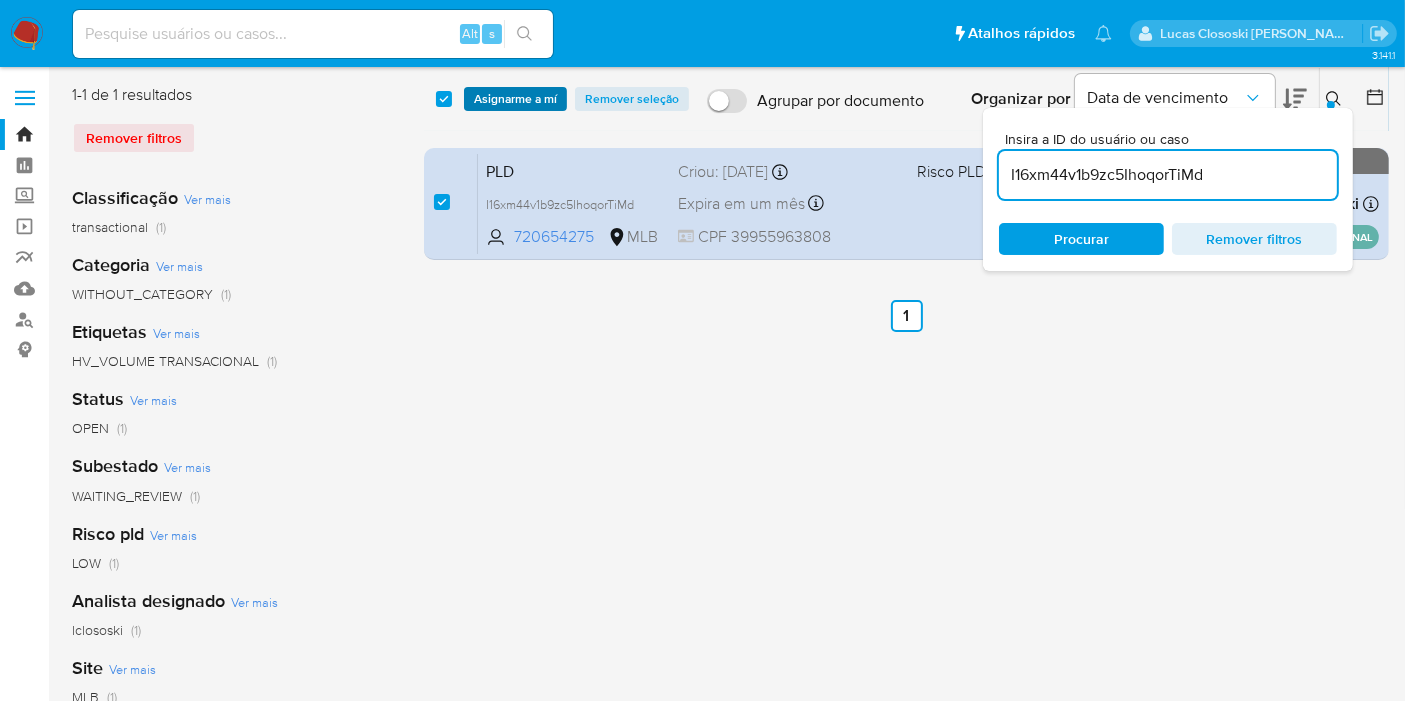 click on "Asignarme a mí" at bounding box center (515, 99) 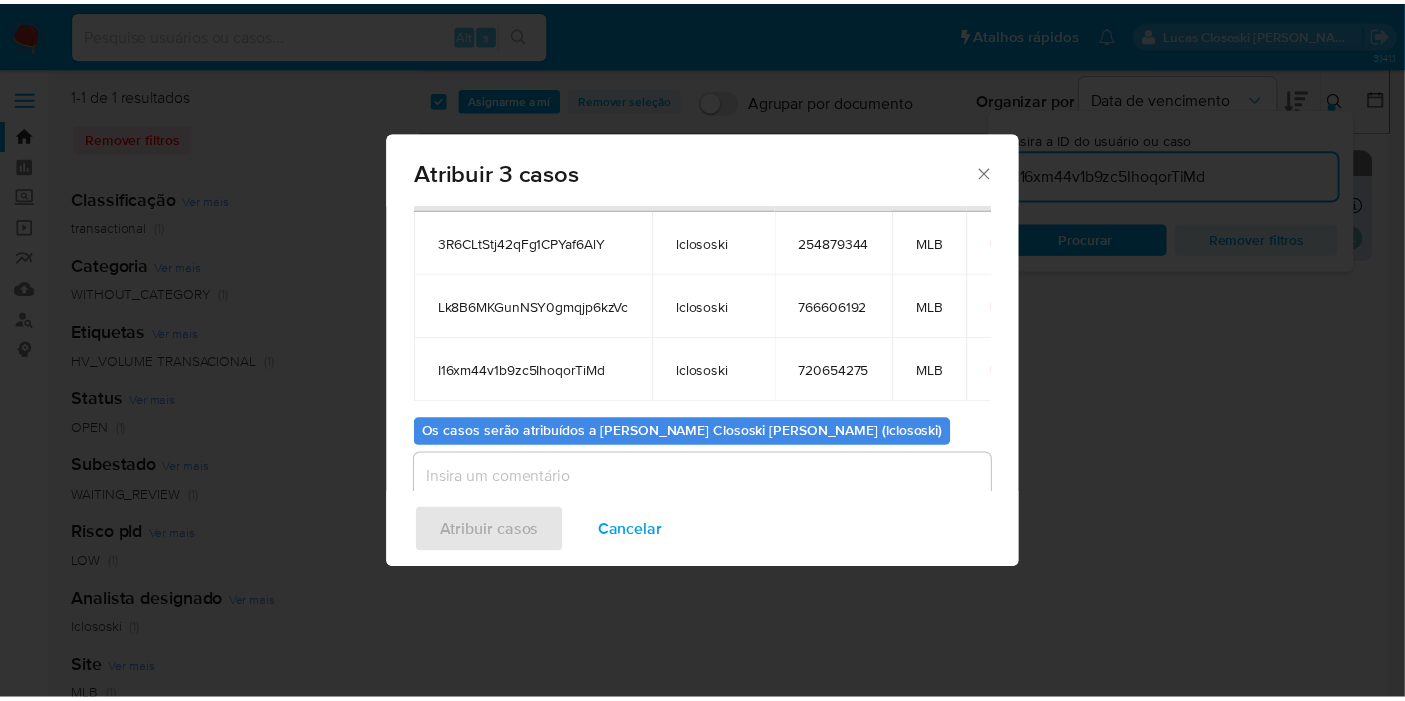 scroll, scrollTop: 178, scrollLeft: 0, axis: vertical 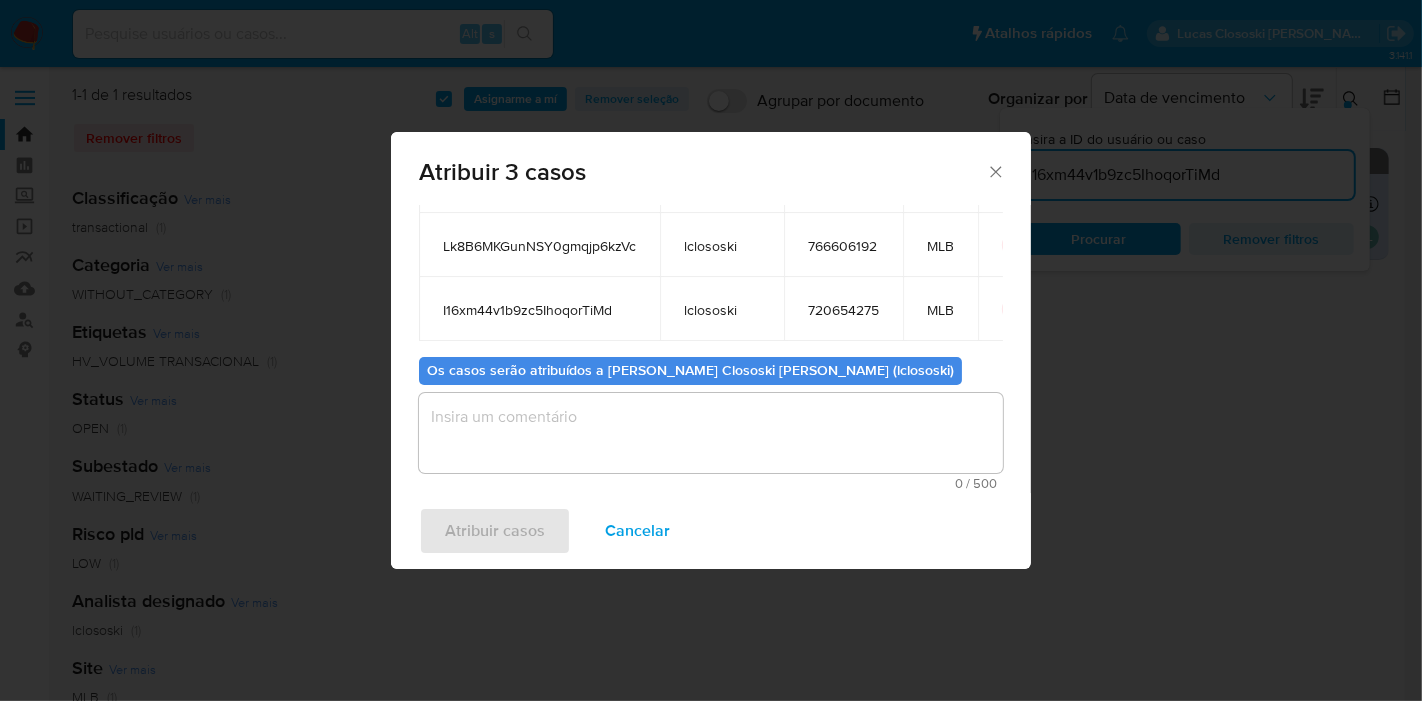 click at bounding box center (711, 433) 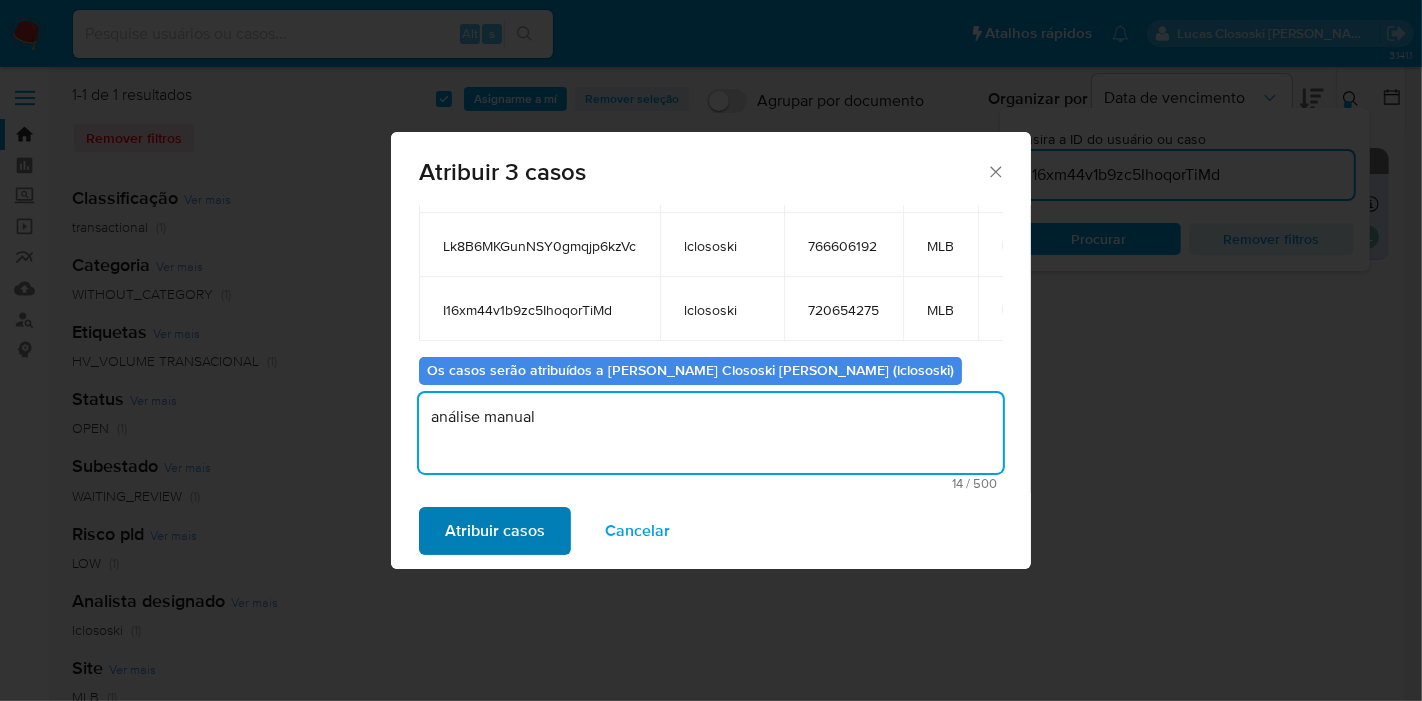 type on "análise manual" 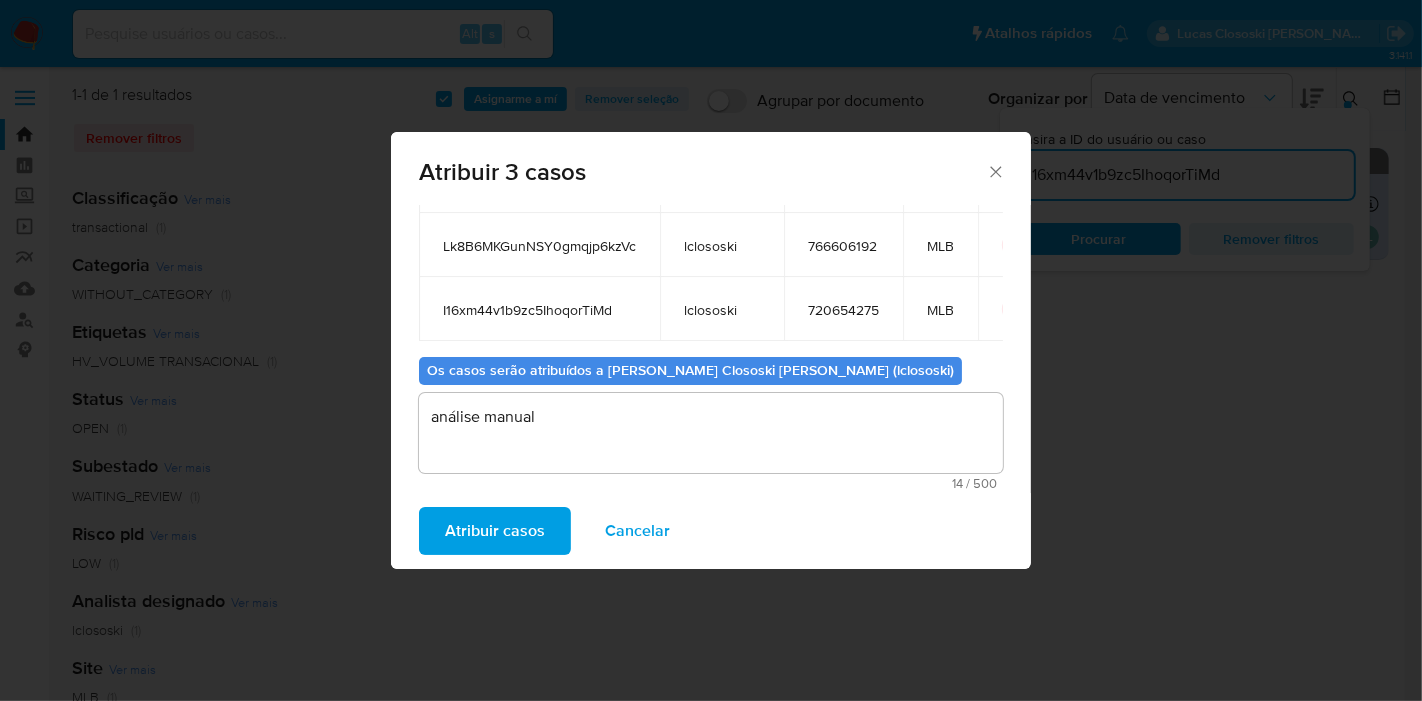 click on "Atribuir casos" at bounding box center (495, 531) 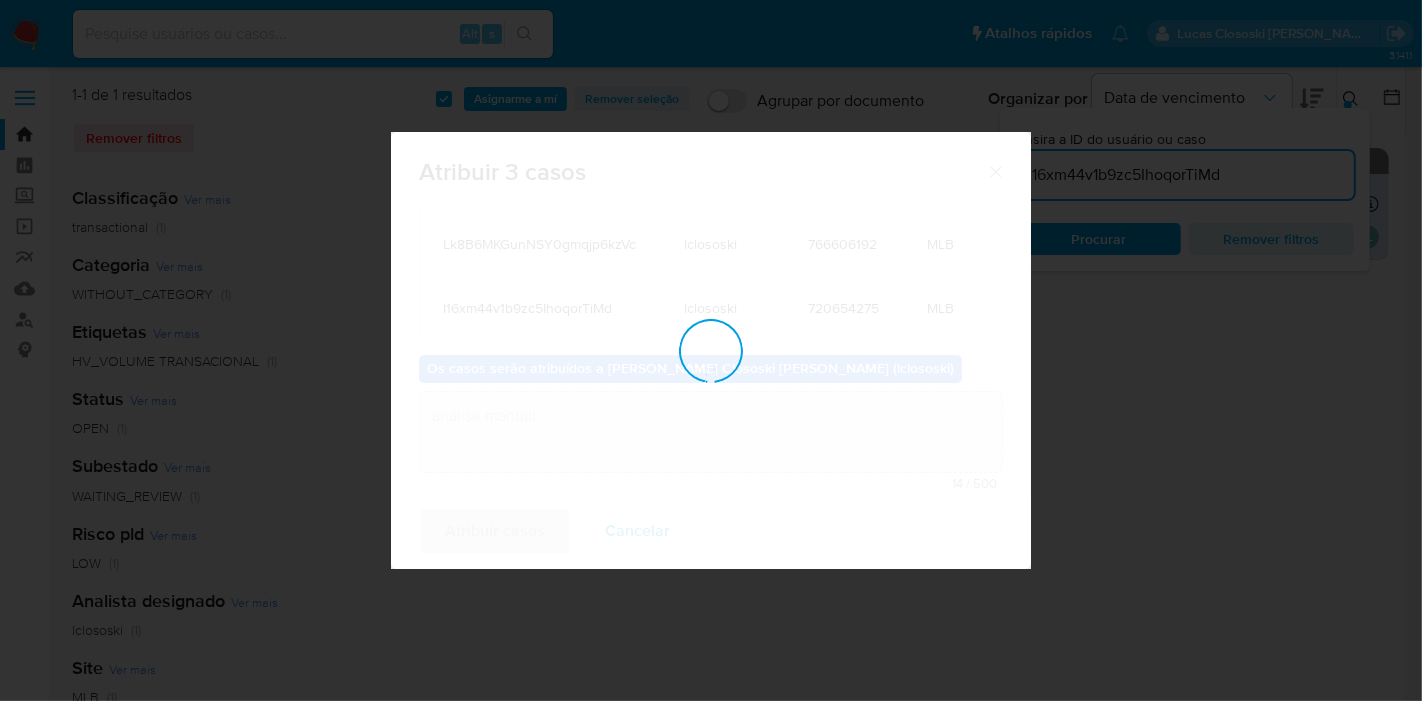 type 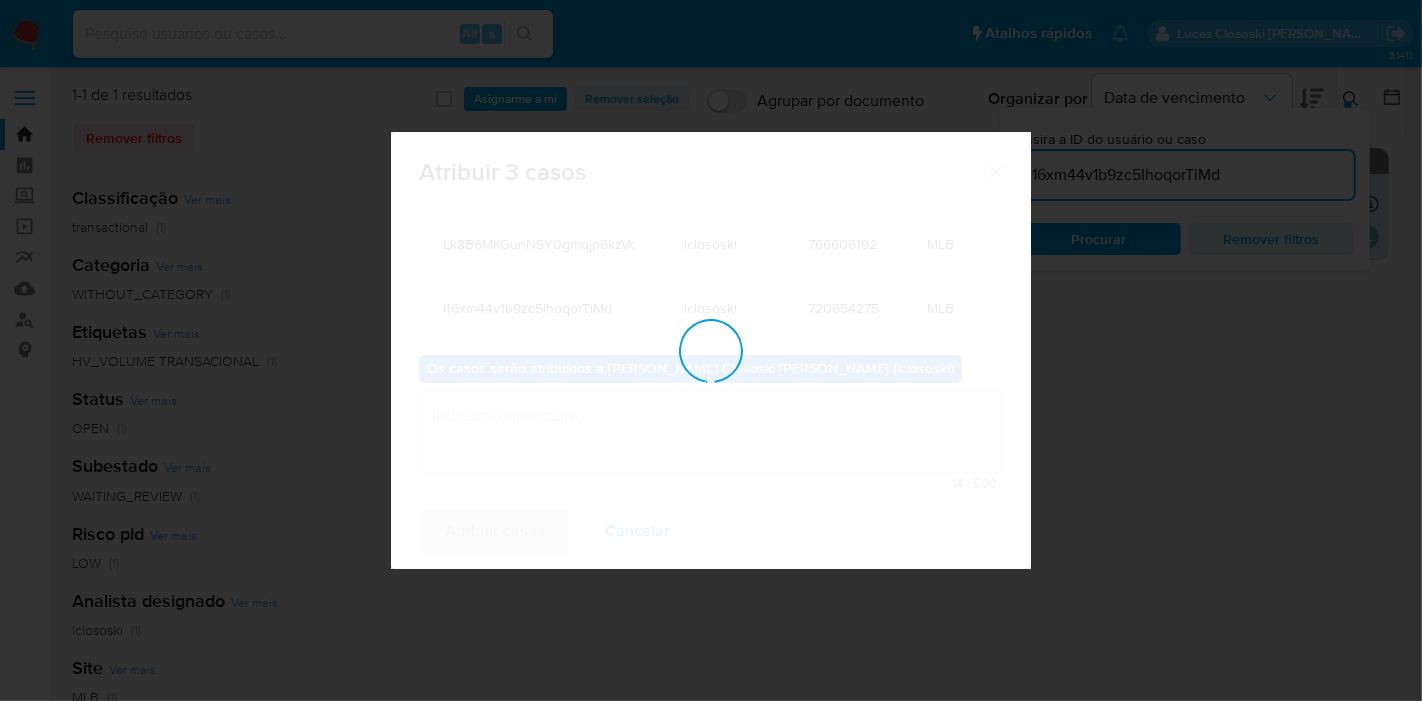 checkbox on "false" 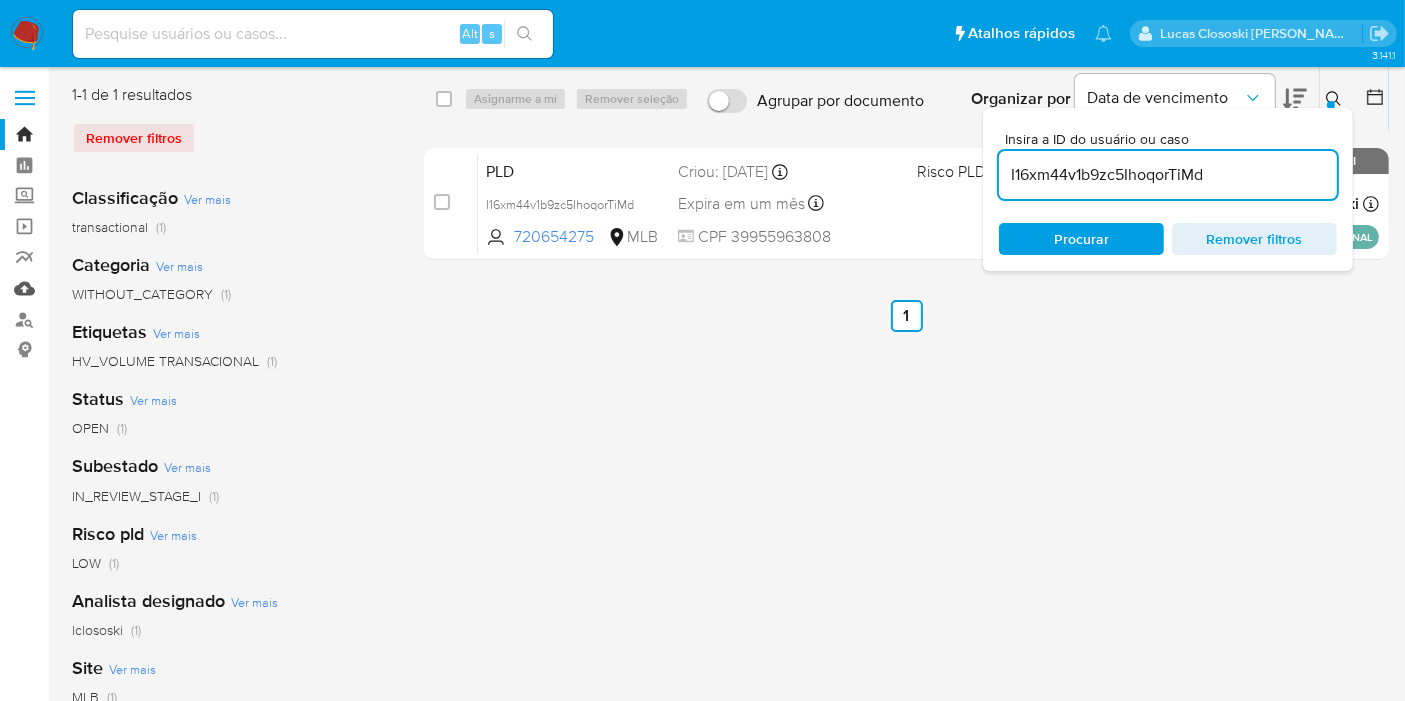 click on "Mulan" at bounding box center [119, 288] 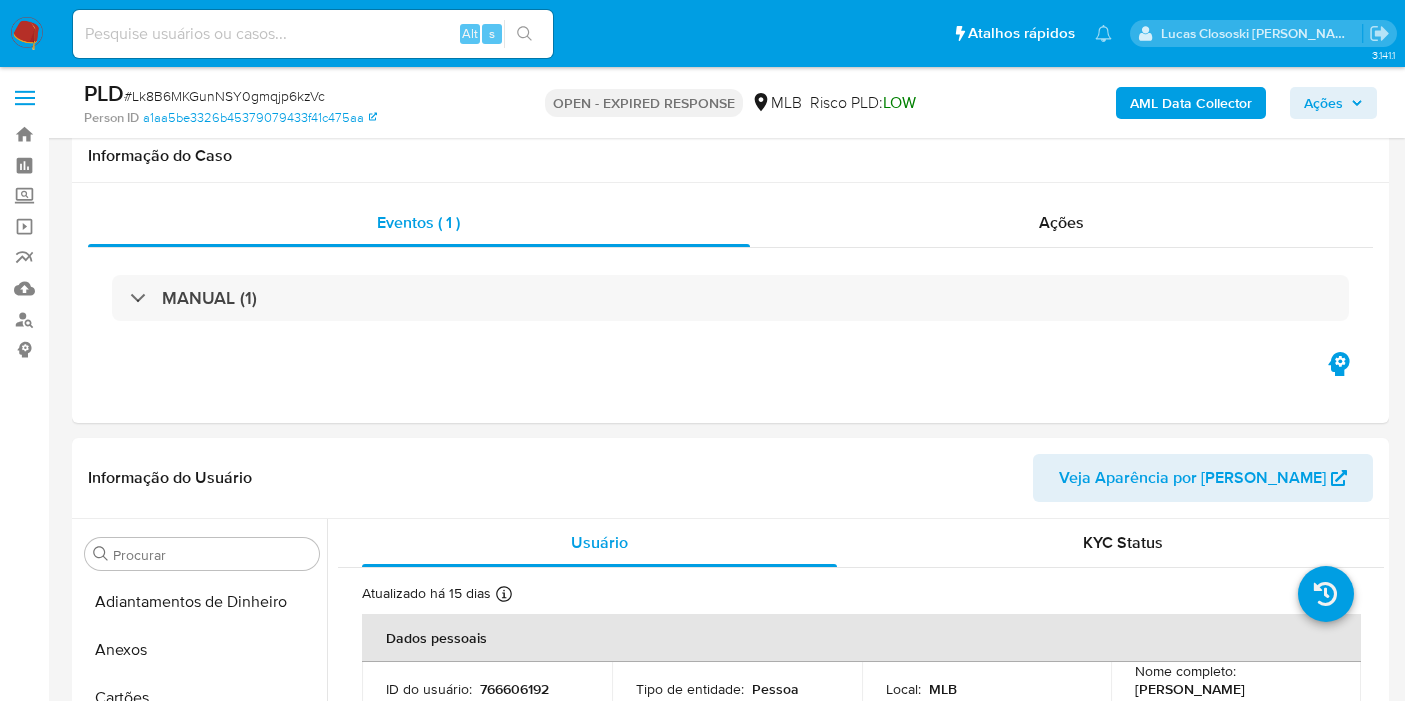 scroll, scrollTop: 2333, scrollLeft: 0, axis: vertical 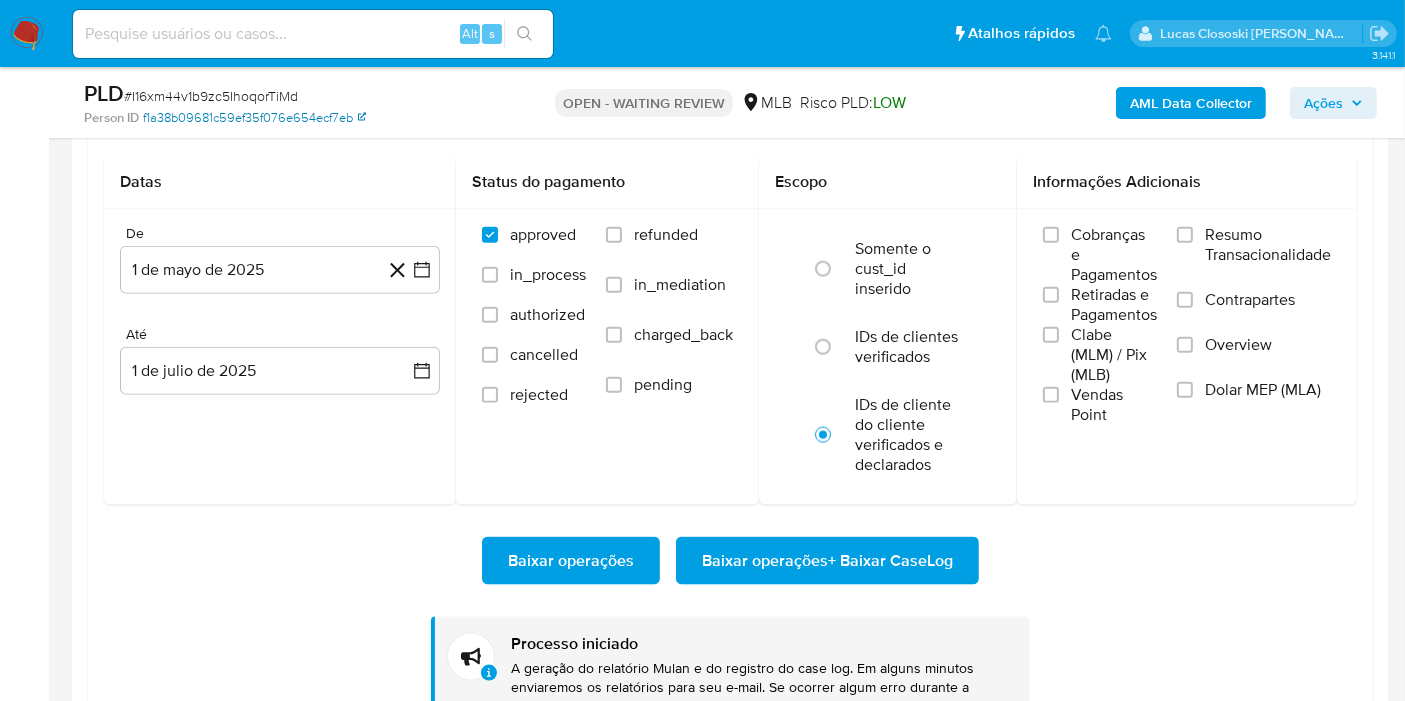 click on "f1a38b09681c59ef35f076e654ecf7eb" at bounding box center (254, 118) 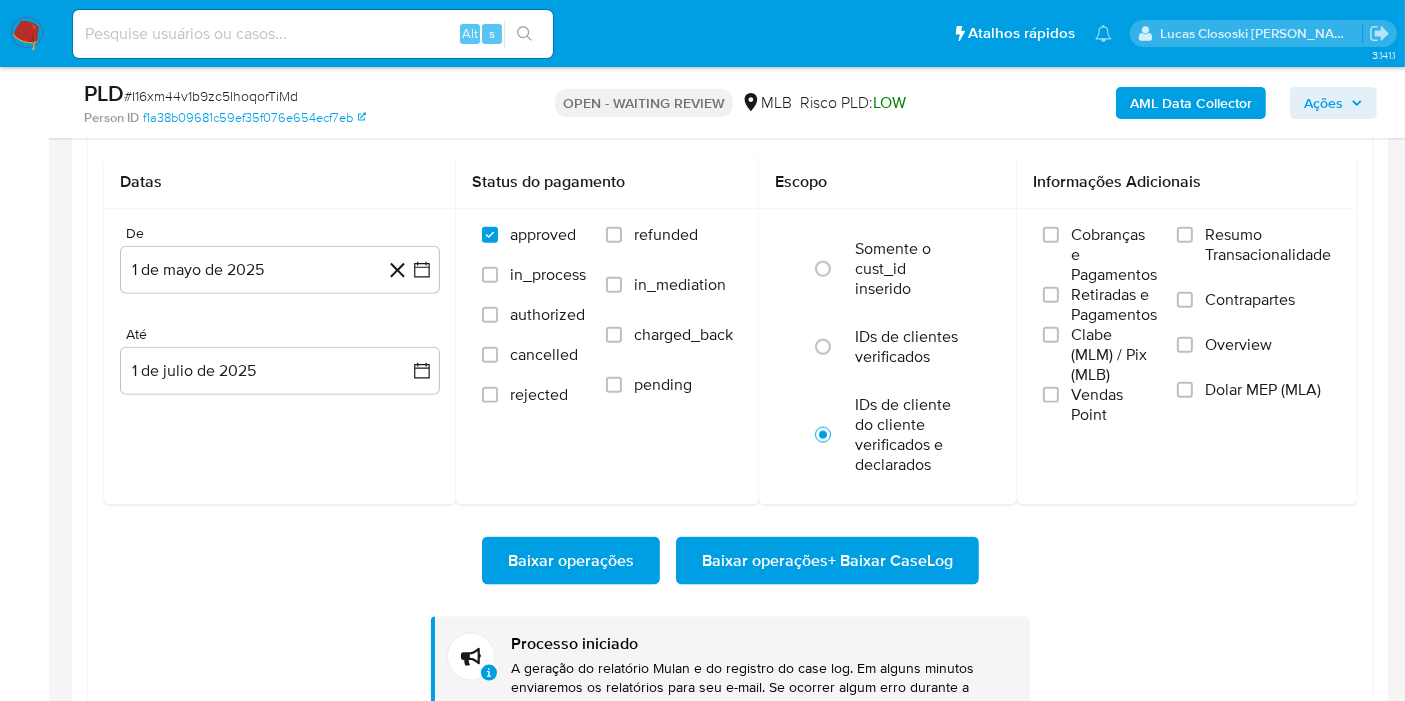 click on "# I16xm44v1b9zc5IhoqorTiMd" at bounding box center [211, 96] 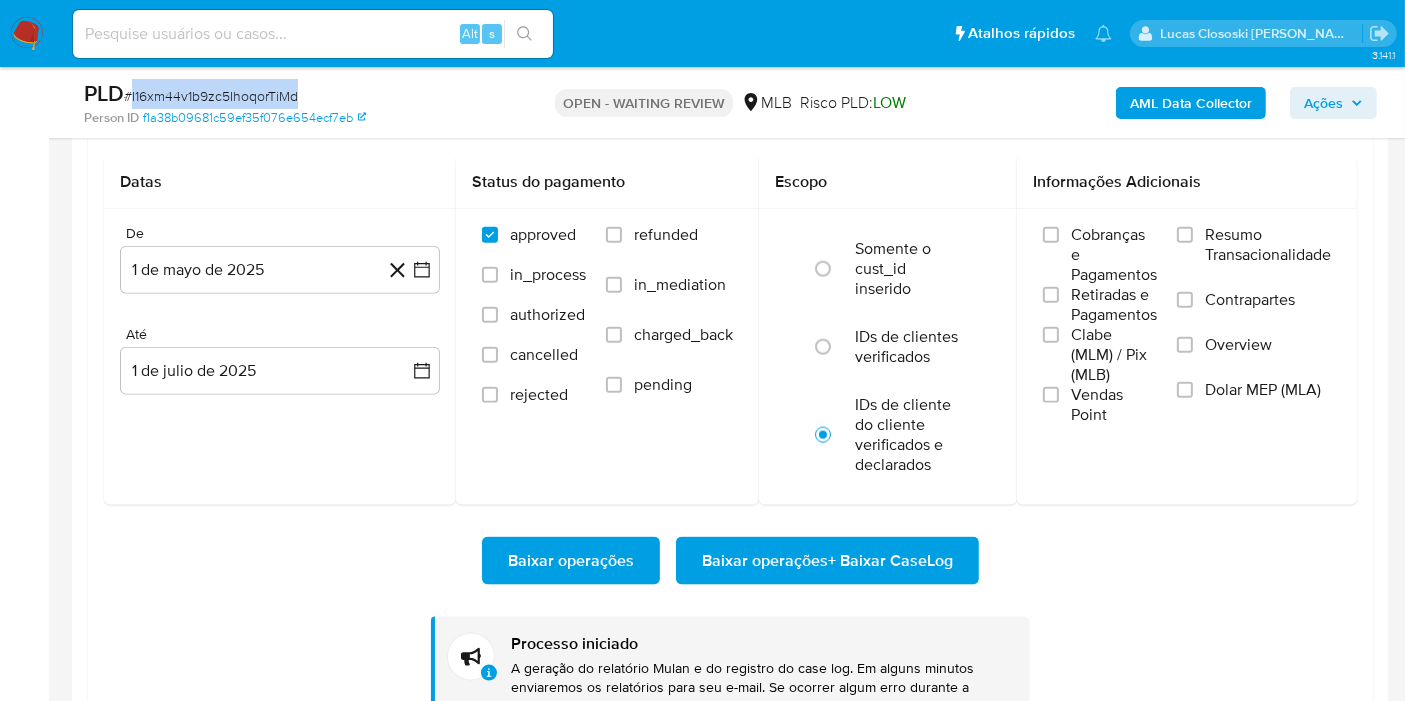 click on "# I16xm44v1b9zc5IhoqorTiMd" at bounding box center (211, 96) 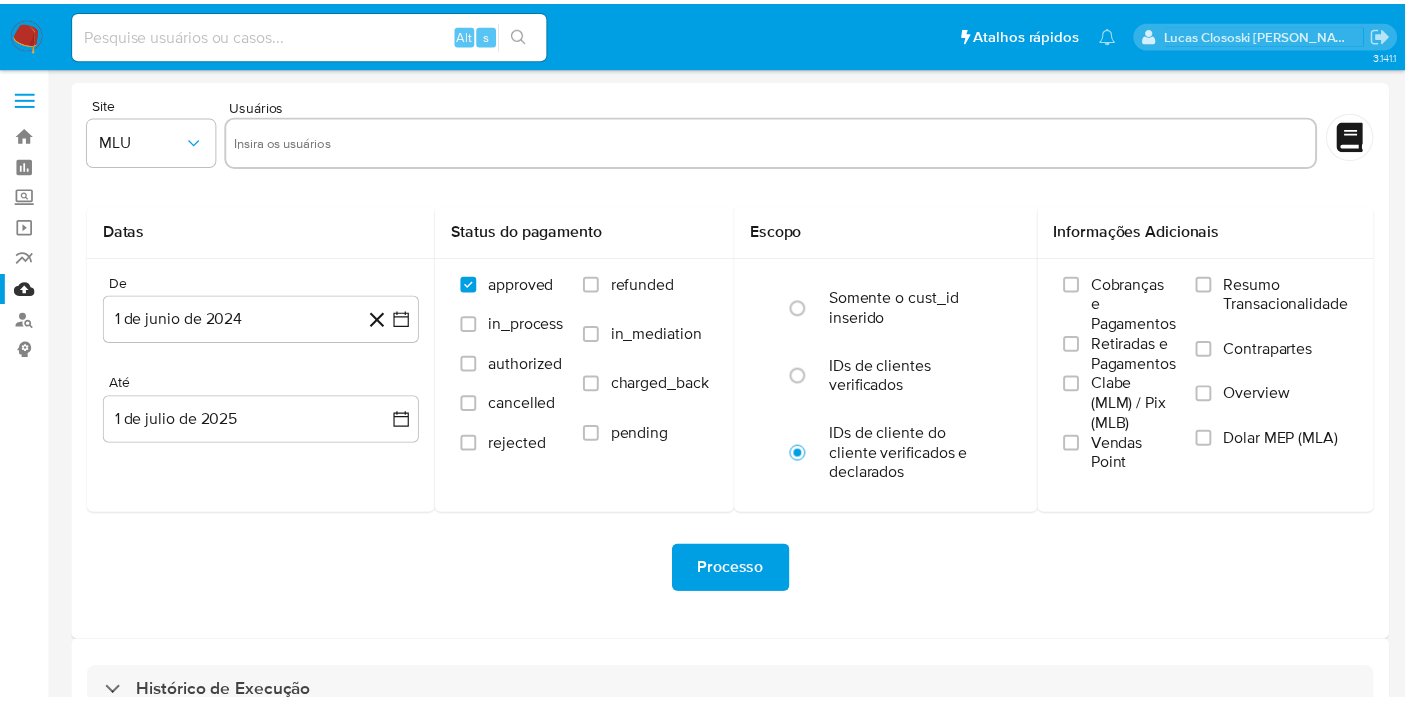 scroll, scrollTop: 0, scrollLeft: 0, axis: both 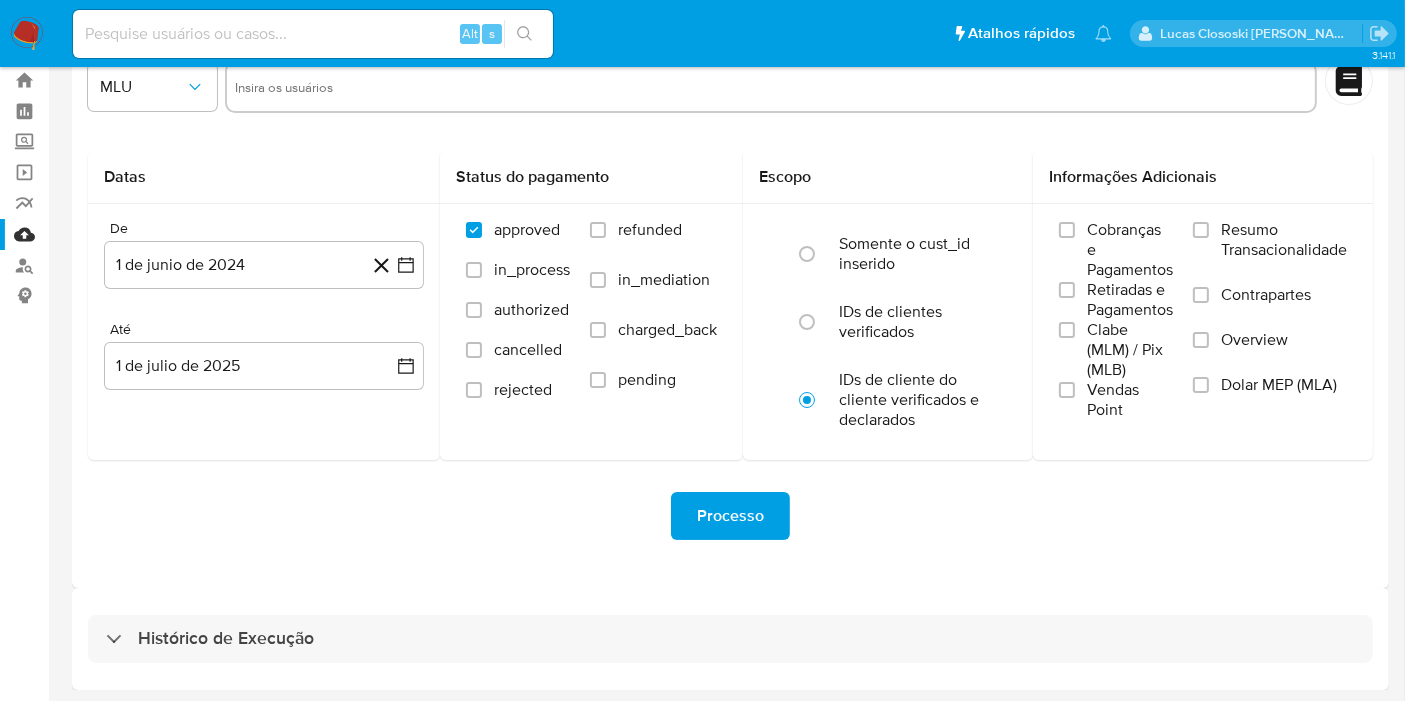 drag, startPoint x: 444, startPoint y: 652, endPoint x: 431, endPoint y: 569, distance: 84.0119 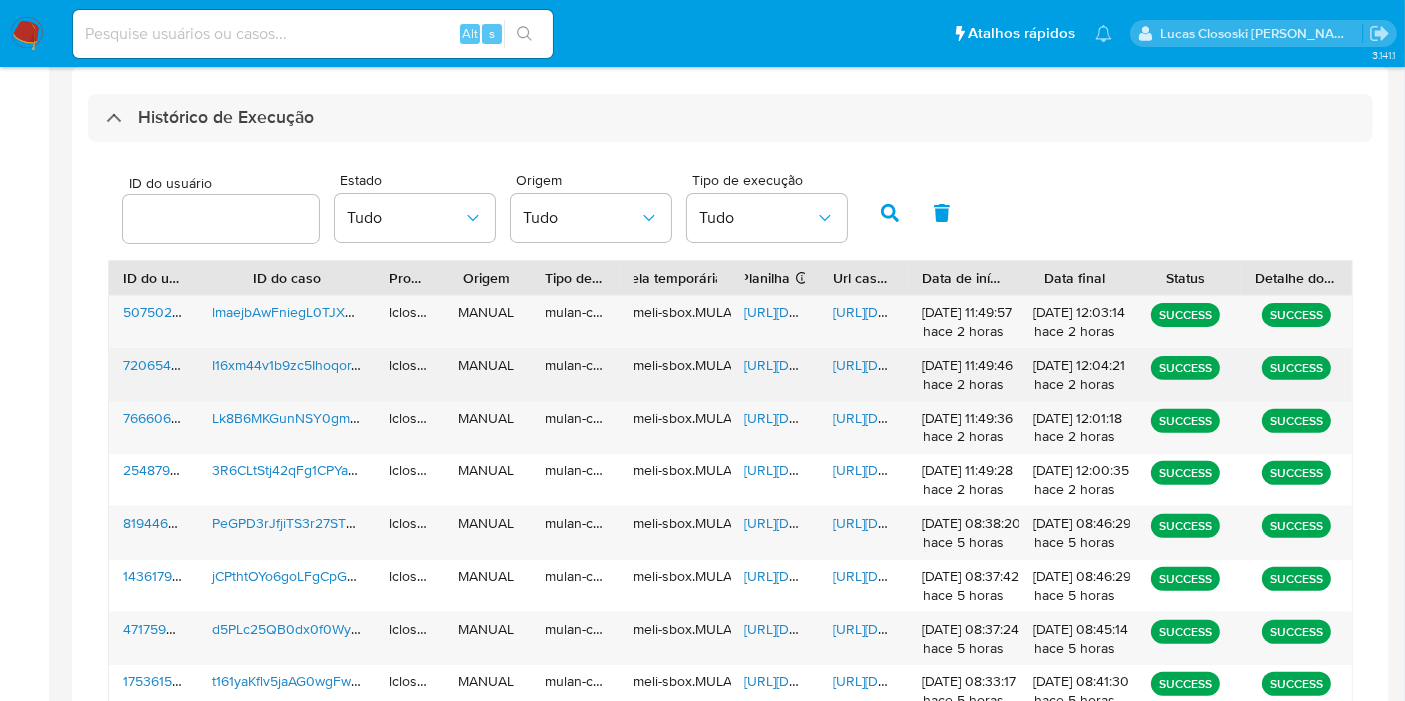 scroll, scrollTop: 610, scrollLeft: 0, axis: vertical 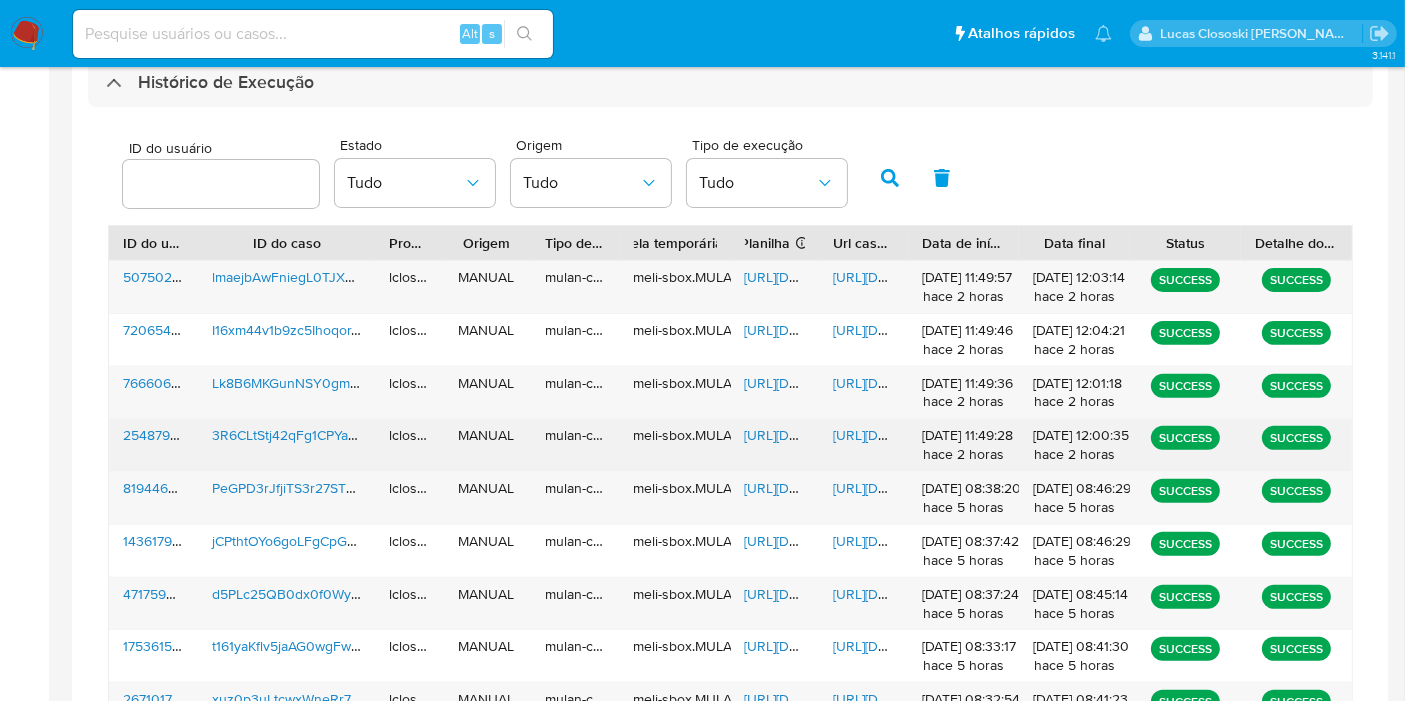 click on "https://docs.google.com/spreadsheets/d/1GnG62vjYC_HfAKE9PPGiF5oVn7DNPK3MY-0efb2-2QQ/edit" at bounding box center [814, 435] 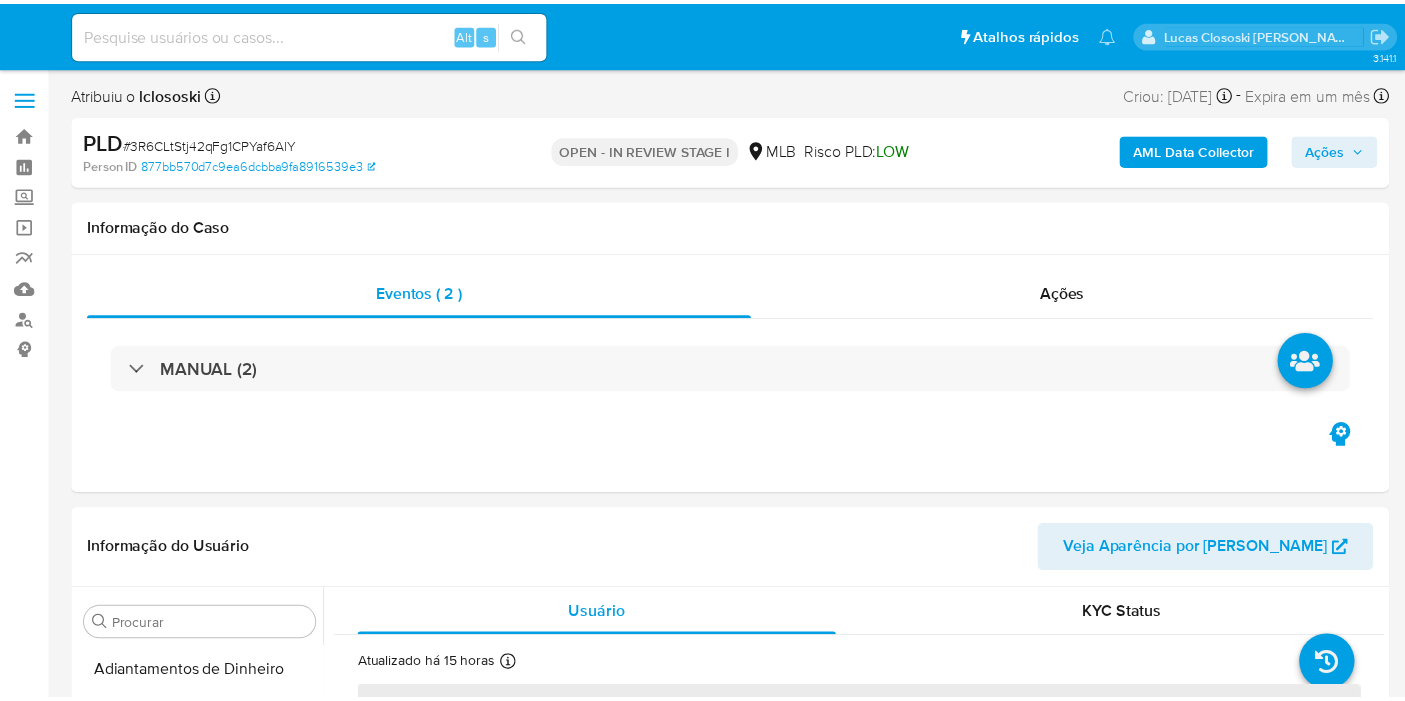 scroll, scrollTop: 0, scrollLeft: 0, axis: both 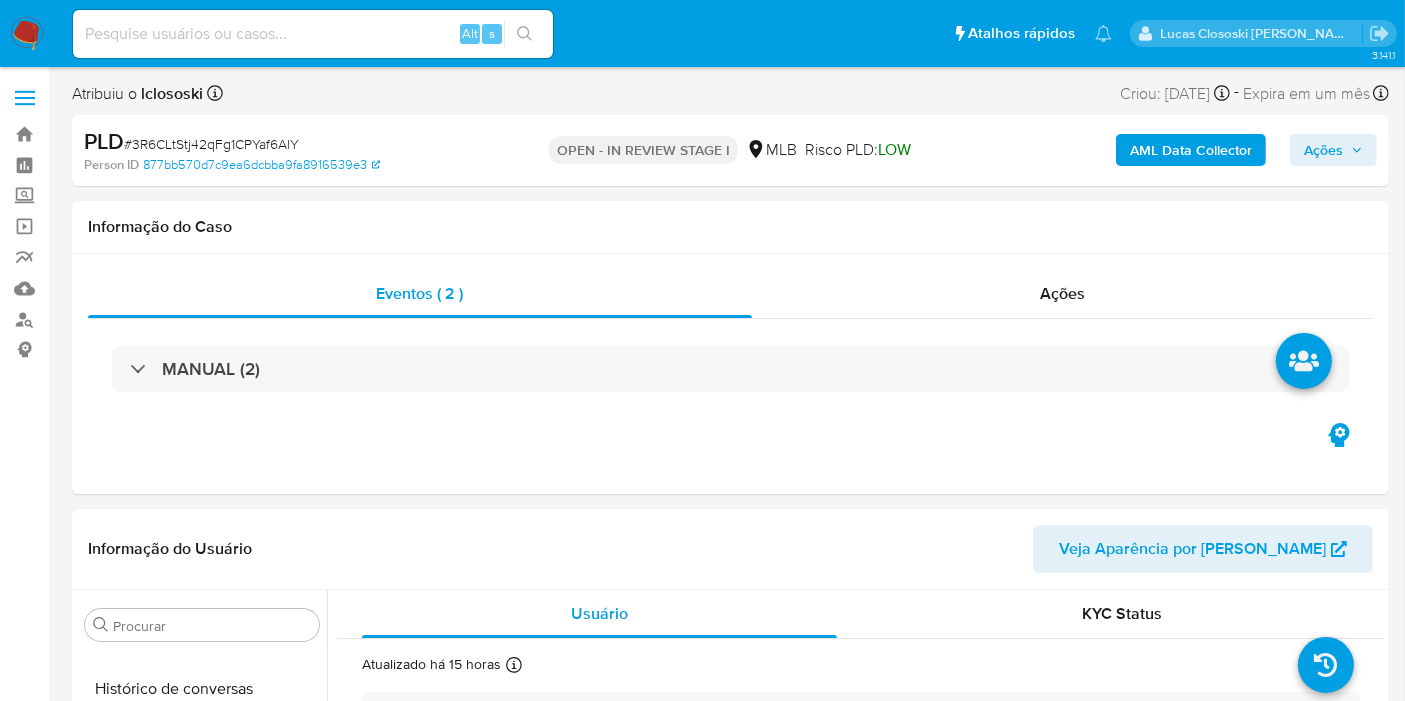 select on "10" 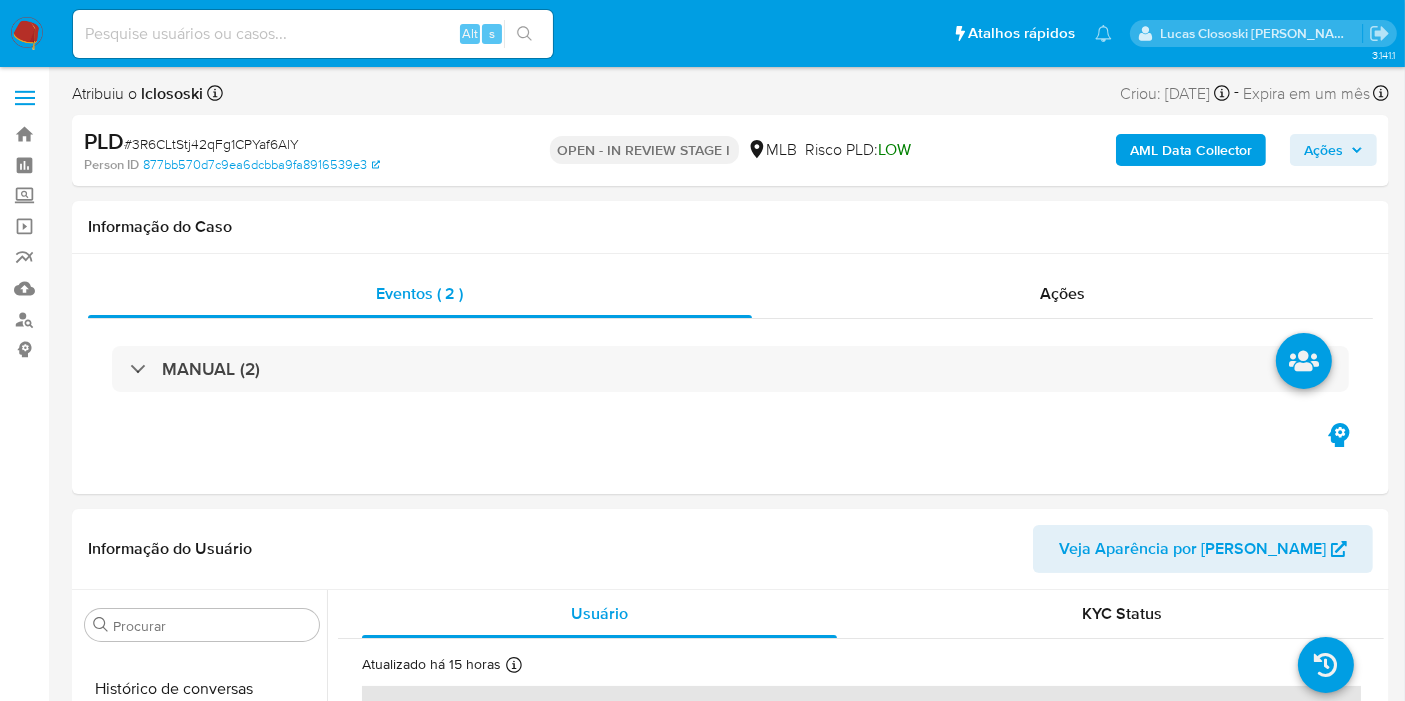 scroll, scrollTop: 844, scrollLeft: 0, axis: vertical 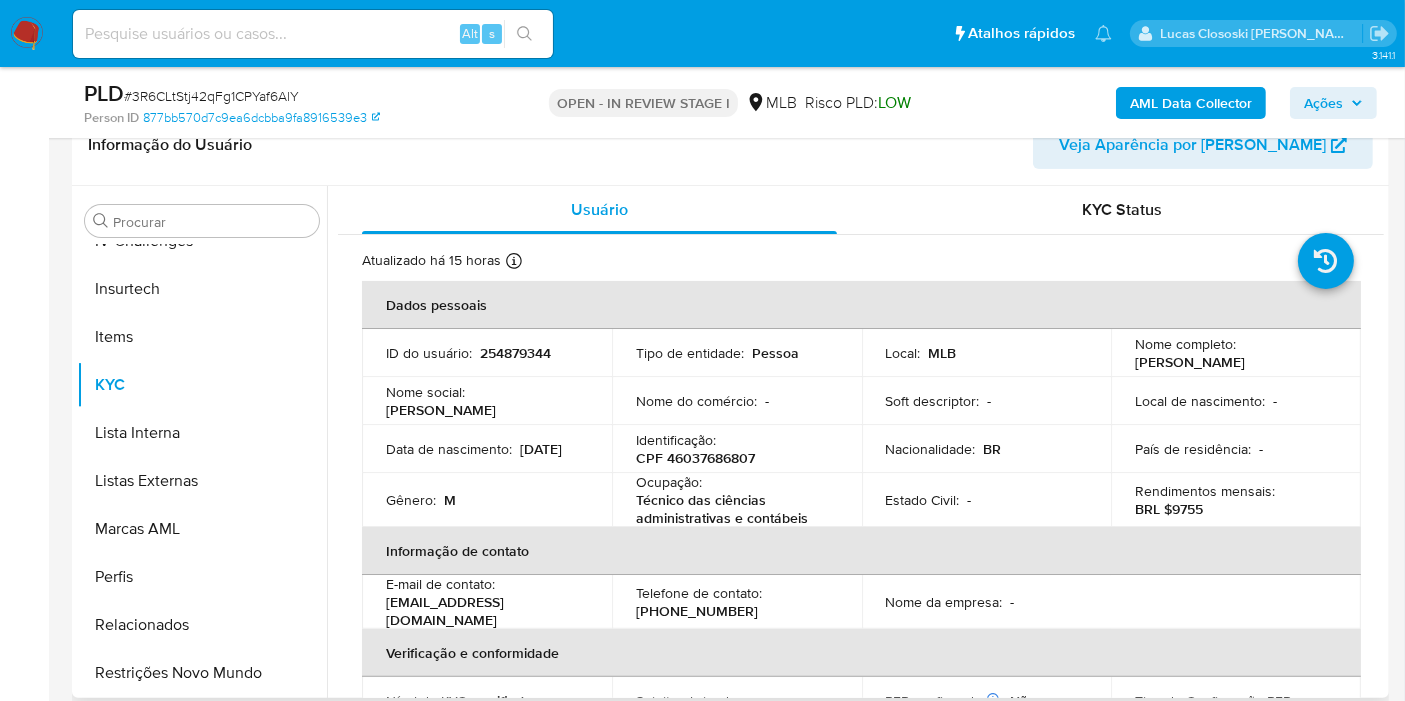 click on "CPF 46037686807" at bounding box center (695, 458) 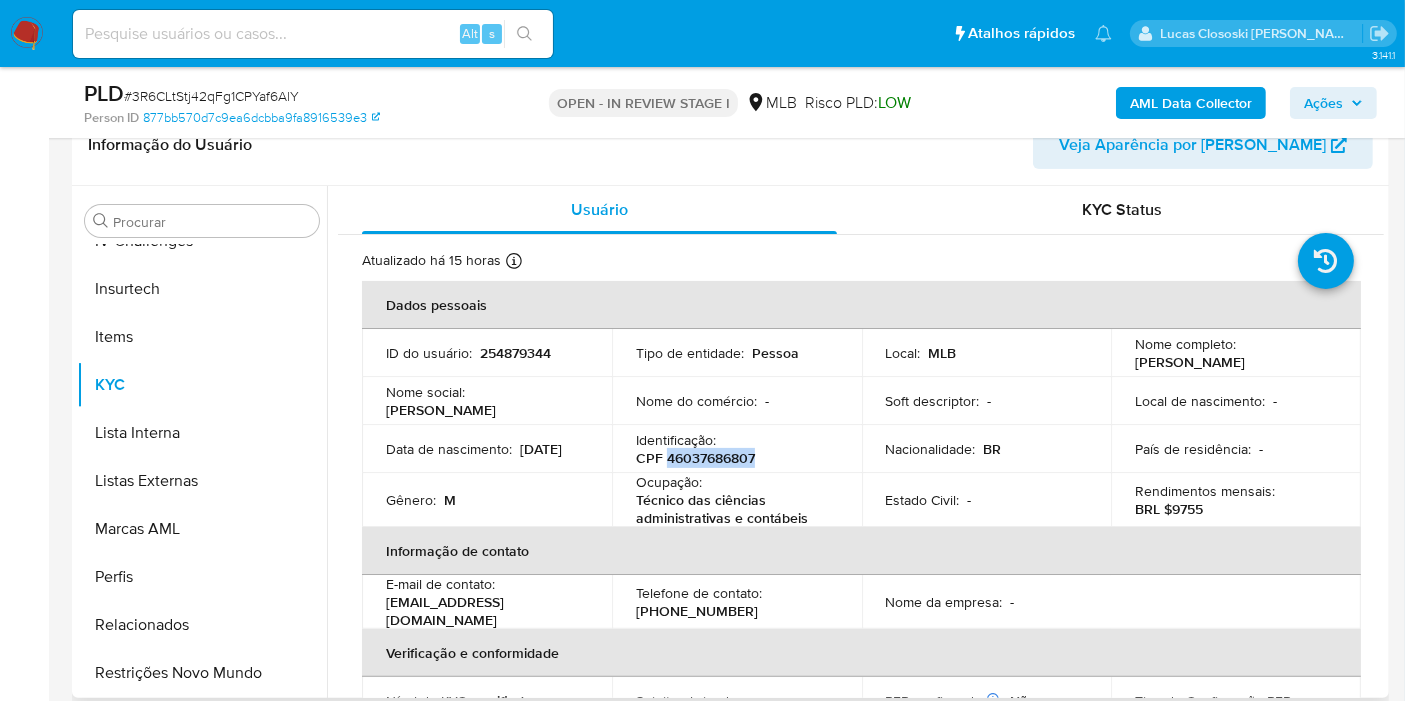click on "CPF 46037686807" at bounding box center [695, 458] 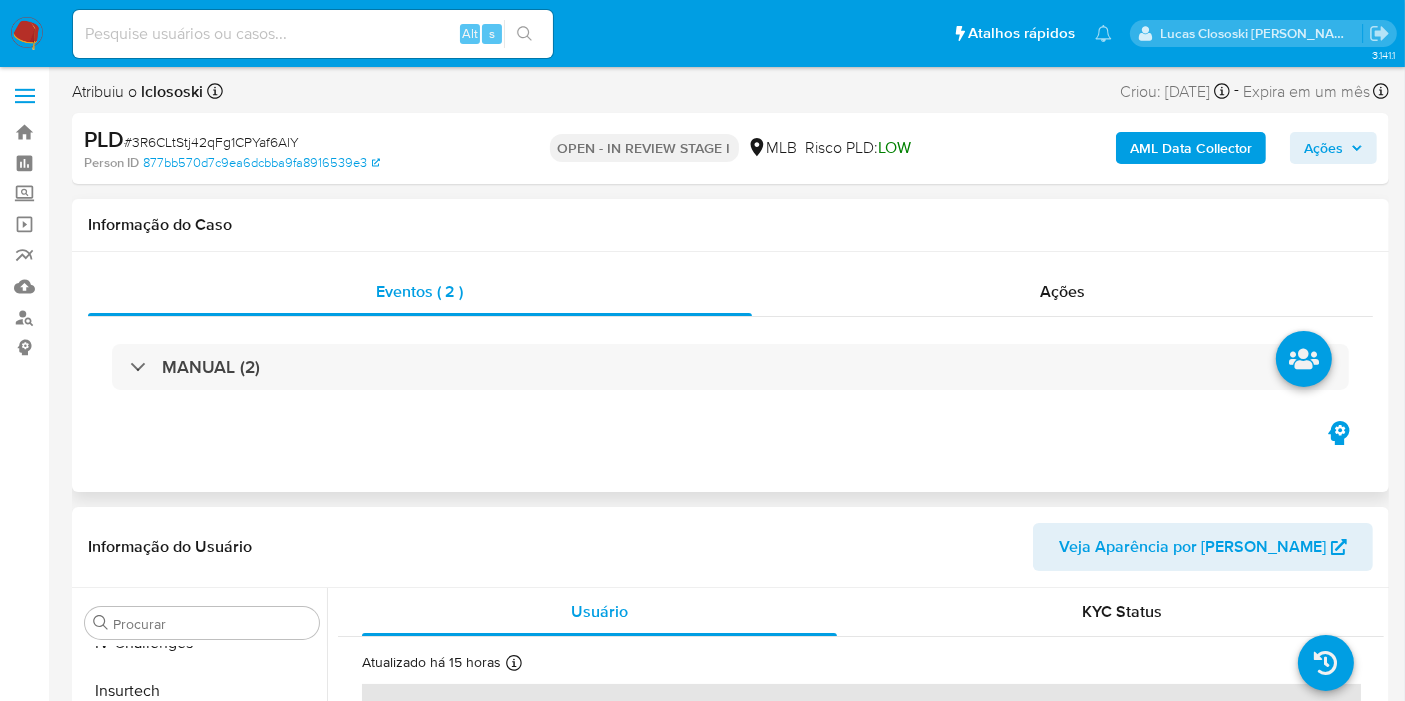 scroll, scrollTop: 0, scrollLeft: 0, axis: both 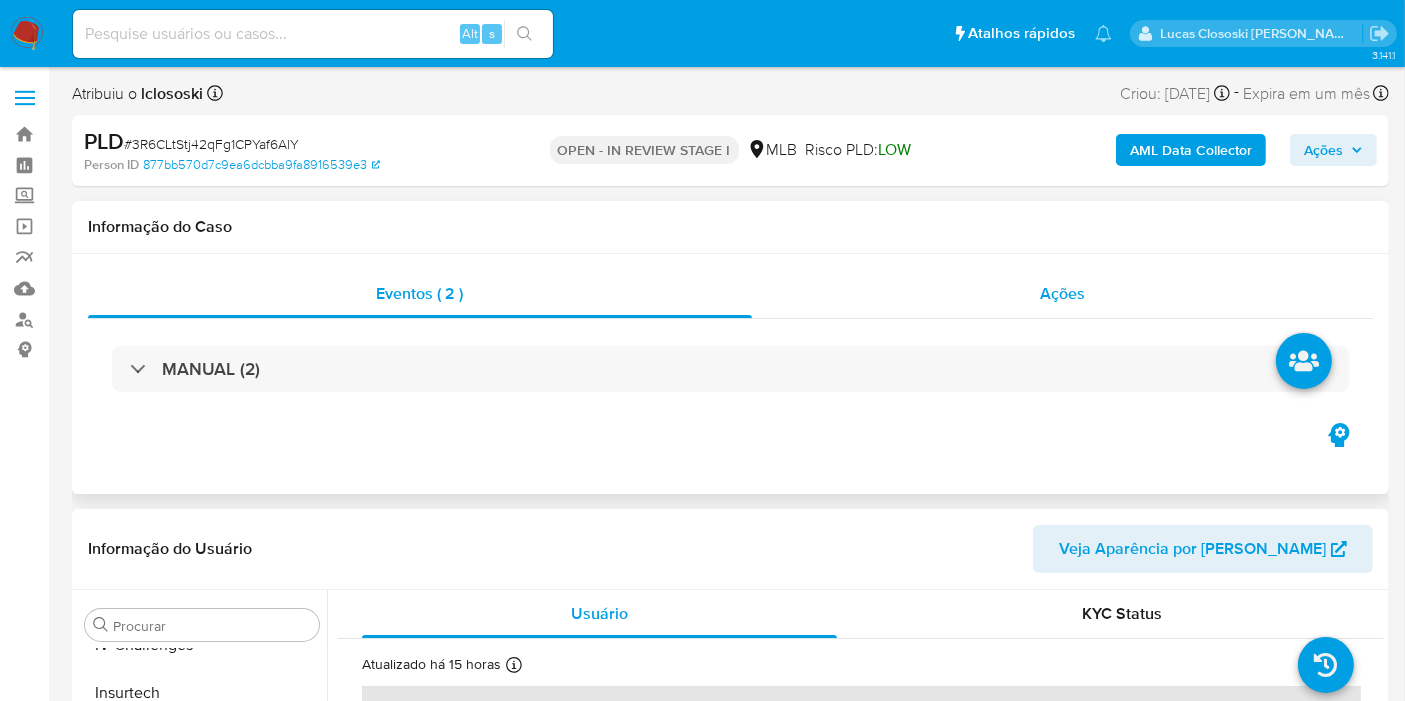 click on "Ações" at bounding box center [1063, 294] 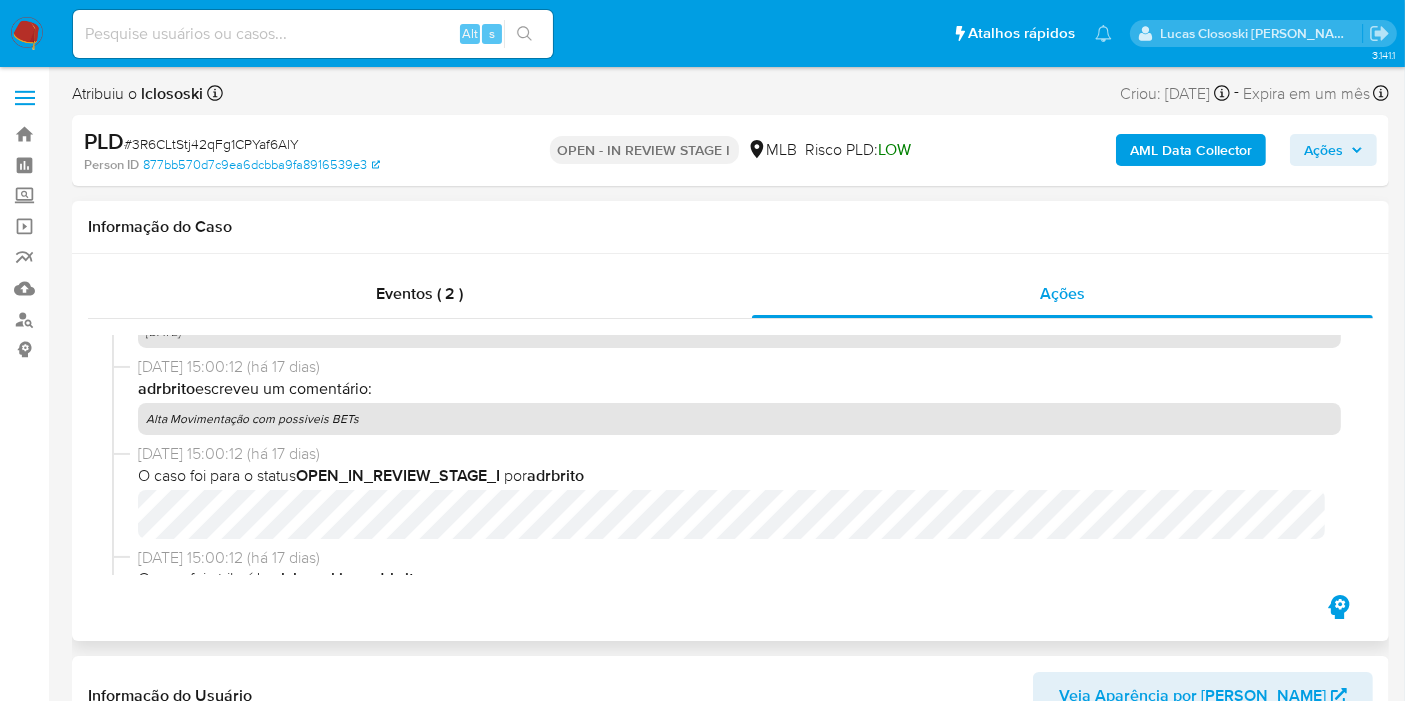 scroll, scrollTop: 777, scrollLeft: 0, axis: vertical 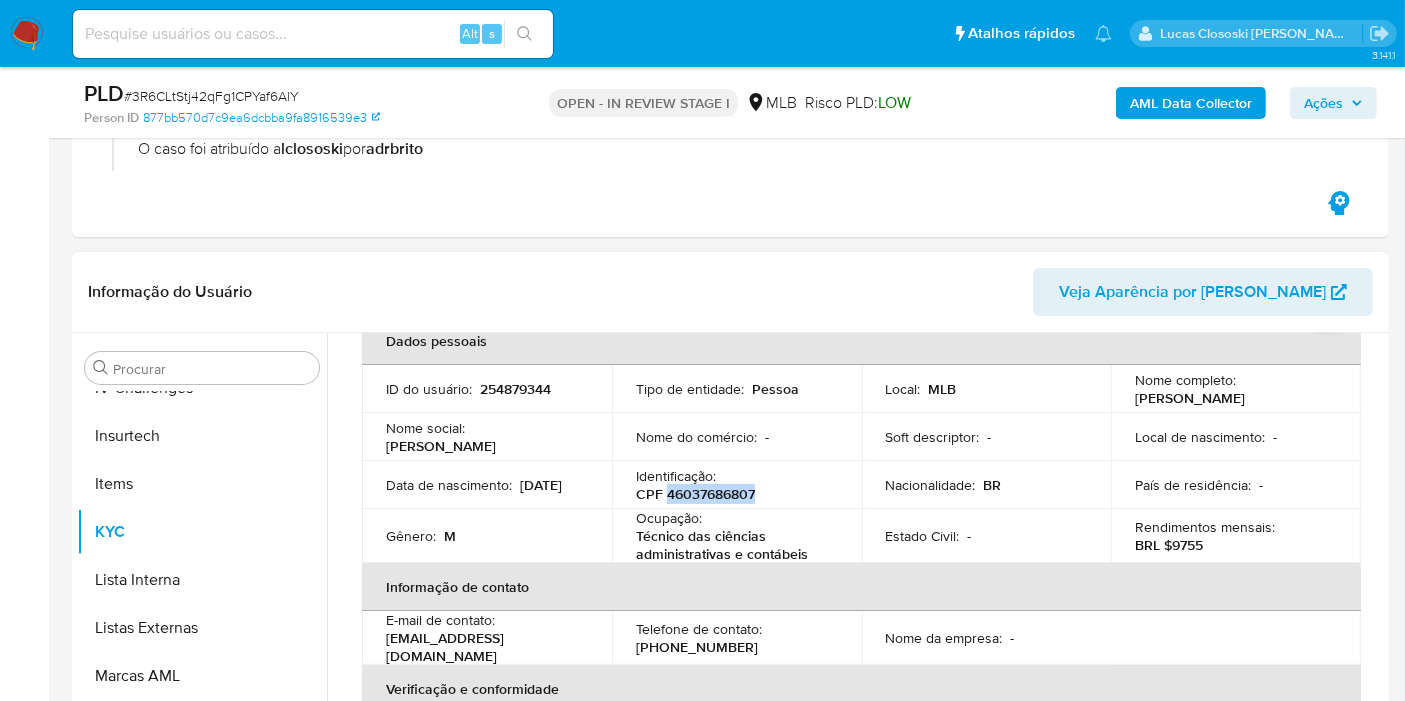 type 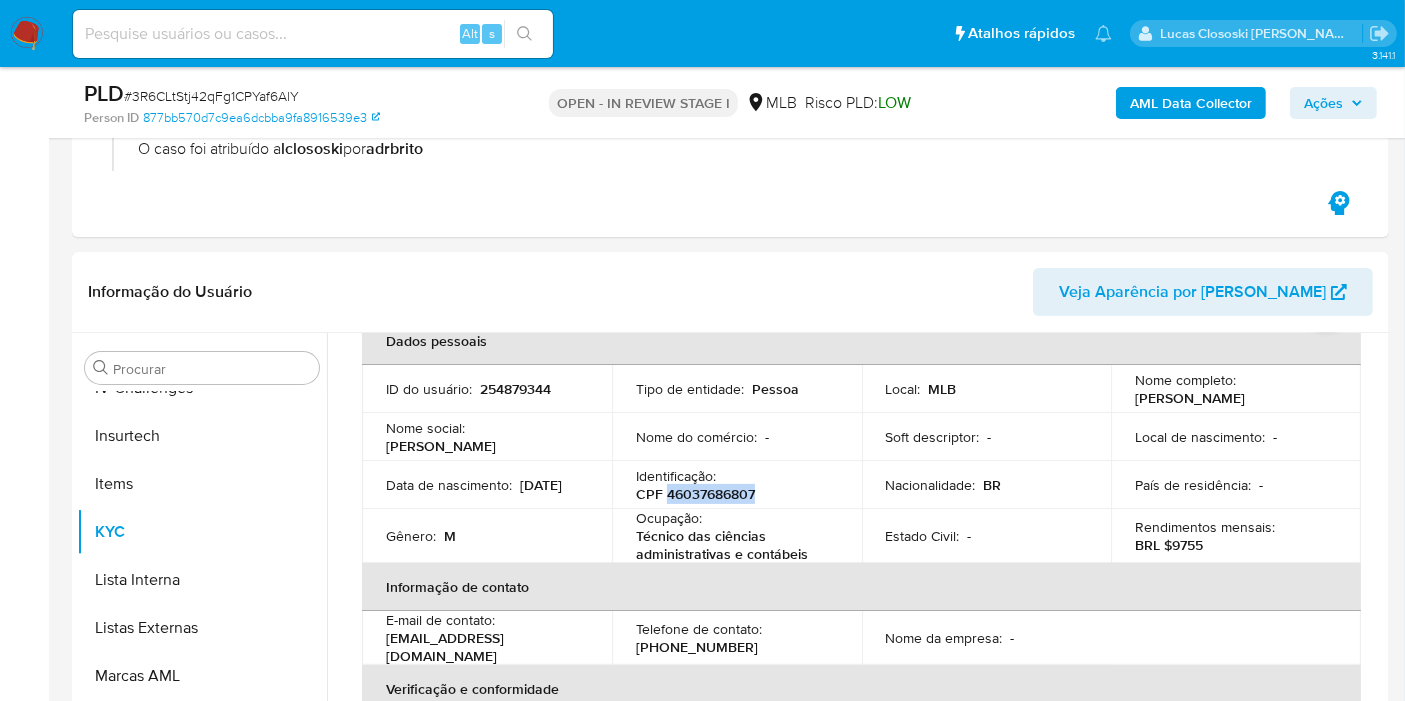 copy on "46037686807" 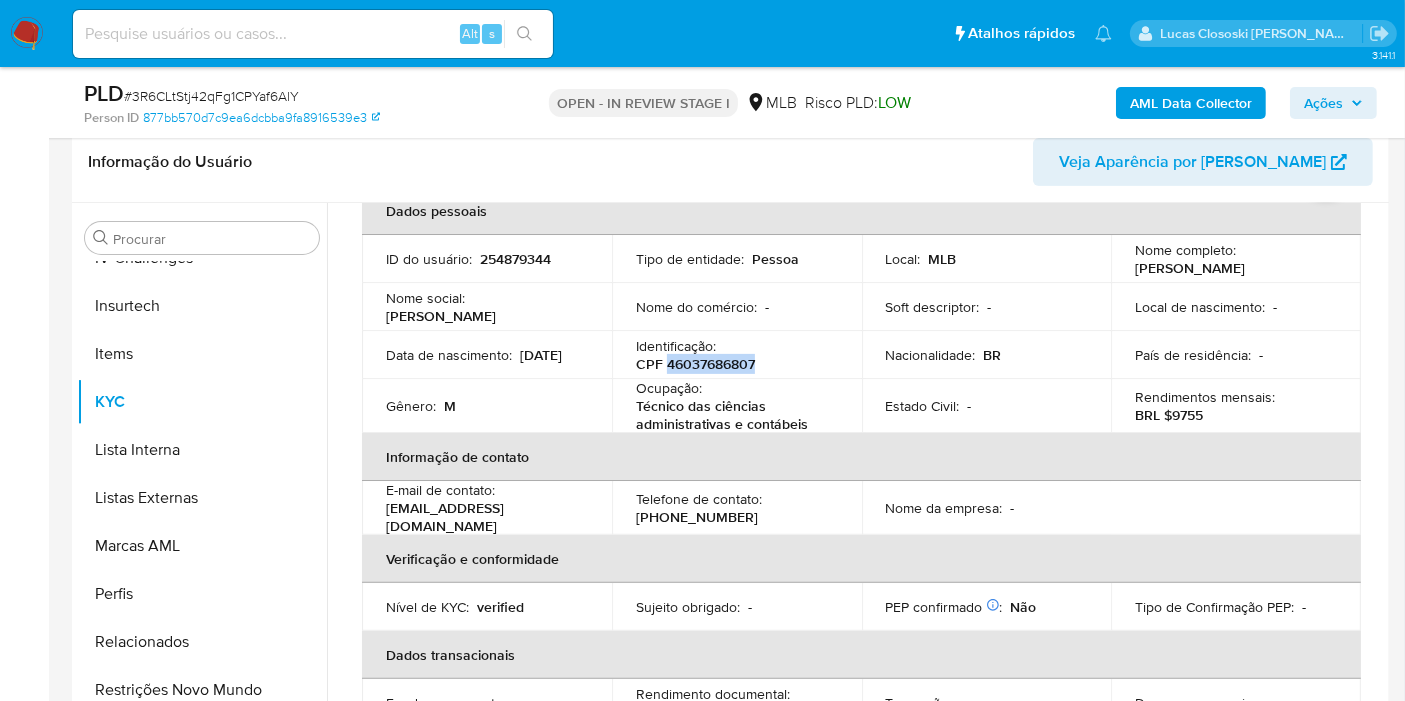 scroll, scrollTop: 444, scrollLeft: 0, axis: vertical 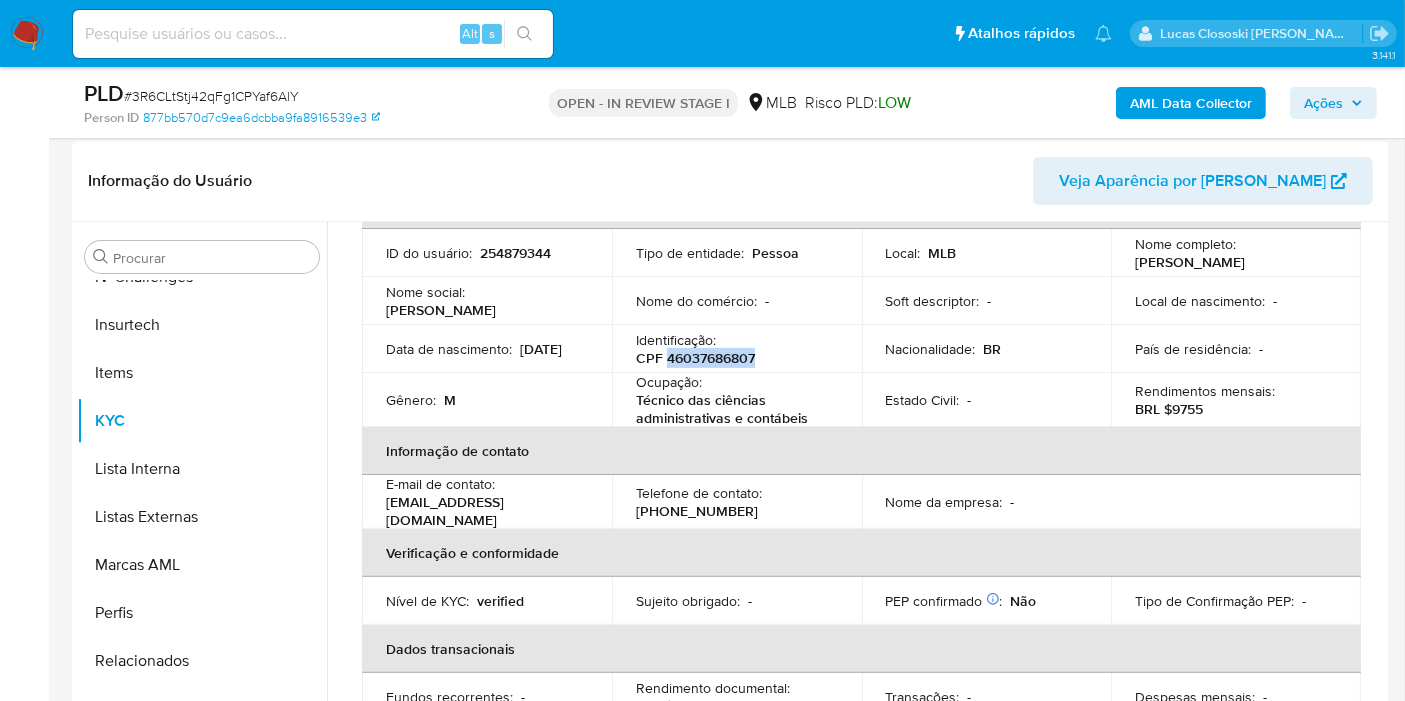copy on "46037686807" 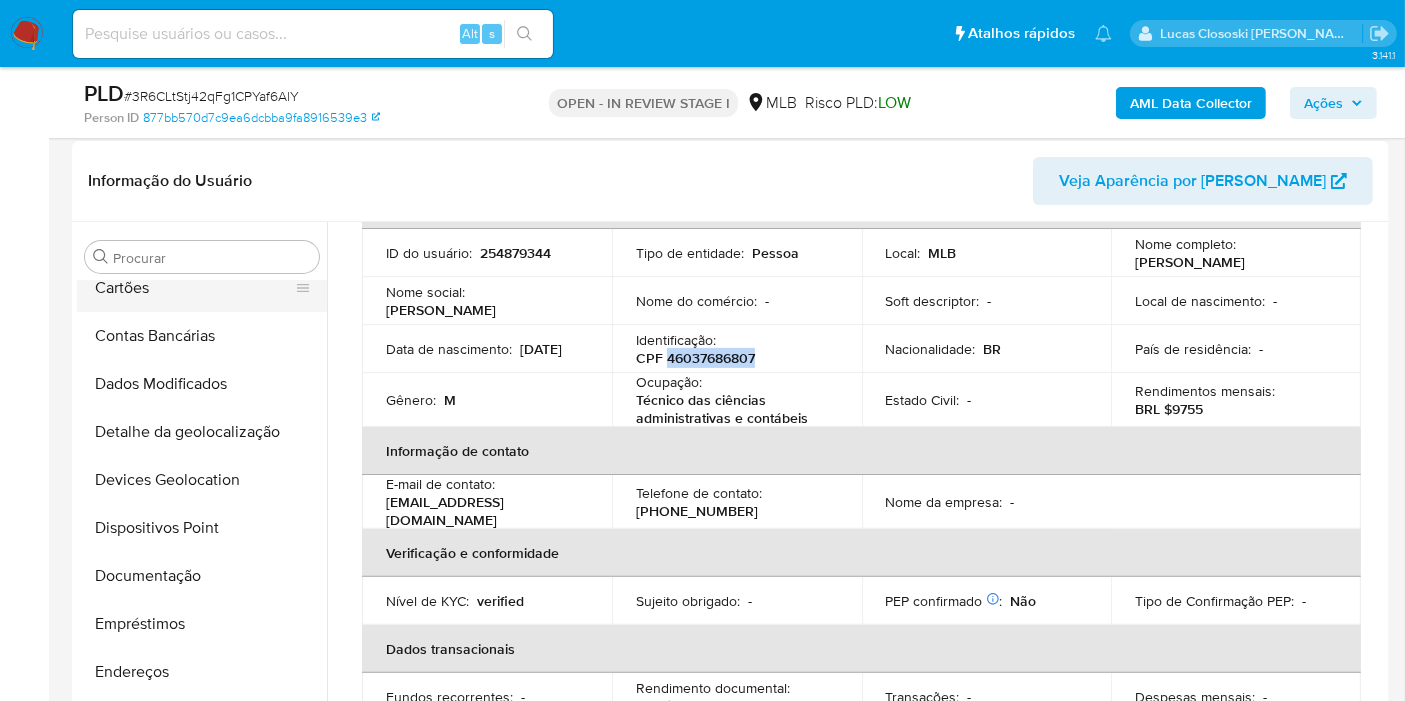 scroll, scrollTop: 0, scrollLeft: 0, axis: both 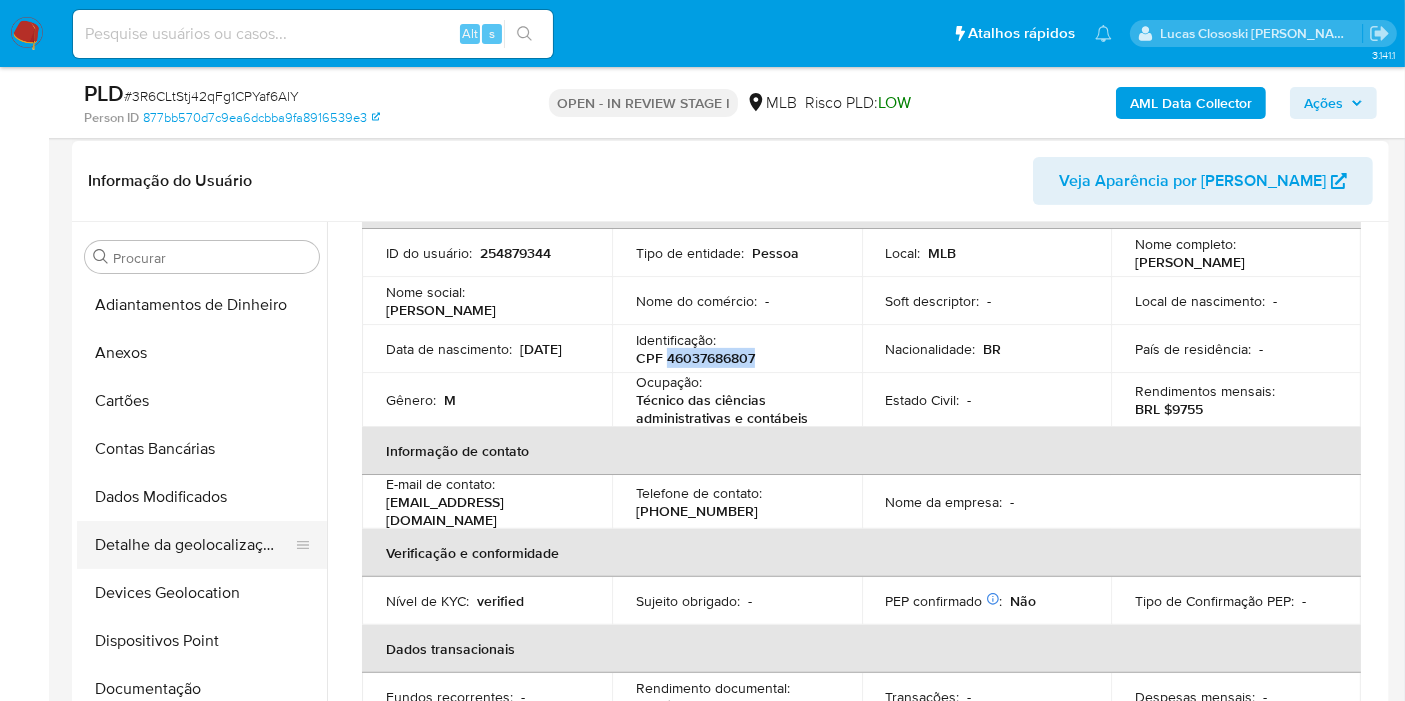 click on "Detalhe da geolocalização" at bounding box center [194, 545] 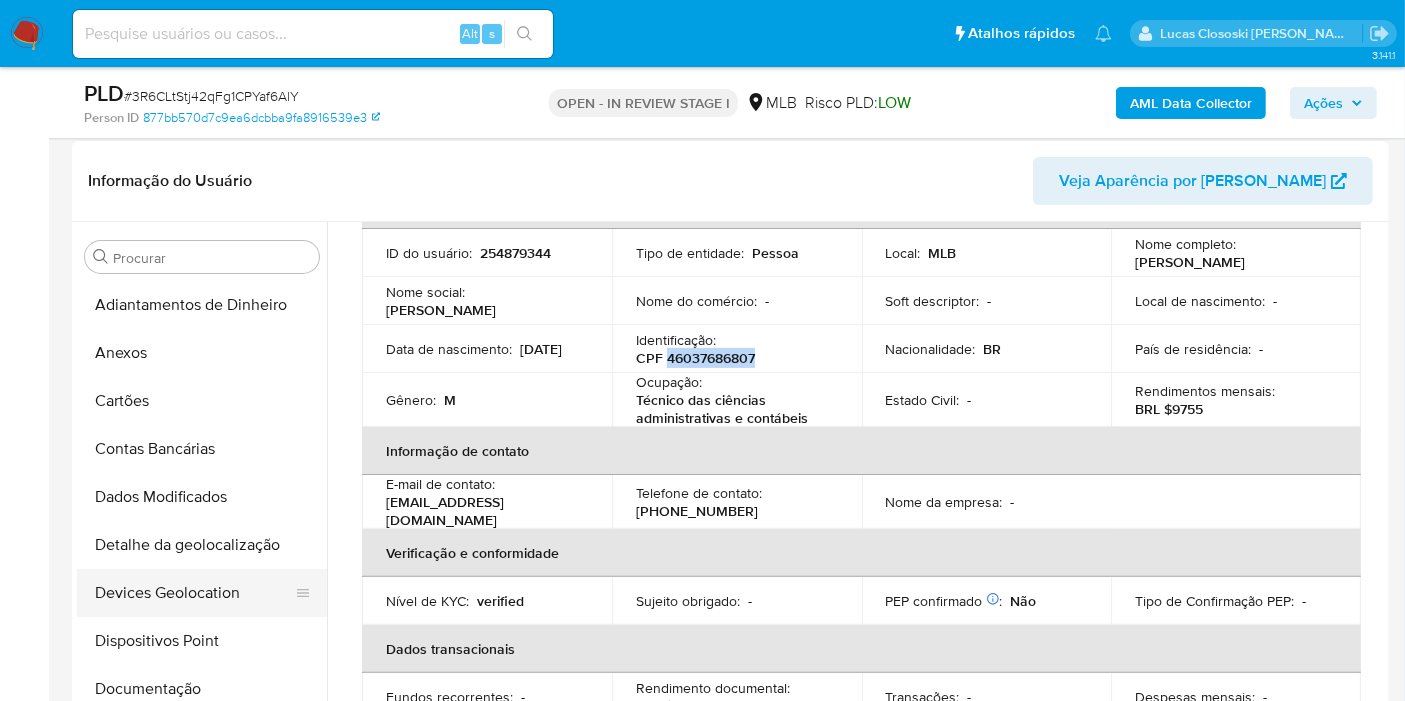 scroll, scrollTop: 0, scrollLeft: 0, axis: both 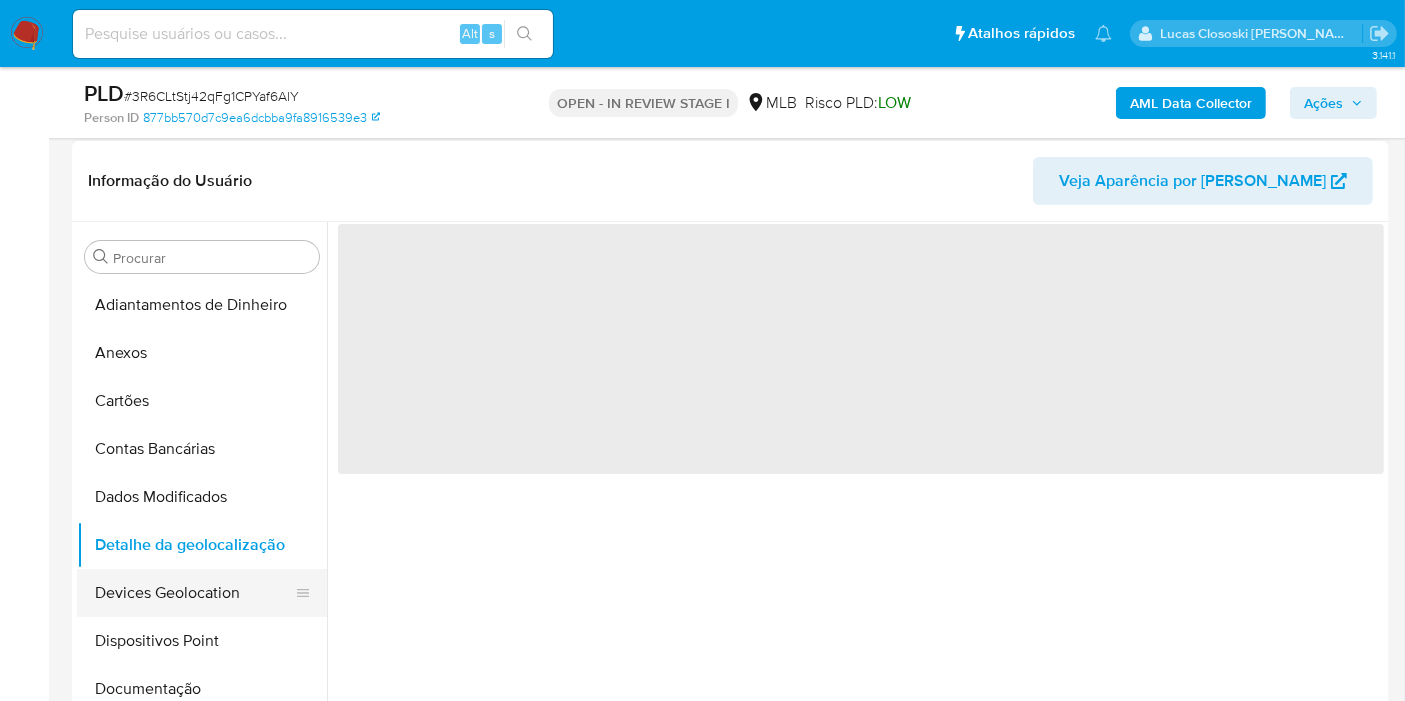 click on "Devices Geolocation" at bounding box center [194, 593] 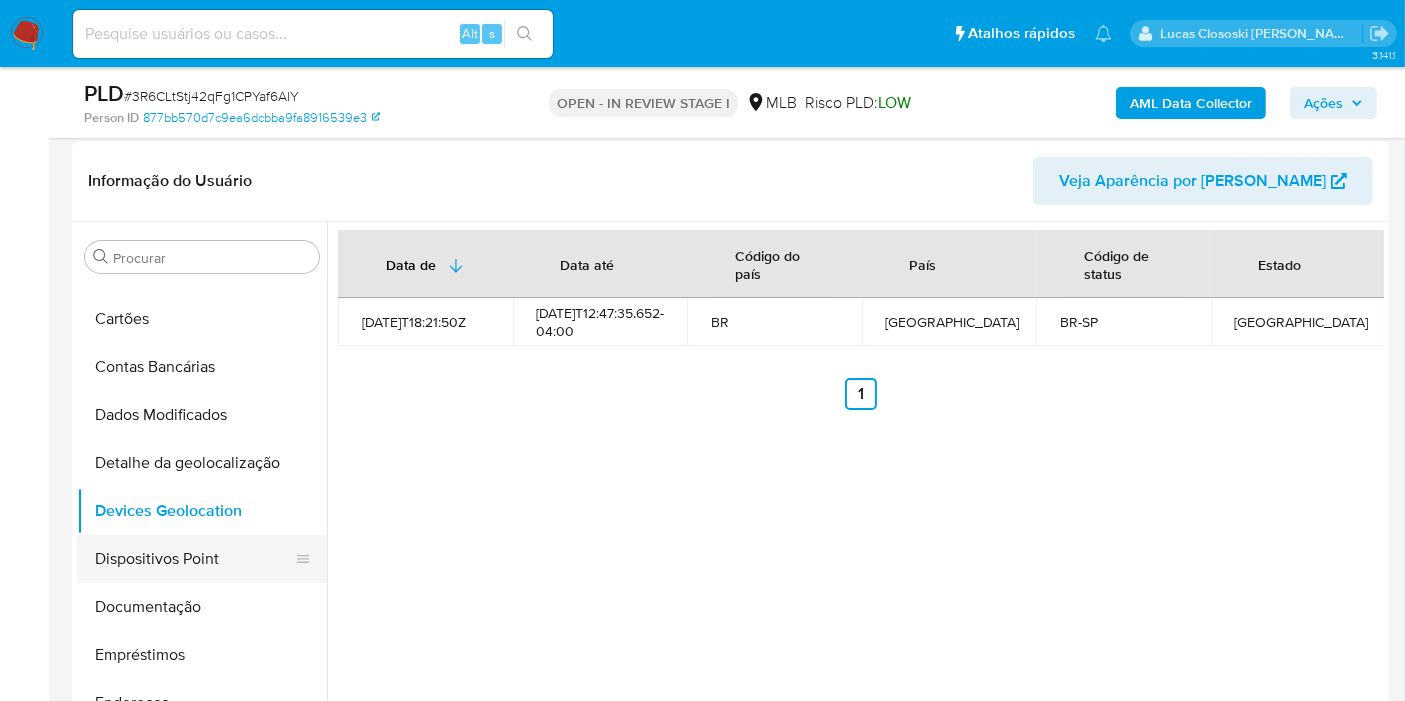 scroll, scrollTop: 111, scrollLeft: 0, axis: vertical 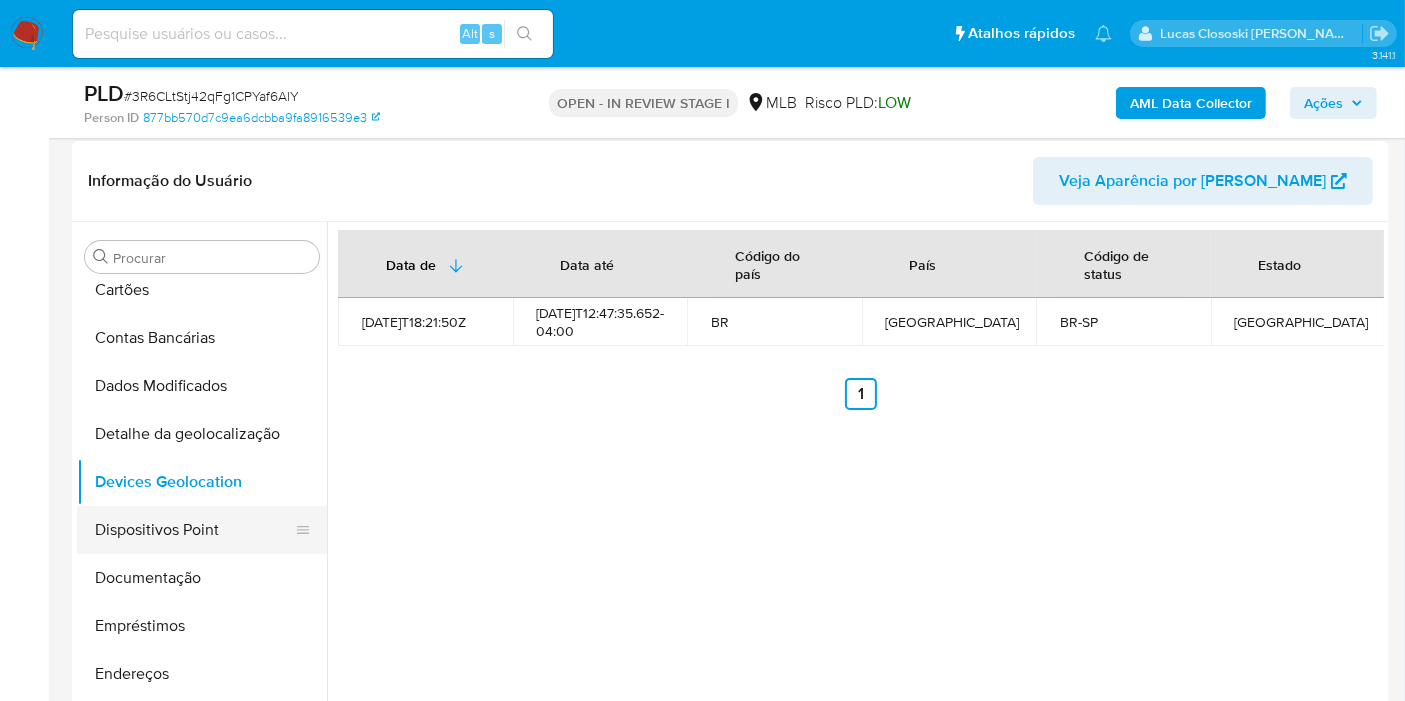 click on "Dispositivos Point" at bounding box center (194, 530) 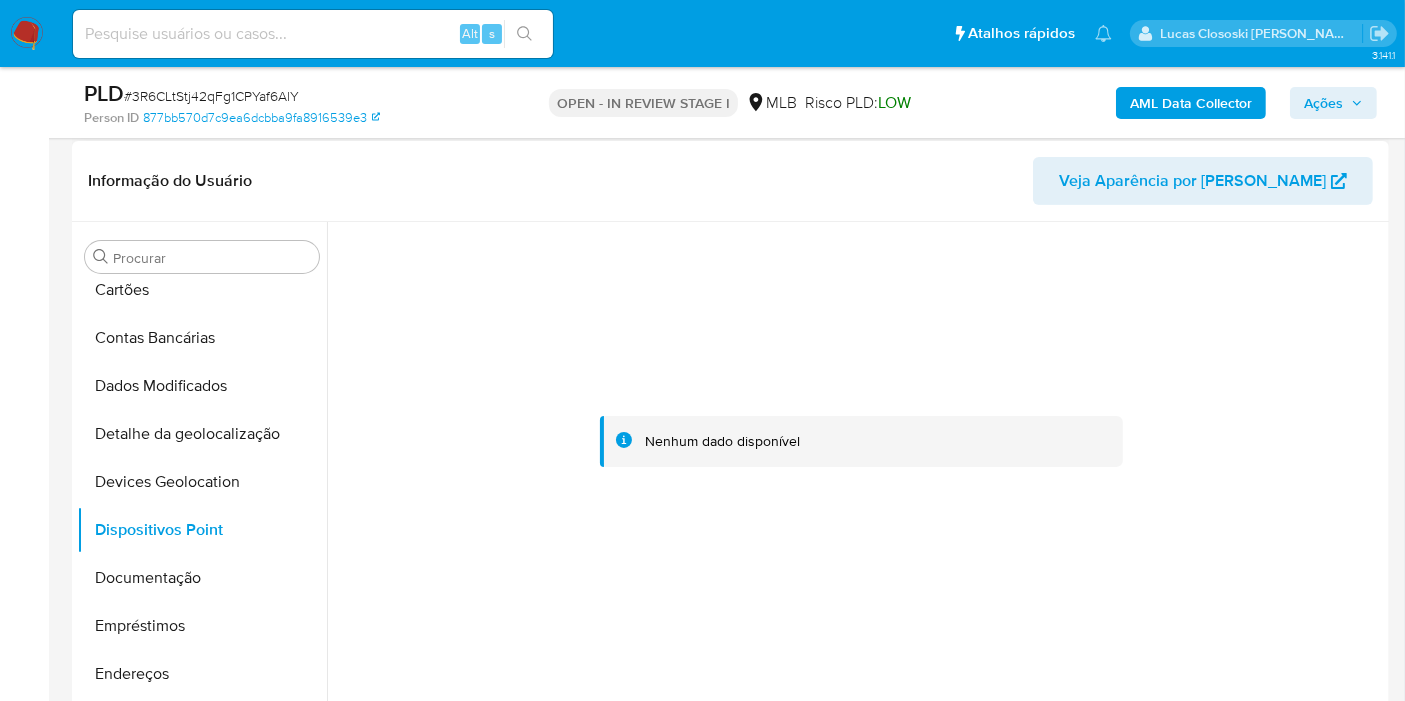 click at bounding box center (861, 442) 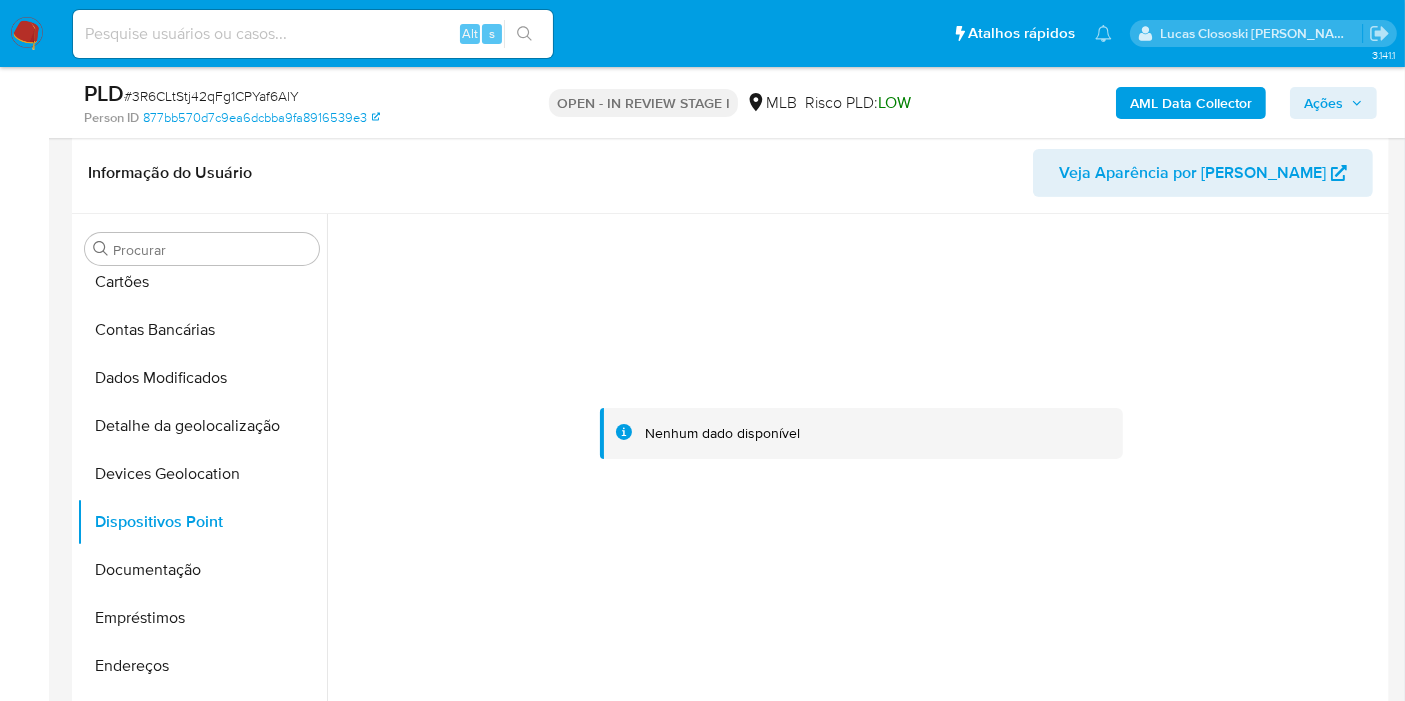 scroll, scrollTop: 555, scrollLeft: 0, axis: vertical 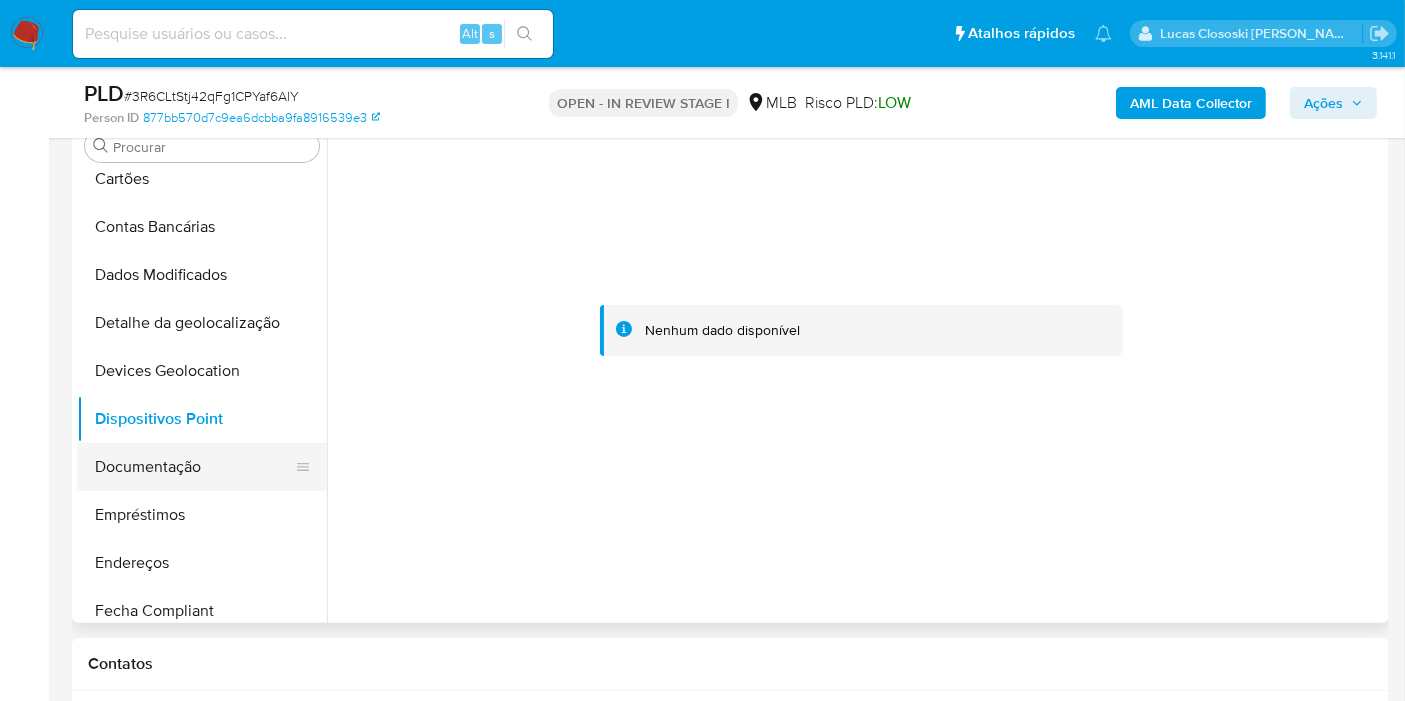 click on "Documentação" at bounding box center (194, 467) 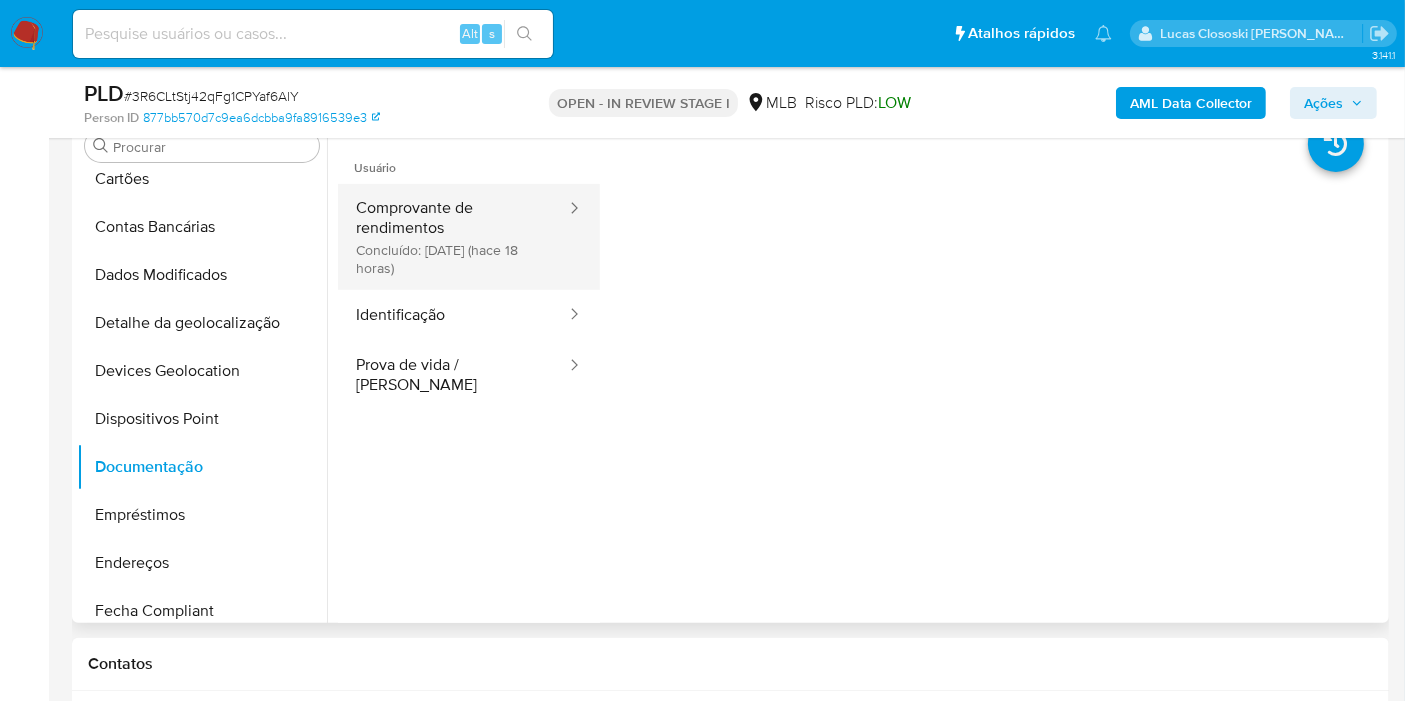 click on "Comprovante de rendimentos Concluído: 30/06/2025 (hace 18 horas)" at bounding box center [453, 237] 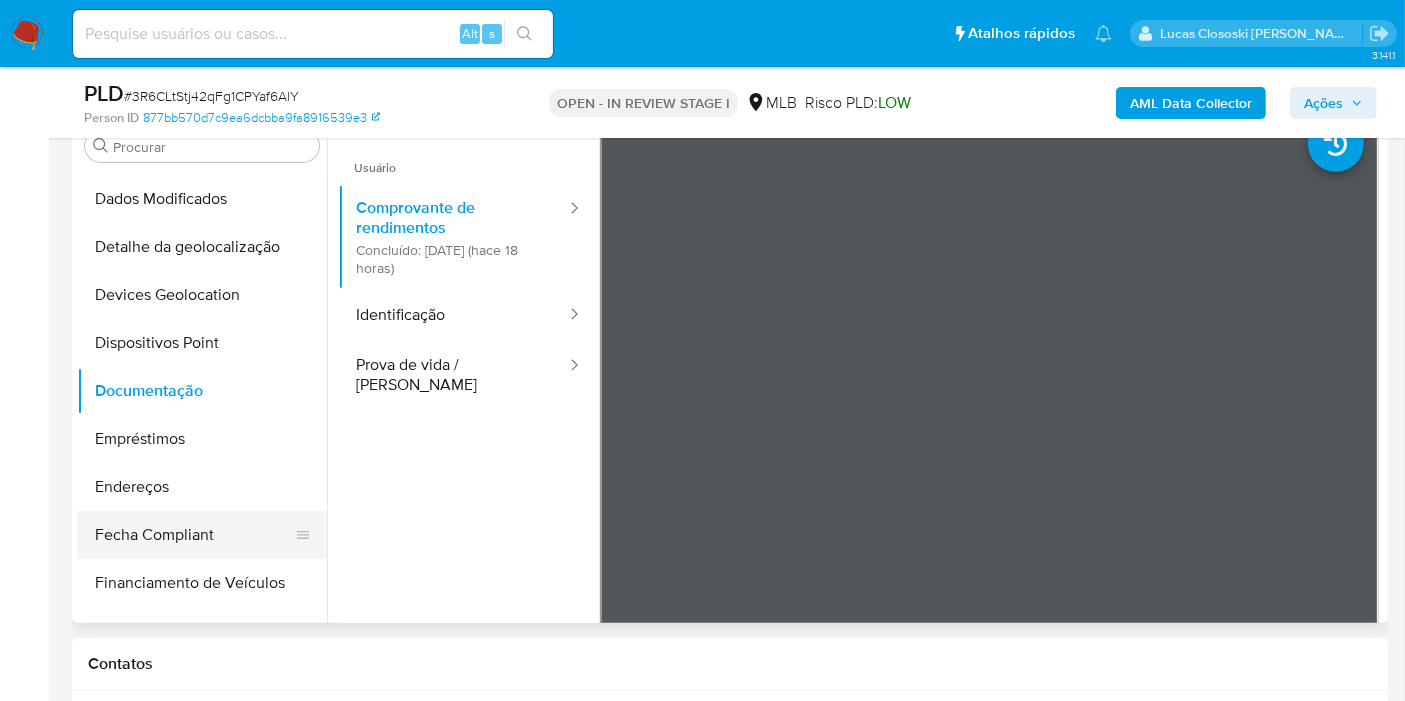 scroll, scrollTop: 222, scrollLeft: 0, axis: vertical 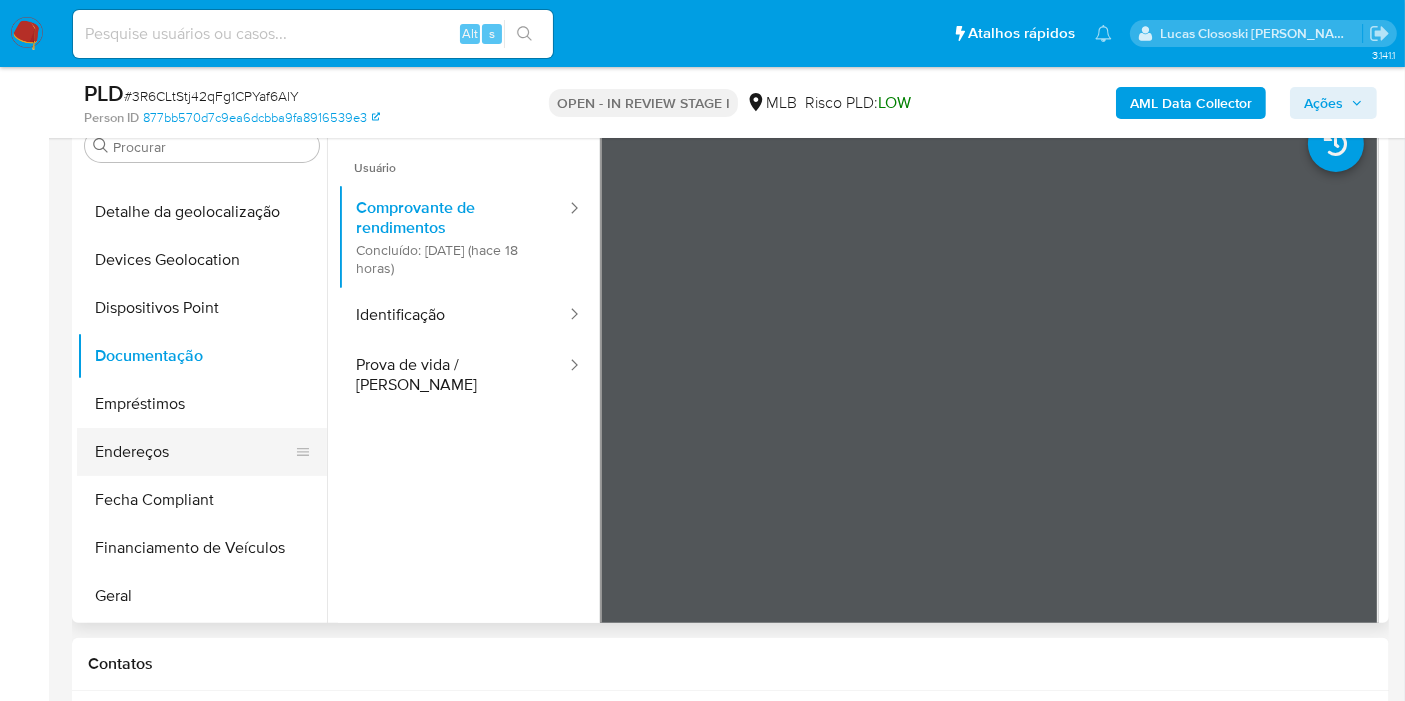 click on "Endereços" at bounding box center [194, 452] 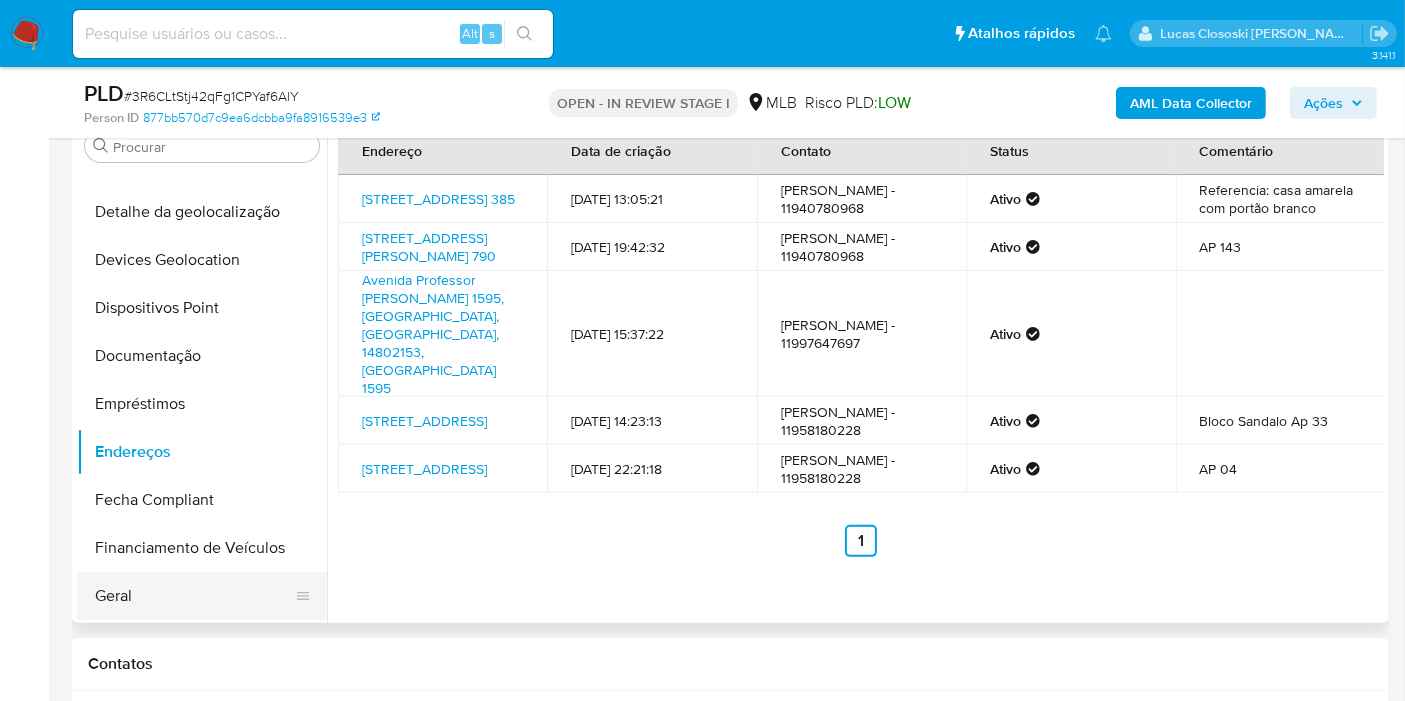 click on "Geral" at bounding box center (194, 596) 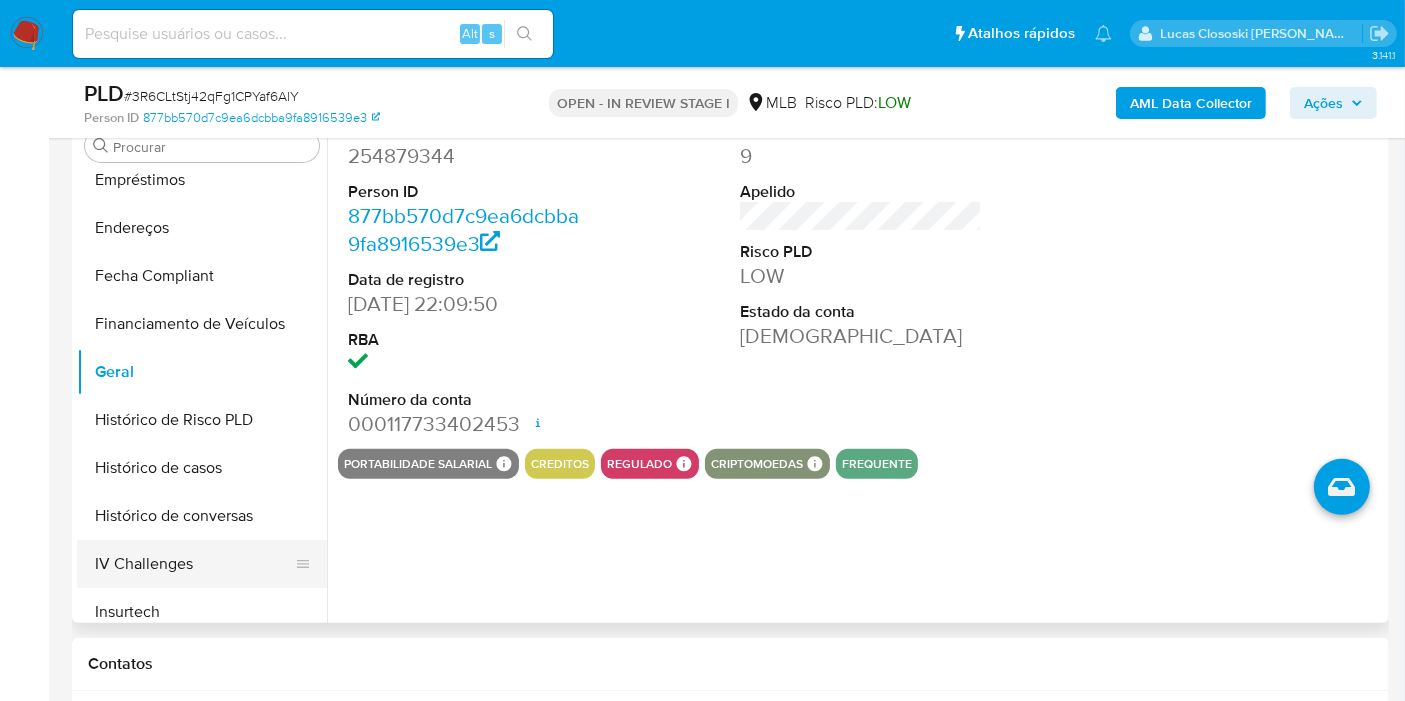 scroll, scrollTop: 555, scrollLeft: 0, axis: vertical 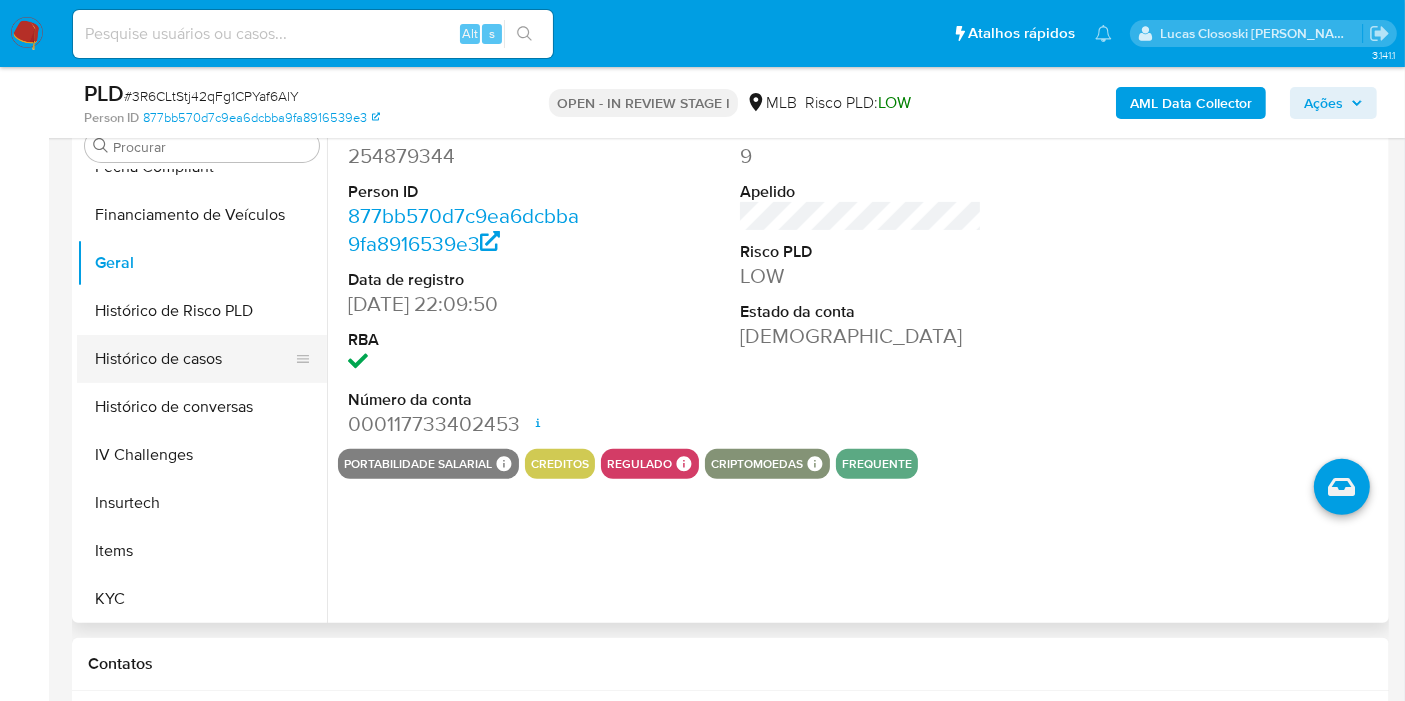 click on "Histórico de casos" at bounding box center (194, 359) 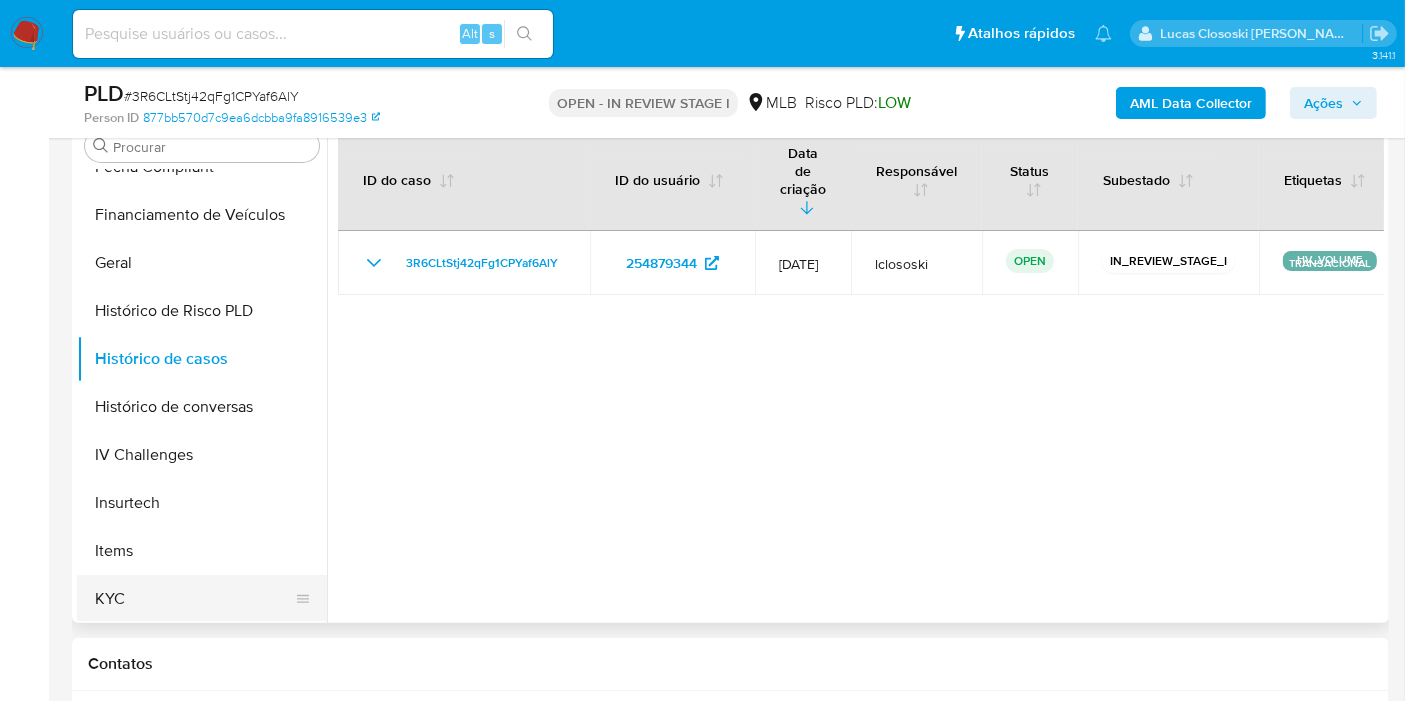 click on "KYC" at bounding box center [194, 599] 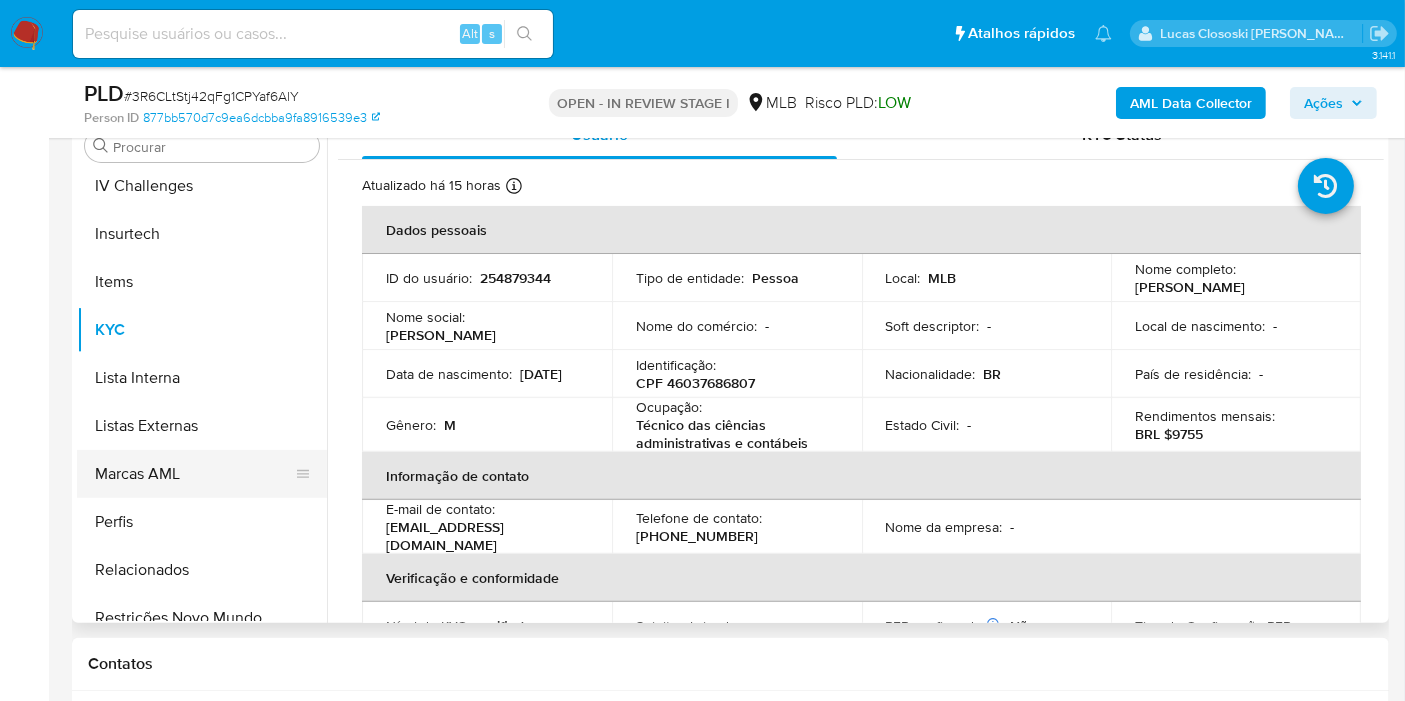 scroll, scrollTop: 844, scrollLeft: 0, axis: vertical 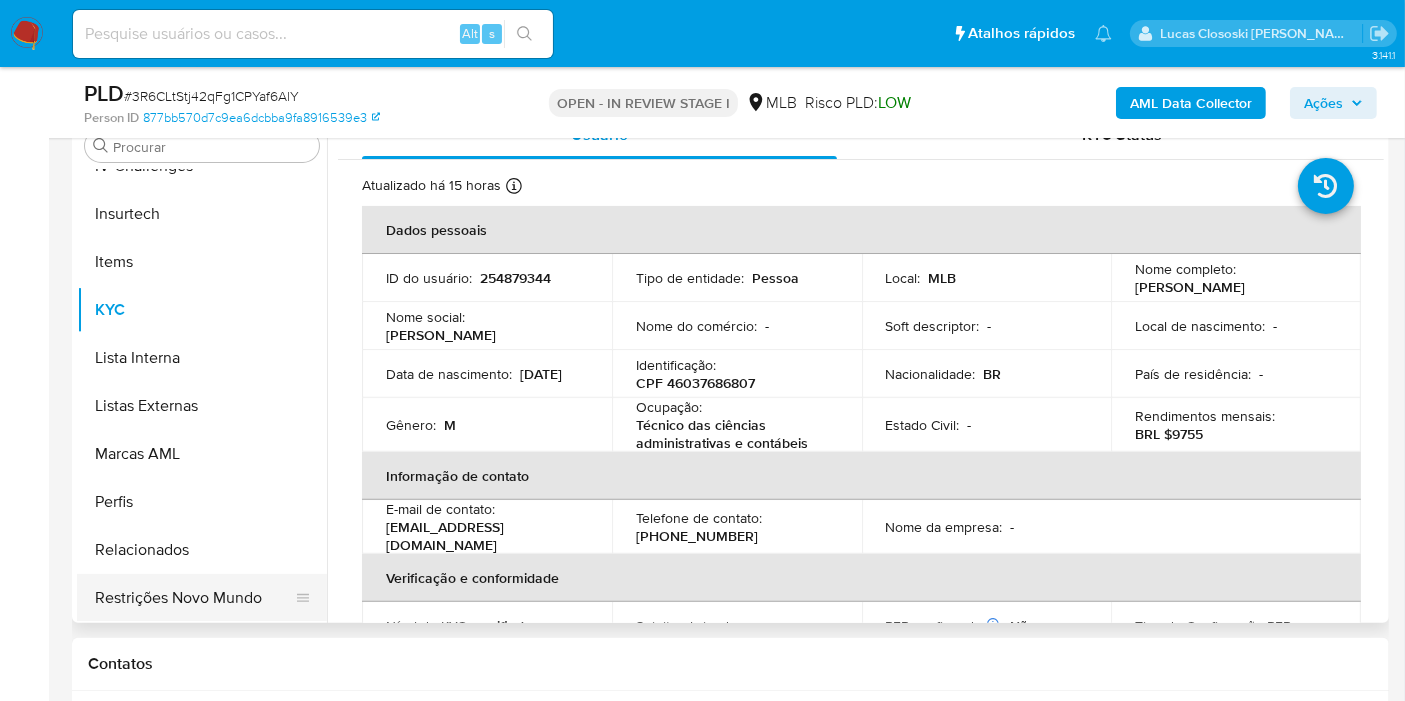 click on "Restrições Novo Mundo" at bounding box center [194, 598] 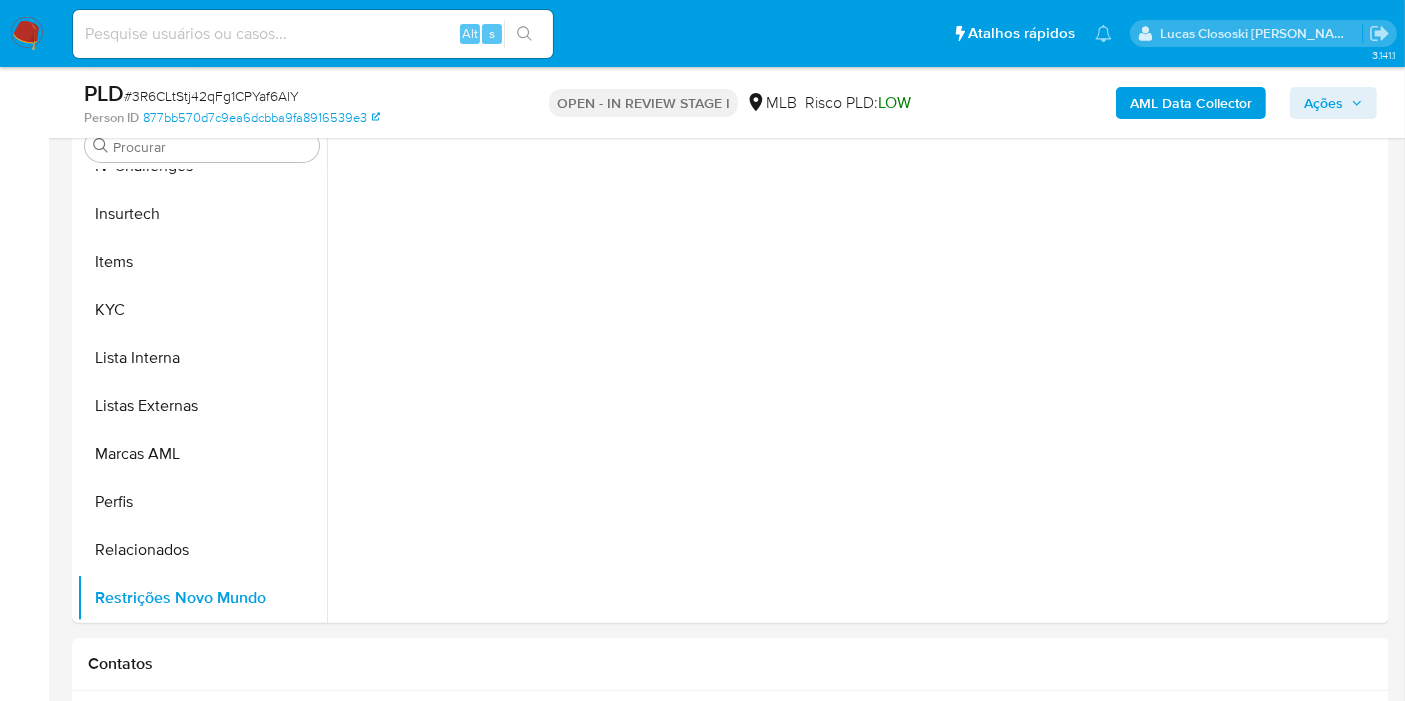 click on "AML Data Collector Ações" at bounding box center (1164, 102) 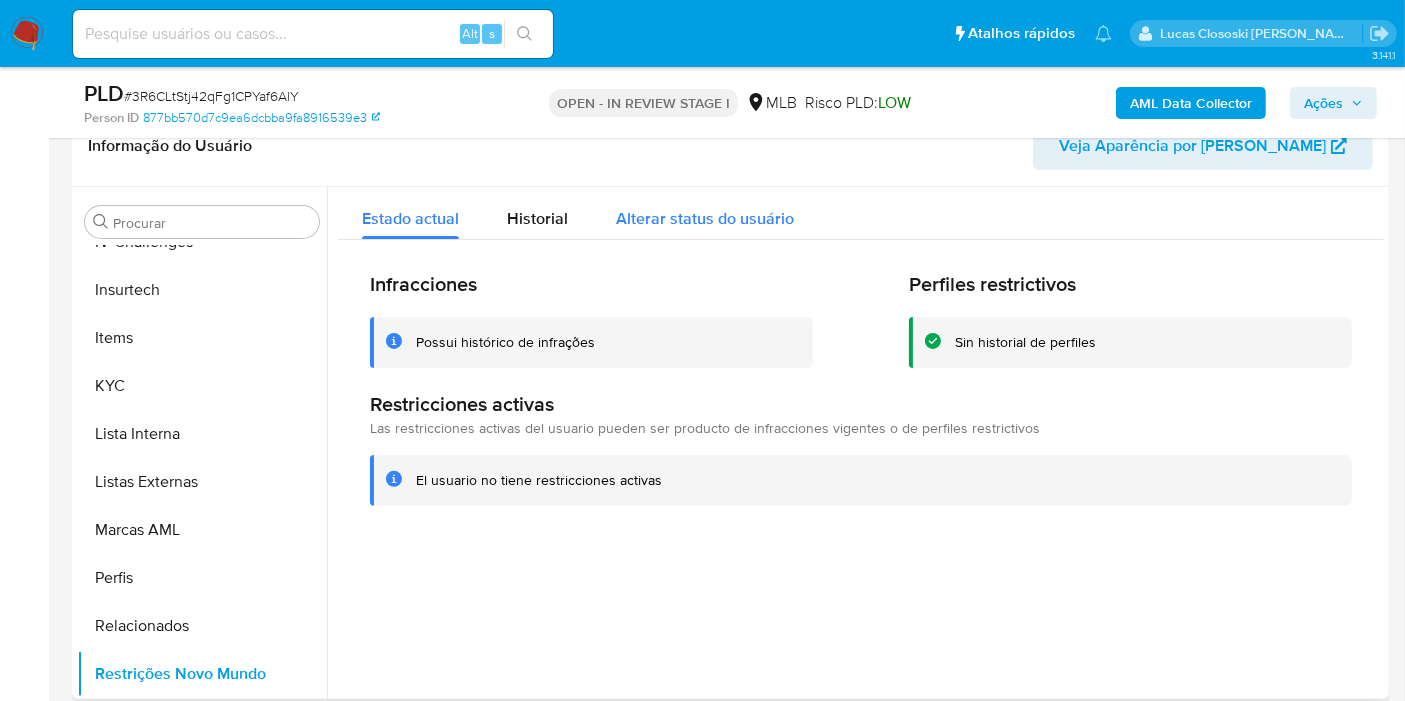scroll, scrollTop: 444, scrollLeft: 0, axis: vertical 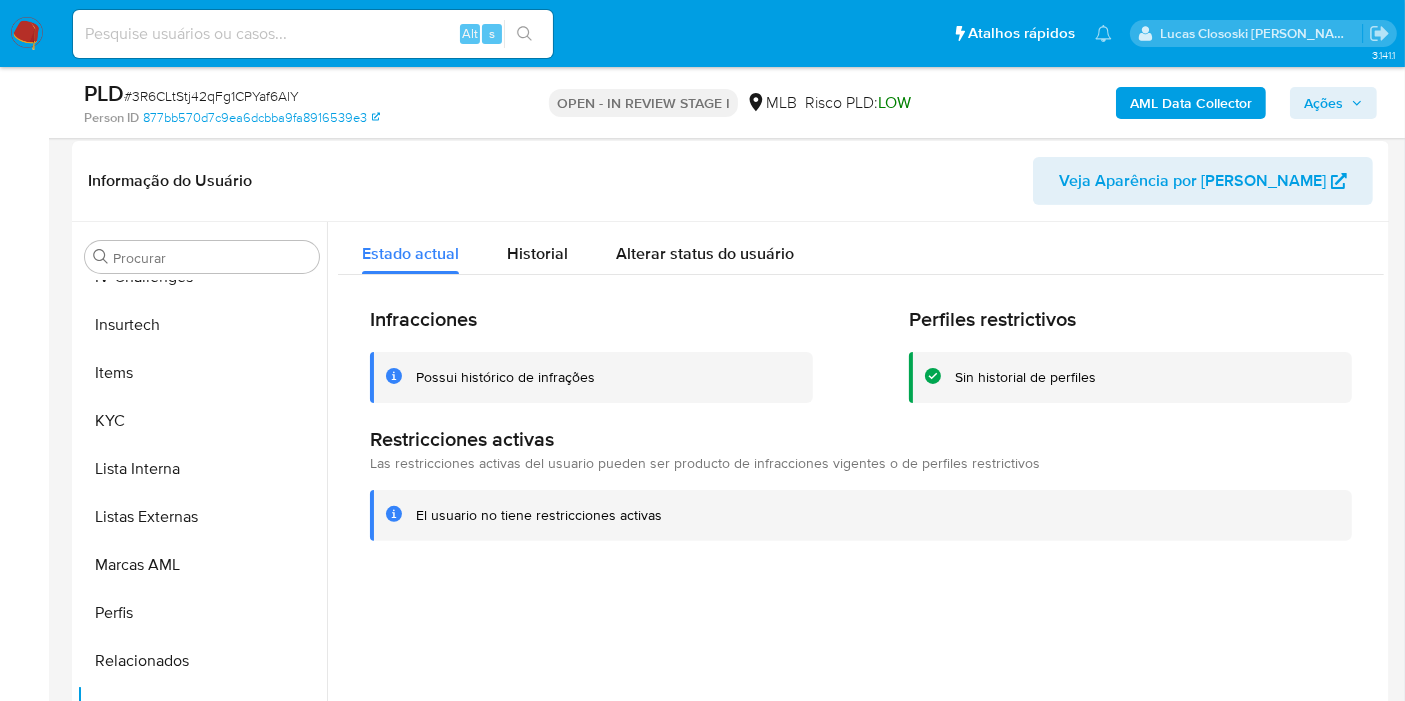 click on "# 3R6CLtStj42qFg1CPYaf6AlY" at bounding box center [211, 96] 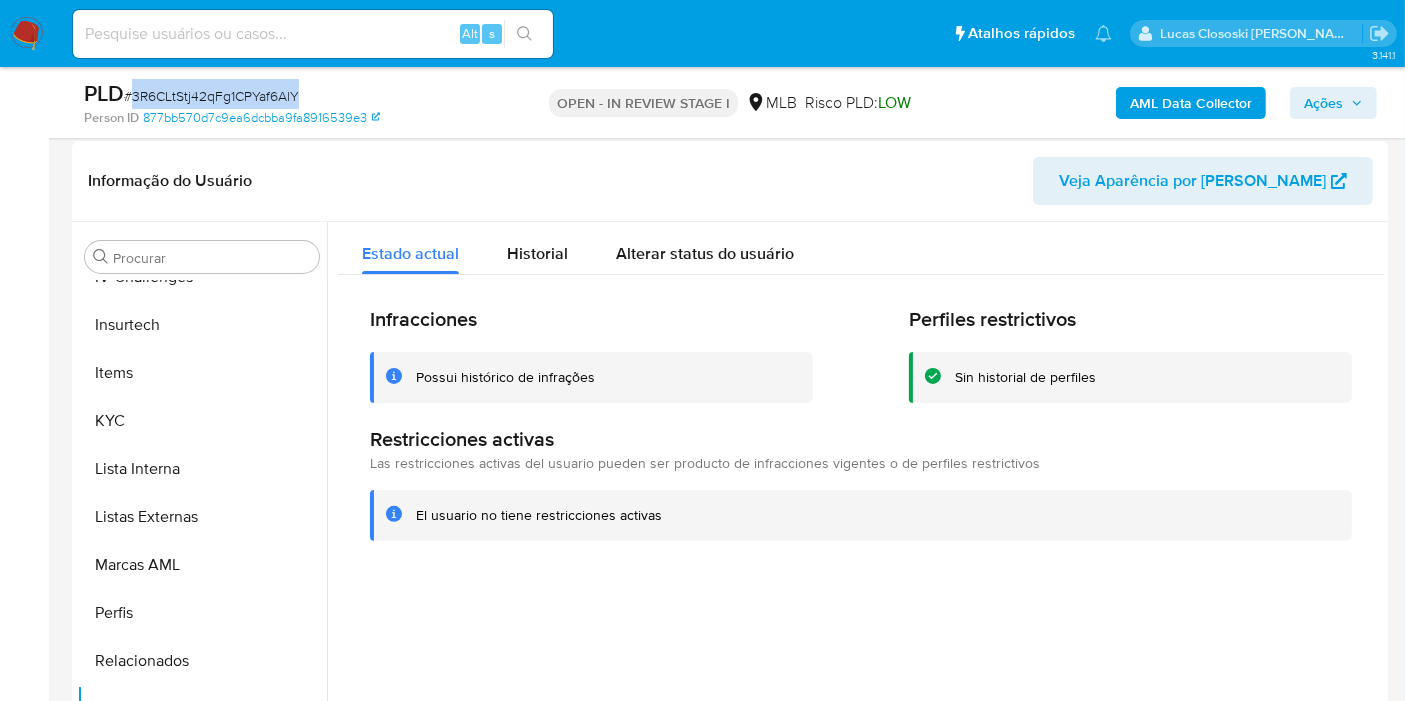 click on "# 3R6CLtStj42qFg1CPYaf6AlY" at bounding box center (211, 96) 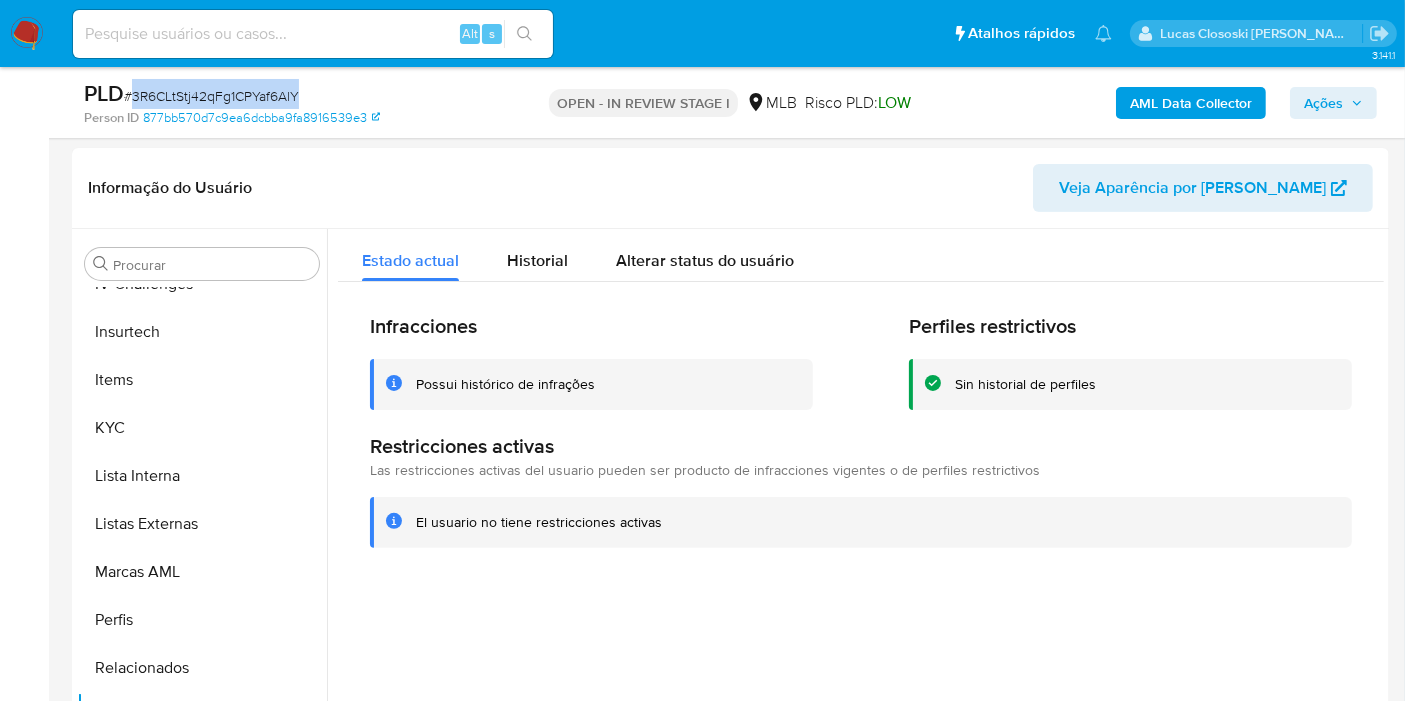 scroll, scrollTop: 0, scrollLeft: 0, axis: both 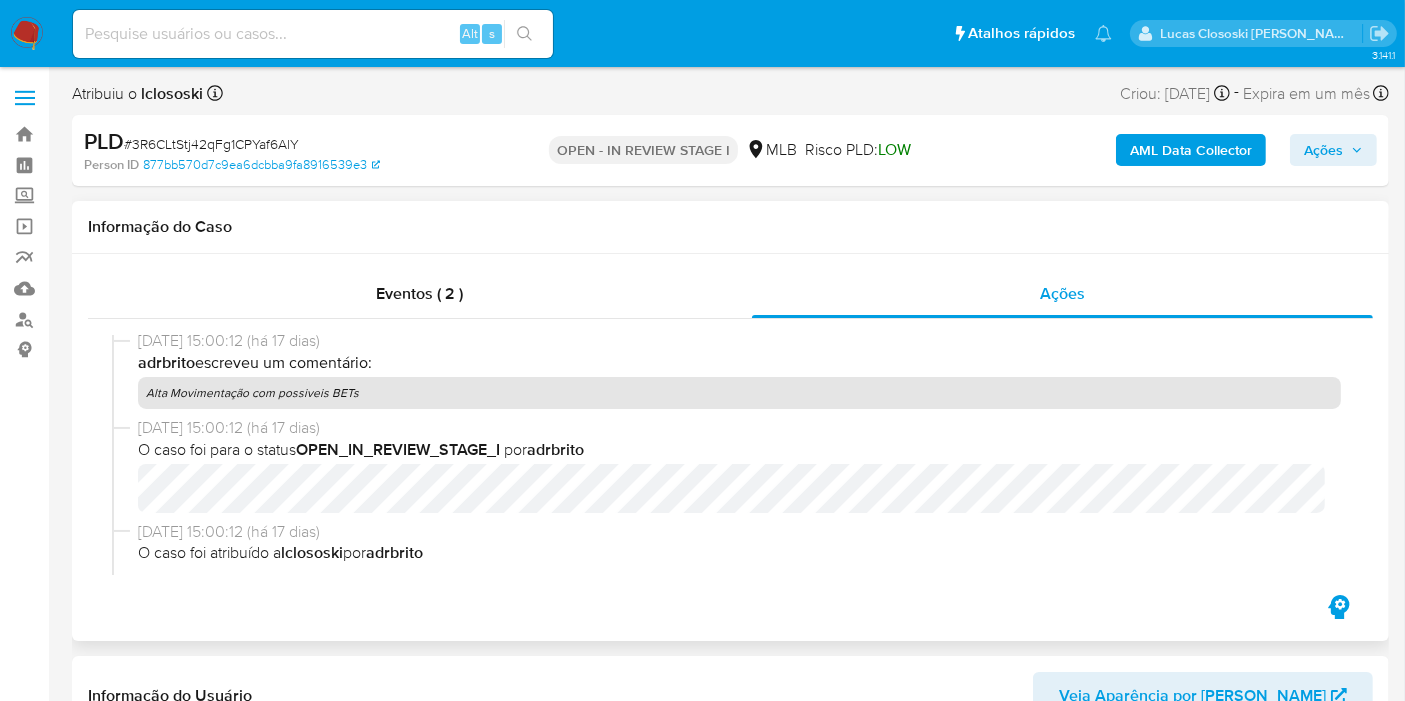 click on "Alta Movimentação com possiveis BETs" at bounding box center [739, 393] 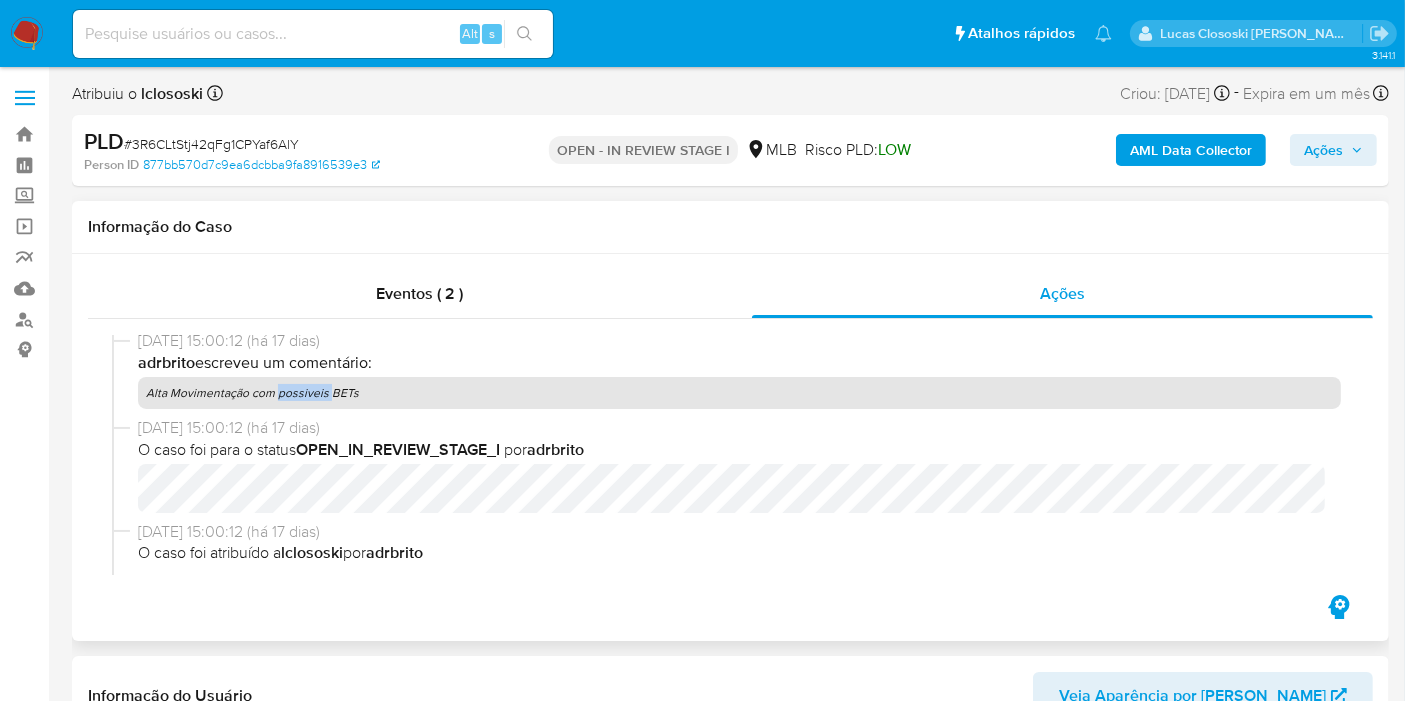 click on "Alta Movimentação com possiveis BETs" at bounding box center (739, 393) 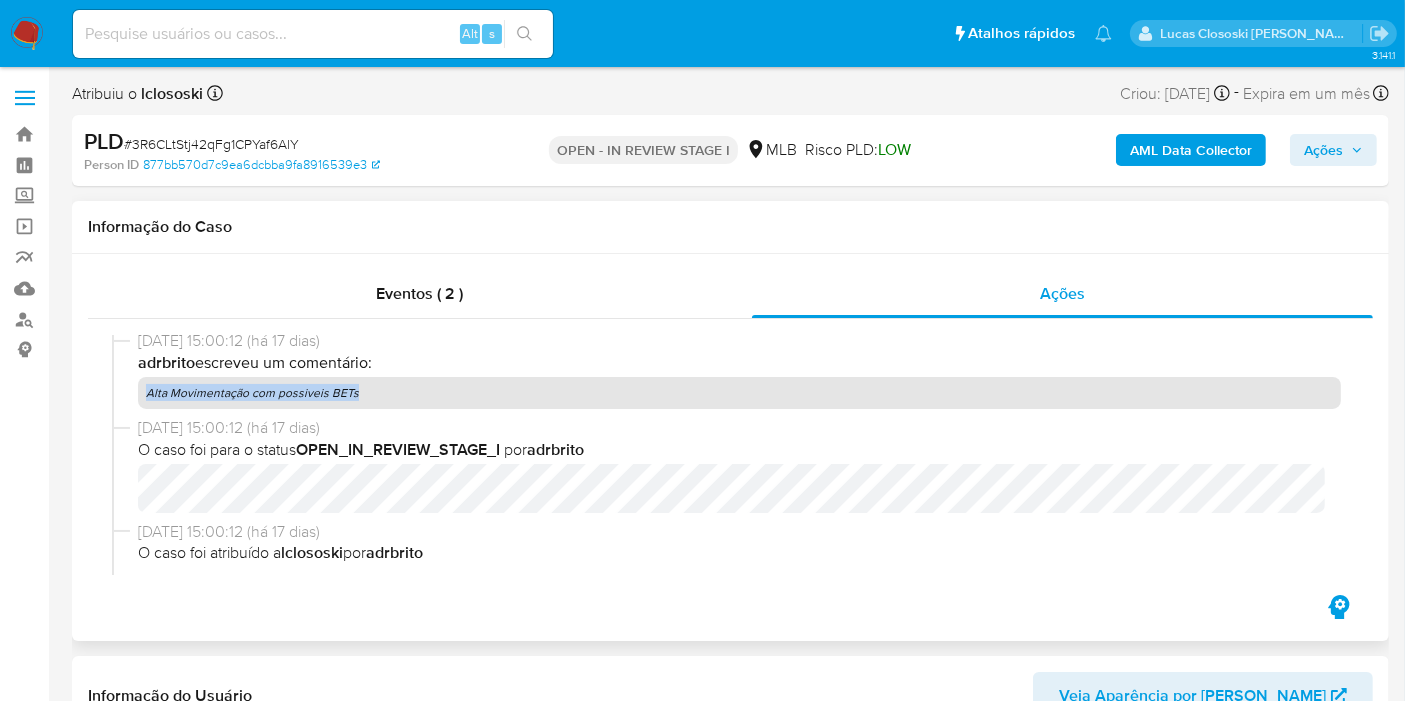 click on "Alta Movimentação com possiveis BETs" at bounding box center (739, 393) 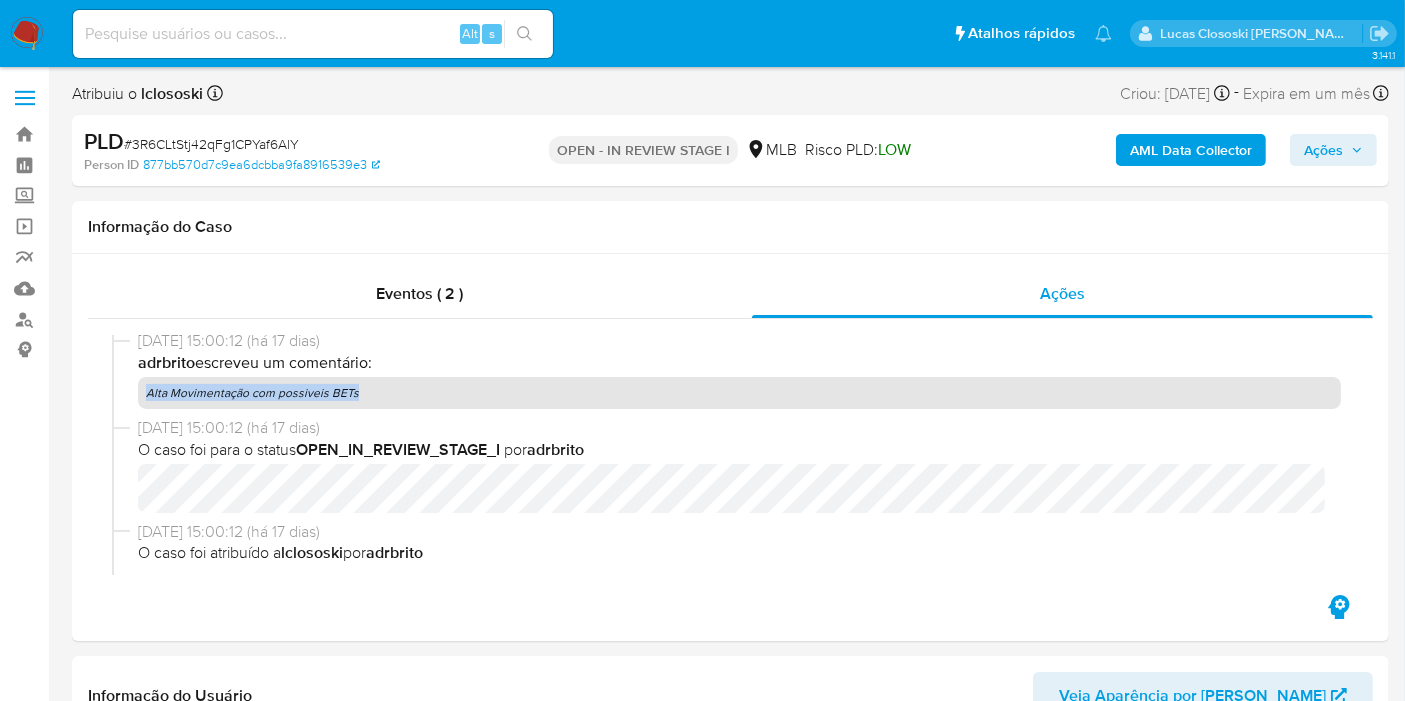 copy on "Alta Movimentação com possiveis BETs" 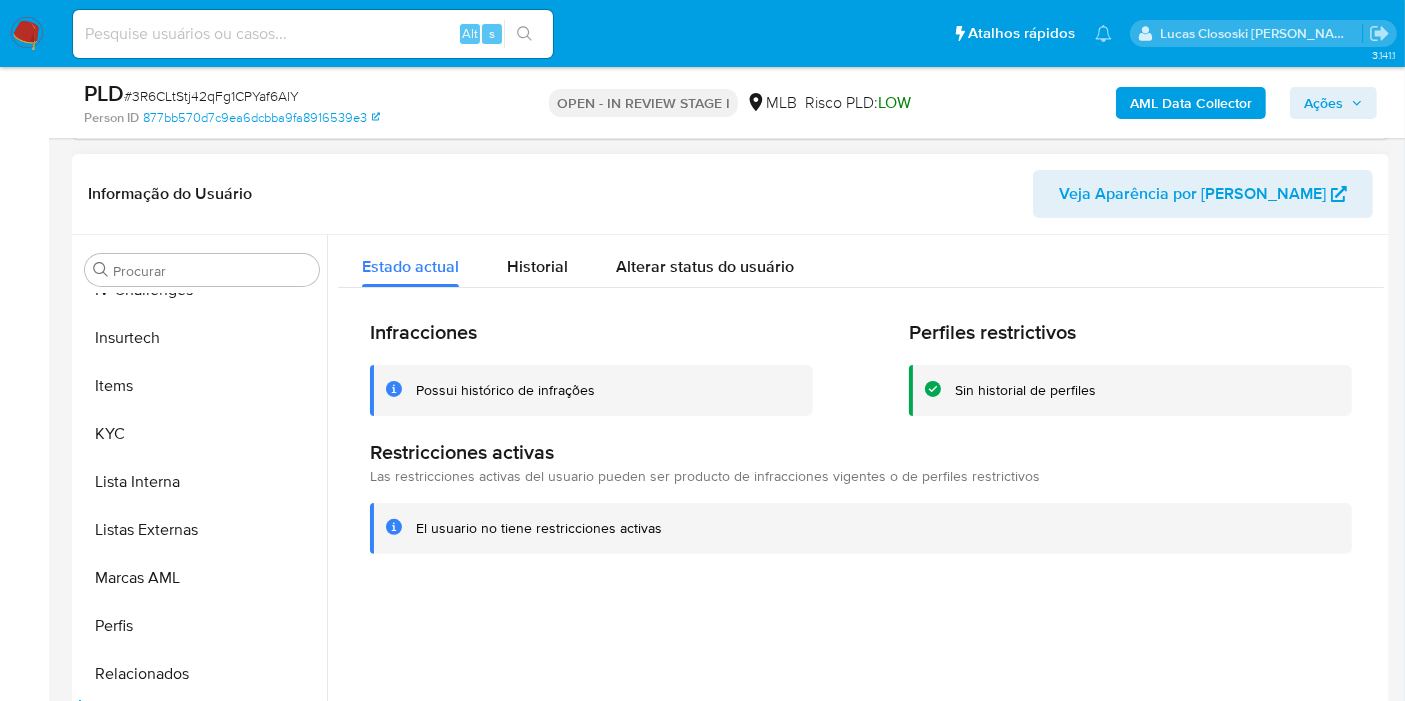 scroll, scrollTop: 444, scrollLeft: 0, axis: vertical 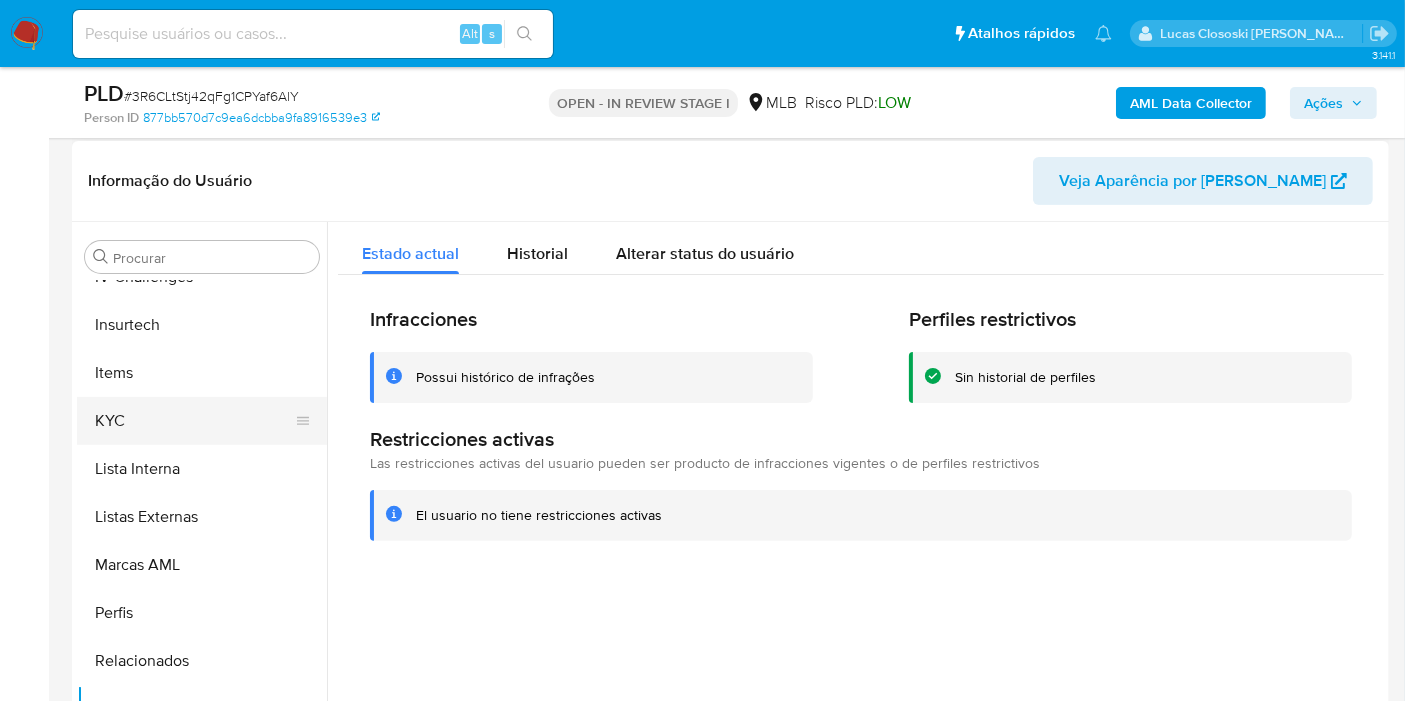 click on "KYC" at bounding box center (194, 421) 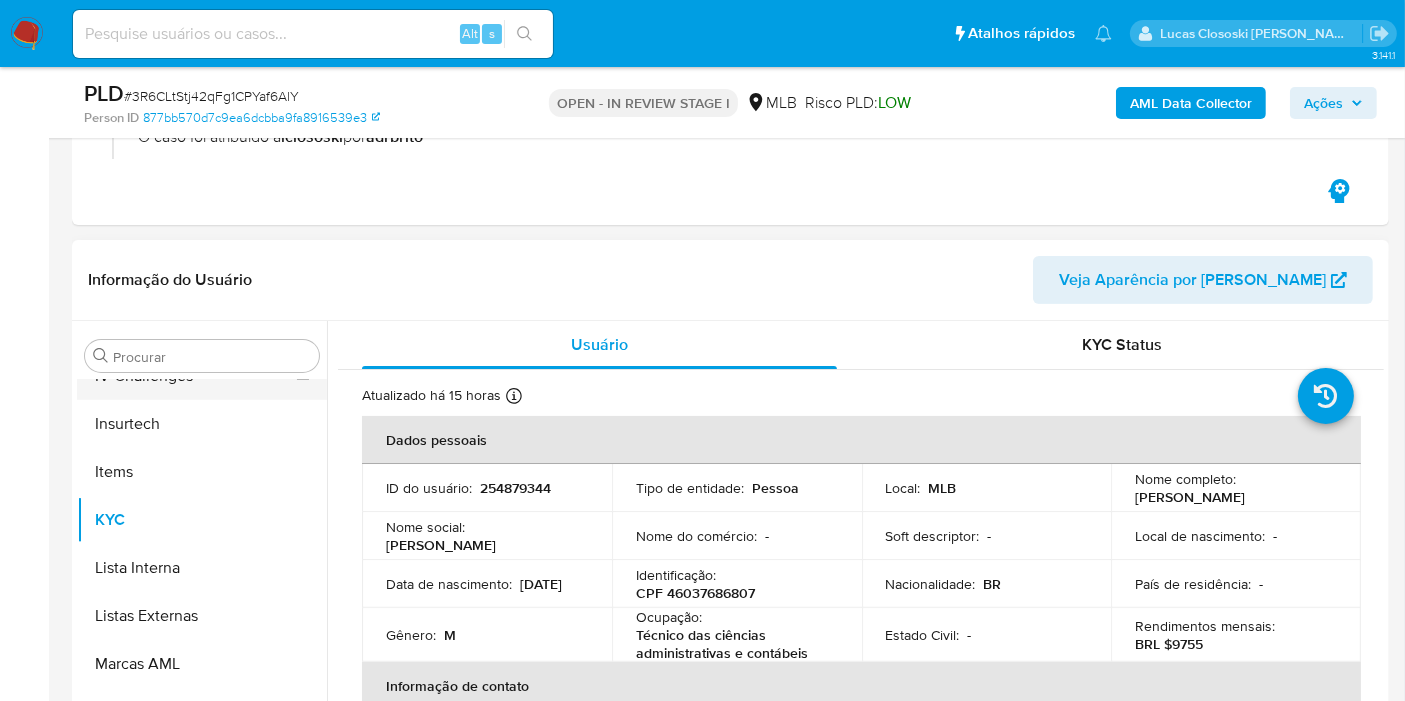 scroll, scrollTop: 444, scrollLeft: 0, axis: vertical 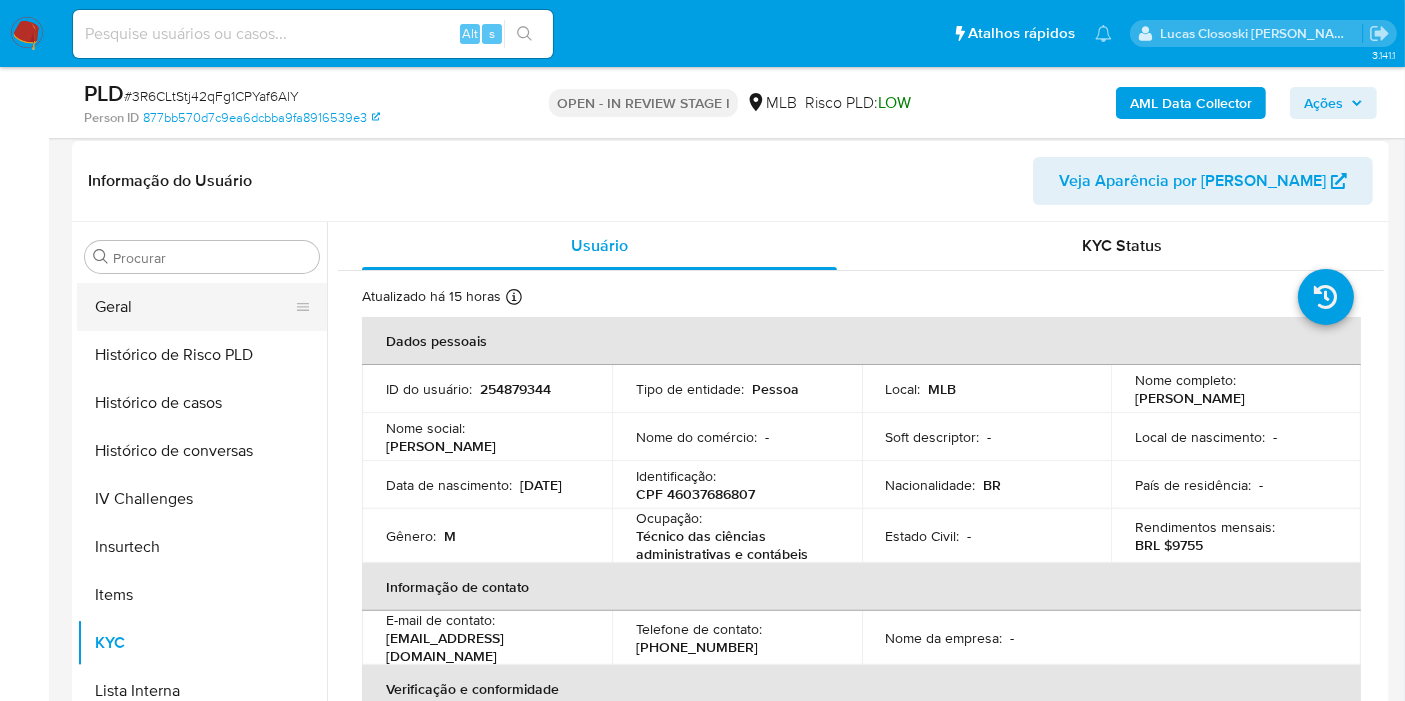 click on "Geral" at bounding box center [194, 307] 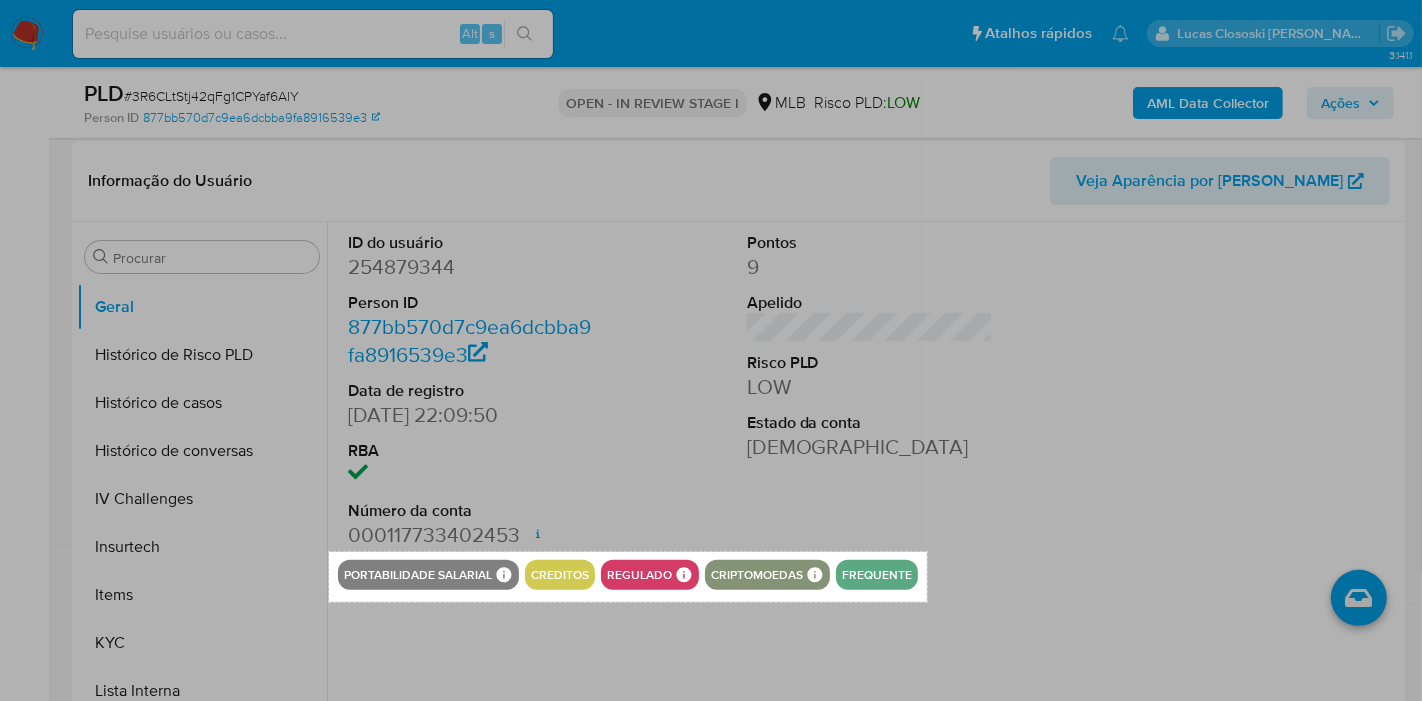 drag, startPoint x: 329, startPoint y: 552, endPoint x: 927, endPoint y: 601, distance: 600.00415 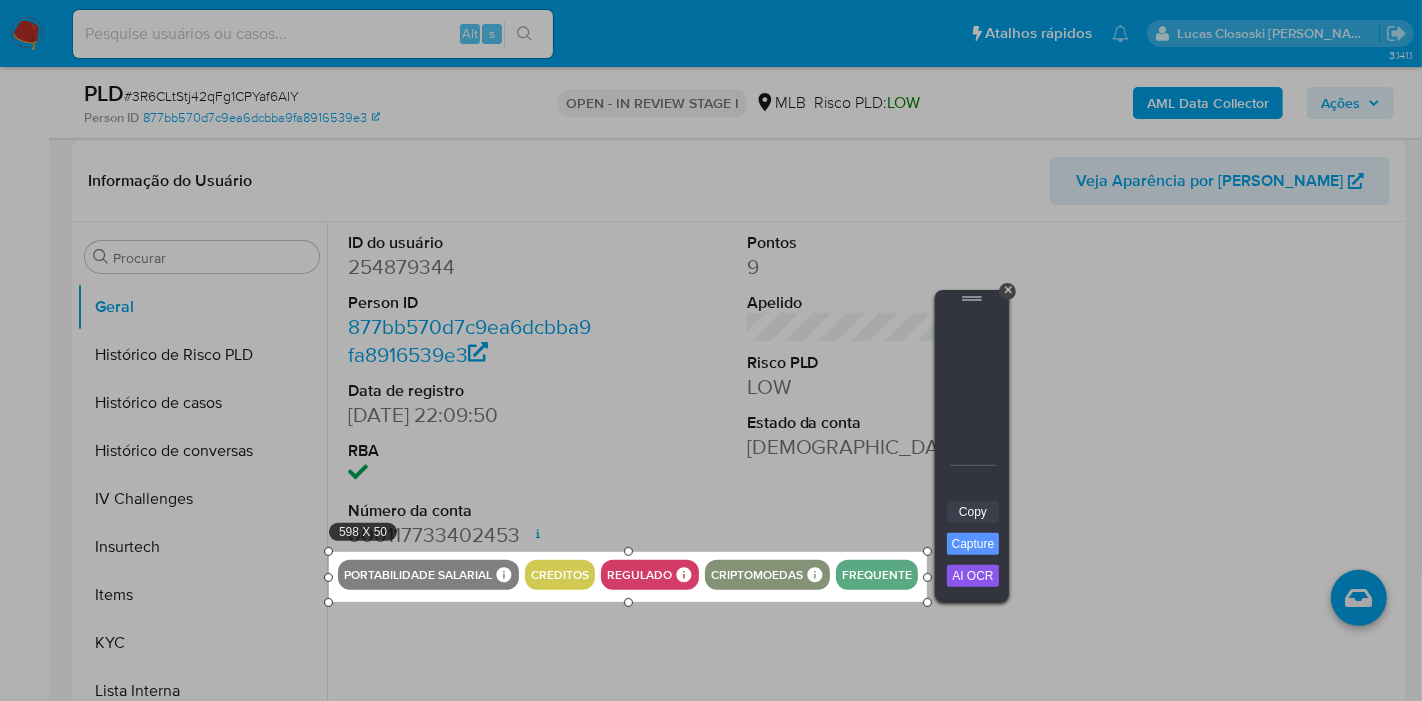 click on "Copy" at bounding box center [973, 512] 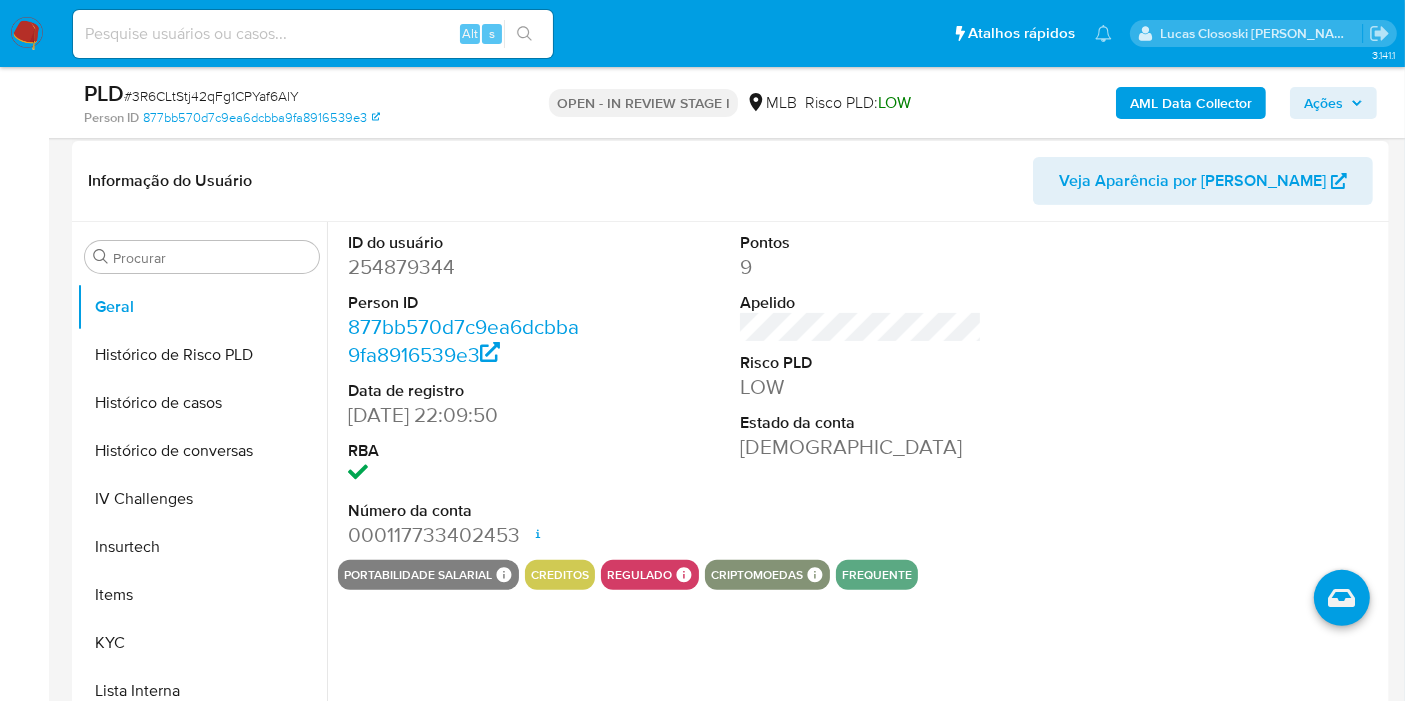 scroll, scrollTop: 288, scrollLeft: 0, axis: vertical 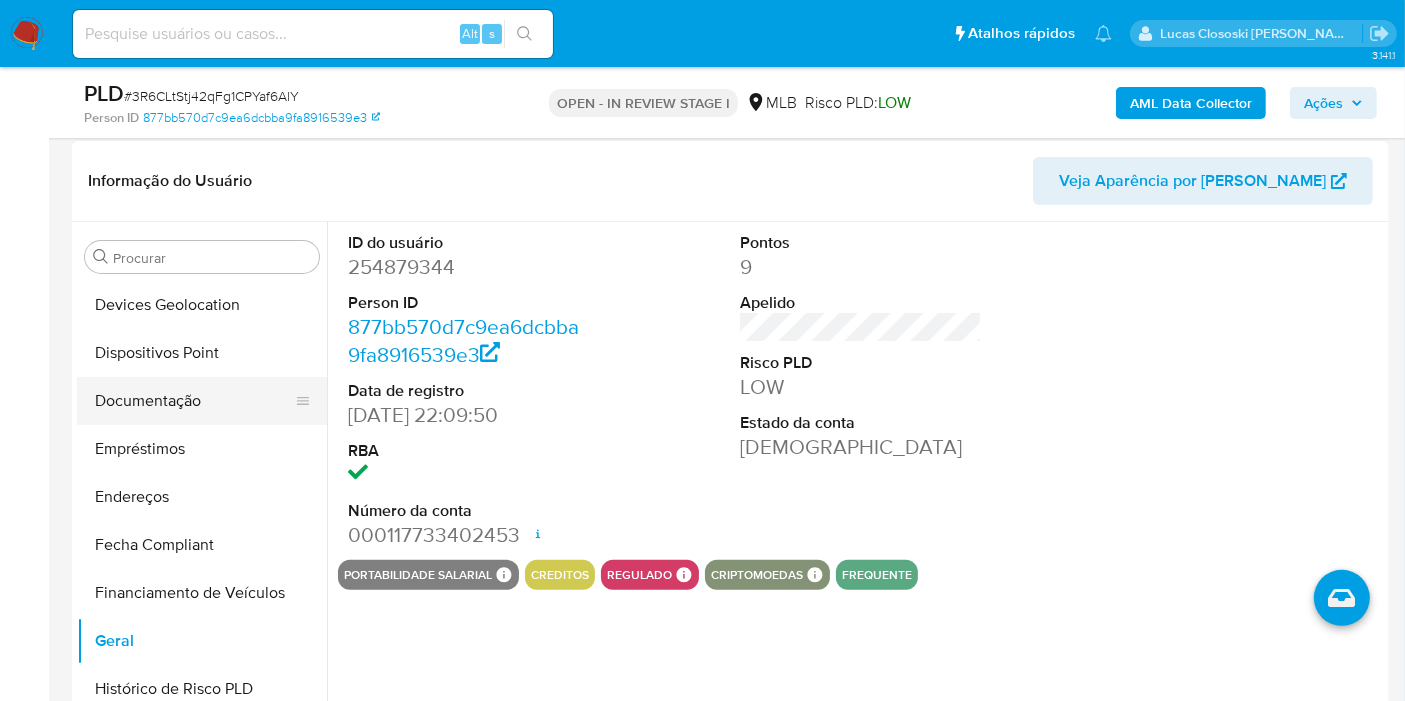 click on "Documentação" at bounding box center [194, 401] 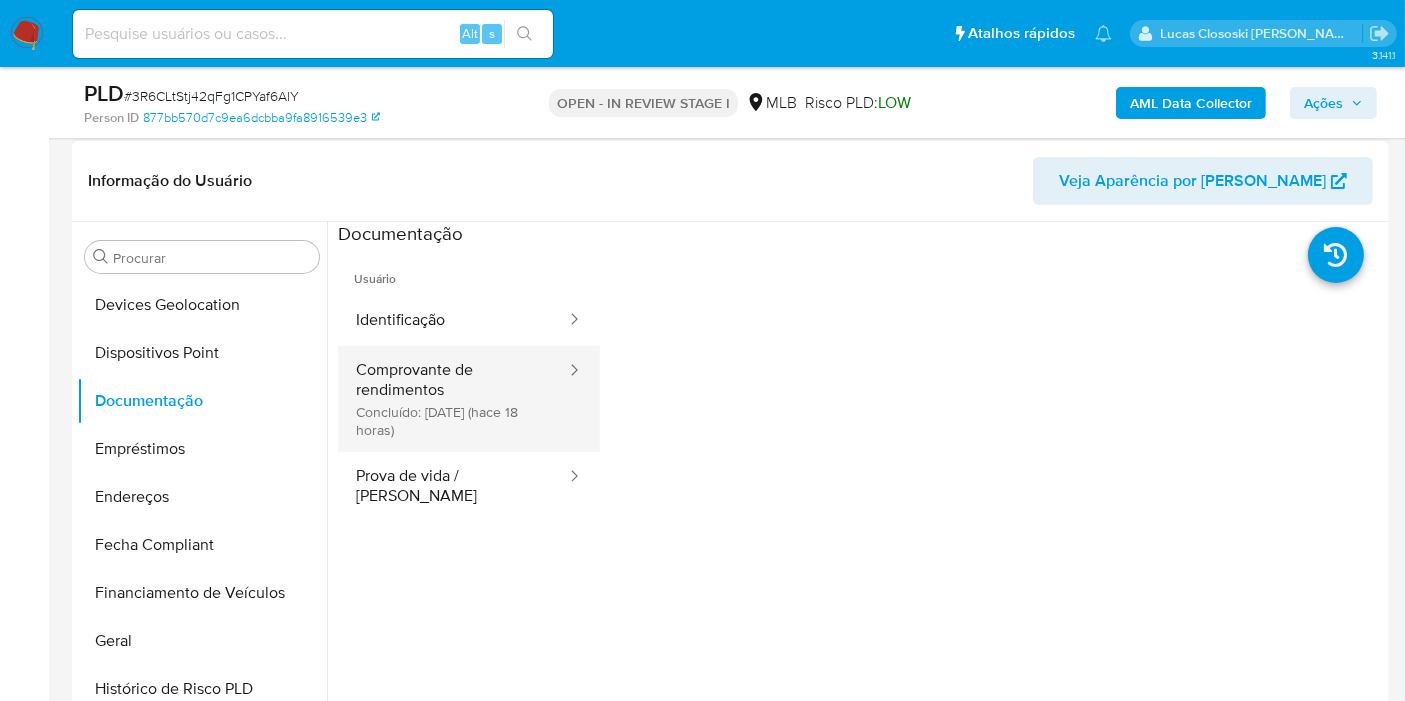 click on "Comprovante de rendimentos Concluído: 30/06/2025 (hace 18 horas)" at bounding box center [453, 399] 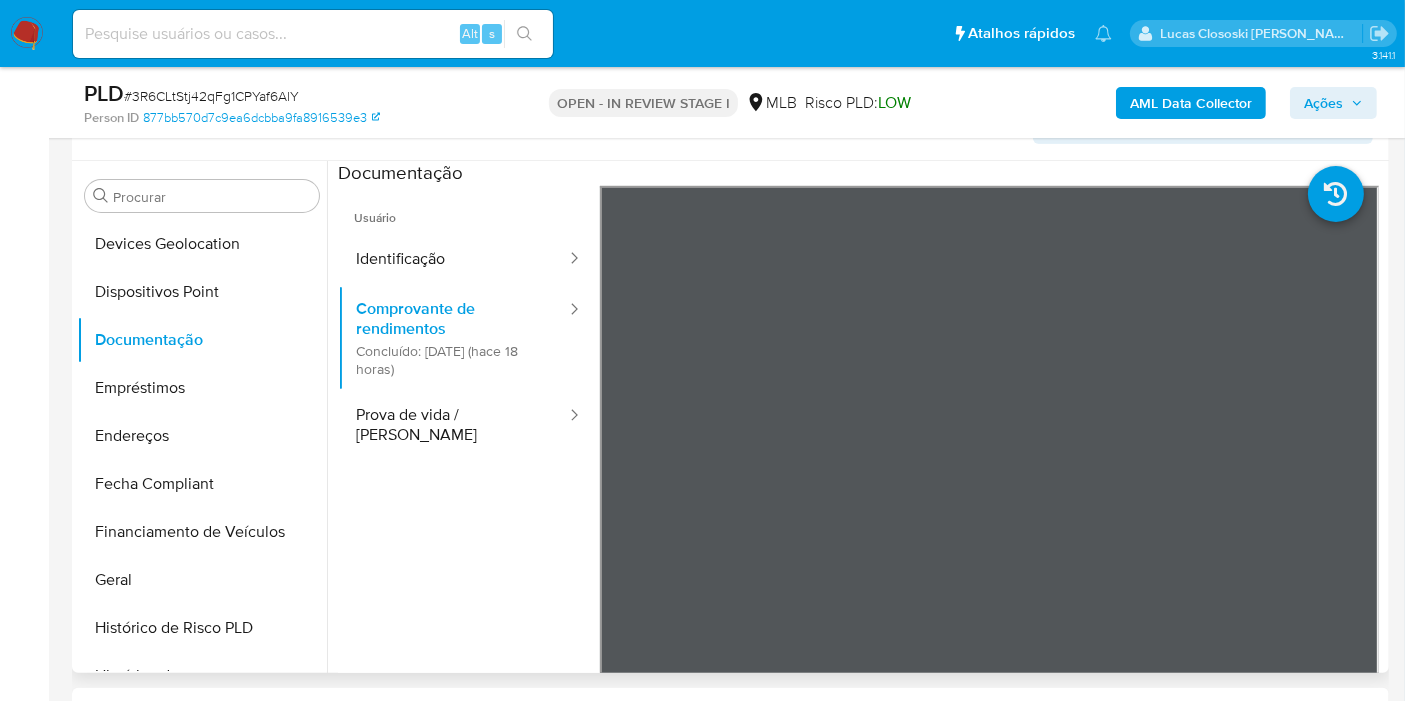 scroll, scrollTop: 555, scrollLeft: 0, axis: vertical 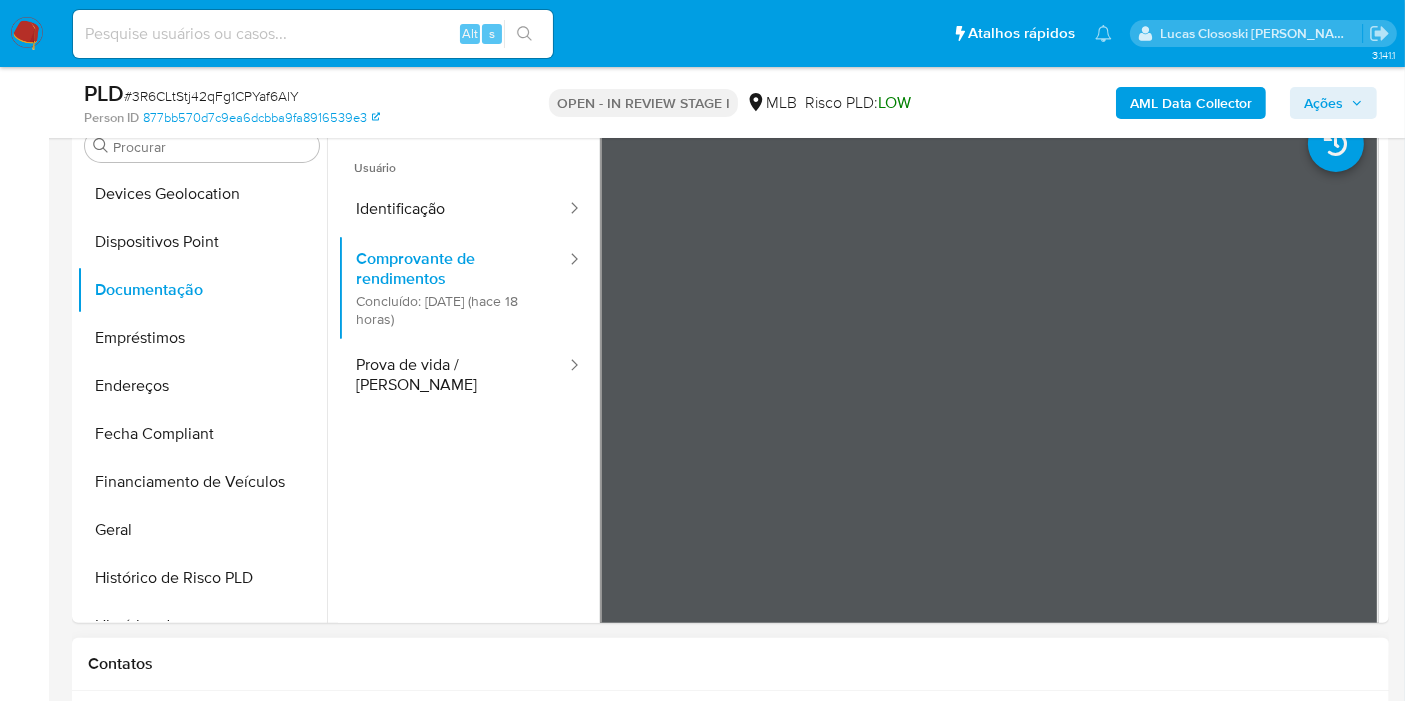click on "Histórico CX Soluções Bate-papo Id Estado Data de criação Origem Processo • 376218566 finished 23/03/2025 20:49:13 SUPPORT_WIDGET_ML_MOBILE Viaje del paquete • 299201237 closed 08/02/2024 12:16:58 SUPPORT_WIDGET_ML_MOBILE Pre Compra Antigo Página   1   de   1 Seguindo Carregando... Novo Contato" at bounding box center [730, 833] 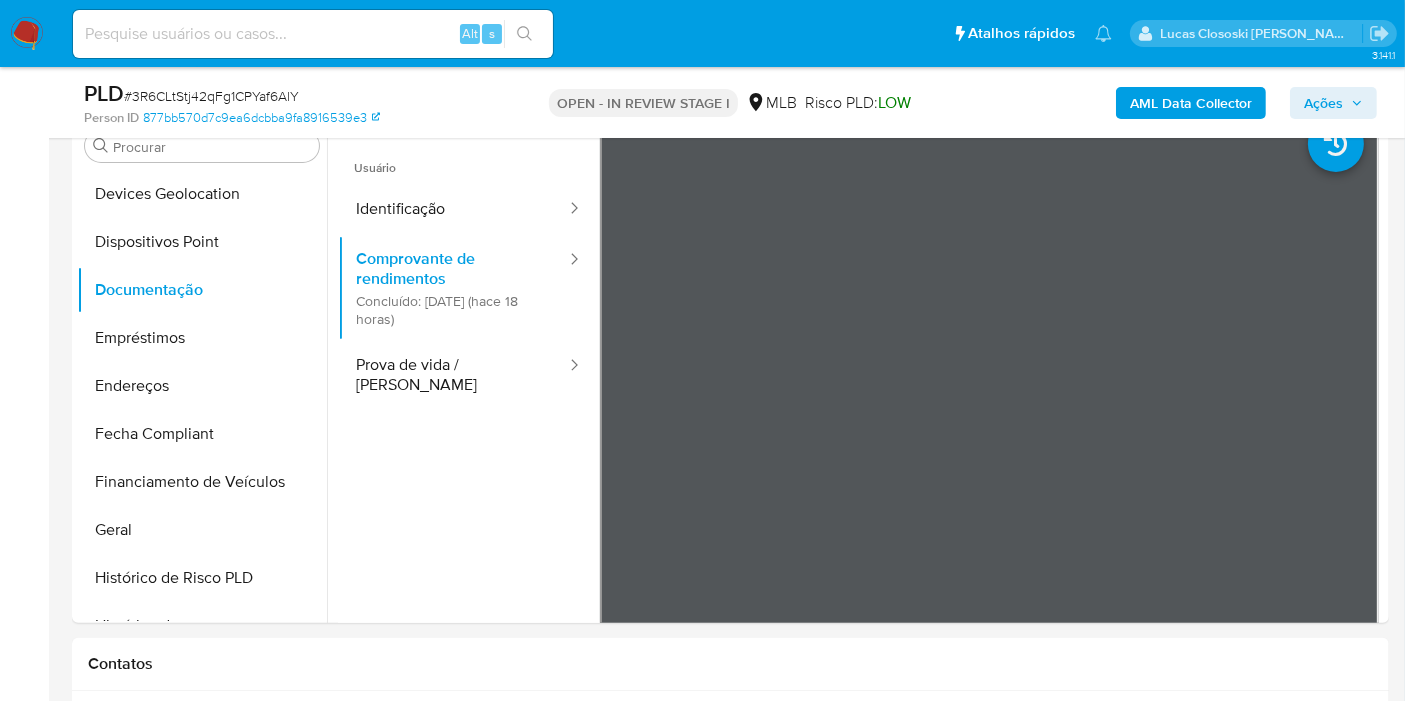 click 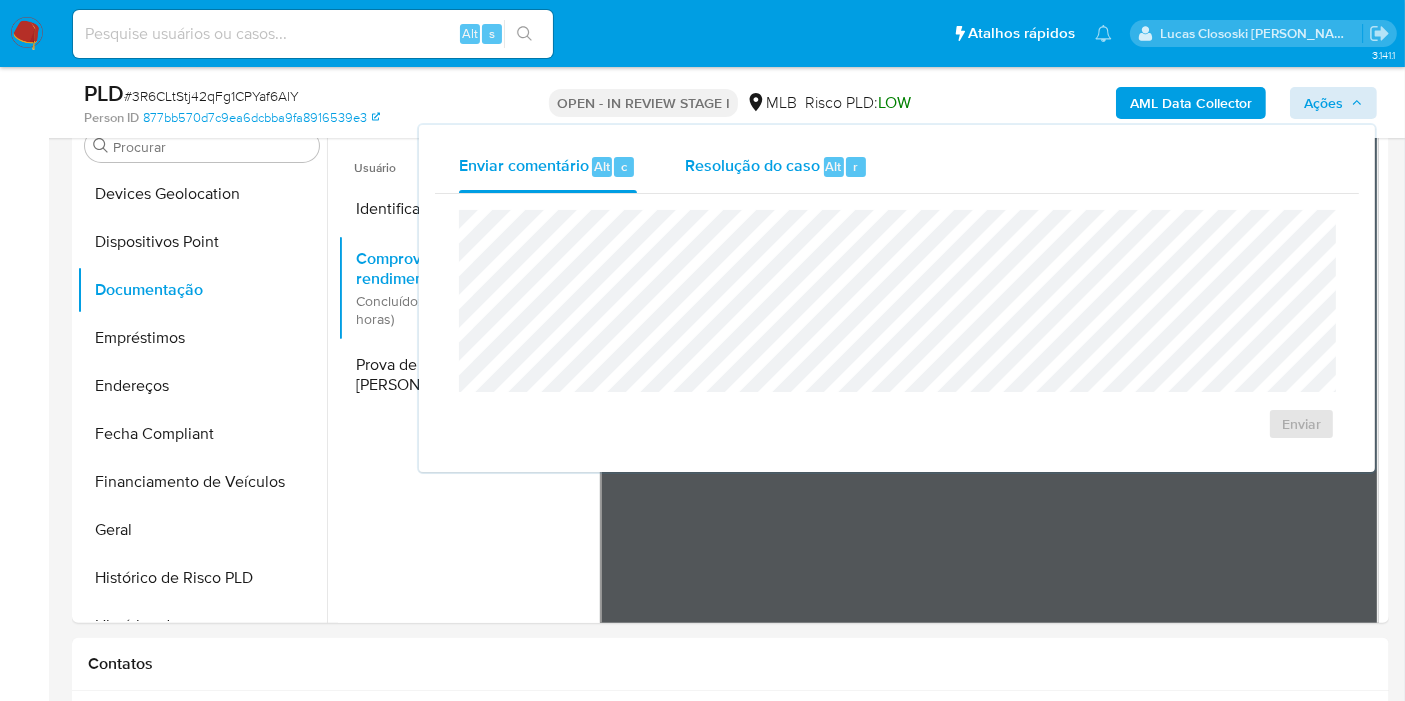 click on "Resolução do caso Alt r" at bounding box center [776, 167] 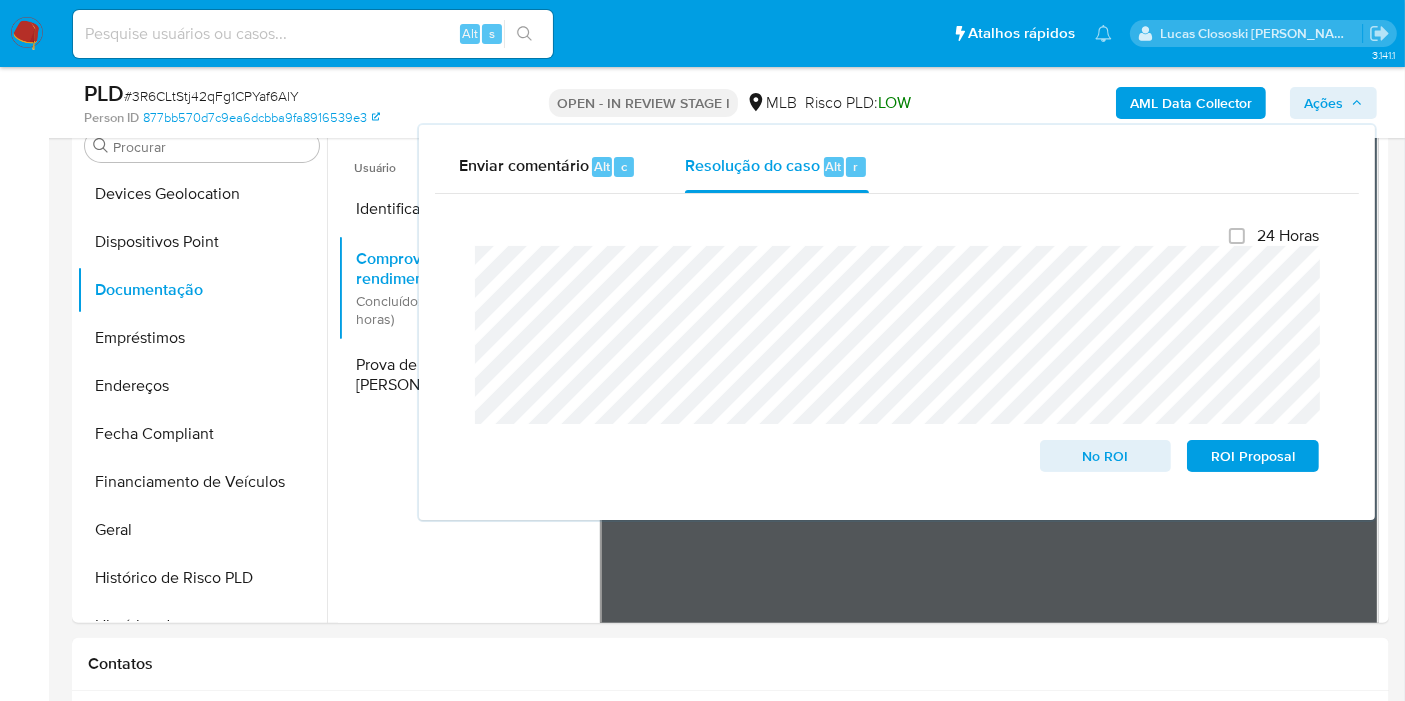 click on "Ações" at bounding box center (1323, 103) 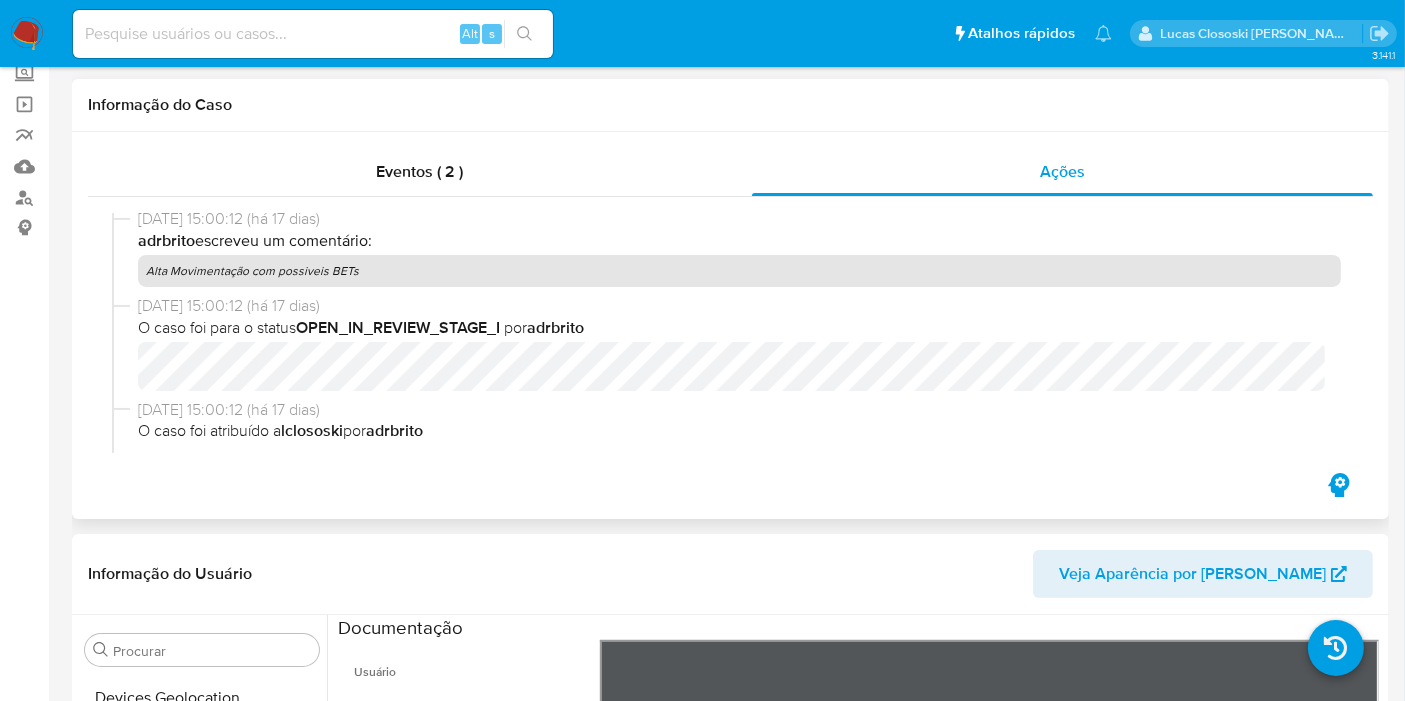 scroll, scrollTop: 0, scrollLeft: 0, axis: both 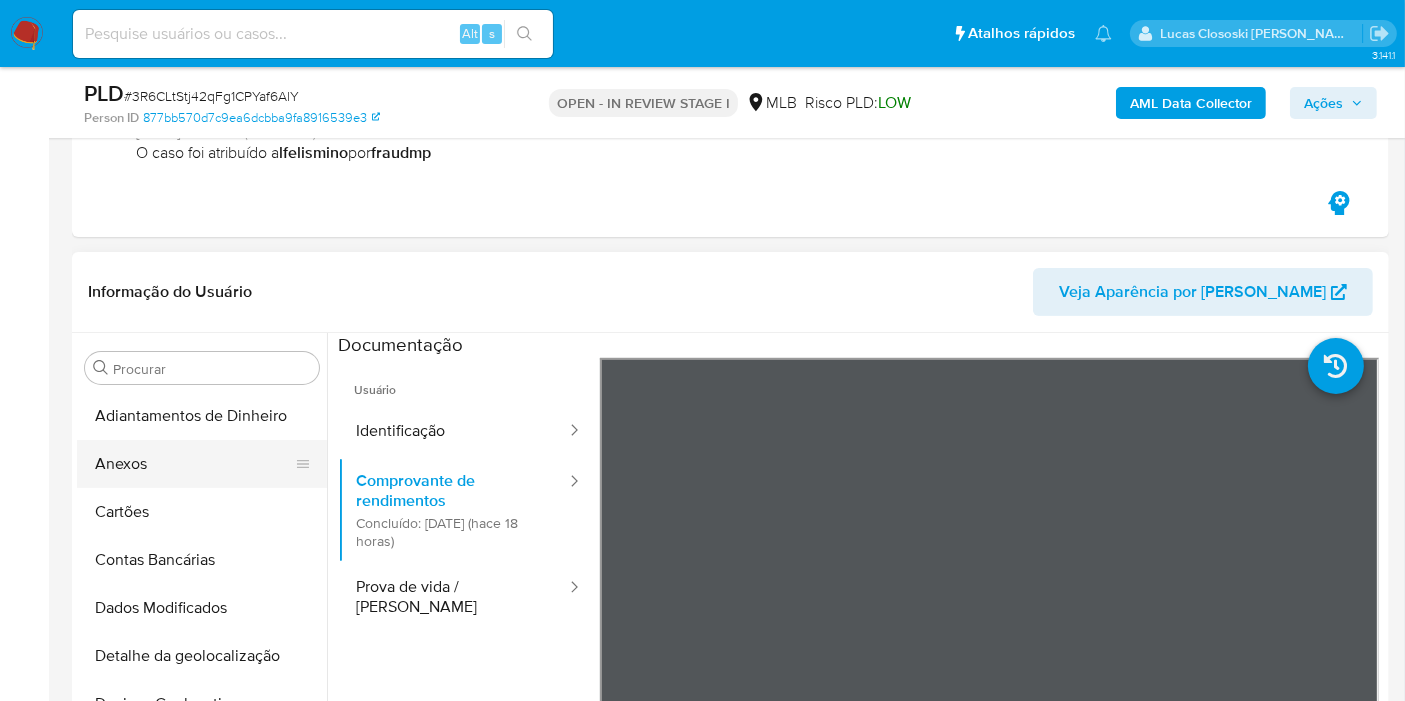 click on "Anexos" at bounding box center [194, 464] 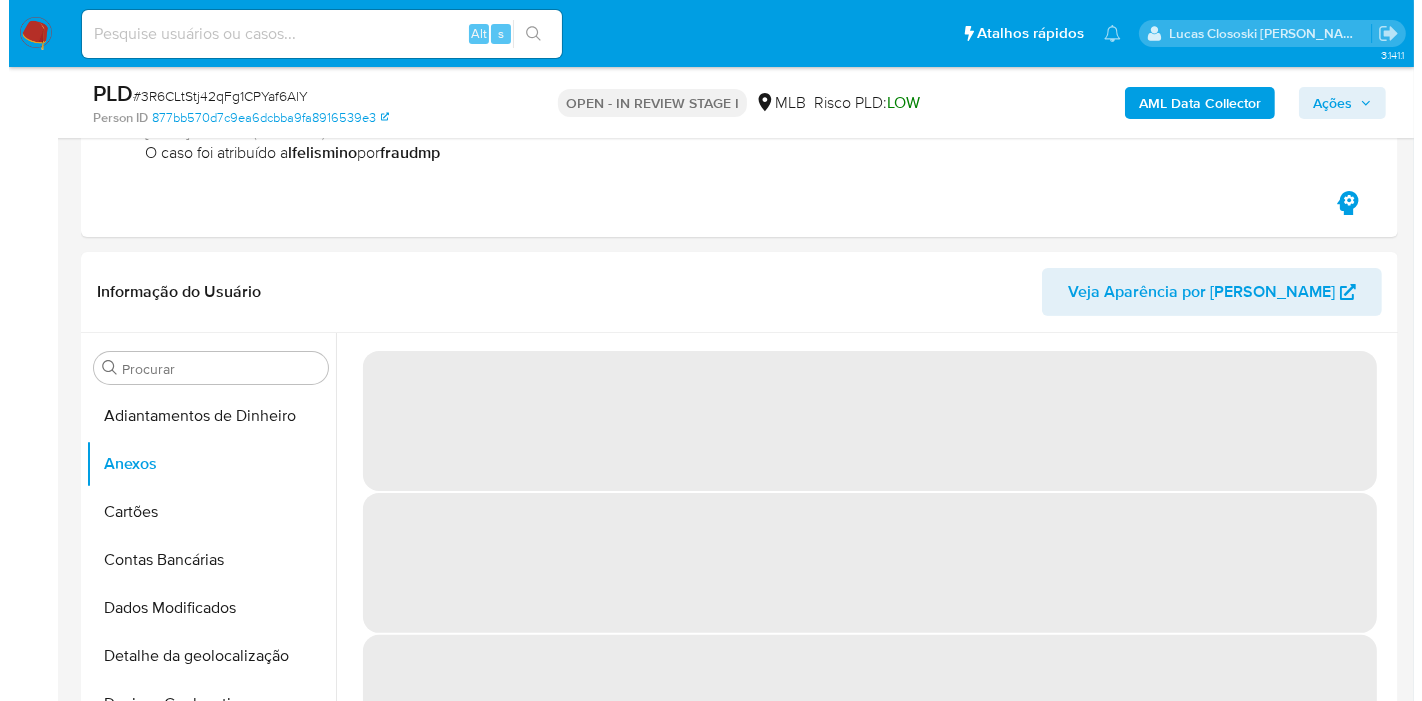 scroll, scrollTop: 500, scrollLeft: 0, axis: vertical 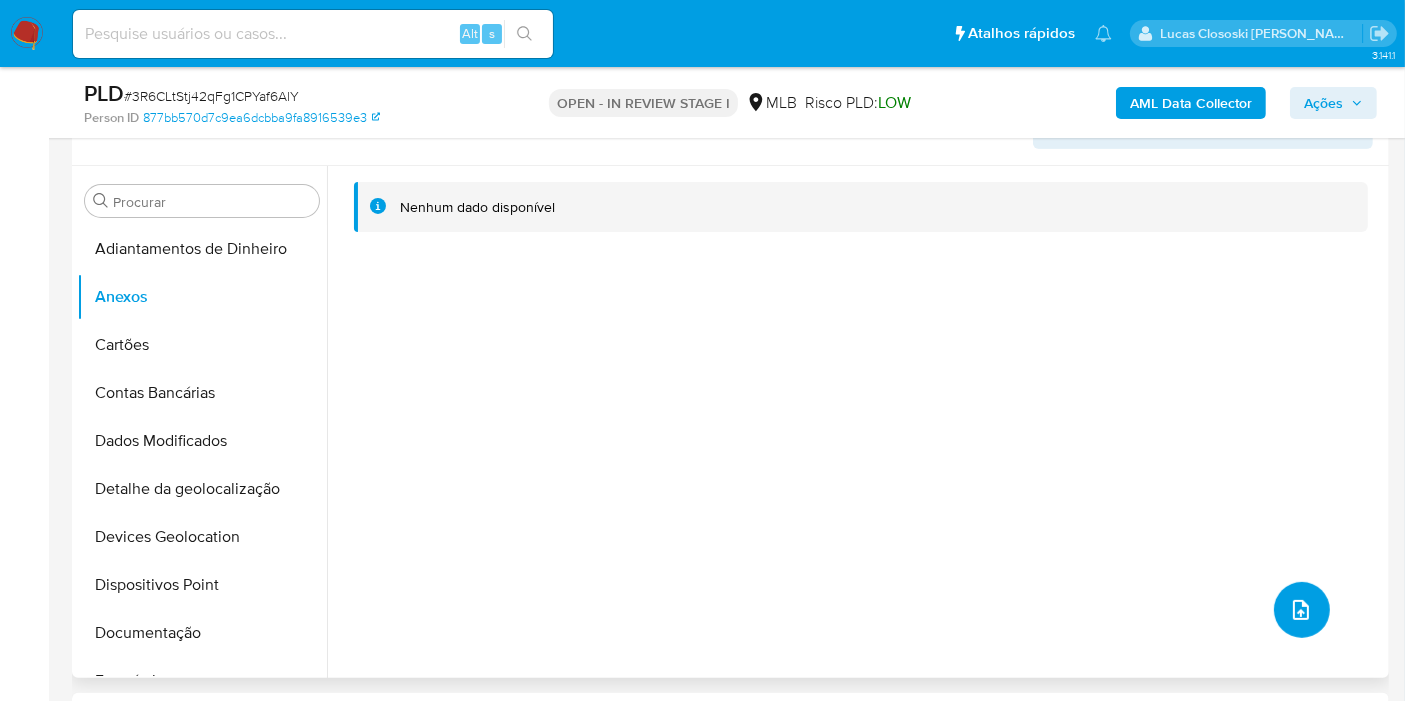 click 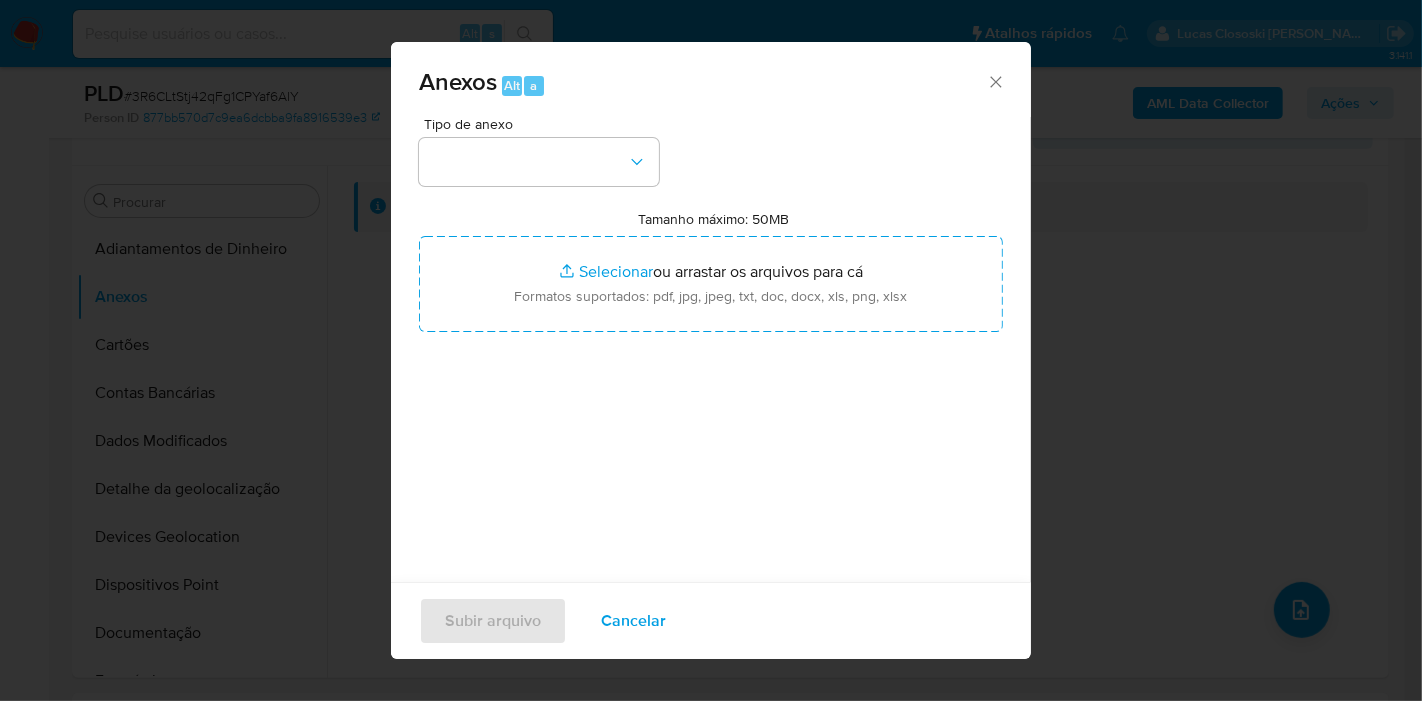 click on "Tipo de anexo Tamanho máximo: 50MB Selecionar arquivos Selecionar  ou arrastar os arquivos para cá Formatos suportados: pdf, jpg, jpeg, txt, doc, docx, xls, png, xlsx" at bounding box center [711, 353] 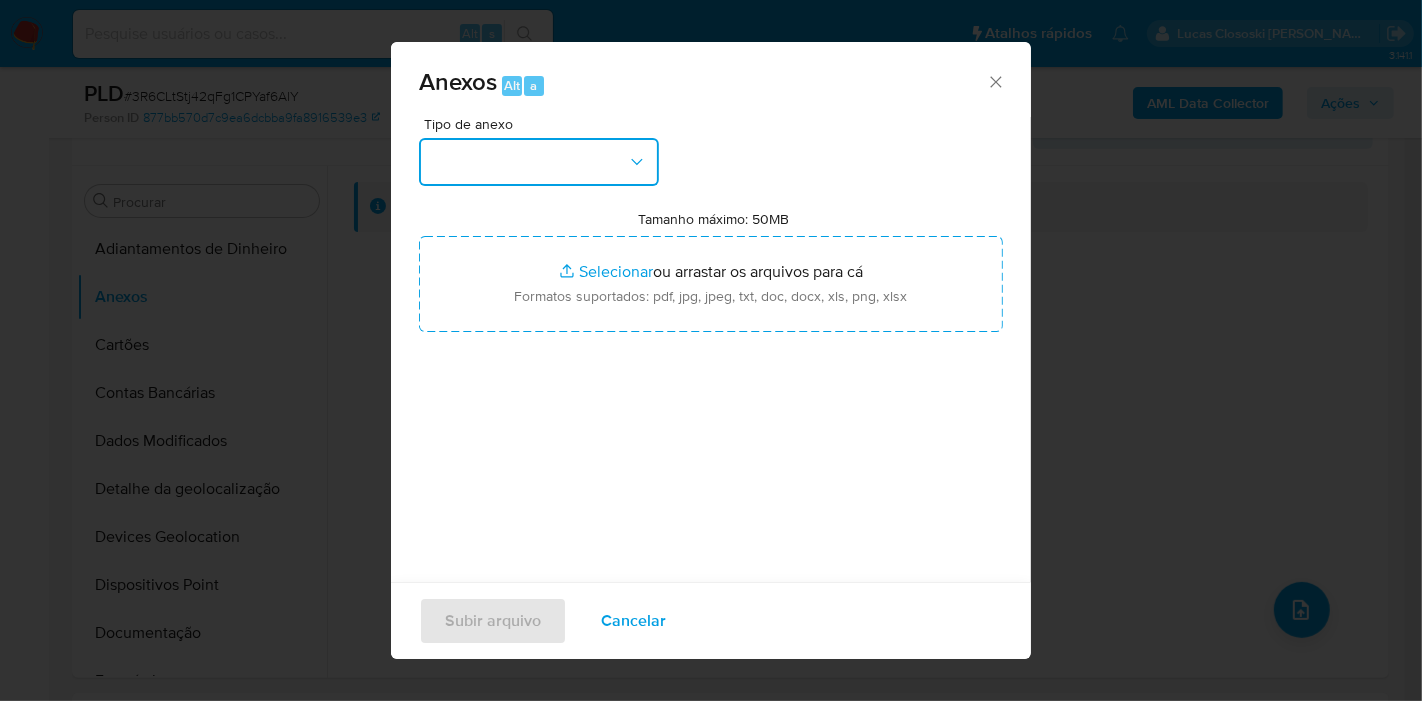 click at bounding box center [539, 162] 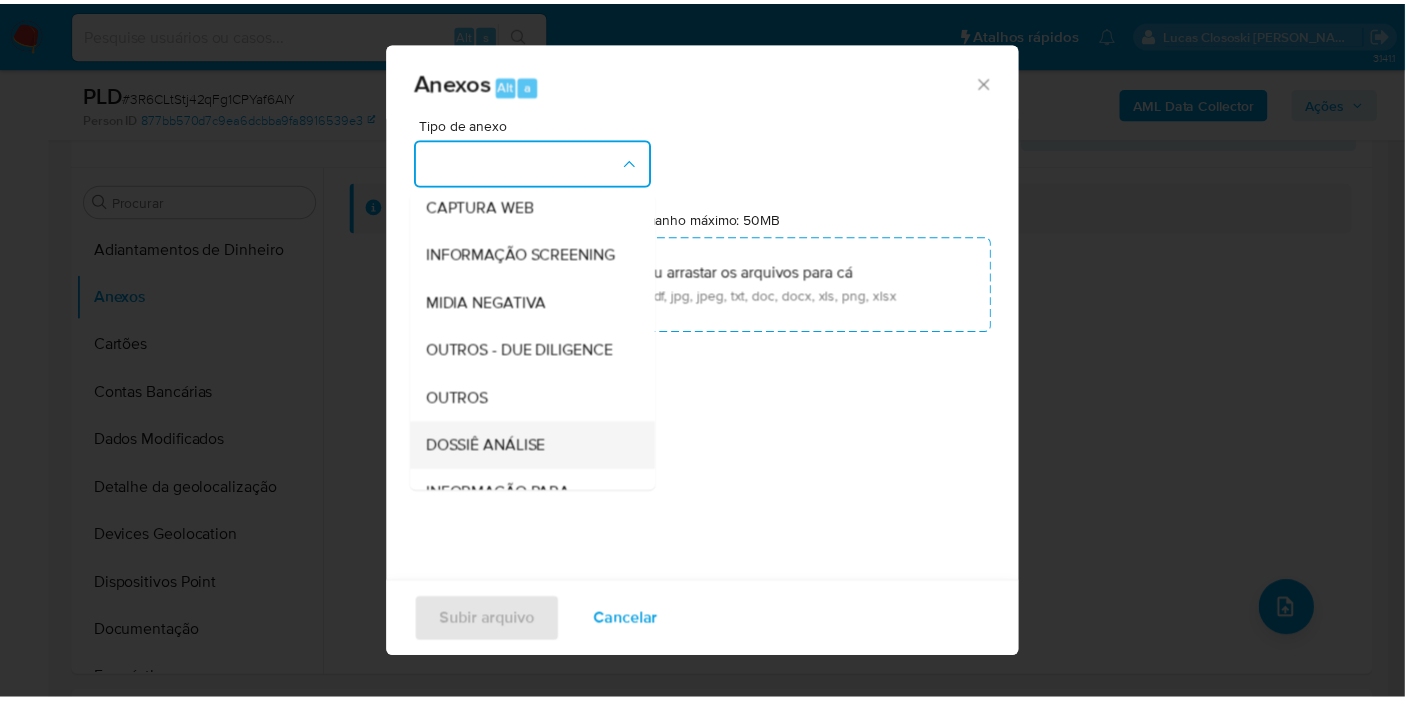 scroll, scrollTop: 307, scrollLeft: 0, axis: vertical 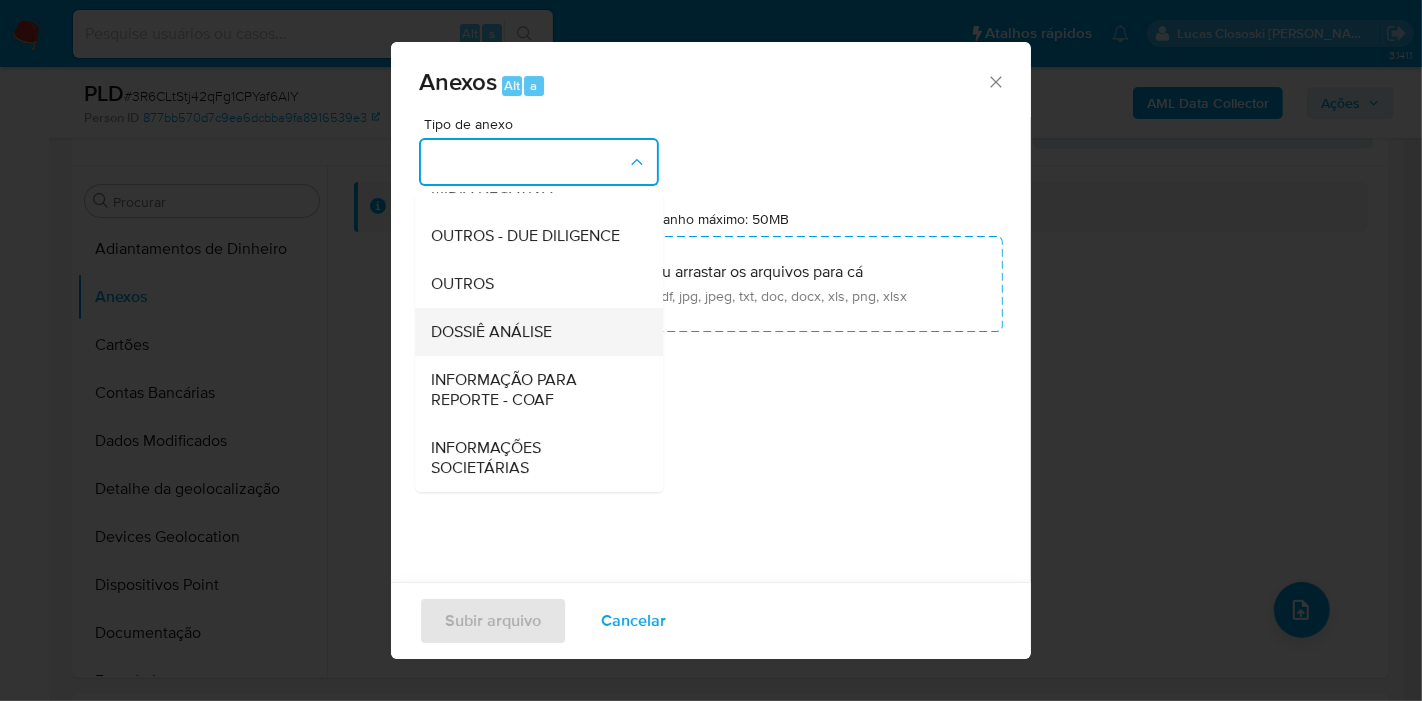 click on "DOSSIÊ ANÁLISE" at bounding box center (491, 332) 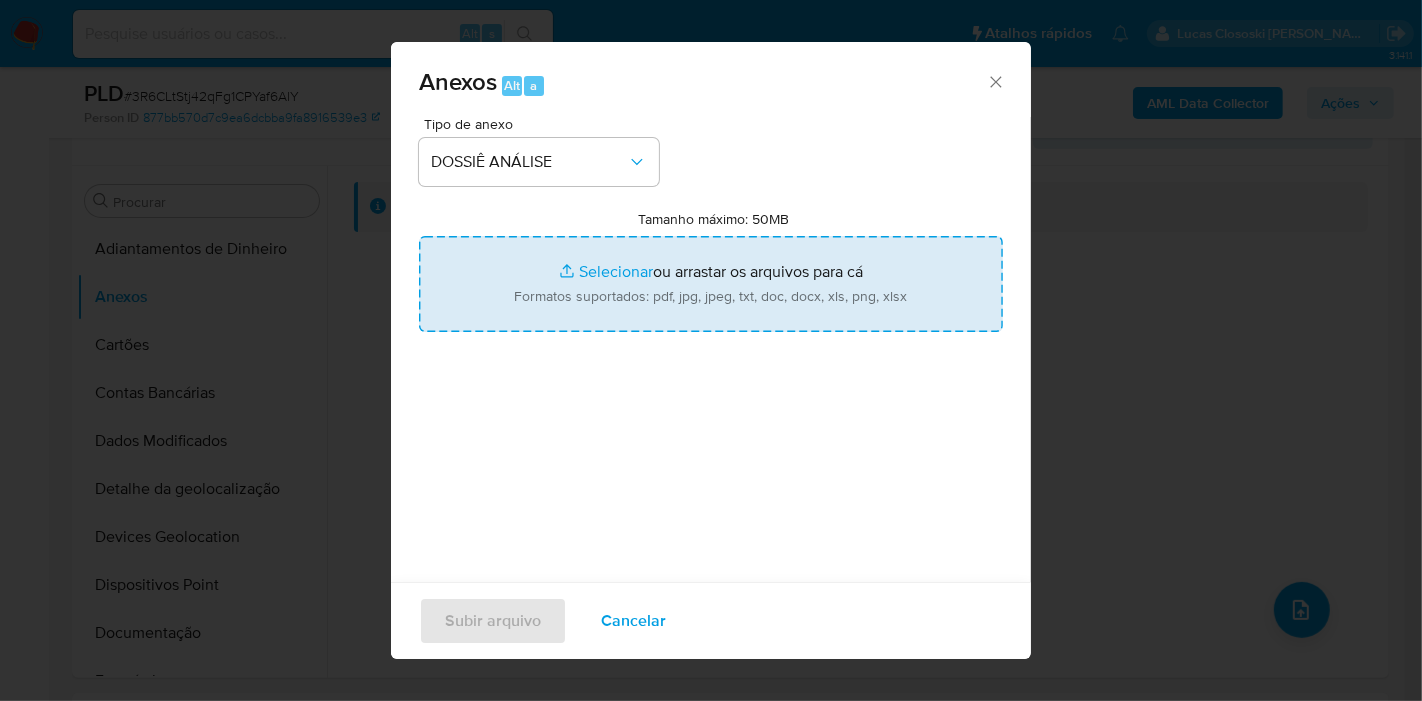 click on "Tamanho máximo: 50MB Selecionar arquivos" at bounding box center [711, 284] 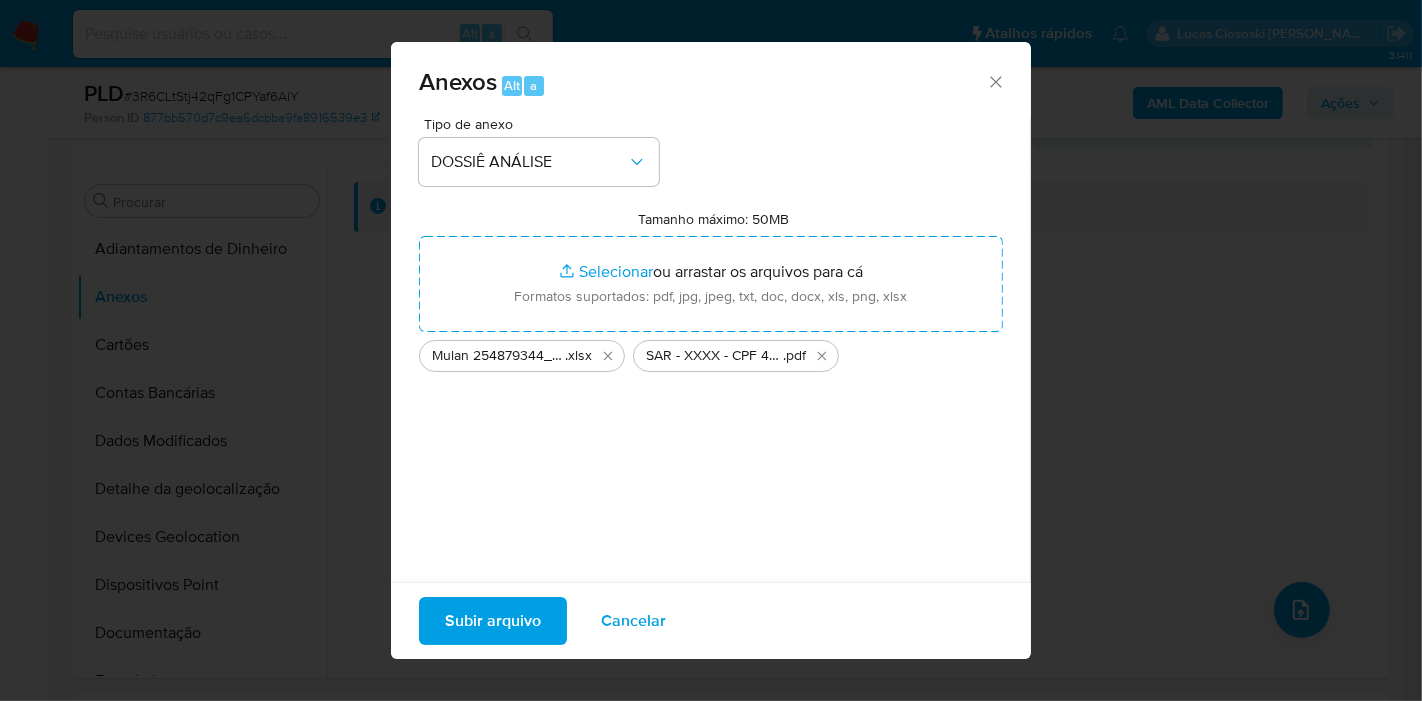 click on "Subir arquivo" at bounding box center [493, 621] 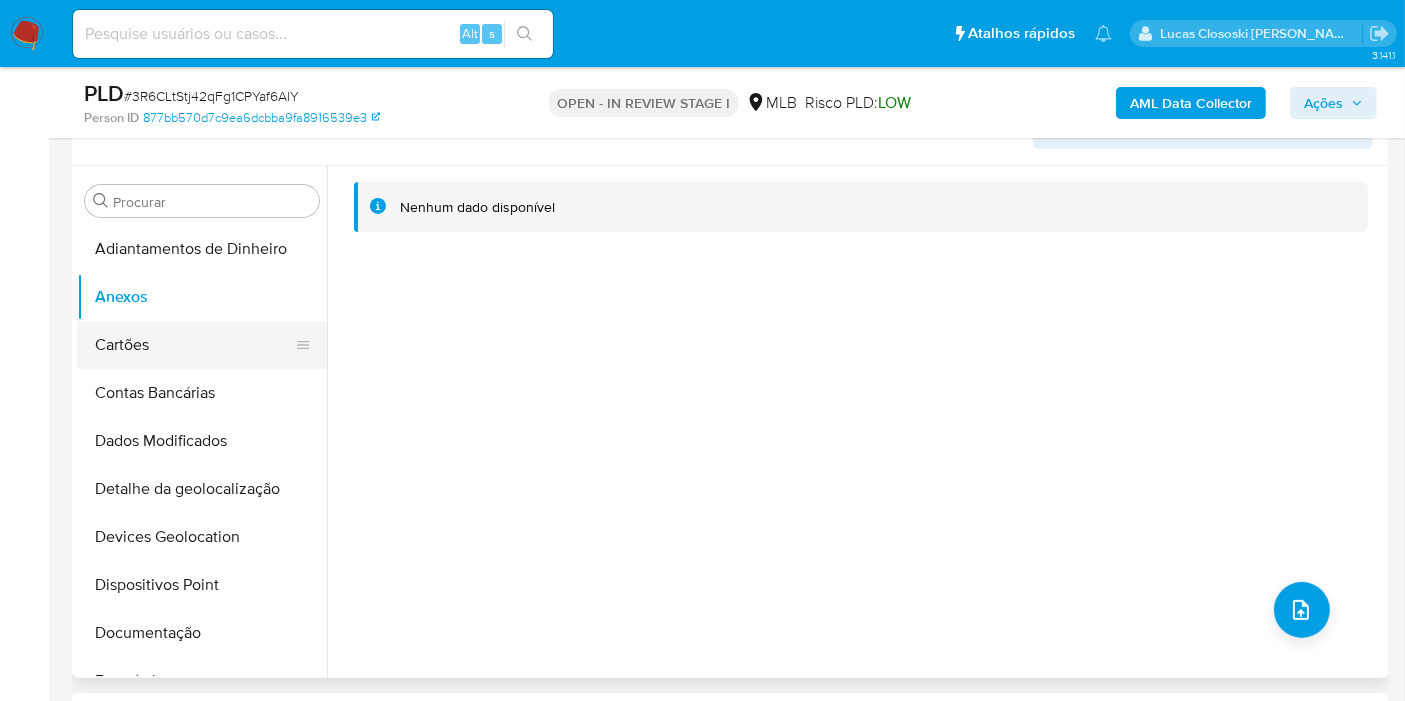 click on "Cartões" at bounding box center [194, 345] 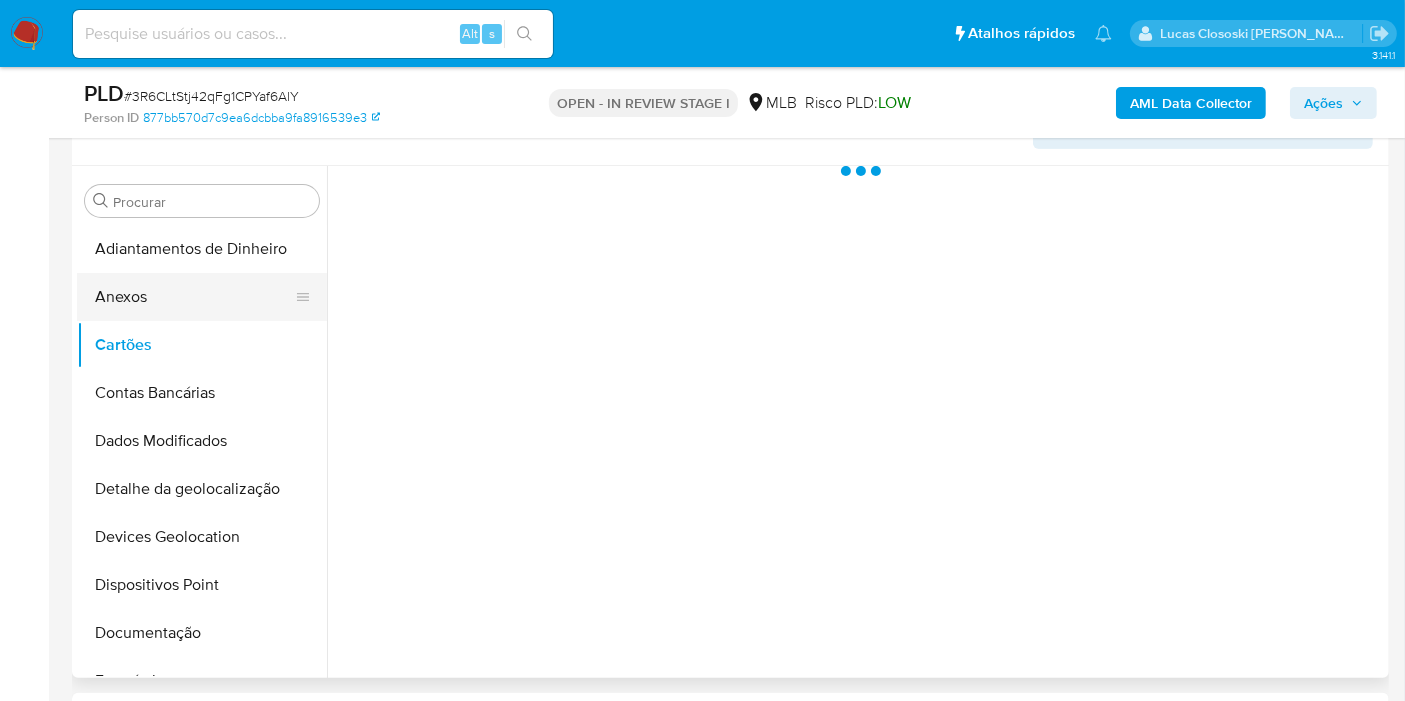 click on "Anexos" at bounding box center [194, 297] 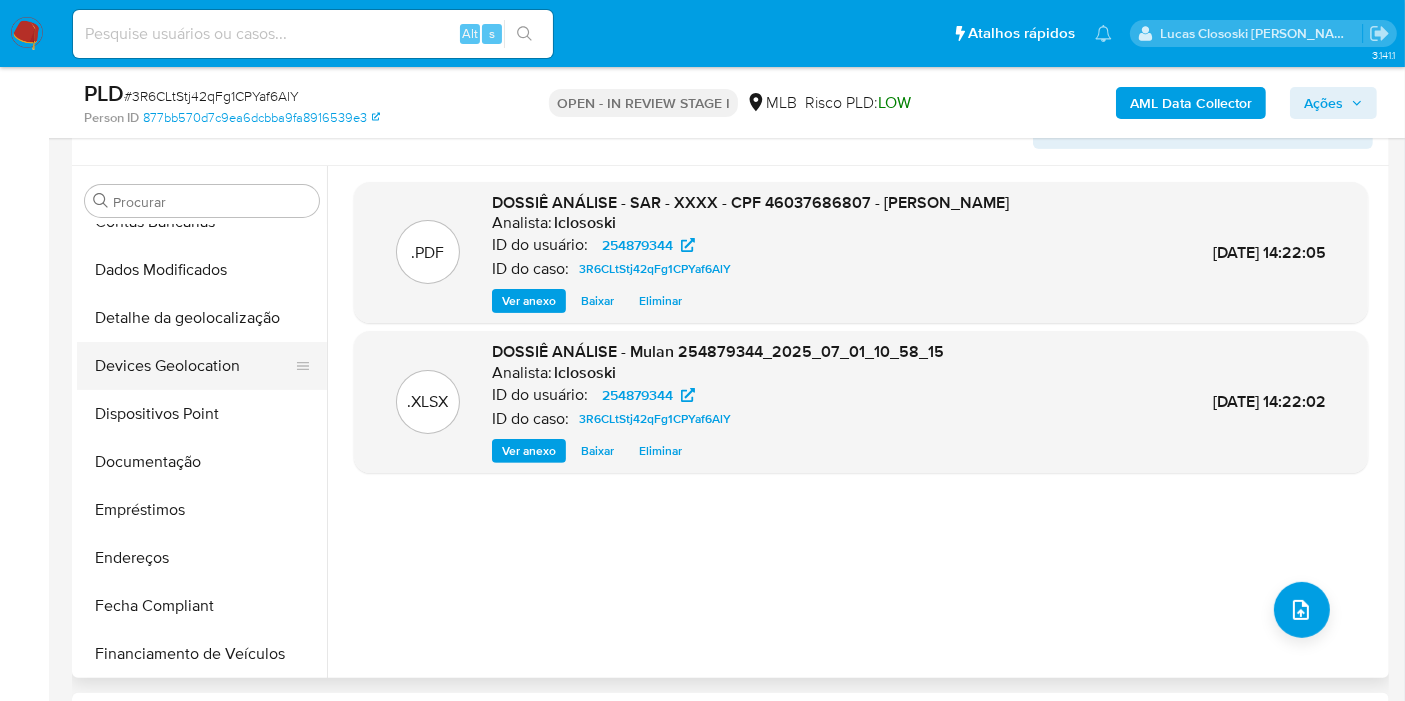 scroll, scrollTop: 222, scrollLeft: 0, axis: vertical 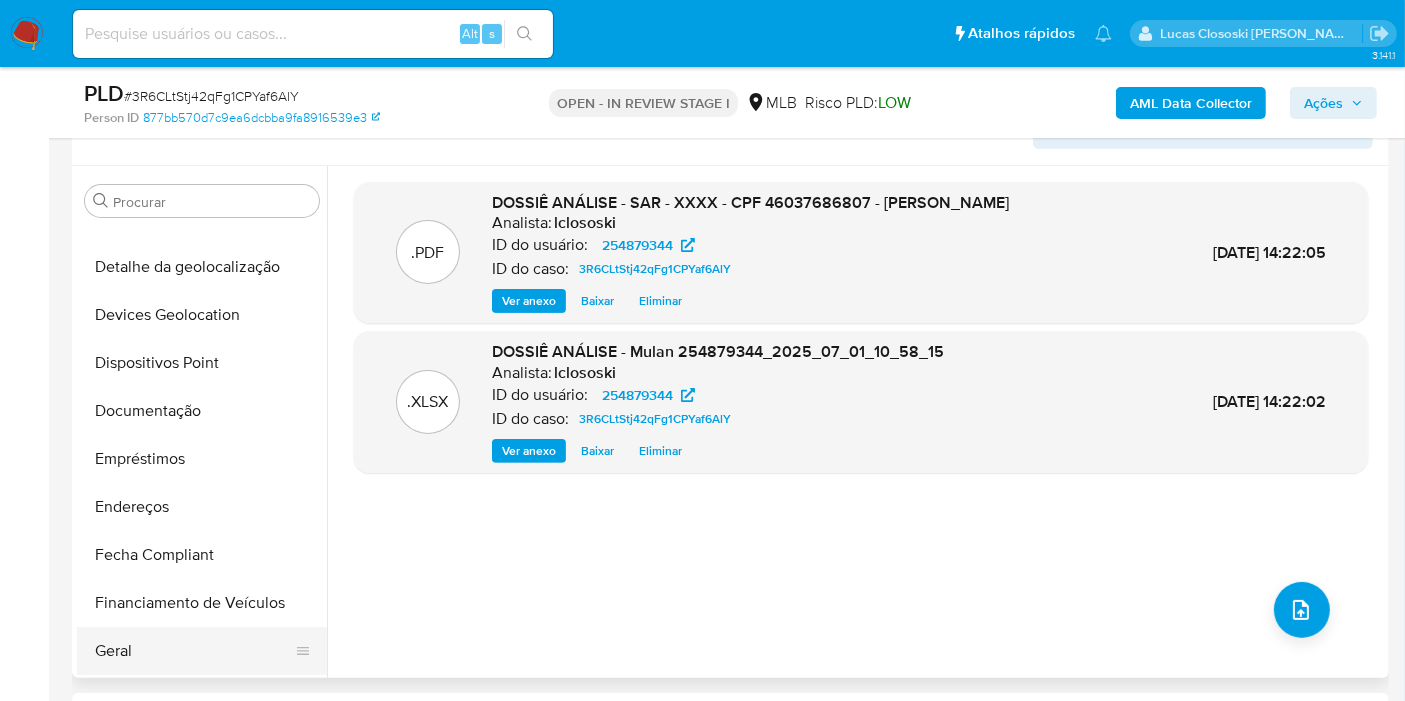 click on "Geral" at bounding box center [194, 651] 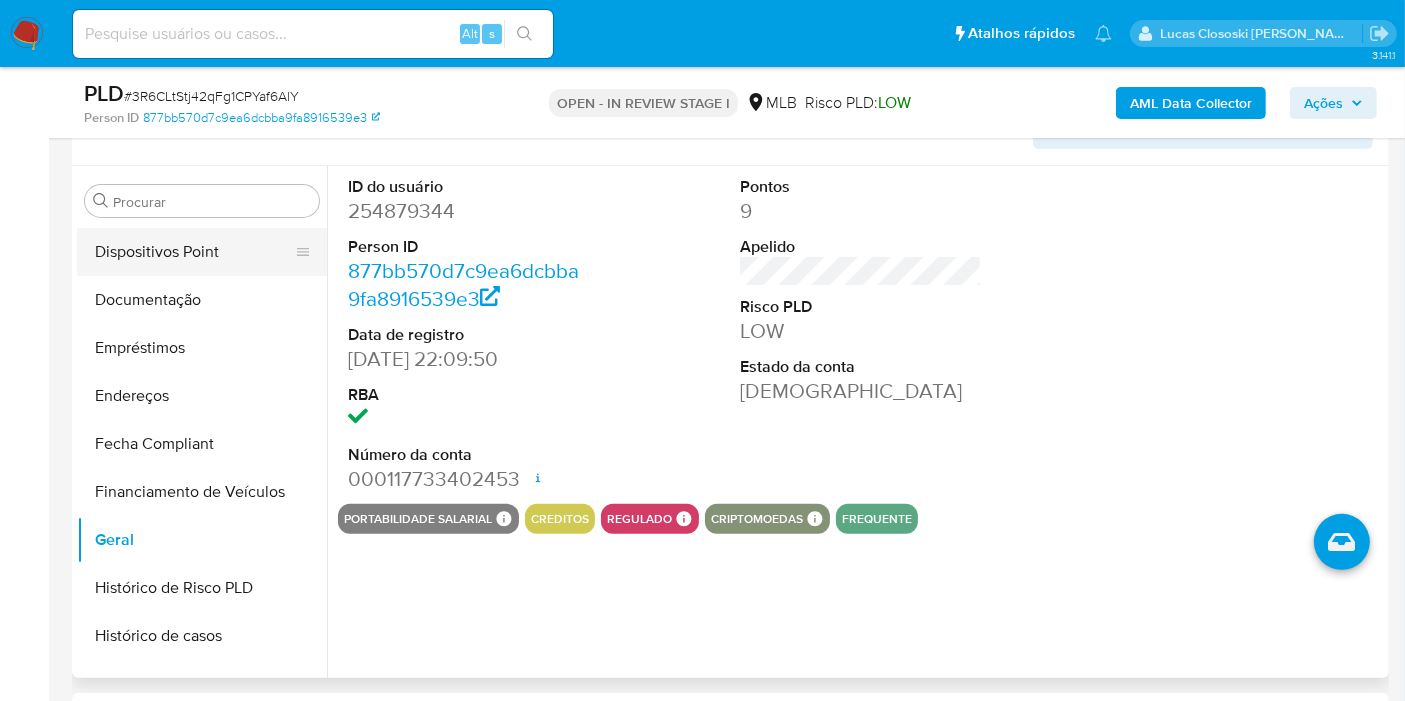 scroll, scrollTop: 555, scrollLeft: 0, axis: vertical 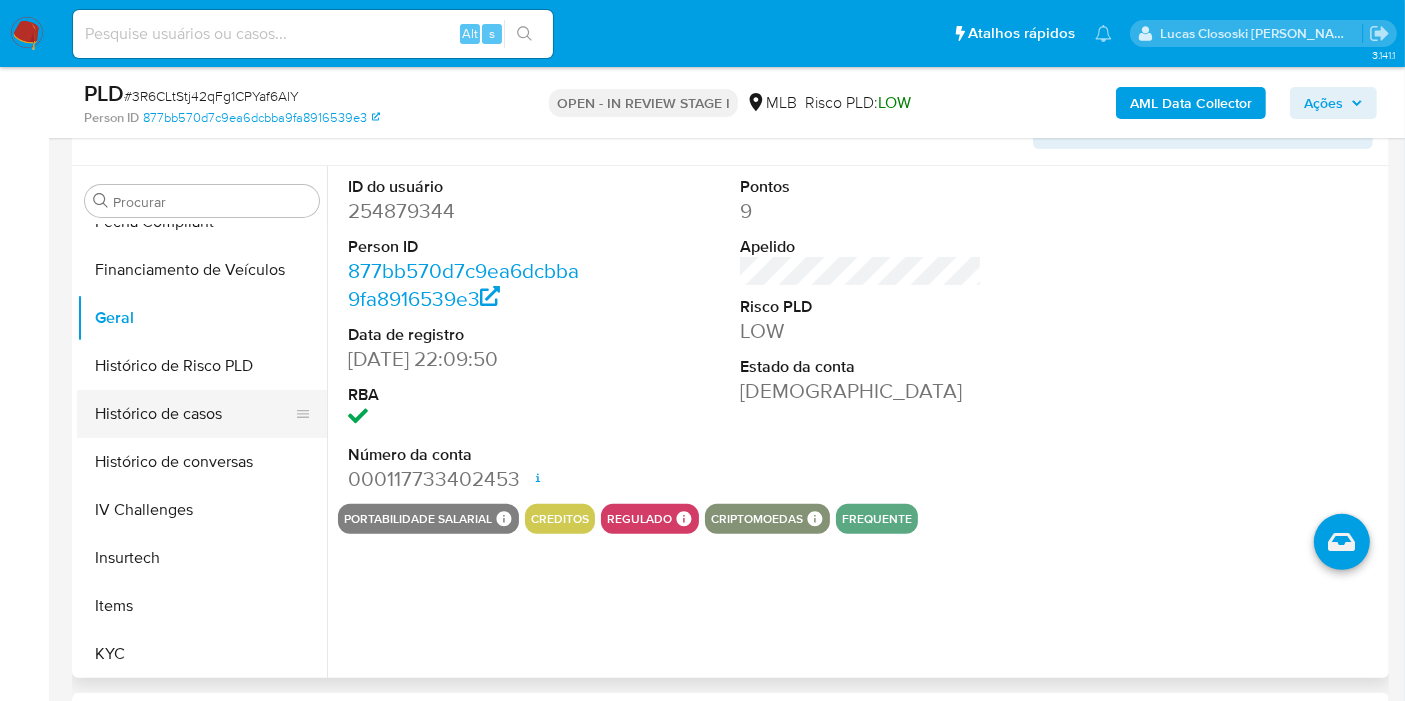 click on "Histórico de casos" at bounding box center (194, 414) 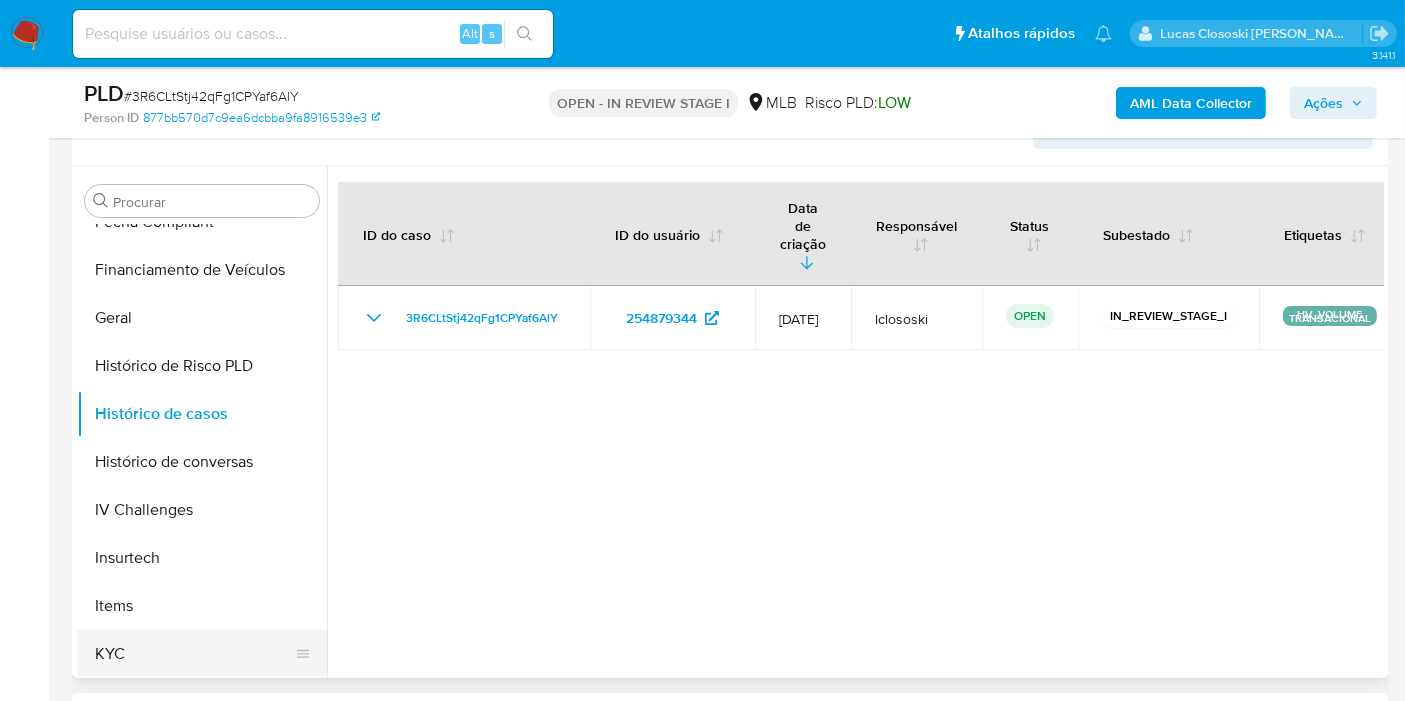 click on "KYC" at bounding box center (194, 654) 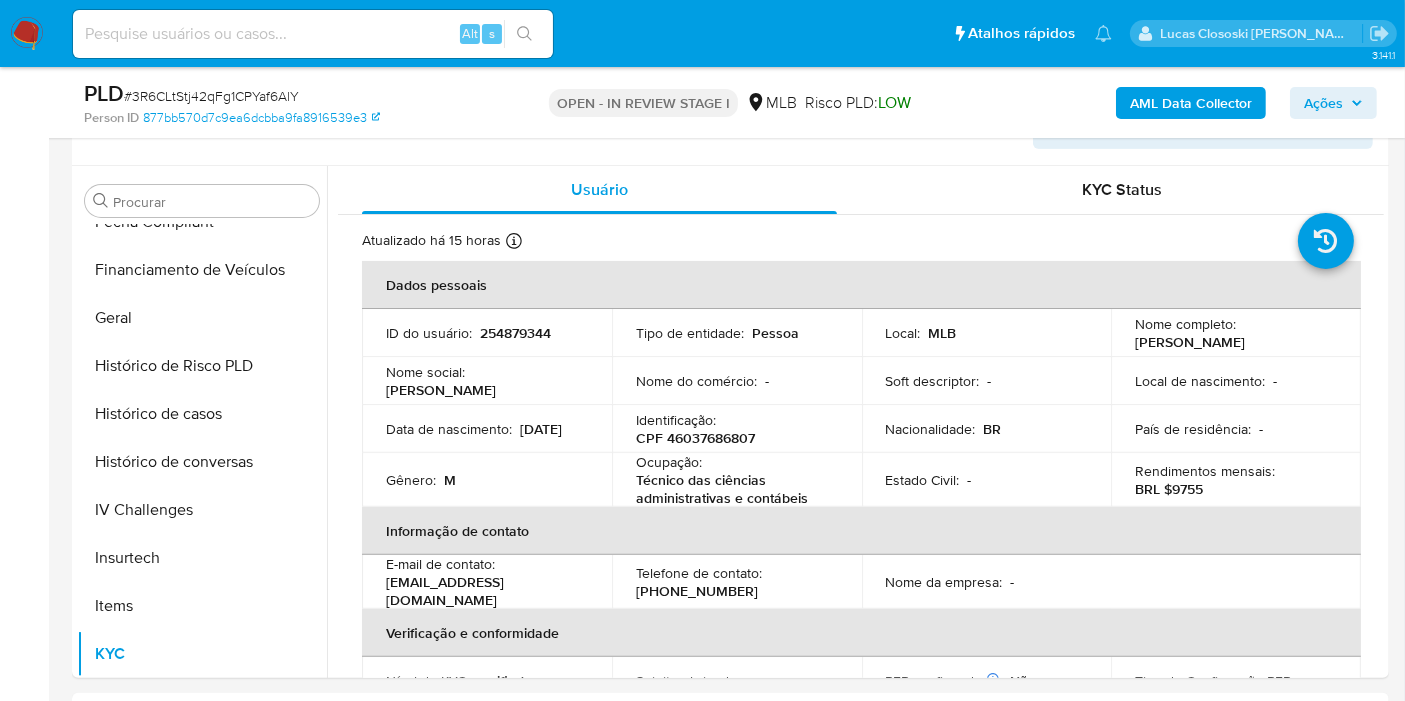 click on "Ações" at bounding box center [1323, 103] 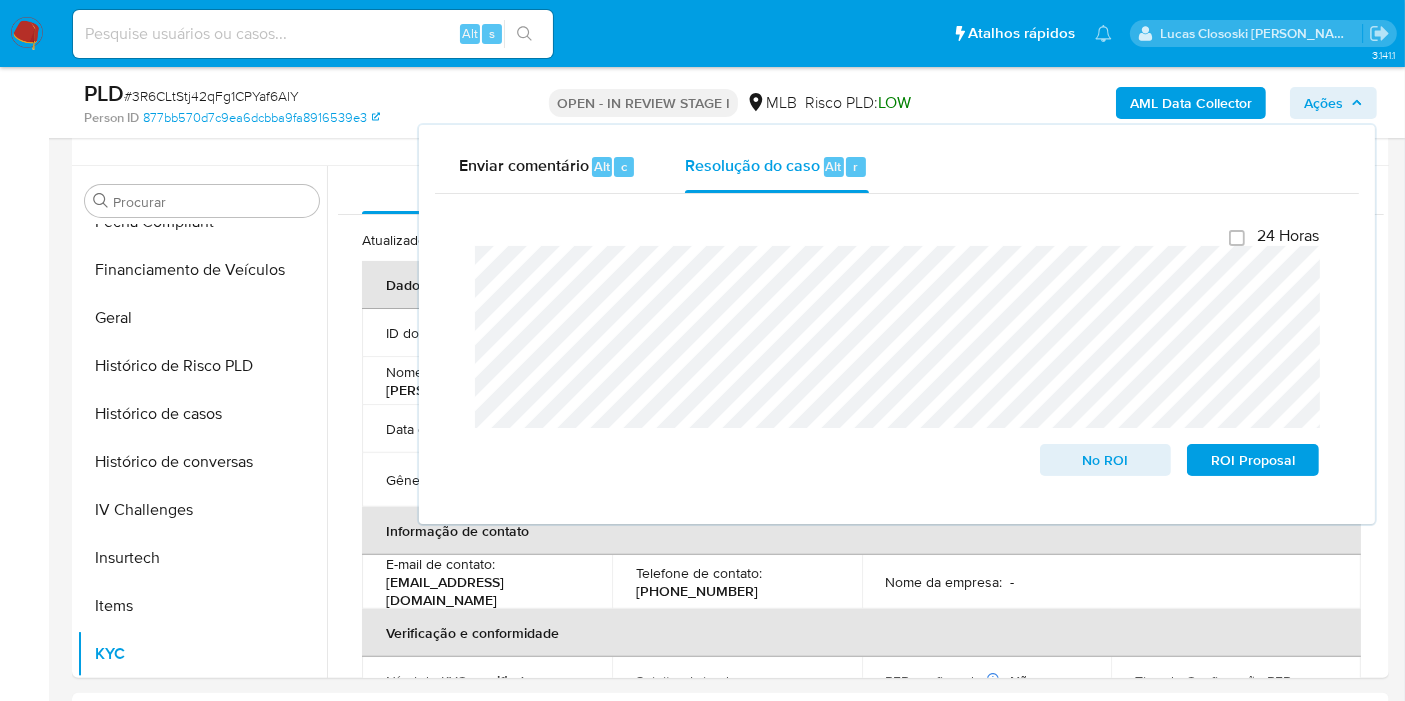 click on "Ações" at bounding box center [1333, 103] 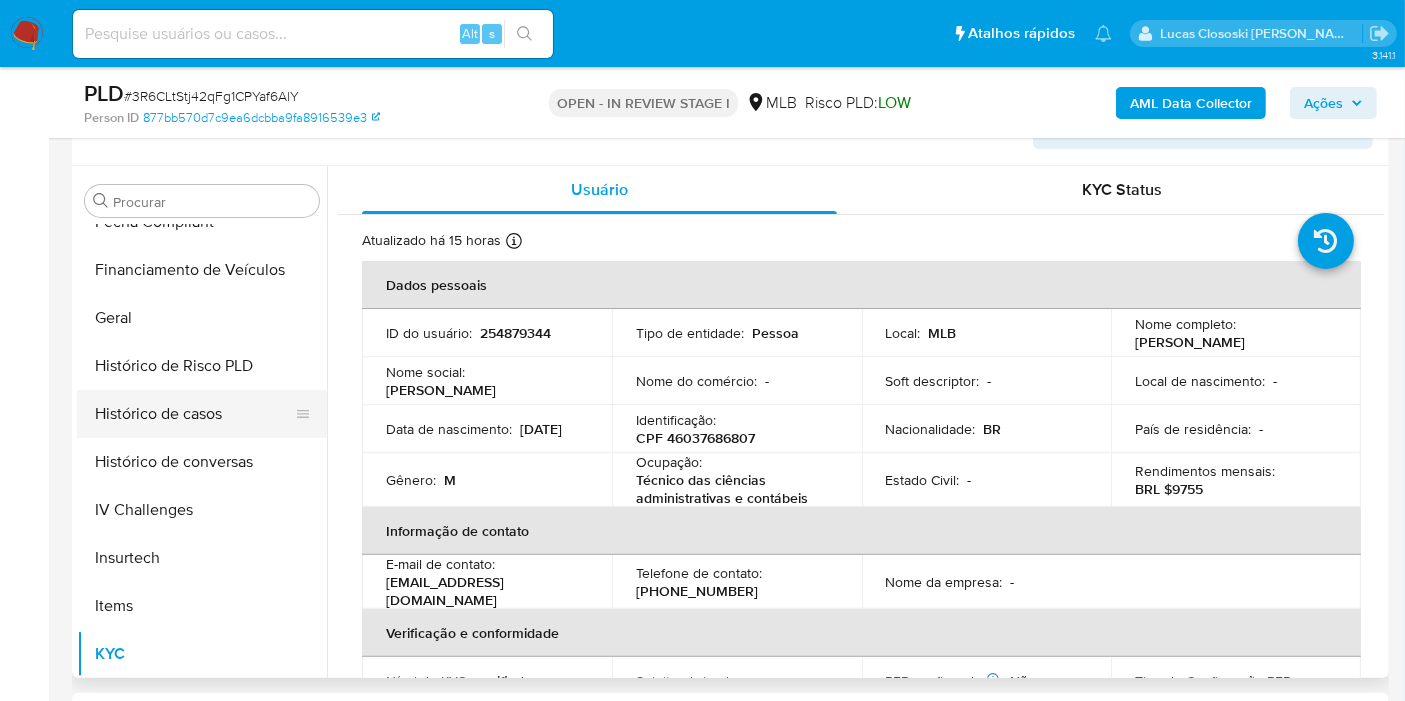 click on "Histórico de casos" at bounding box center (194, 414) 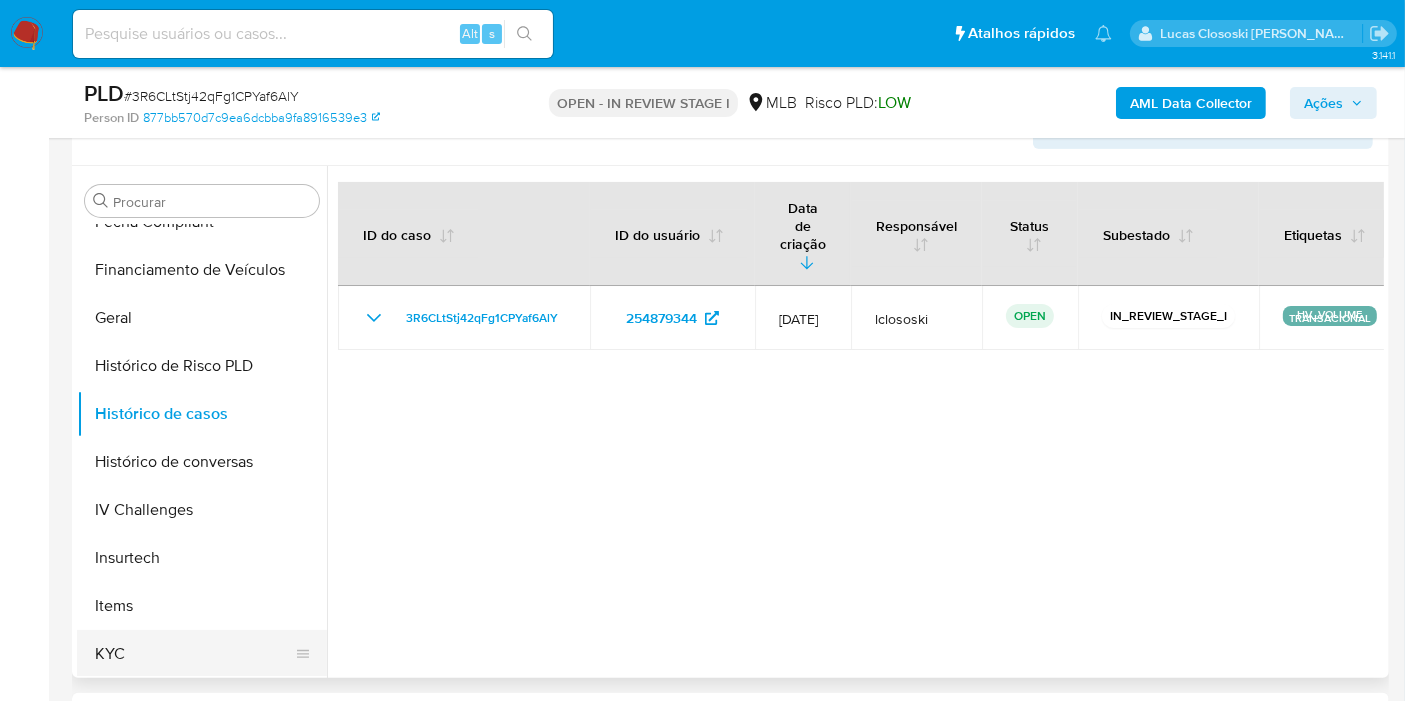 click on "KYC" at bounding box center (194, 654) 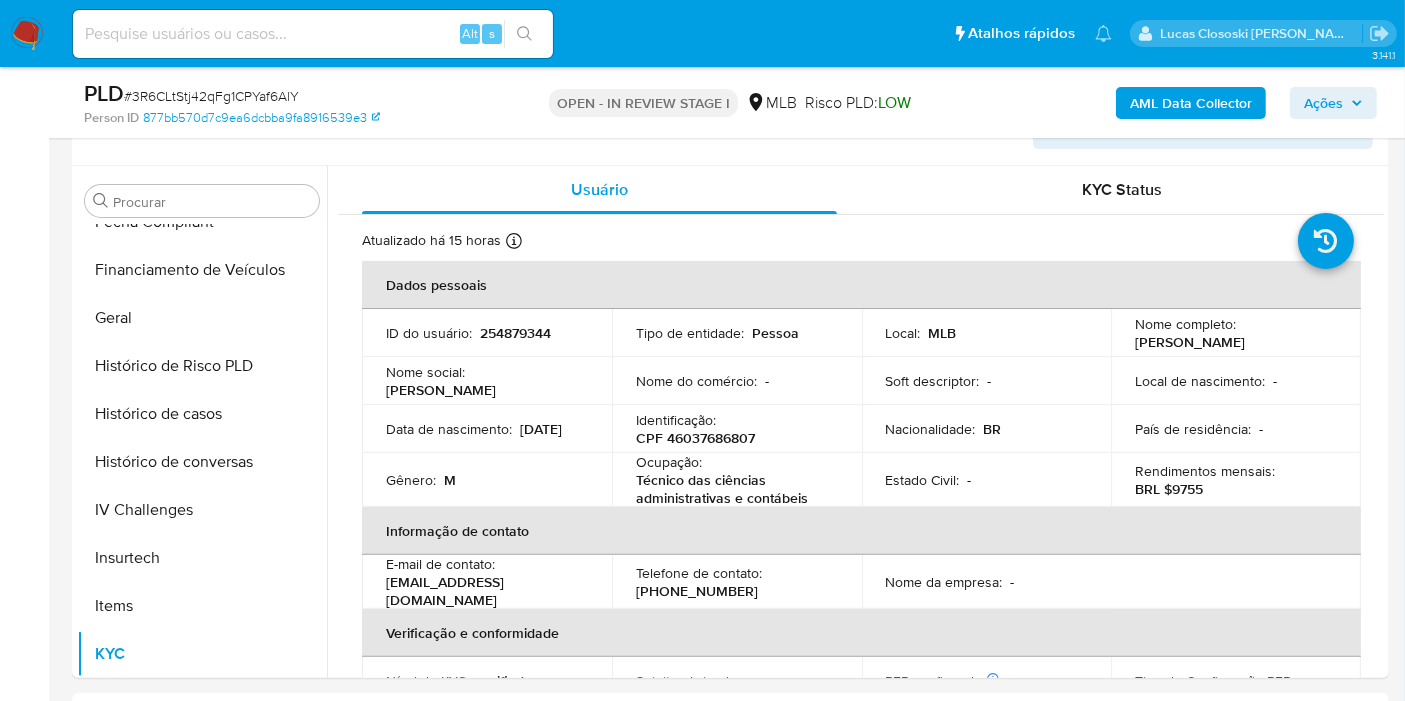 click on "Ações" at bounding box center [1323, 103] 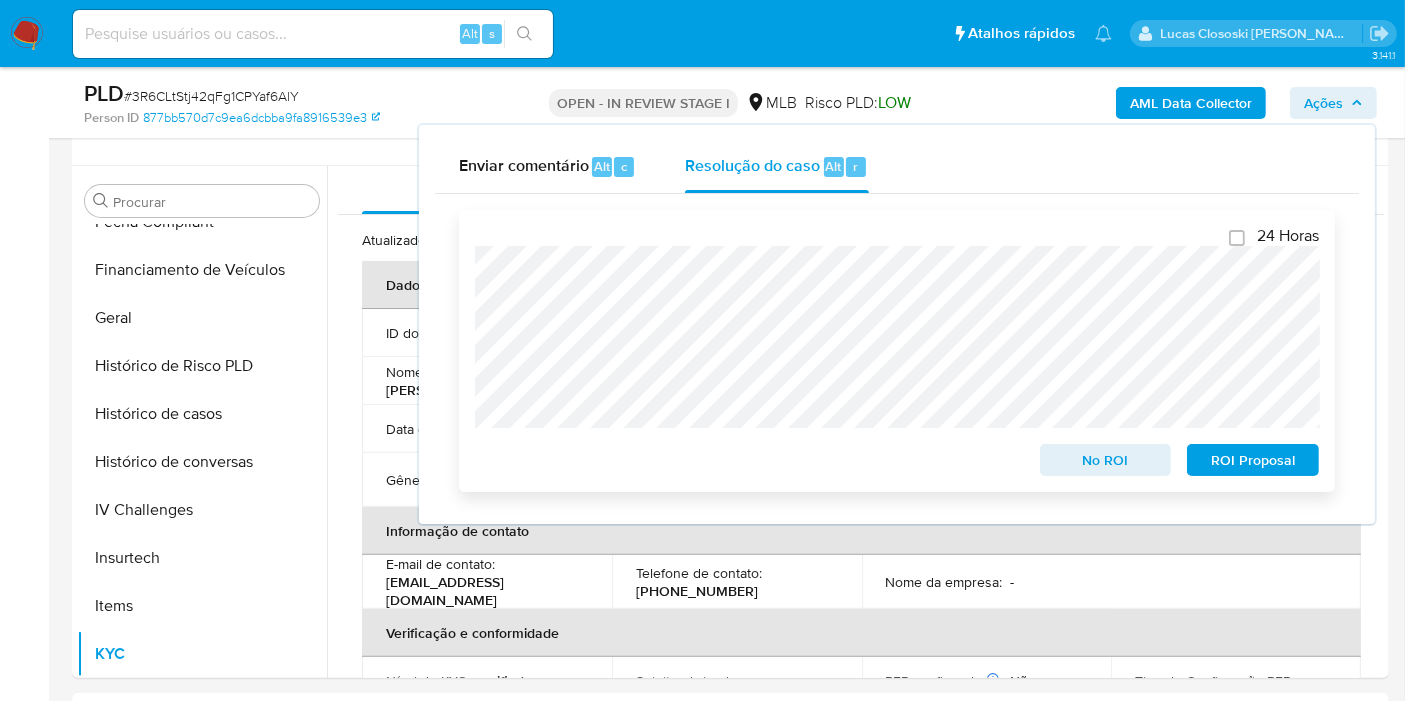 click on "ROI Proposal" at bounding box center [1253, 460] 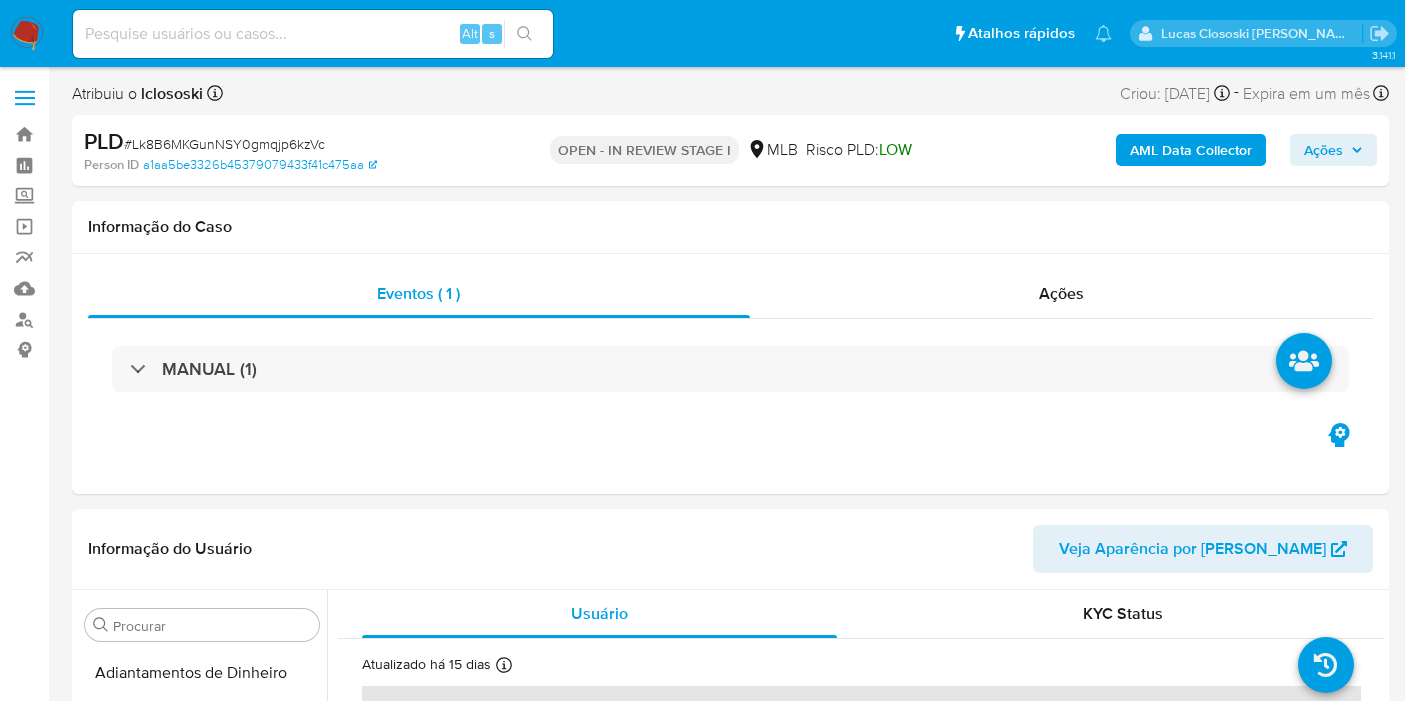 select on "10" 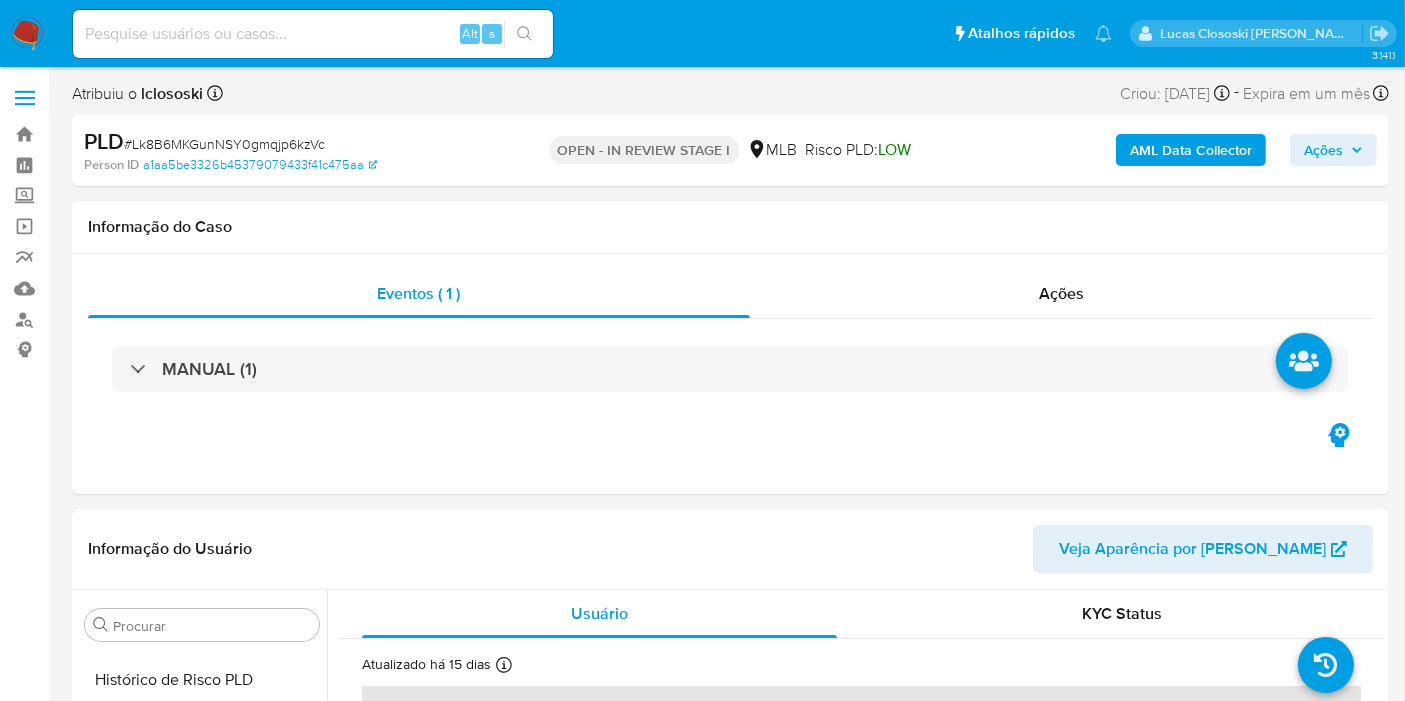 scroll, scrollTop: 844, scrollLeft: 0, axis: vertical 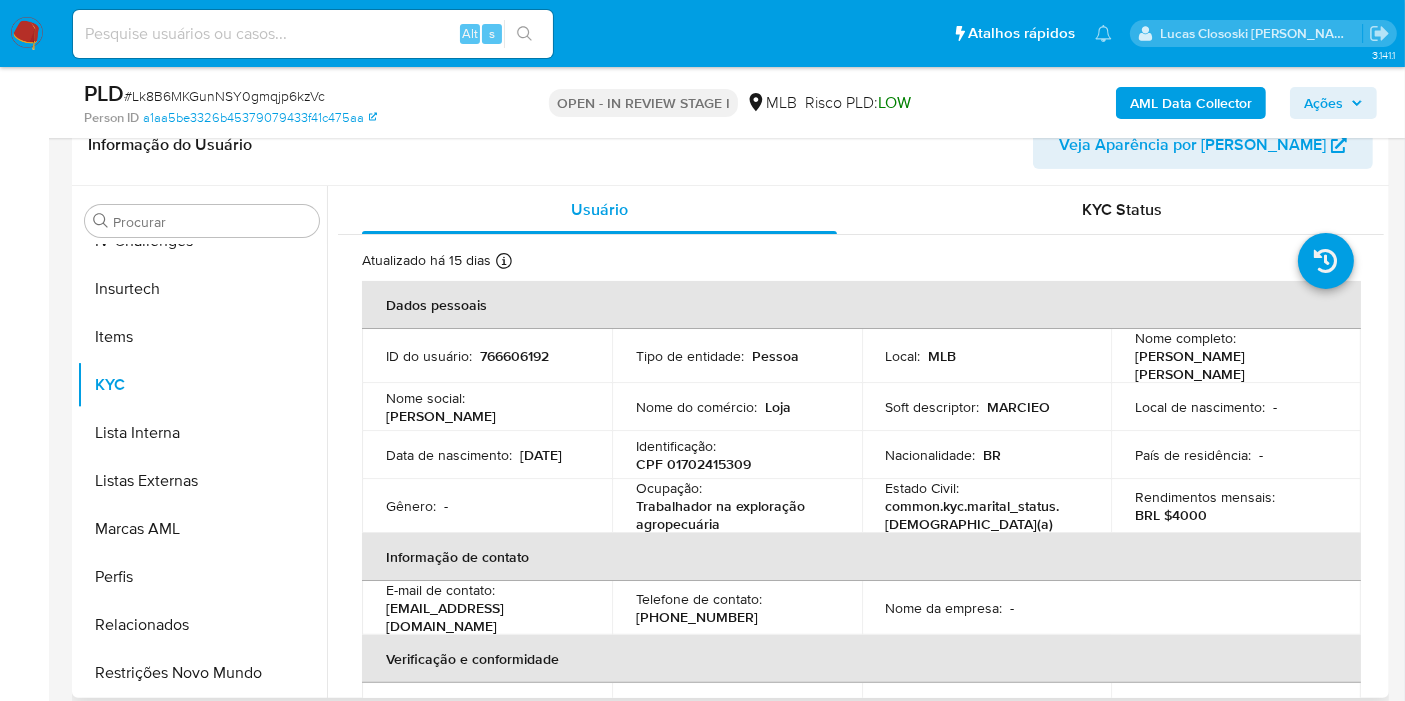 click on "Identificação :    CPF 01702415309" at bounding box center [737, 455] 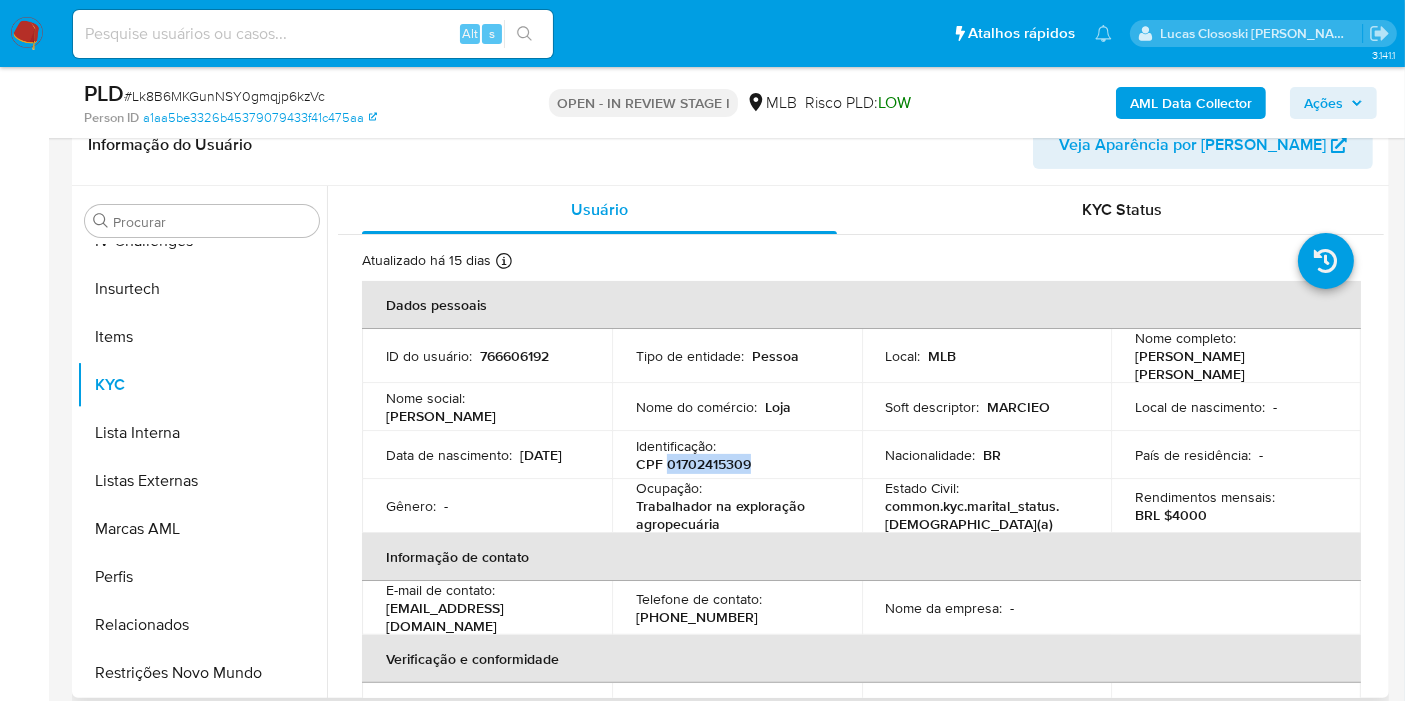 click on "Identificação :    CPF 01702415309" at bounding box center [737, 455] 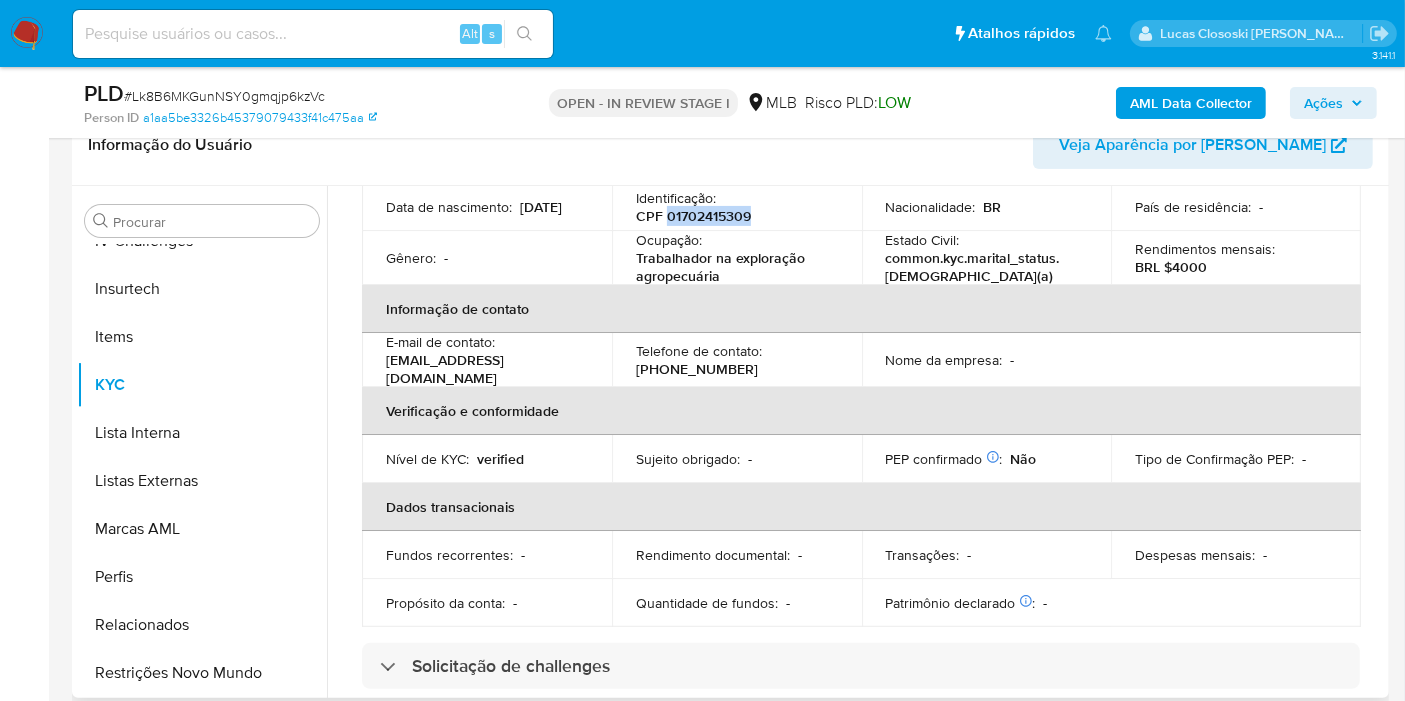 scroll, scrollTop: 0, scrollLeft: 0, axis: both 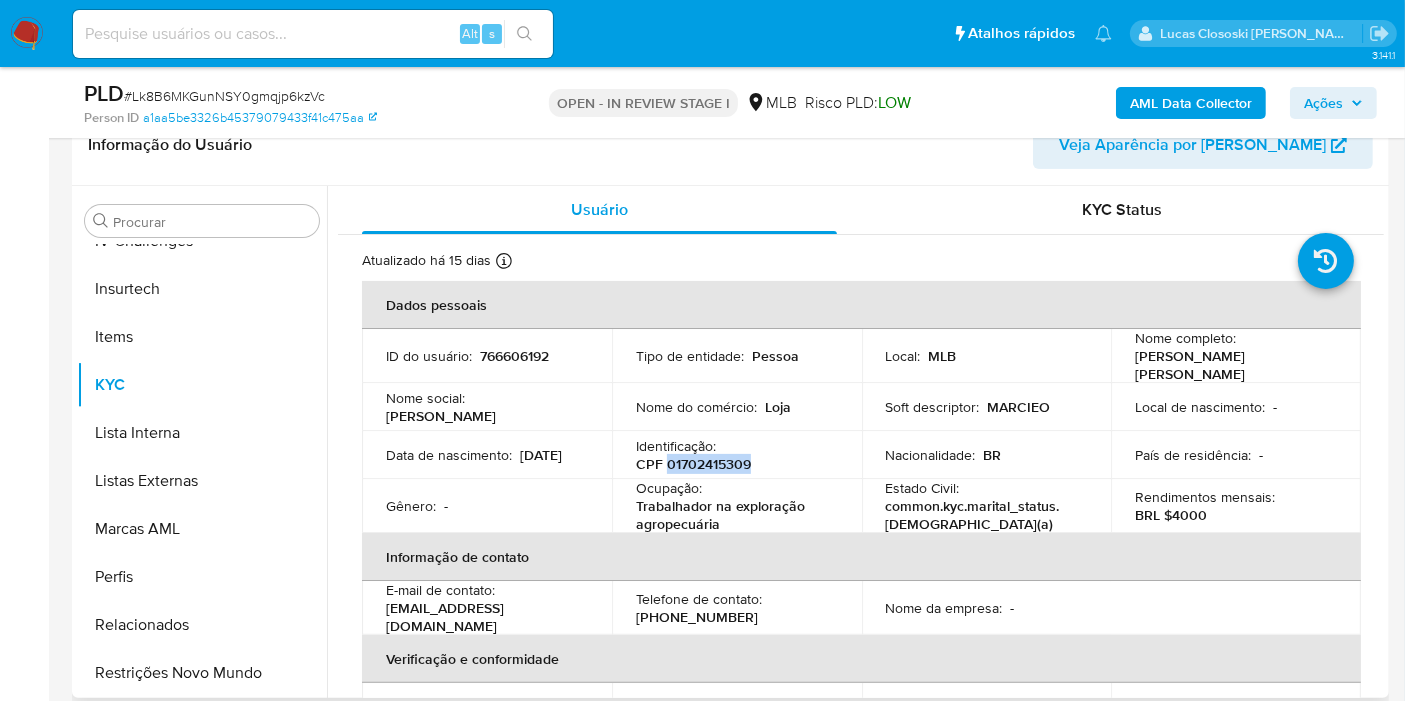 click on "CPF 01702415309" at bounding box center (693, 464) 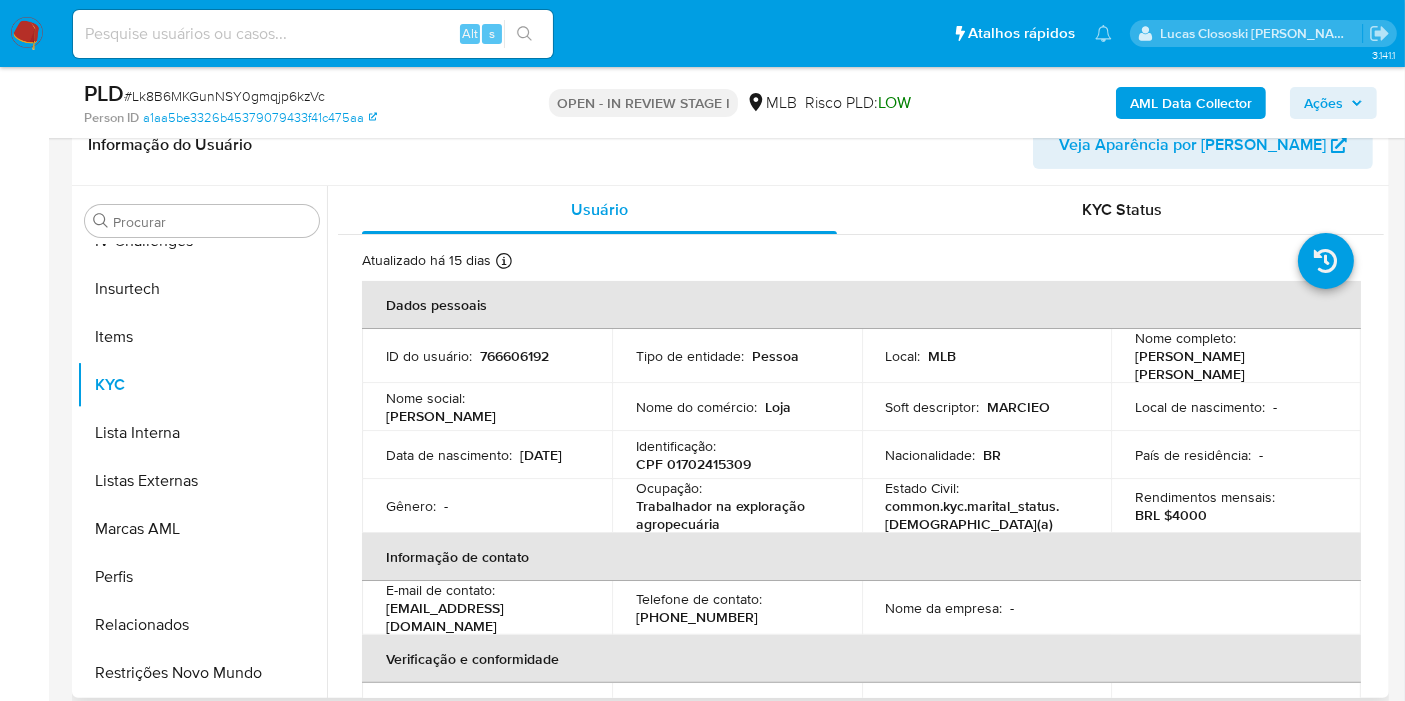 click on "CPF 01702415309" at bounding box center [693, 464] 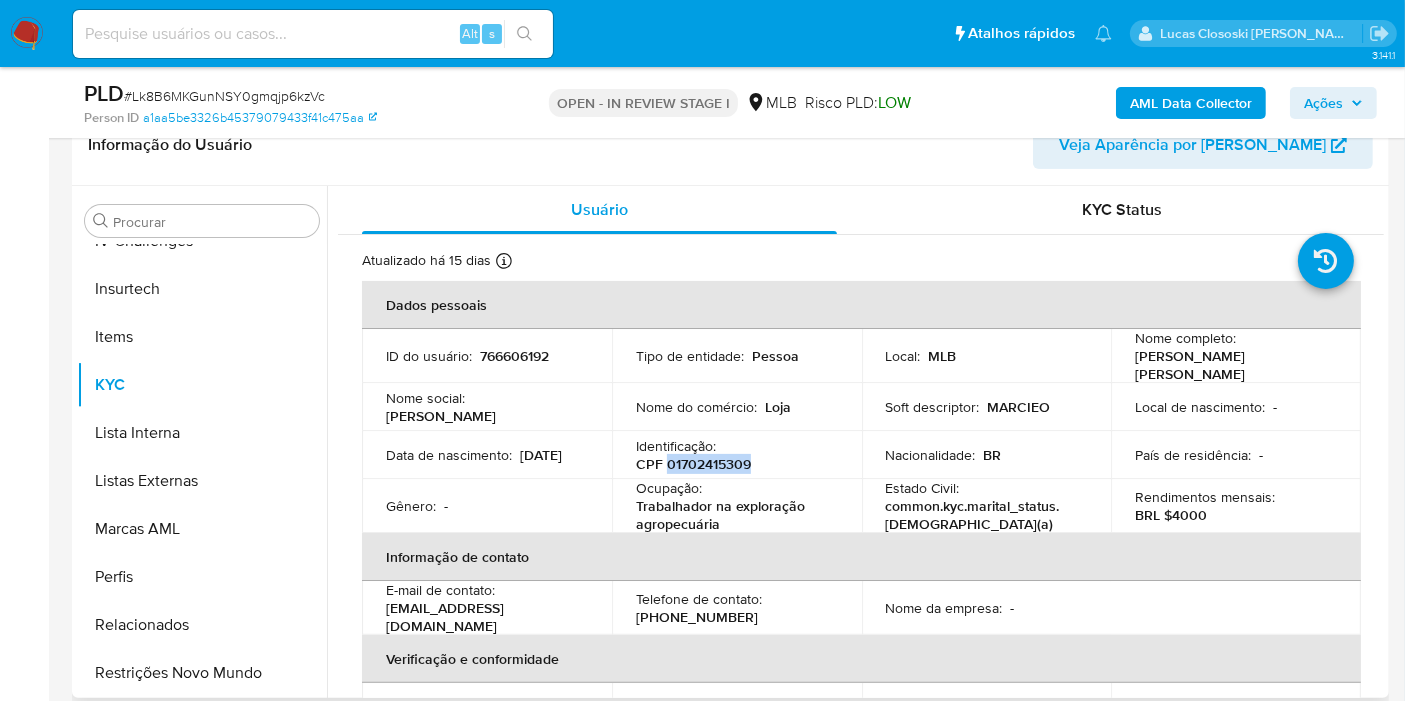 click on "CPF 01702415309" at bounding box center (693, 464) 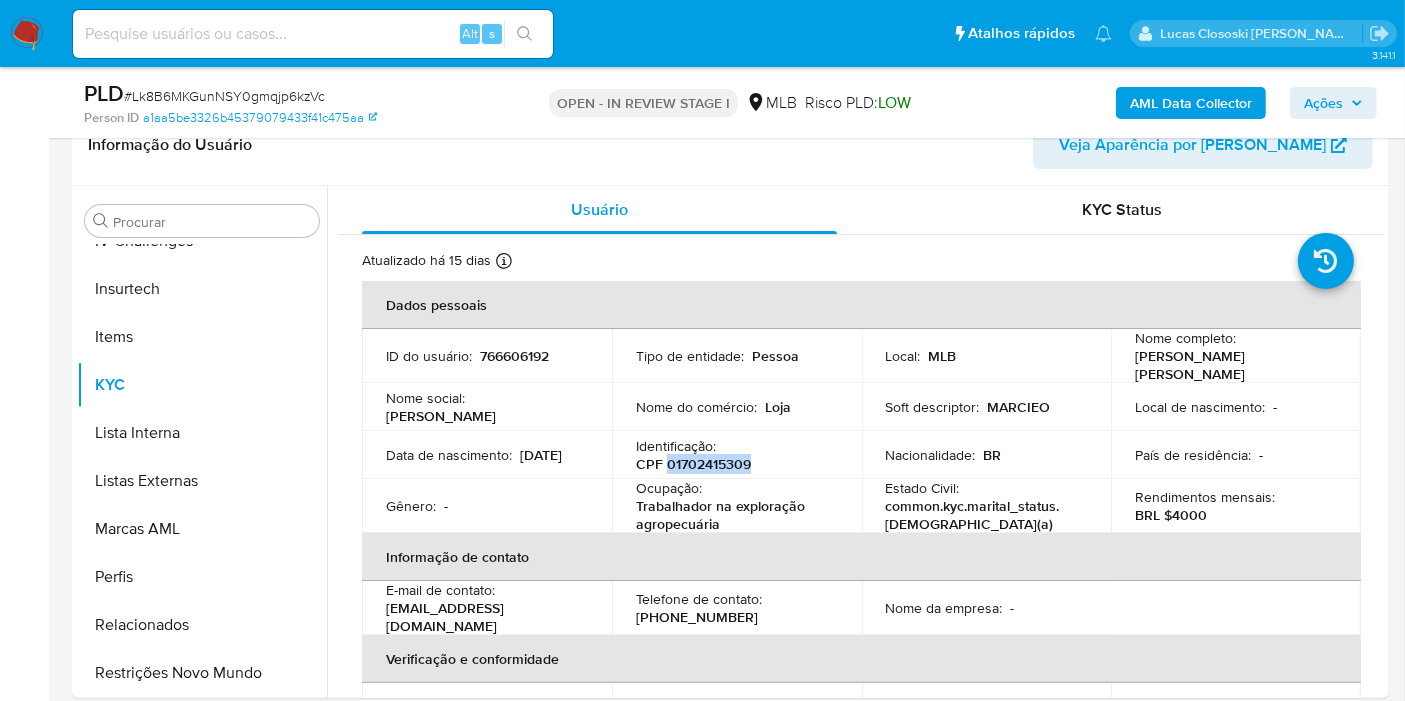 copy on "01702415309" 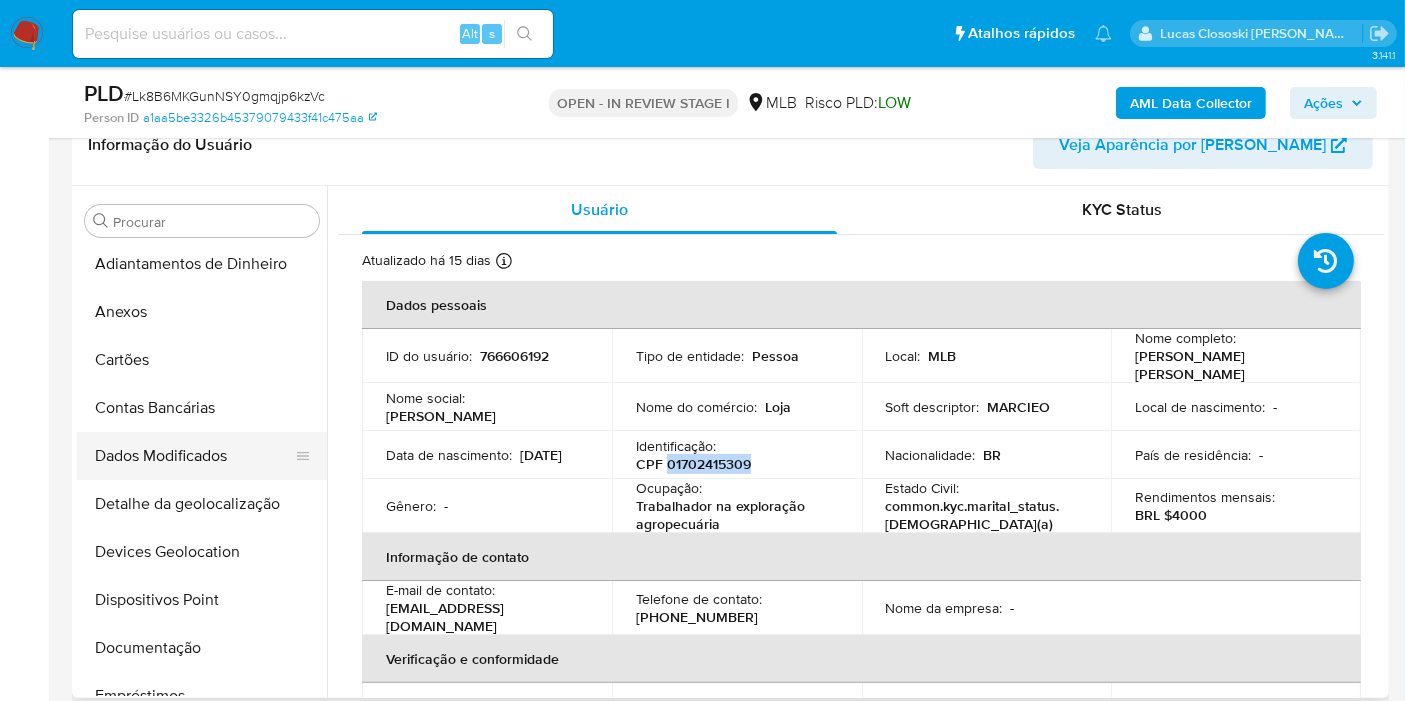 scroll, scrollTop: 0, scrollLeft: 0, axis: both 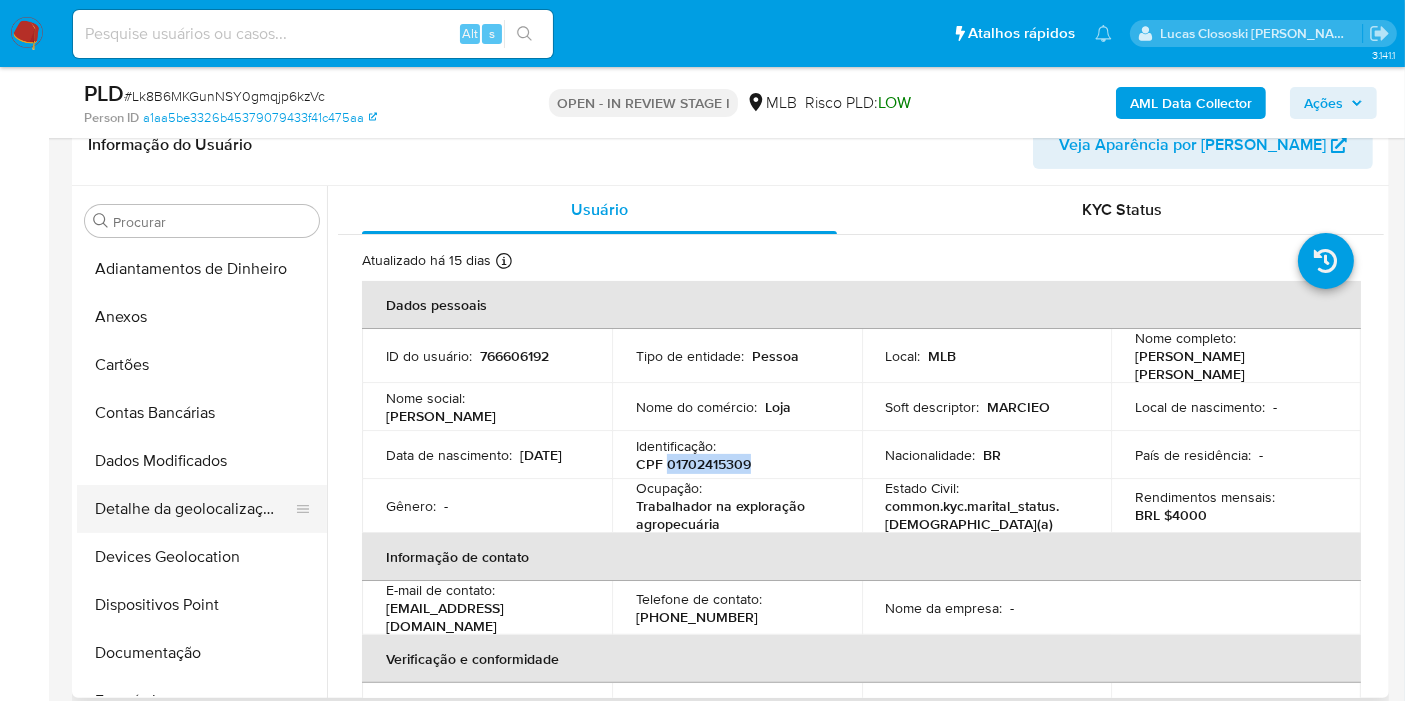 click on "Detalhe da geolocalização" at bounding box center [194, 509] 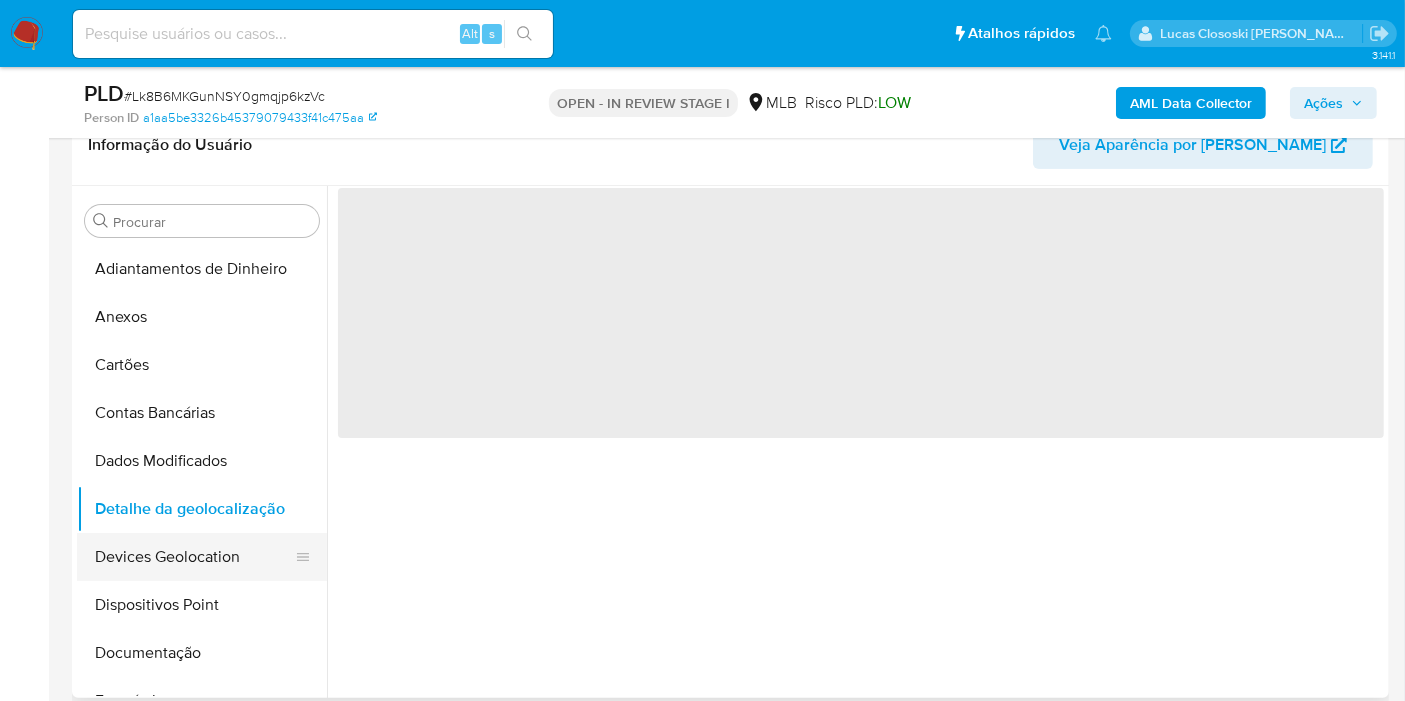 click on "Devices Geolocation" at bounding box center (194, 557) 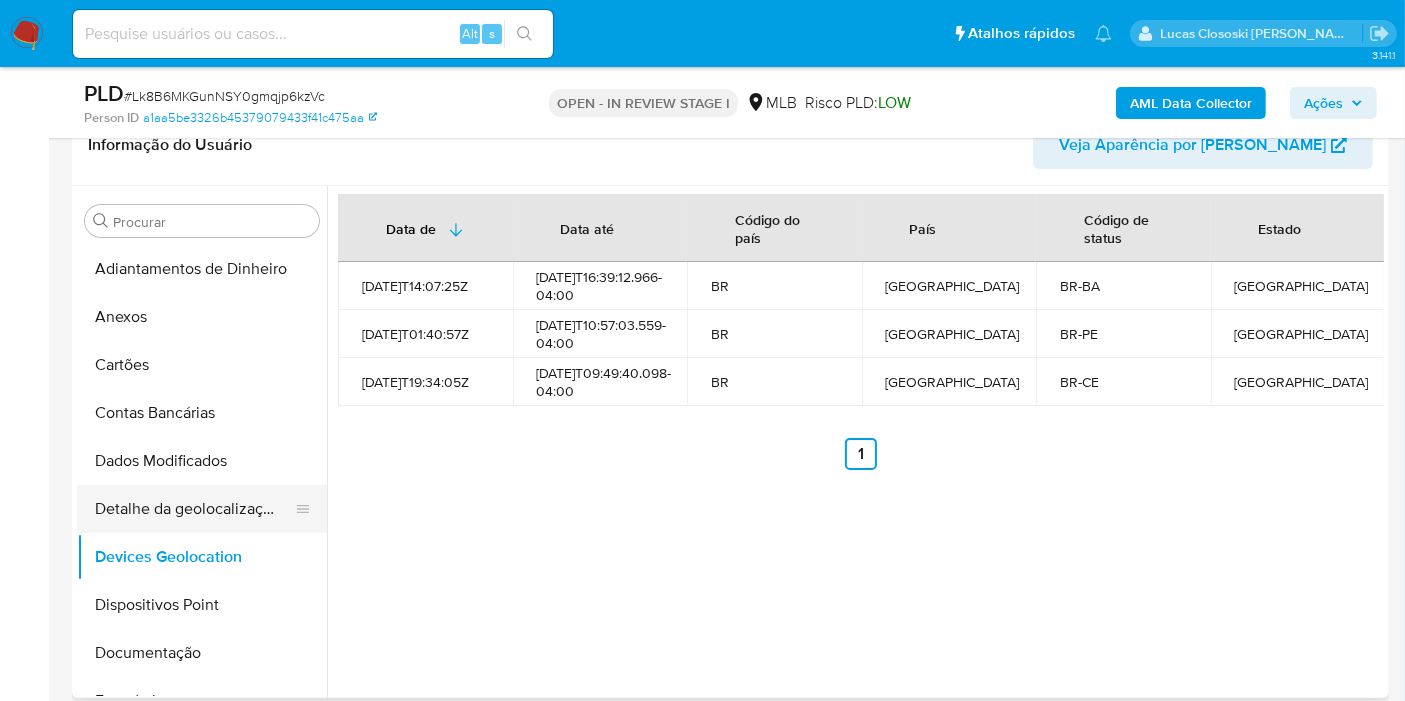 scroll, scrollTop: 111, scrollLeft: 0, axis: vertical 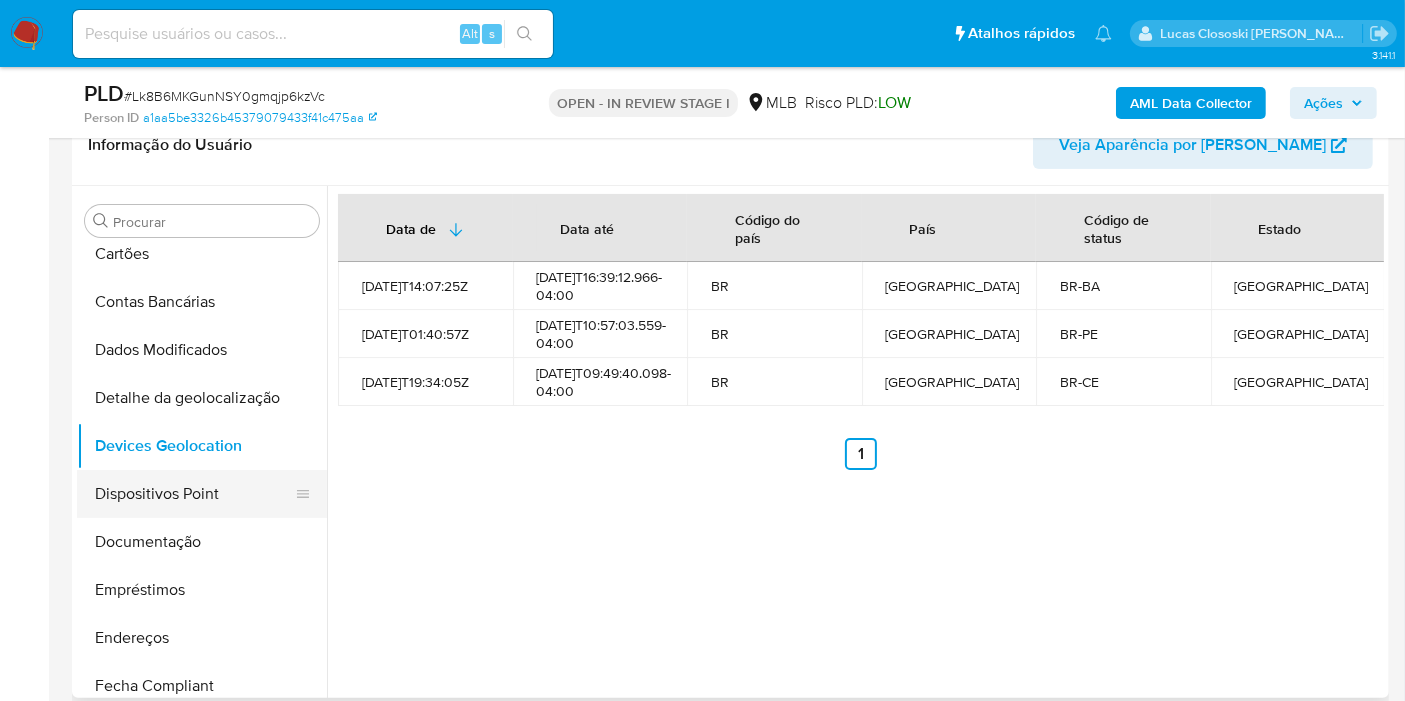 click on "Dispositivos Point" at bounding box center (194, 494) 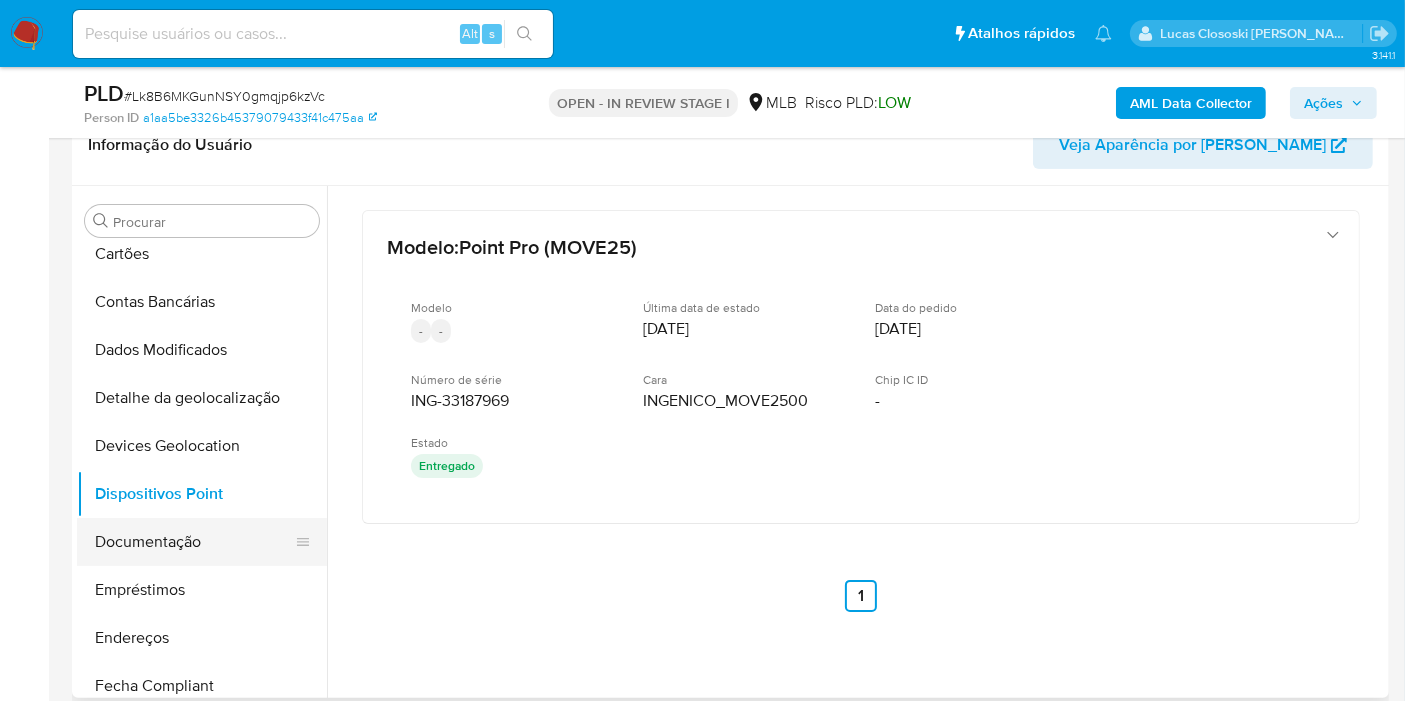 click on "Documentação" at bounding box center (194, 542) 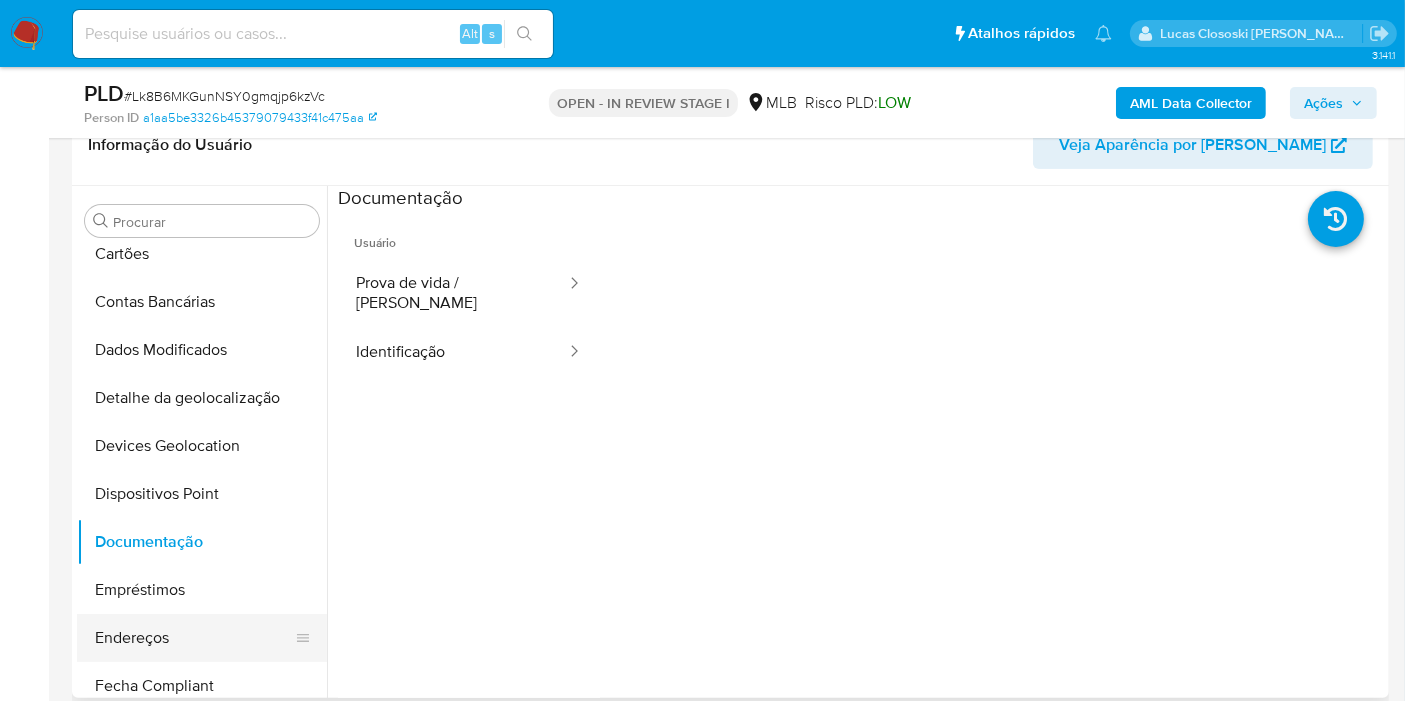 click on "Endereços" at bounding box center (194, 638) 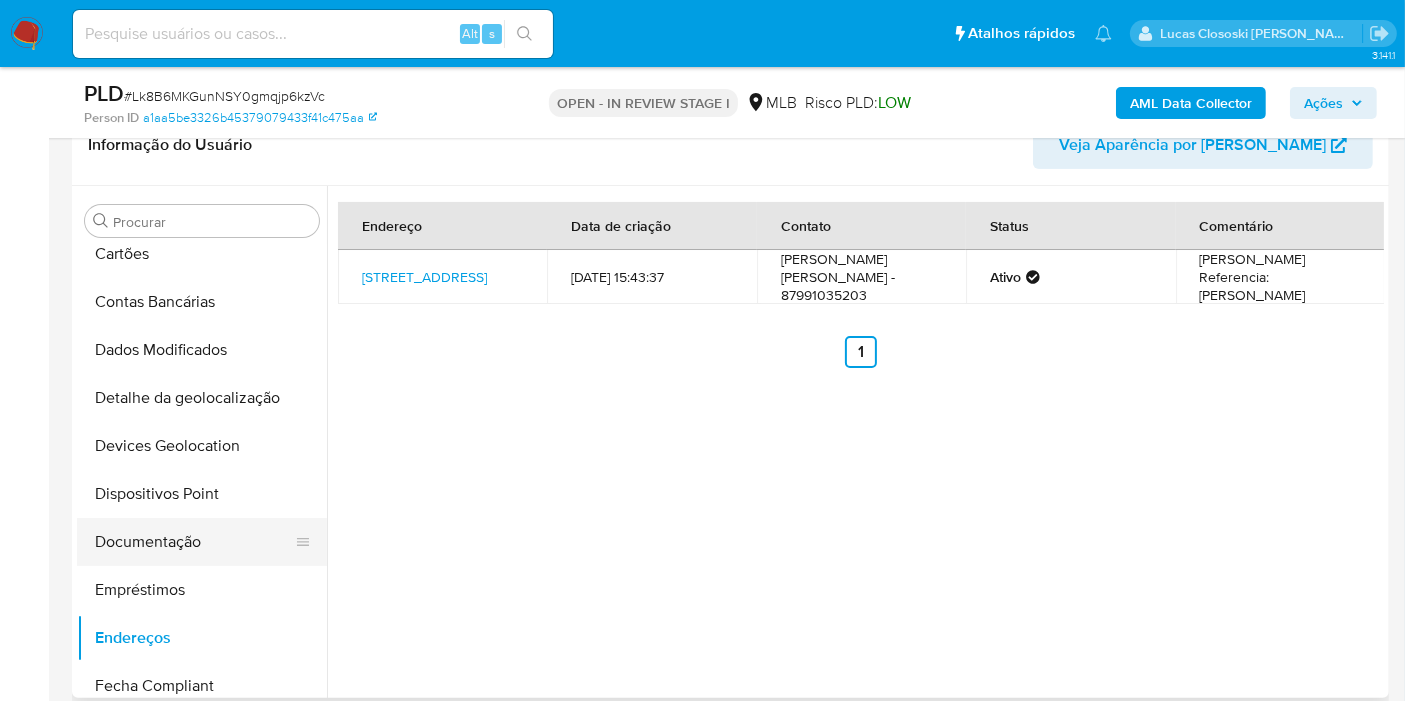 scroll, scrollTop: 222, scrollLeft: 0, axis: vertical 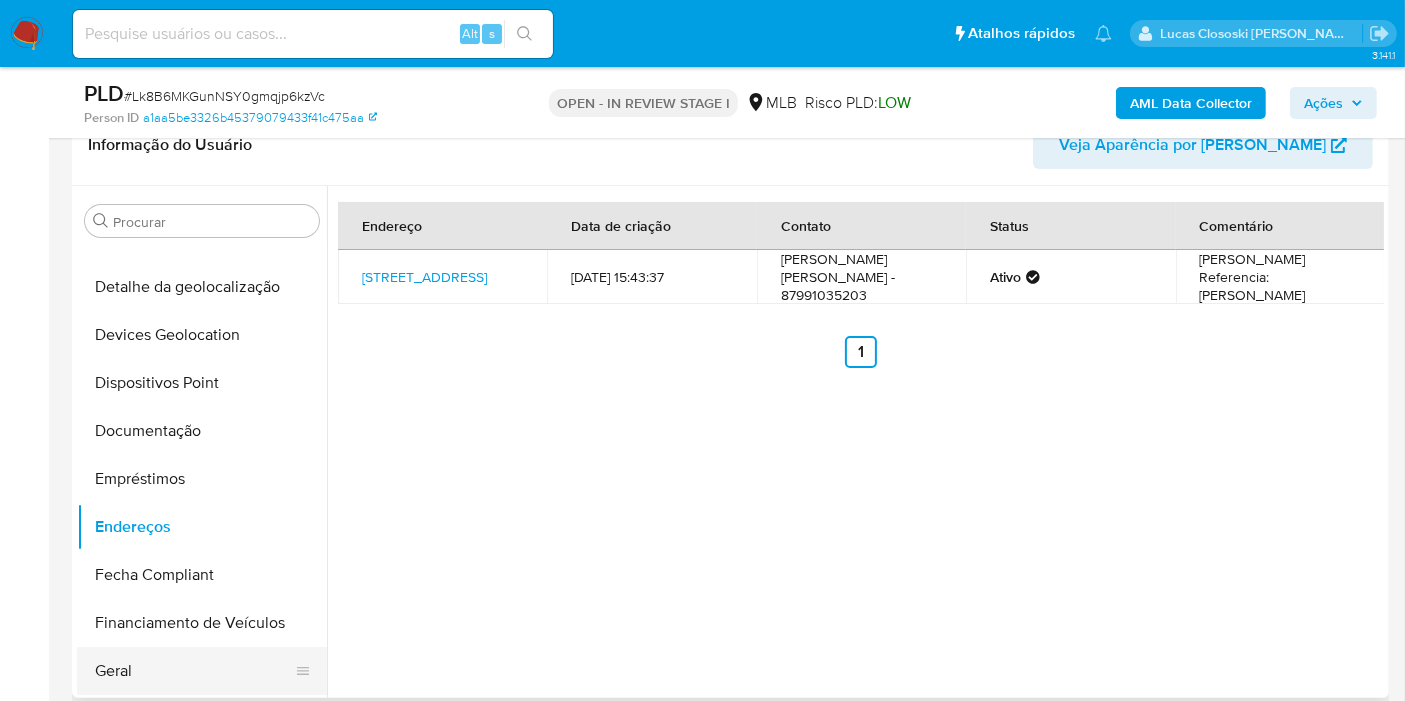 click on "Geral" at bounding box center [194, 671] 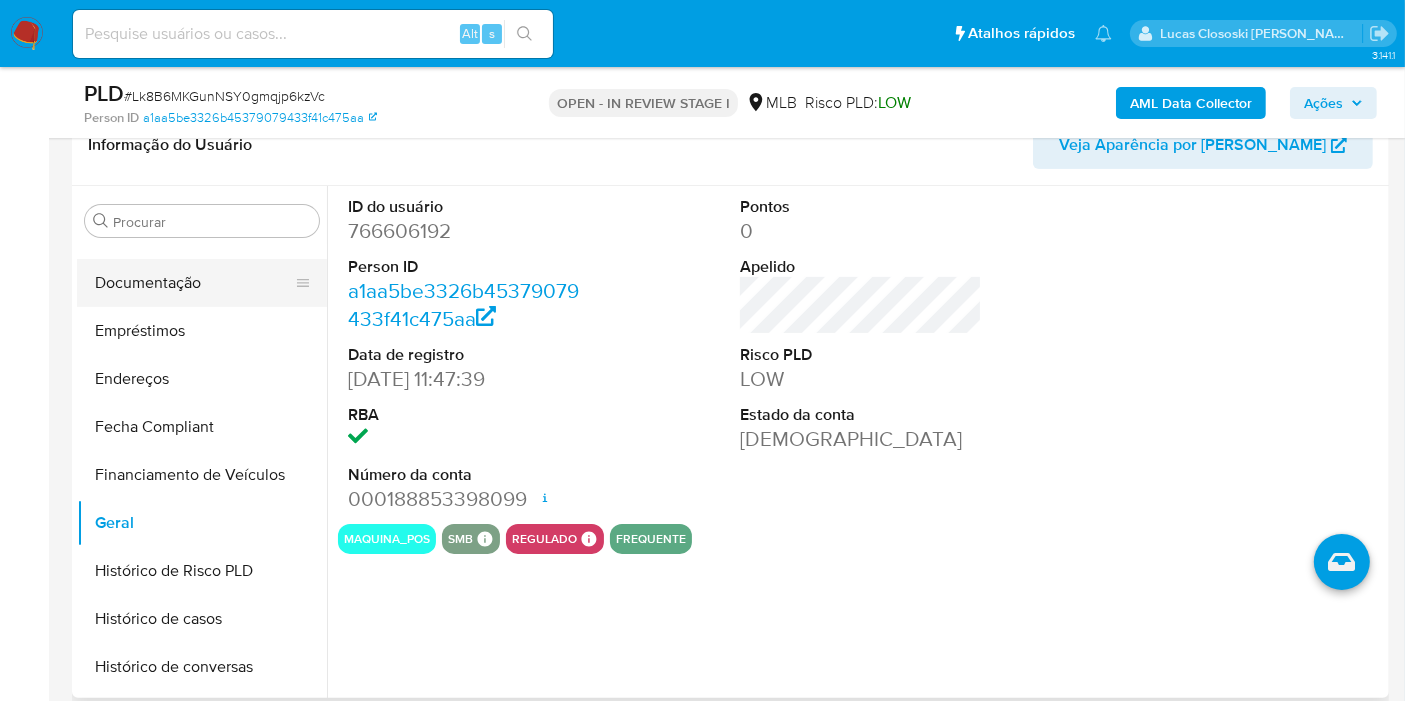 scroll, scrollTop: 555, scrollLeft: 0, axis: vertical 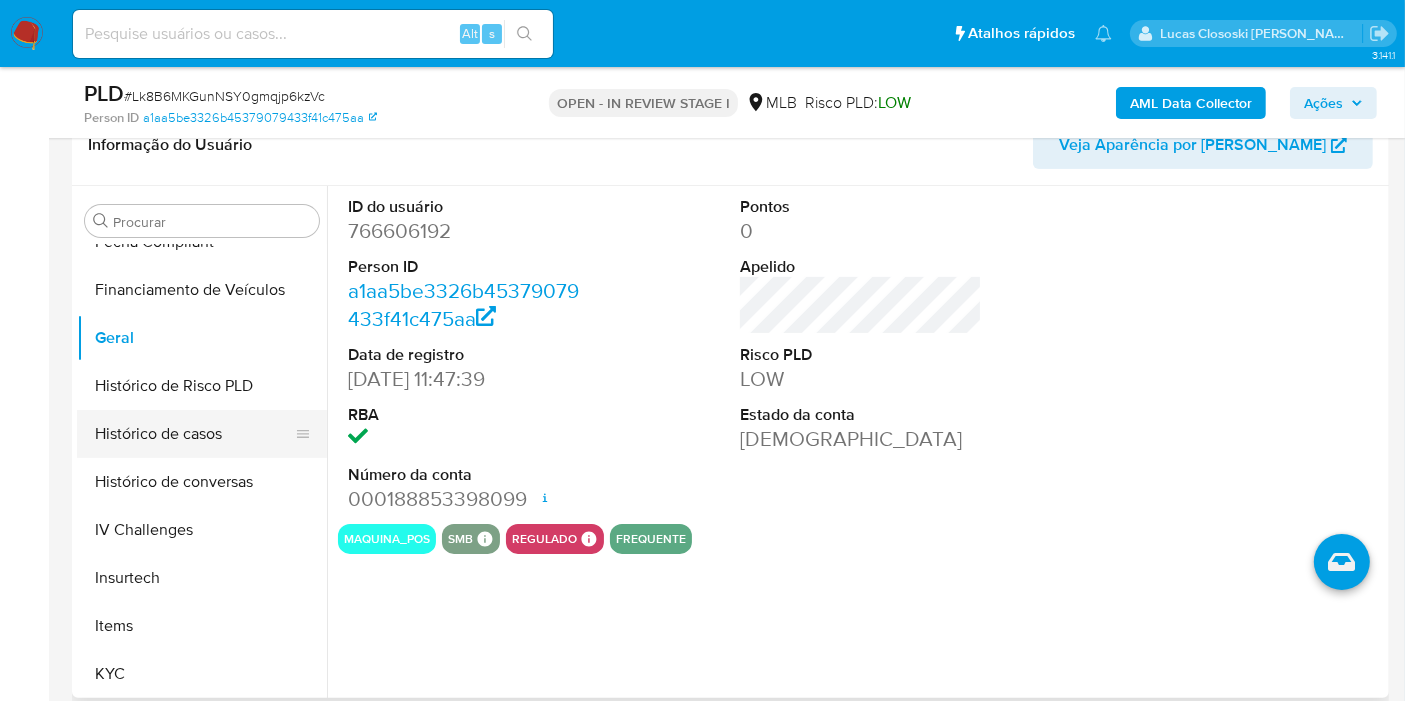 click on "Histórico de casos" at bounding box center [194, 434] 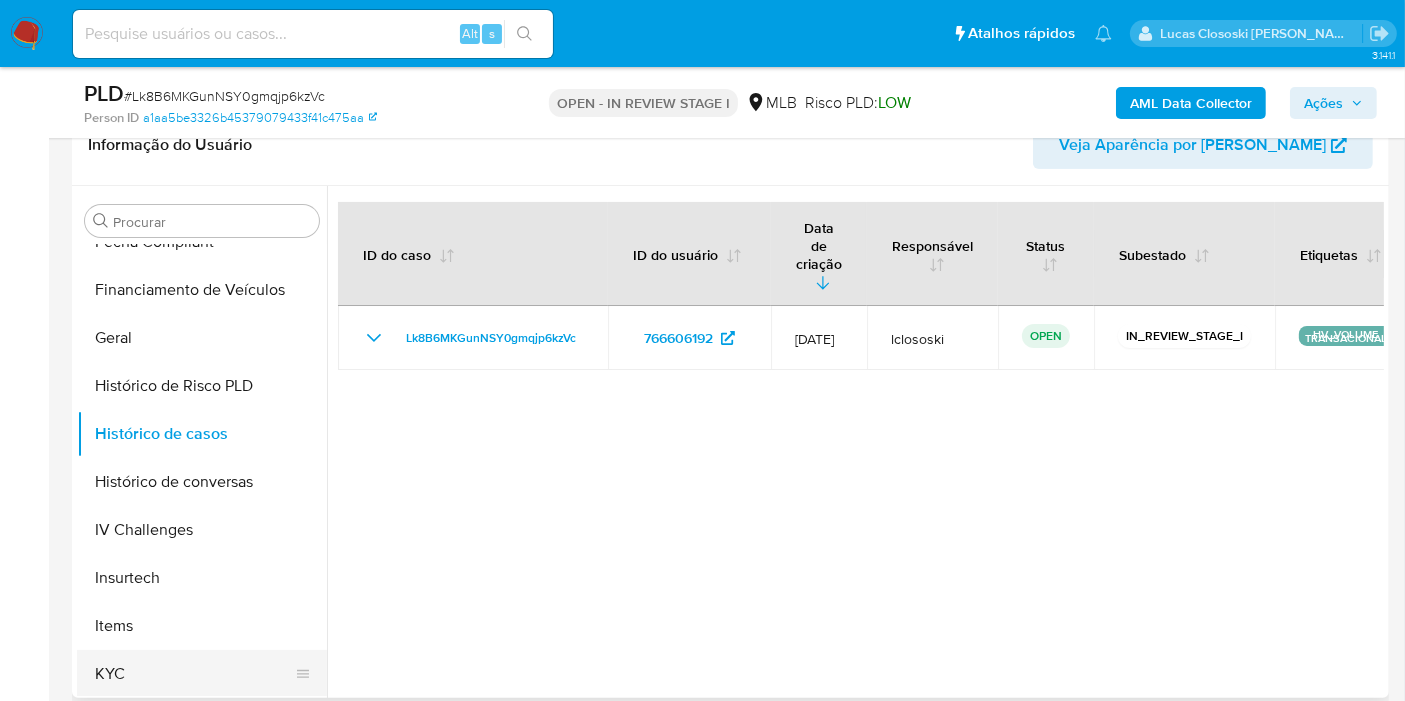 click on "KYC" at bounding box center (194, 674) 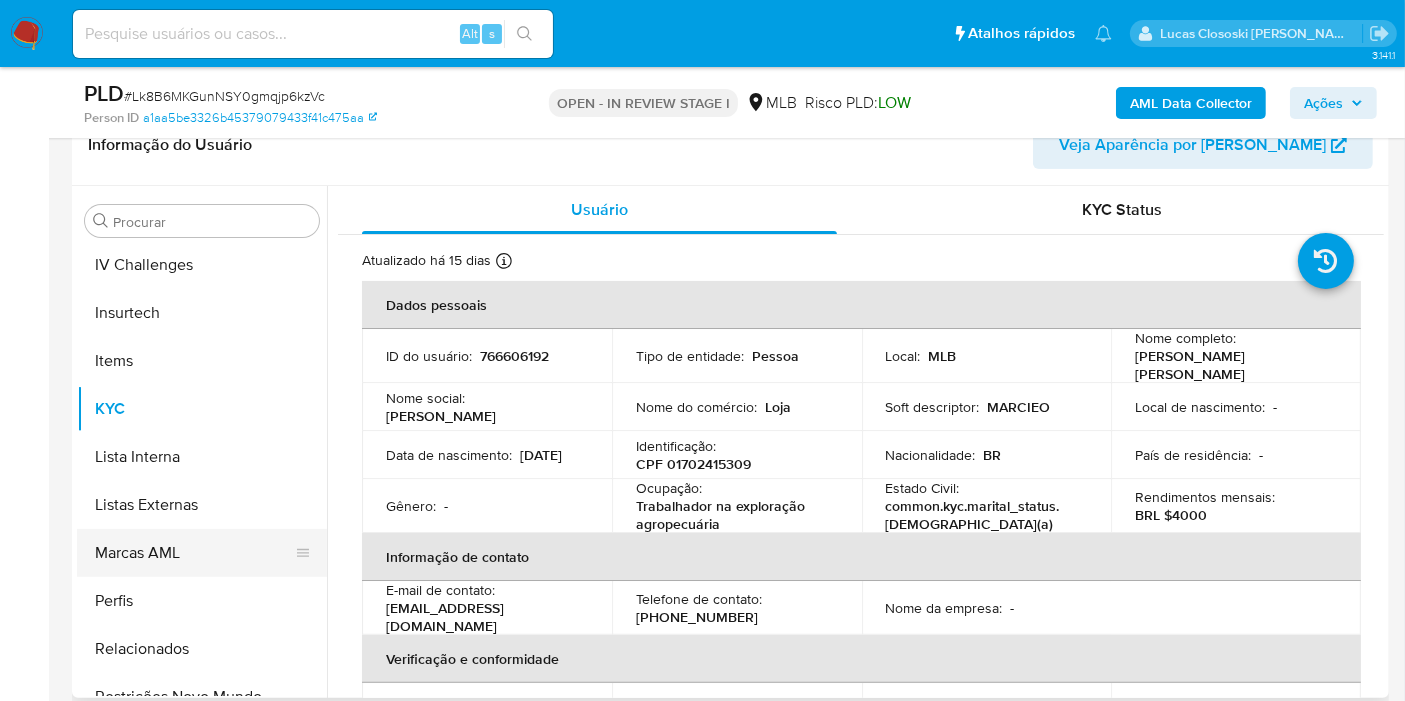 scroll, scrollTop: 844, scrollLeft: 0, axis: vertical 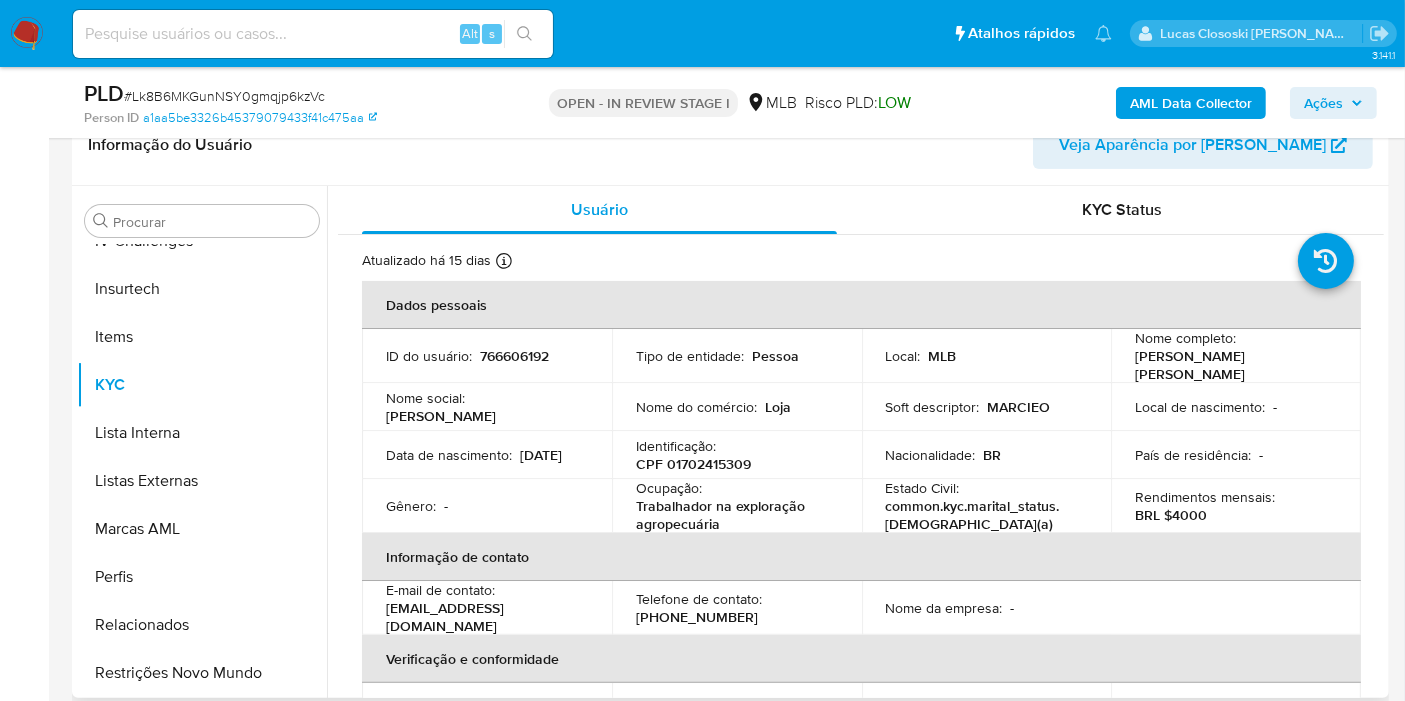 drag, startPoint x: 233, startPoint y: 663, endPoint x: 617, endPoint y: 226, distance: 581.74304 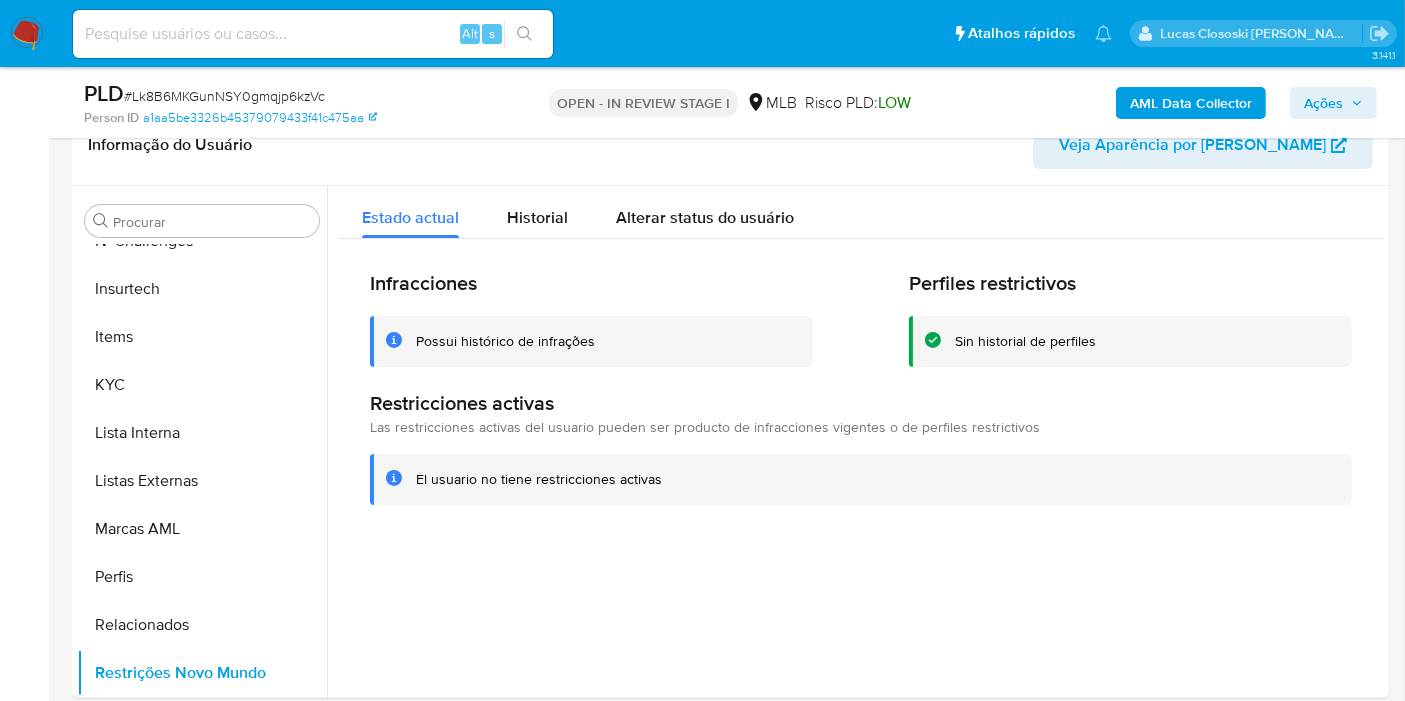 click on "# Lk8B6MKGunNSY0gmqjp6kzVc" at bounding box center [224, 96] 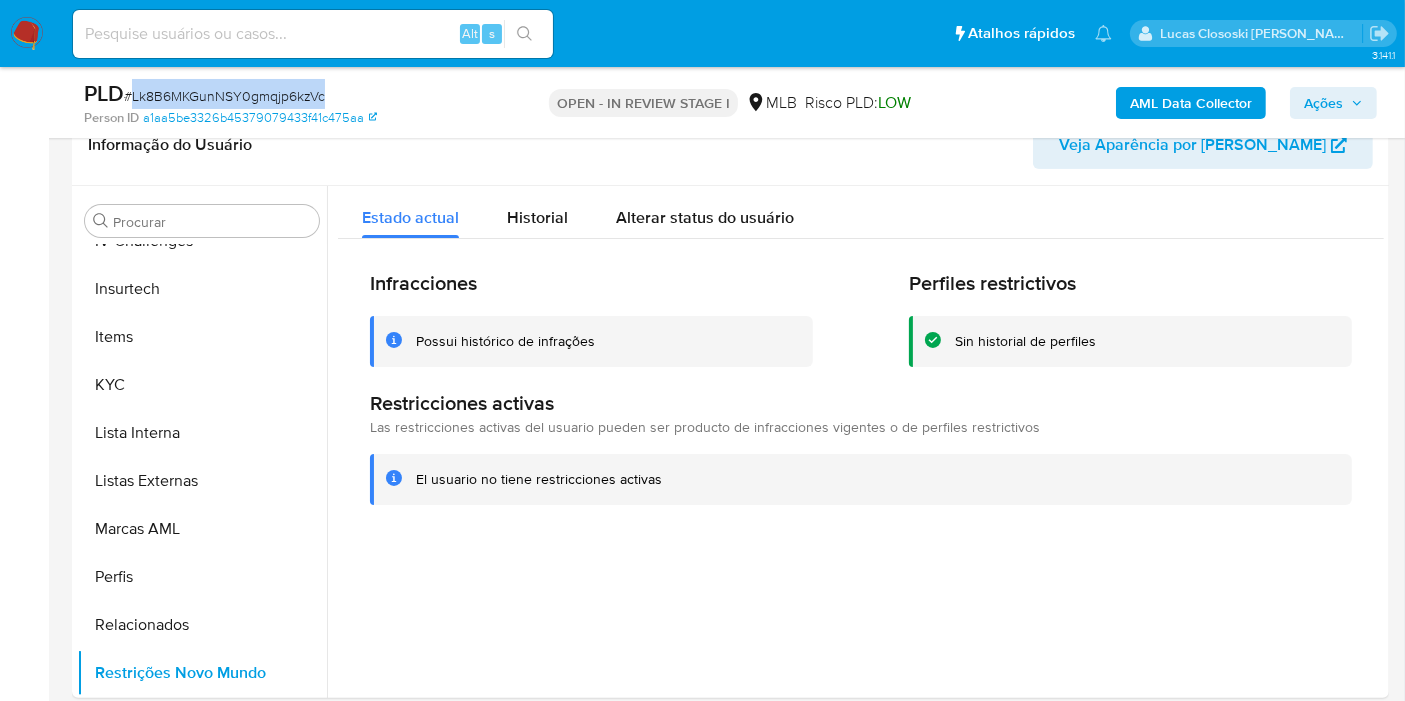 click on "# Lk8B6MKGunNSY0gmqjp6kzVc" at bounding box center (224, 96) 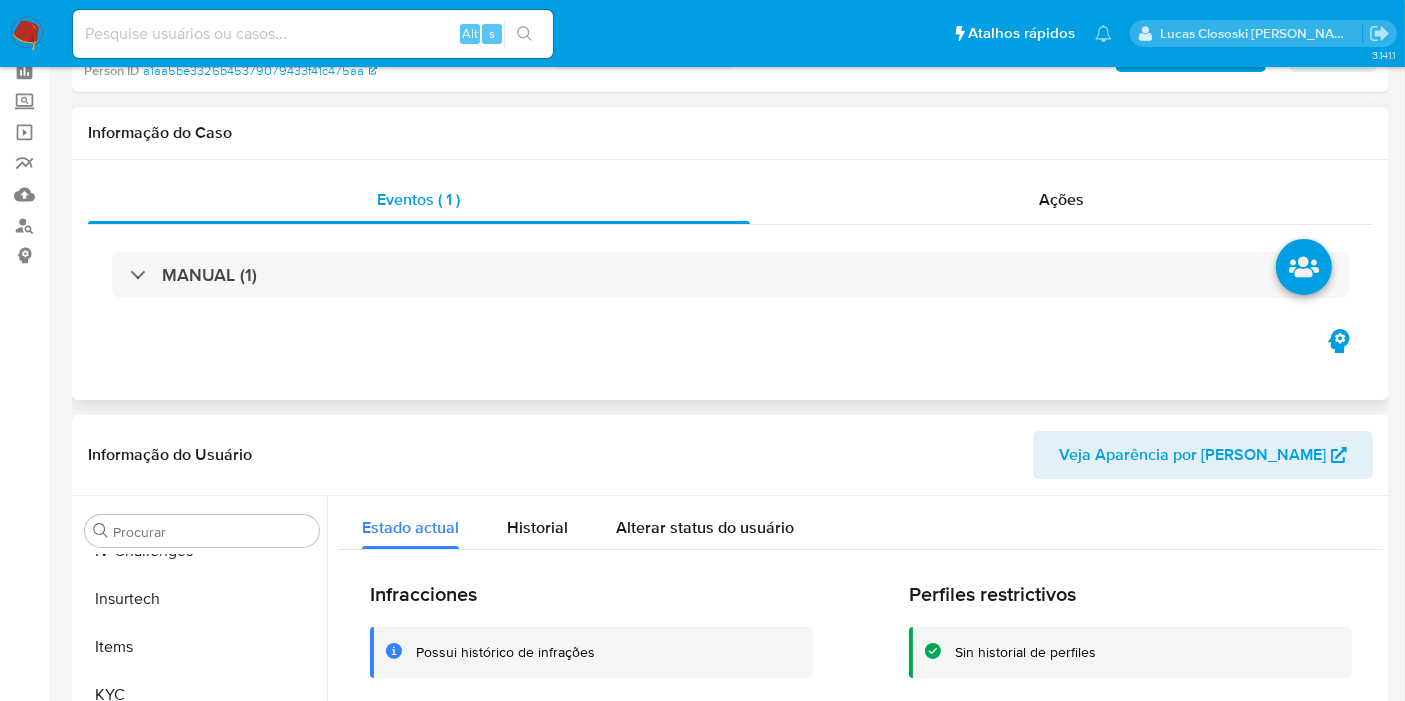 scroll, scrollTop: 0, scrollLeft: 0, axis: both 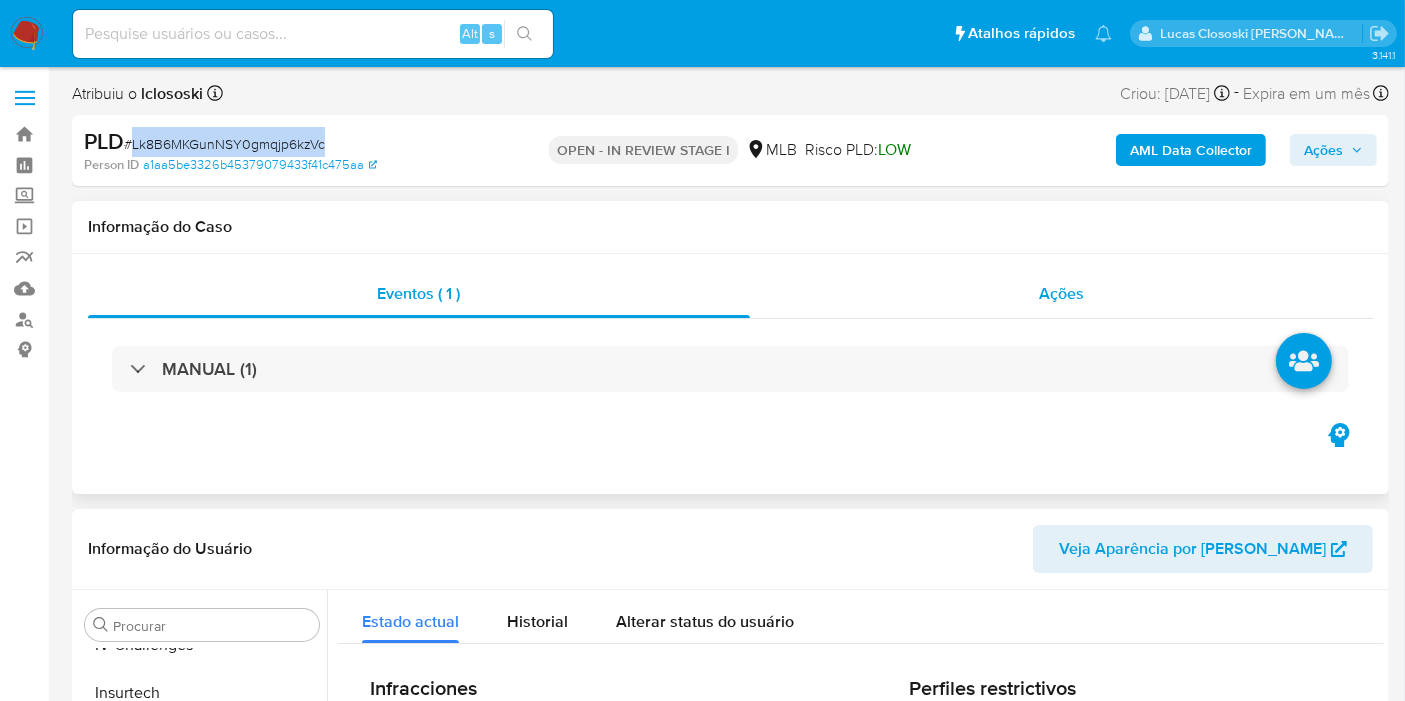 click on "Ações" at bounding box center (1062, 294) 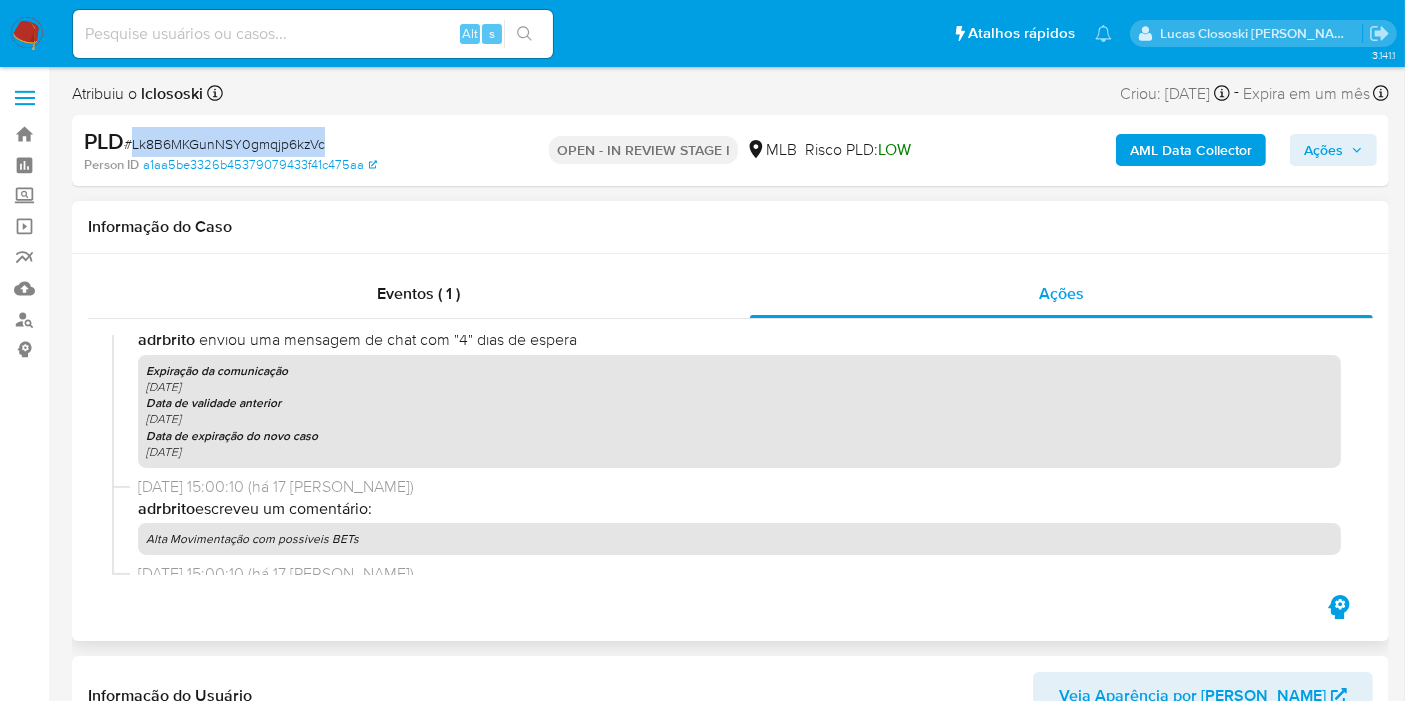 scroll, scrollTop: 666, scrollLeft: 0, axis: vertical 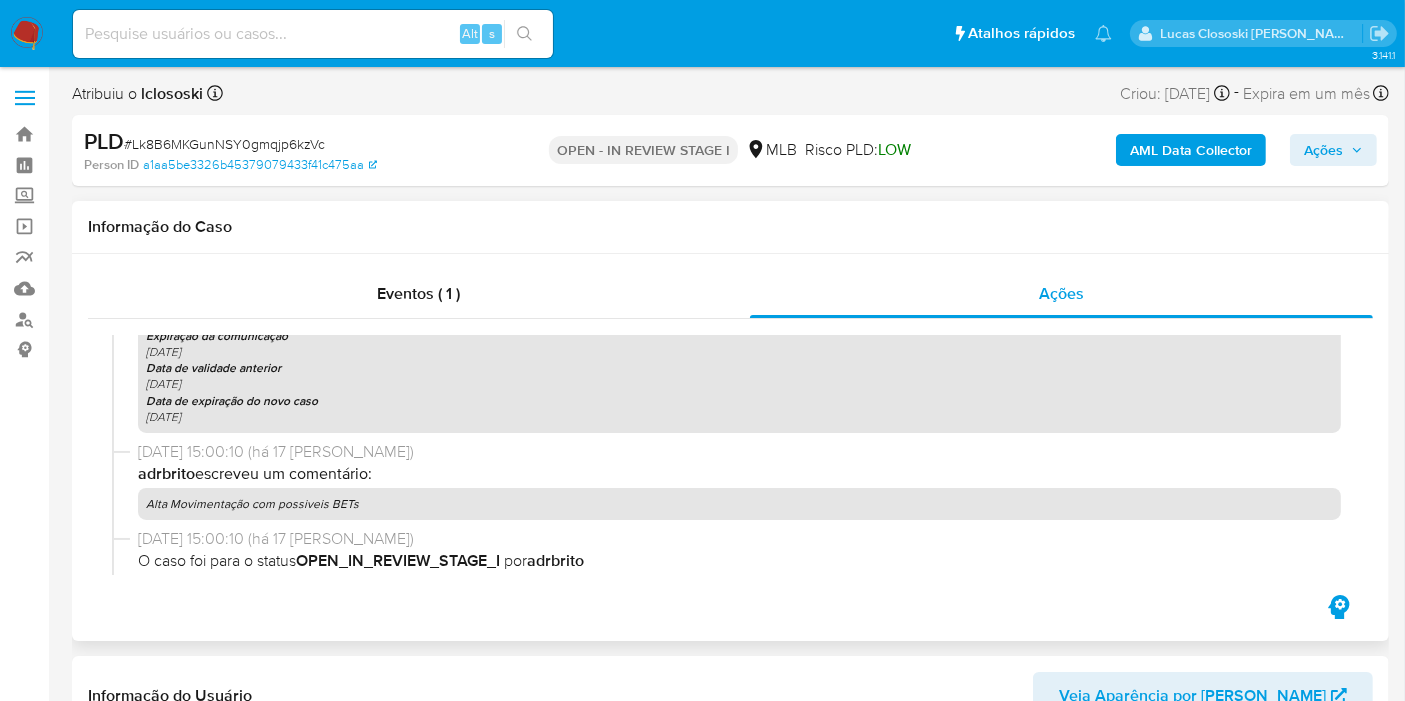 click on "Alta Movimentação com possiveis BETs" at bounding box center (739, 504) 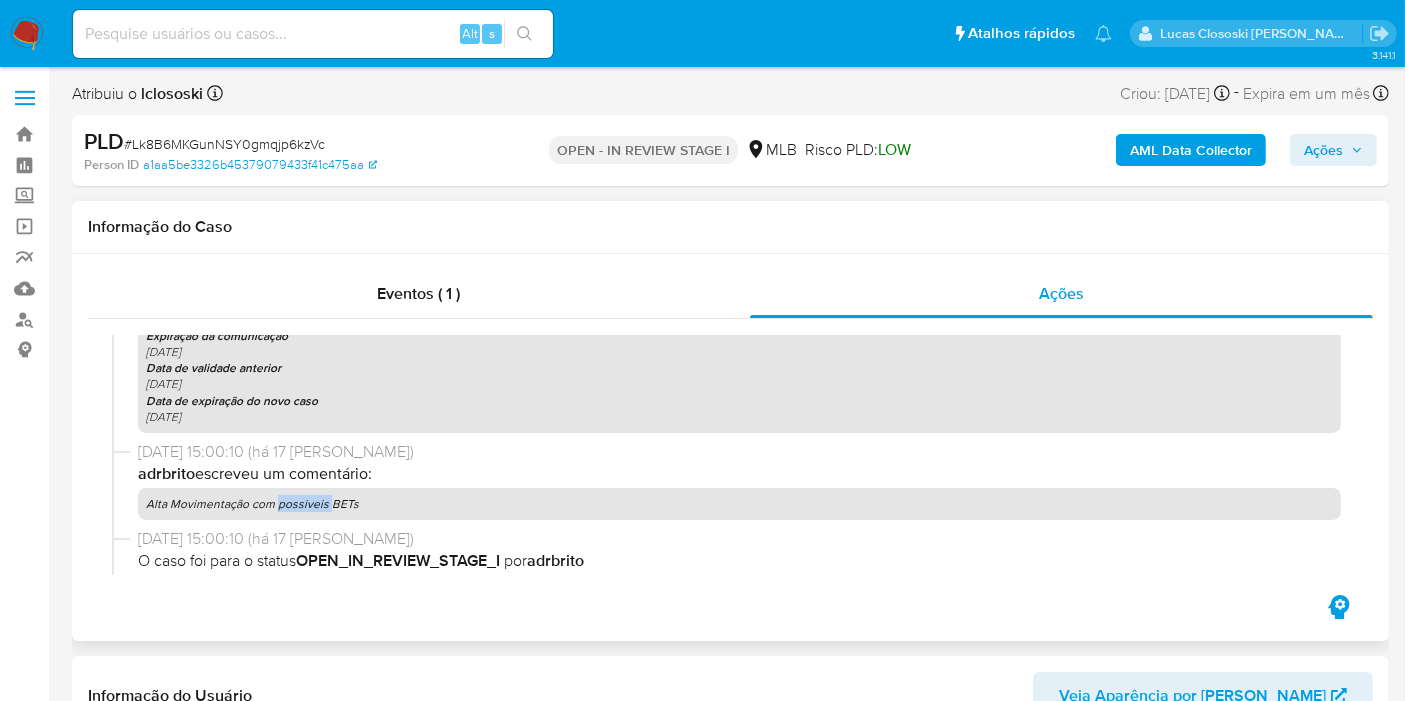 click on "Alta Movimentação com possiveis BETs" at bounding box center [739, 504] 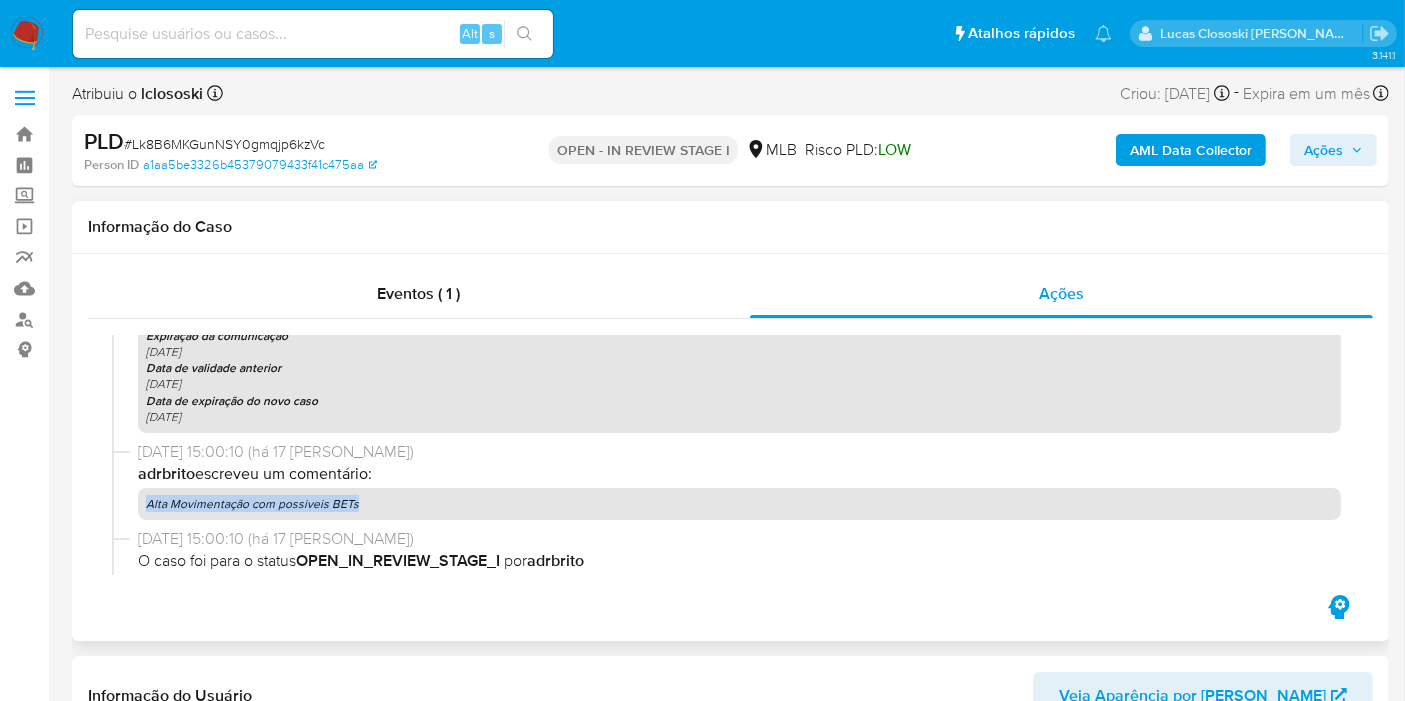click on "Alta Movimentação com possiveis BETs" at bounding box center (739, 504) 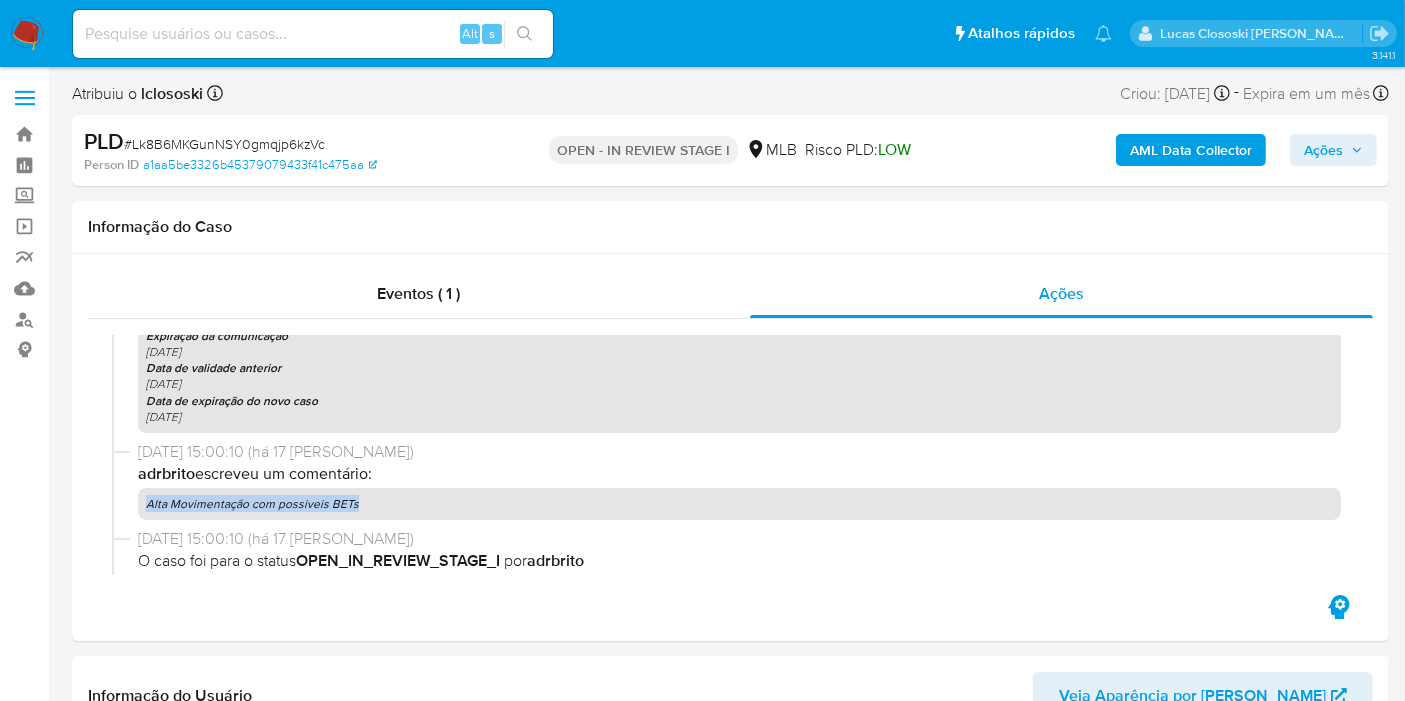 copy on "Alta Movimentação com possiveis BETs" 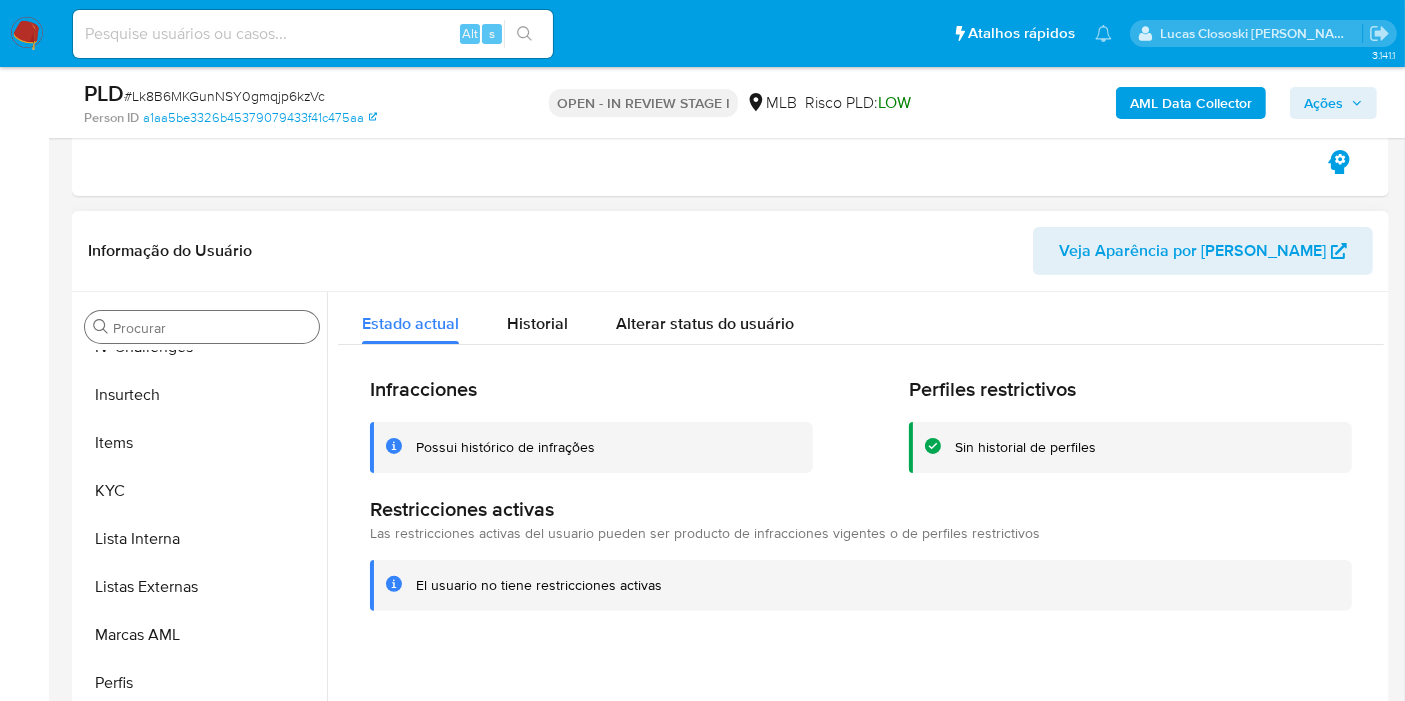 scroll, scrollTop: 444, scrollLeft: 0, axis: vertical 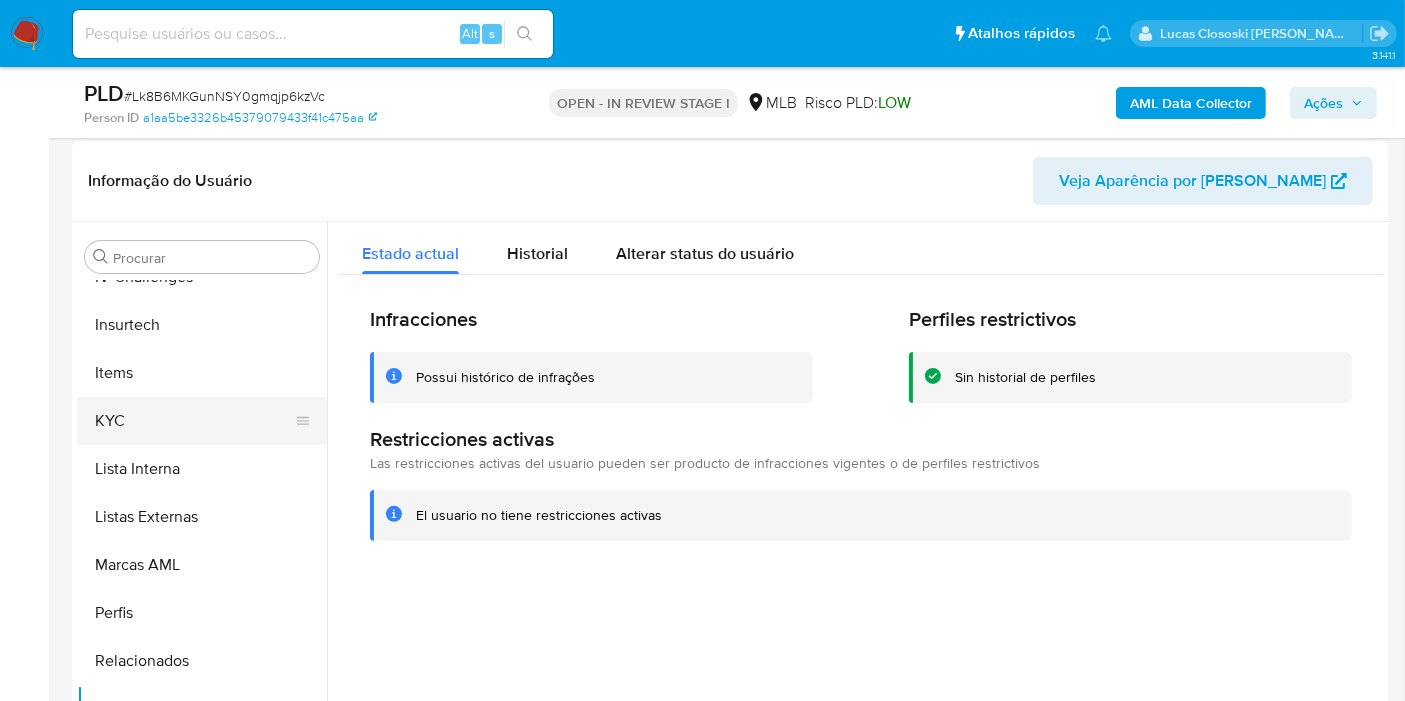 click on "KYC" at bounding box center [194, 421] 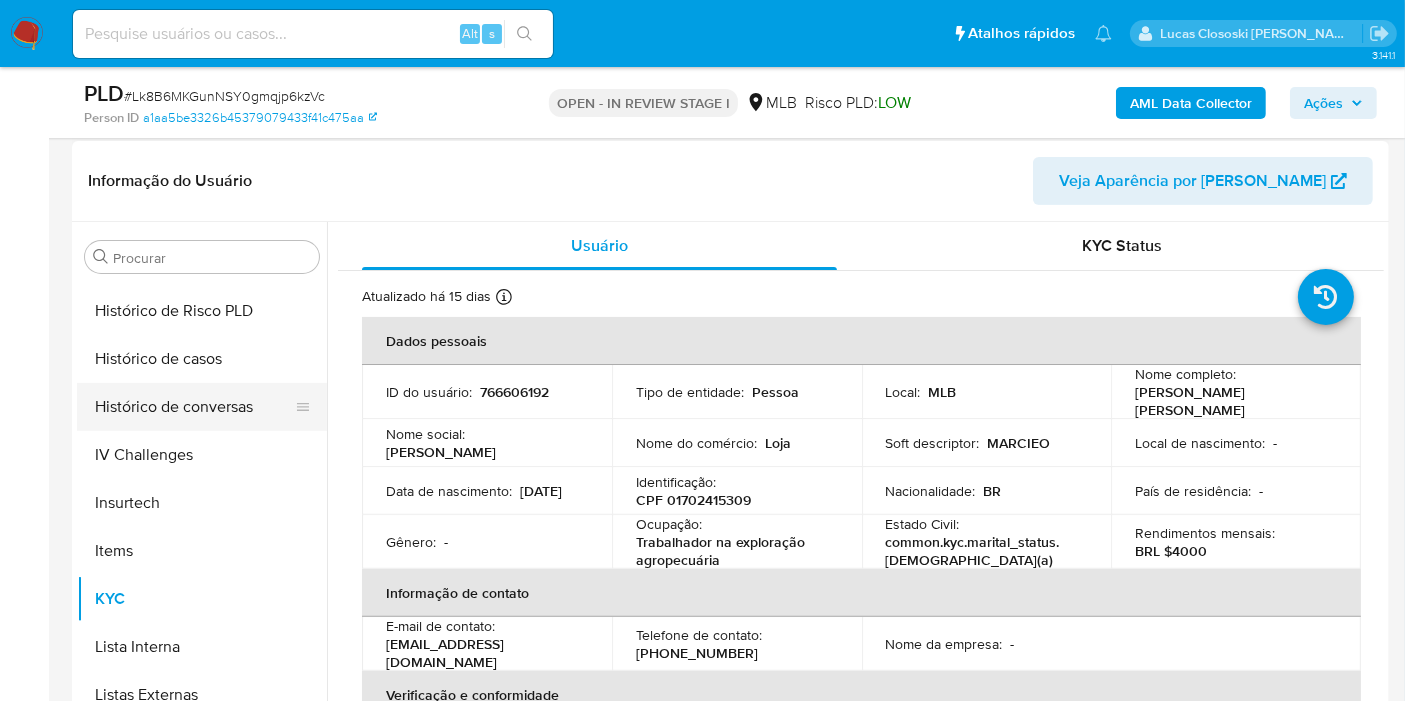 scroll, scrollTop: 622, scrollLeft: 0, axis: vertical 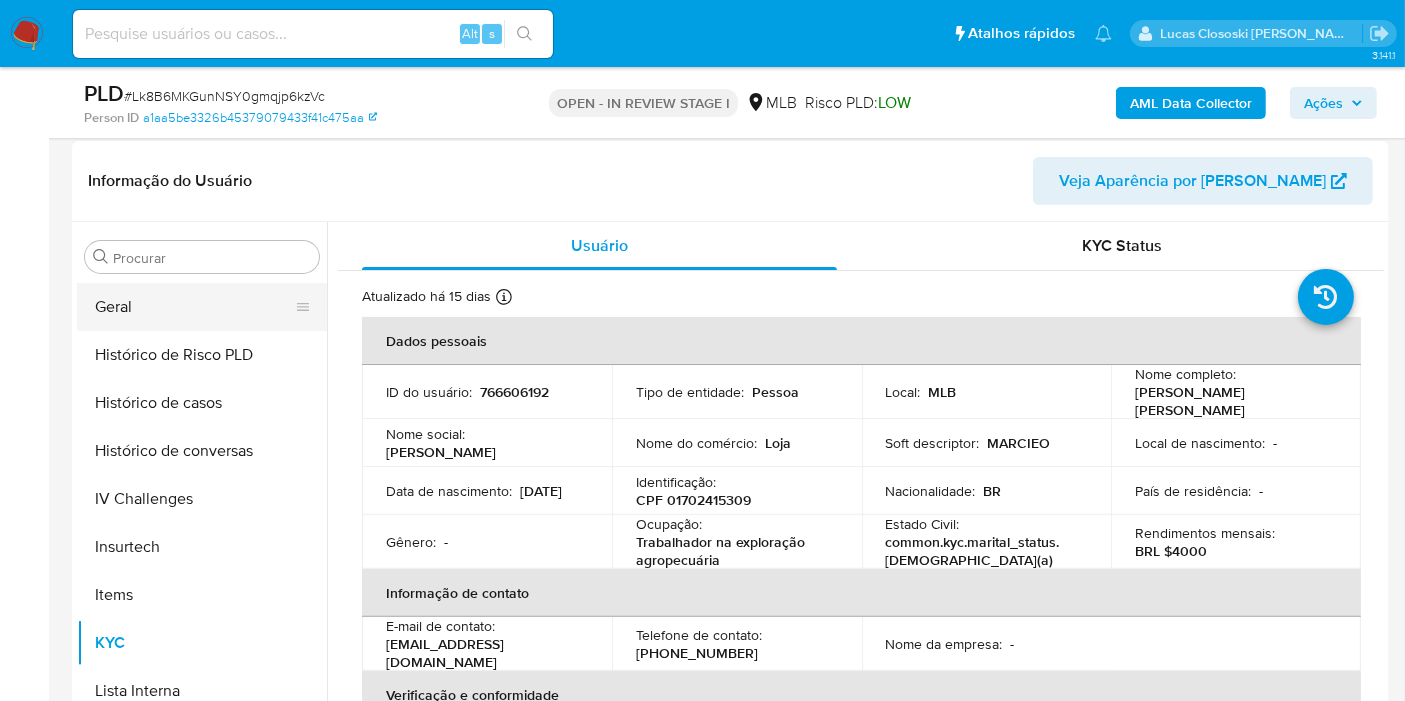 click on "Geral" at bounding box center [194, 307] 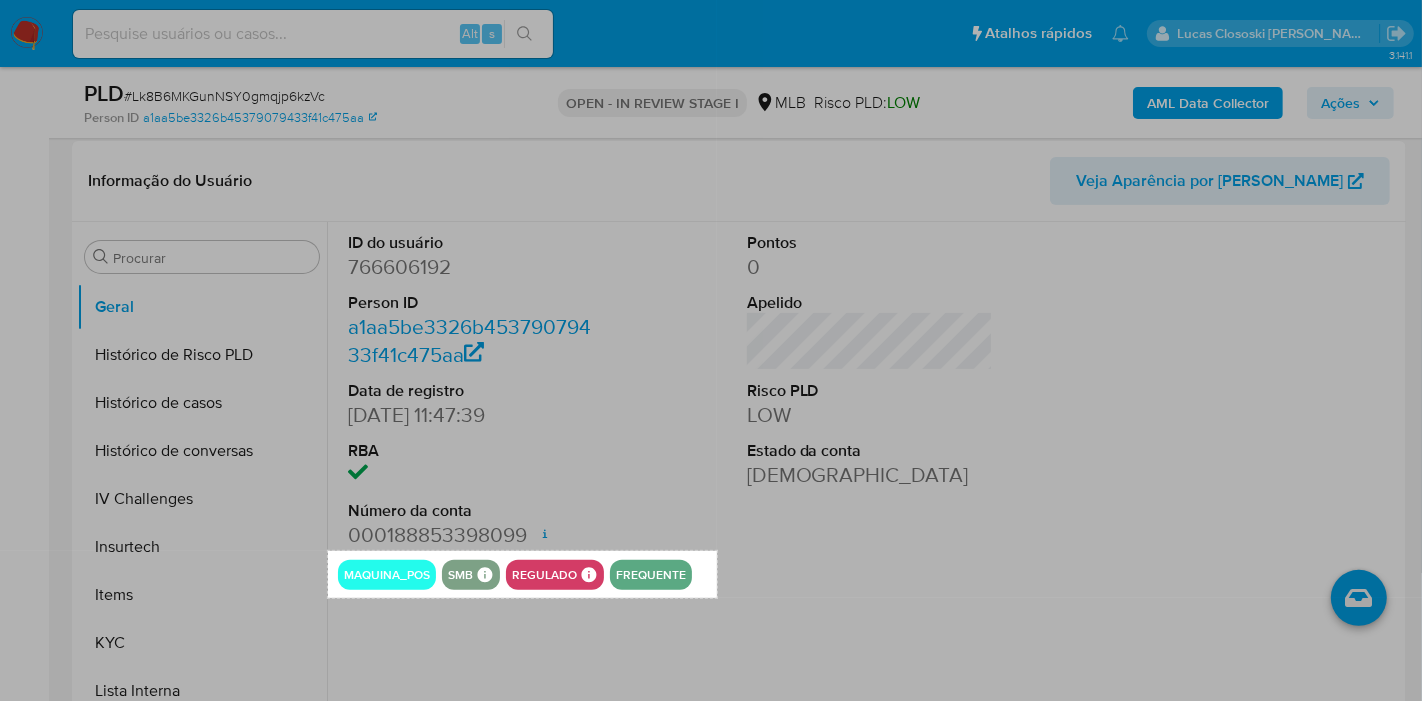 drag, startPoint x: 328, startPoint y: 550, endPoint x: 717, endPoint y: 598, distance: 391.95026 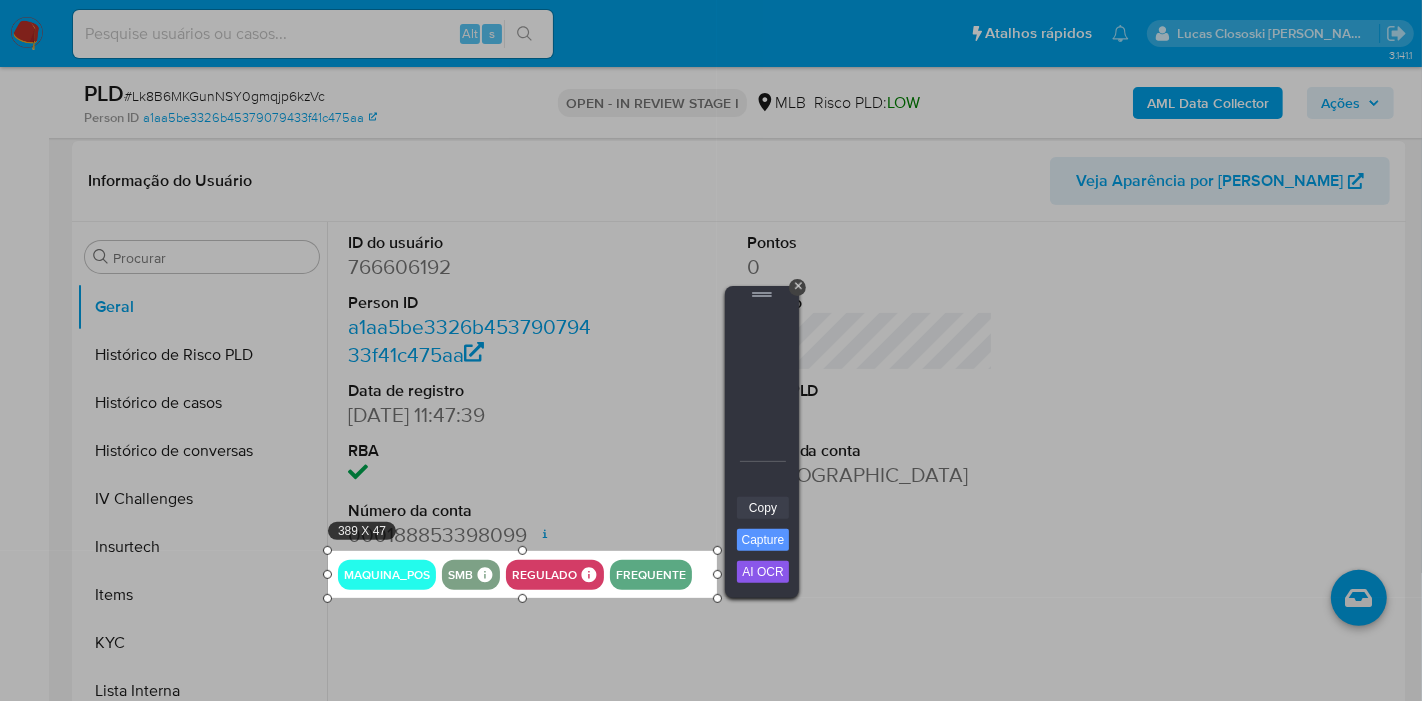 click on "Copy" at bounding box center (763, 508) 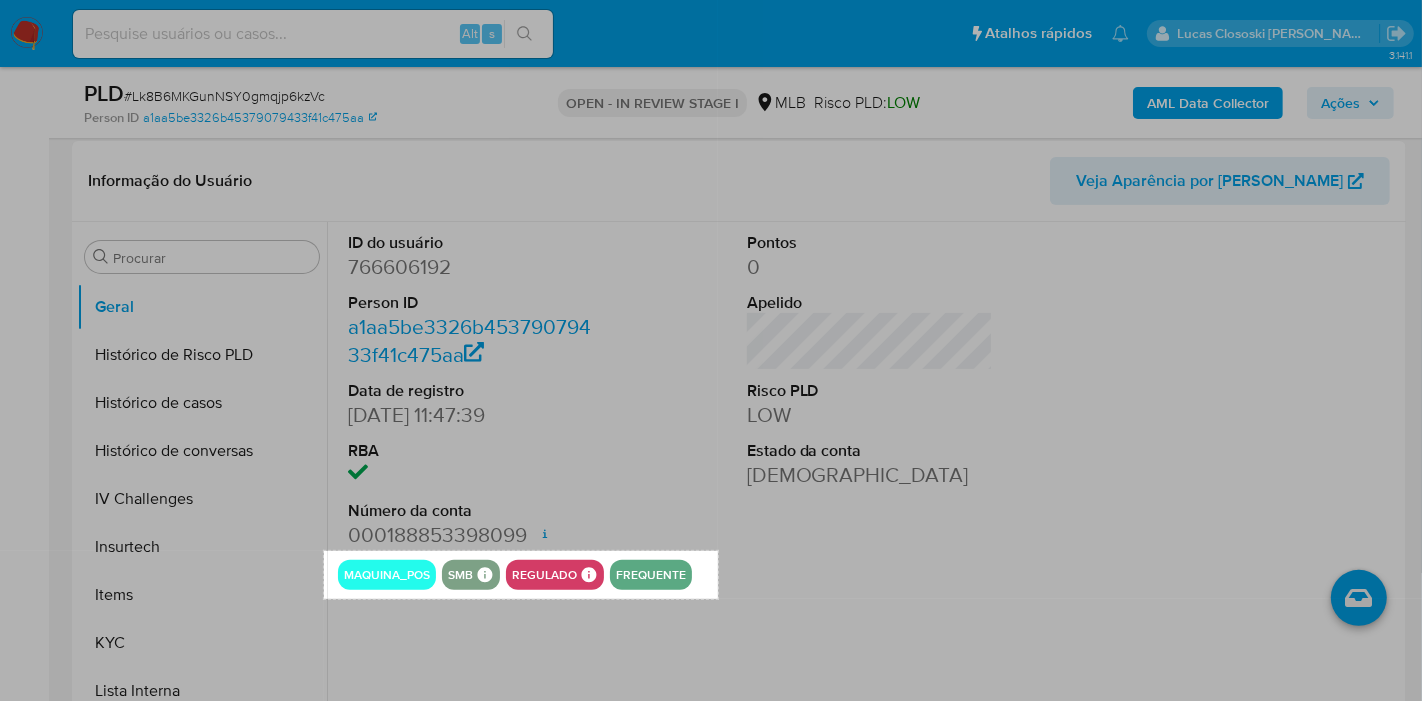 drag, startPoint x: 325, startPoint y: 551, endPoint x: 718, endPoint y: 598, distance: 395.80045 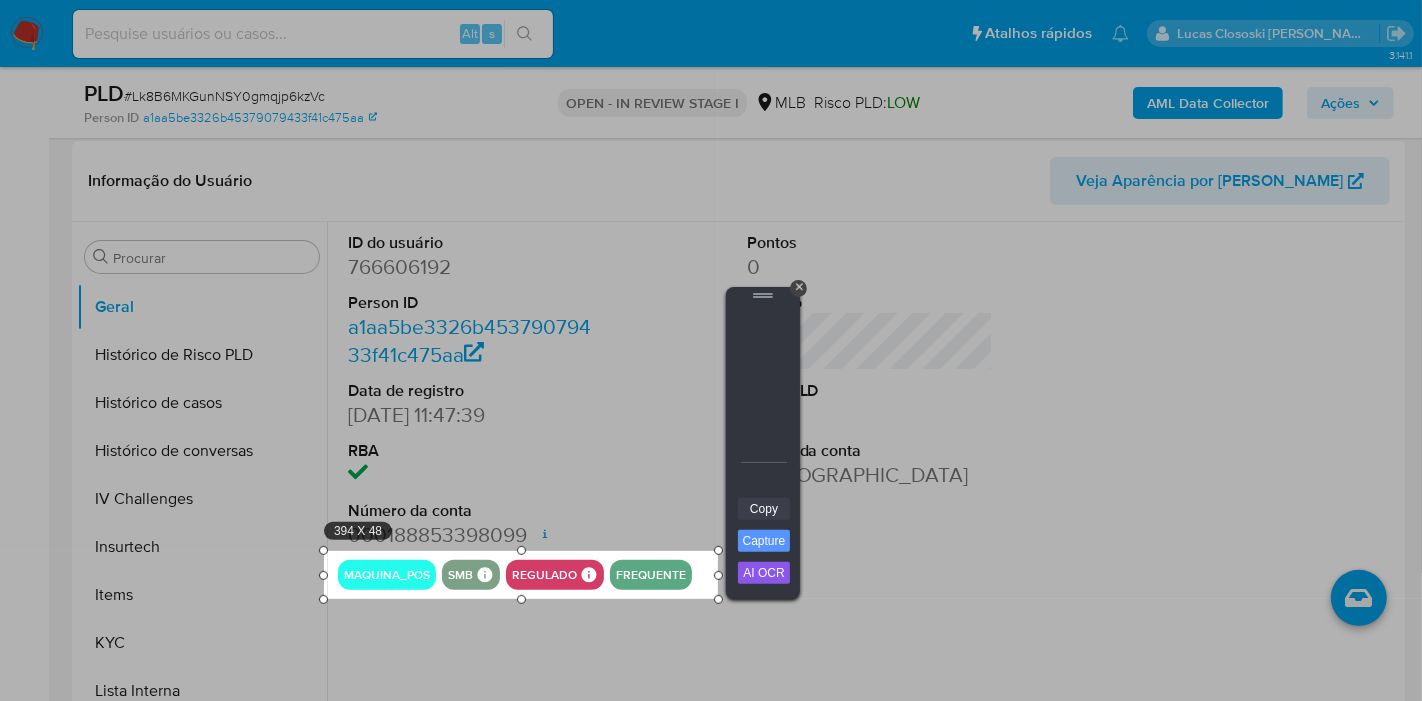 click on "Copy" at bounding box center [764, 509] 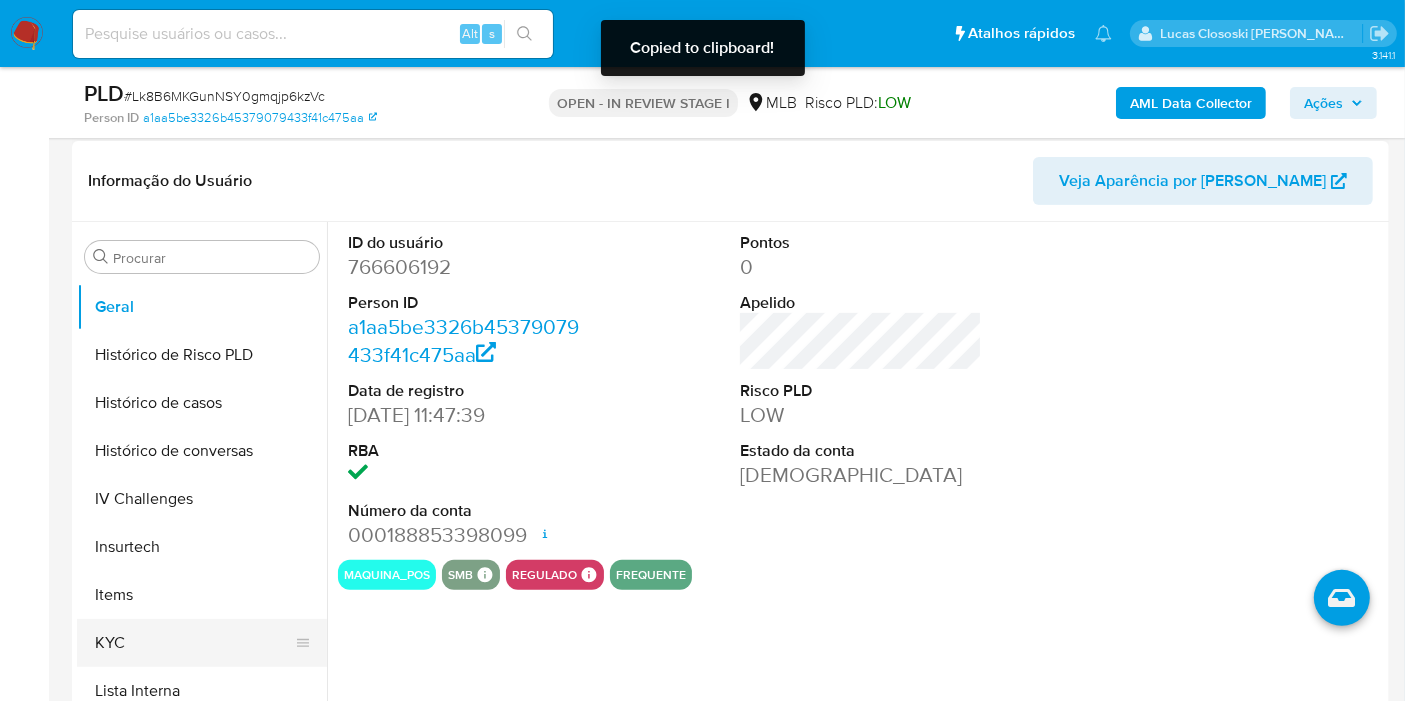 click on "KYC" at bounding box center (194, 643) 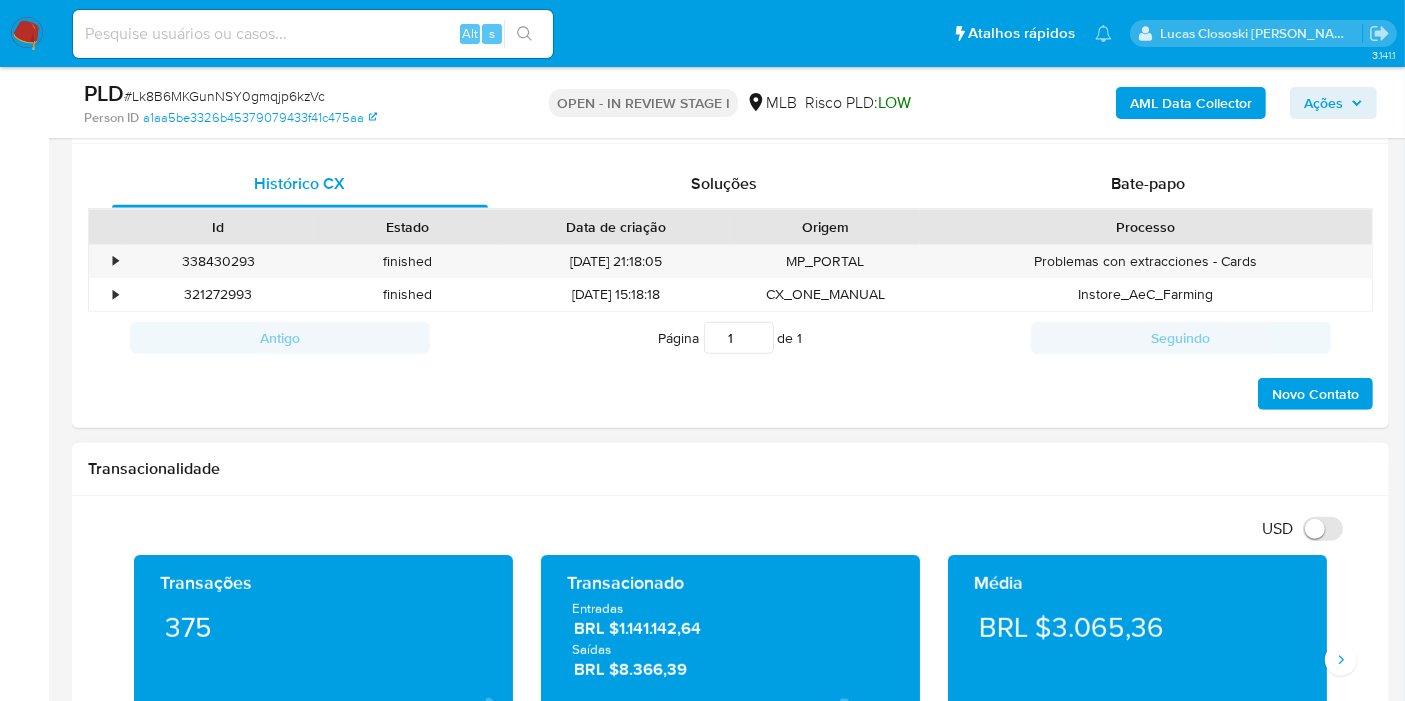 scroll, scrollTop: 1111, scrollLeft: 0, axis: vertical 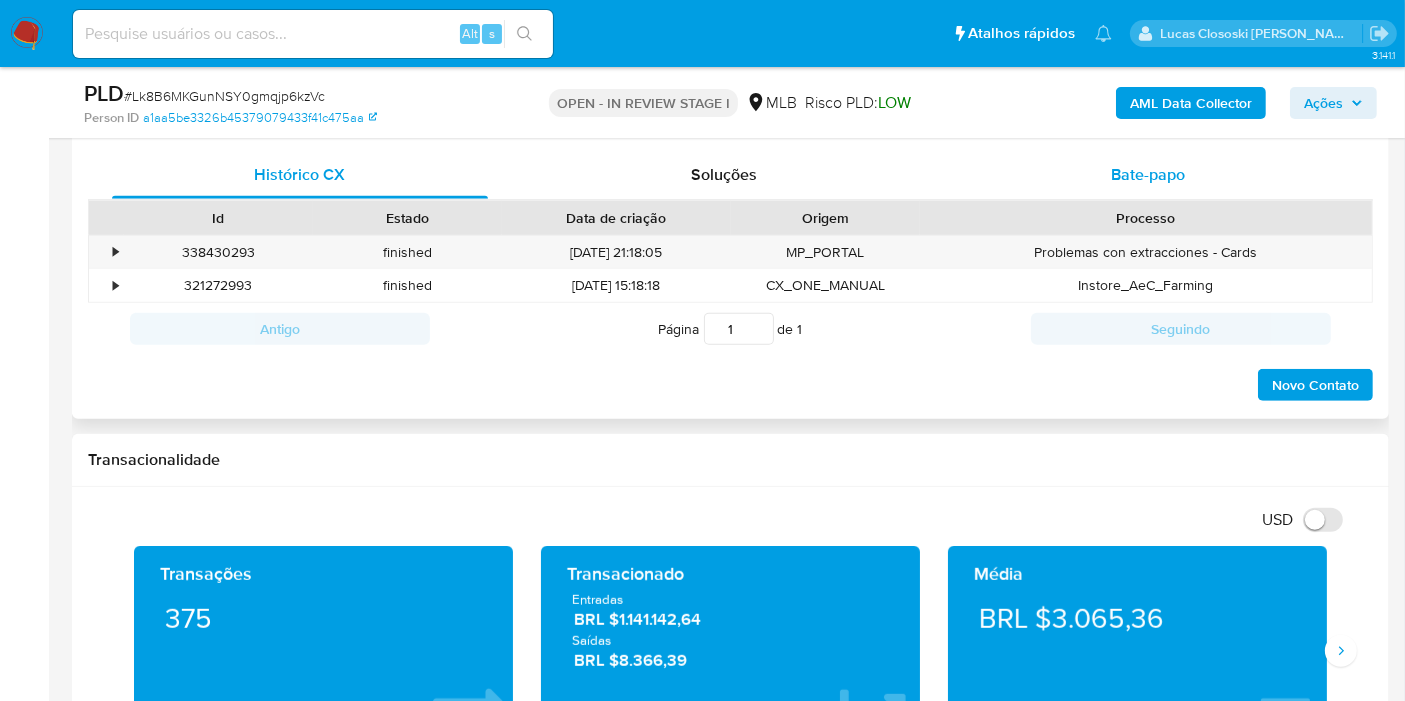 click on "Bate-papo" at bounding box center (1148, 174) 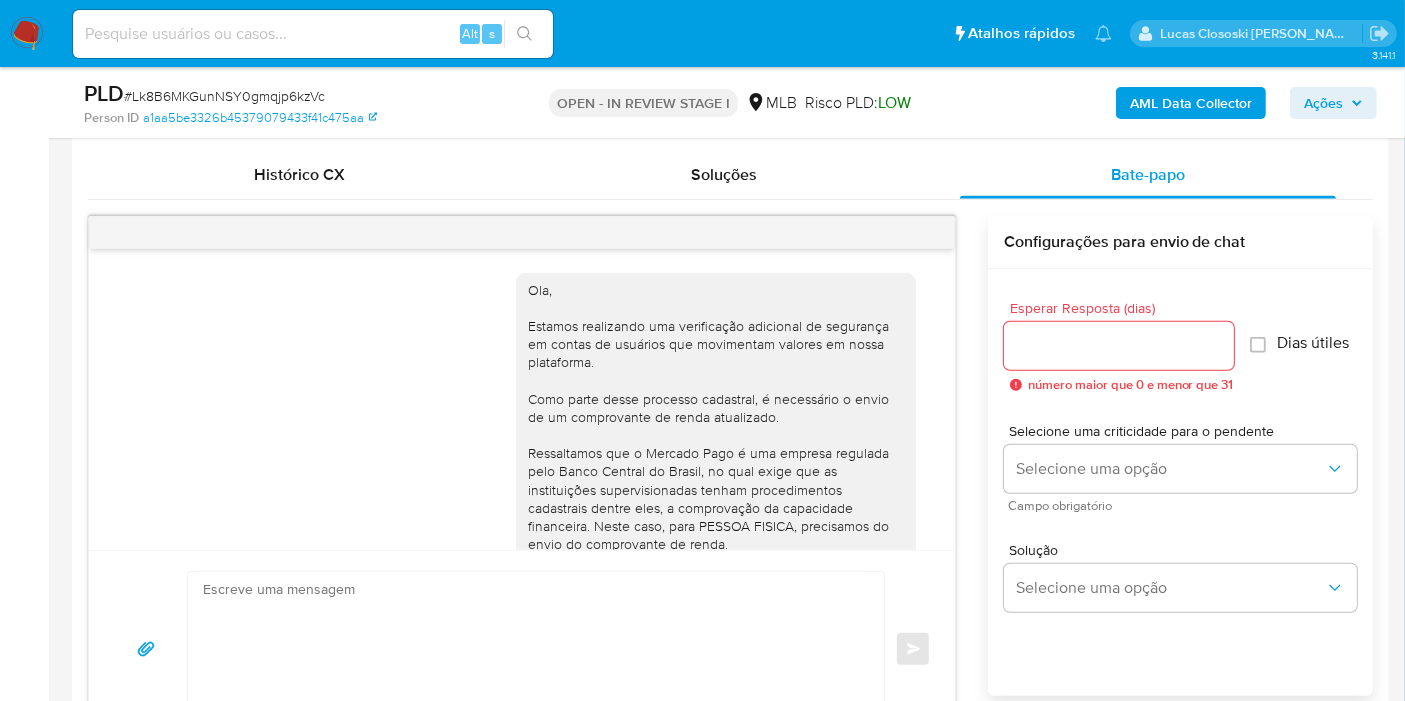 scroll, scrollTop: 250, scrollLeft: 0, axis: vertical 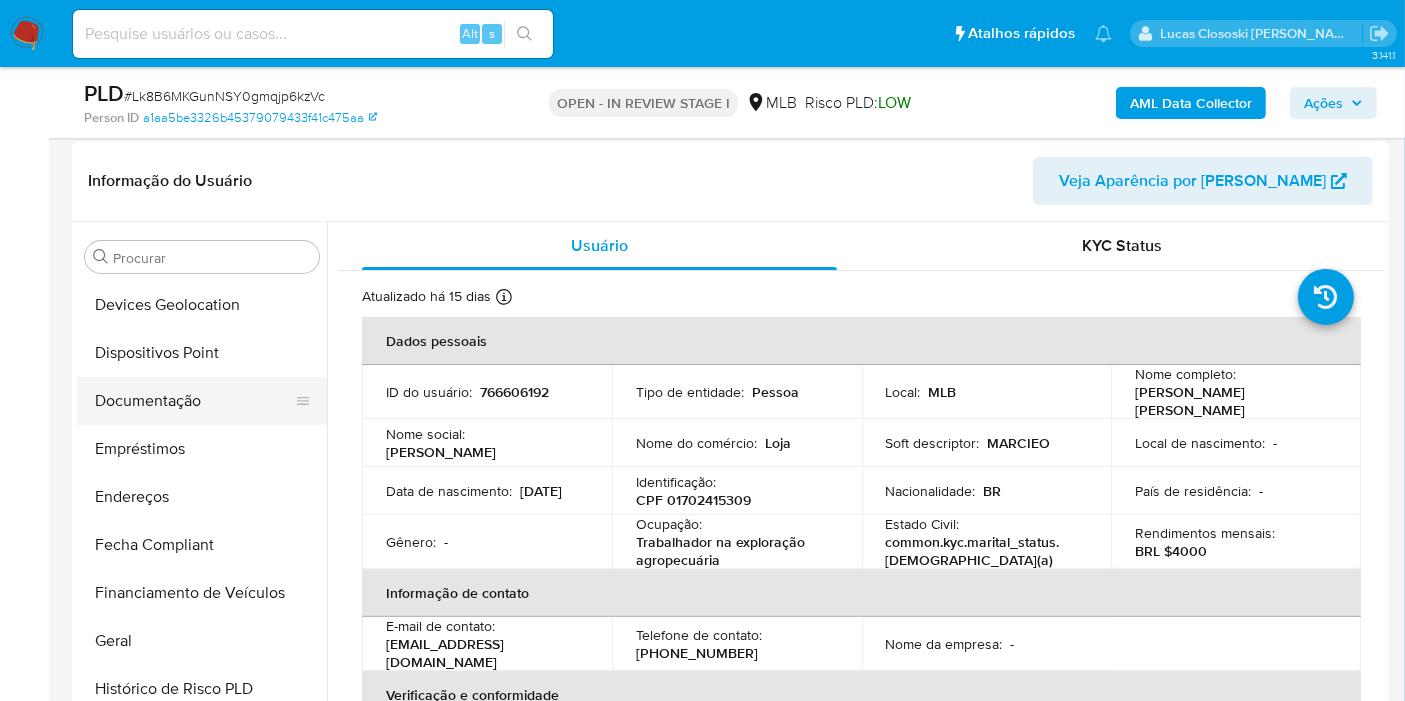 click on "Documentação" at bounding box center [194, 401] 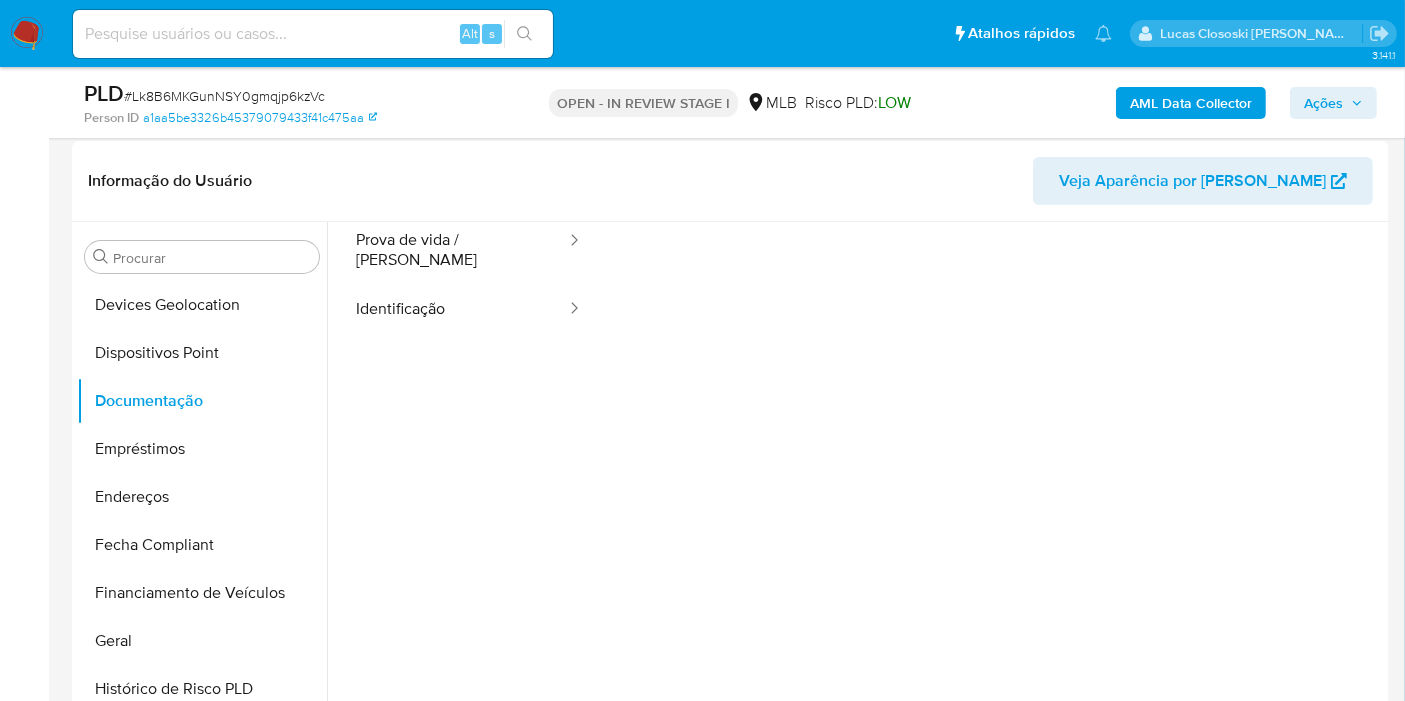 scroll, scrollTop: 111, scrollLeft: 0, axis: vertical 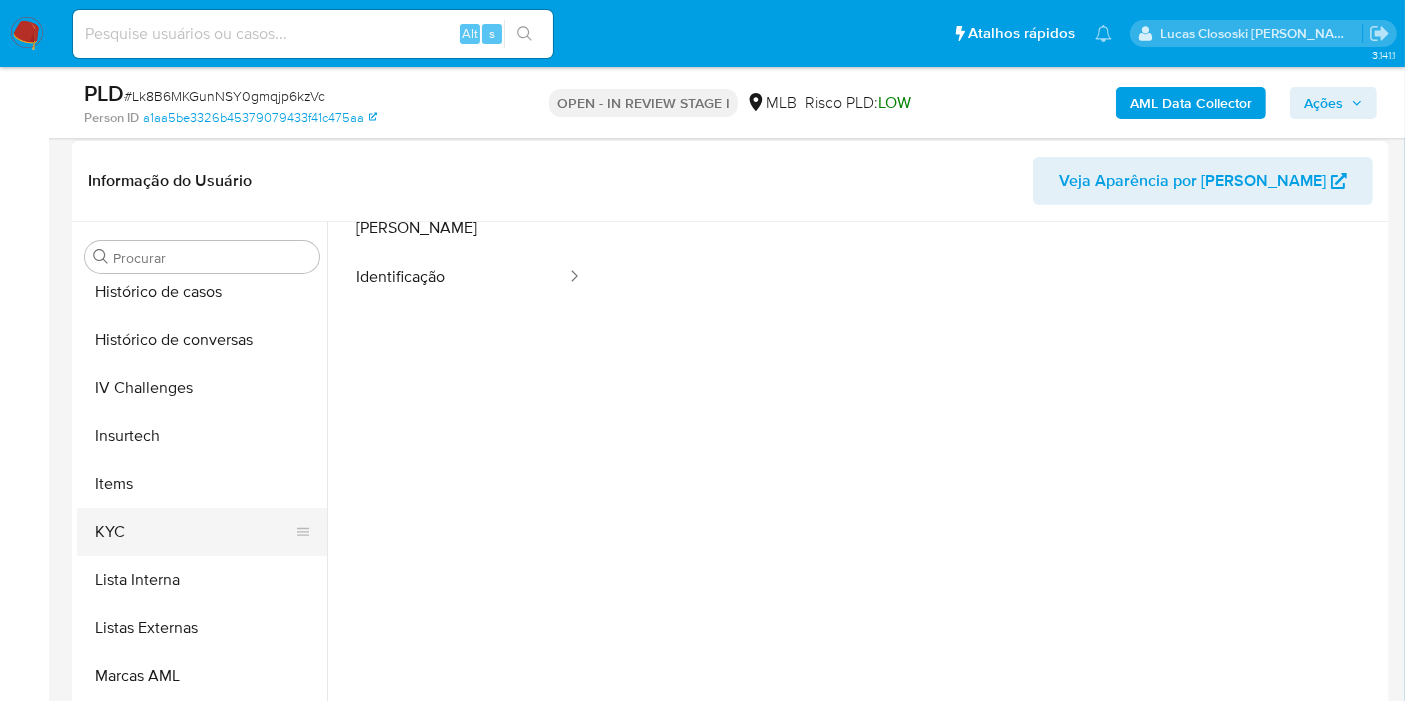 click on "KYC" at bounding box center (194, 532) 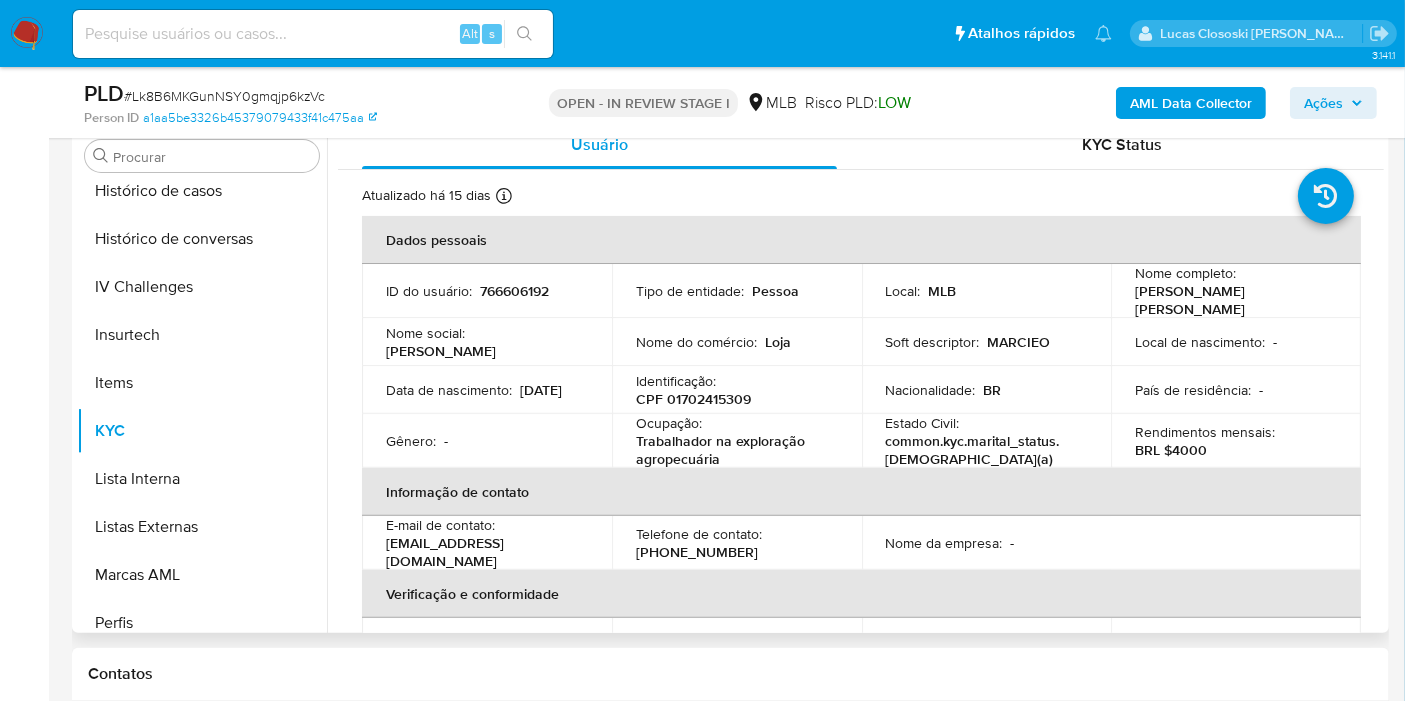 scroll, scrollTop: 555, scrollLeft: 0, axis: vertical 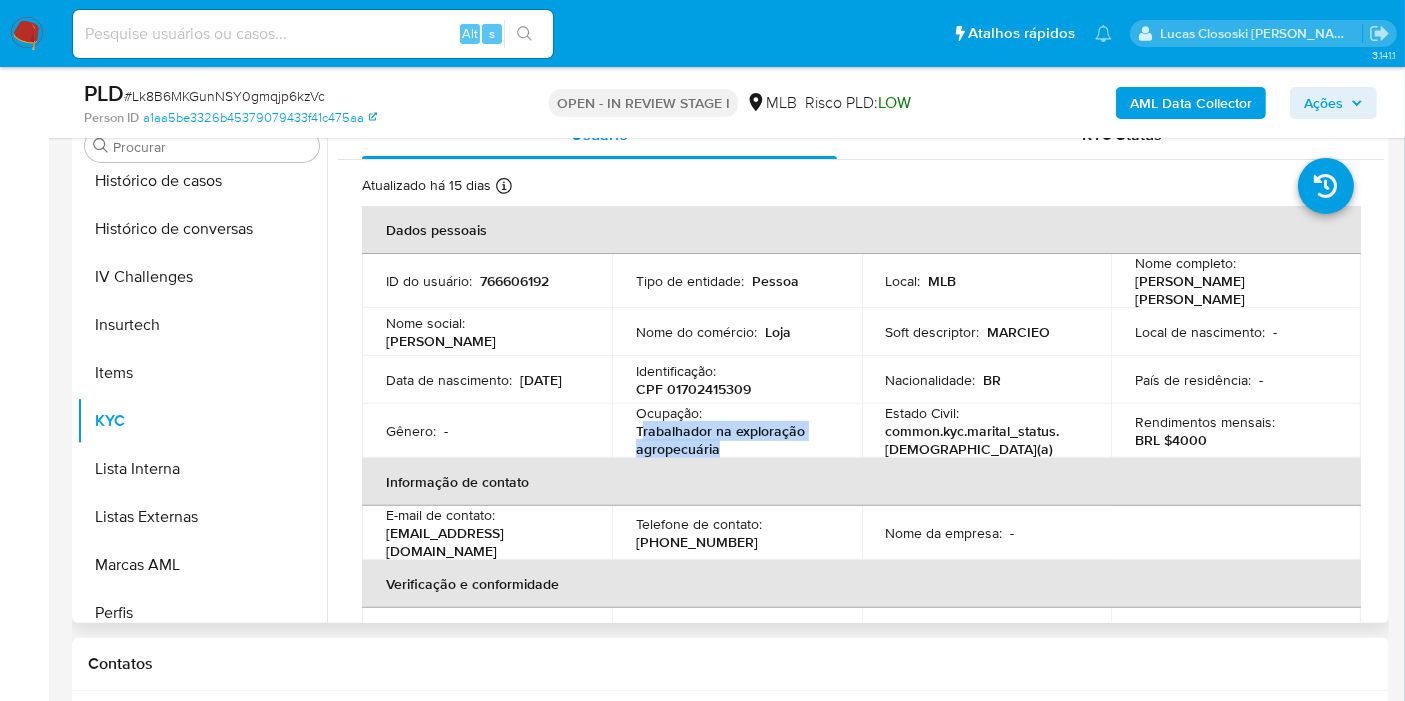 drag, startPoint x: 720, startPoint y: 445, endPoint x: 641, endPoint y: 425, distance: 81.49233 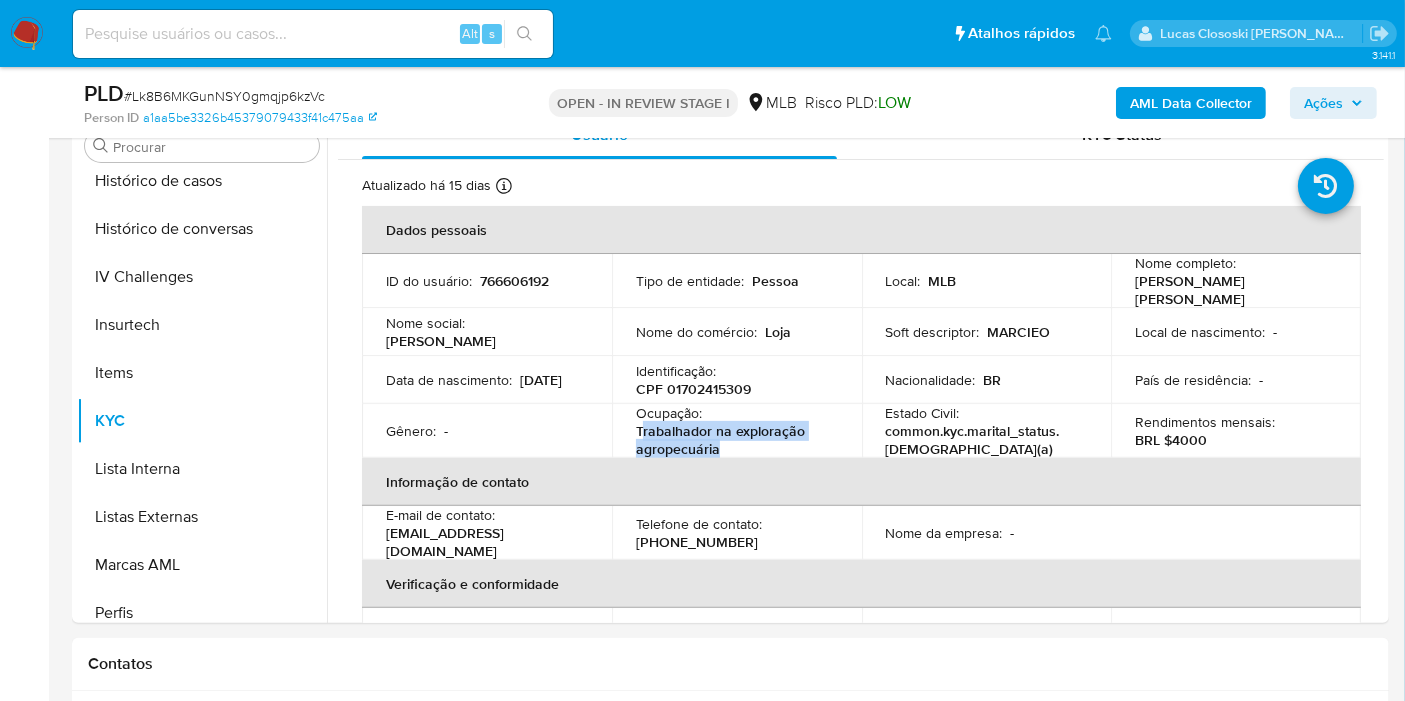 copy on "rabalhador na exploração agropecuária" 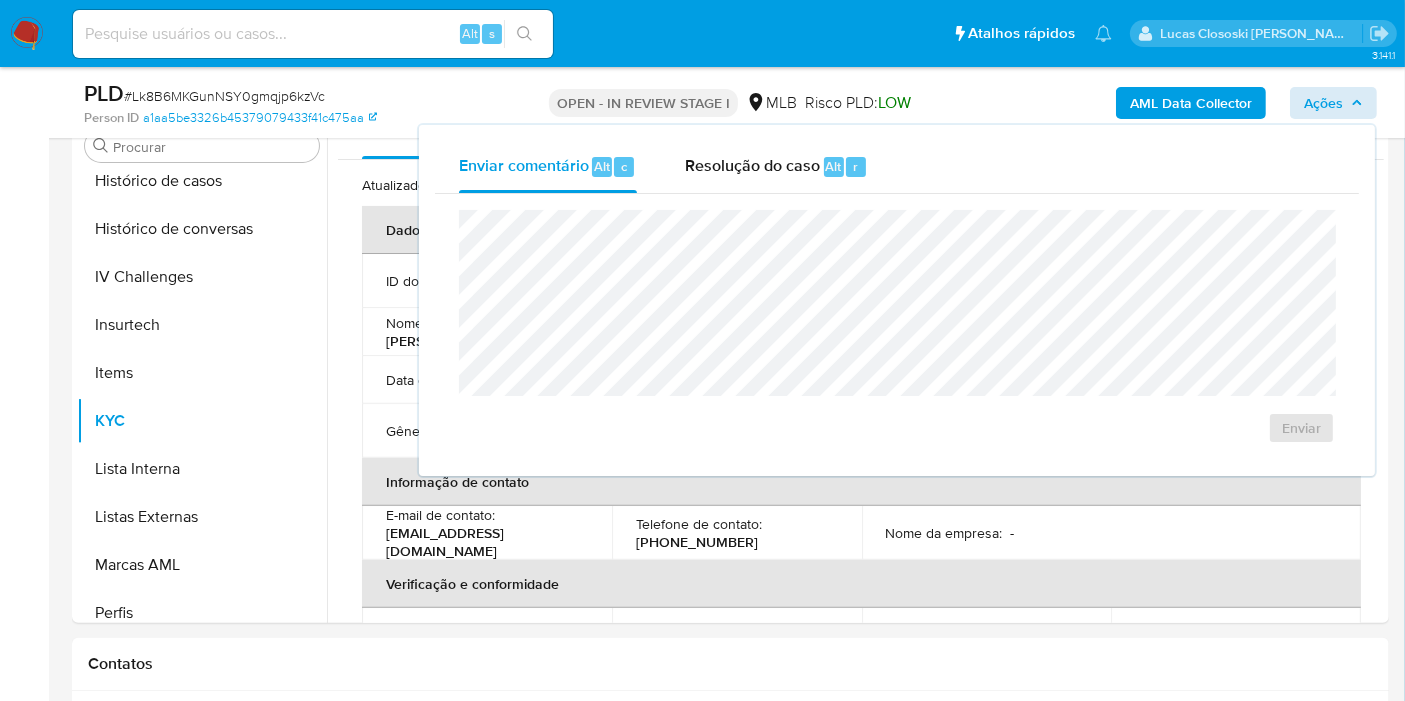click on "Resolução do caso Alt r" at bounding box center (776, 167) 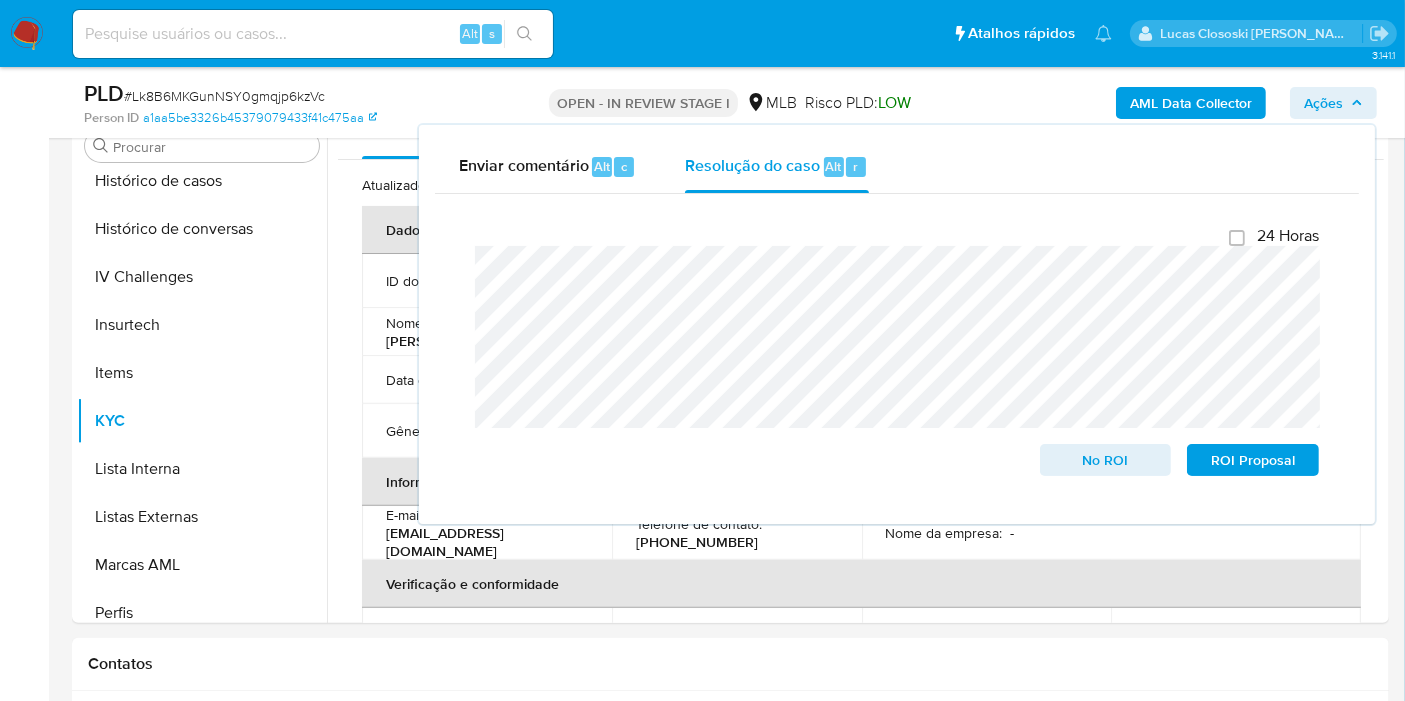 click on "Ações" at bounding box center [1323, 103] 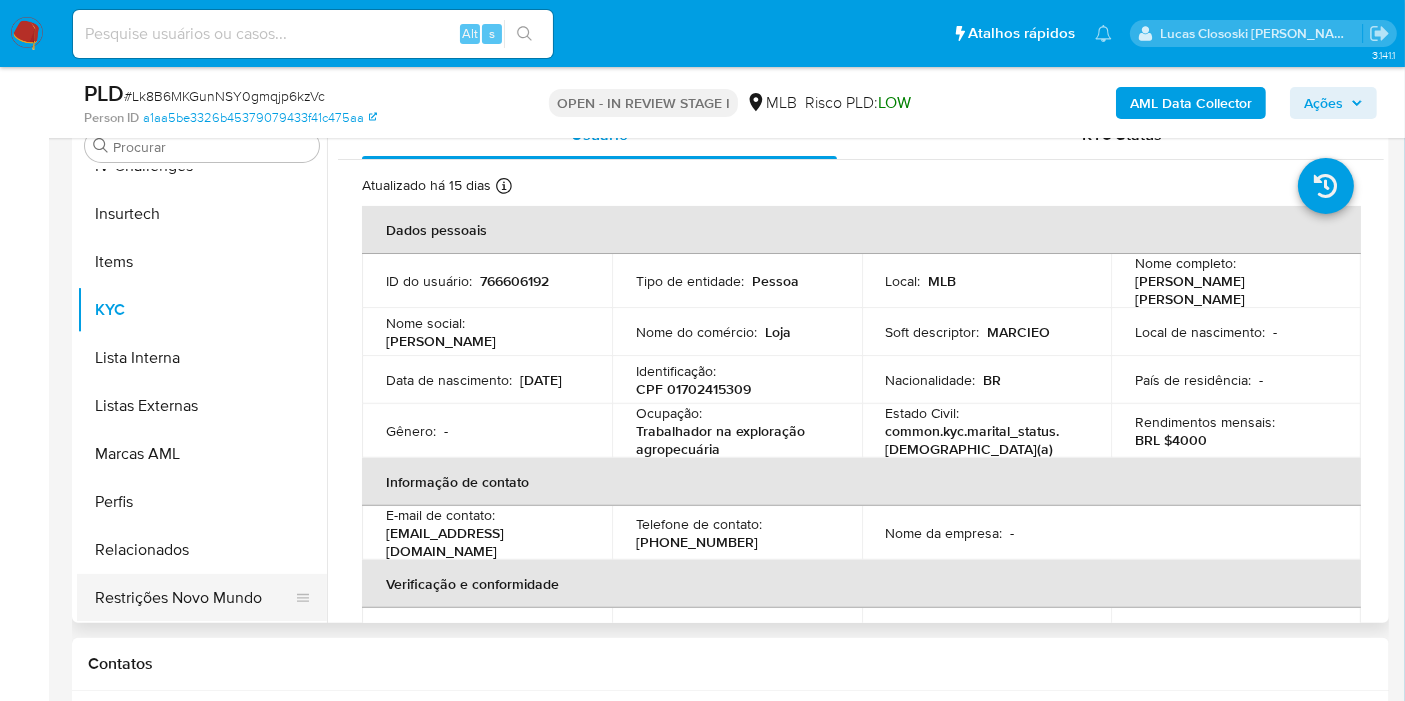 click on "Restrições Novo Mundo" at bounding box center [194, 598] 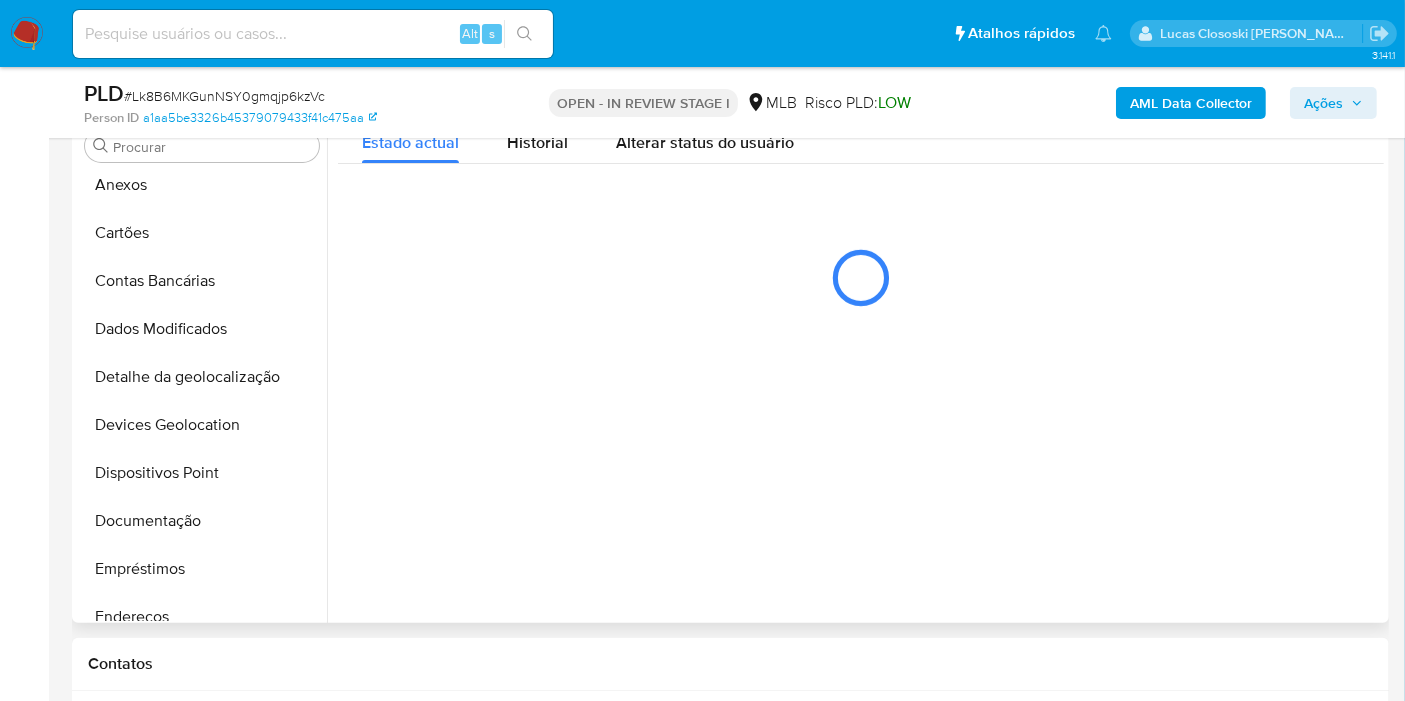 scroll, scrollTop: 0, scrollLeft: 0, axis: both 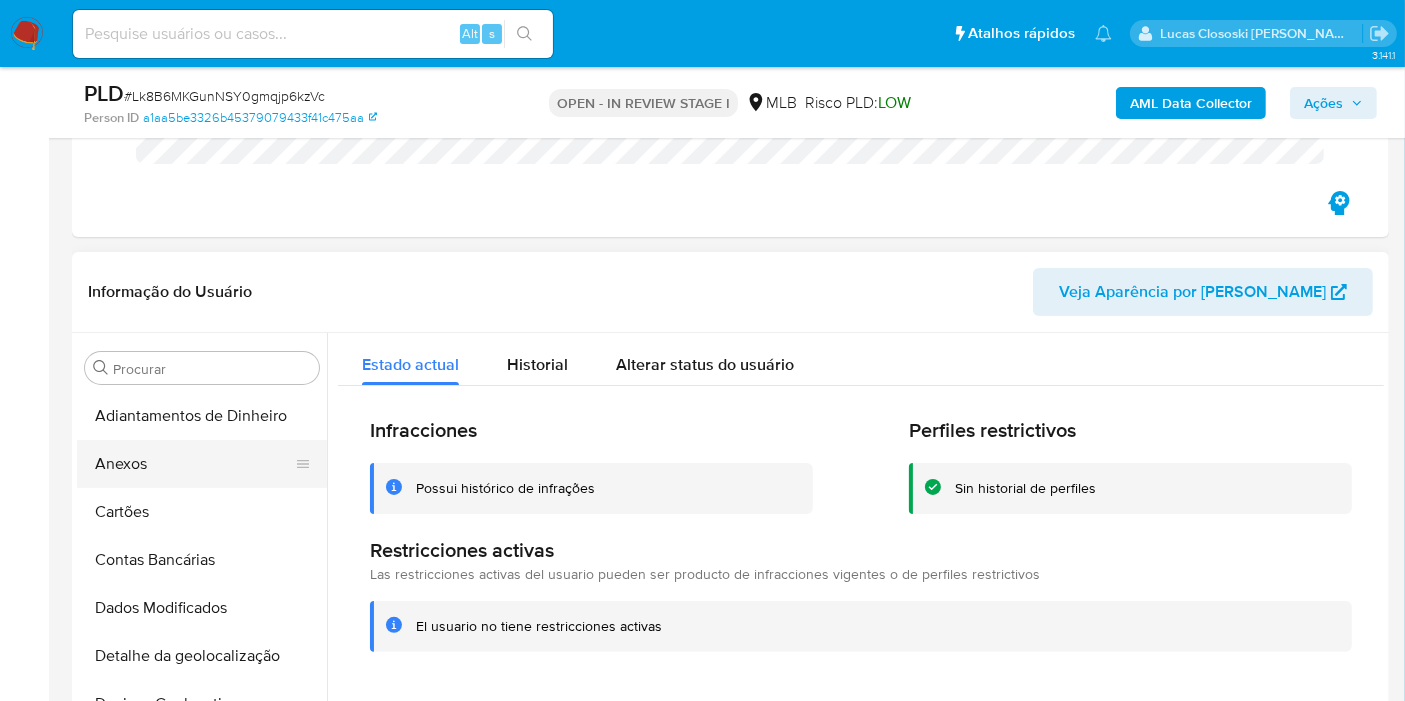 click on "Anexos" at bounding box center [194, 464] 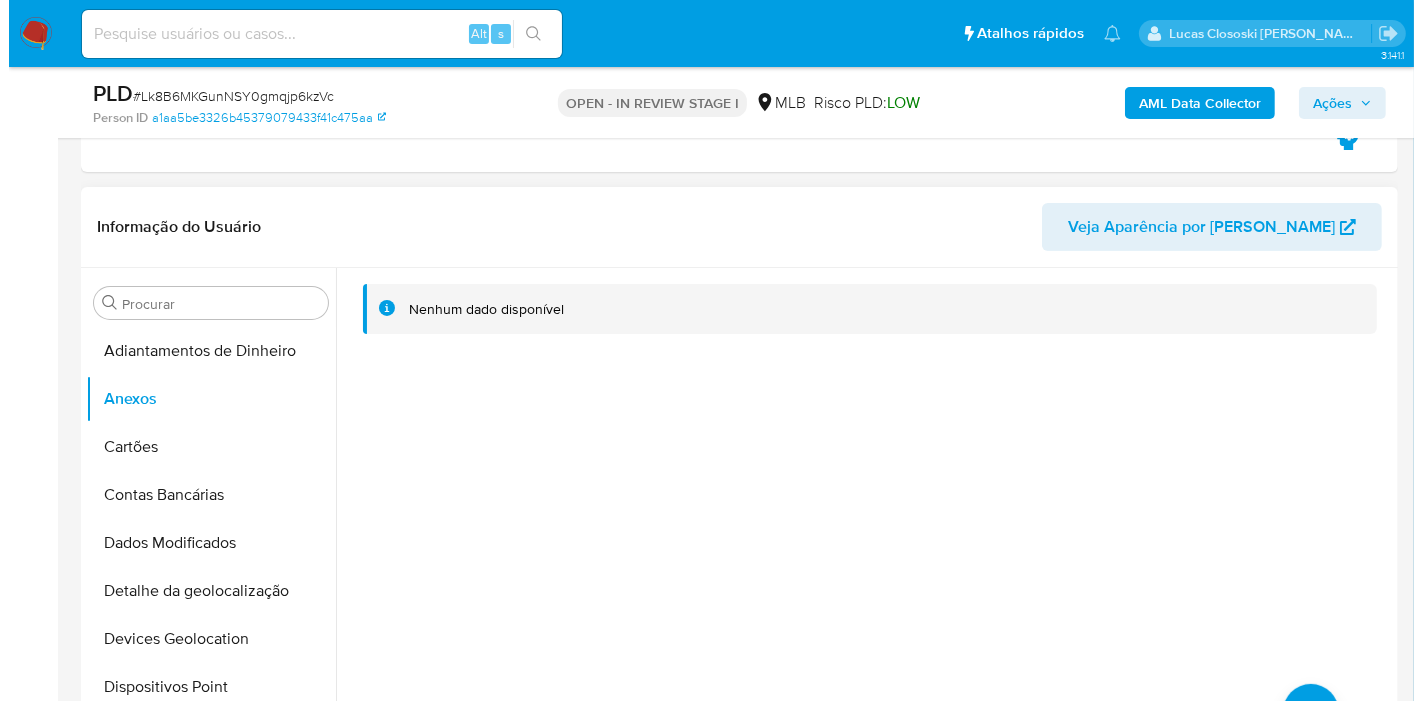 scroll, scrollTop: 444, scrollLeft: 0, axis: vertical 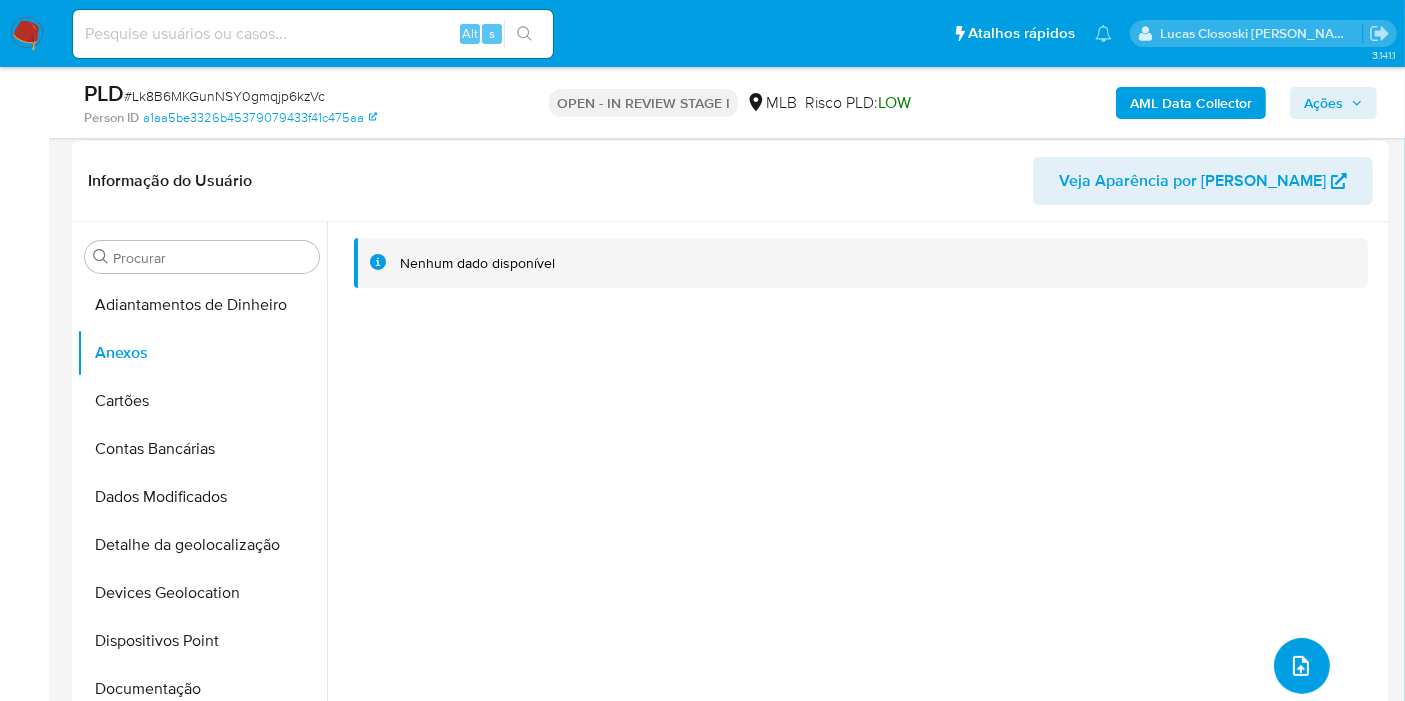 click at bounding box center (1302, 666) 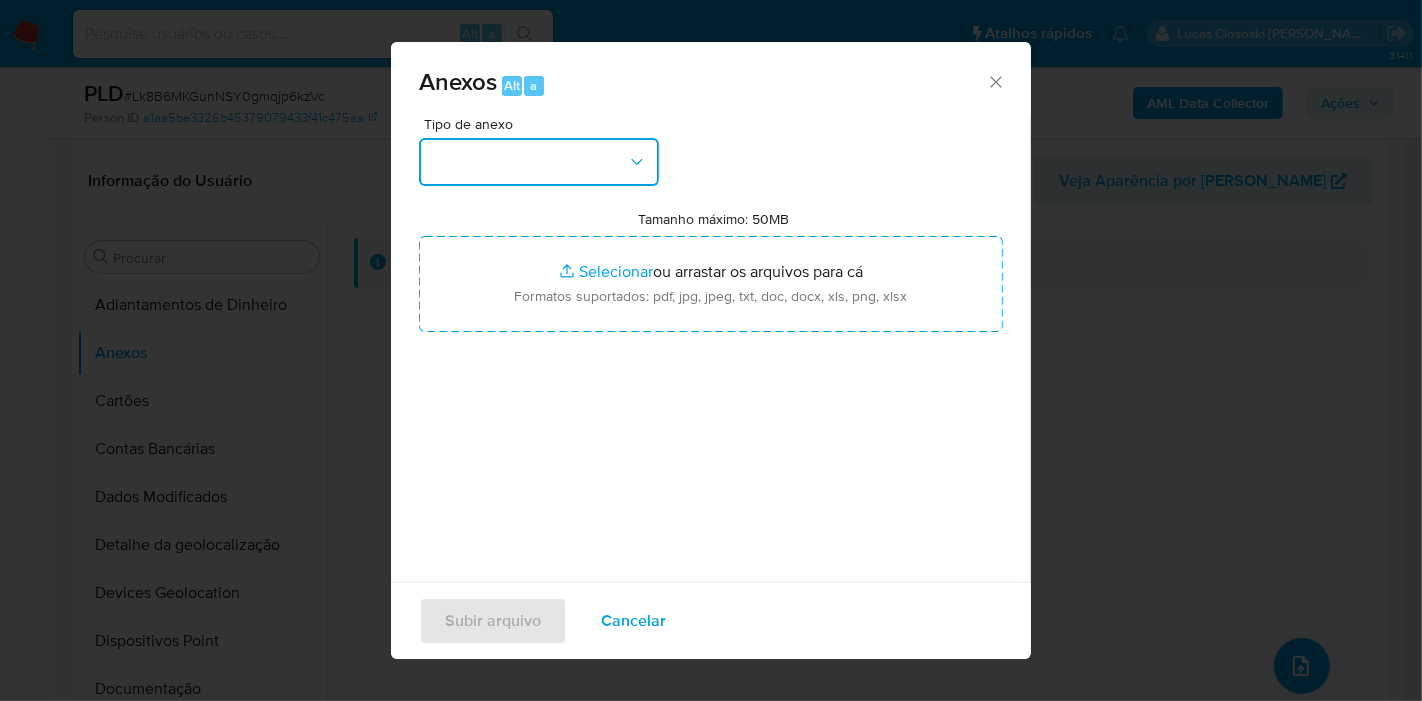 click at bounding box center [539, 162] 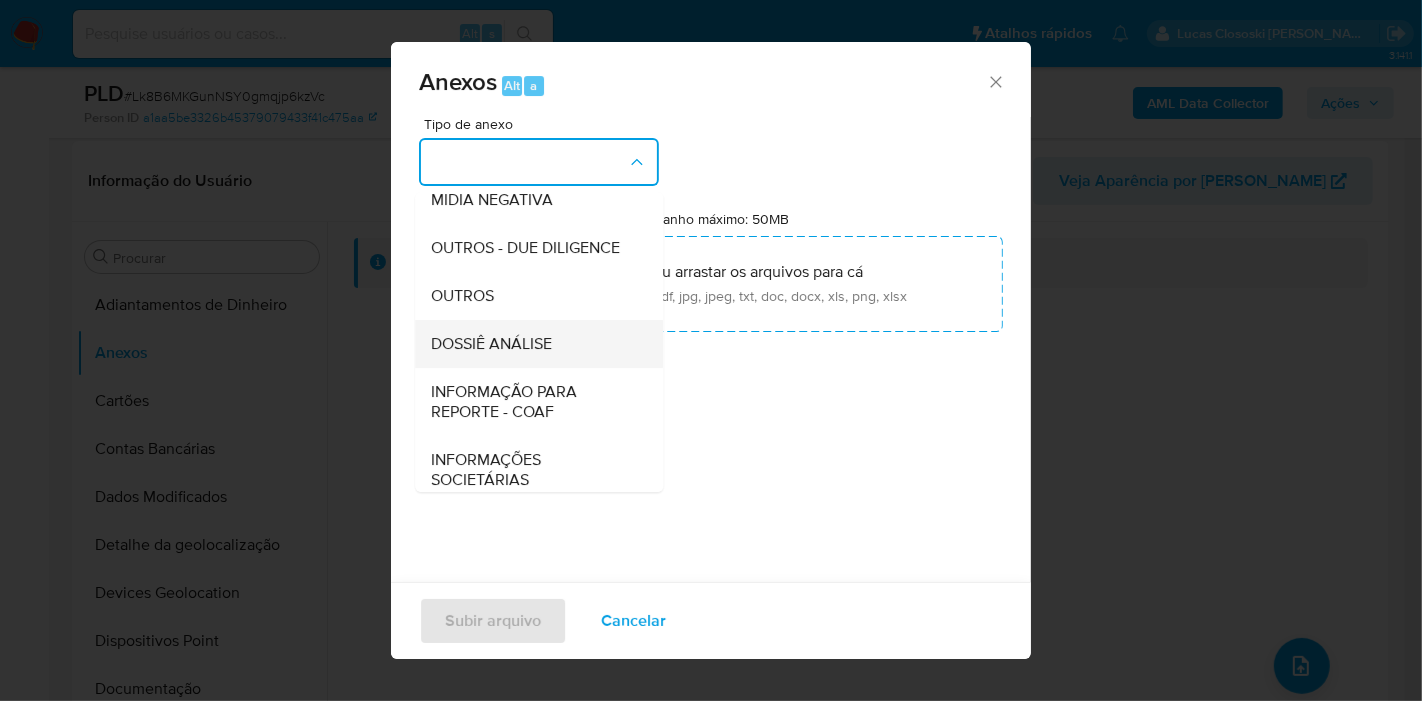 scroll, scrollTop: 307, scrollLeft: 0, axis: vertical 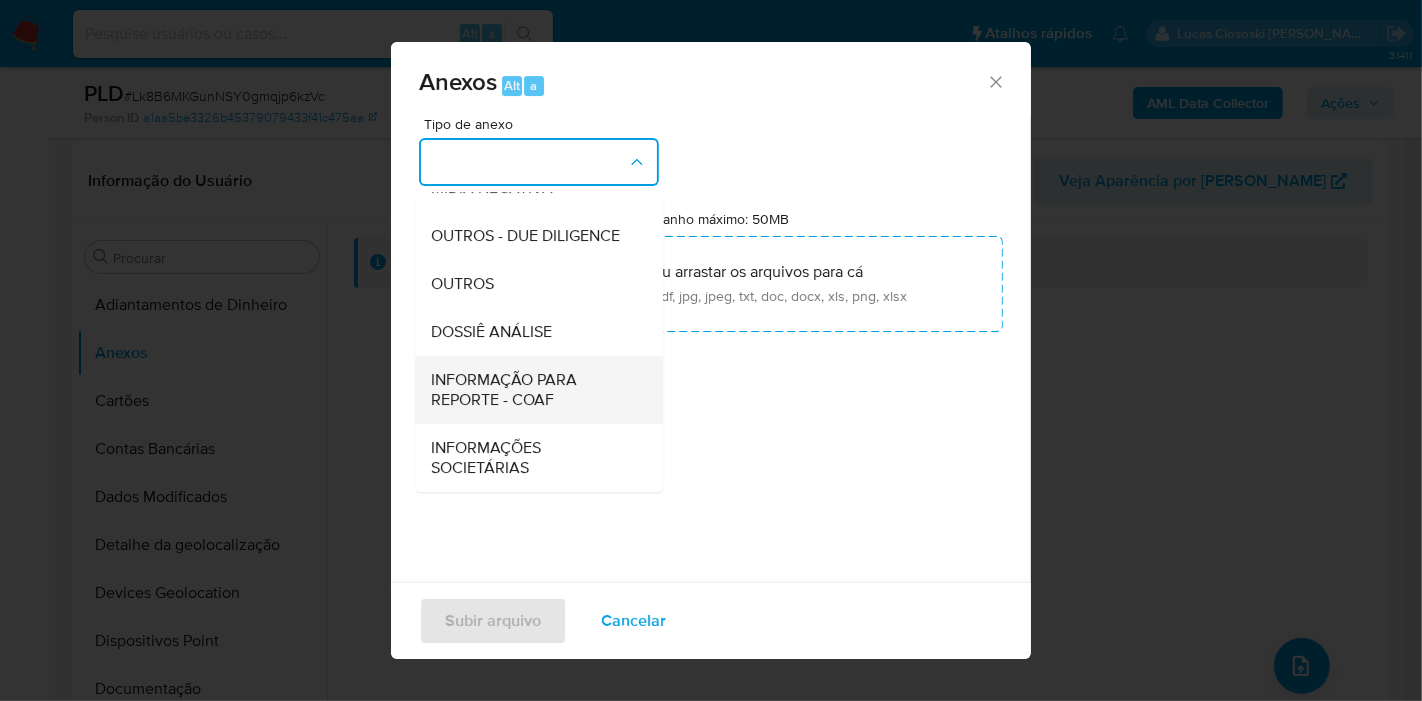 click on "INFORMAÇÃO PARA REPORTE - COAF" at bounding box center [533, 390] 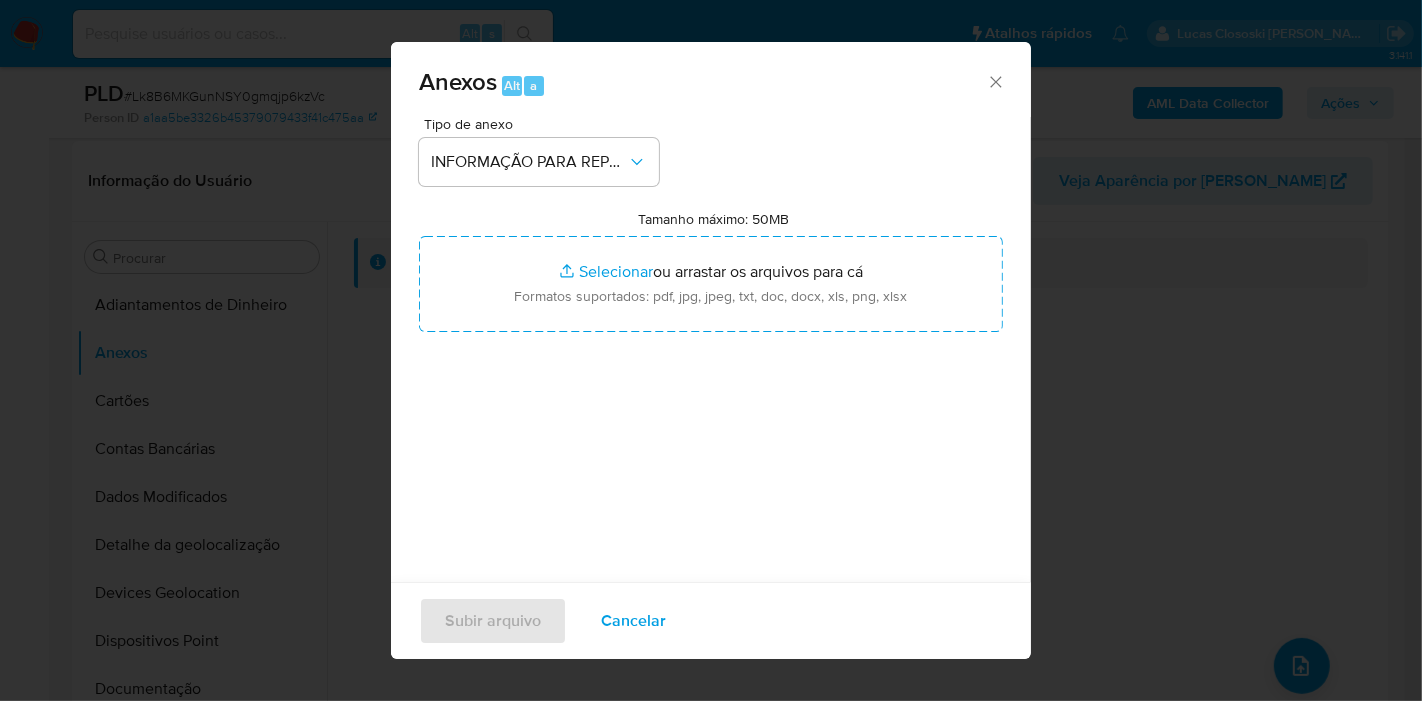 click on "Tipo de anexo INFORMAÇÃO PARA REPORTE - COAF Tamanho máximo: 50MB Selecionar arquivos Selecionar  ou arrastar os arquivos para cá Formatos suportados: pdf, jpg, jpeg, txt, doc, docx, xls, png, xlsx" at bounding box center [711, 353] 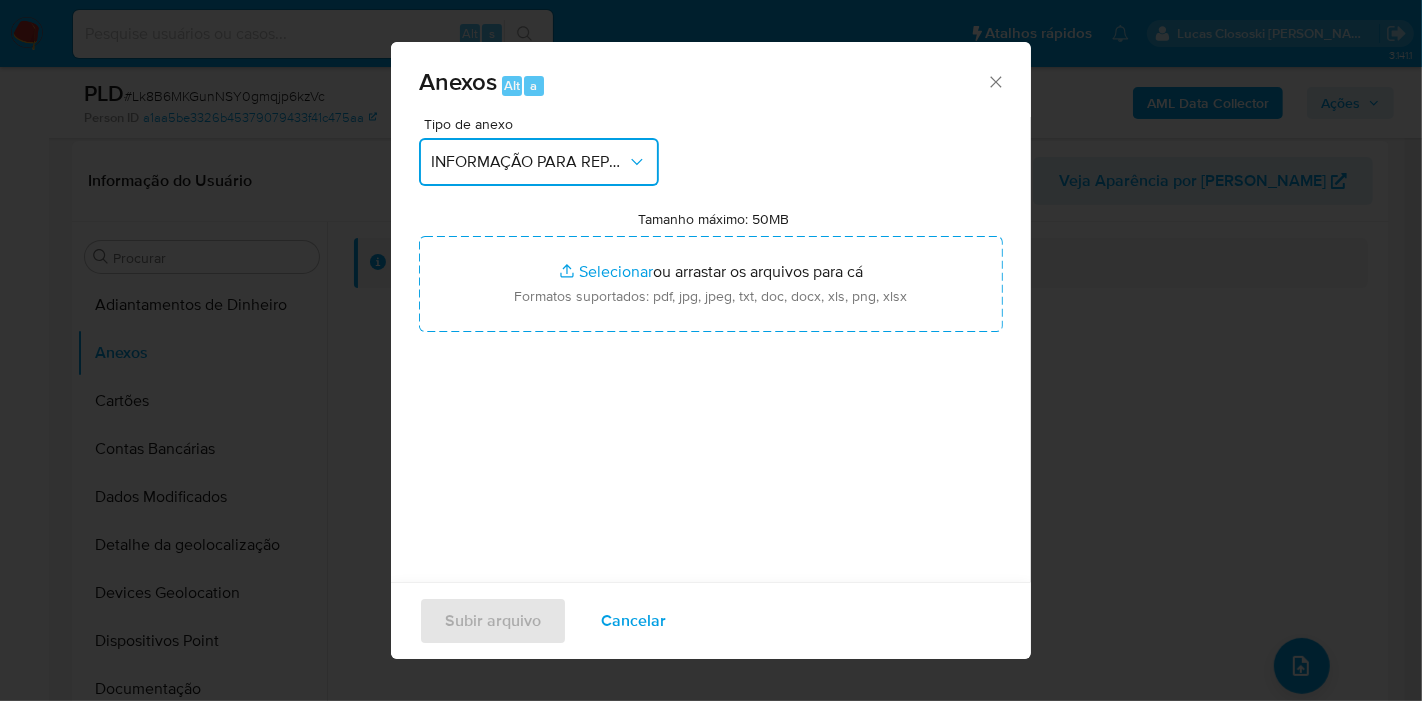 click on "INFORMAÇÃO PARA REPORTE - COAF" at bounding box center [529, 162] 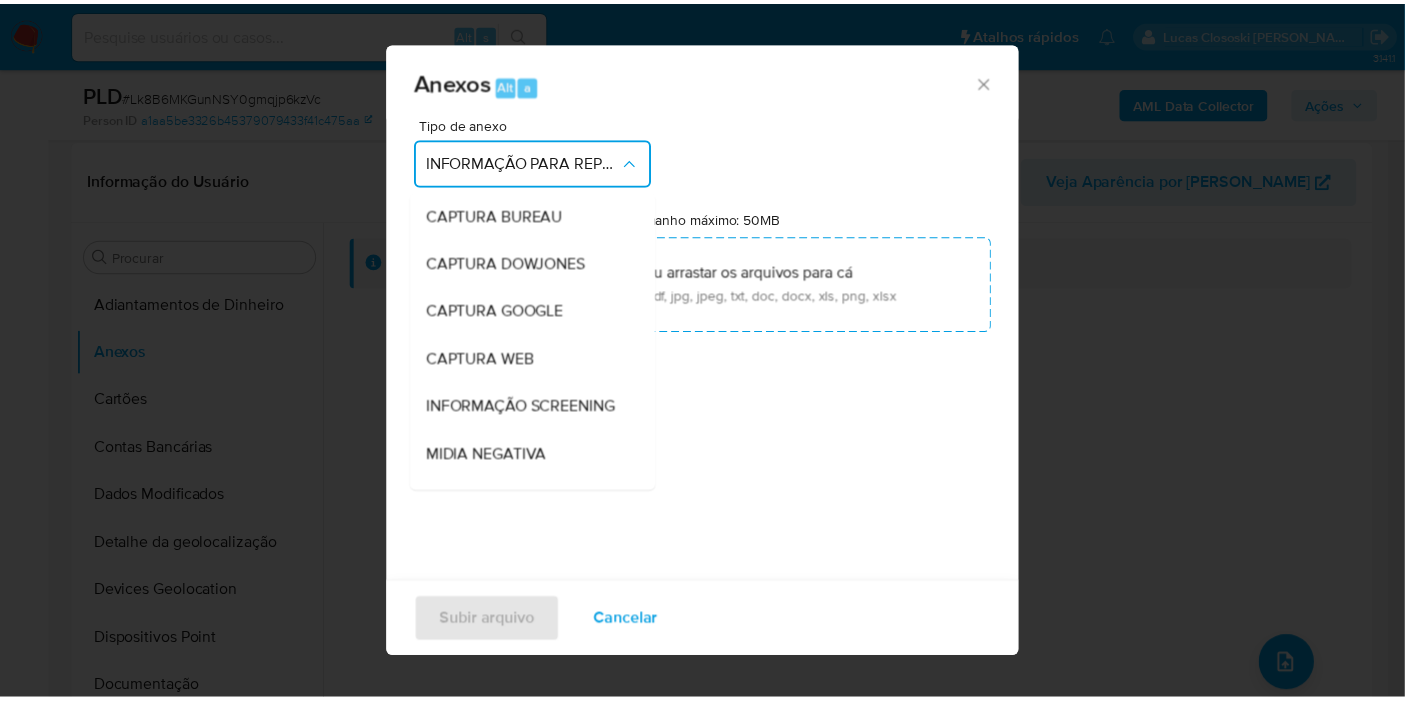 scroll, scrollTop: 308, scrollLeft: 0, axis: vertical 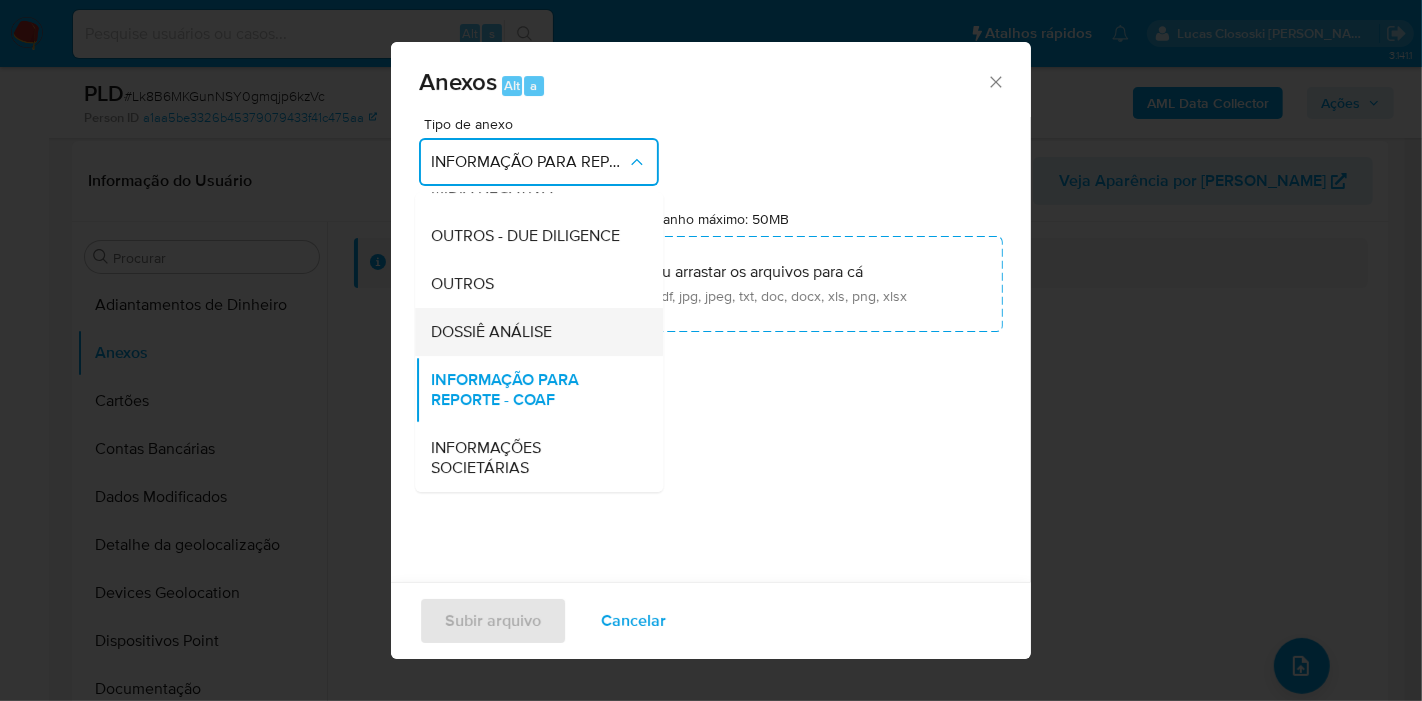 click on "DOSSIÊ ANÁLISE" at bounding box center (533, 332) 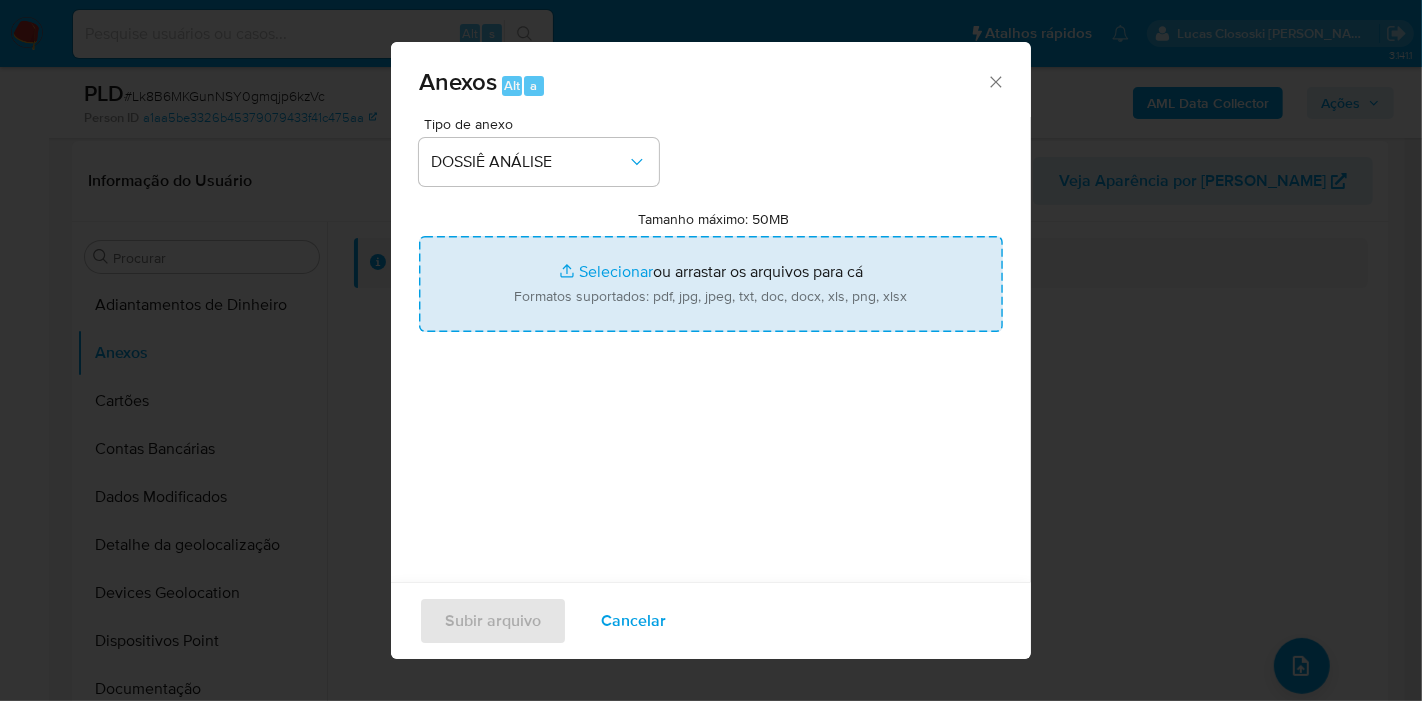 click on "Tamanho máximo: 50MB Selecionar arquivos" at bounding box center (711, 284) 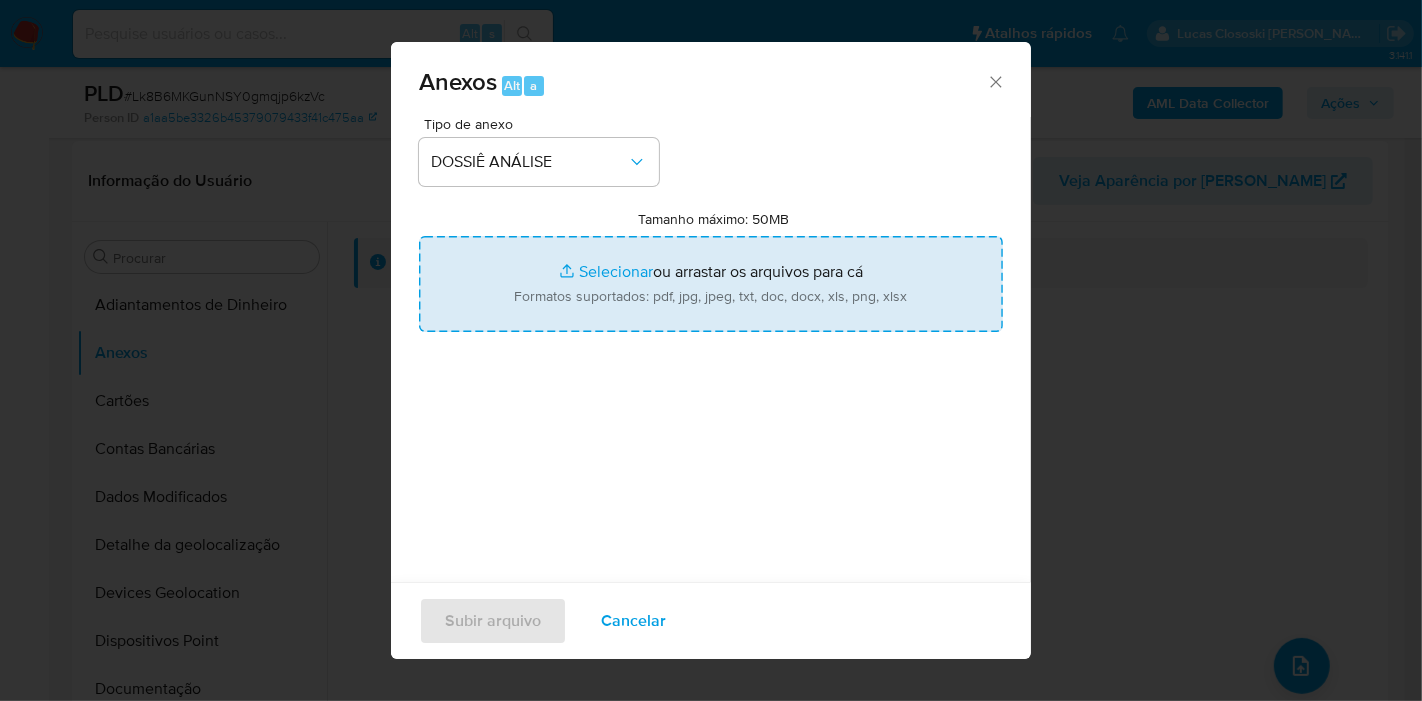 type on "C:\fakepath\Mulan 766606192_2025_07_01_10_58_55.xlsx" 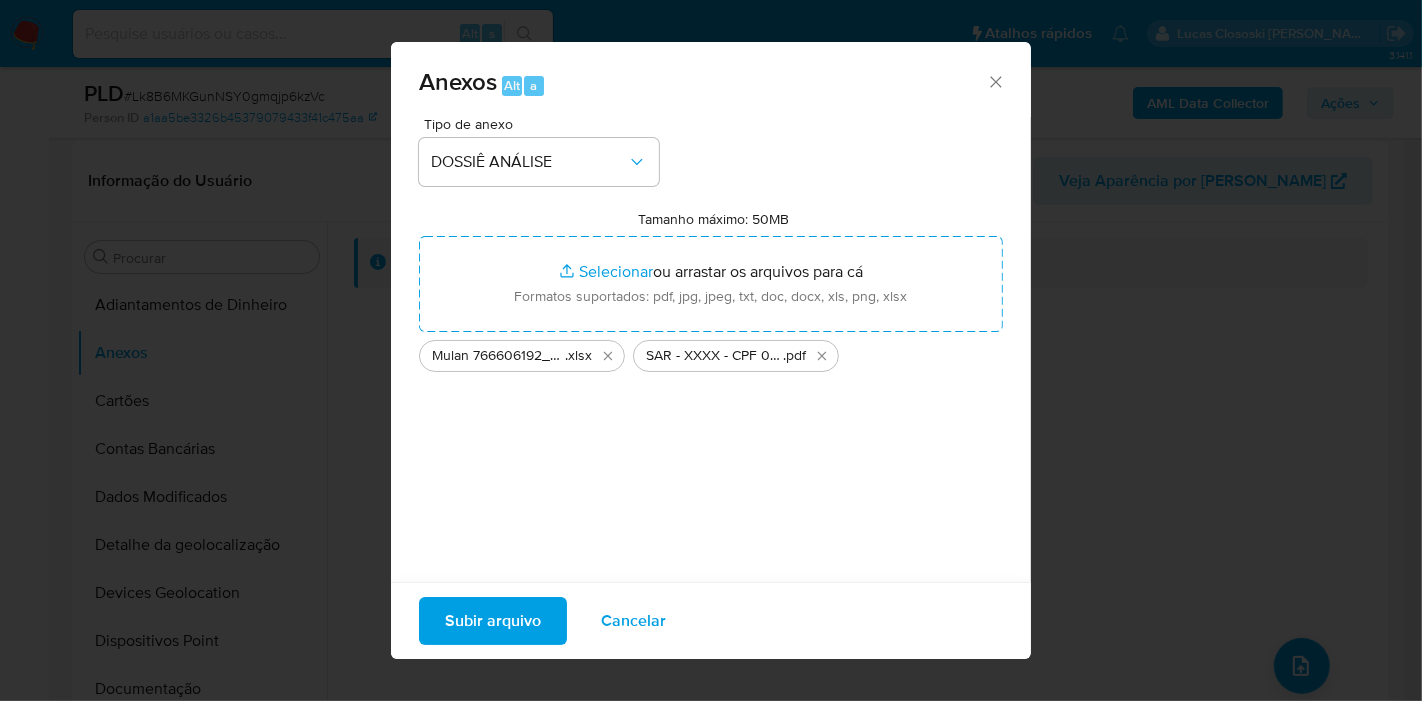 click on "Subir arquivo" at bounding box center (493, 621) 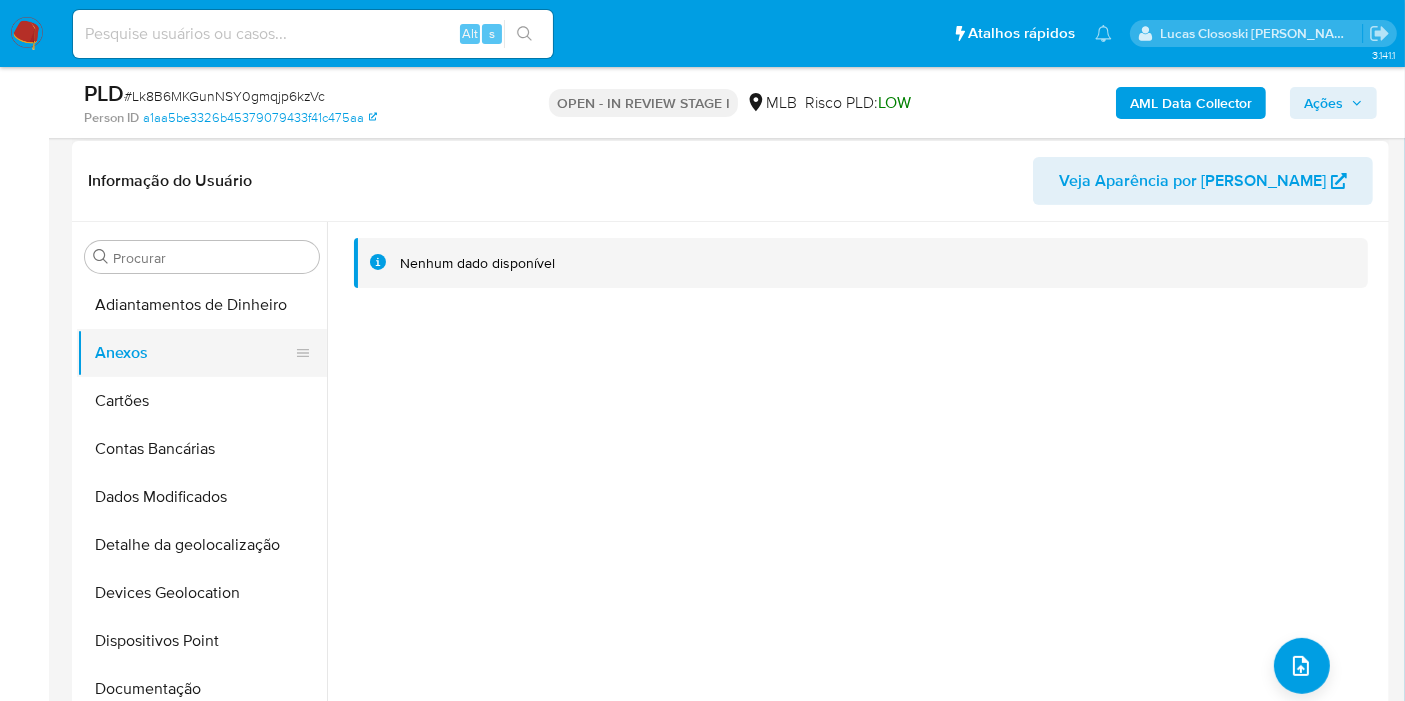 drag, startPoint x: 151, startPoint y: 398, endPoint x: 144, endPoint y: 369, distance: 29.832869 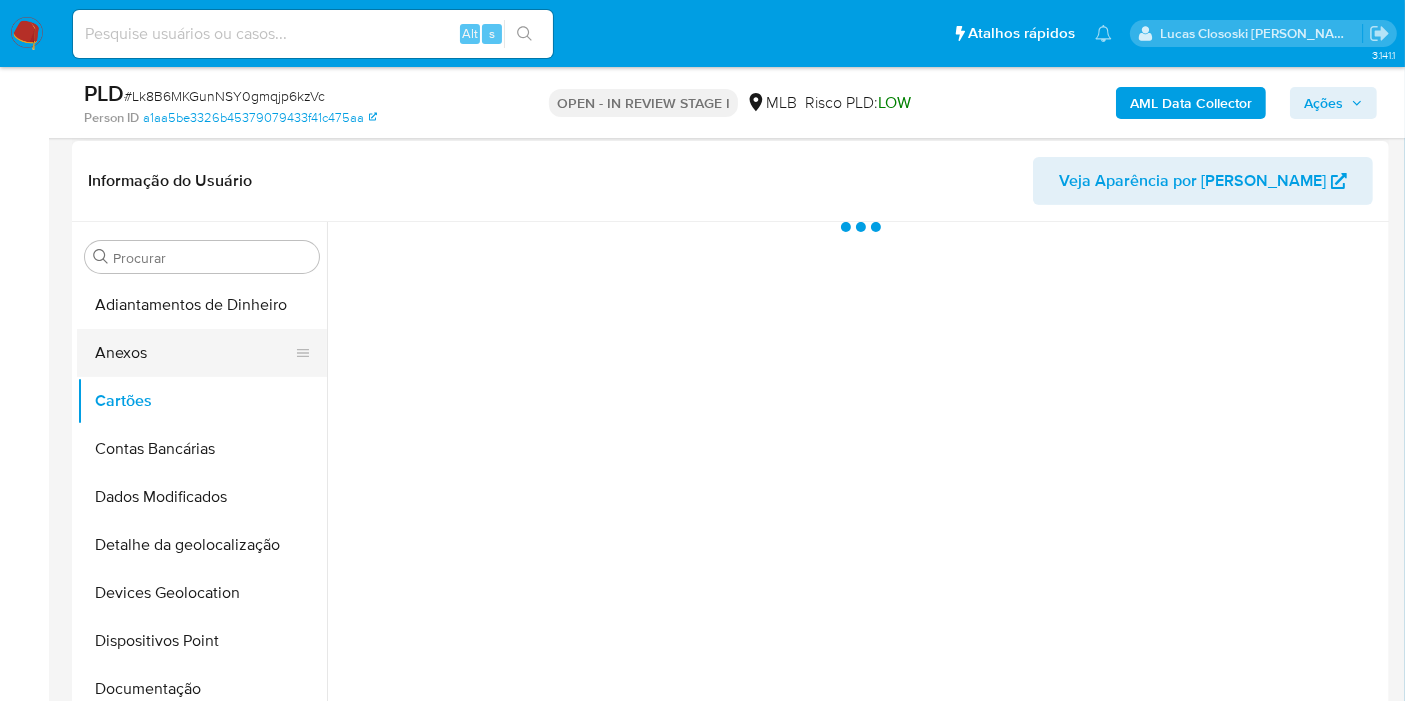 click on "Anexos" at bounding box center (194, 353) 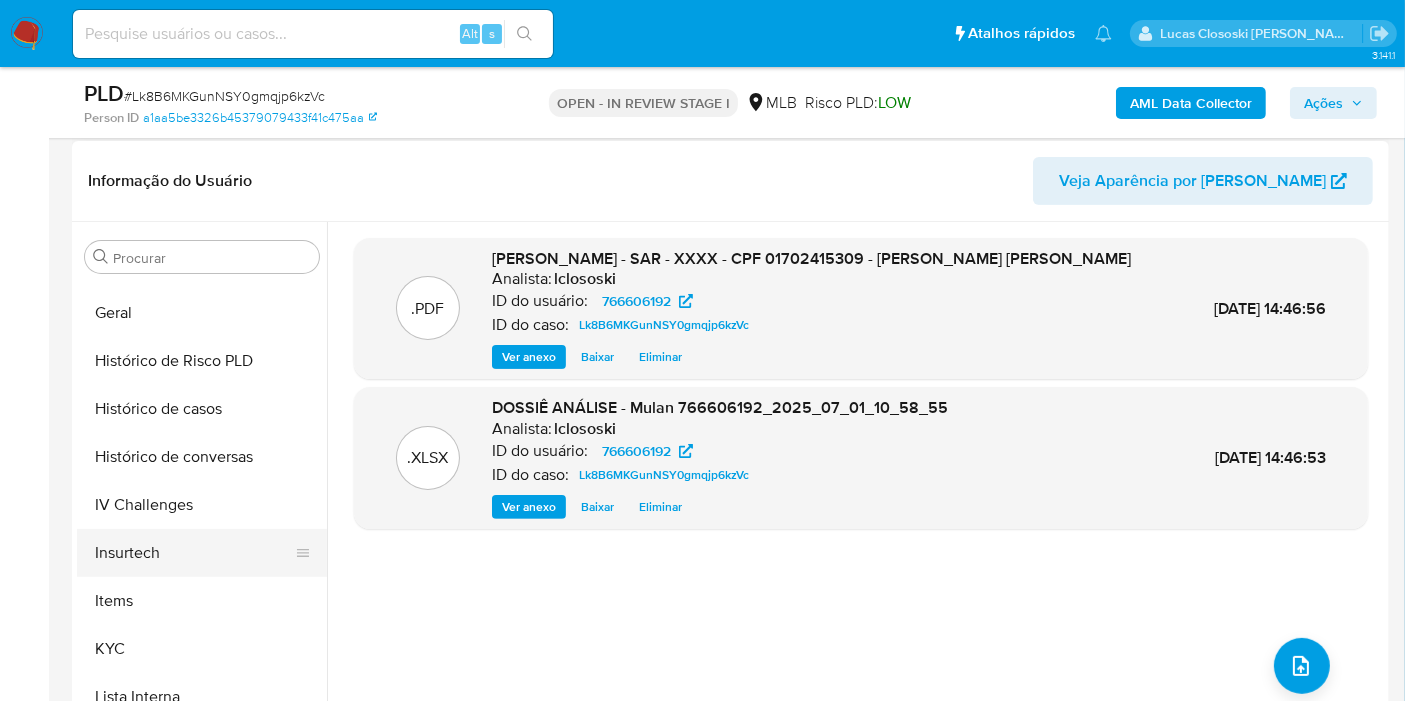 scroll, scrollTop: 666, scrollLeft: 0, axis: vertical 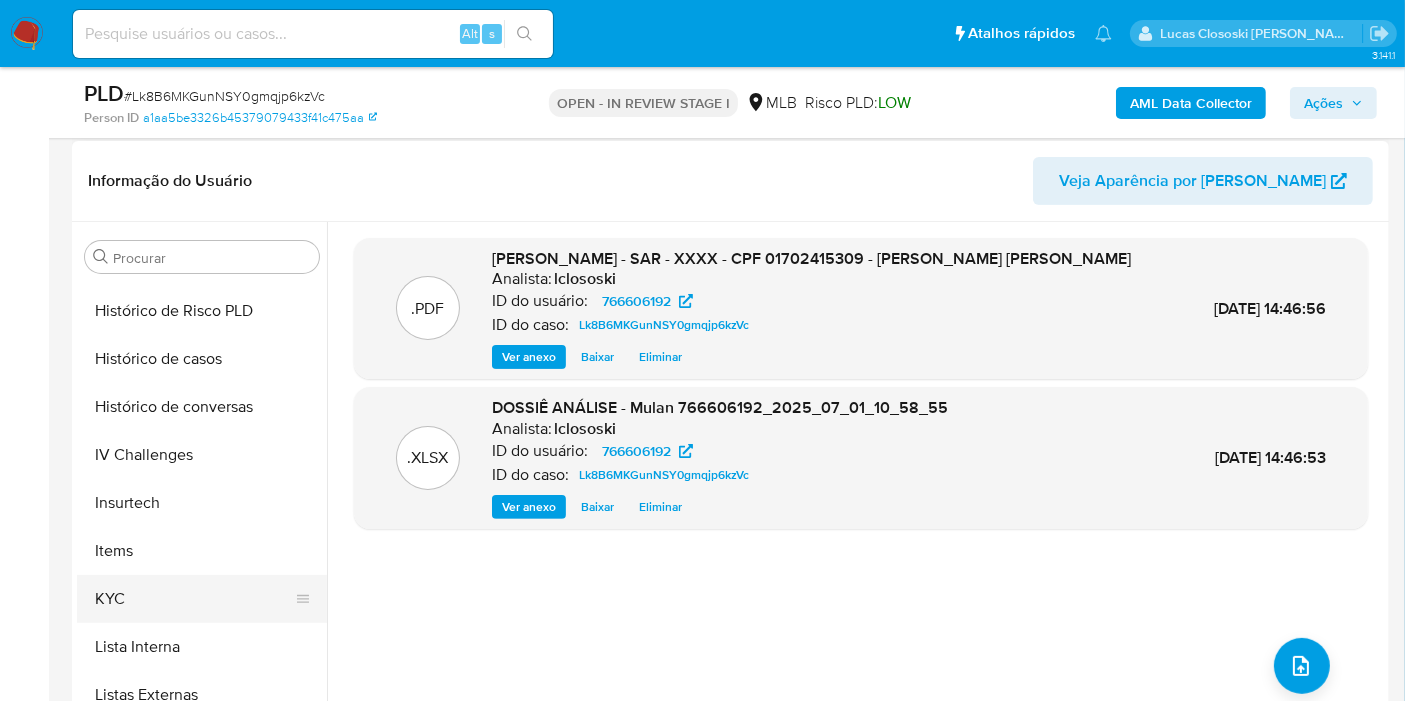 click on "KYC" at bounding box center [194, 599] 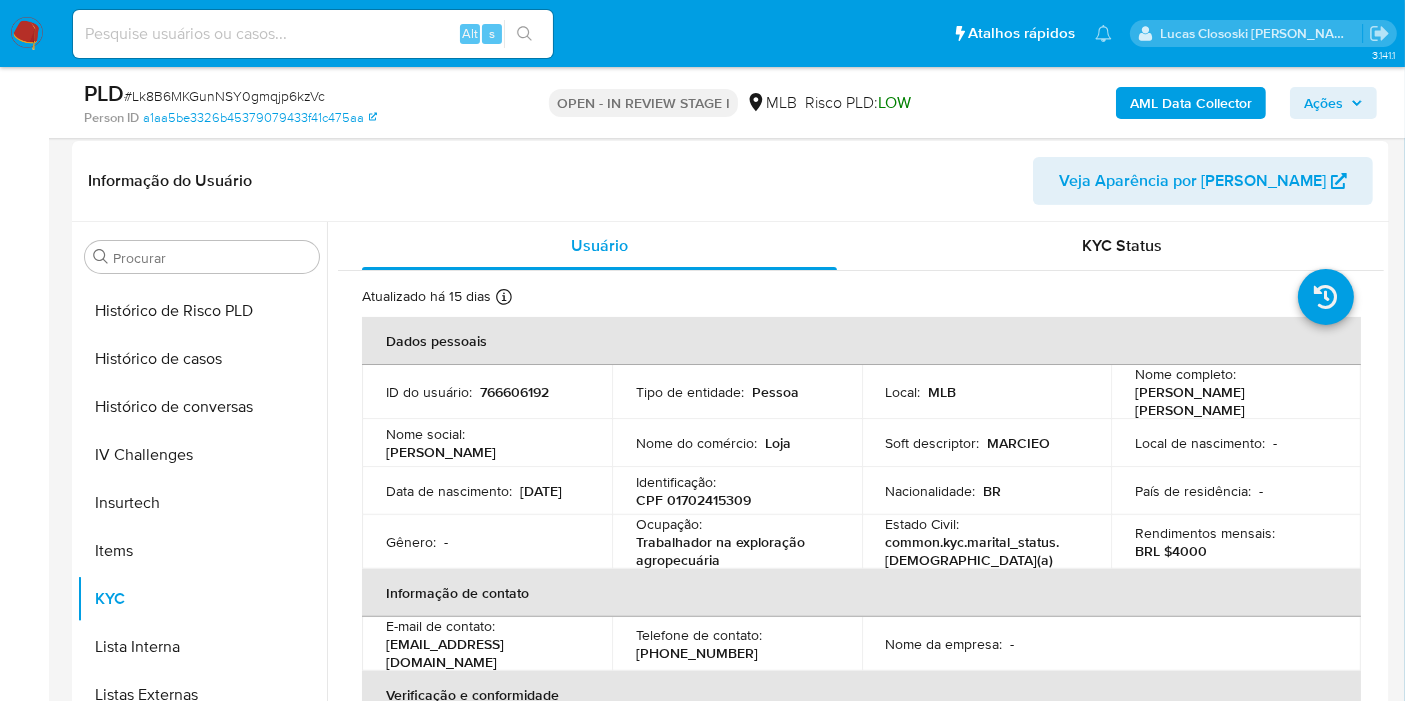 click on "Ações" at bounding box center [1323, 103] 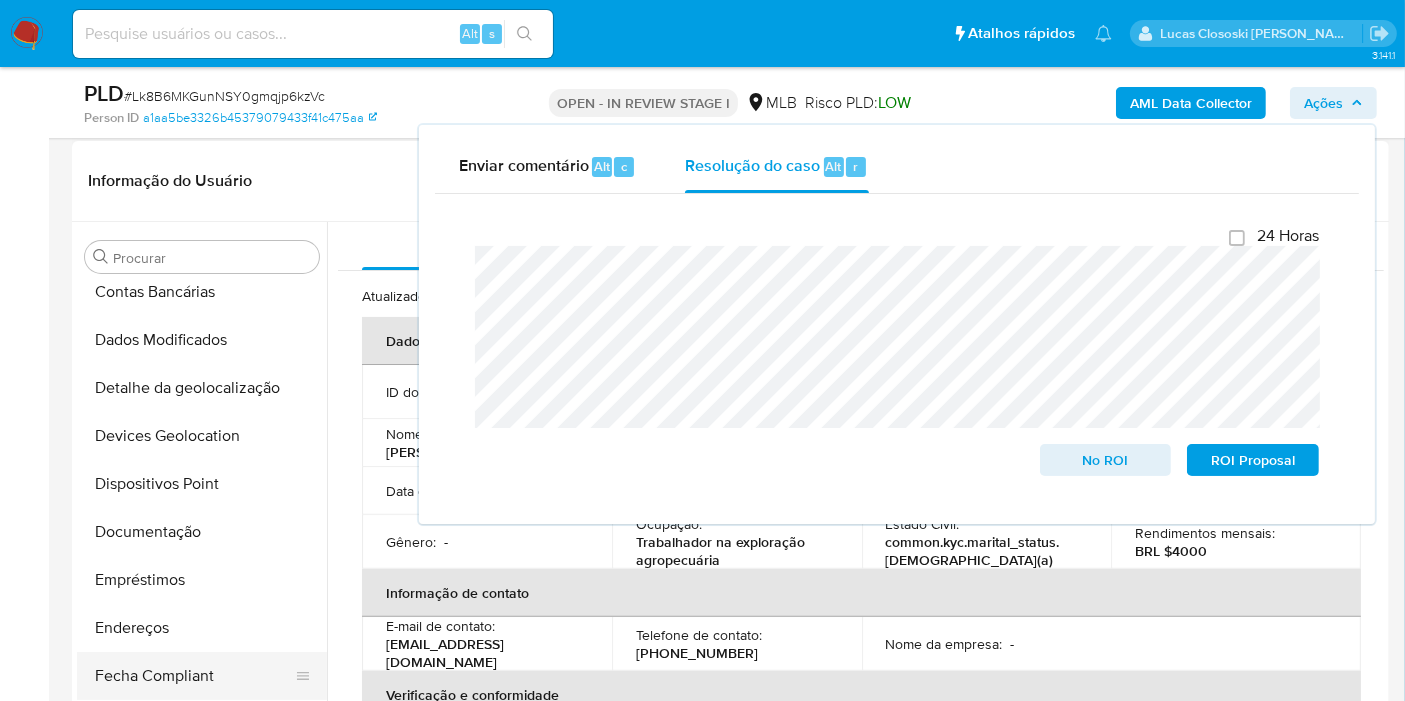 scroll, scrollTop: 0, scrollLeft: 0, axis: both 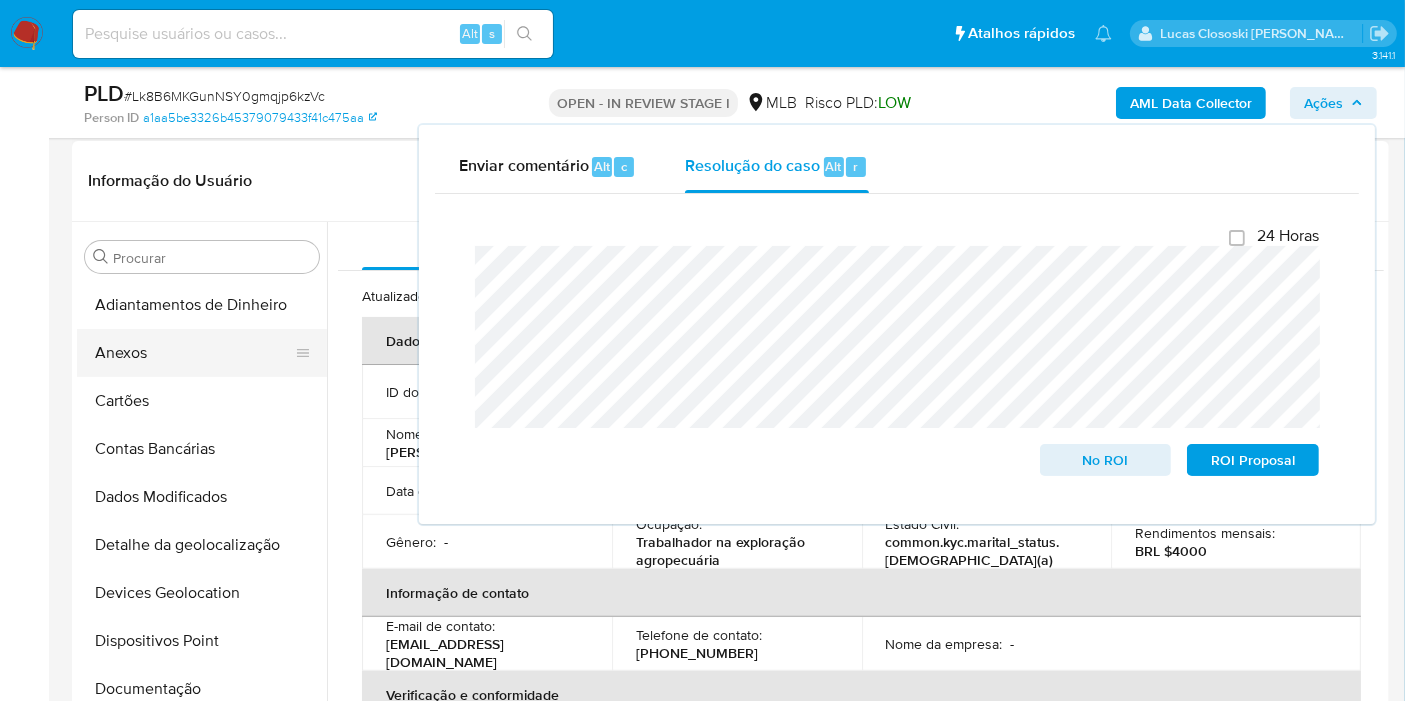 click on "Anexos" at bounding box center (194, 353) 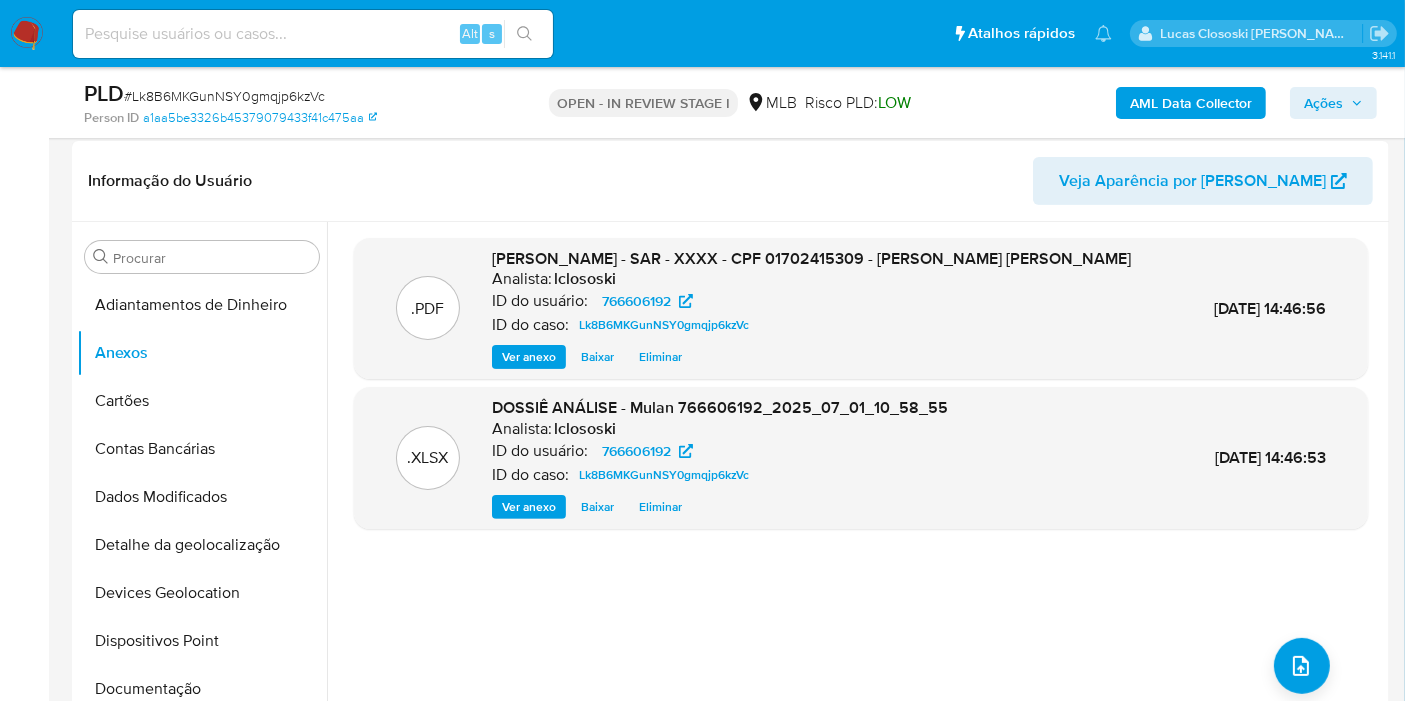 click on "Ações" at bounding box center (1333, 103) 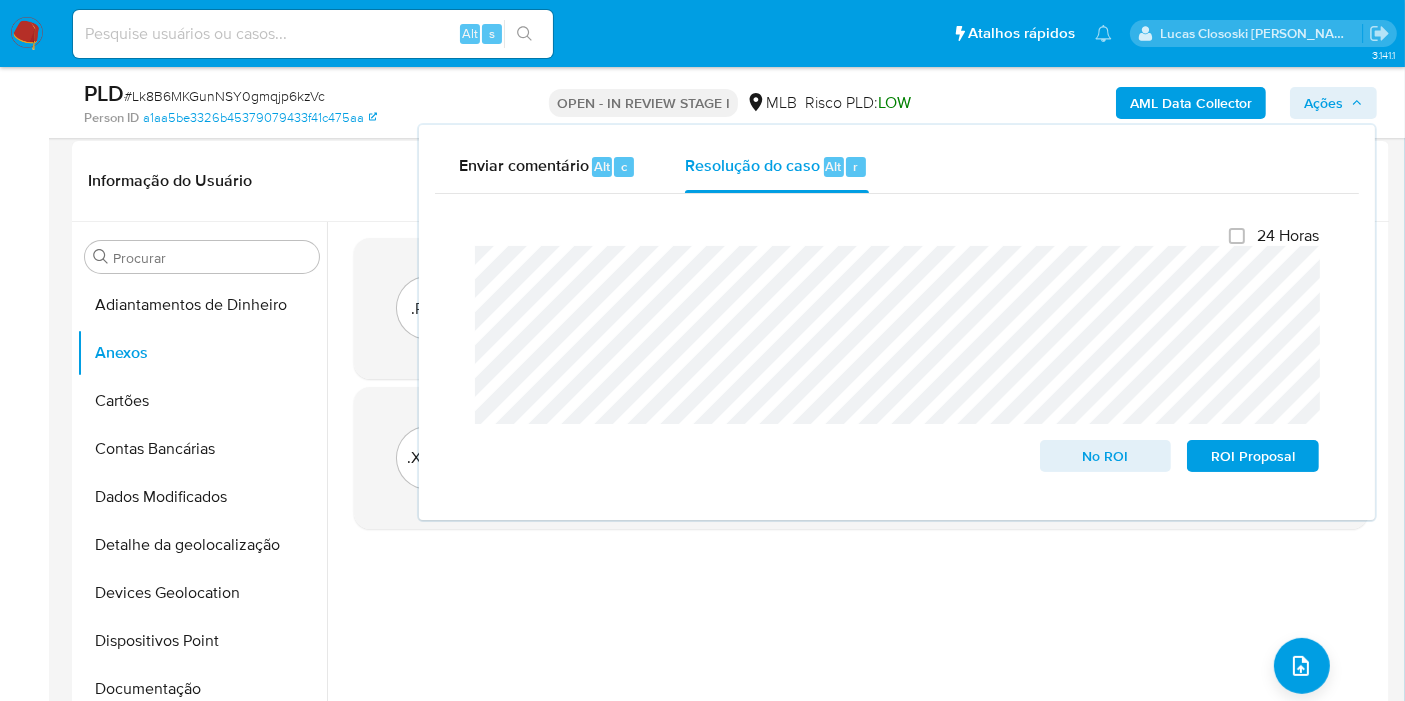 click on "Ações" at bounding box center [1333, 103] 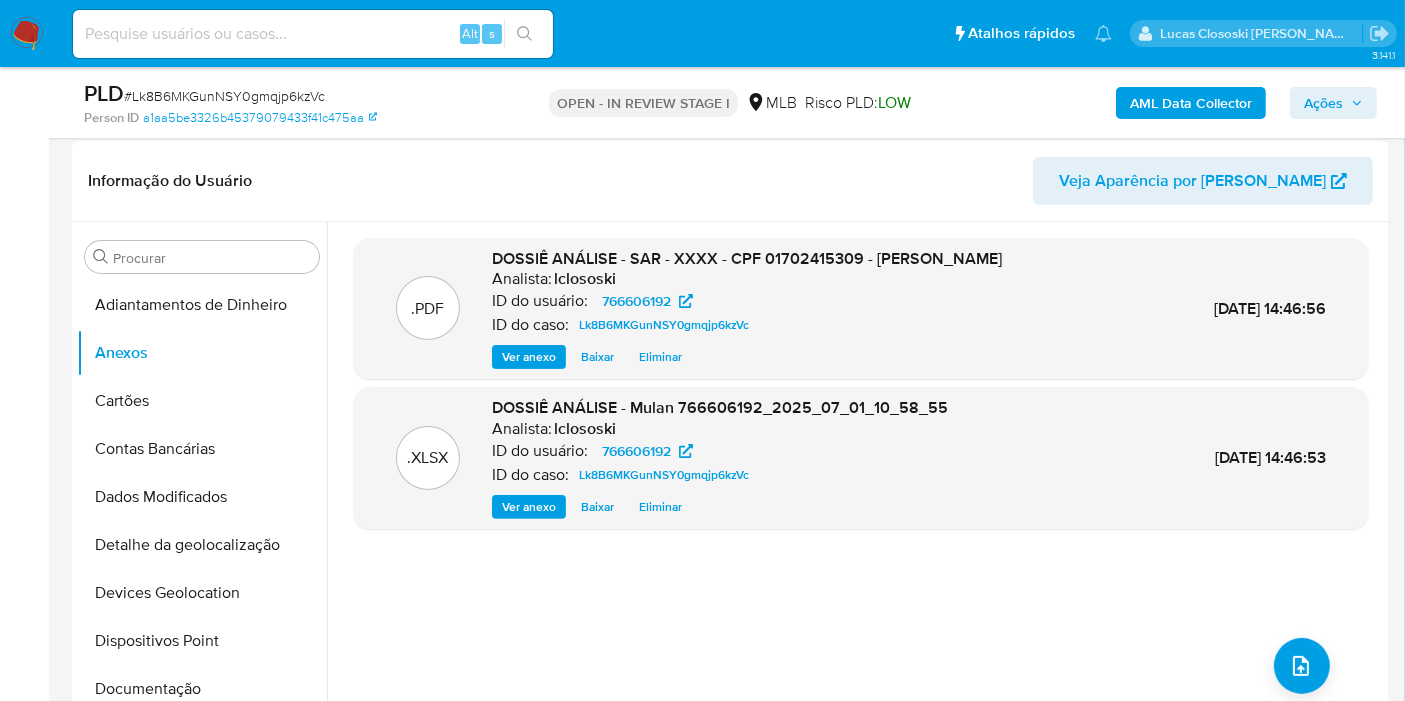 click on "Ações" 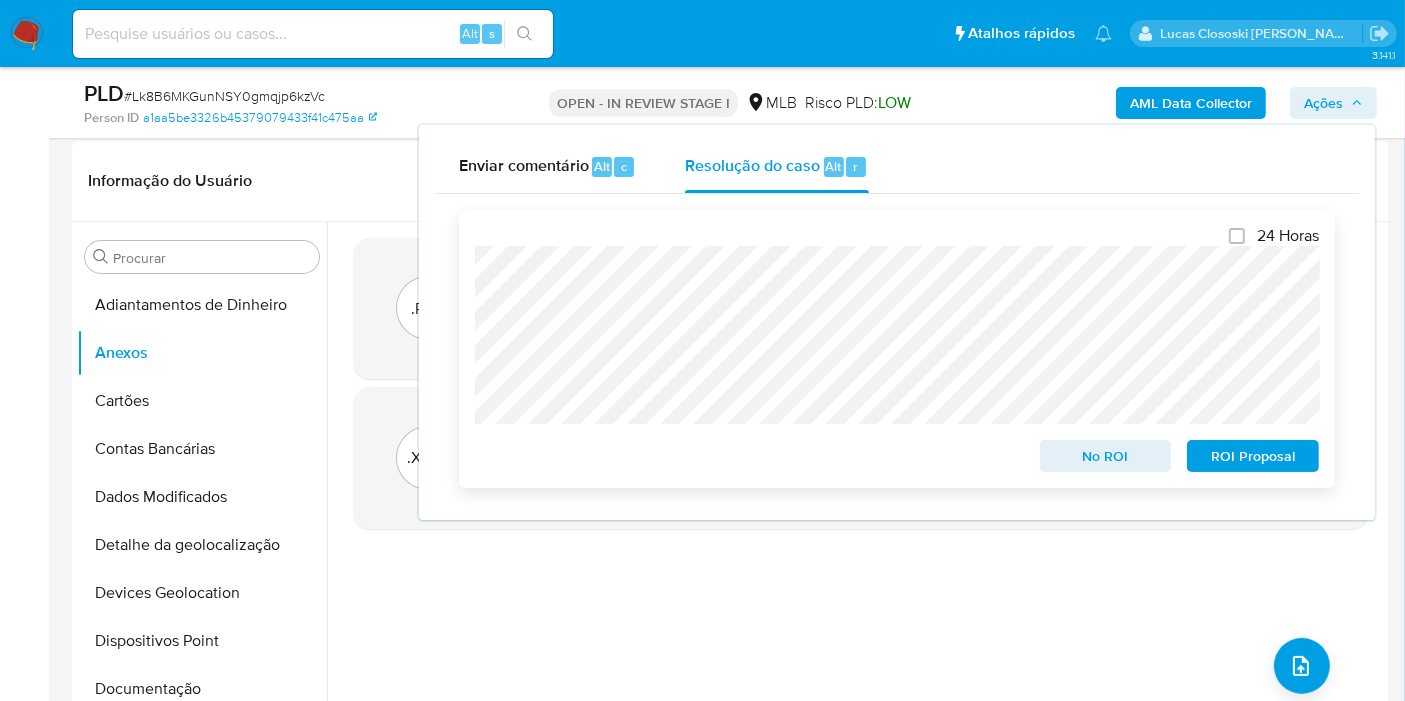 click on "ROI Proposal" 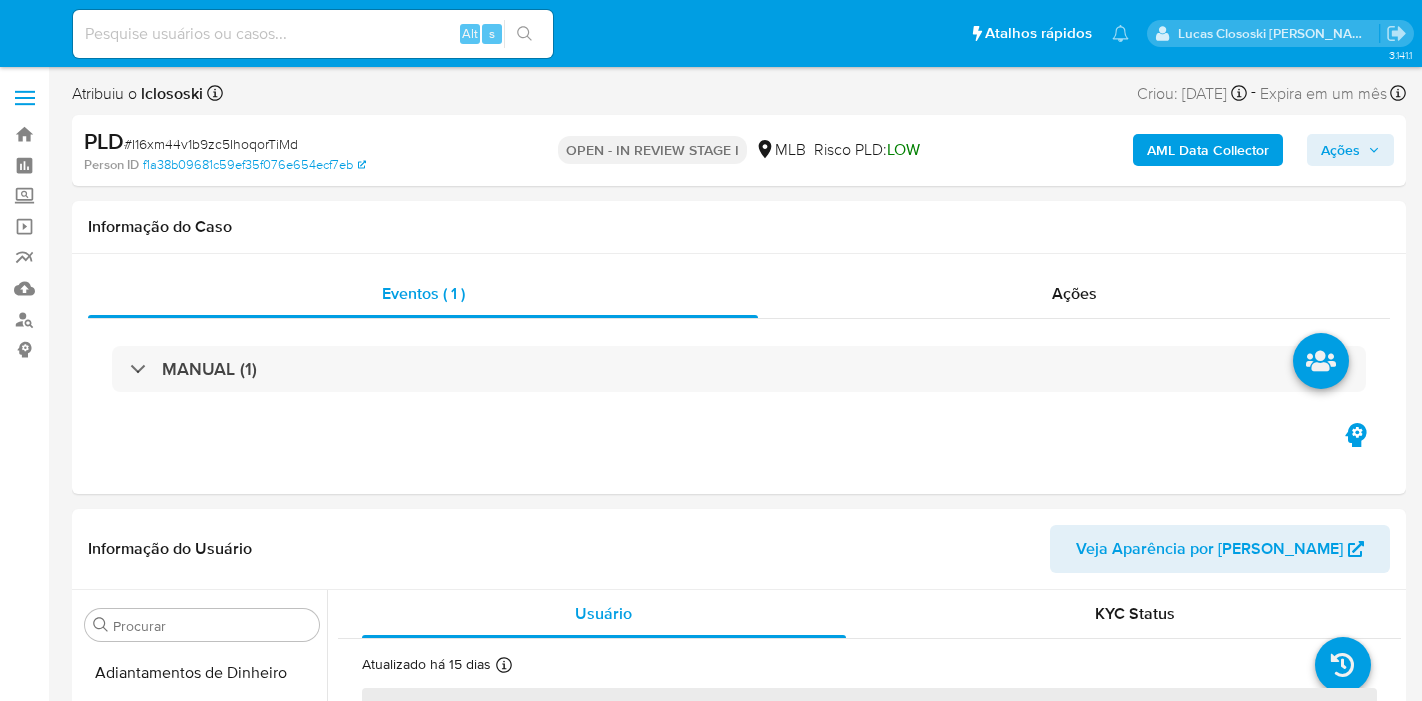select on "10" 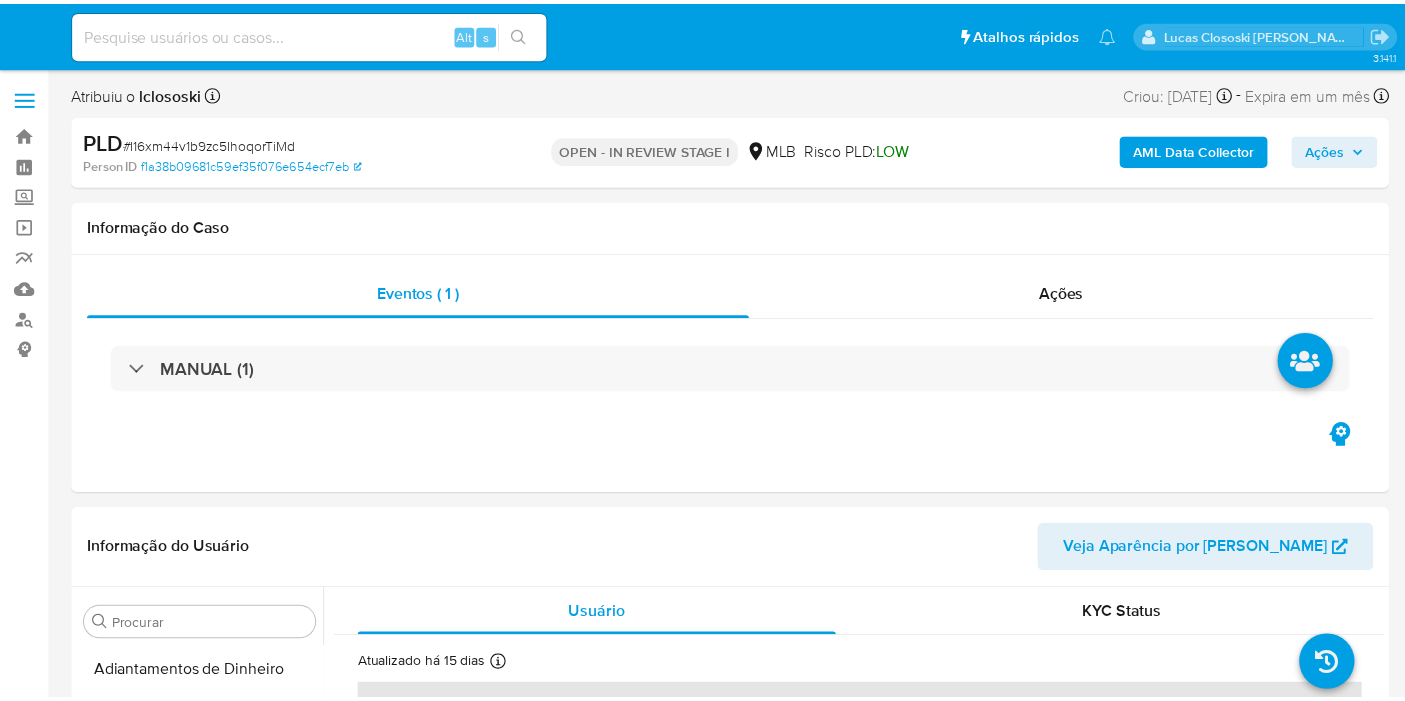 scroll, scrollTop: 0, scrollLeft: 0, axis: both 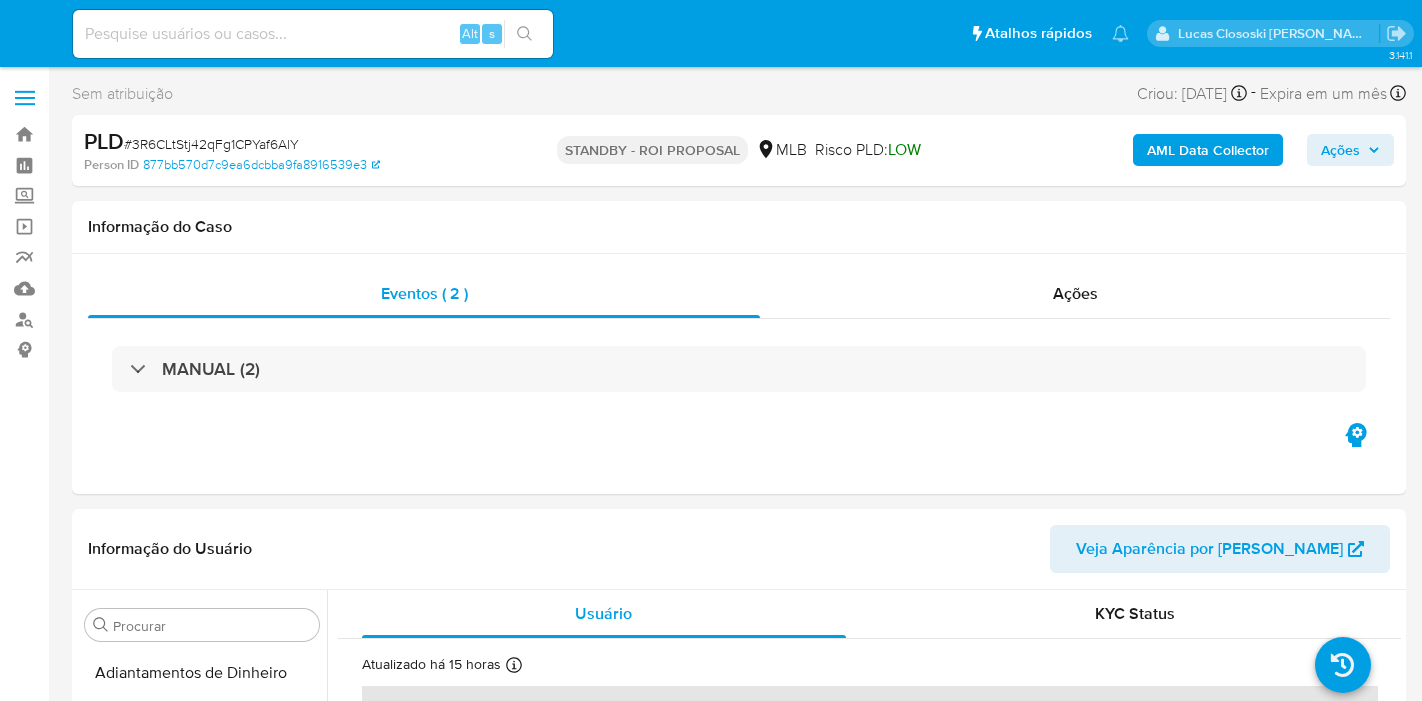 select on "10" 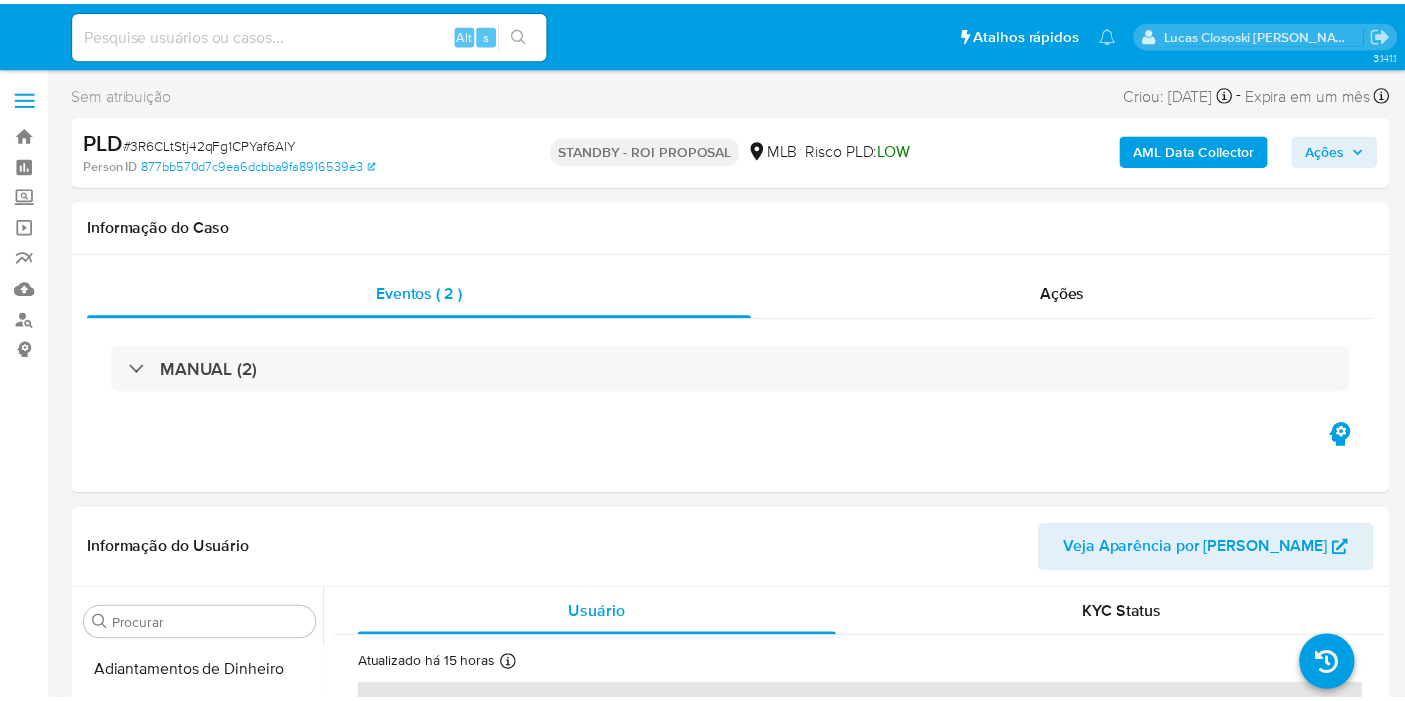 scroll, scrollTop: 0, scrollLeft: 0, axis: both 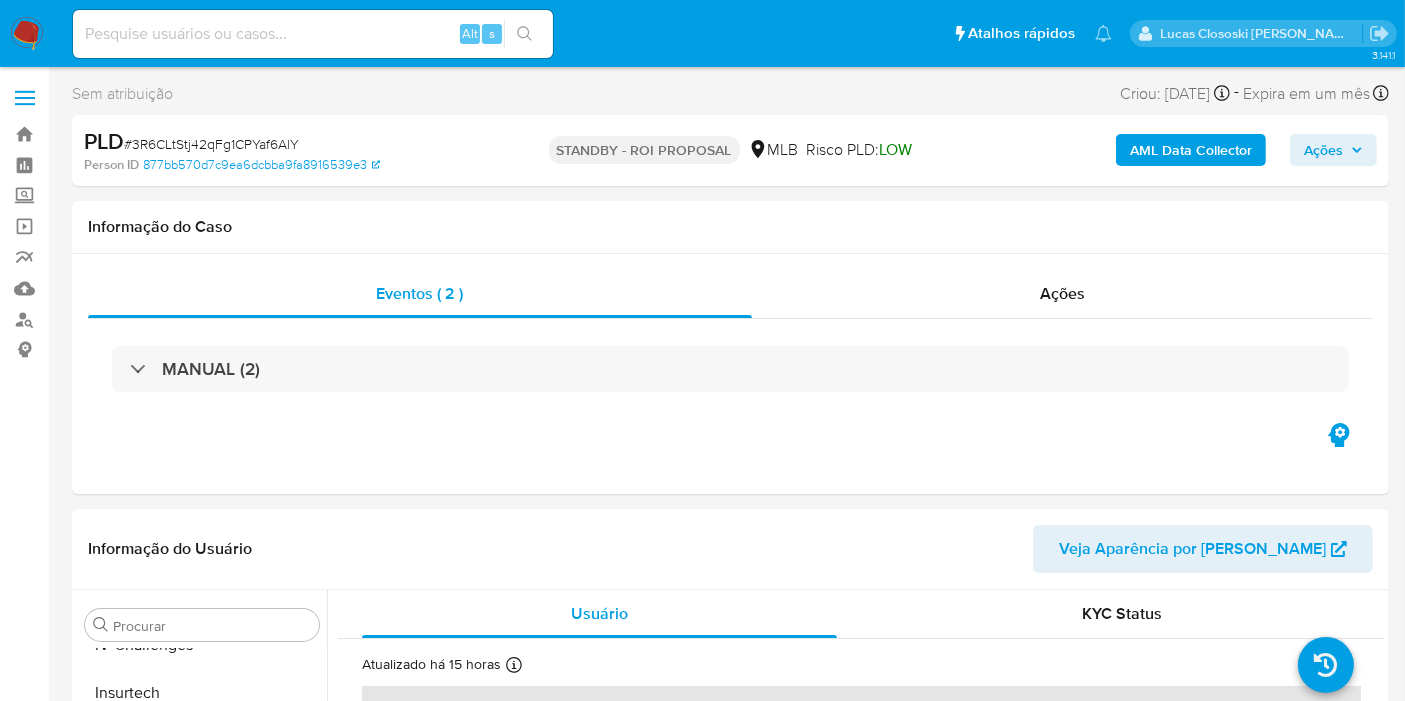 click on "PLD # 3R6CLtStj42qFg1CPYaf6AlY" at bounding box center (296, 142) 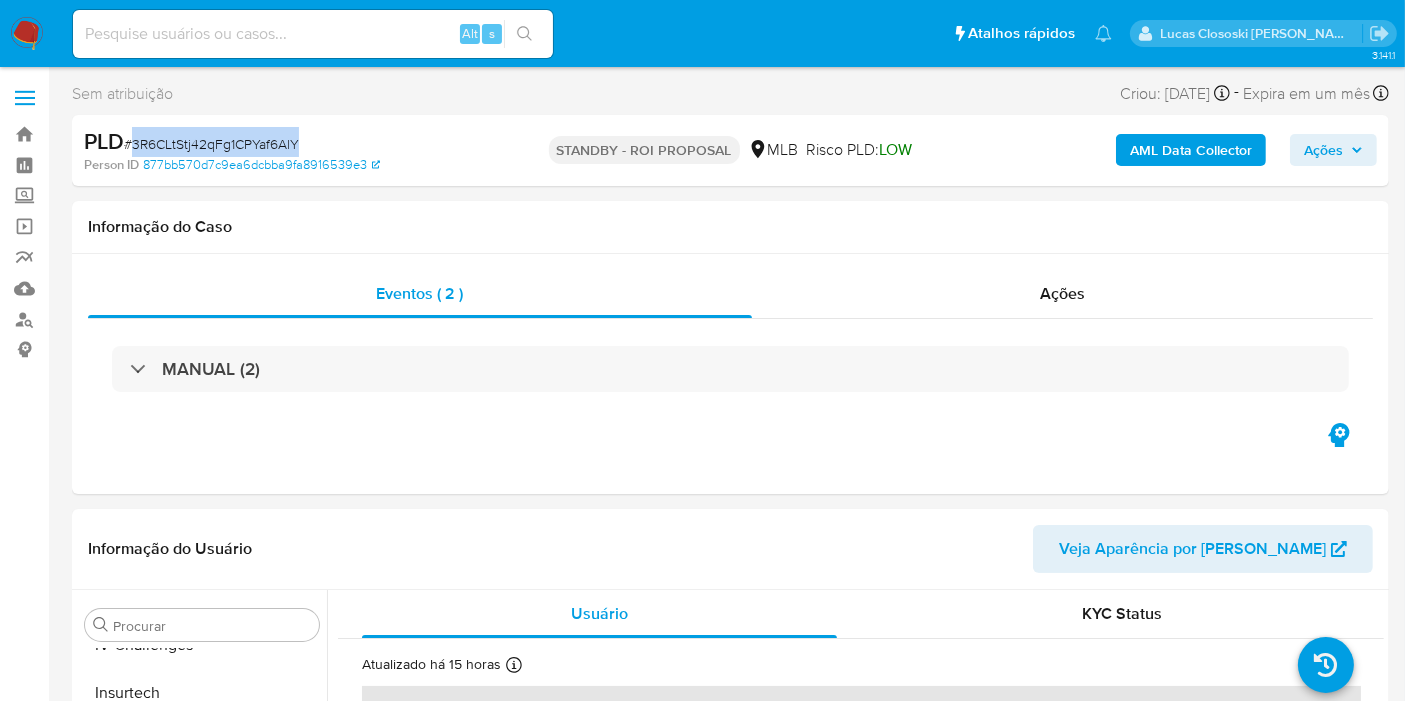 click on "PLD # 3R6CLtStj42qFg1CPYaf6AlY" at bounding box center [296, 142] 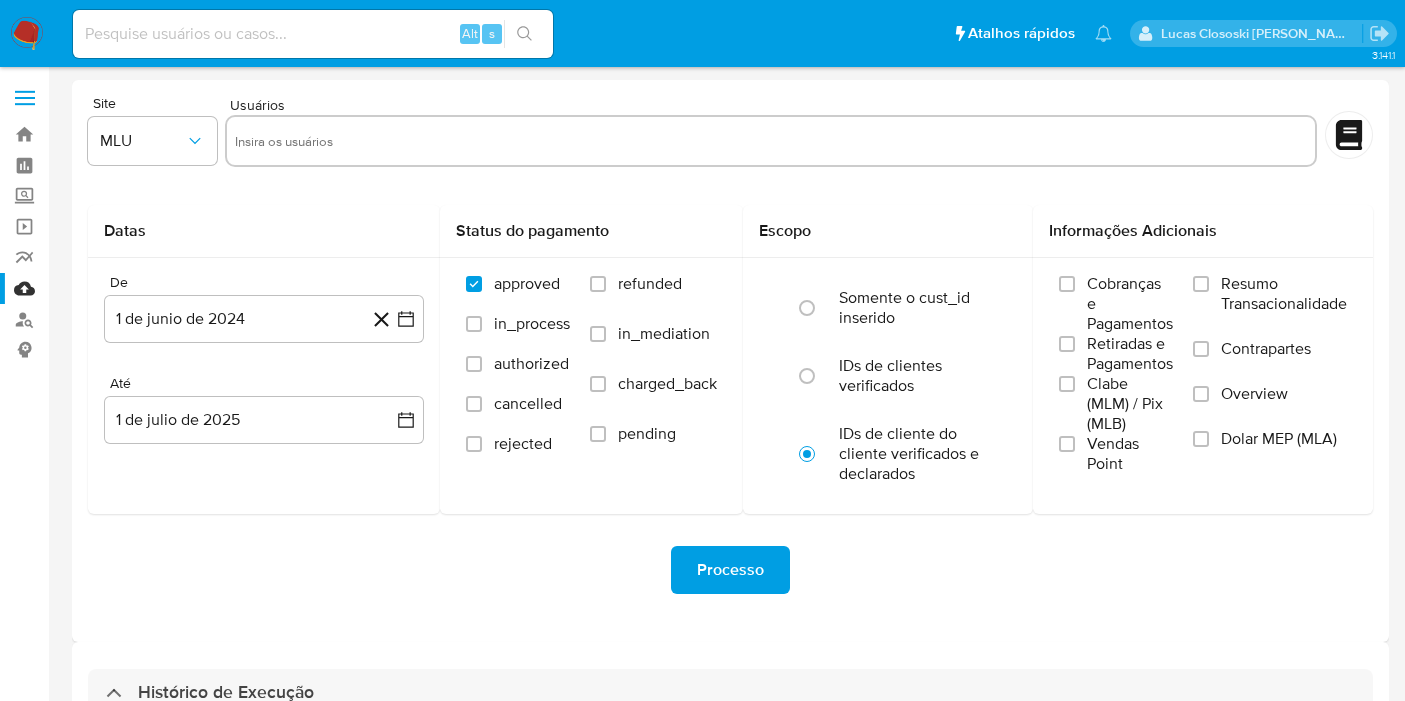 select on "10" 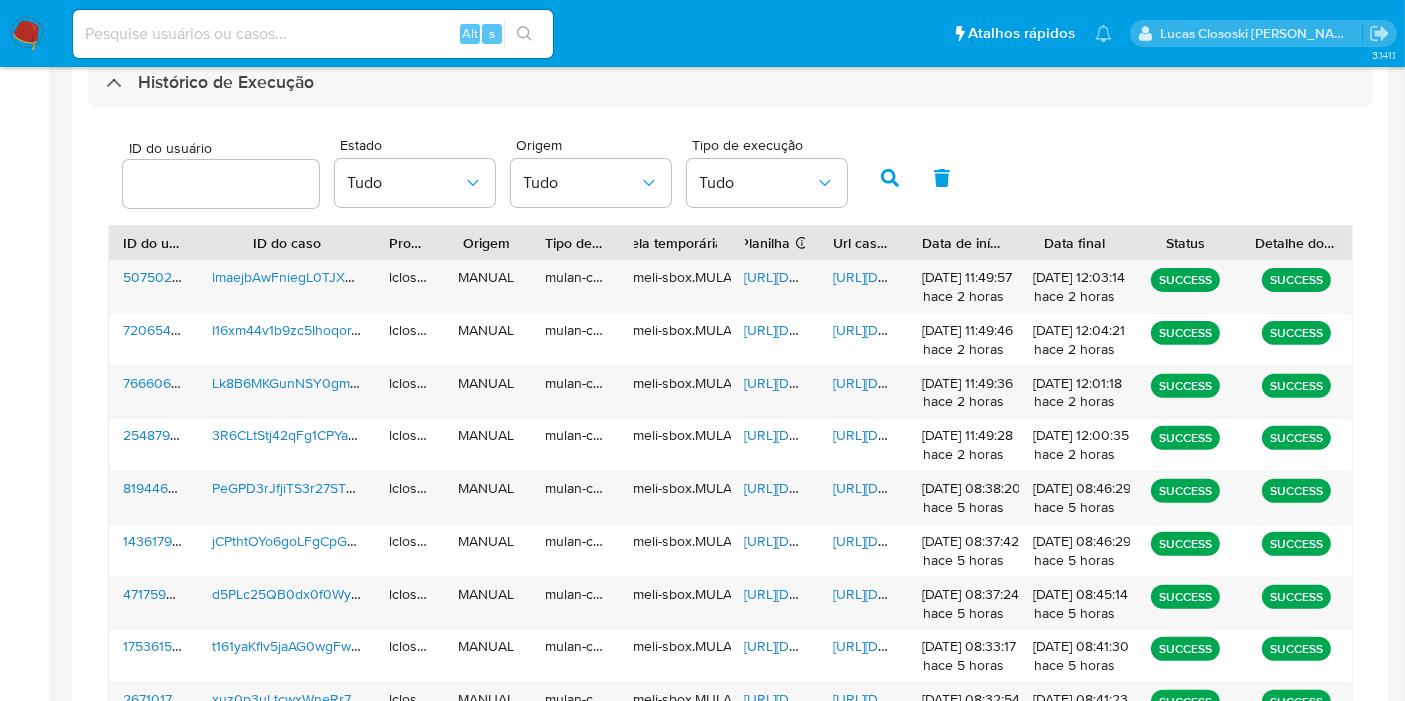 click on "[URL][DOMAIN_NAME]" at bounding box center [814, 383] 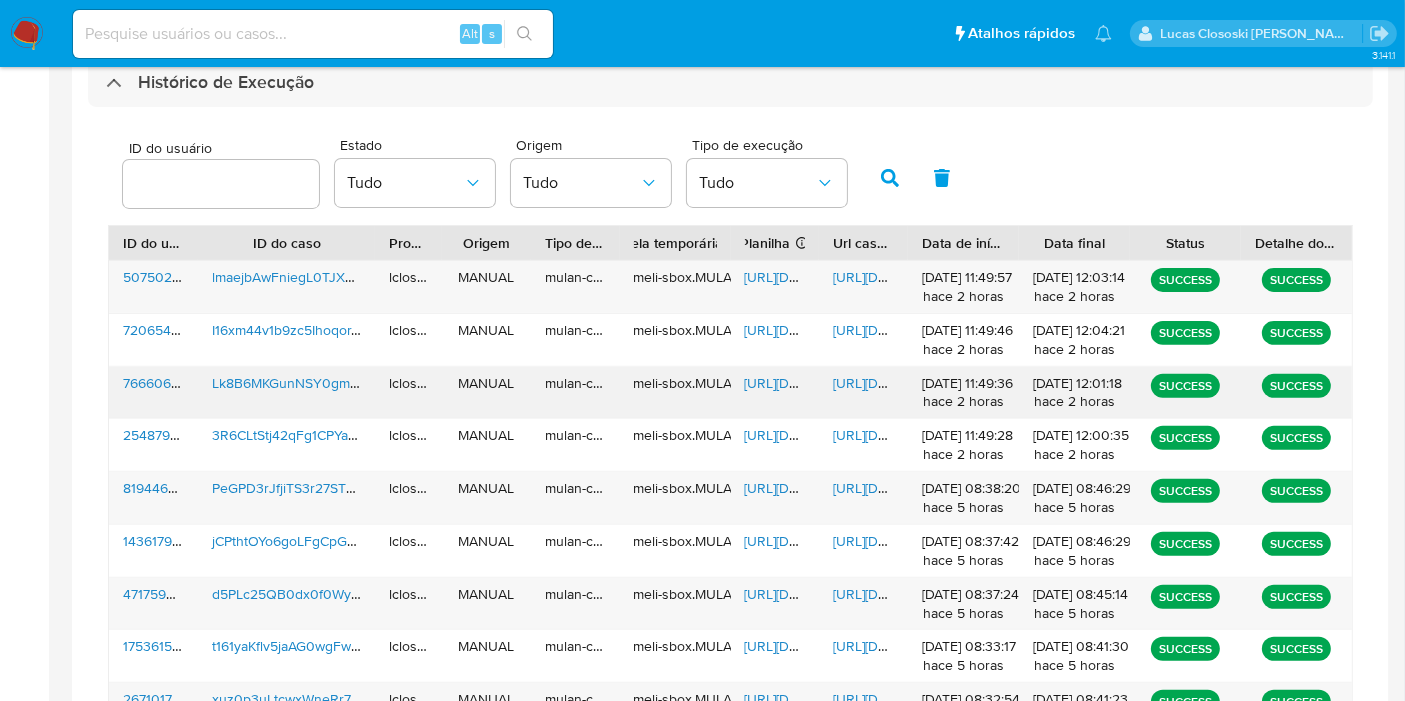 click on "[URL][DOMAIN_NAME]" at bounding box center (863, 393) 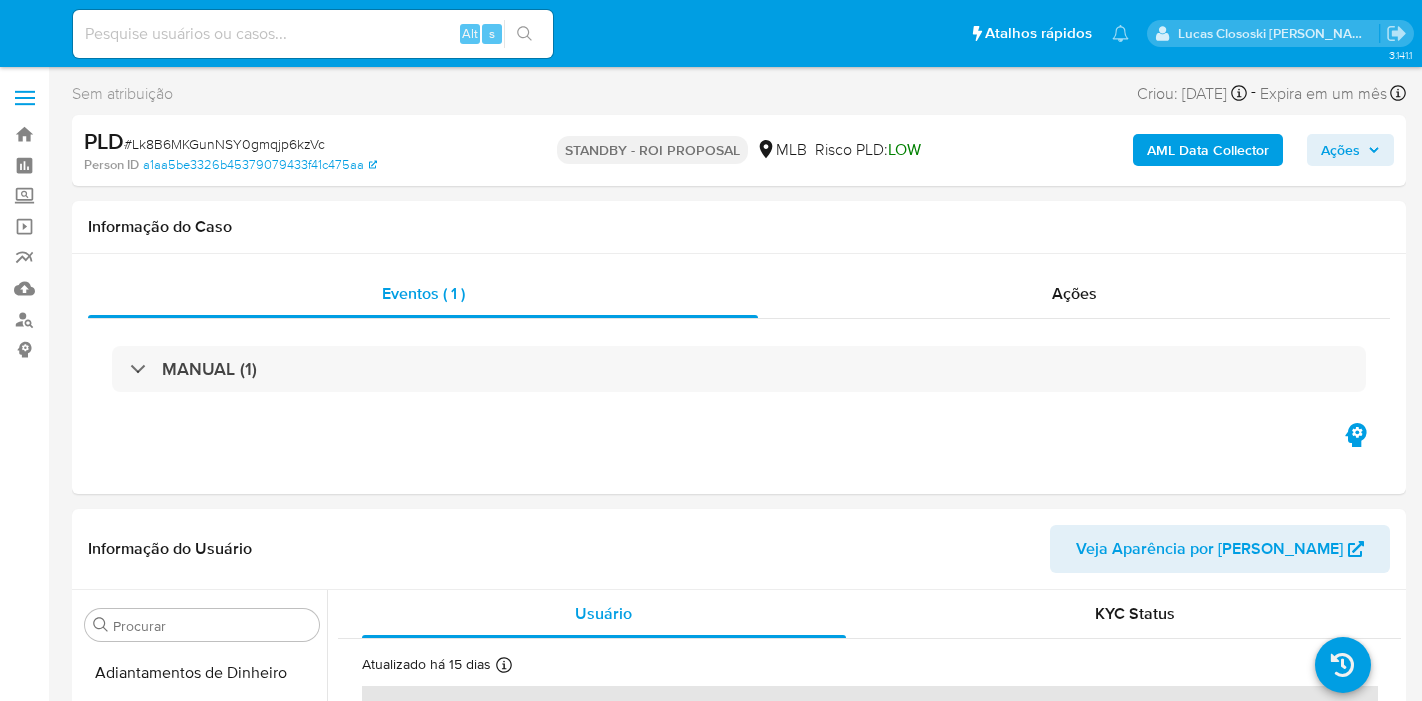 select on "10" 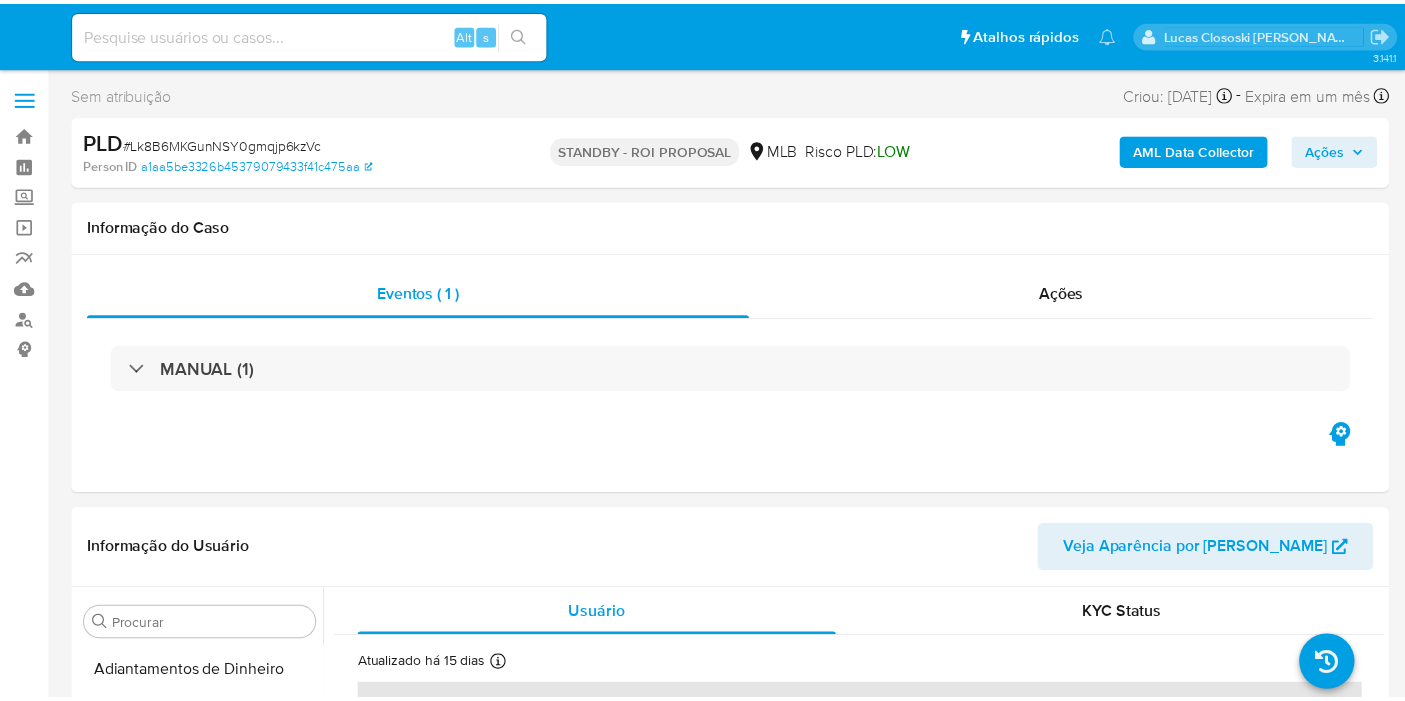 scroll, scrollTop: 0, scrollLeft: 0, axis: both 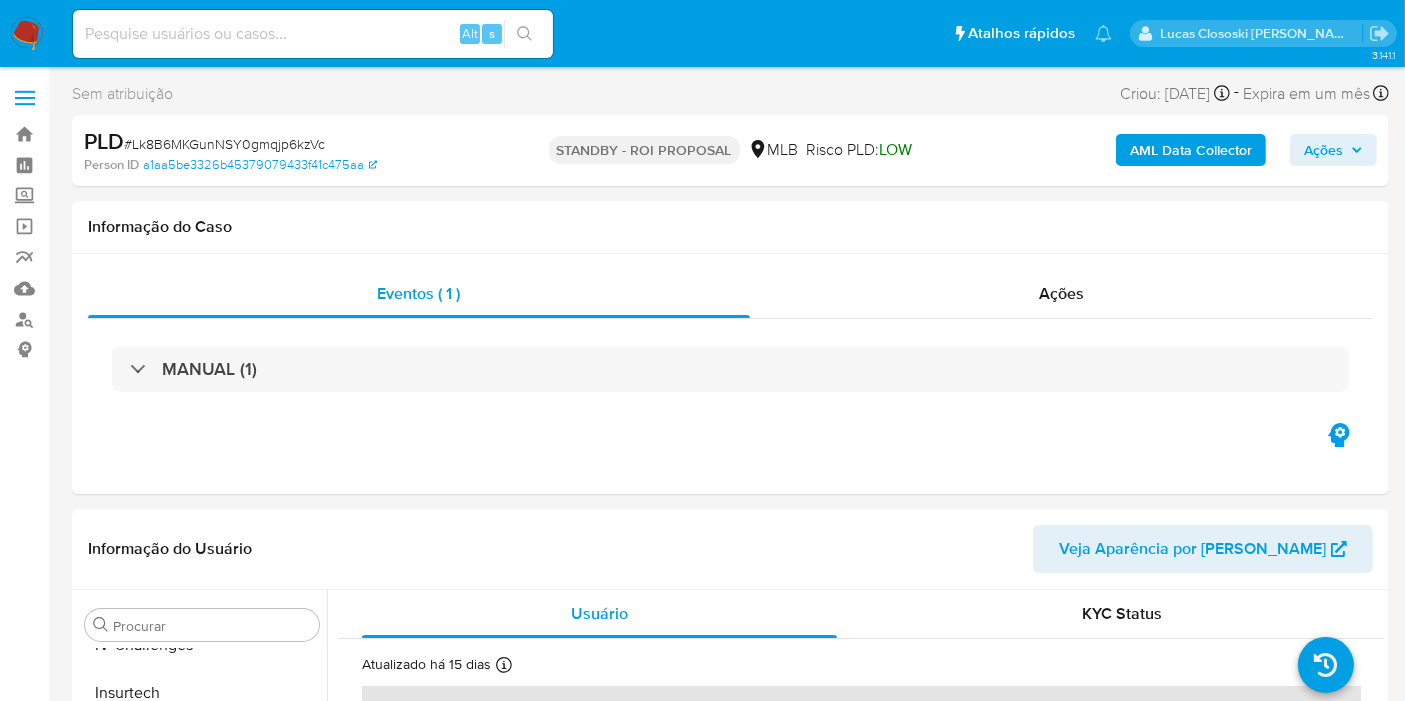 click on "# Lk8B6MKGunNSY0gmqjp6kzVc" at bounding box center (224, 144) 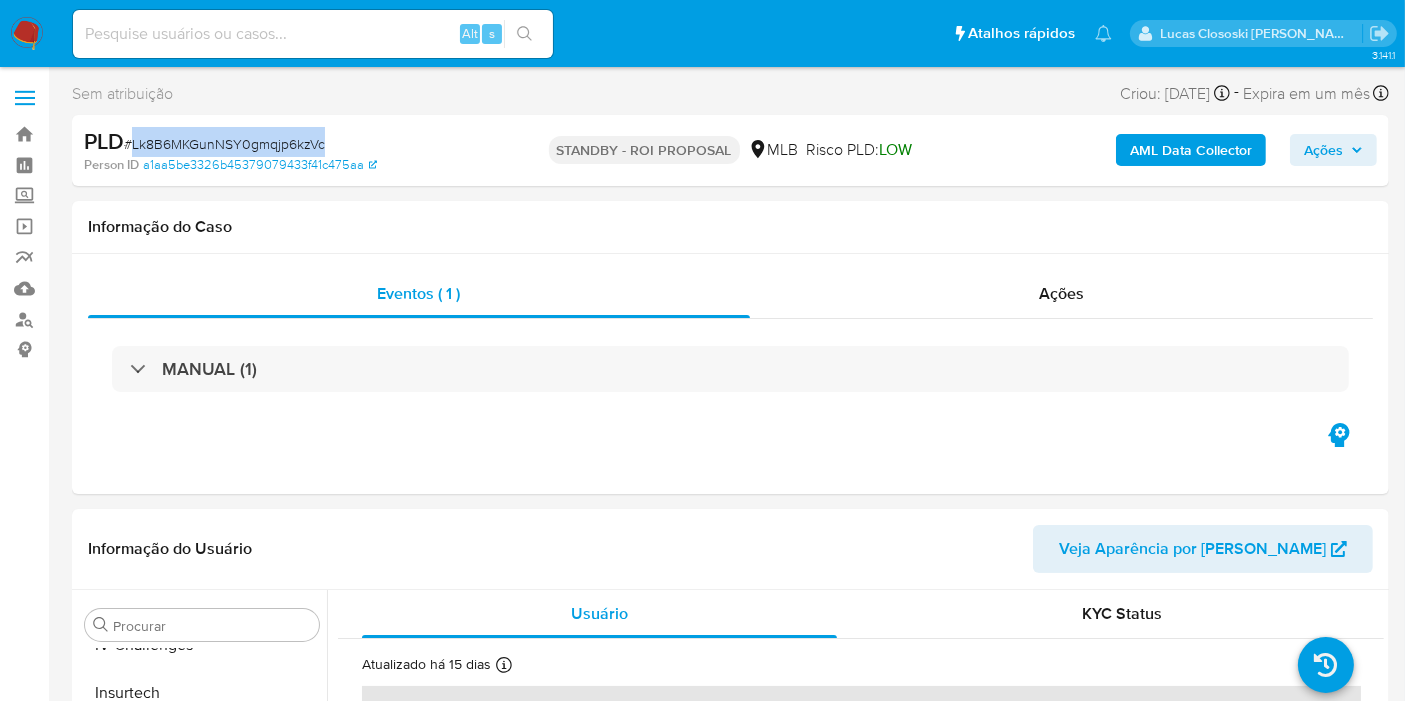 click on "# Lk8B6MKGunNSY0gmqjp6kzVc" 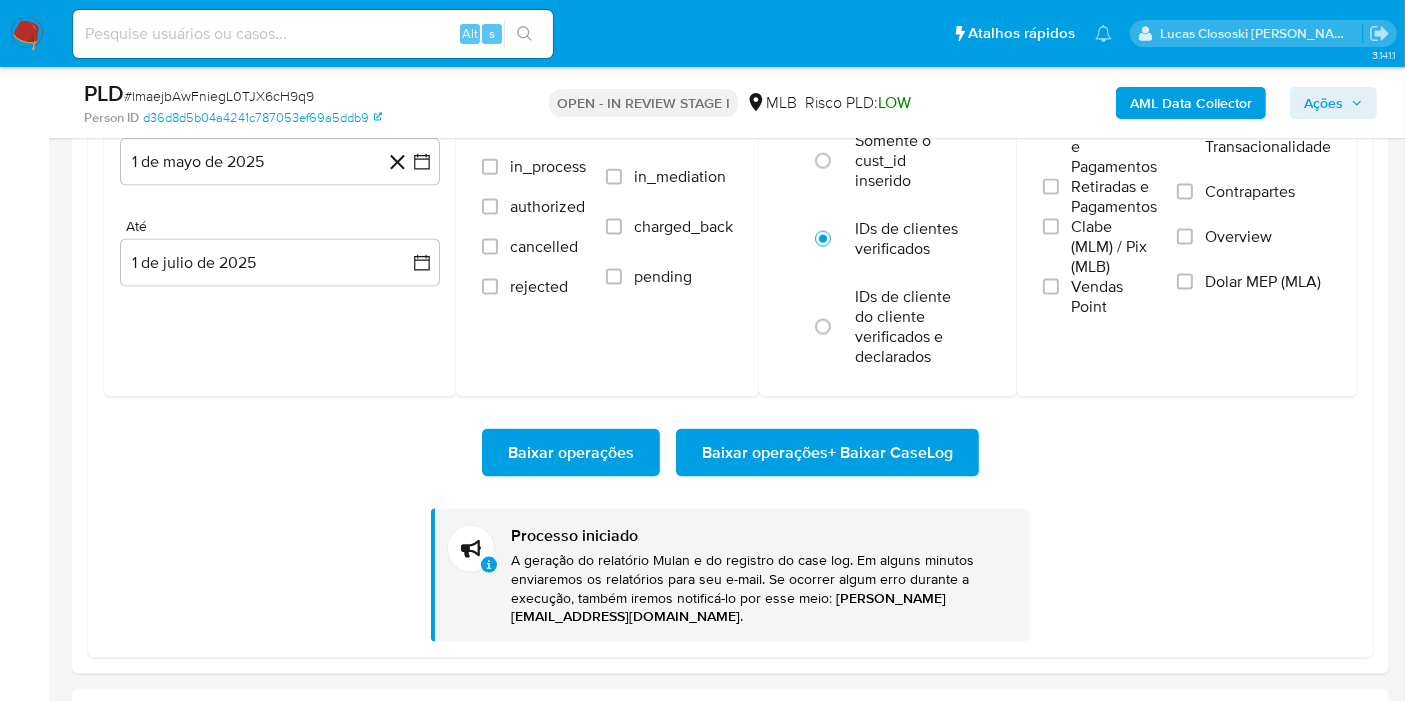 scroll, scrollTop: 2666, scrollLeft: 0, axis: vertical 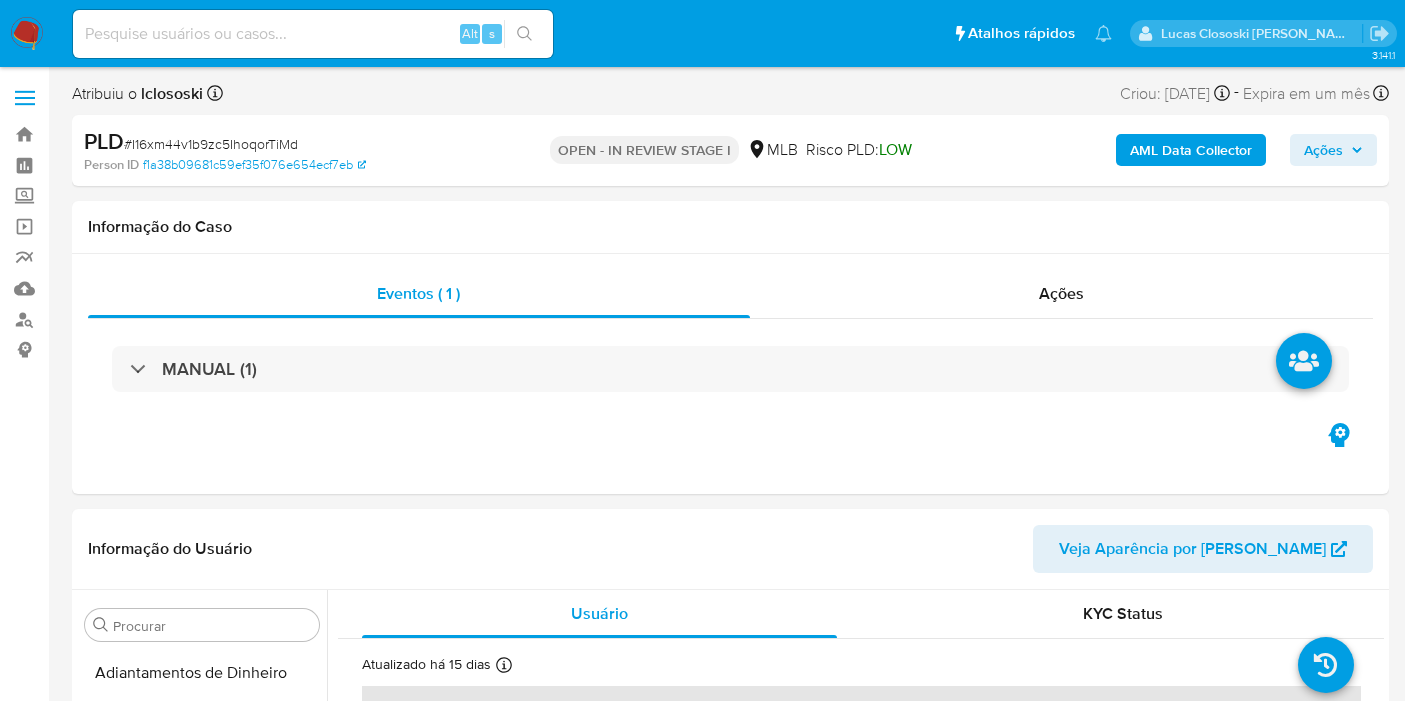 select on "10" 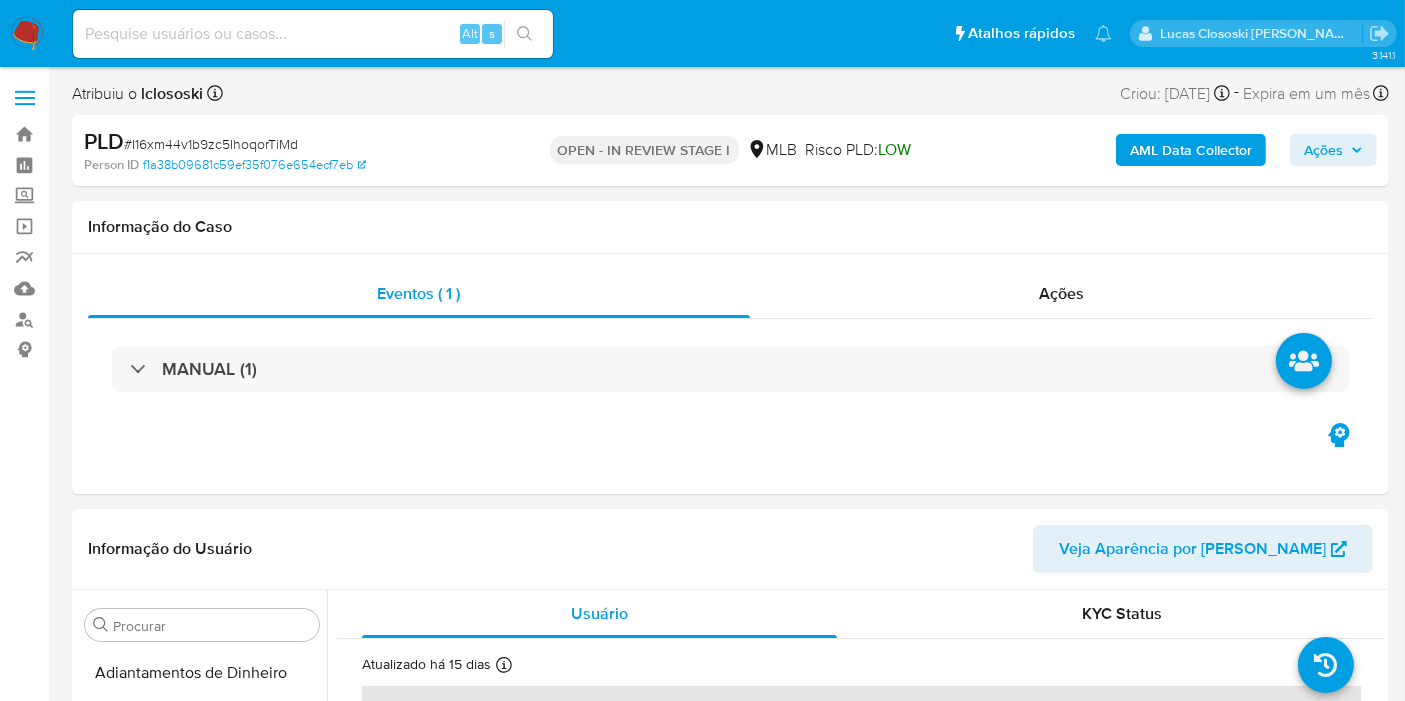 scroll, scrollTop: 844, scrollLeft: 0, axis: vertical 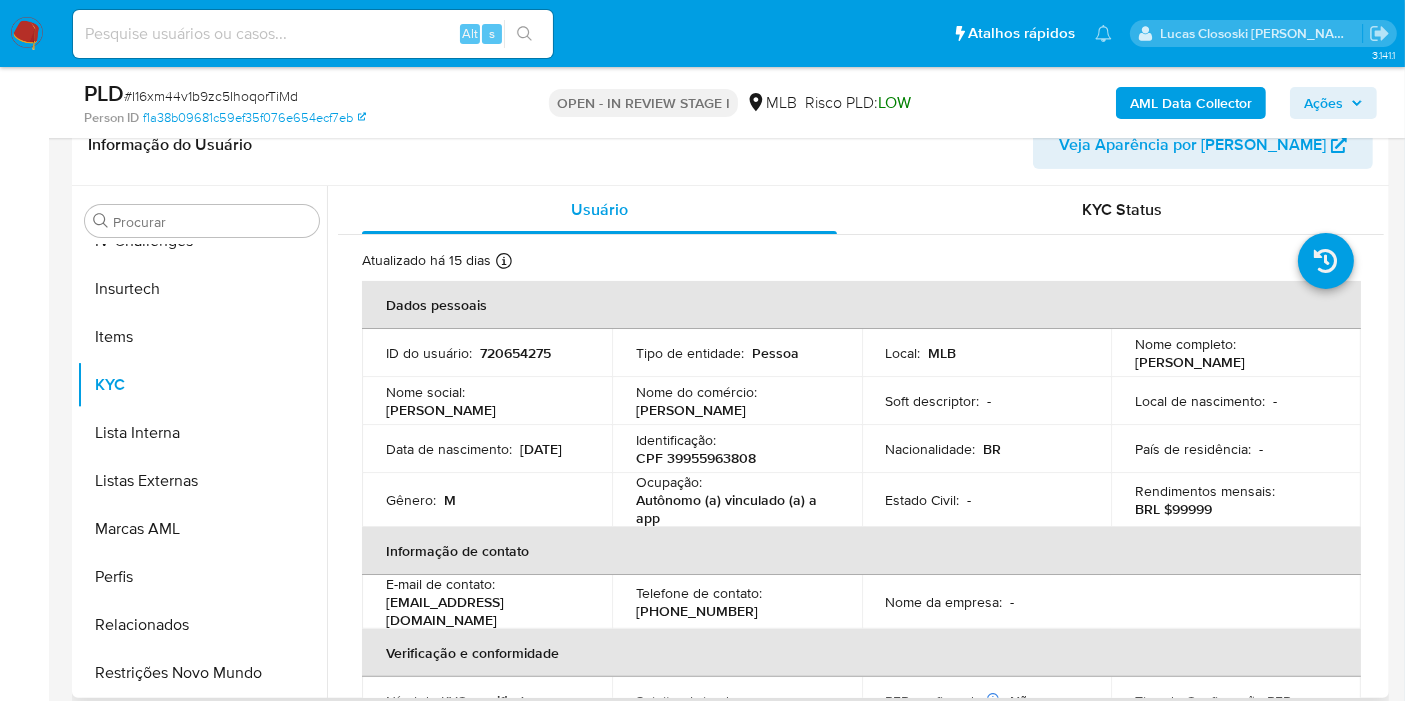 click on "CPF 39955963808" at bounding box center [696, 458] 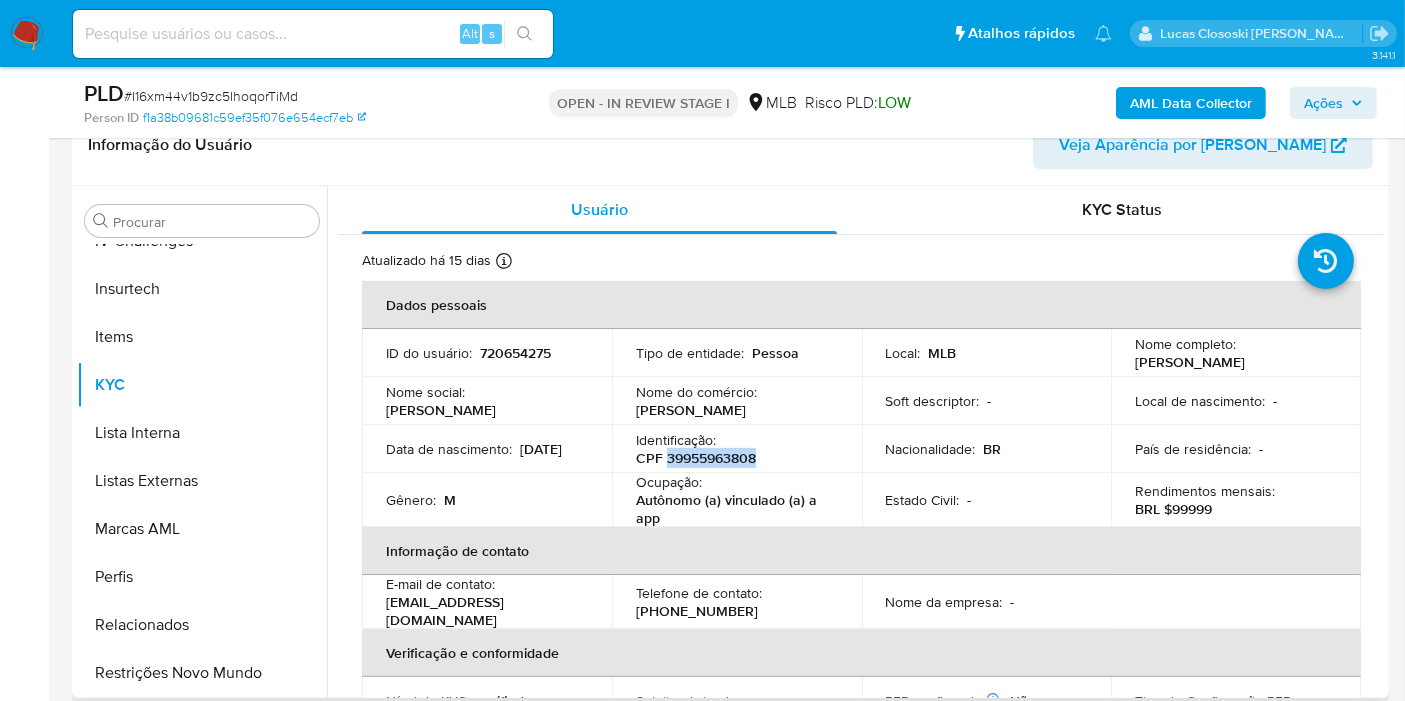 click on "CPF 39955963808" at bounding box center (696, 458) 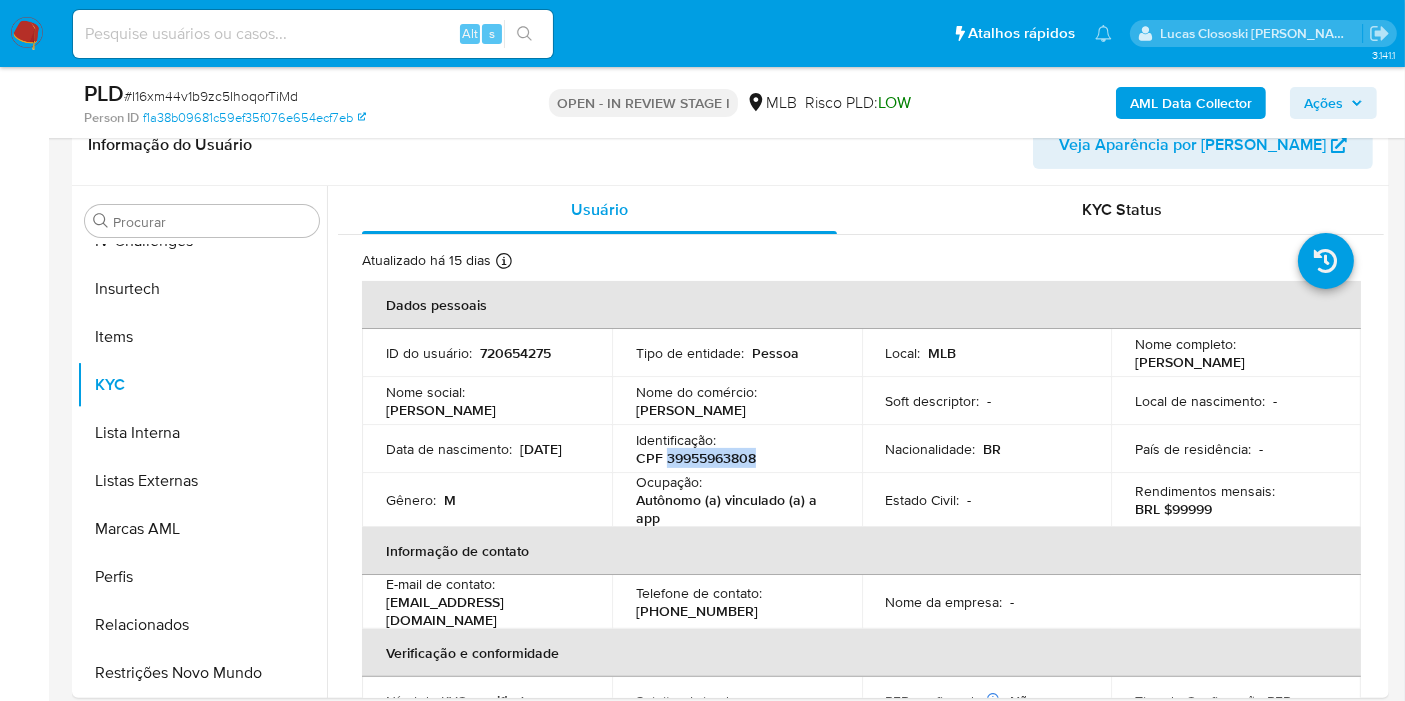 copy on "39955963808" 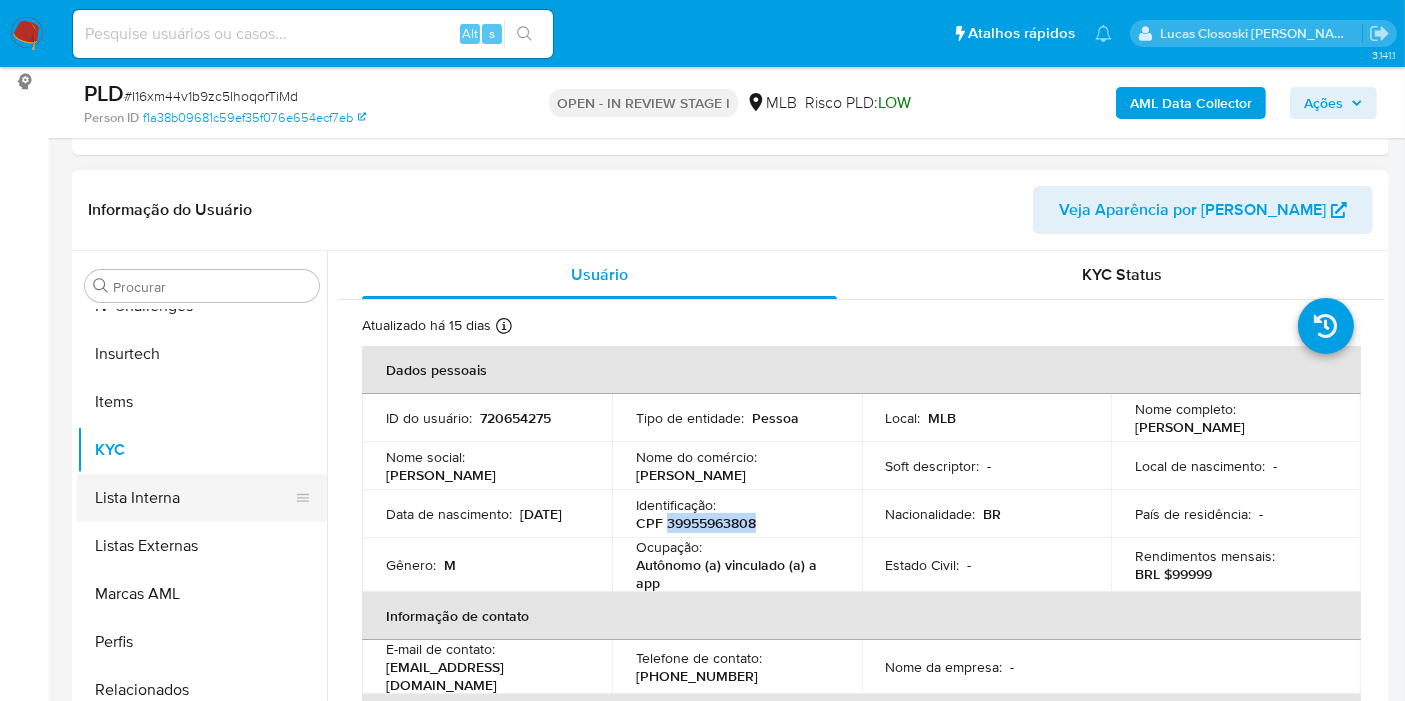 scroll, scrollTop: 222, scrollLeft: 0, axis: vertical 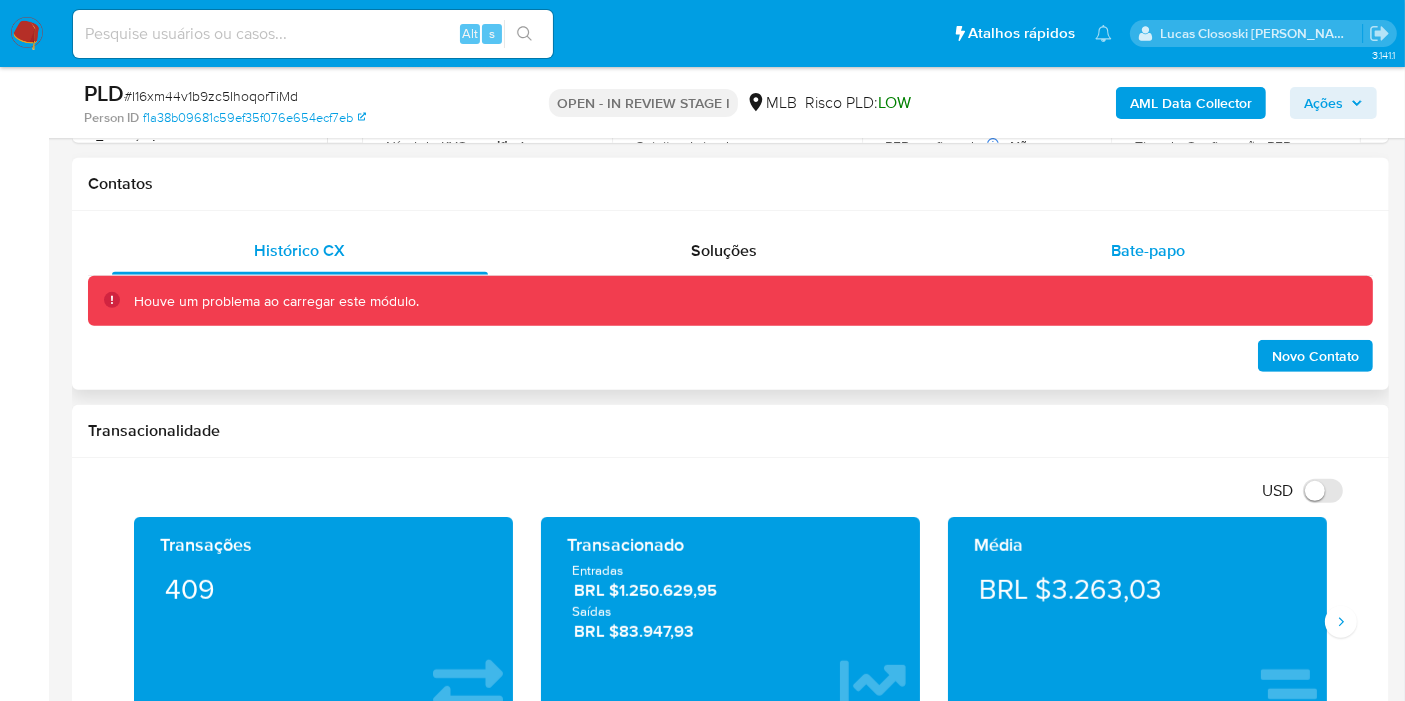 click on "Bate-papo" at bounding box center (1148, 251) 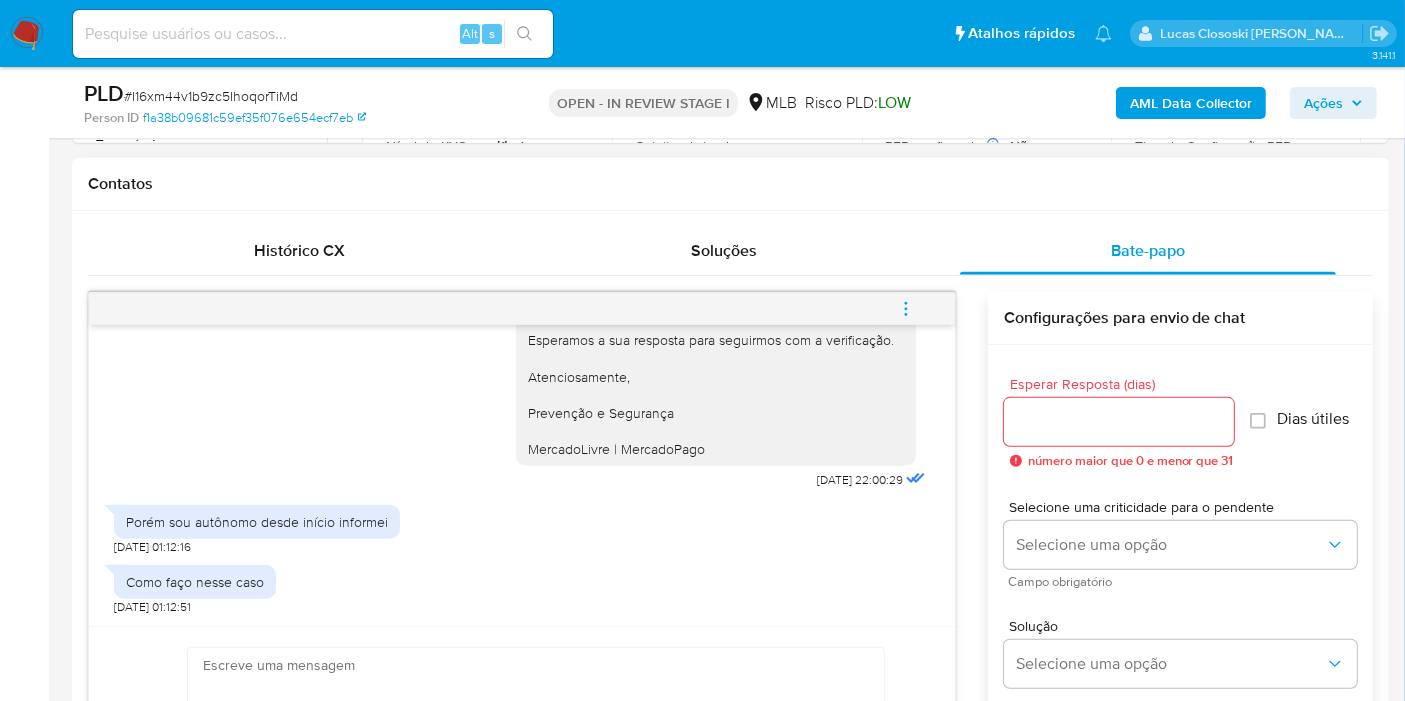 scroll, scrollTop: 370, scrollLeft: 0, axis: vertical 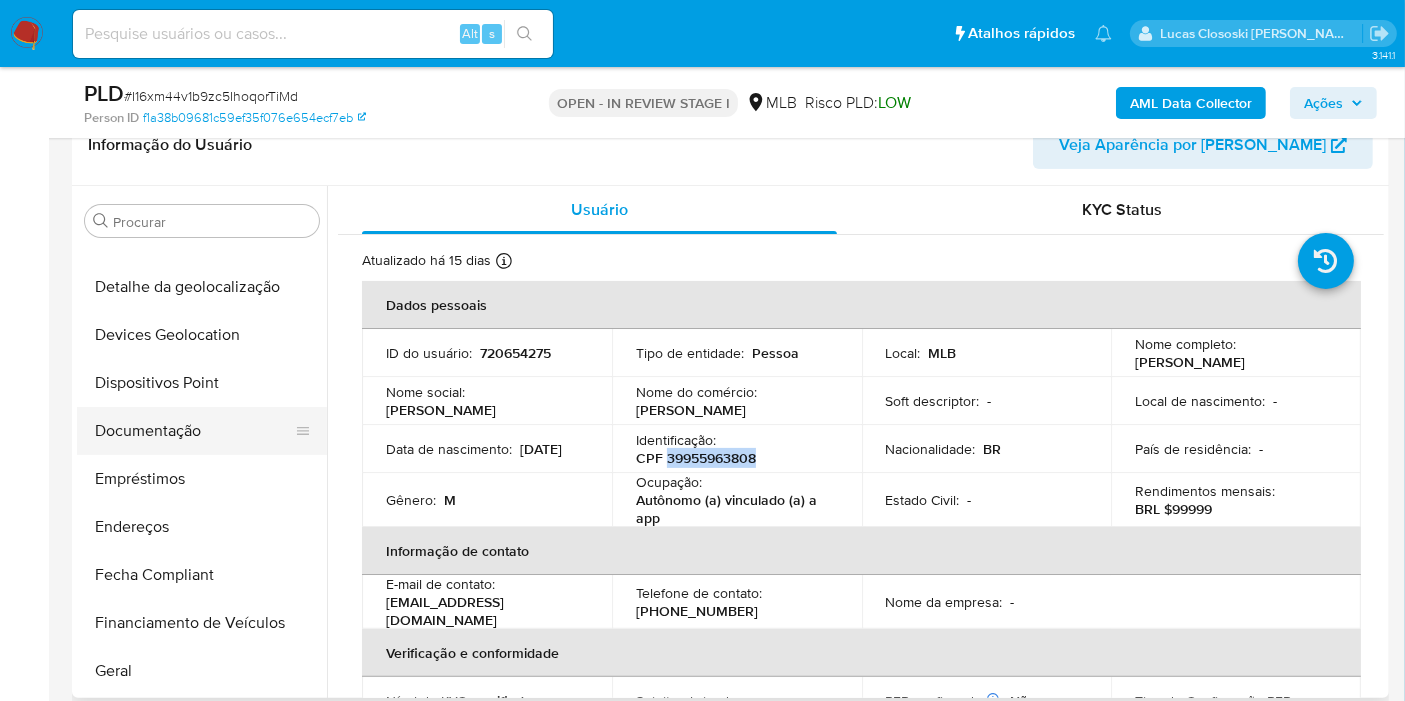 click on "Documentação" at bounding box center (194, 431) 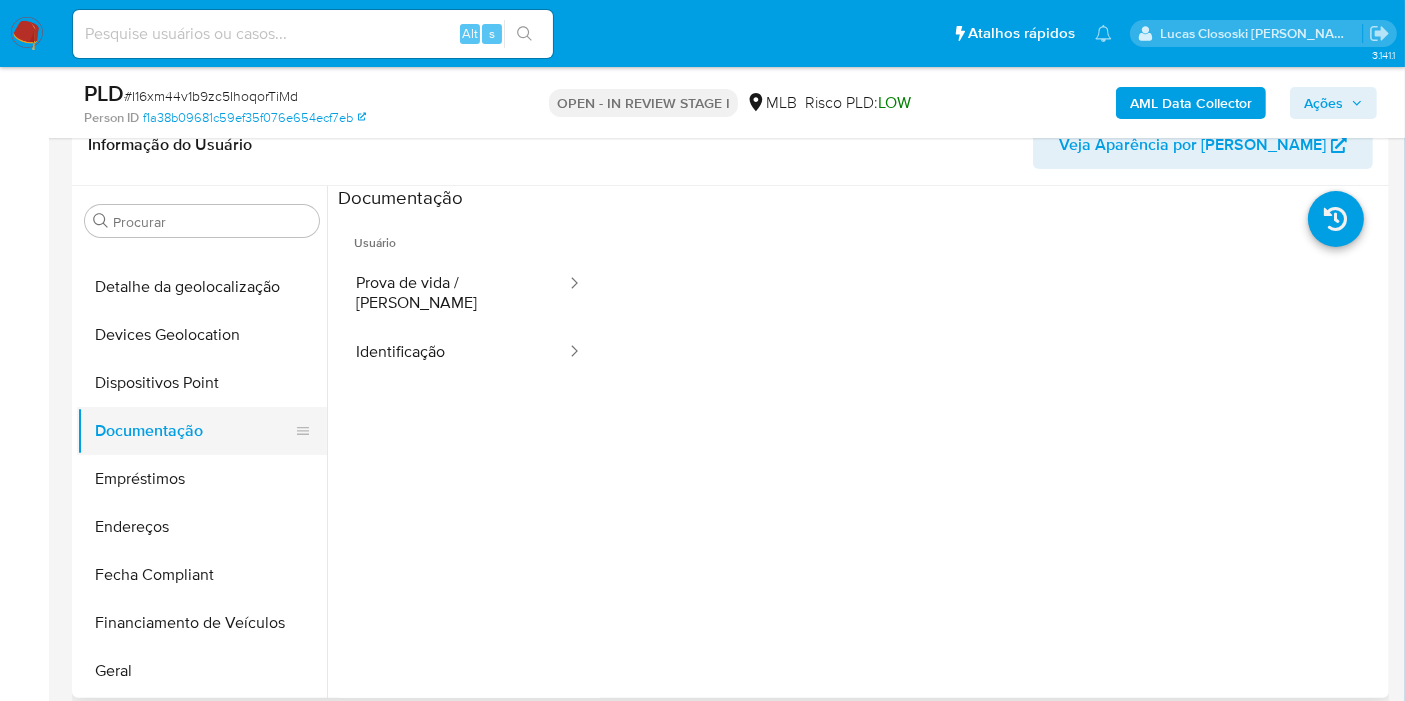 scroll, scrollTop: 666, scrollLeft: 0, axis: vertical 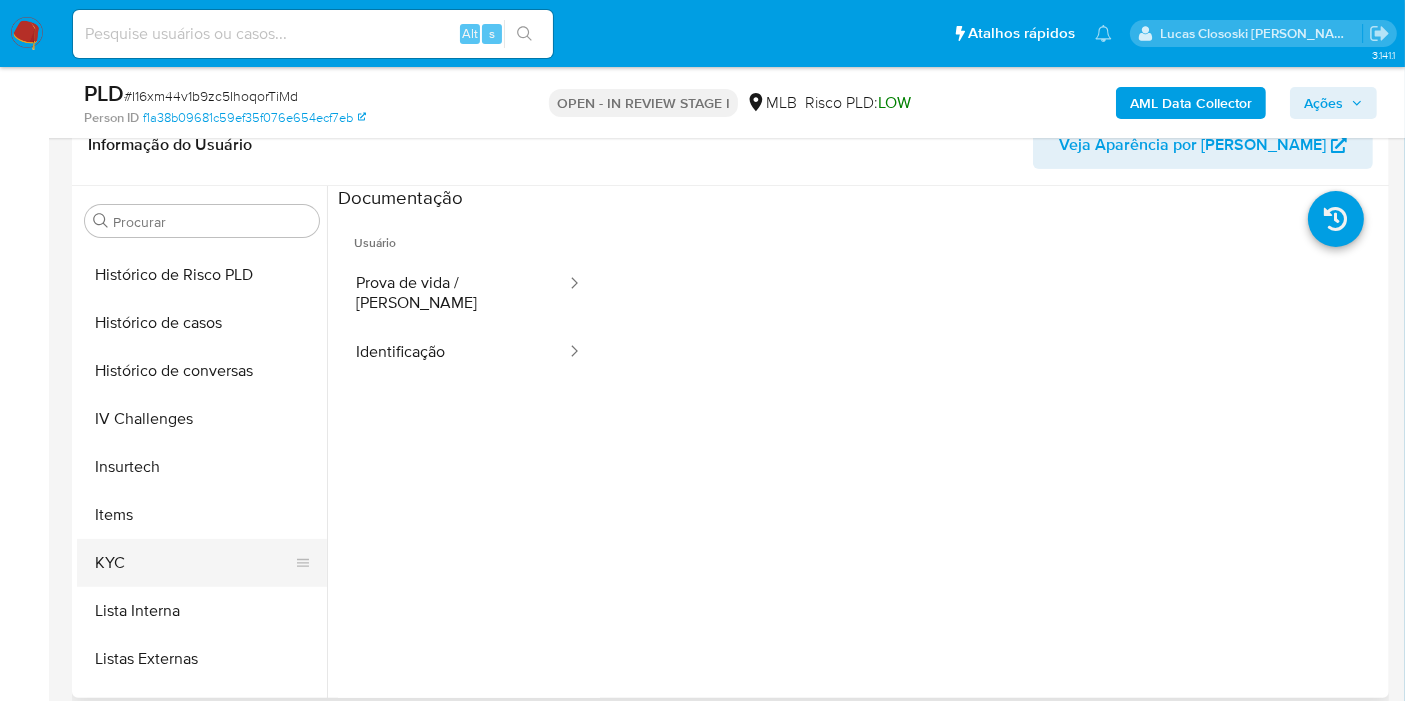 click on "KYC" at bounding box center (194, 563) 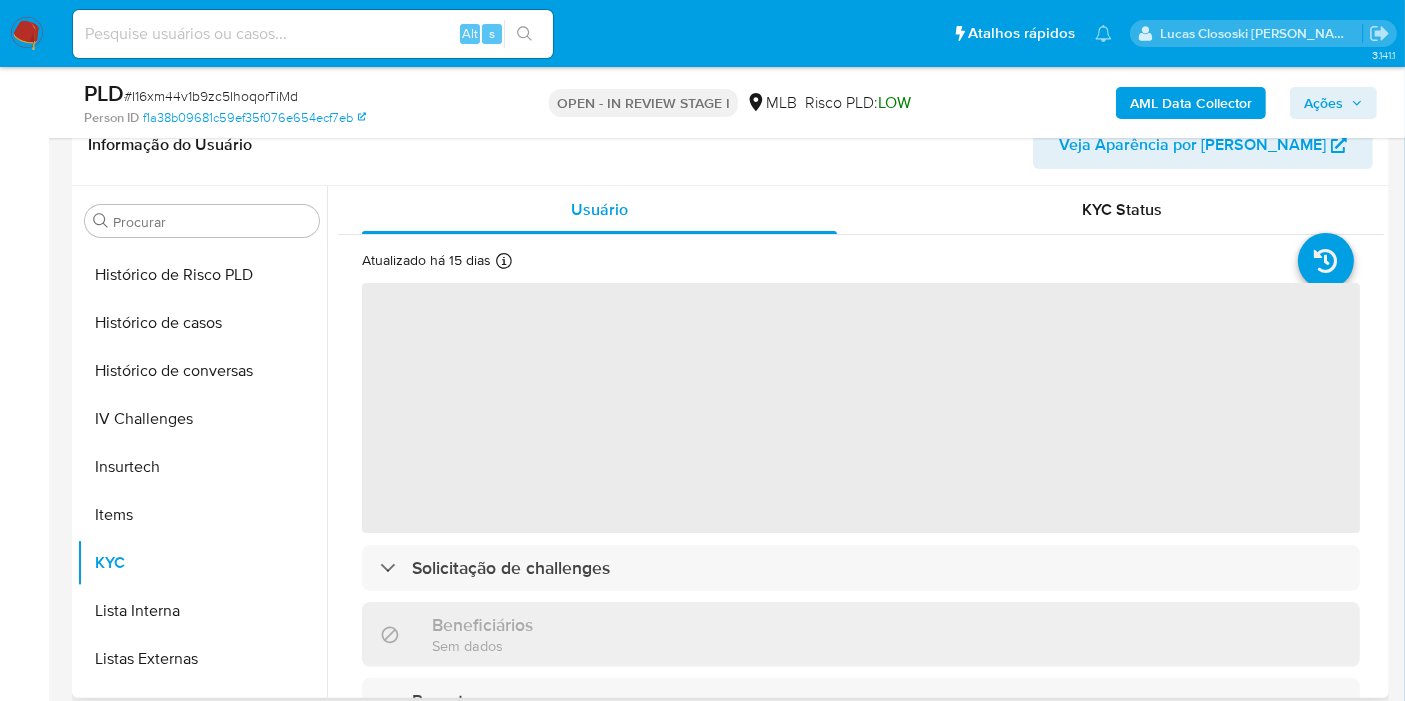 scroll, scrollTop: 111, scrollLeft: 0, axis: vertical 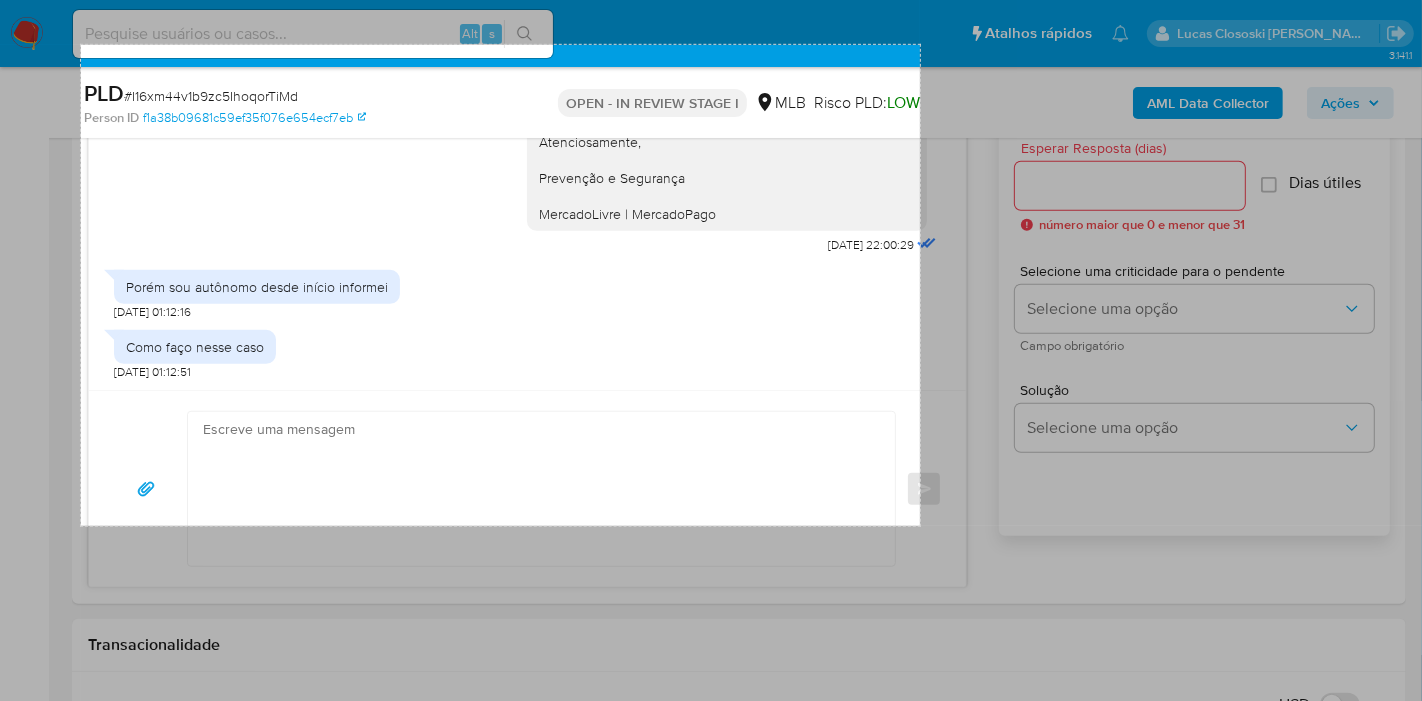 drag, startPoint x: 81, startPoint y: 169, endPoint x: 920, endPoint y: 526, distance: 911.7949 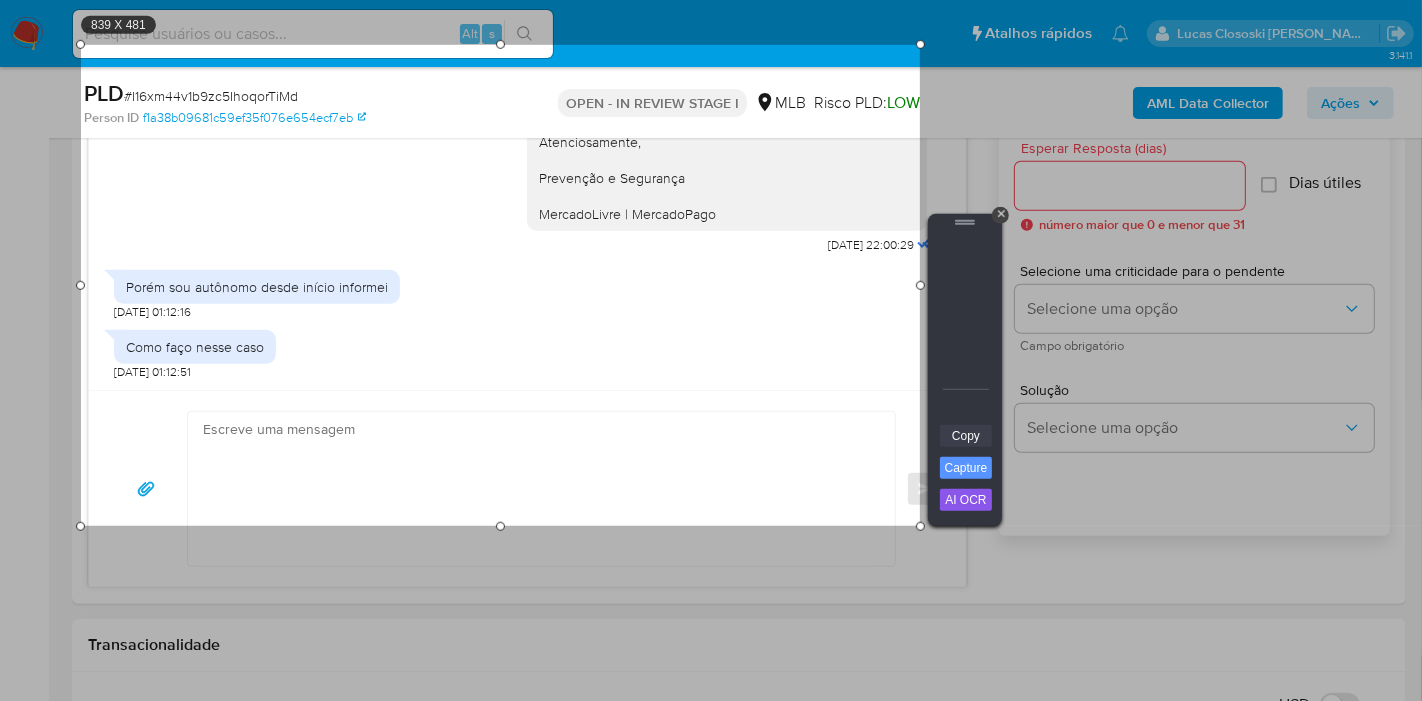 click on "Copy" at bounding box center [966, 436] 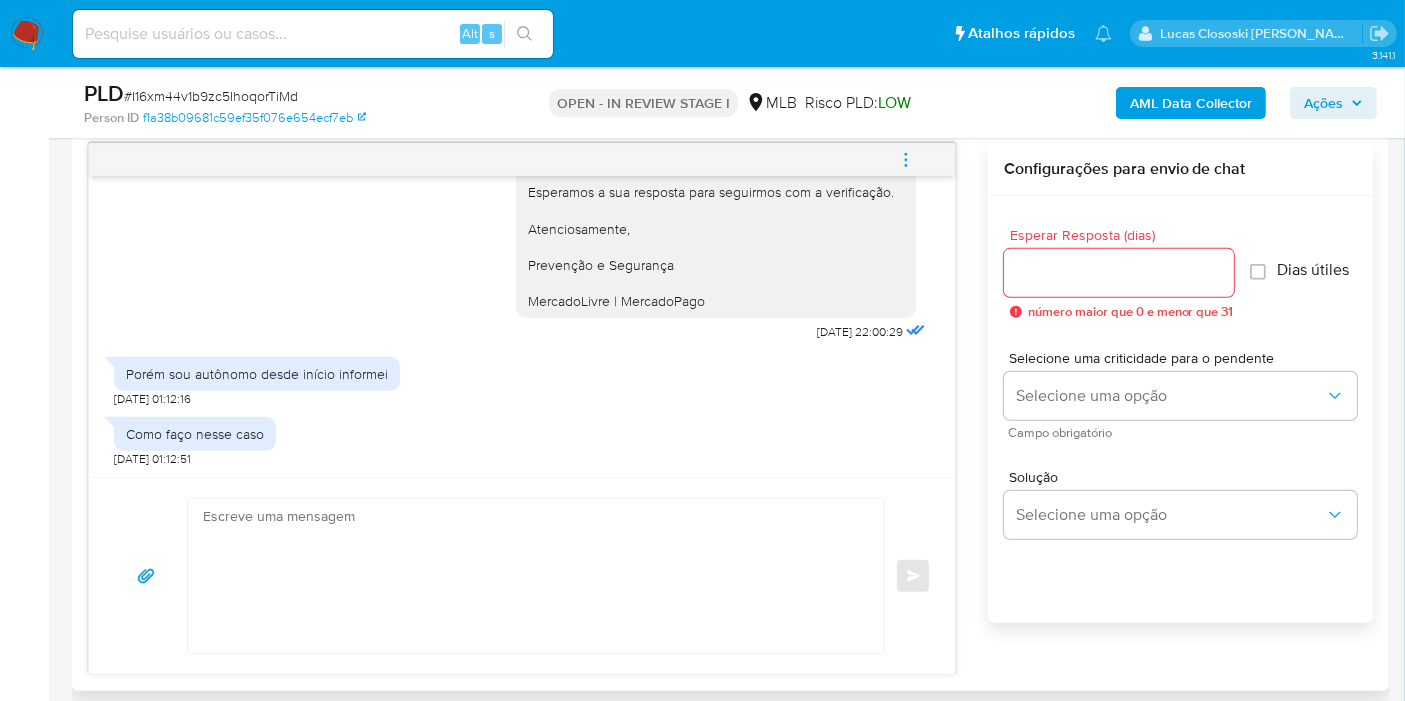 scroll, scrollTop: 1013, scrollLeft: 0, axis: vertical 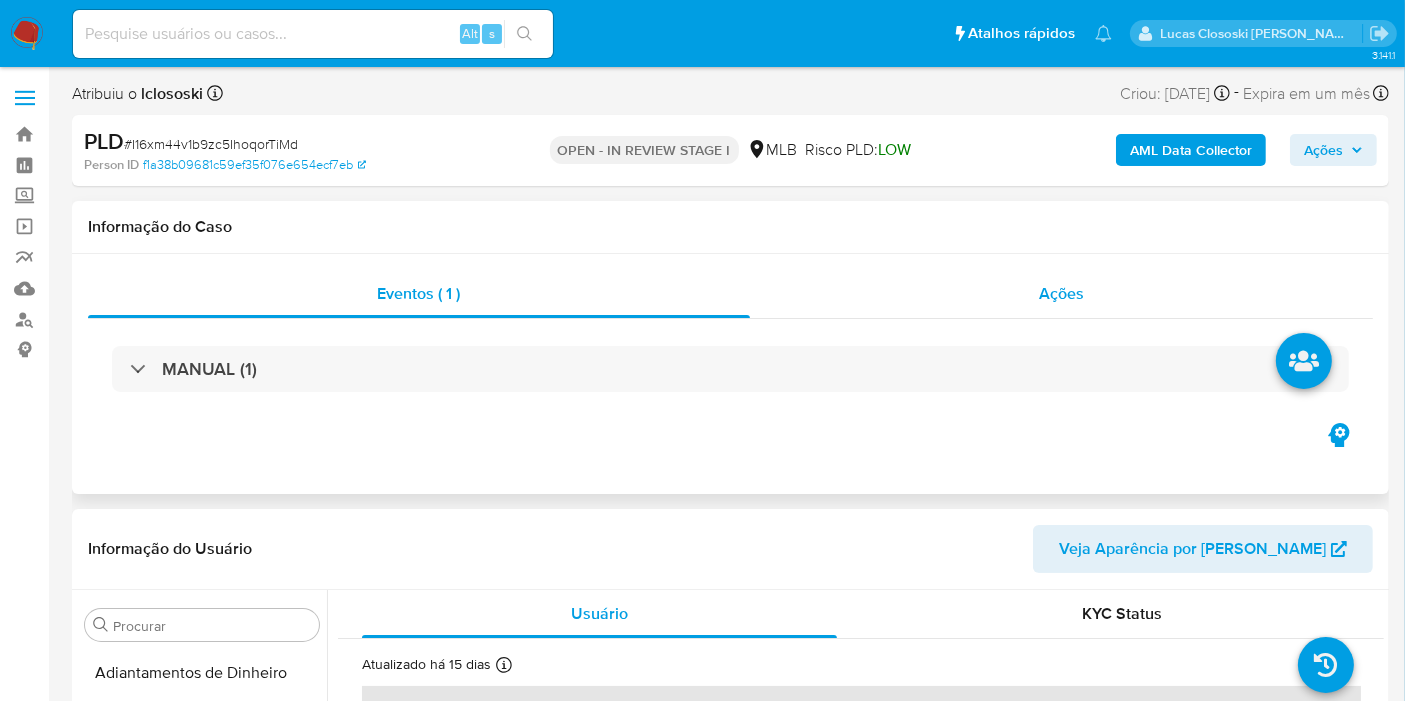 click on "Ações" at bounding box center (1062, 294) 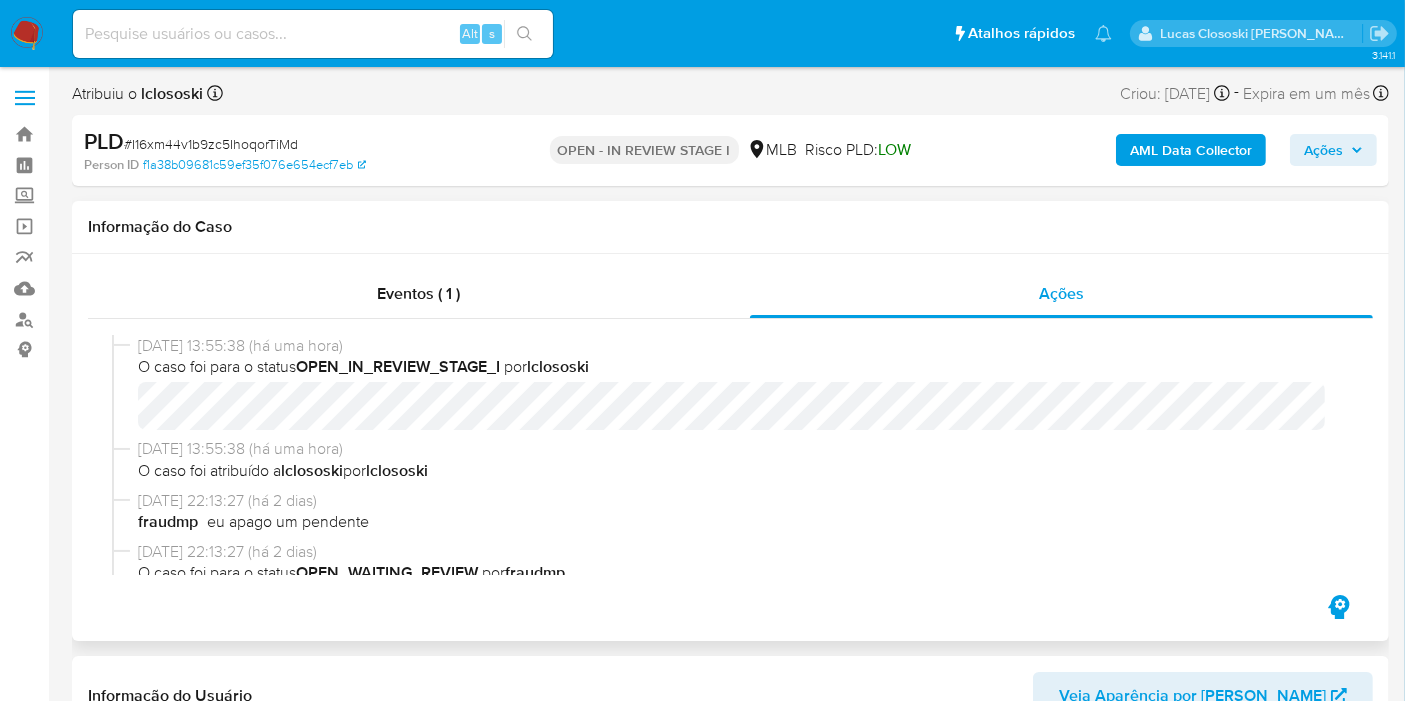 scroll, scrollTop: 111, scrollLeft: 0, axis: vertical 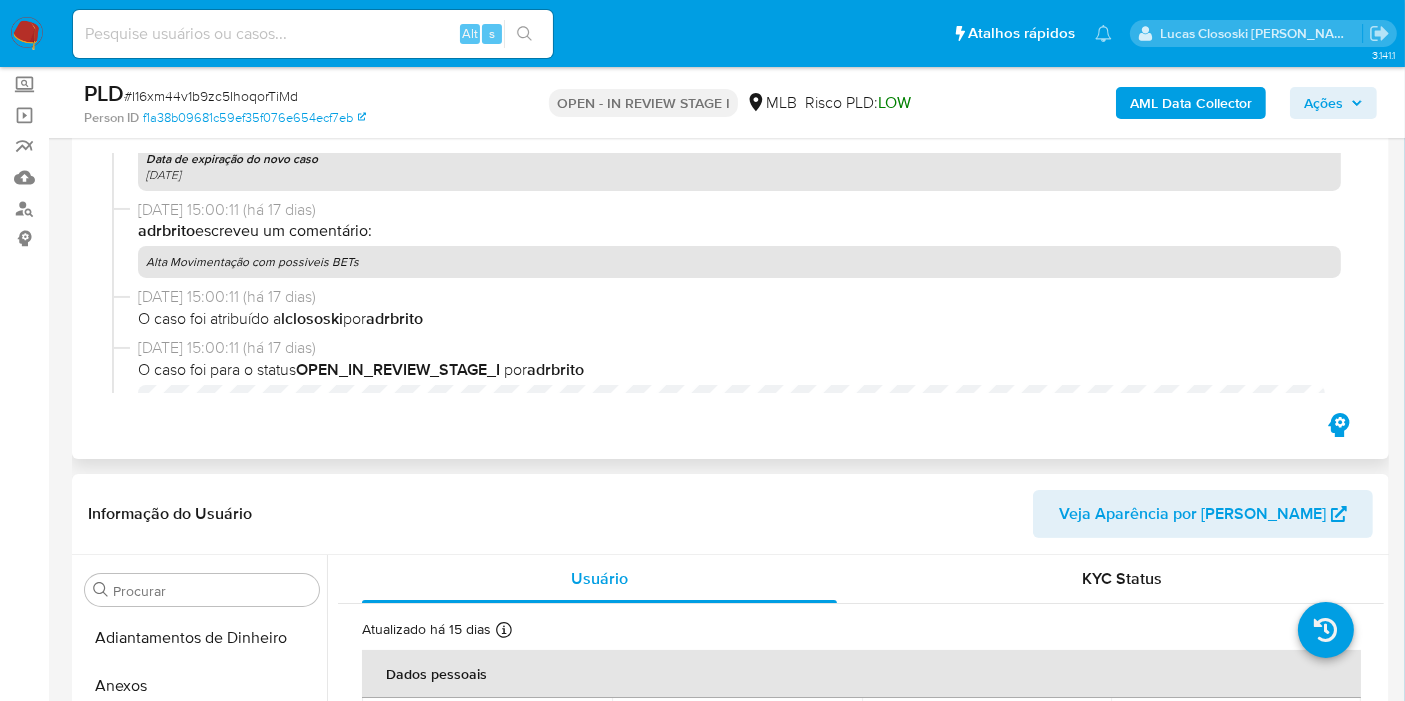 click on "Alta Movimentação com possiveis BETs" at bounding box center (739, 262) 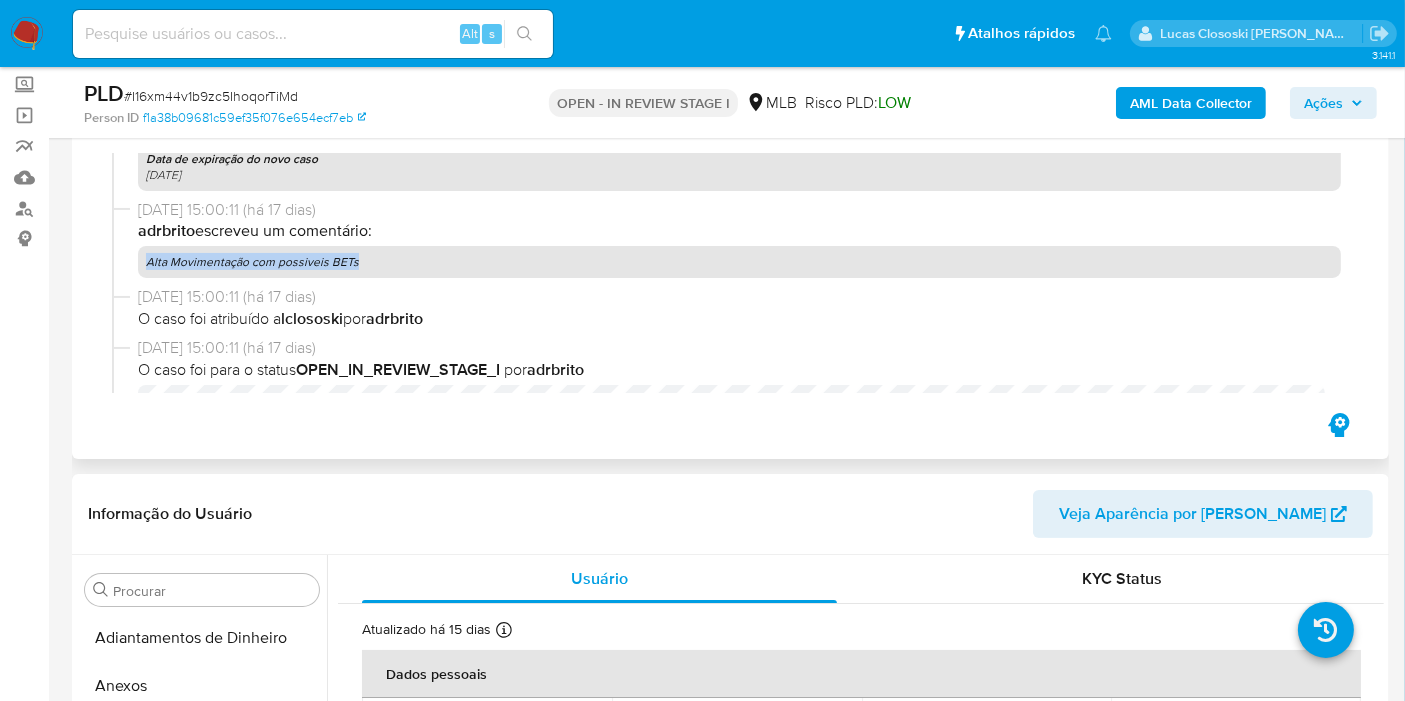 click on "Alta Movimentação com possiveis BETs" at bounding box center (739, 262) 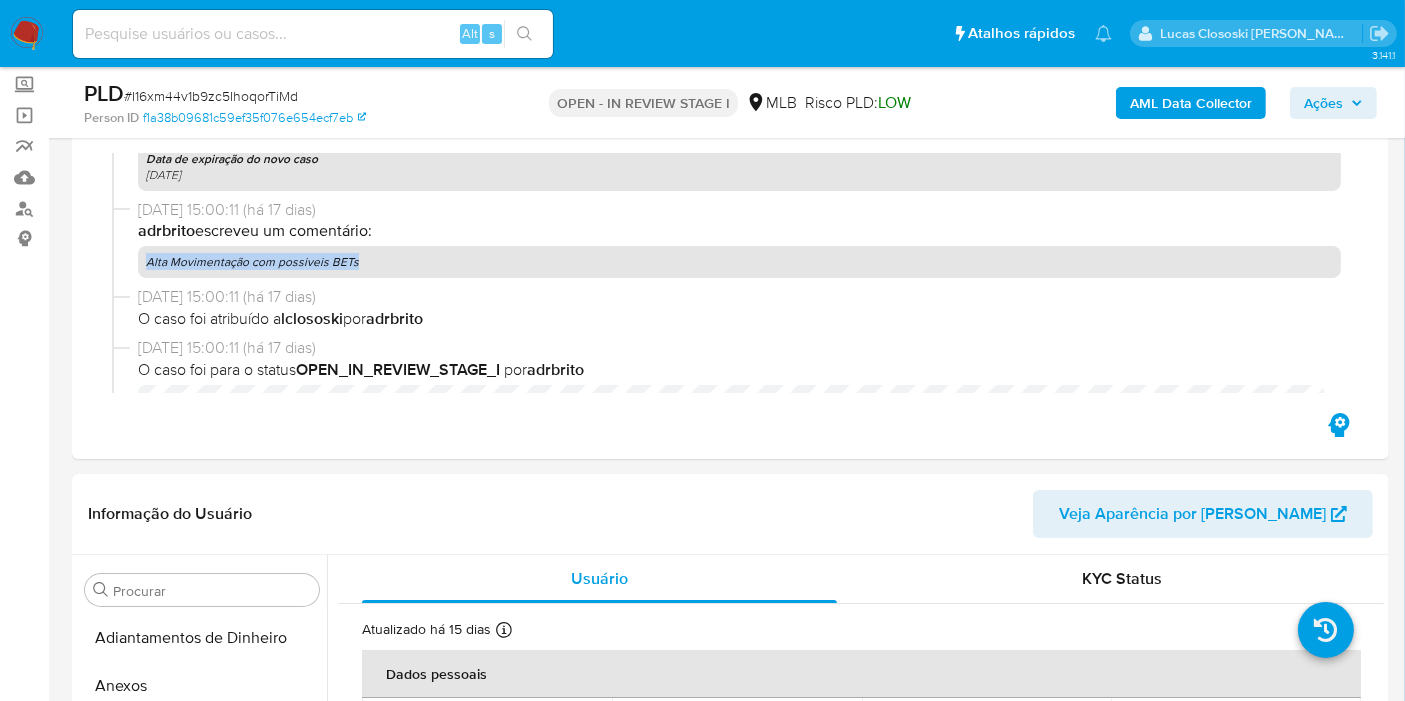 copy on "Alta Movimentação com possiveis BETs" 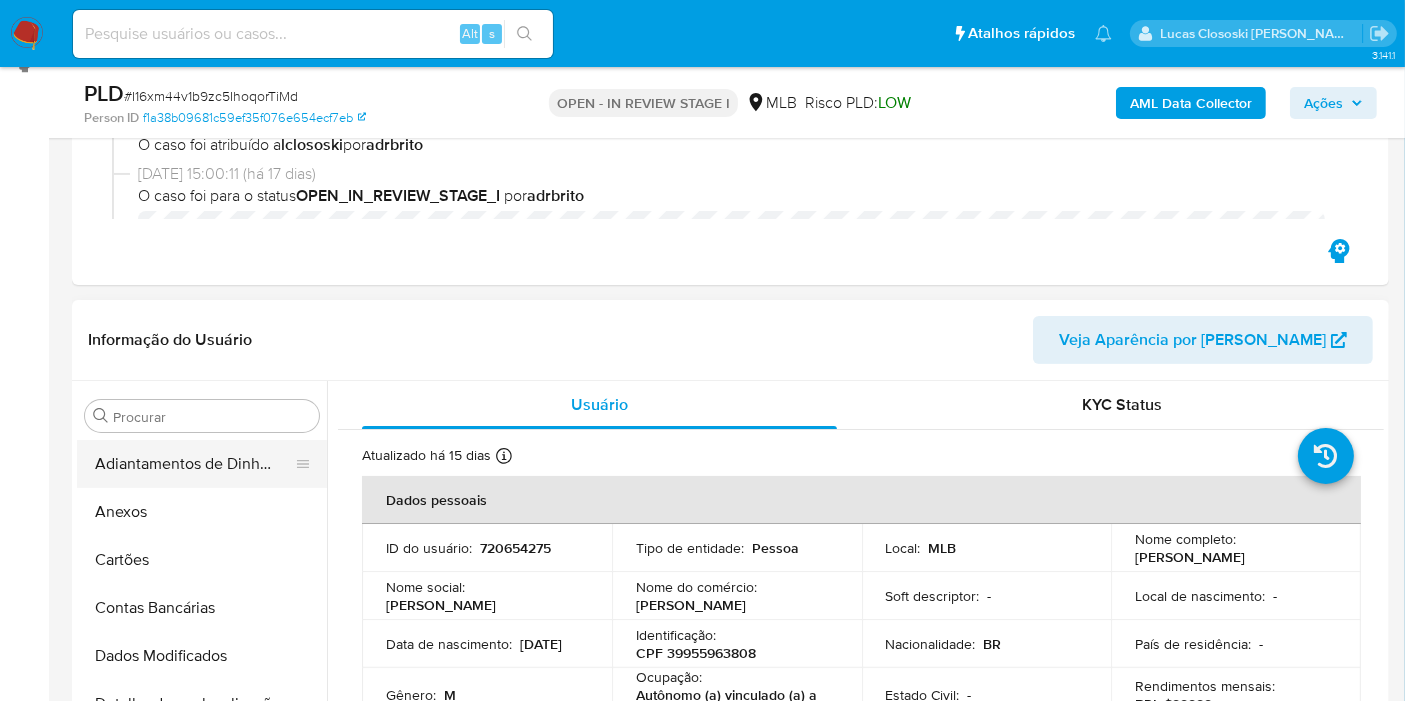 scroll, scrollTop: 444, scrollLeft: 0, axis: vertical 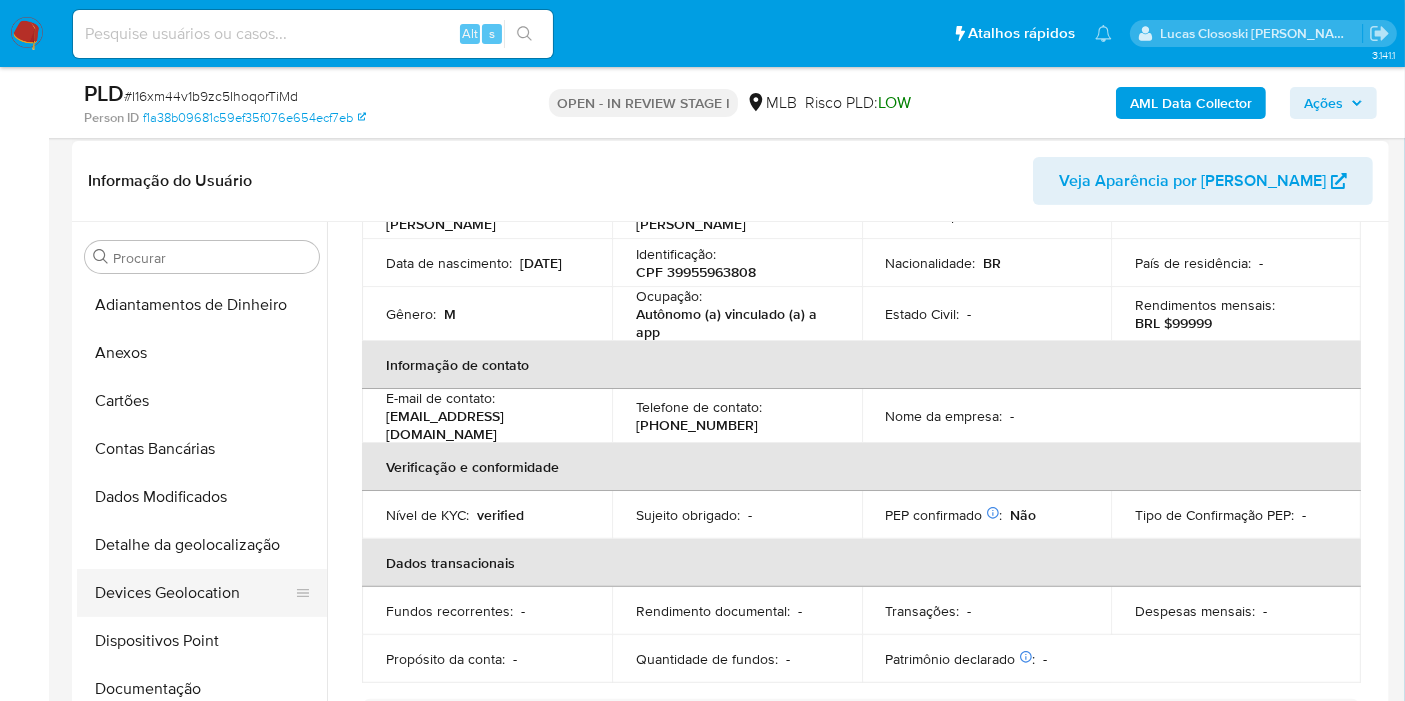 click on "Devices Geolocation" at bounding box center (194, 593) 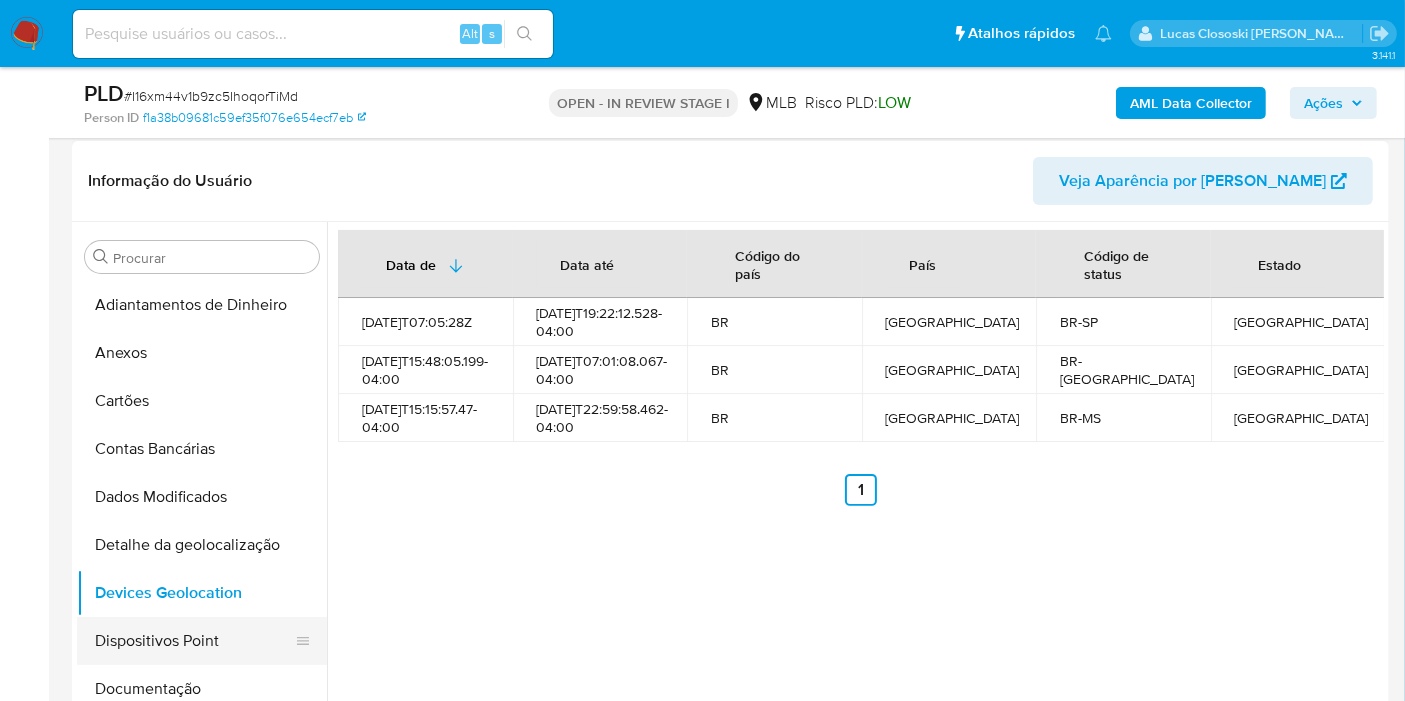 click on "Dispositivos Point" at bounding box center [194, 641] 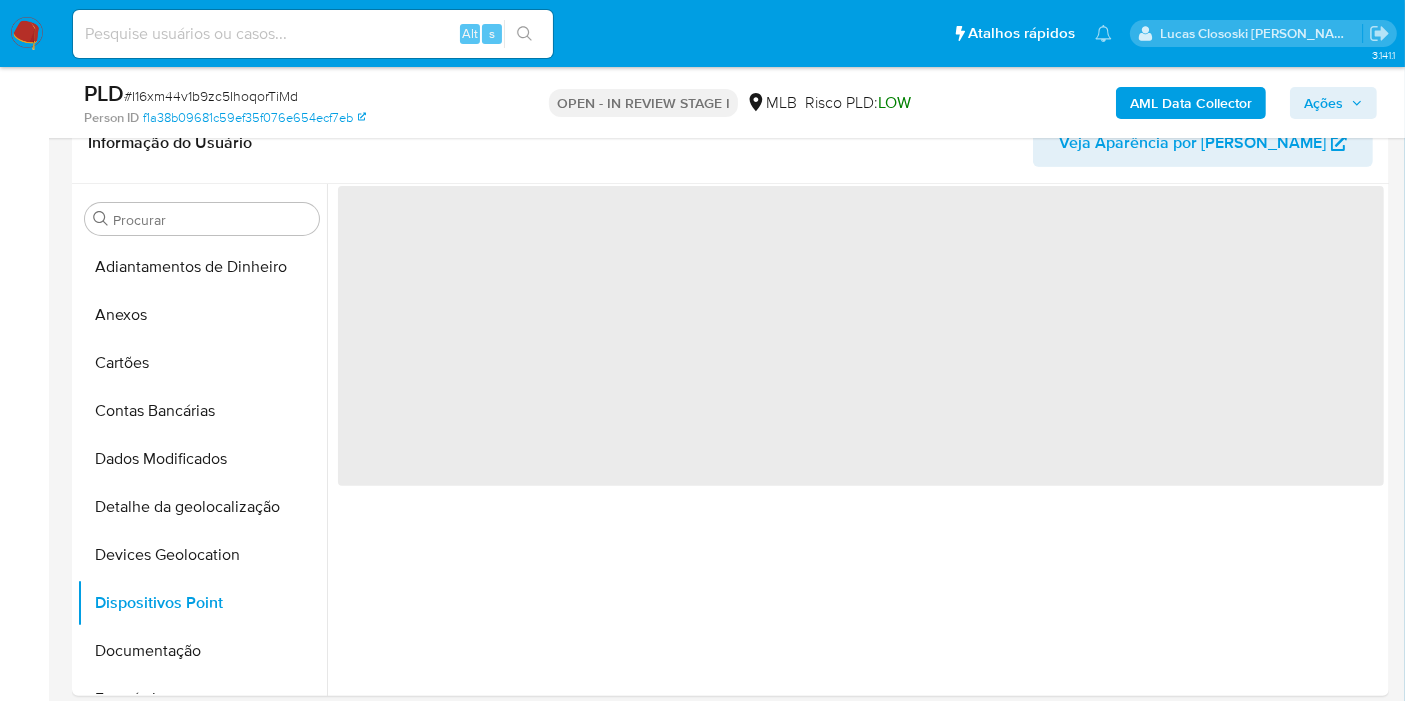 scroll, scrollTop: 512, scrollLeft: 0, axis: vertical 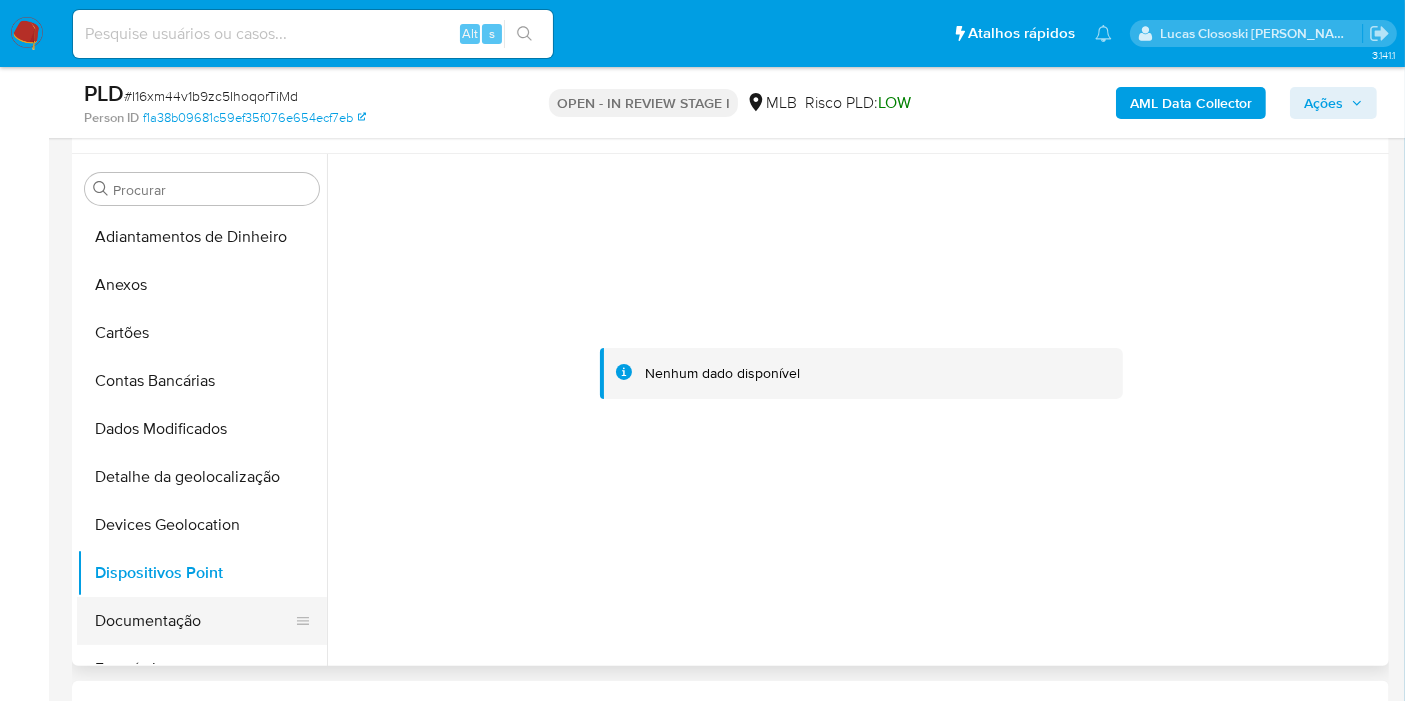click on "Documentação" at bounding box center (194, 621) 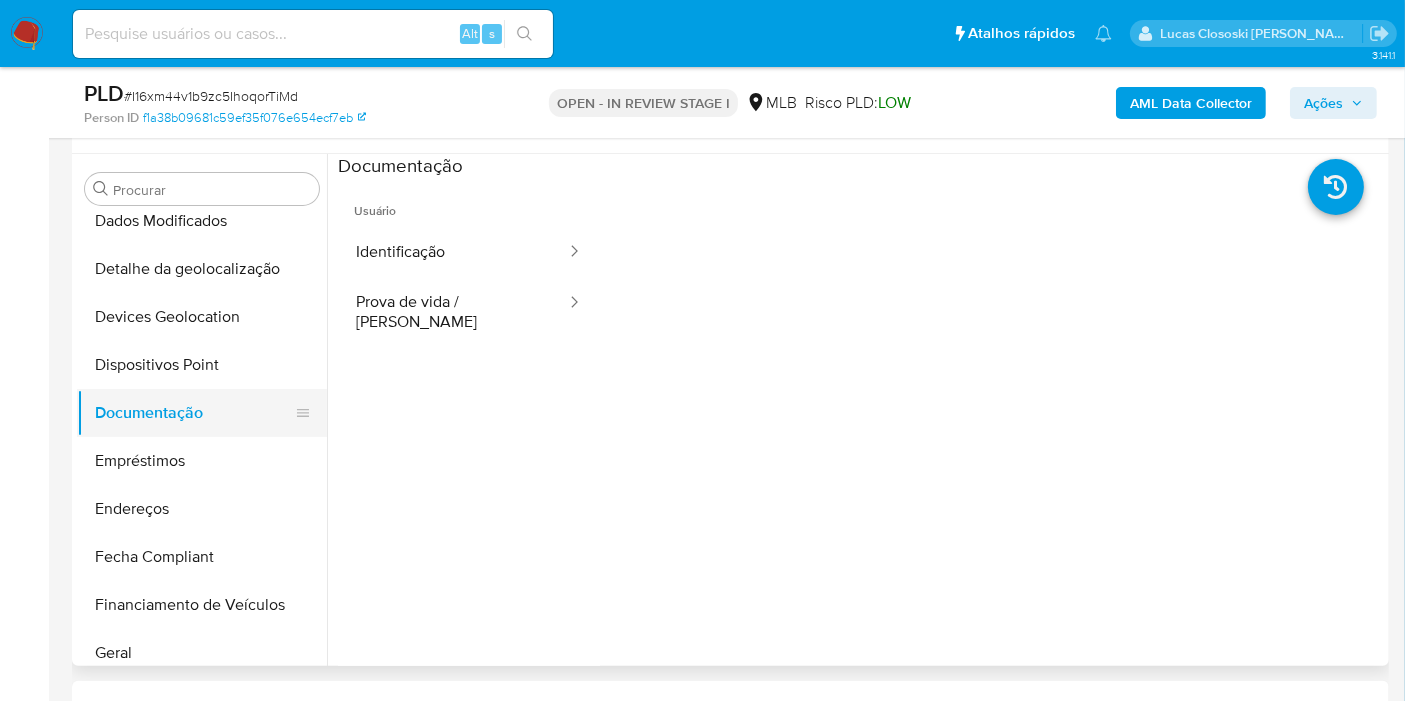 scroll, scrollTop: 222, scrollLeft: 0, axis: vertical 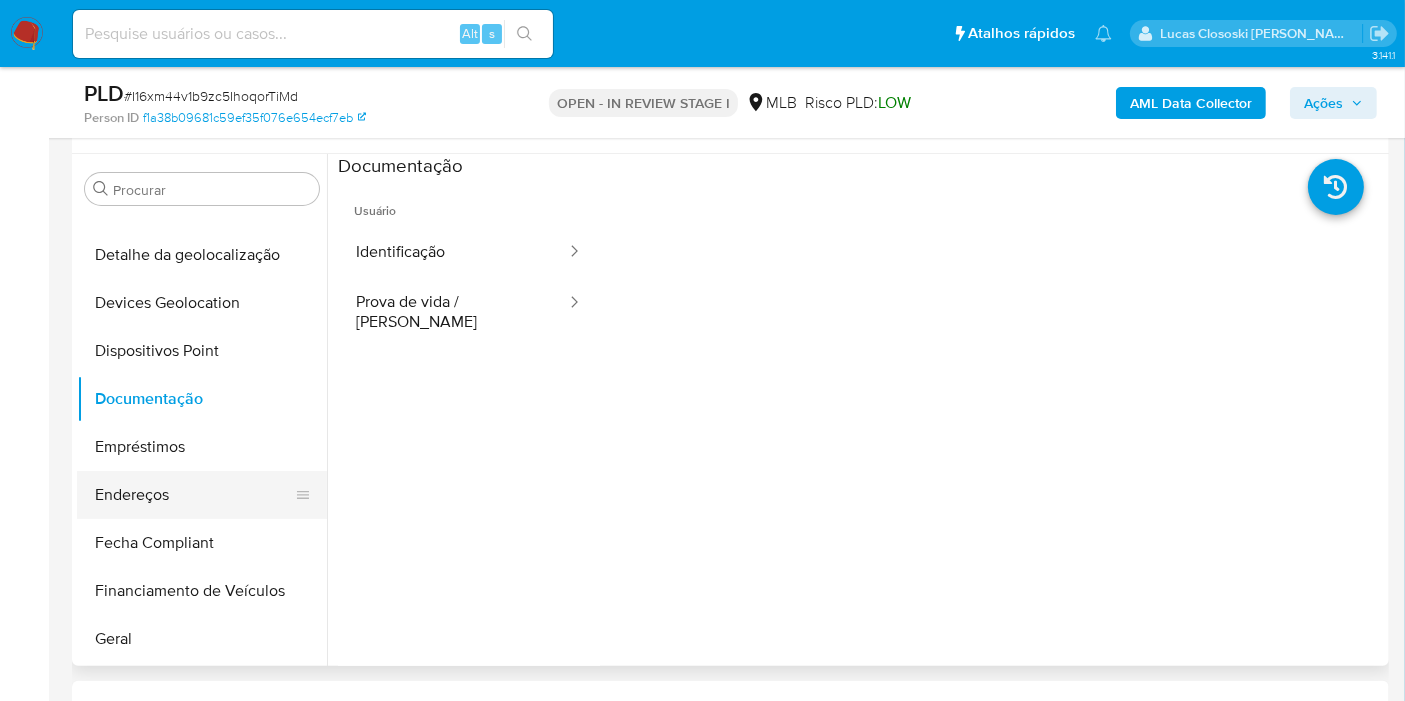 click on "Endereços" at bounding box center (194, 495) 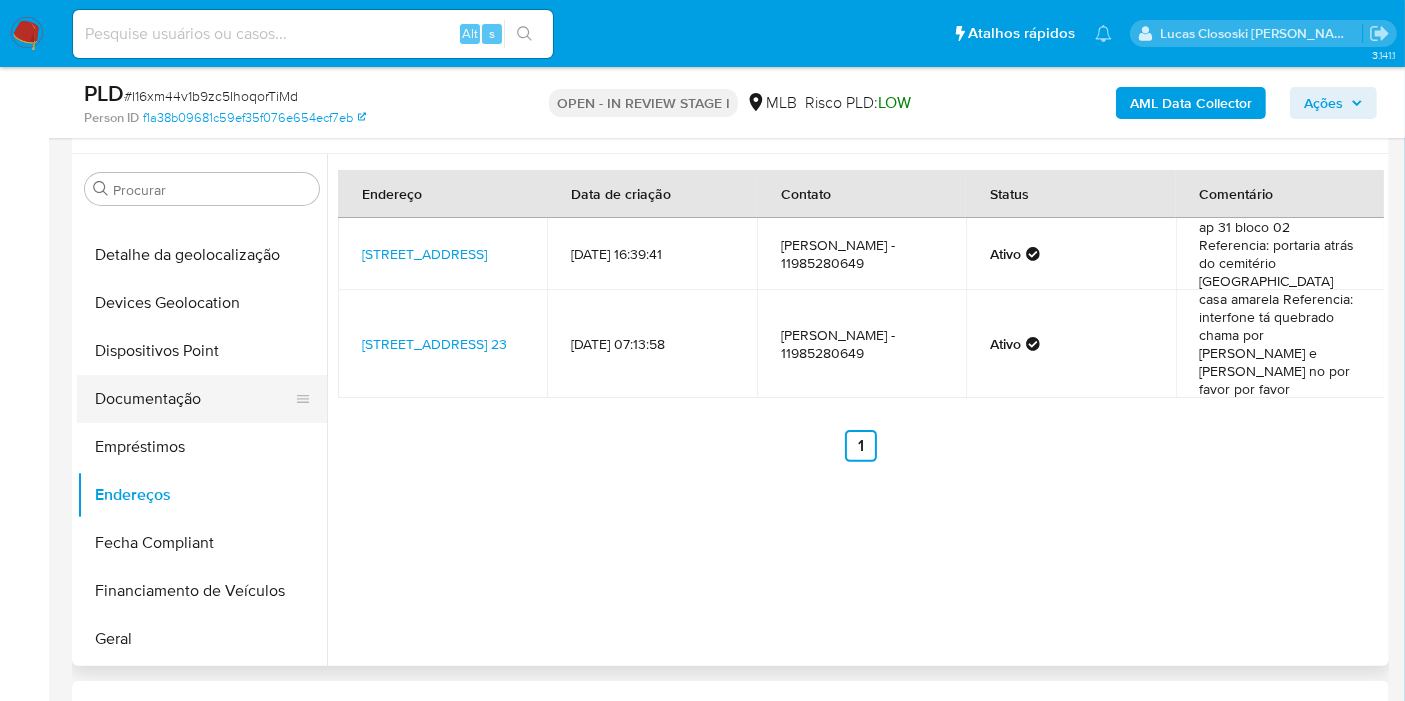 scroll, scrollTop: 333, scrollLeft: 0, axis: vertical 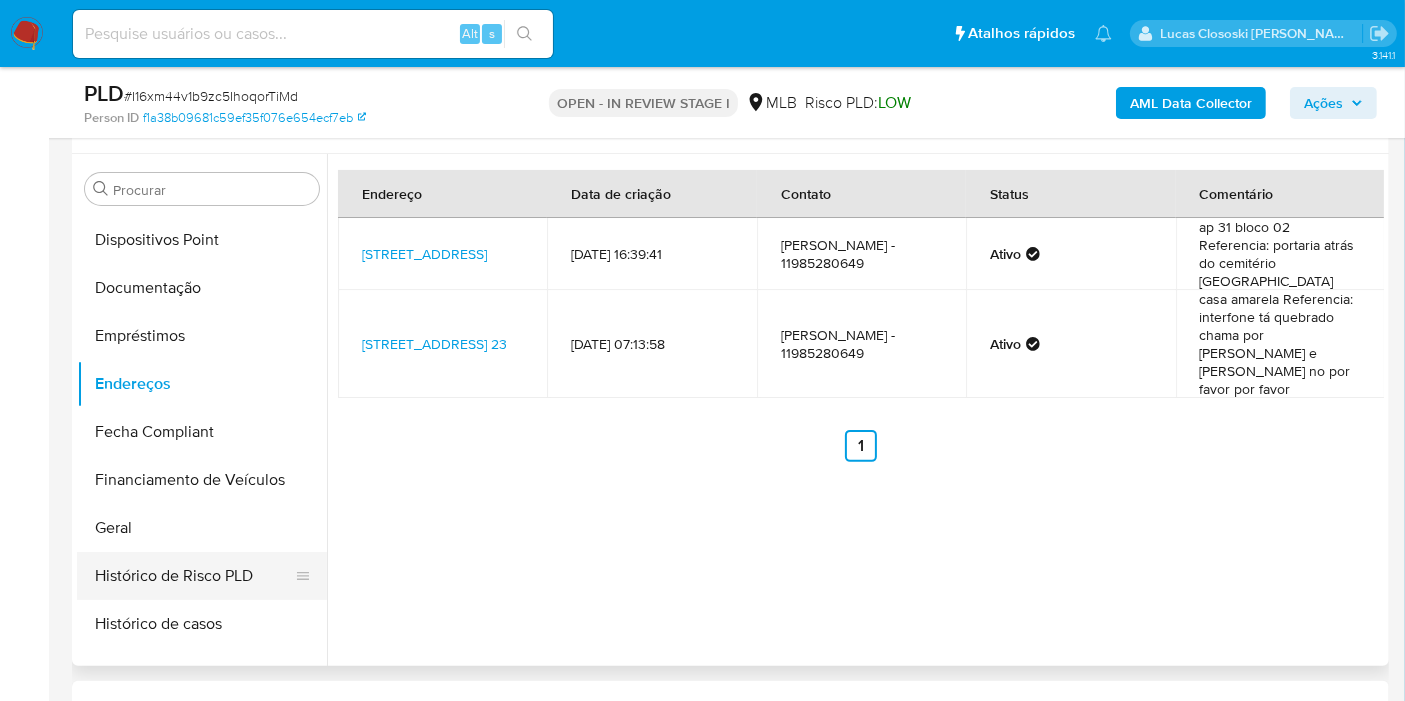 click on "Histórico de Risco PLD" at bounding box center [194, 576] 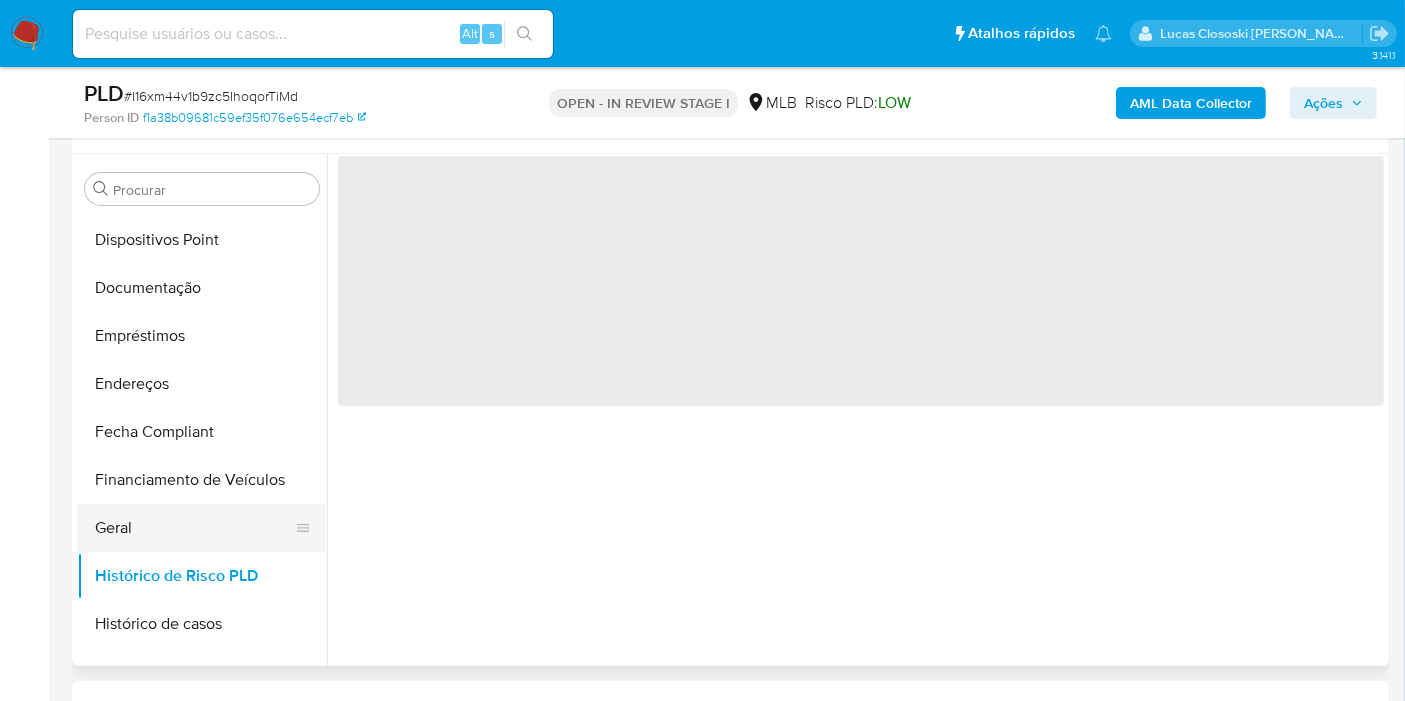 click on "Geral" at bounding box center [194, 528] 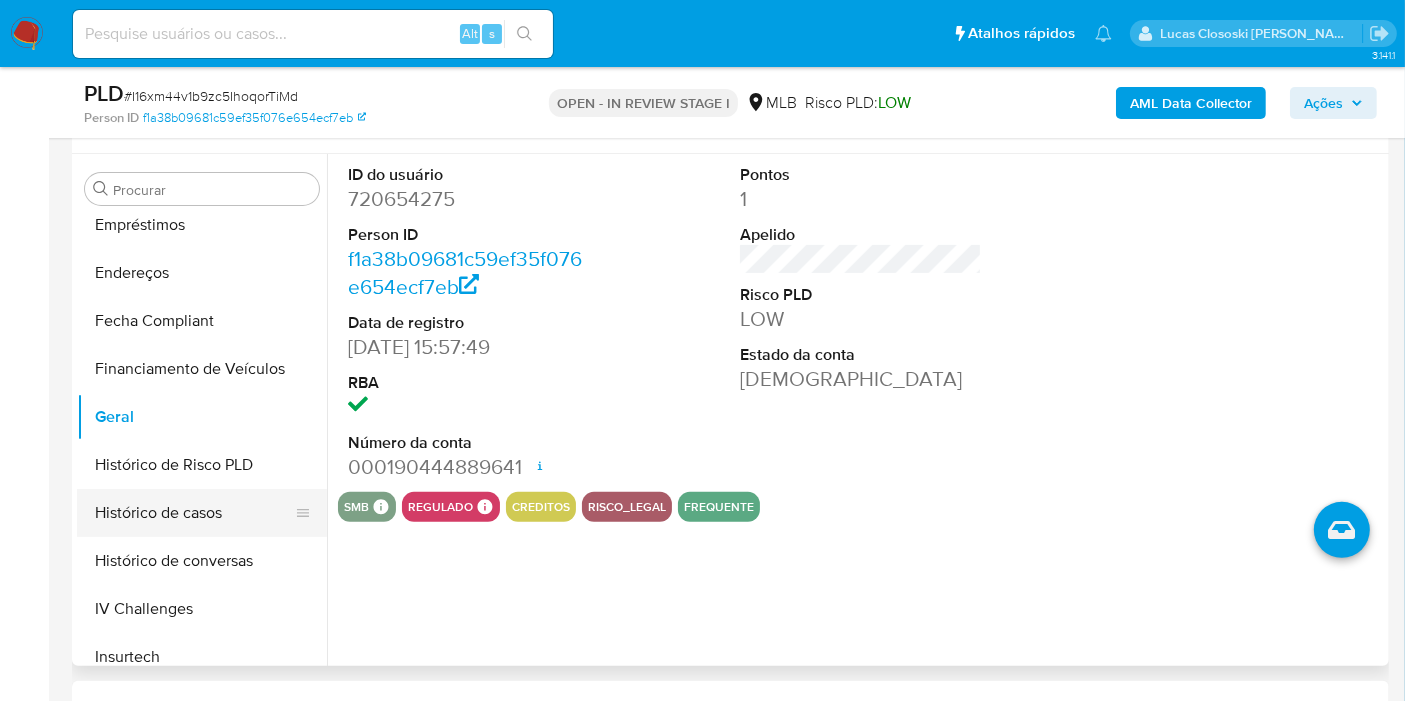 click on "Histórico de casos" at bounding box center [194, 513] 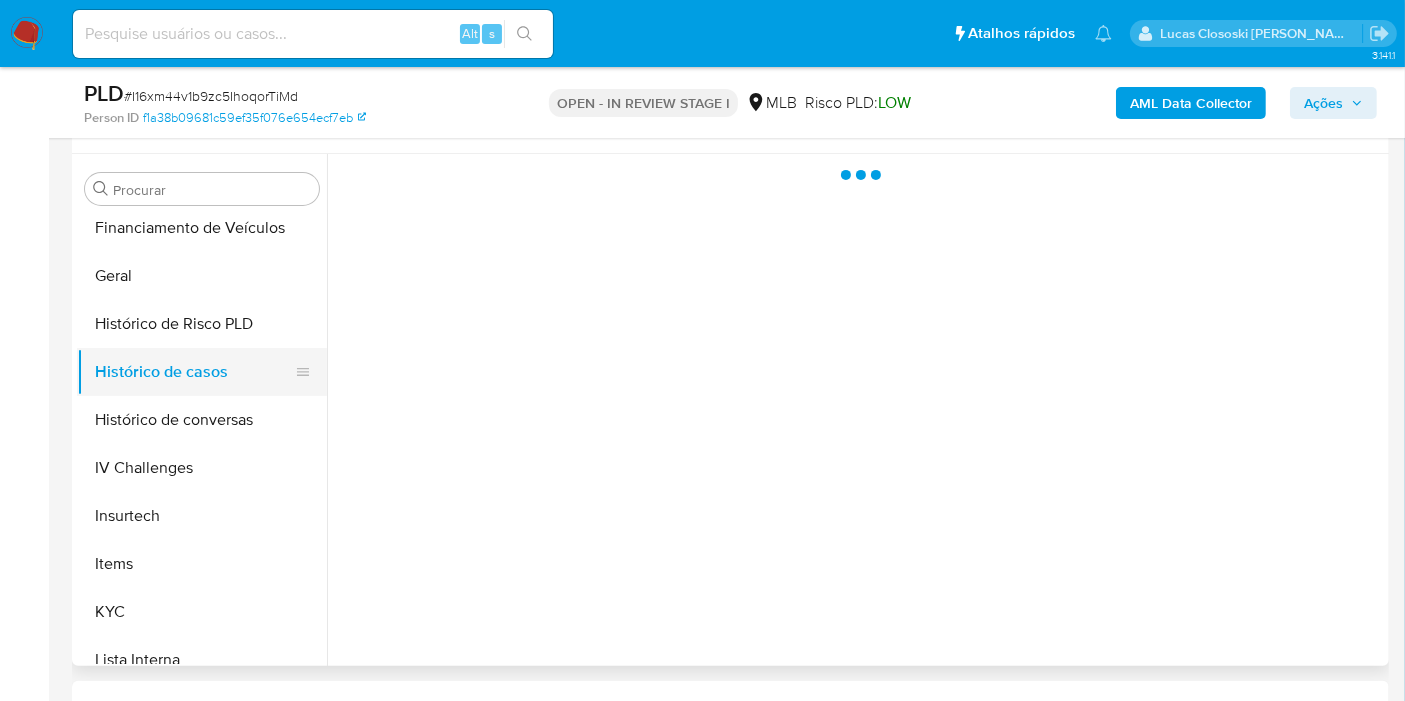 scroll, scrollTop: 666, scrollLeft: 0, axis: vertical 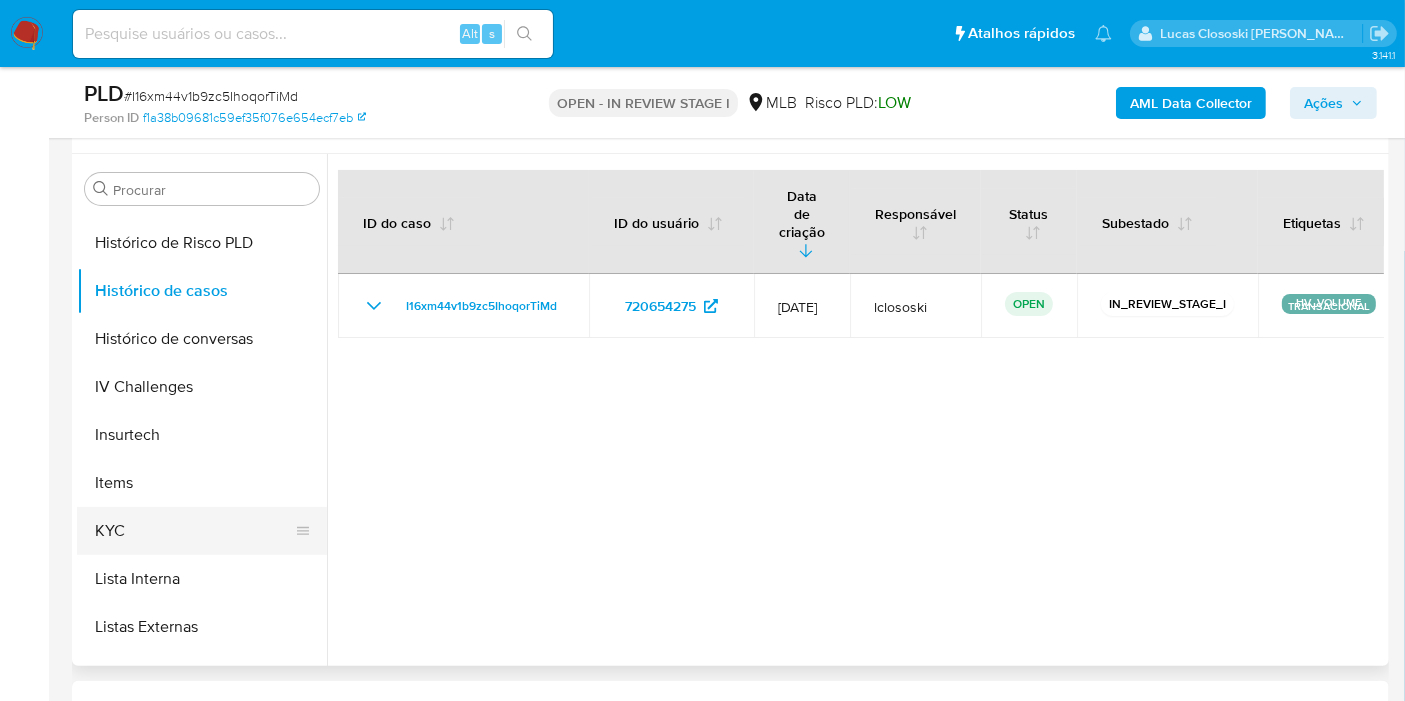 click on "KYC" at bounding box center (194, 531) 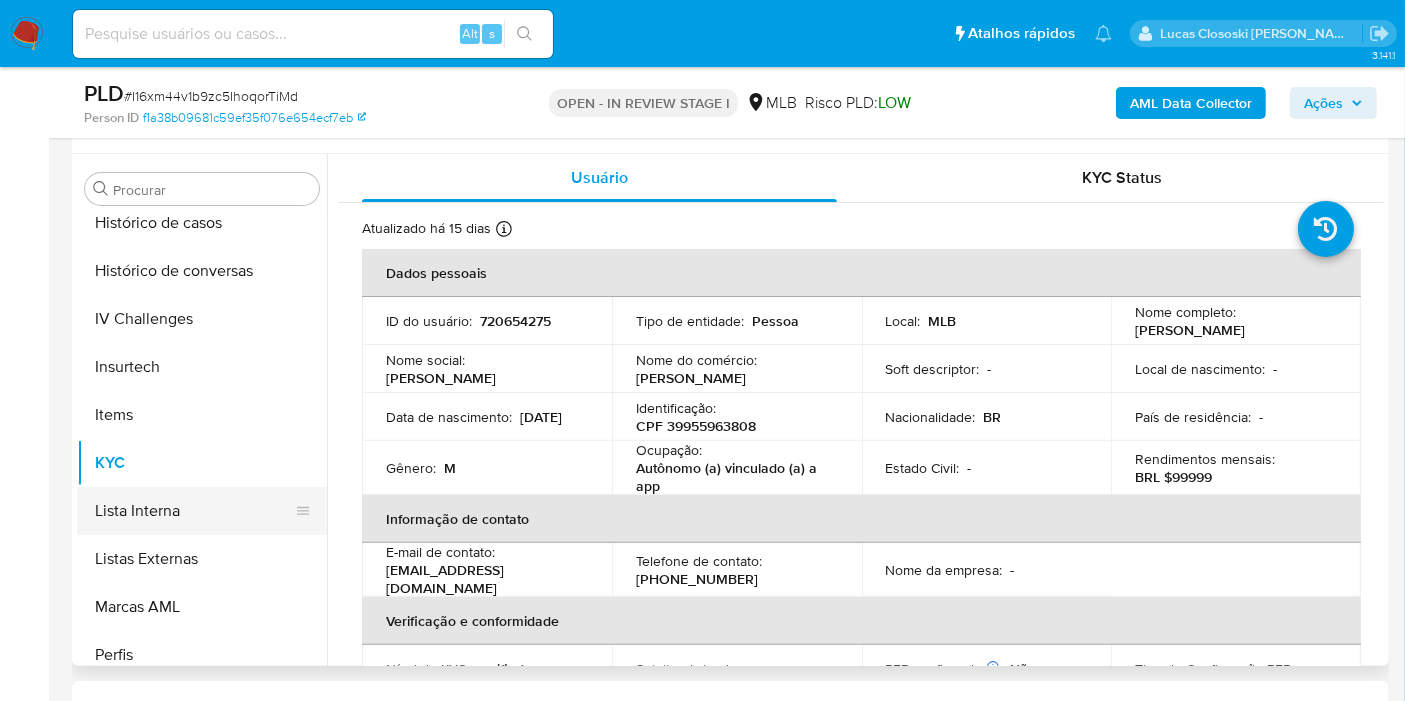 scroll, scrollTop: 844, scrollLeft: 0, axis: vertical 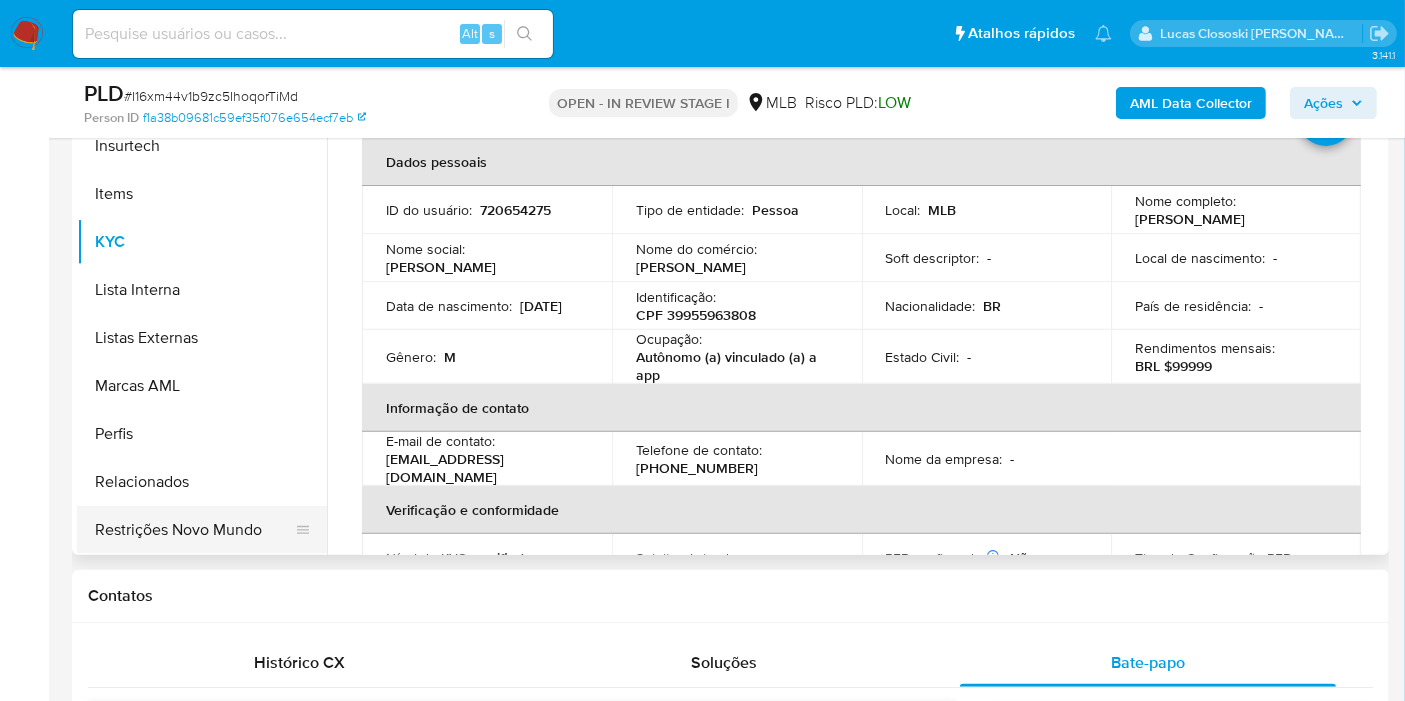 click on "Restrições Novo Mundo" at bounding box center [194, 530] 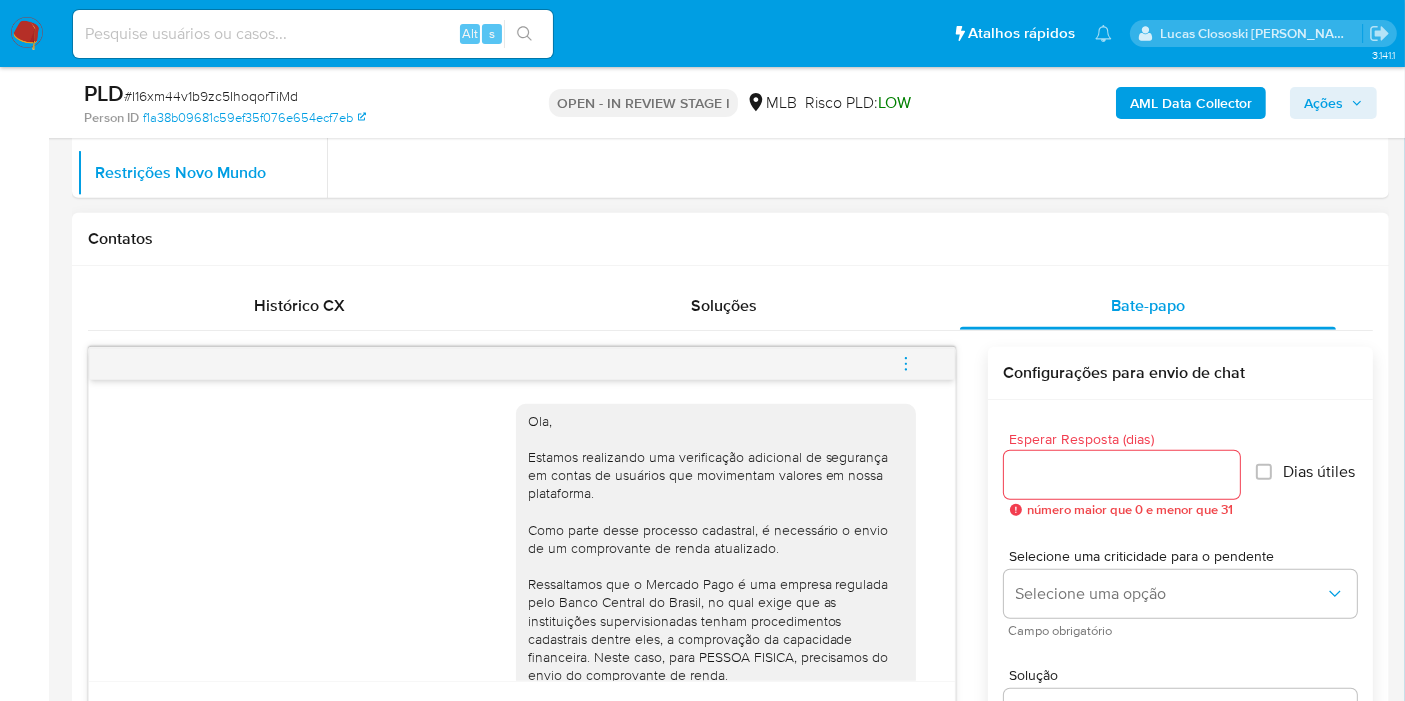 scroll, scrollTop: 1179, scrollLeft: 0, axis: vertical 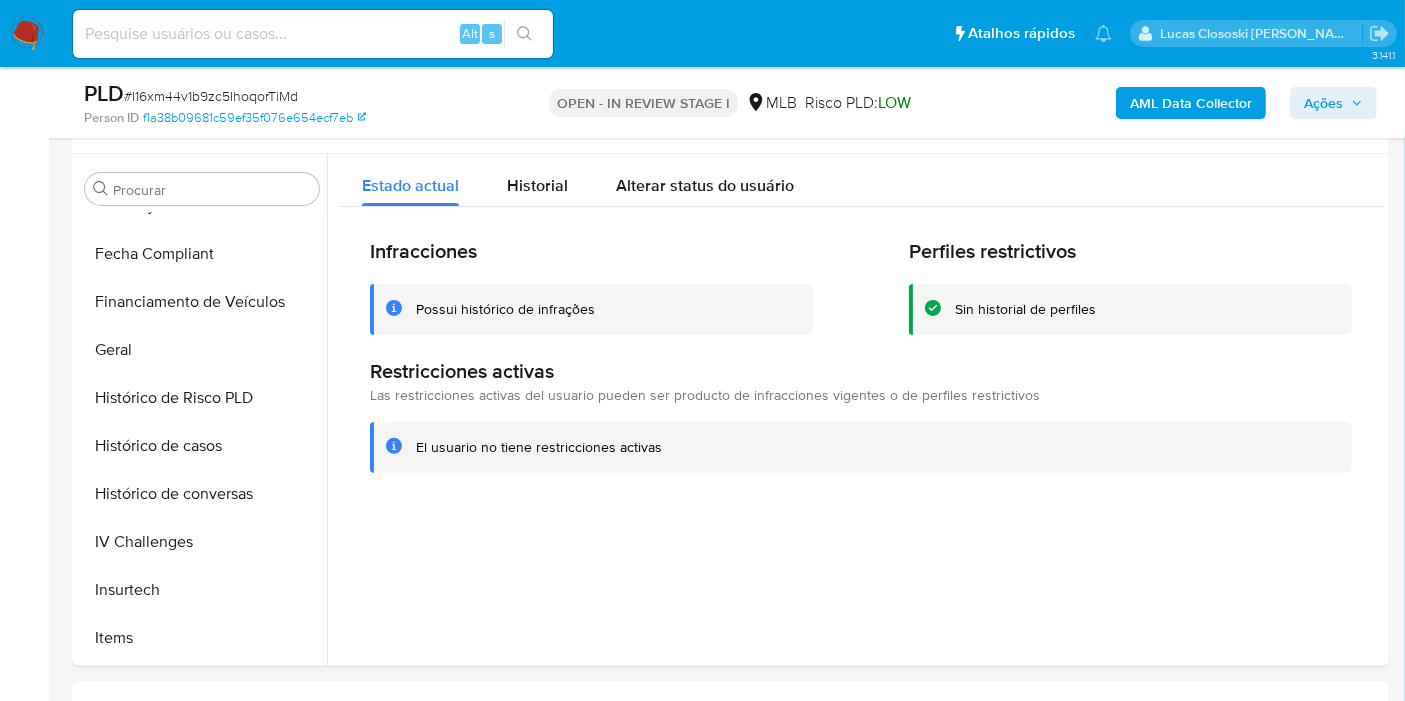 click on "# I16xm44v1b9zc5IhoqorTiMd" at bounding box center [211, 96] 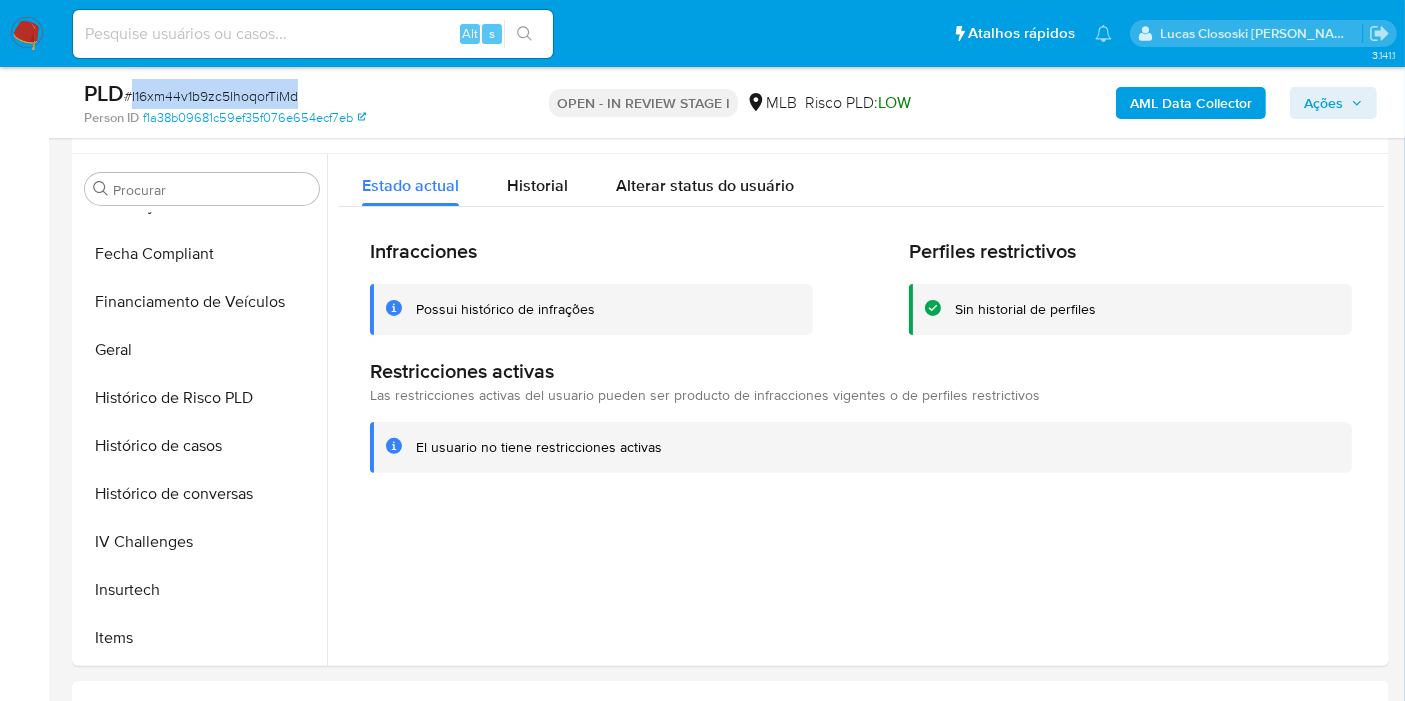 click on "# I16xm44v1b9zc5IhoqorTiMd" at bounding box center (211, 96) 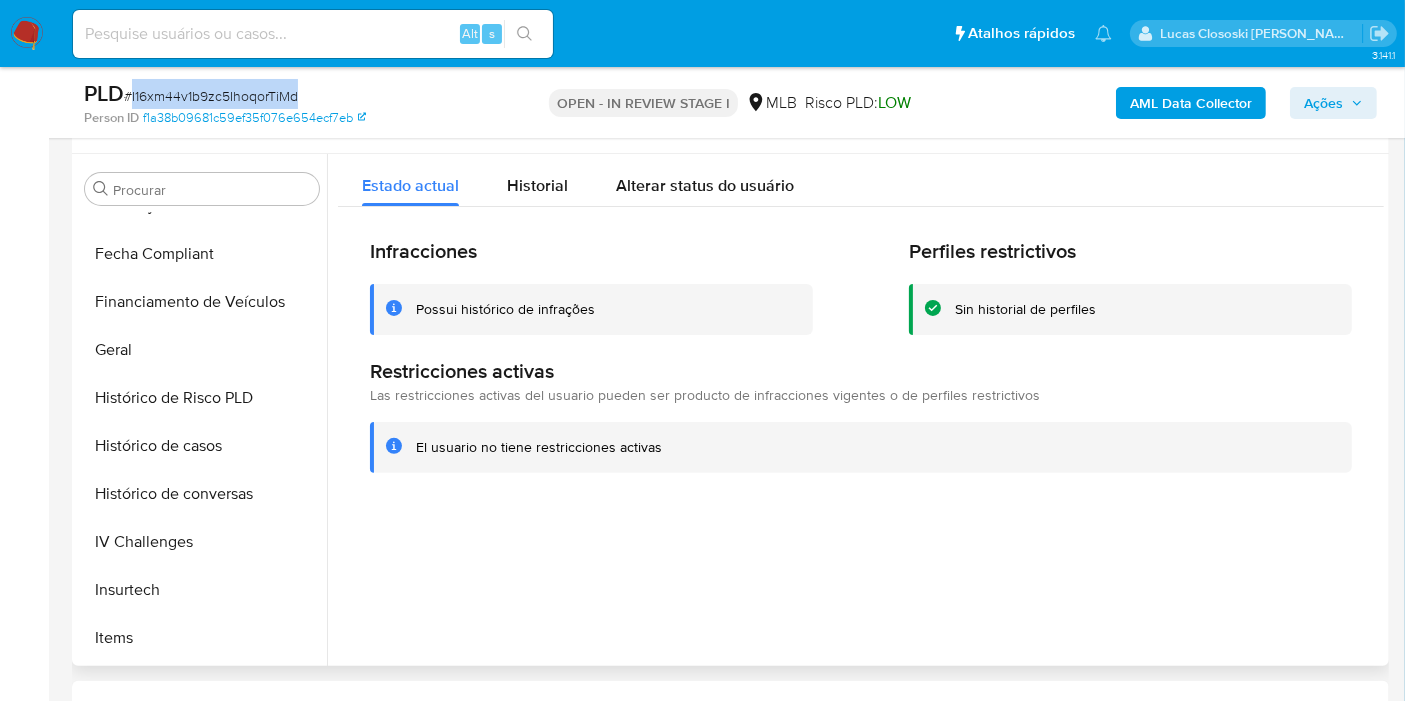 copy on "I16xm44v1b9zc5IhoqorTiMd" 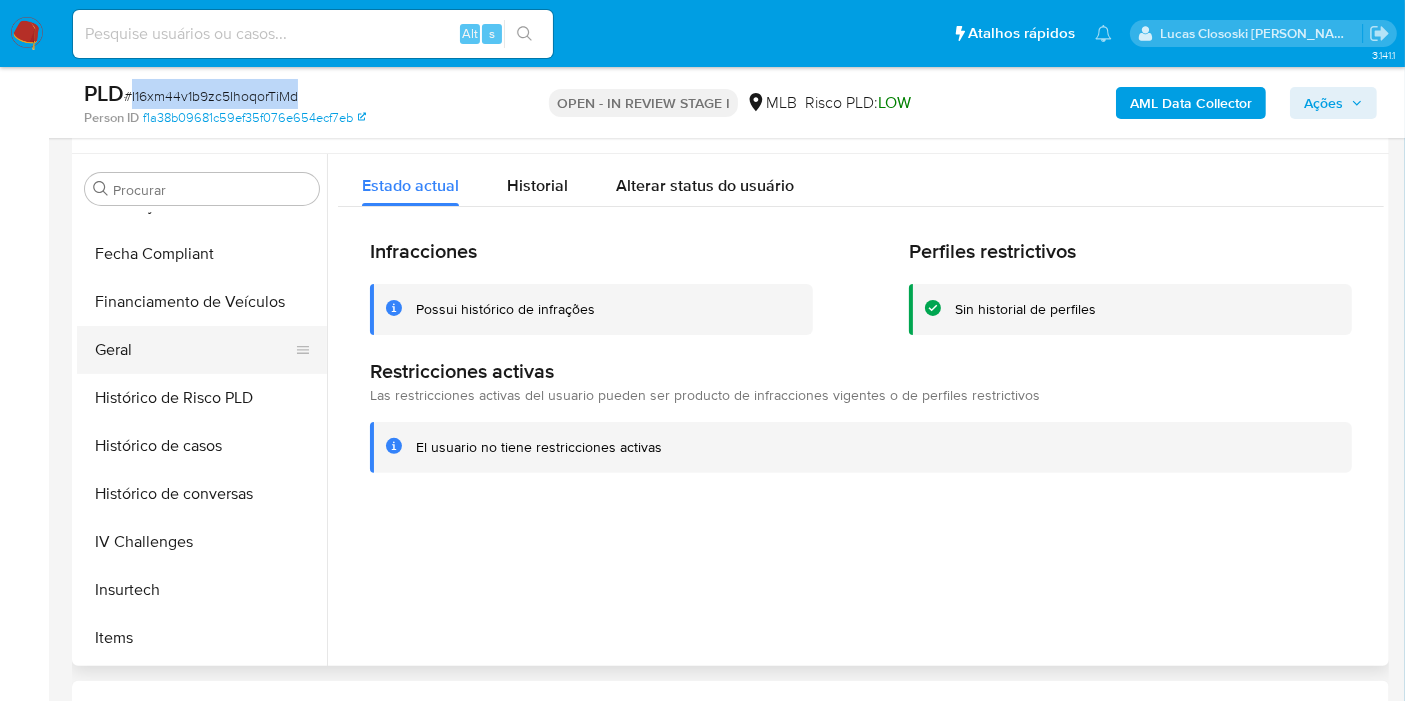 click on "Geral" at bounding box center (194, 350) 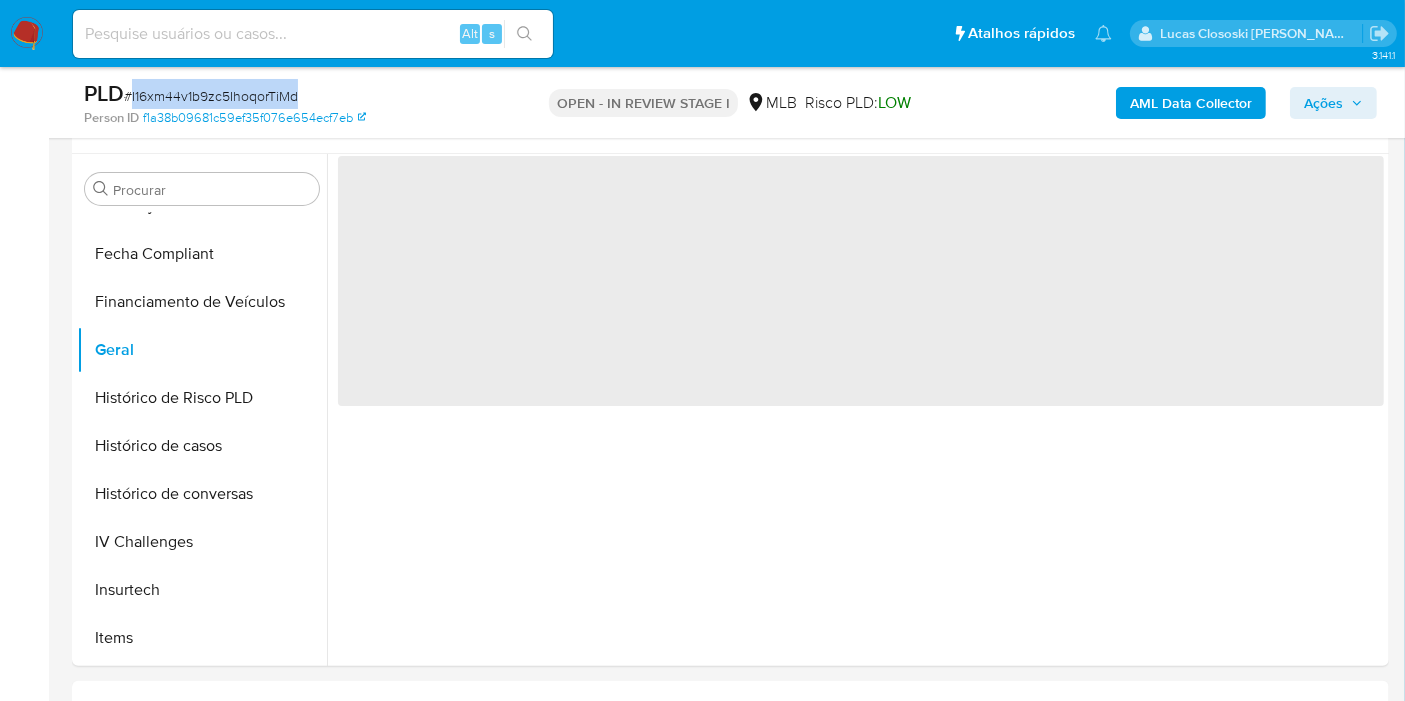 click on "PLD # I16xm44v1b9zc5IhoqorTiMd Person ID f1a38b09681c59ef35f076e654ecf7eb OPEN - IN REVIEW STAGE I  MLB Risco PLD:  LOW AML Data Collector Ações" at bounding box center (730, 102) 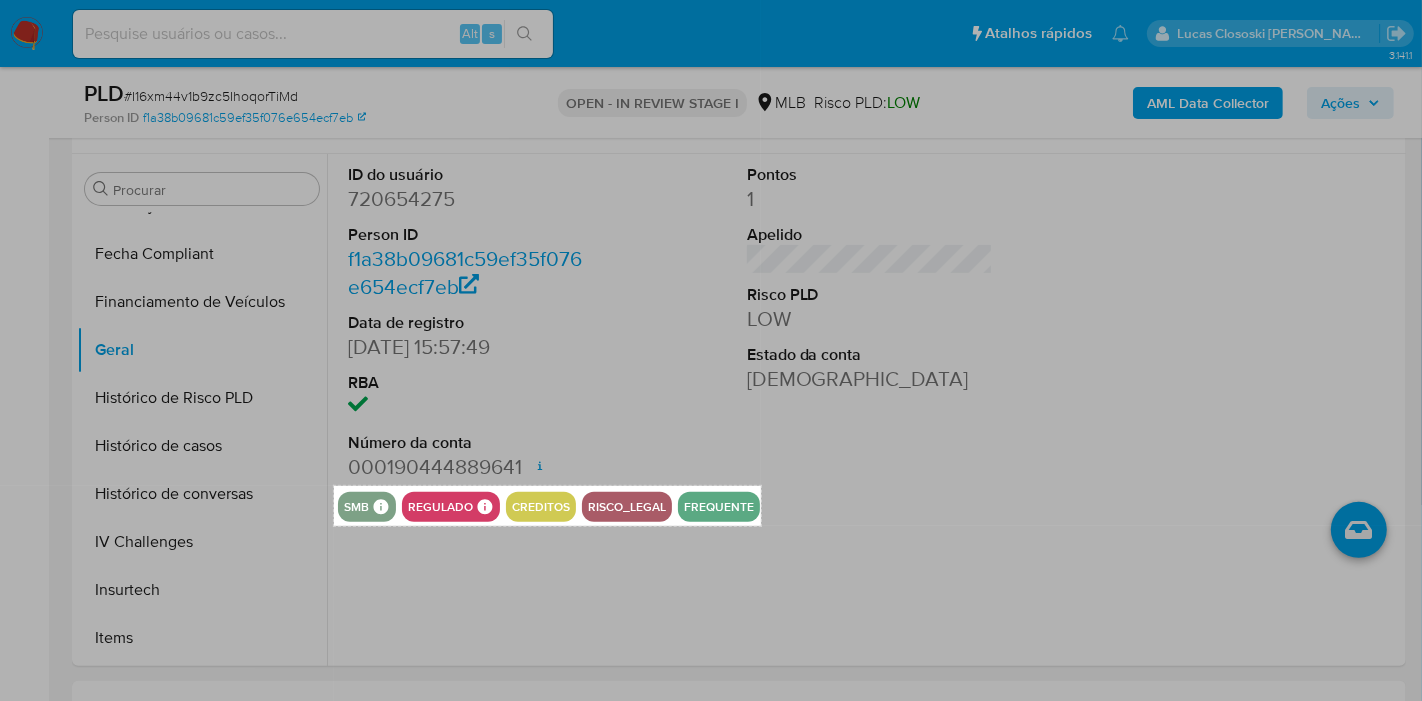 drag, startPoint x: 334, startPoint y: 486, endPoint x: 766, endPoint y: 530, distance: 434.23495 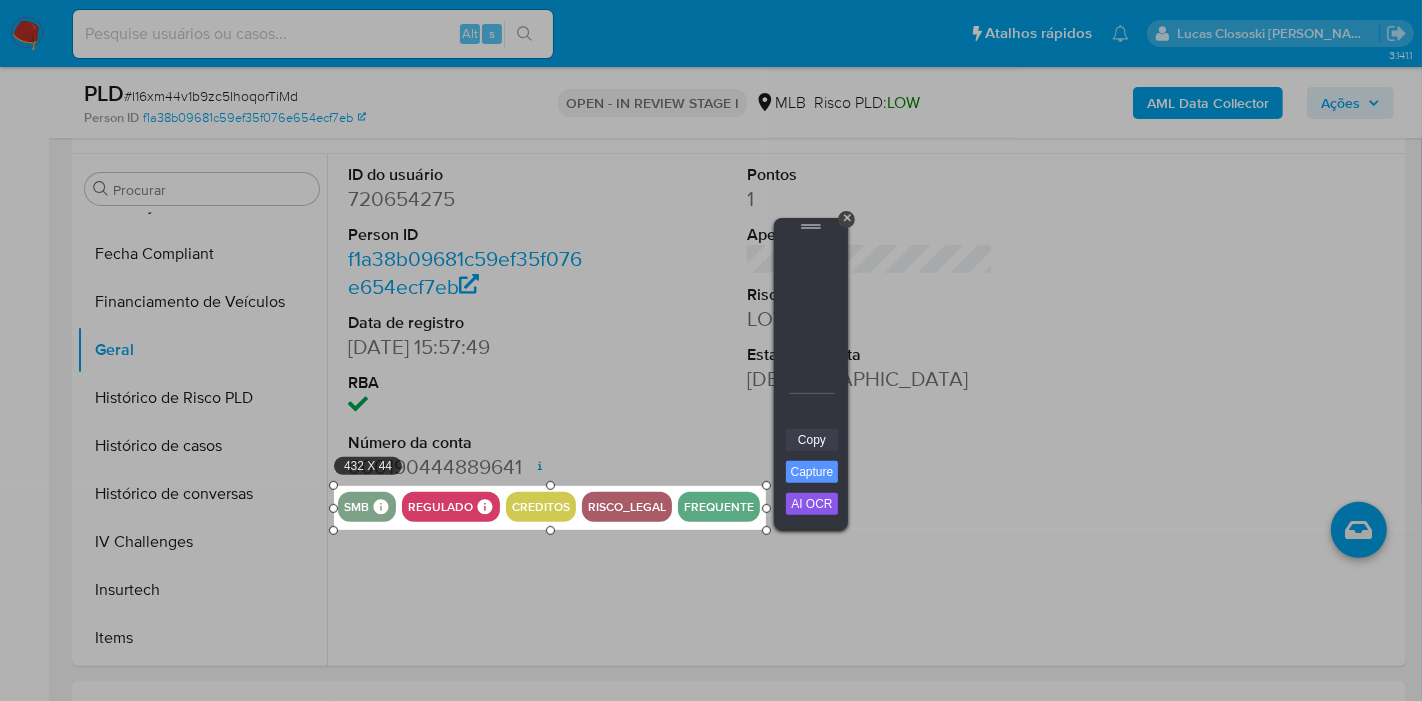 click on "Copy" at bounding box center [812, 440] 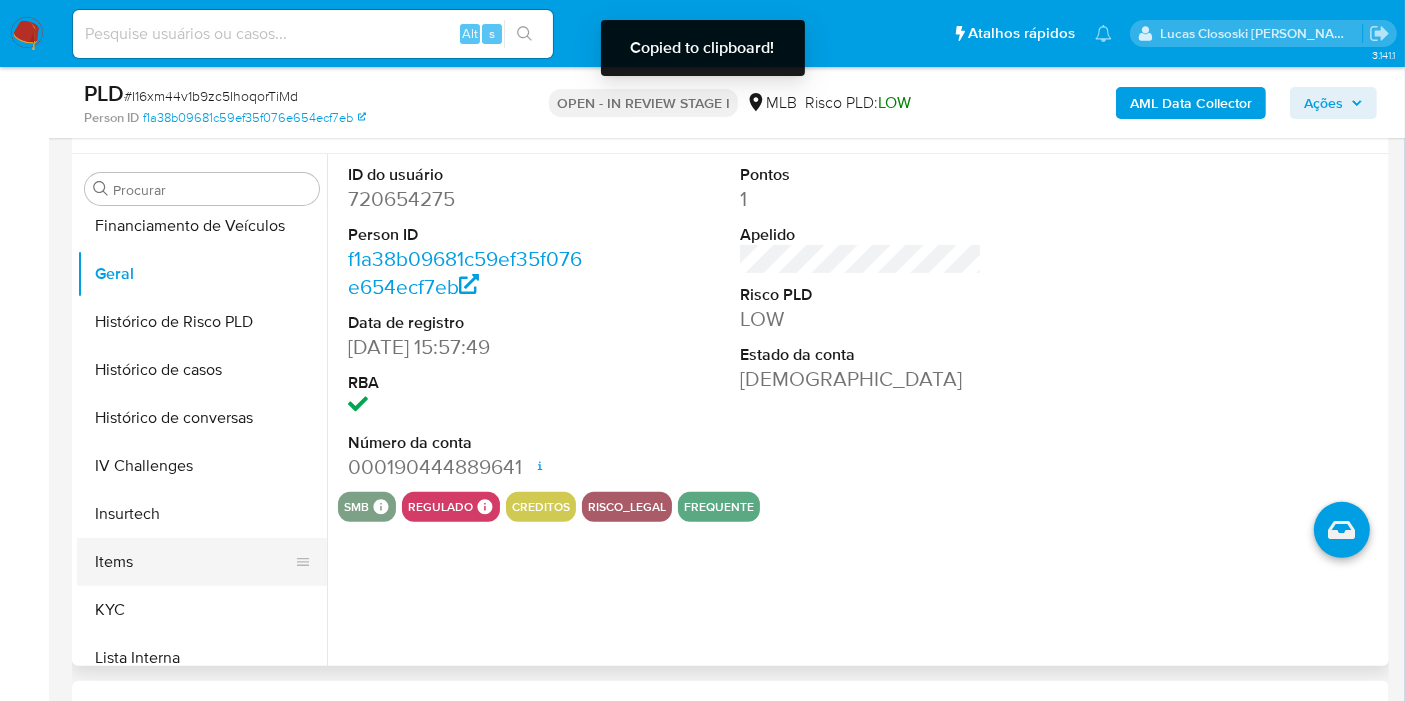 scroll, scrollTop: 622, scrollLeft: 0, axis: vertical 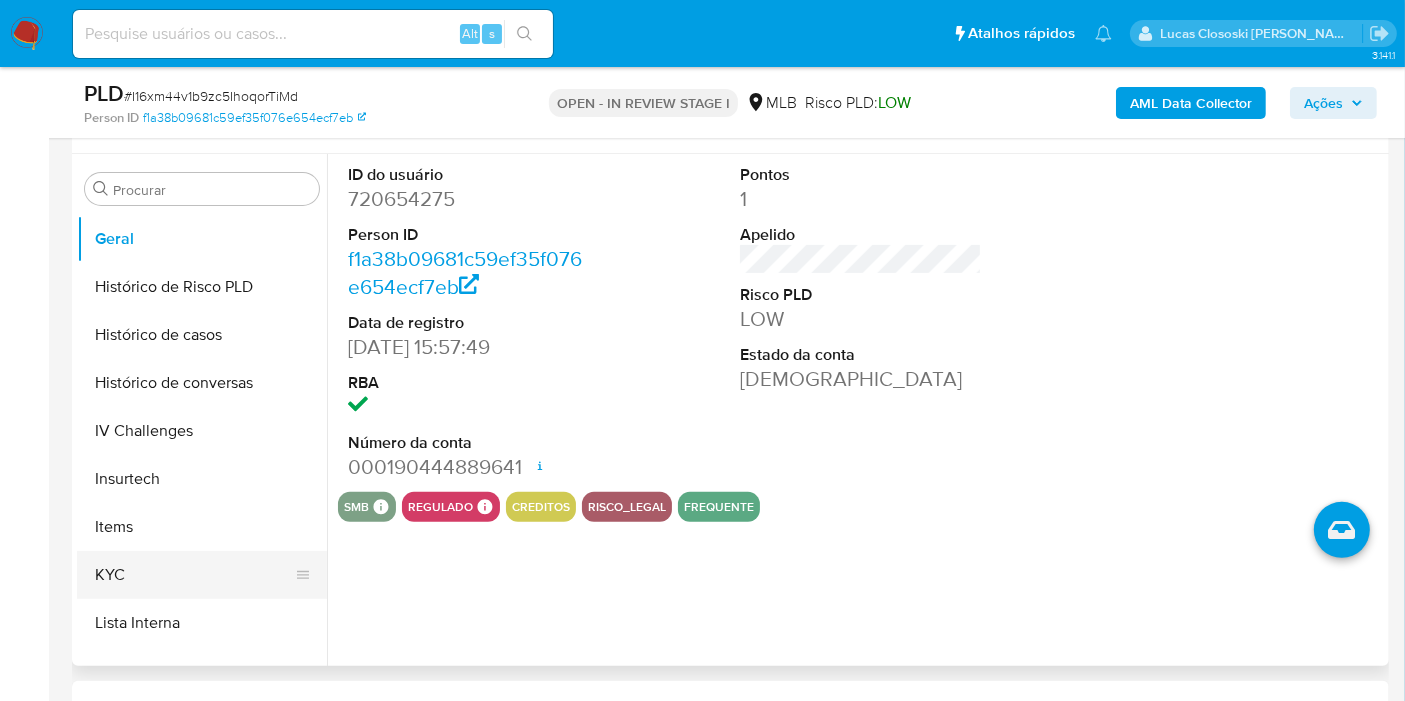 click on "KYC" at bounding box center (194, 575) 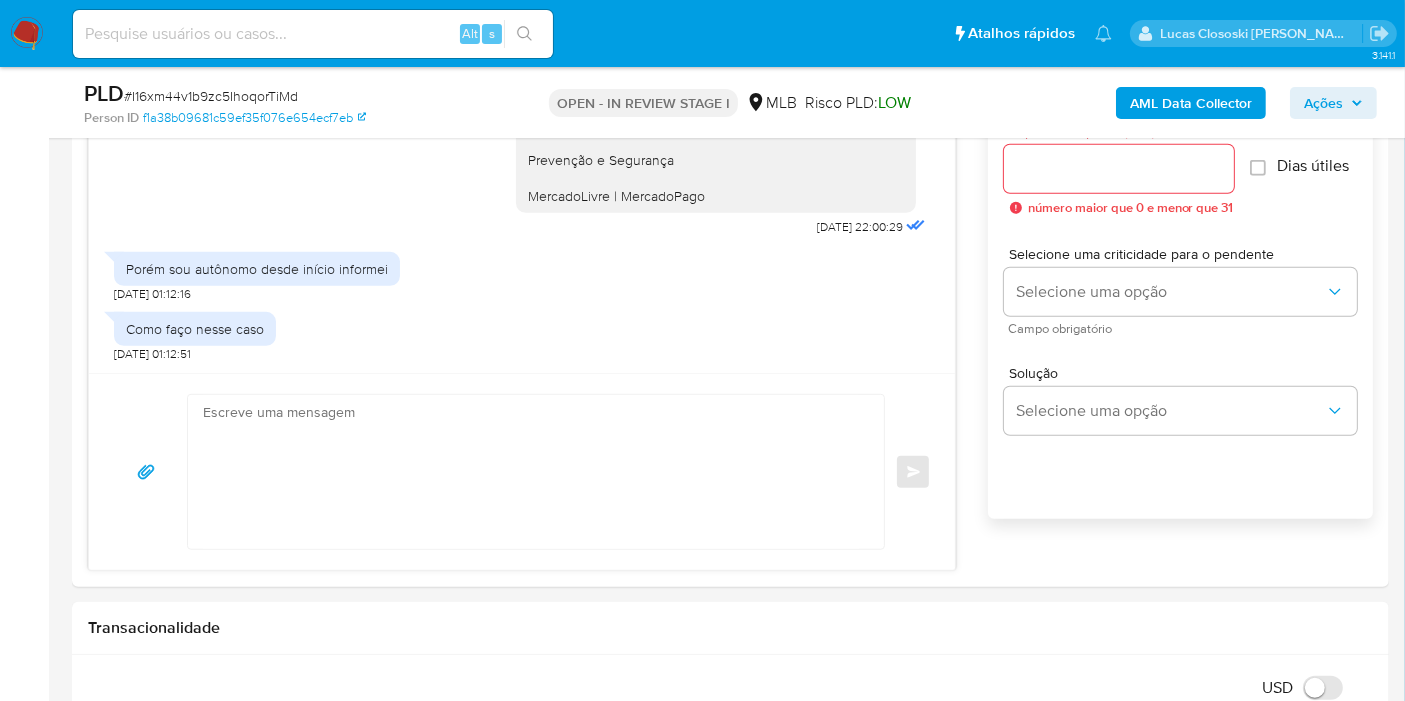 scroll, scrollTop: 1179, scrollLeft: 0, axis: vertical 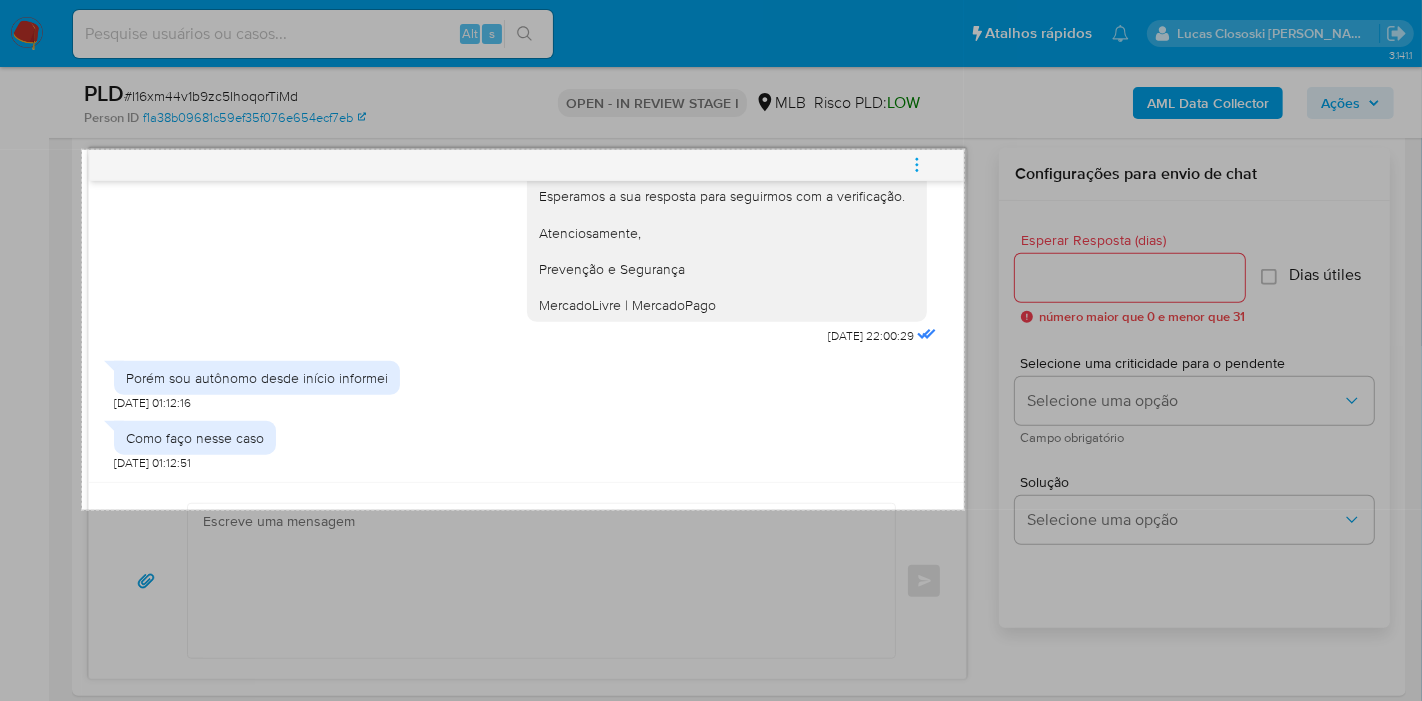 drag, startPoint x: 82, startPoint y: 150, endPoint x: 964, endPoint y: 510, distance: 952.64056 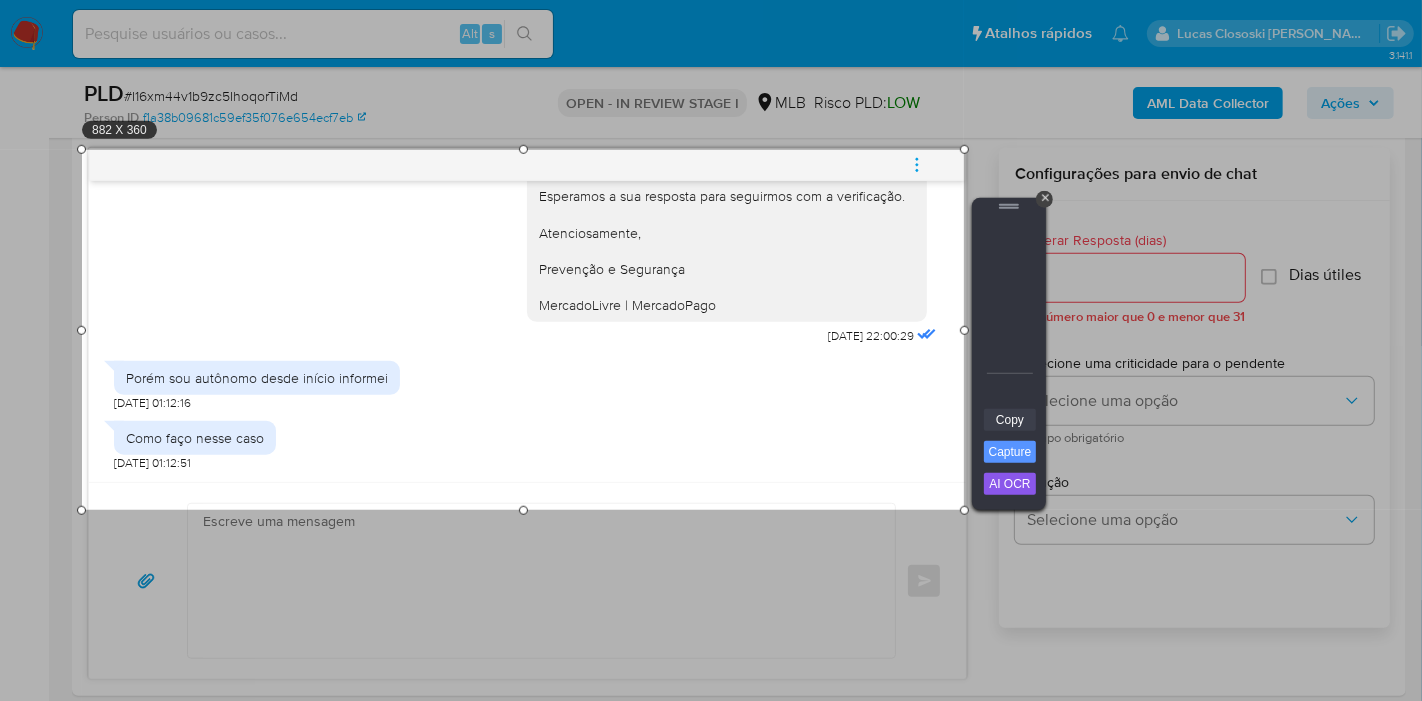 click on "Copy" at bounding box center [1010, 420] 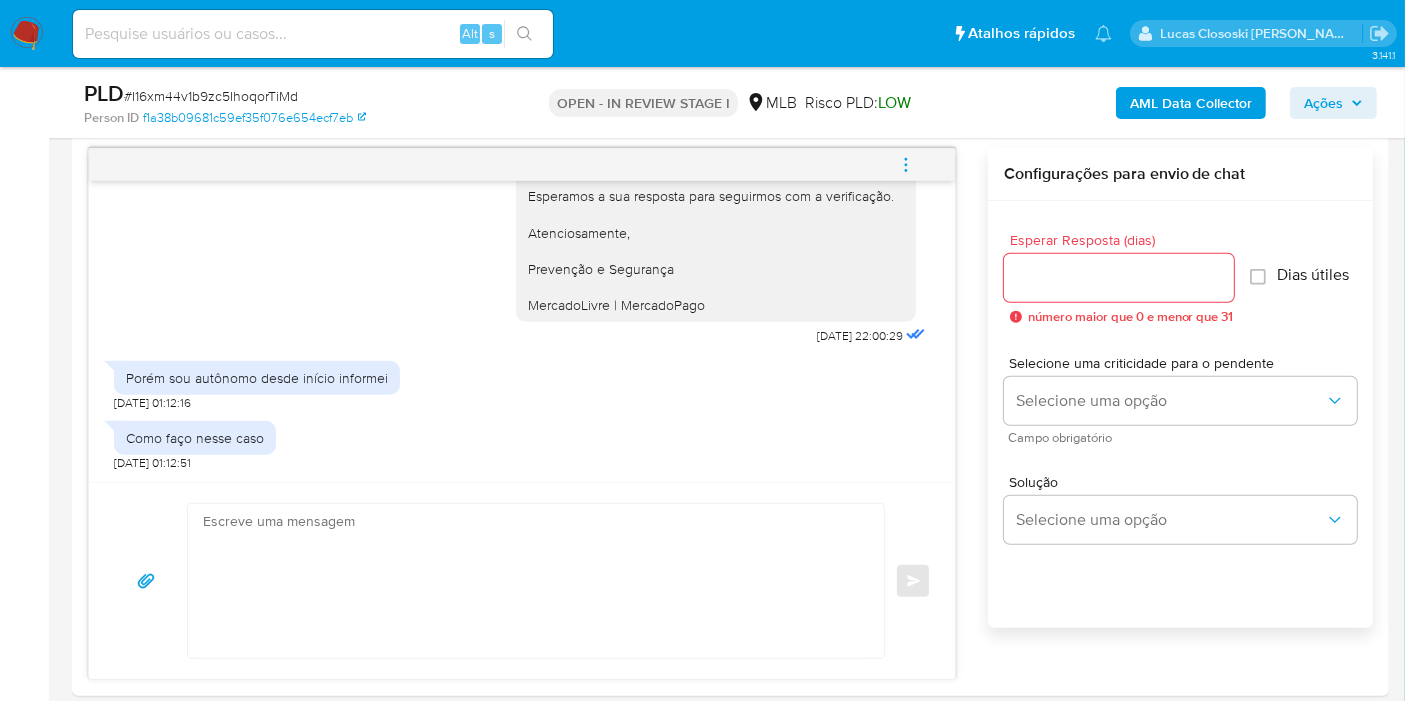 drag, startPoint x: 1325, startPoint y: 98, endPoint x: 1295, endPoint y: 107, distance: 31.320919 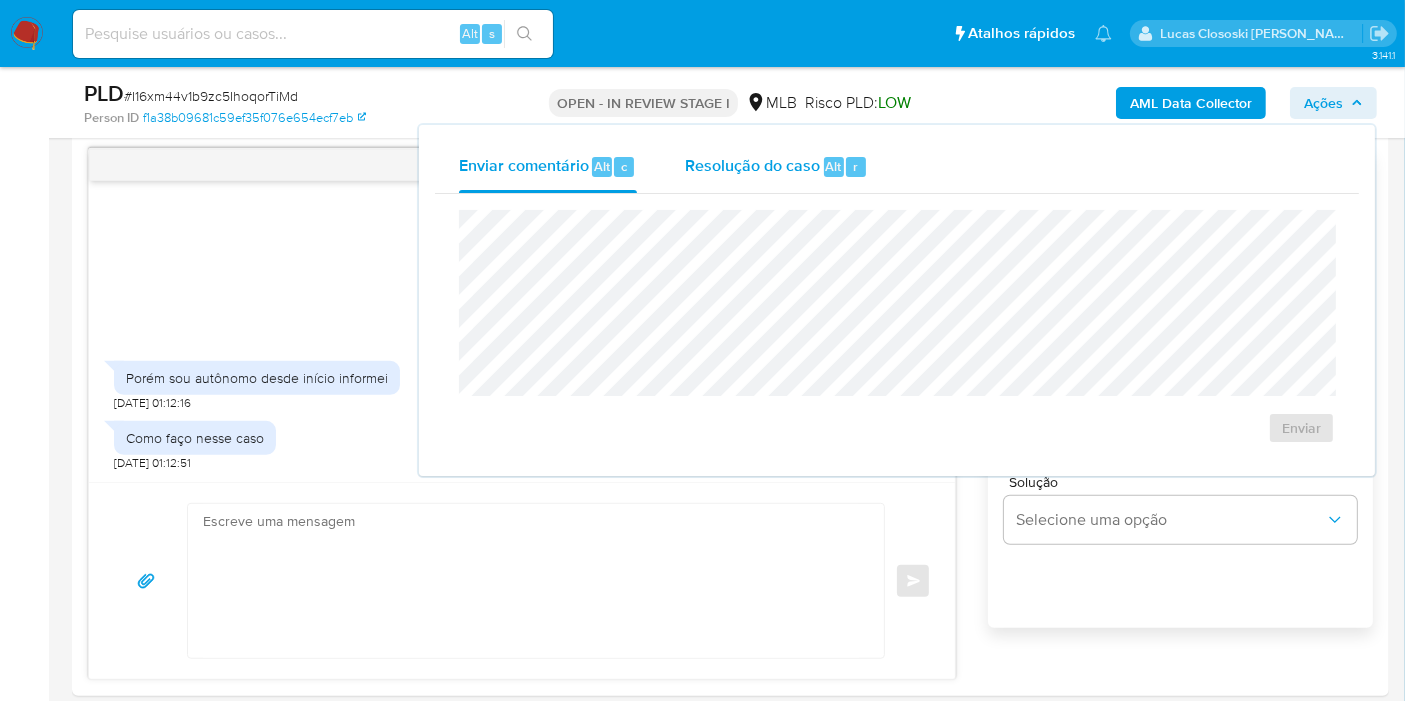 click on "Resolução do caso Alt r" at bounding box center [776, 167] 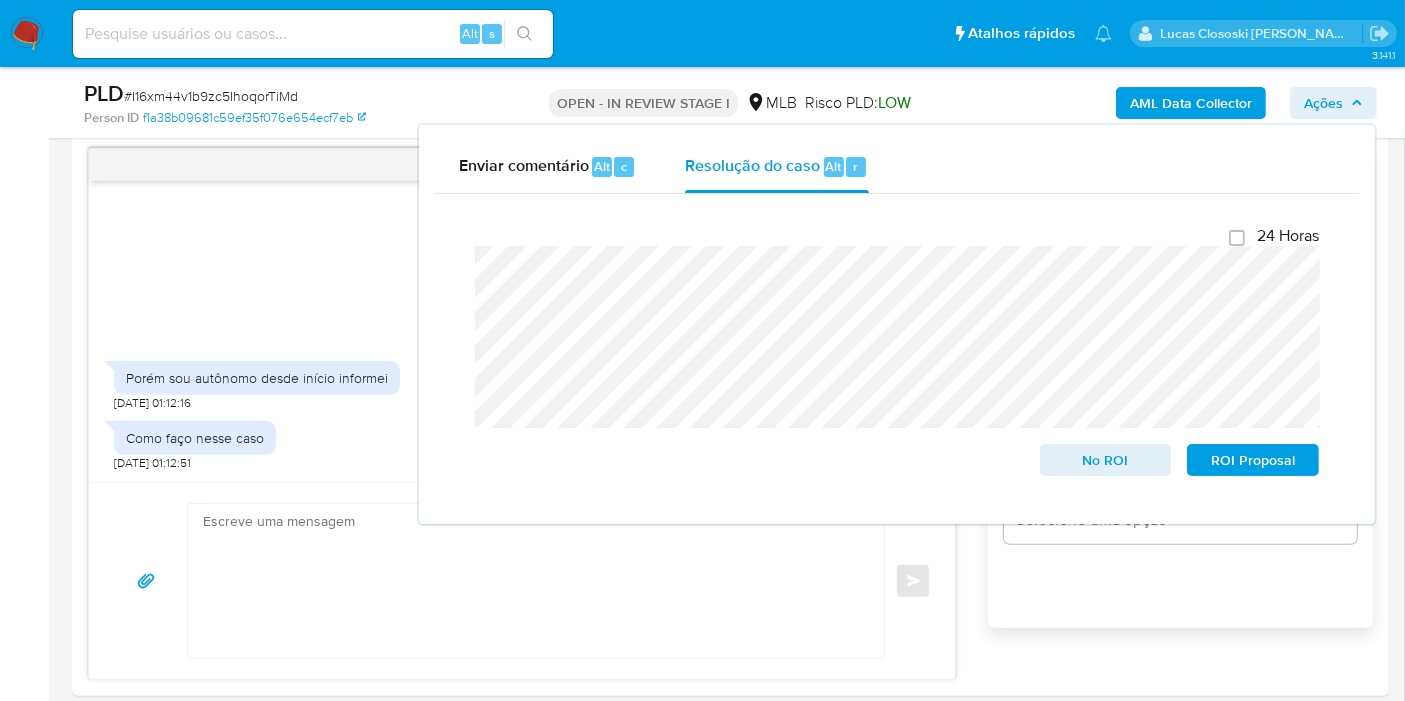 click on "AML Data Collector" at bounding box center (1191, 103) 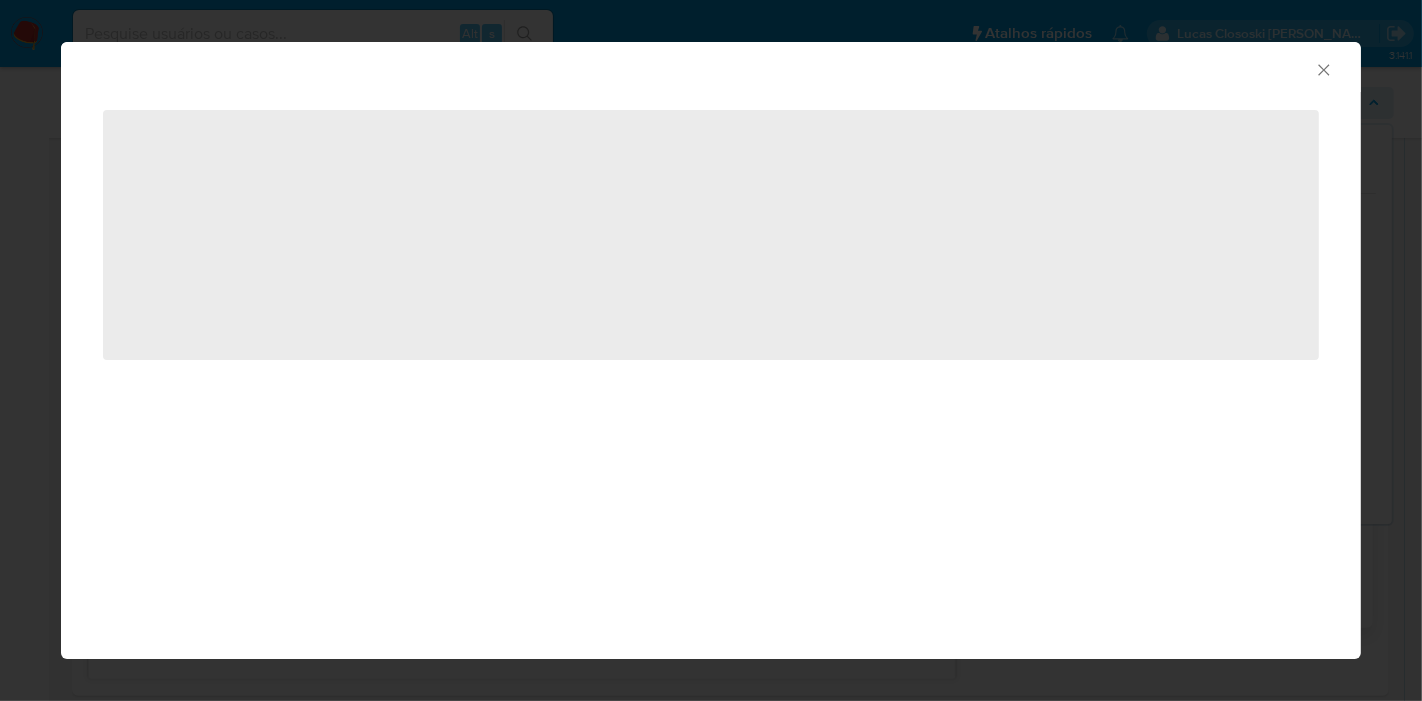 click 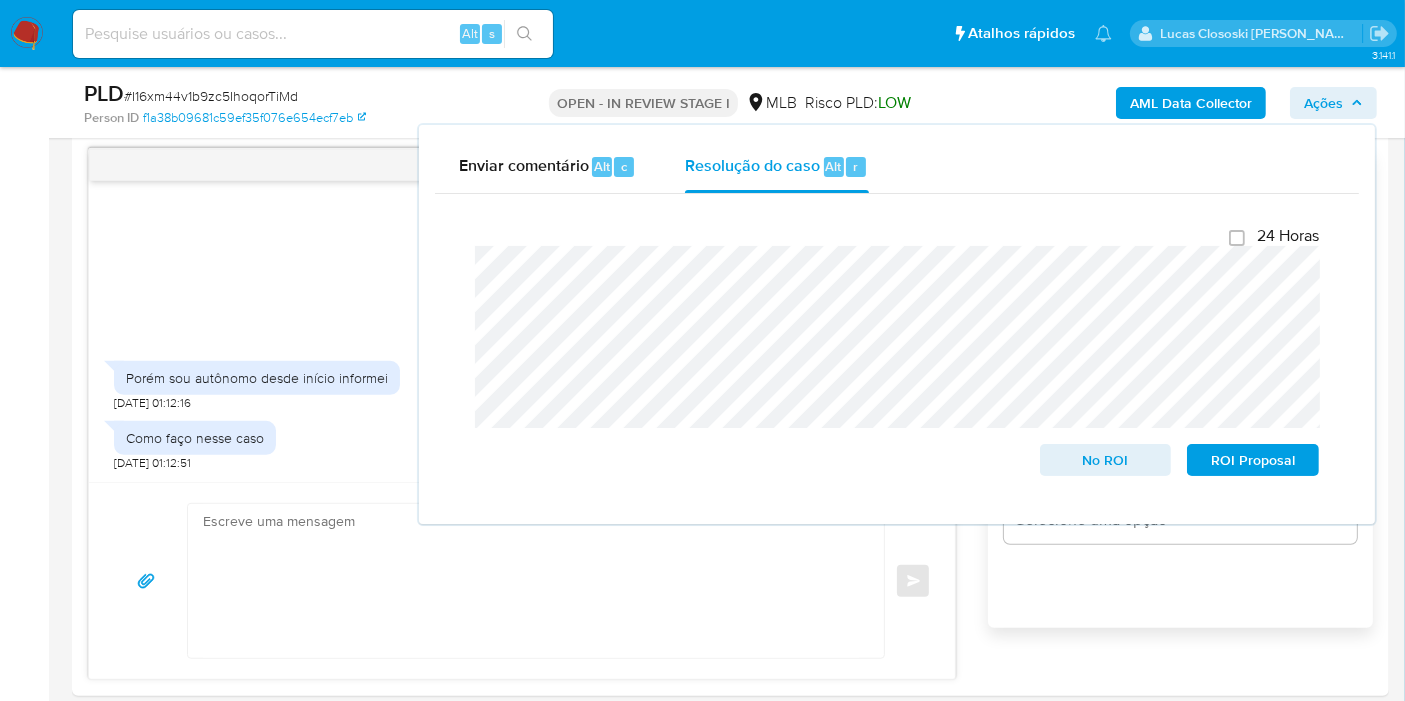 click 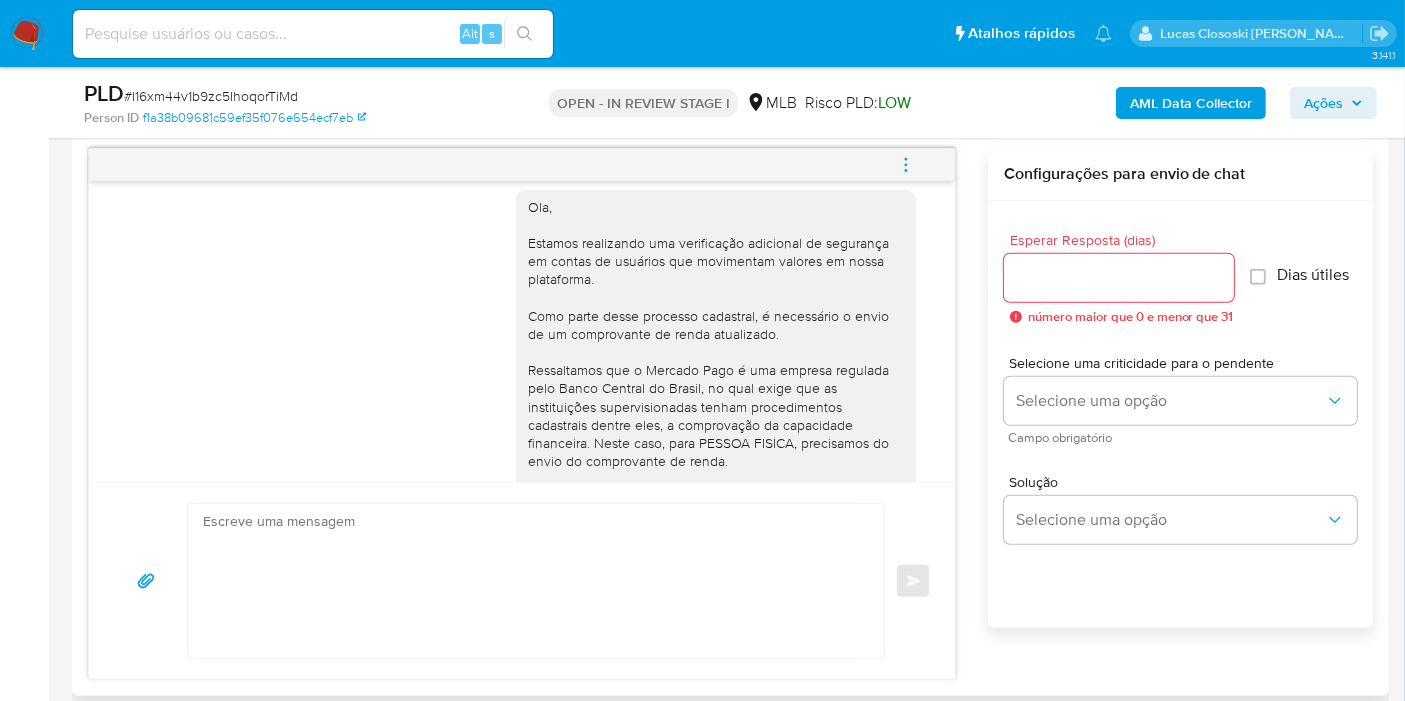 scroll, scrollTop: 0, scrollLeft: 0, axis: both 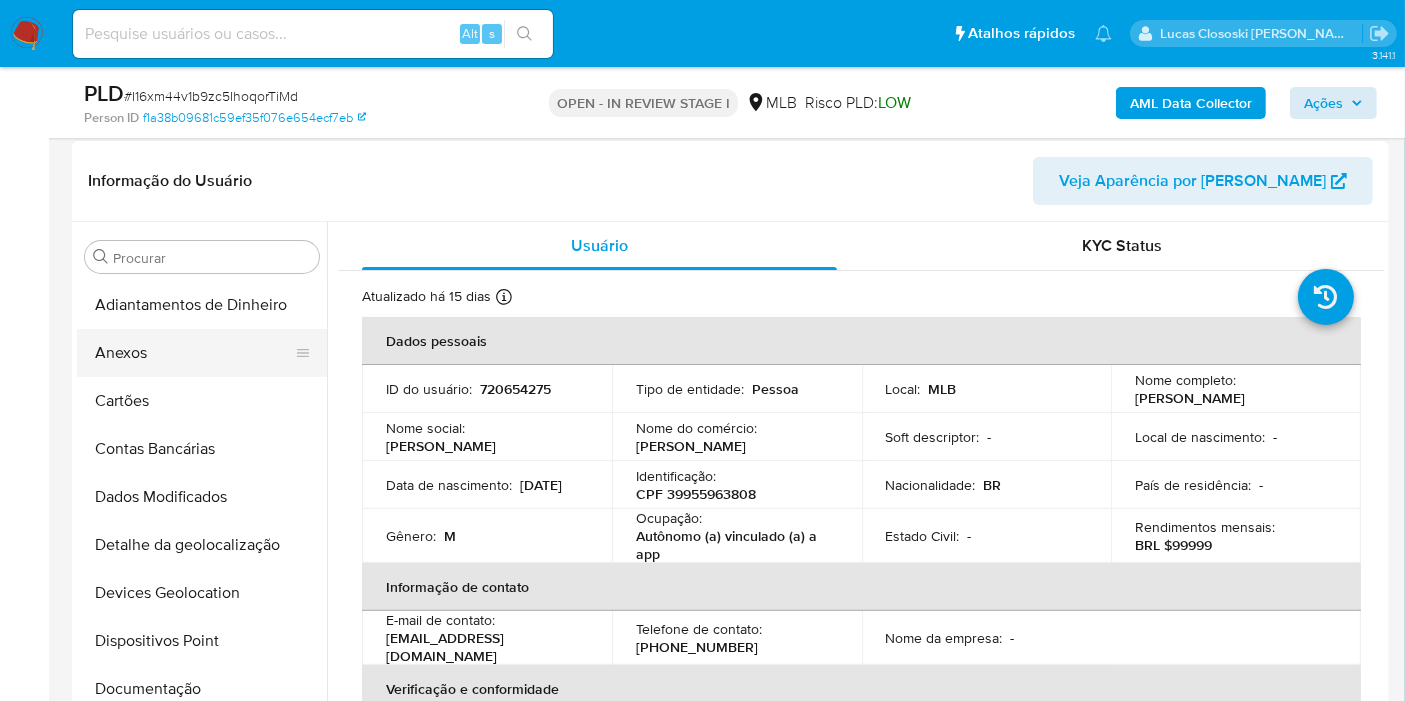 click on "Anexos" at bounding box center (194, 353) 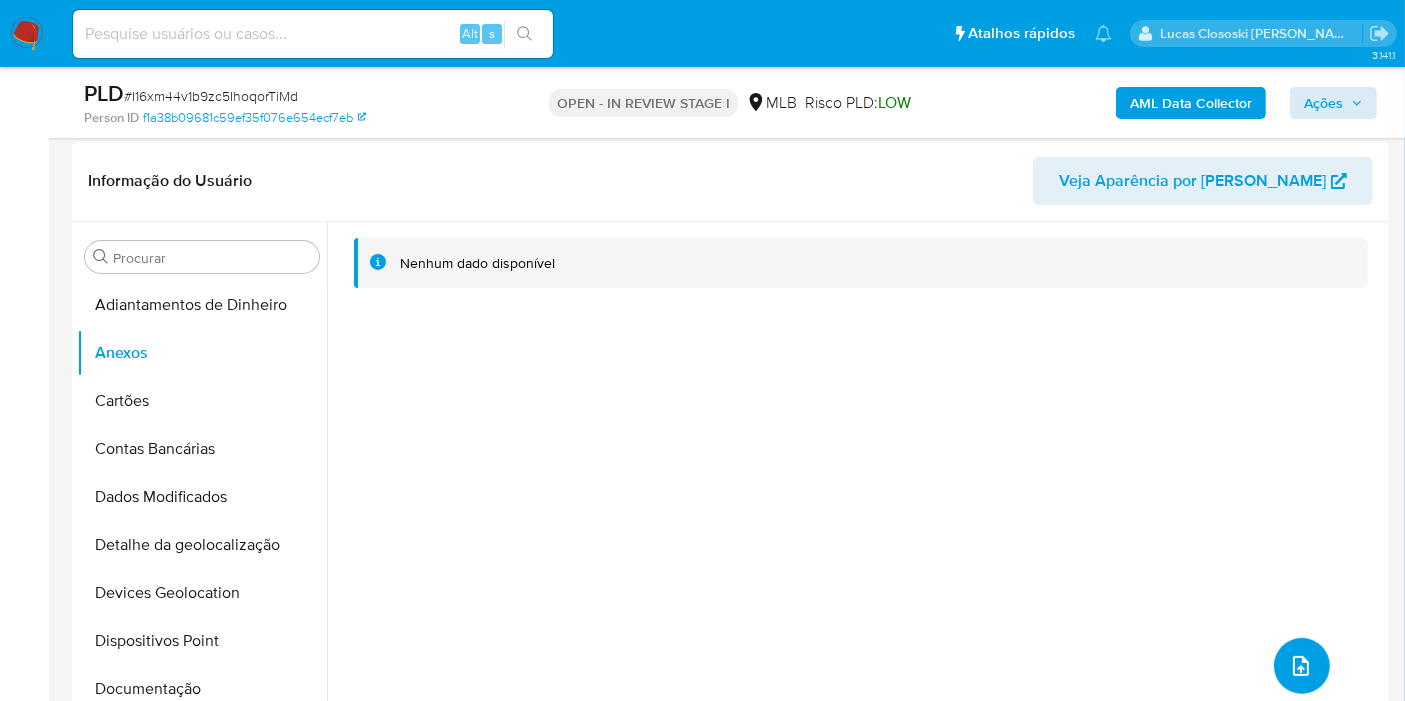 click 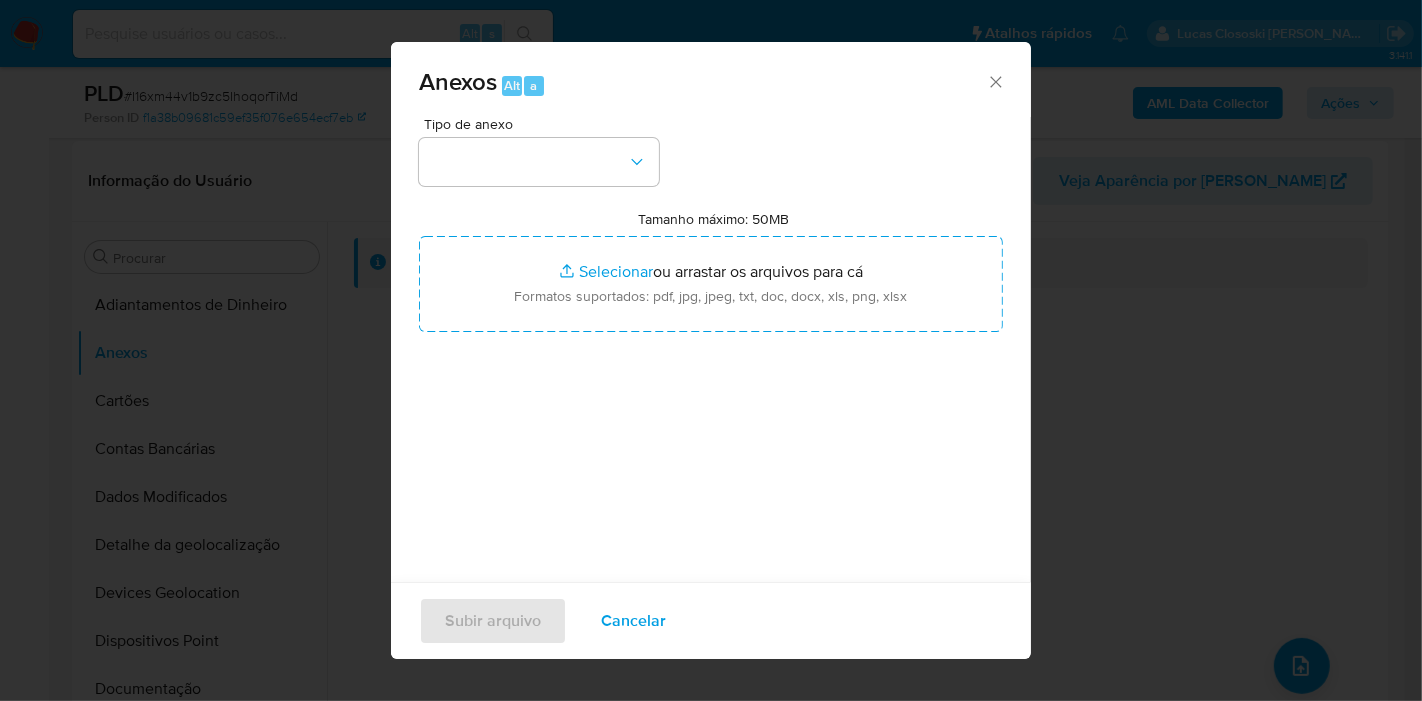 click at bounding box center (539, 162) 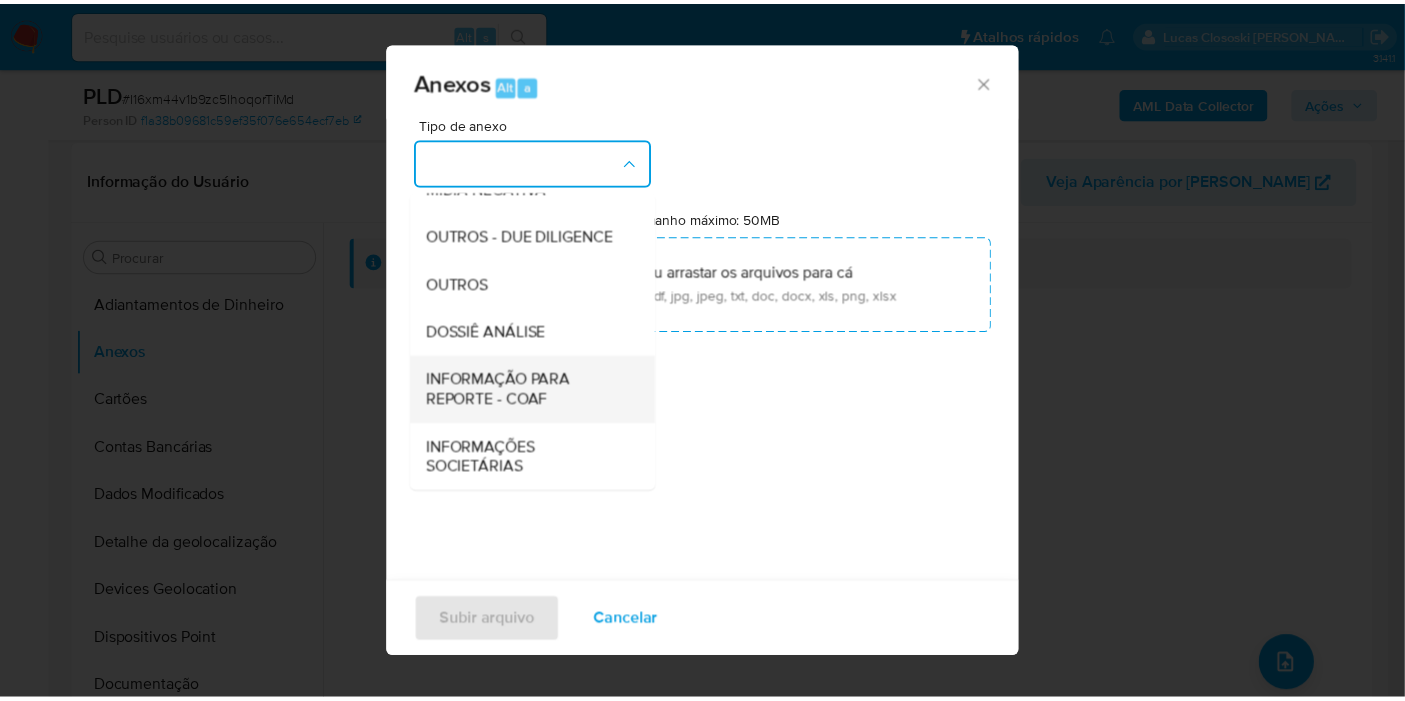 scroll, scrollTop: 307, scrollLeft: 0, axis: vertical 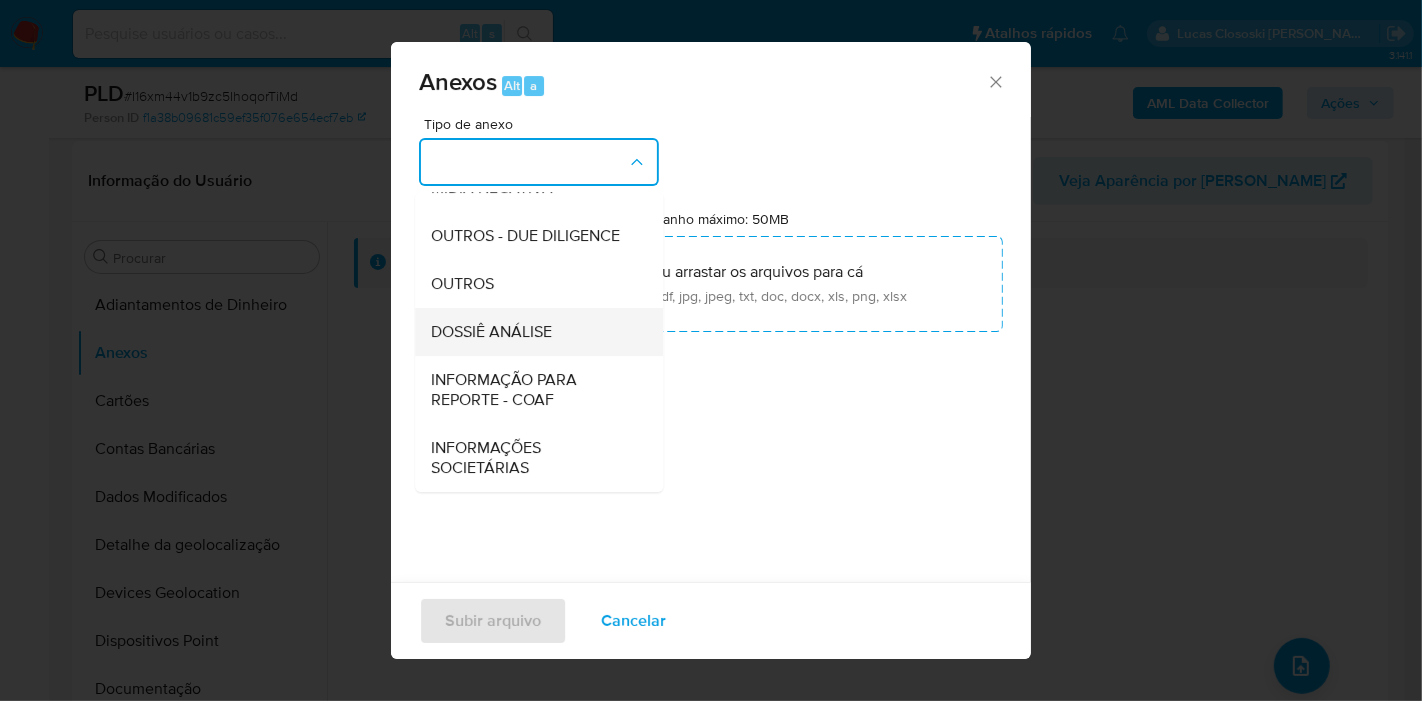 click on "DOSSIÊ ANÁLISE" at bounding box center [491, 332] 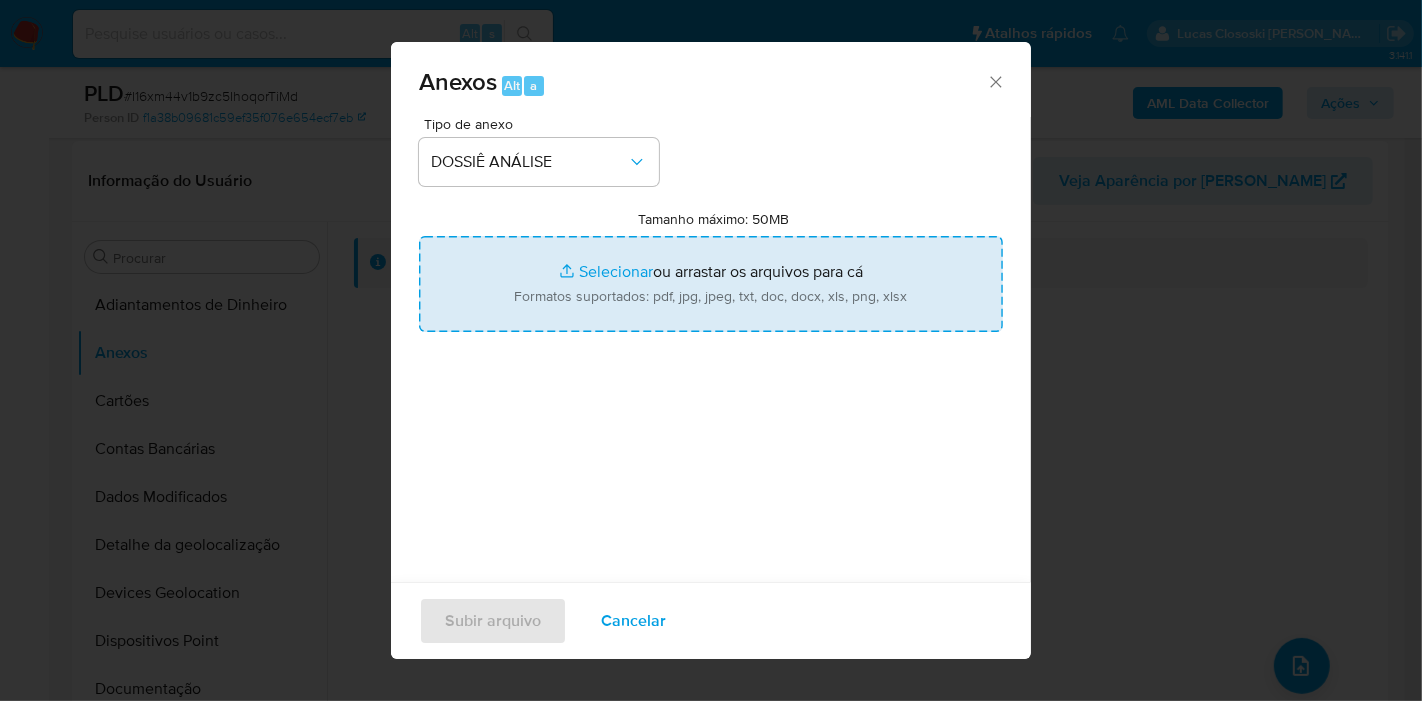 click on "Tamanho máximo: 50MB Selecionar arquivos" at bounding box center (711, 284) 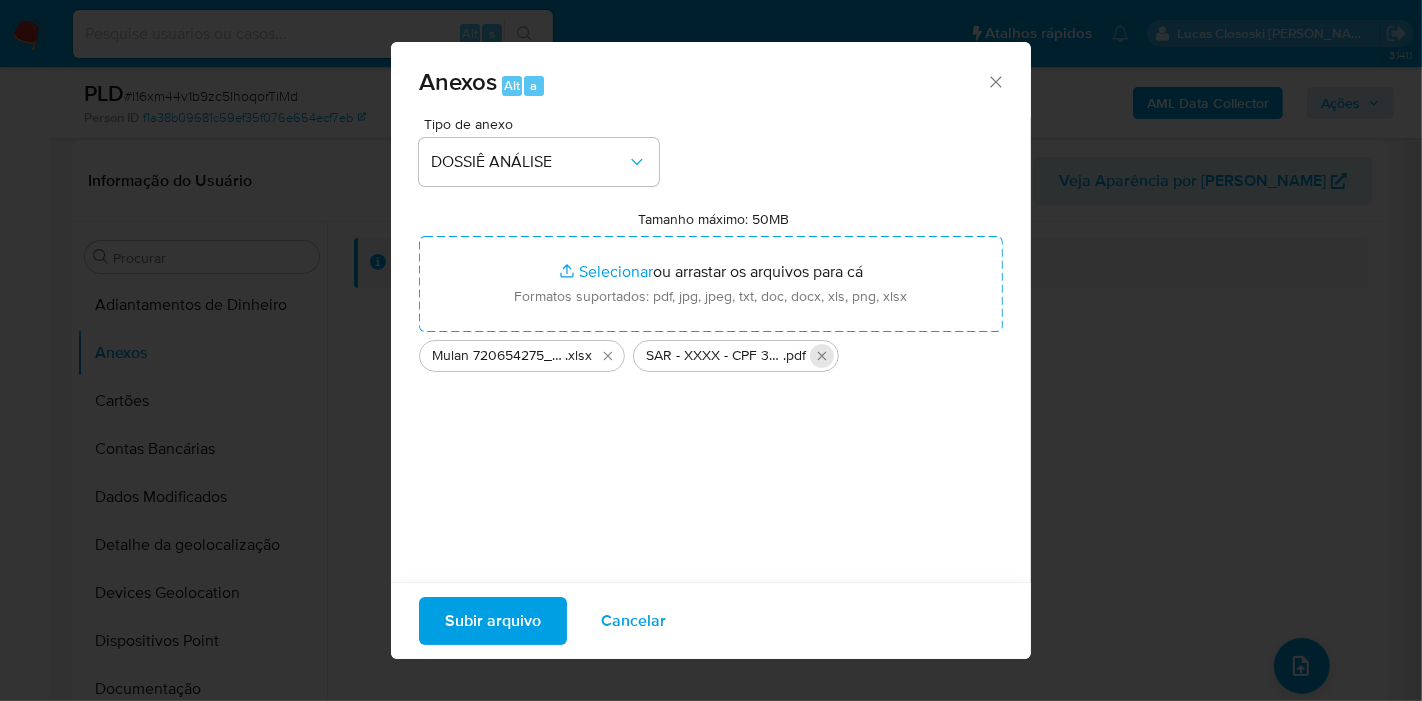 click 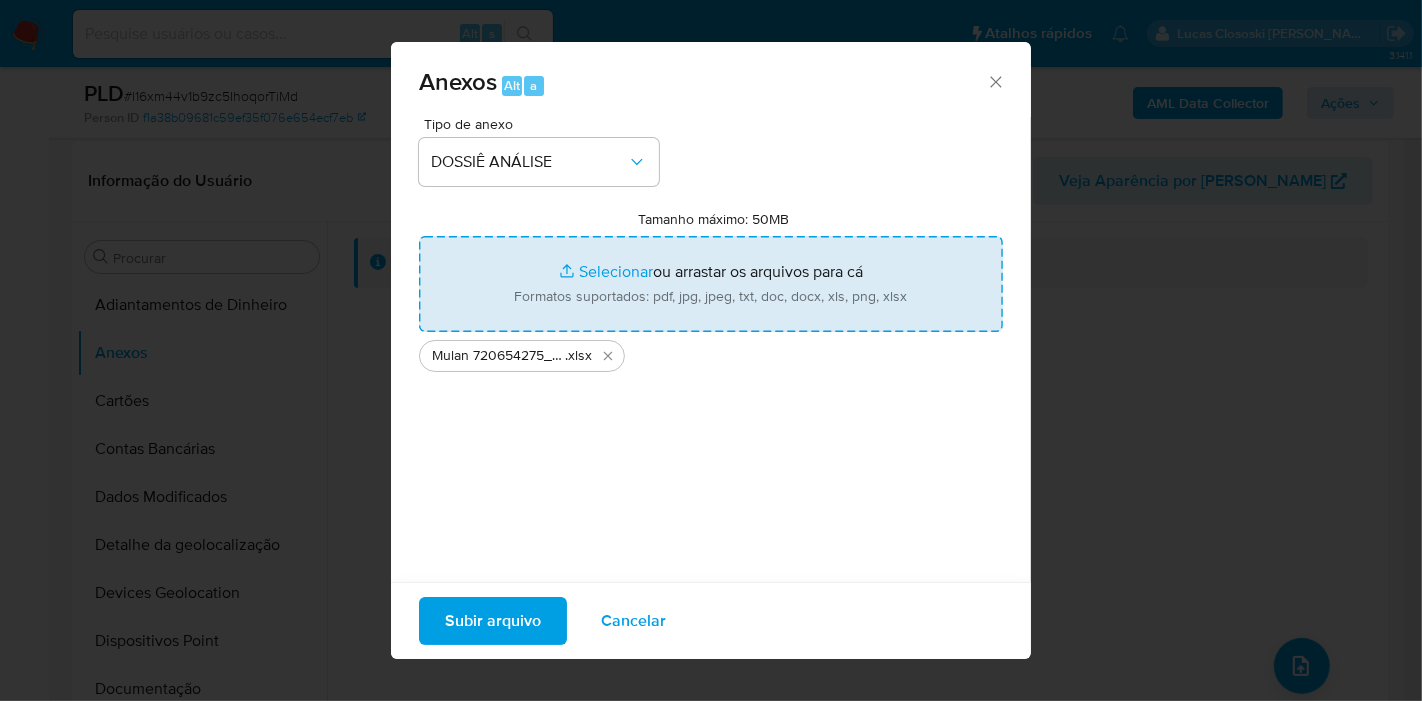 click on "Tamanho máximo: 50MB Selecionar arquivos" at bounding box center (711, 284) 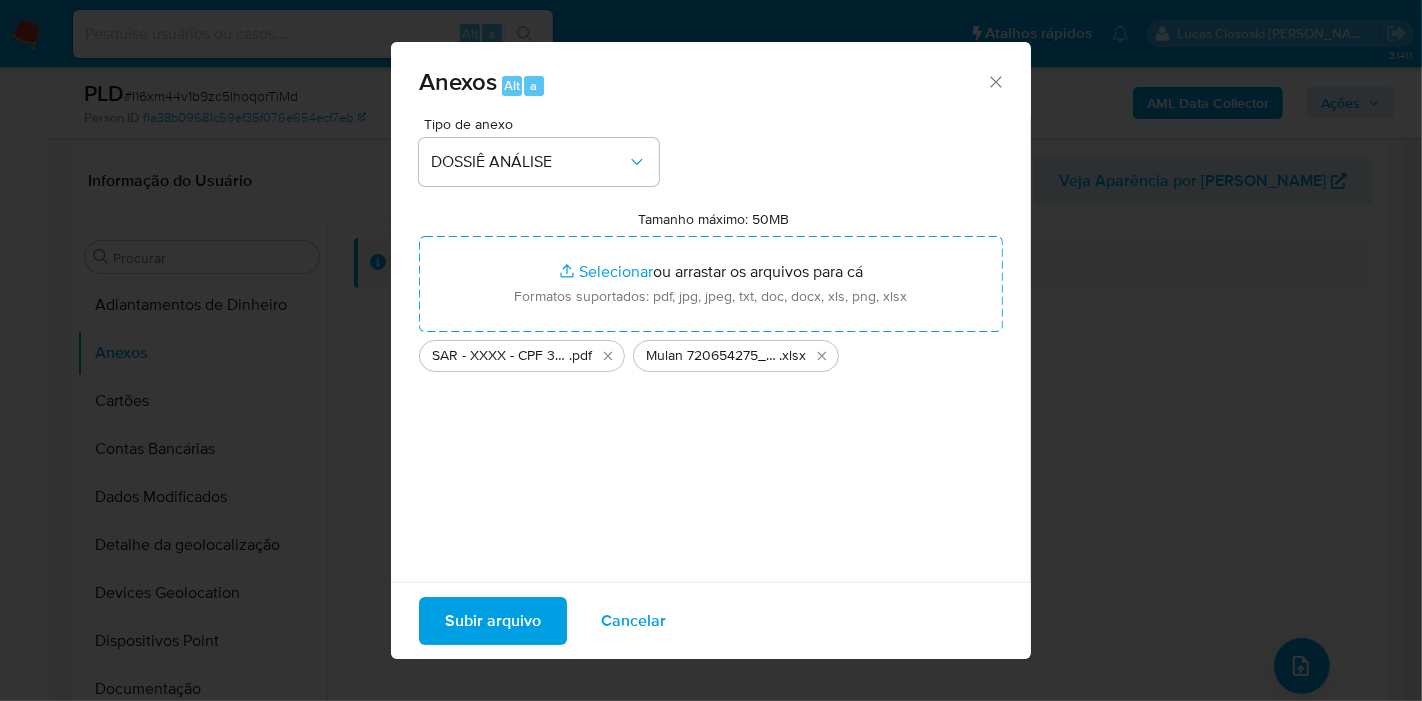 click on "Subir arquivo" at bounding box center [493, 621] 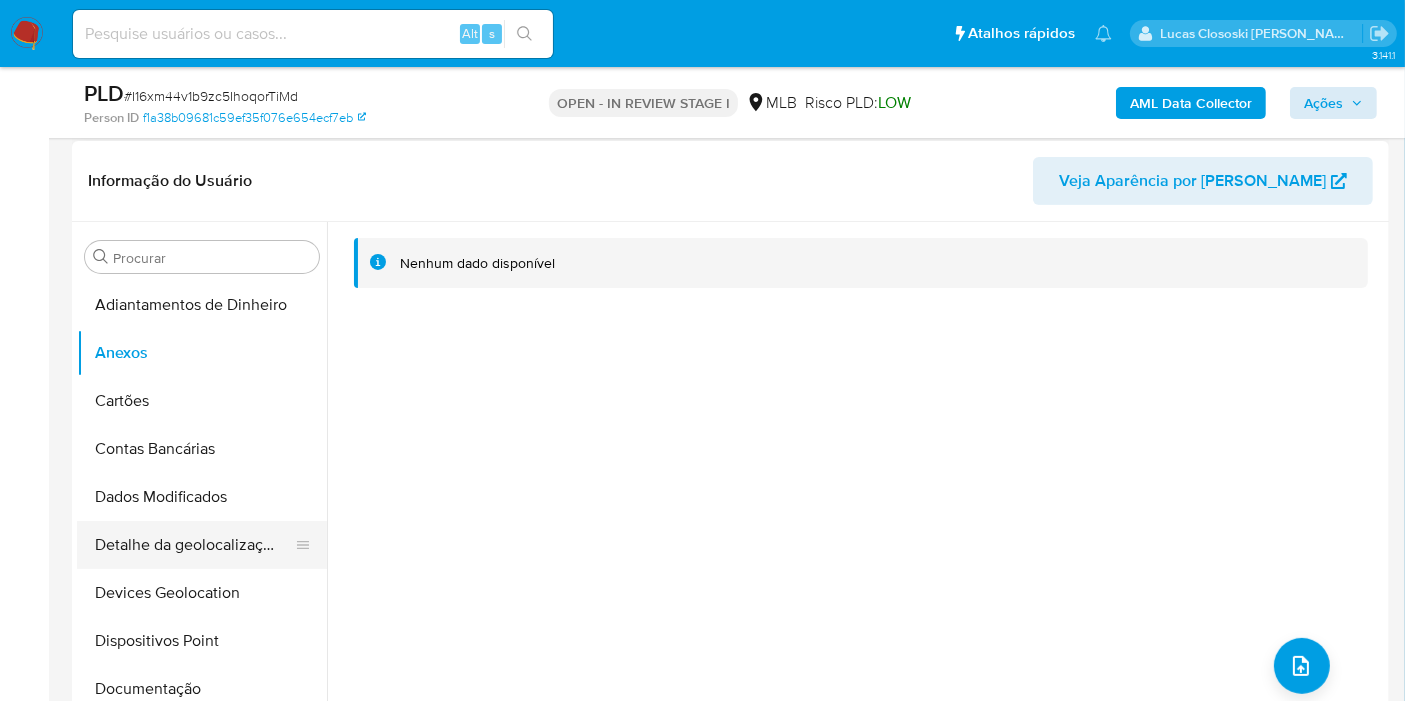 click on "Detalhe da geolocalização" at bounding box center (194, 545) 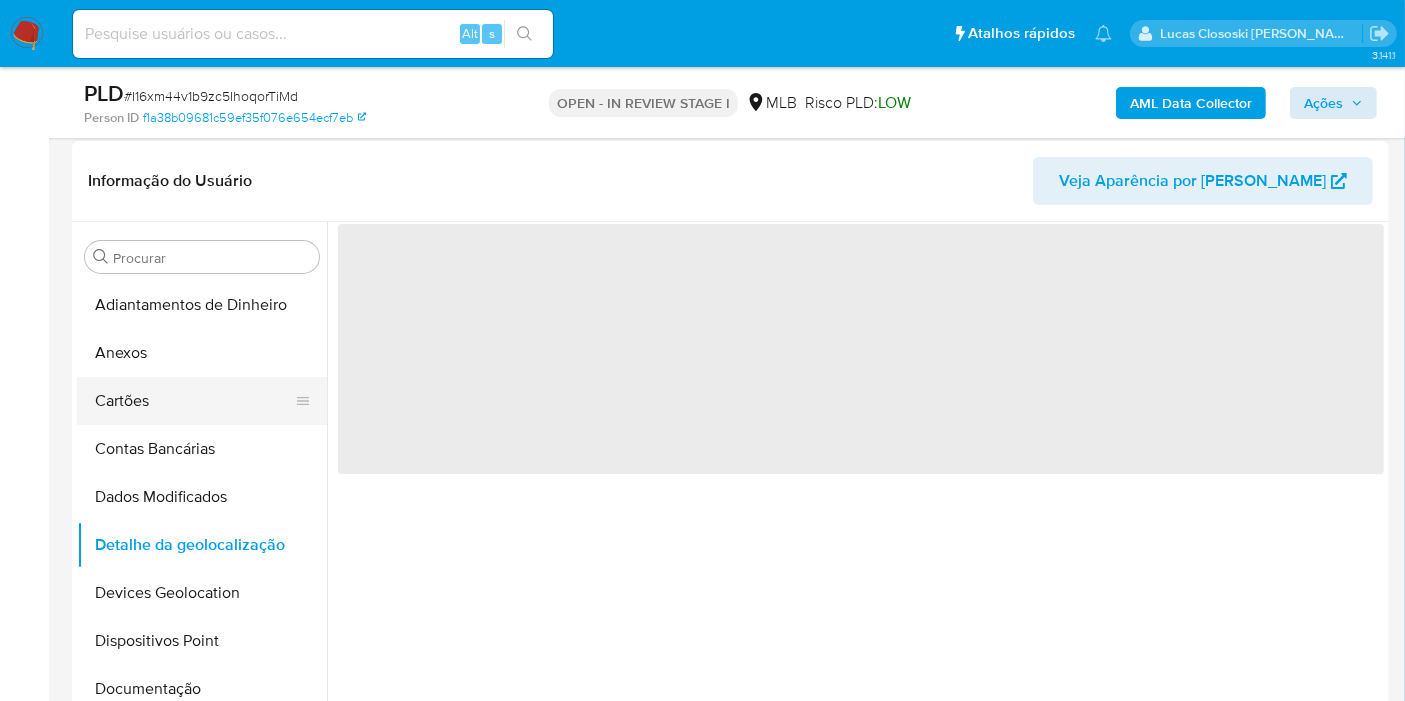 click on "Cartões" at bounding box center [194, 401] 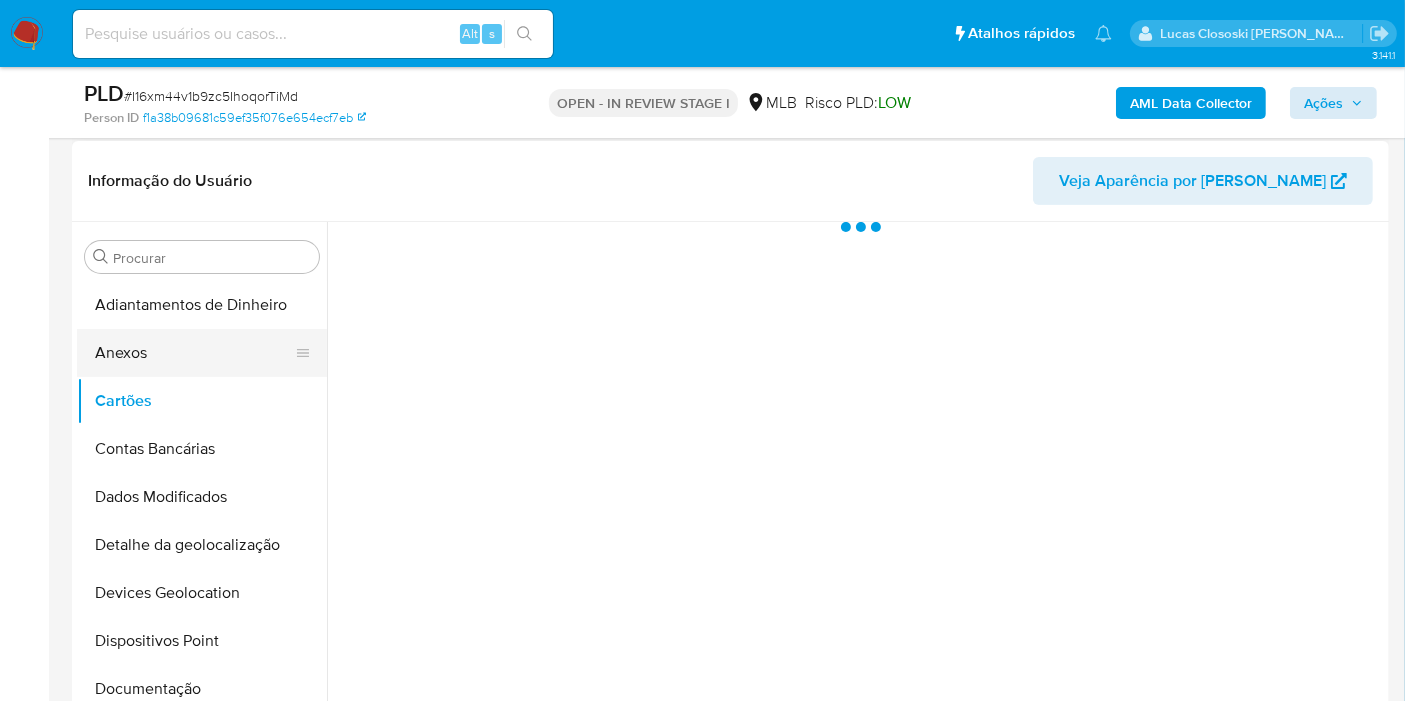 click on "Anexos" at bounding box center (194, 353) 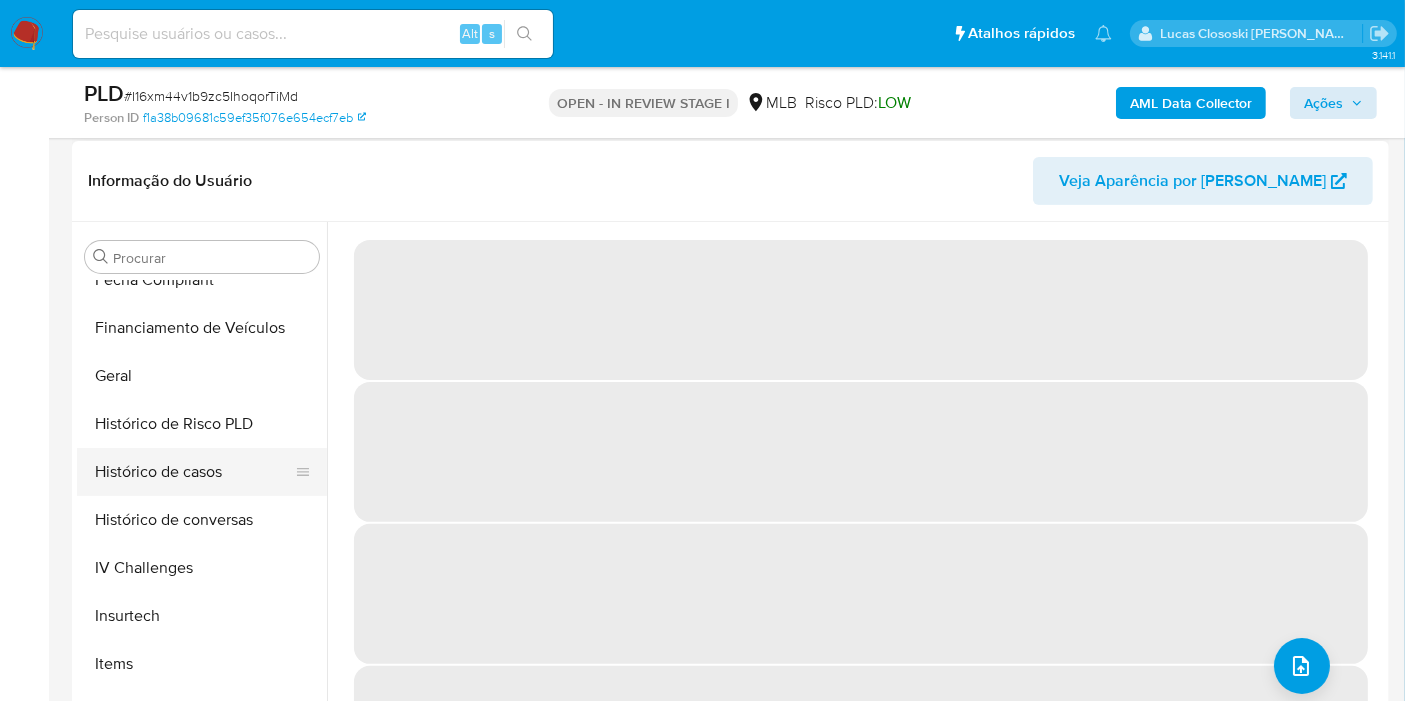 scroll, scrollTop: 555, scrollLeft: 0, axis: vertical 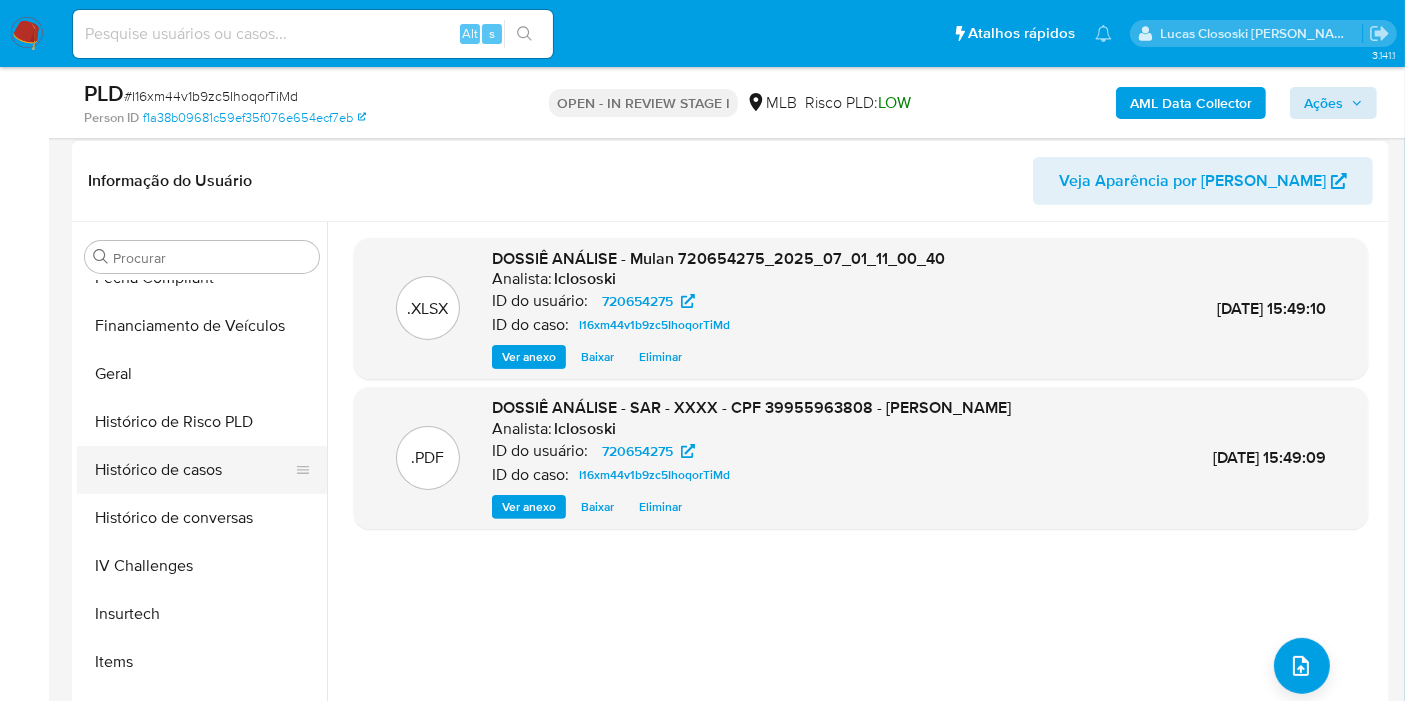 click on "Histórico de casos" at bounding box center (194, 470) 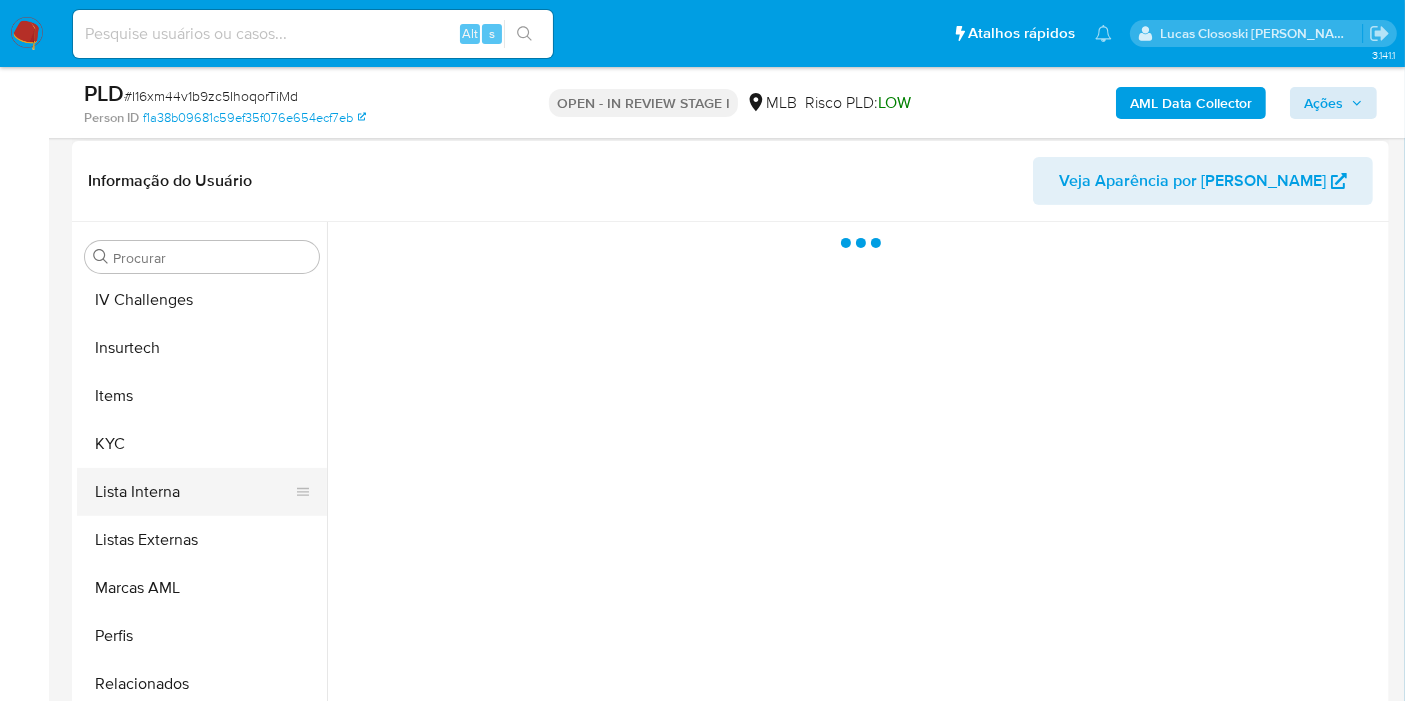 scroll, scrollTop: 844, scrollLeft: 0, axis: vertical 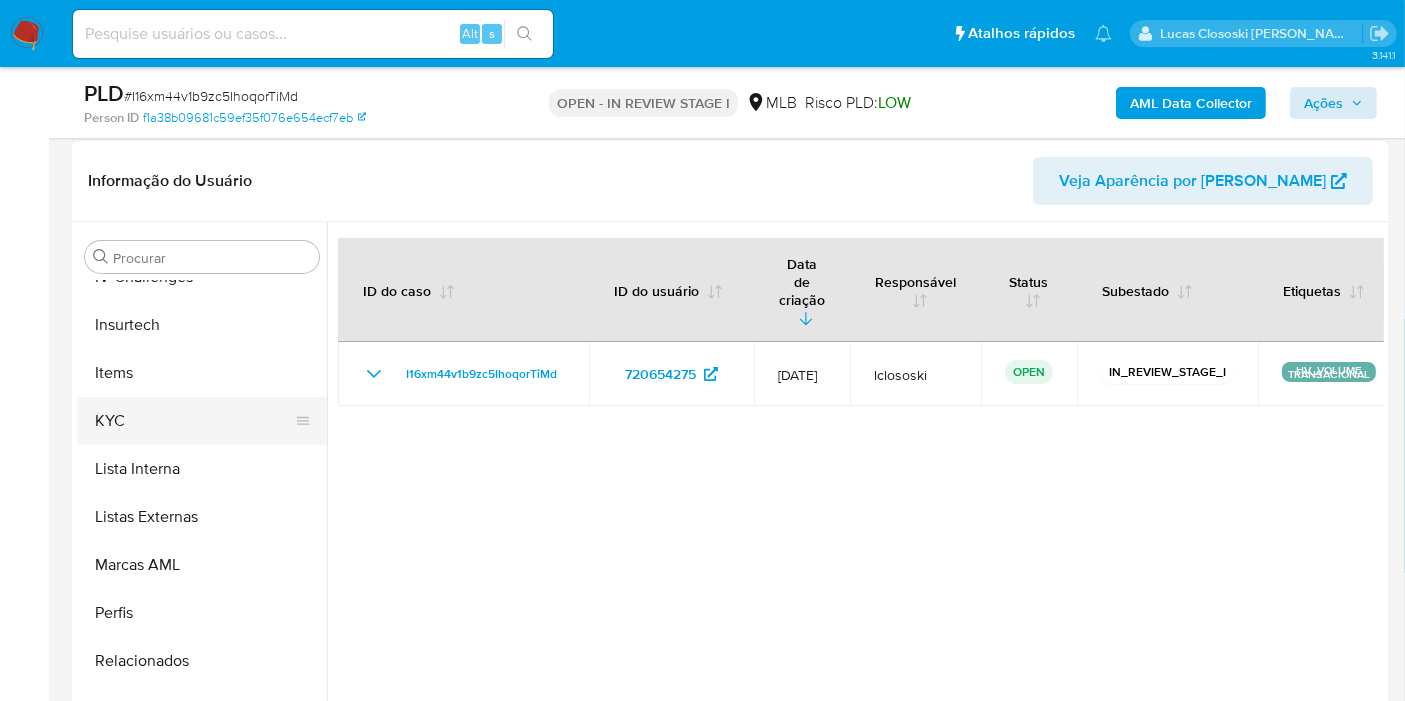 click on "KYC" at bounding box center (194, 421) 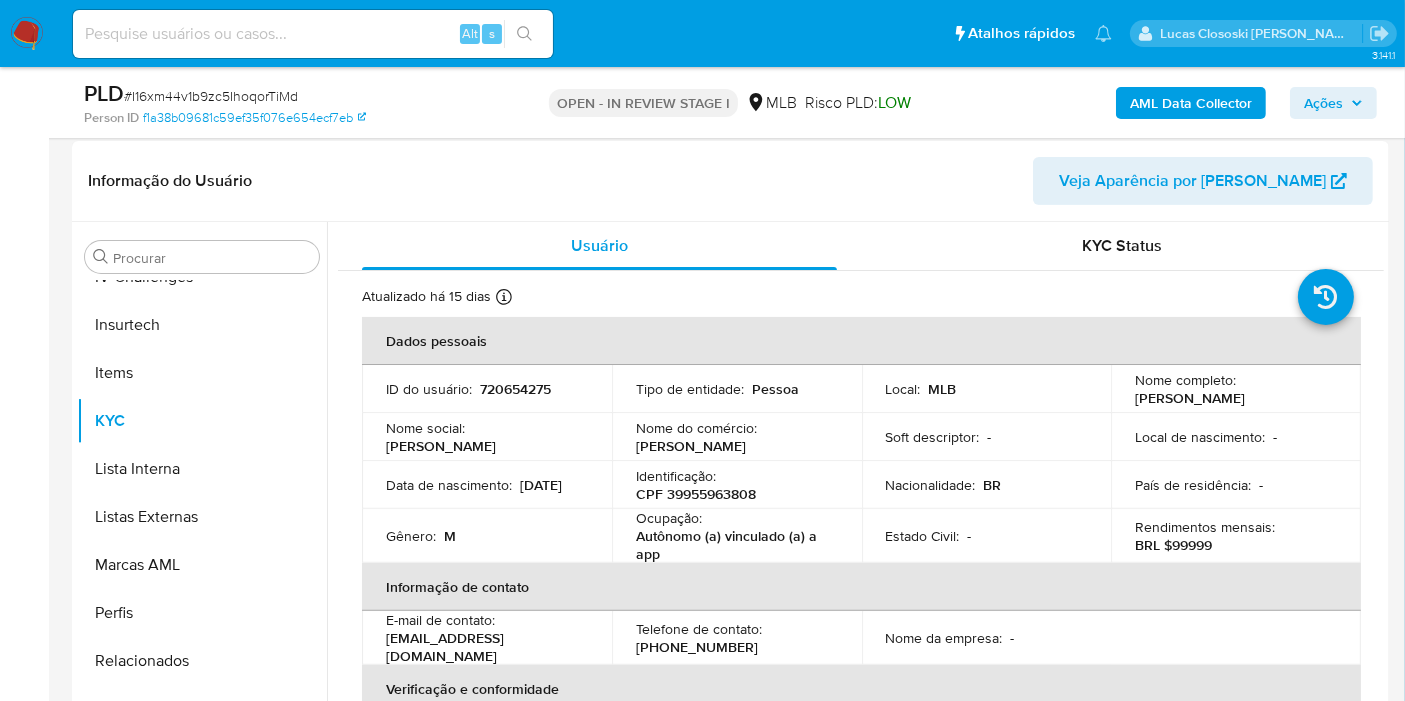 click on "Ações" at bounding box center [1333, 103] 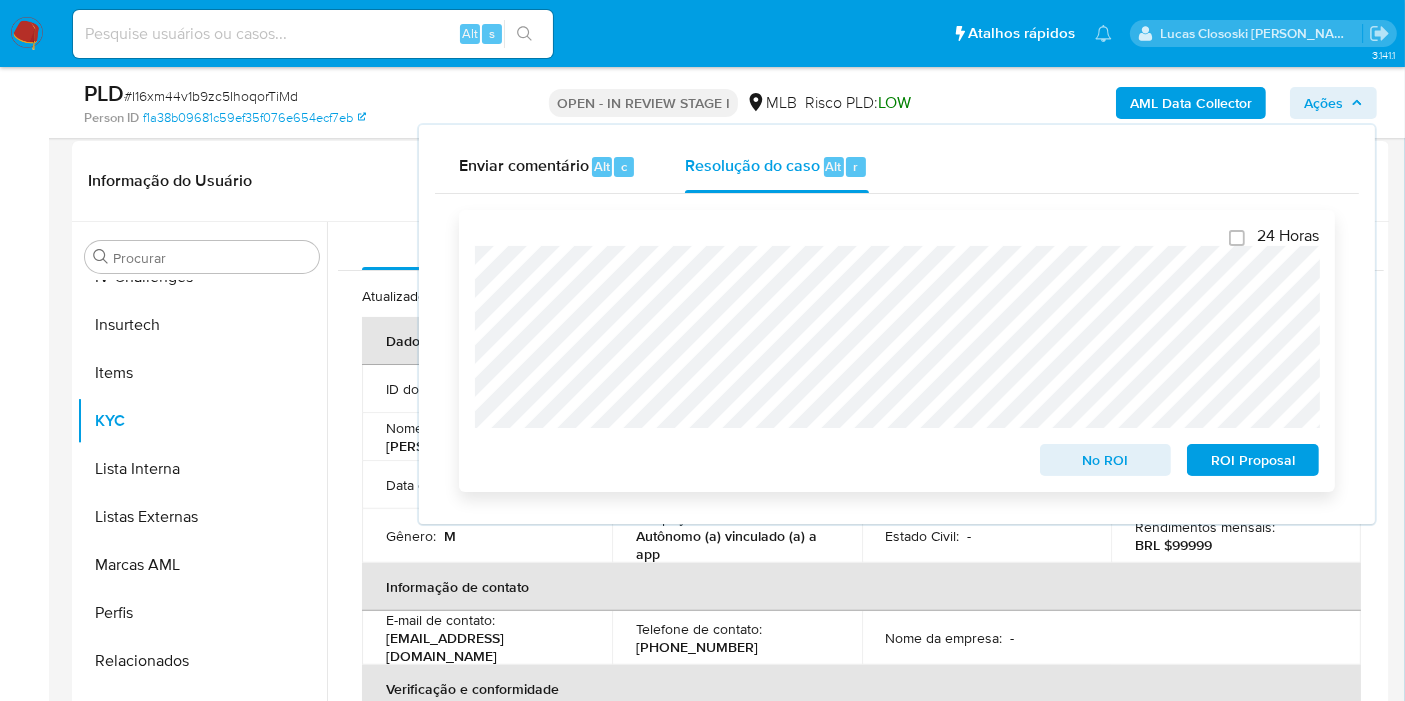 click on "ROI Proposal" at bounding box center [1253, 460] 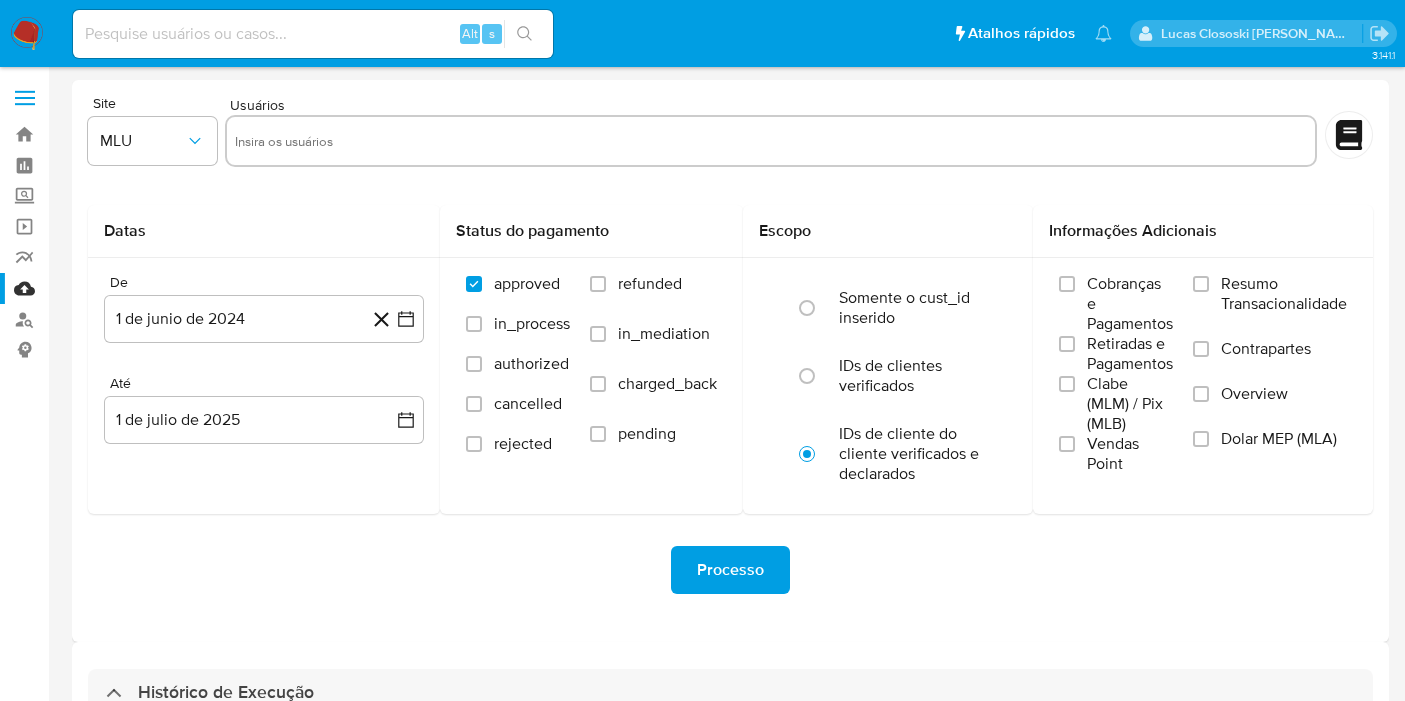 select on "10" 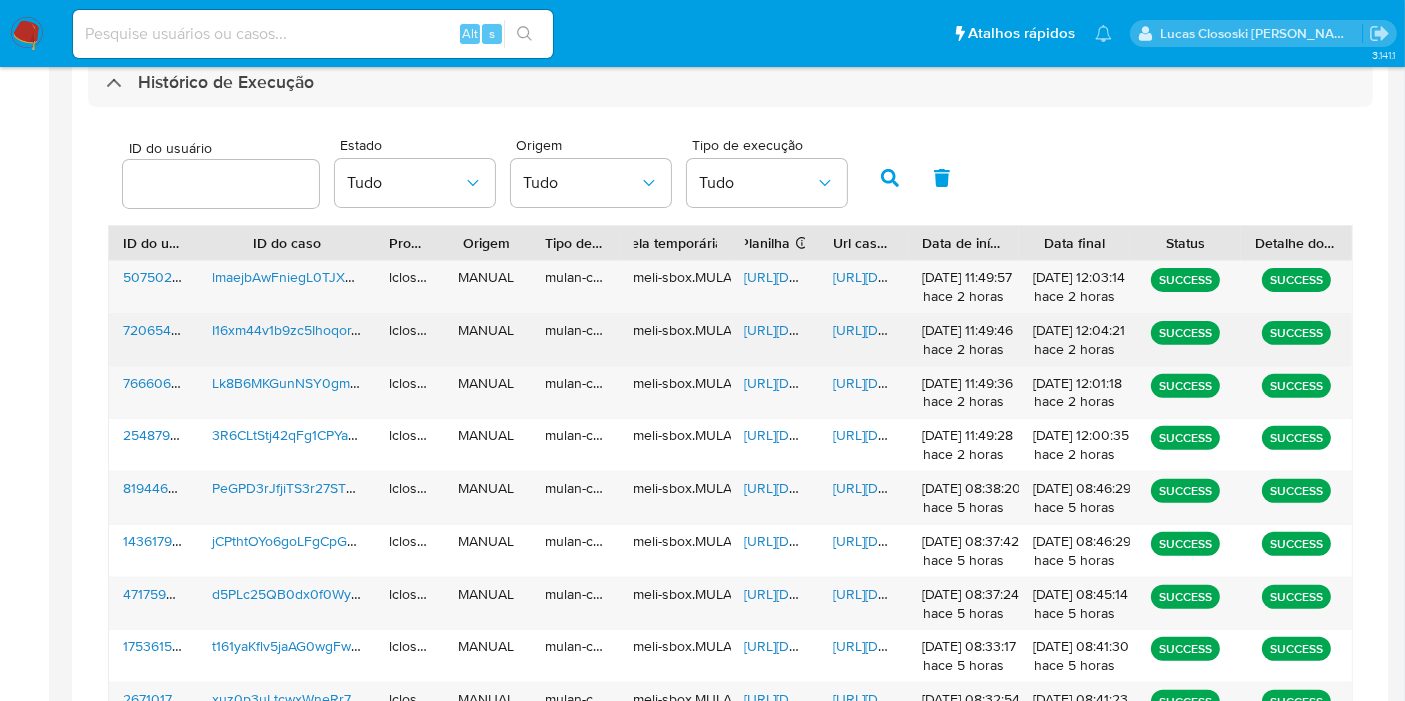 click on "[URL][DOMAIN_NAME]" at bounding box center (814, 330) 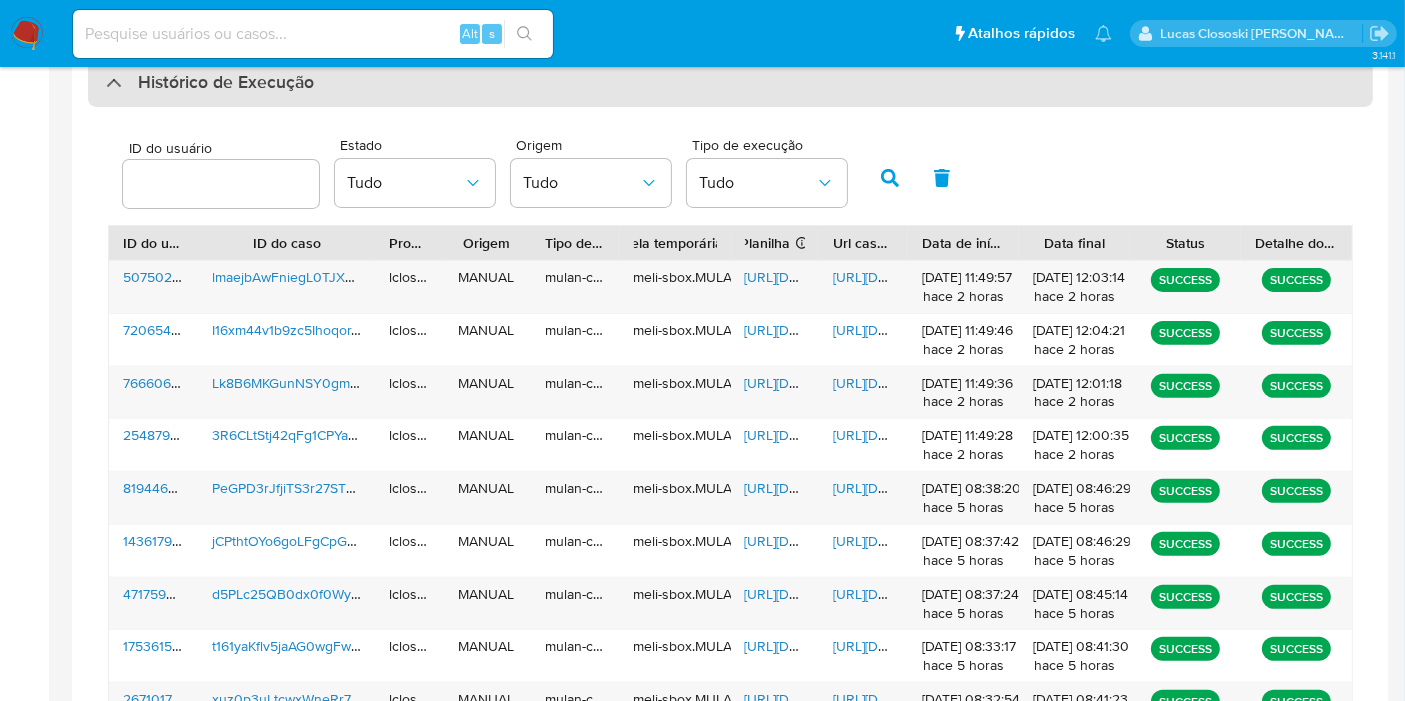 click on "Histórico de Execução" at bounding box center [730, 83] 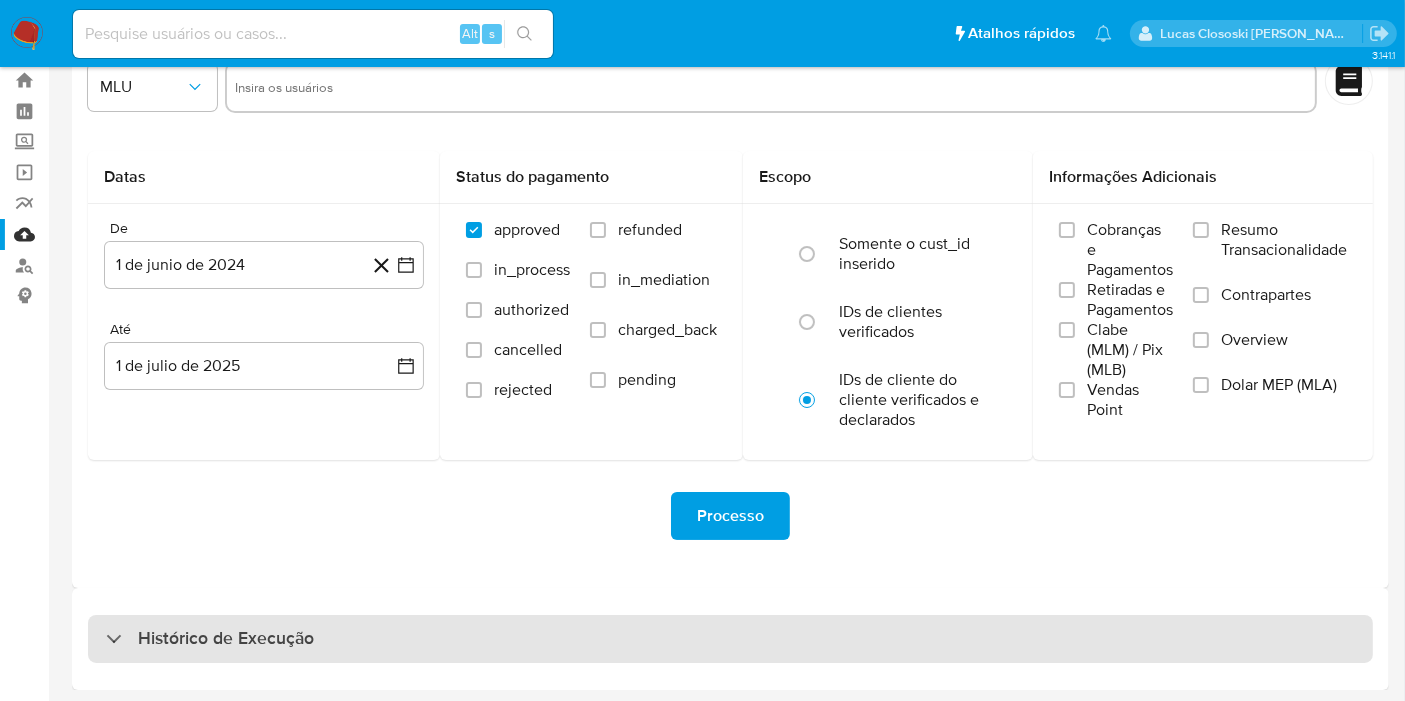 click on "Histórico de Execução" at bounding box center (730, 639) 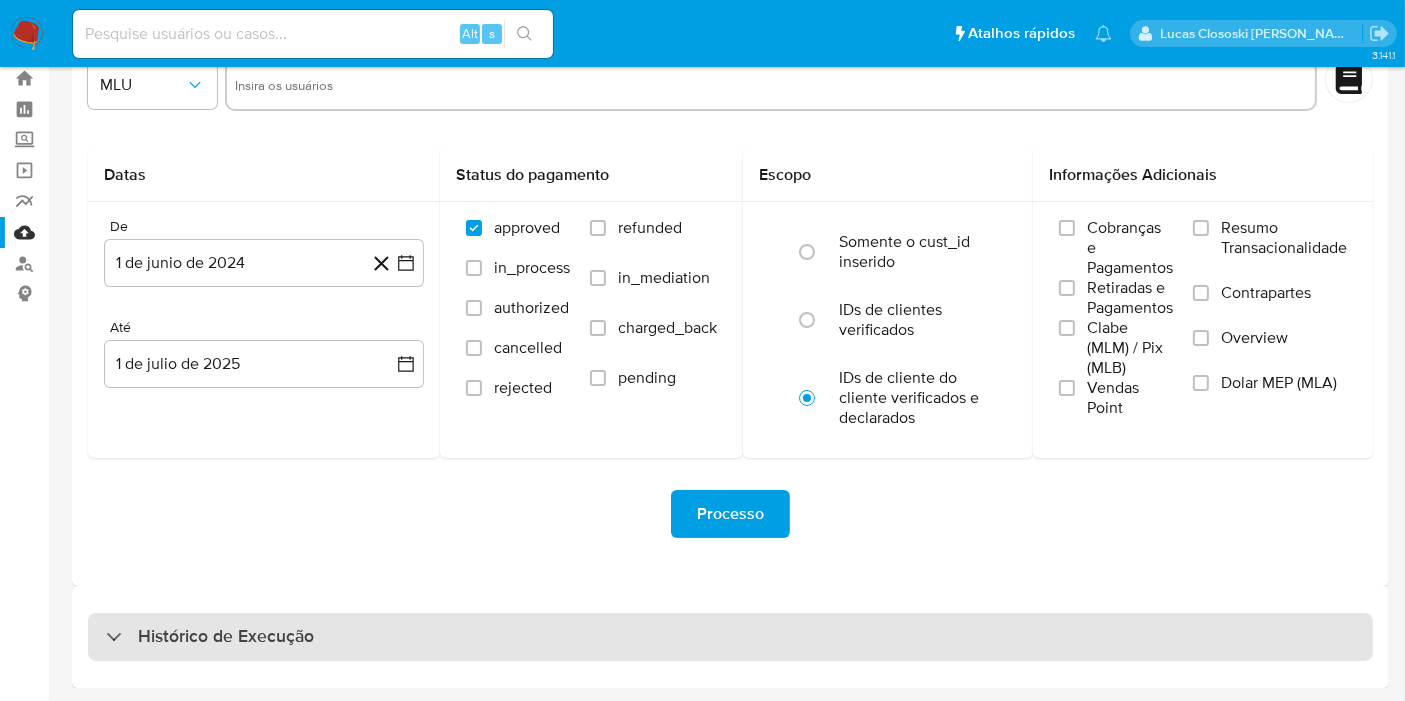 select on "10" 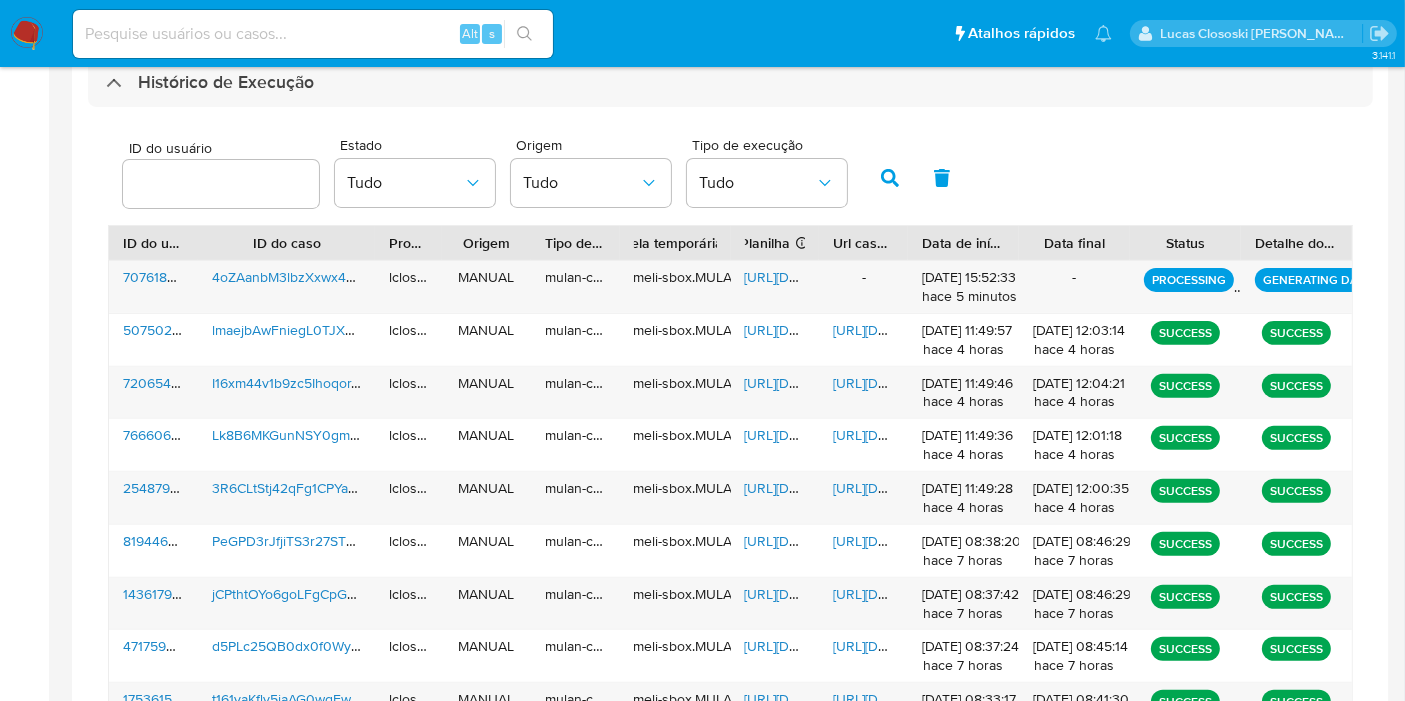 click on "Histórico de Execução" at bounding box center [226, 83] 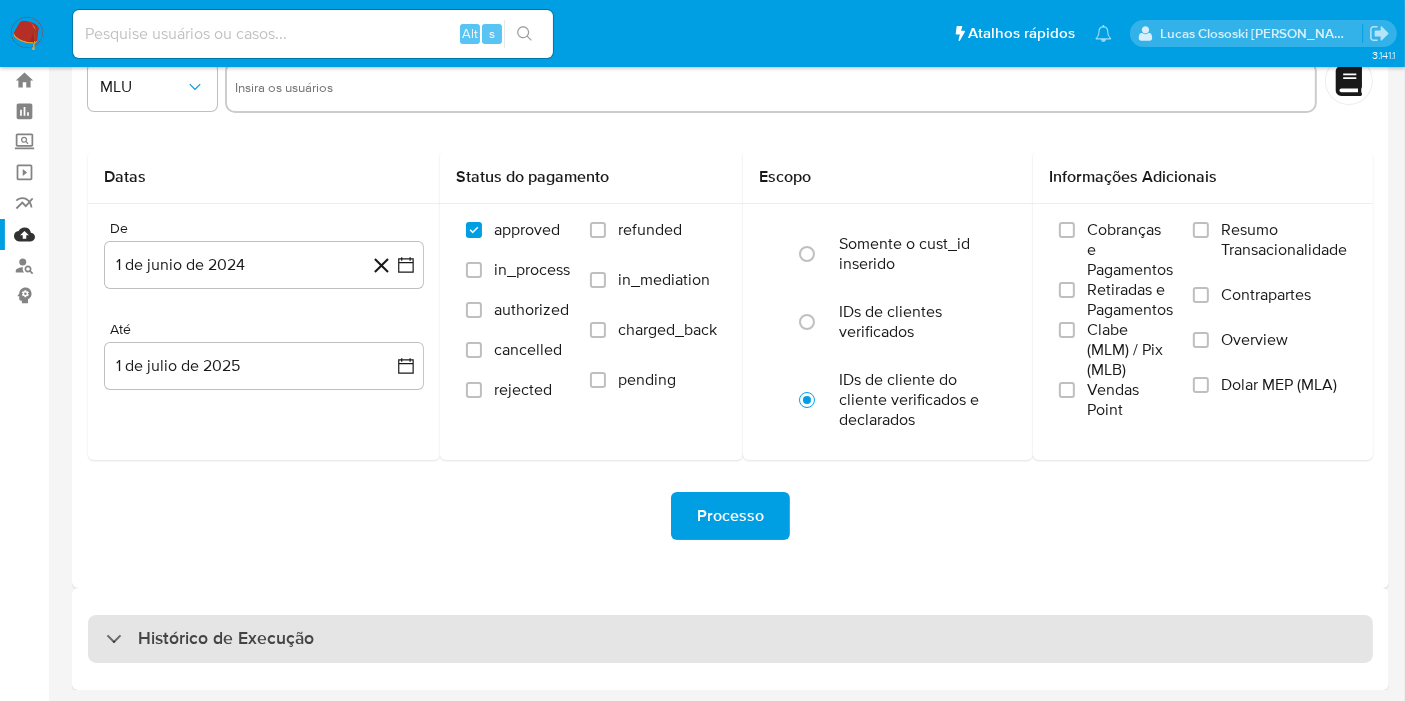 click on "Histórico de Execução" at bounding box center [730, 639] 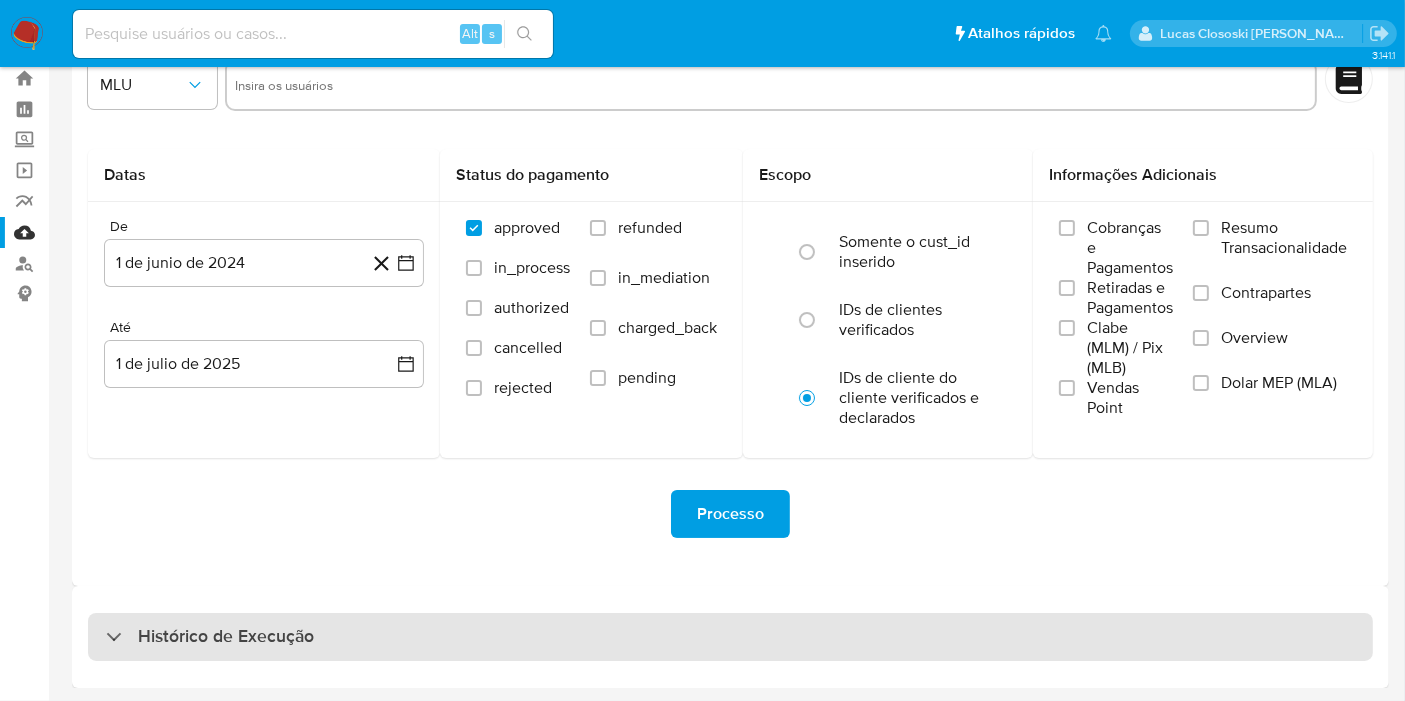 select on "10" 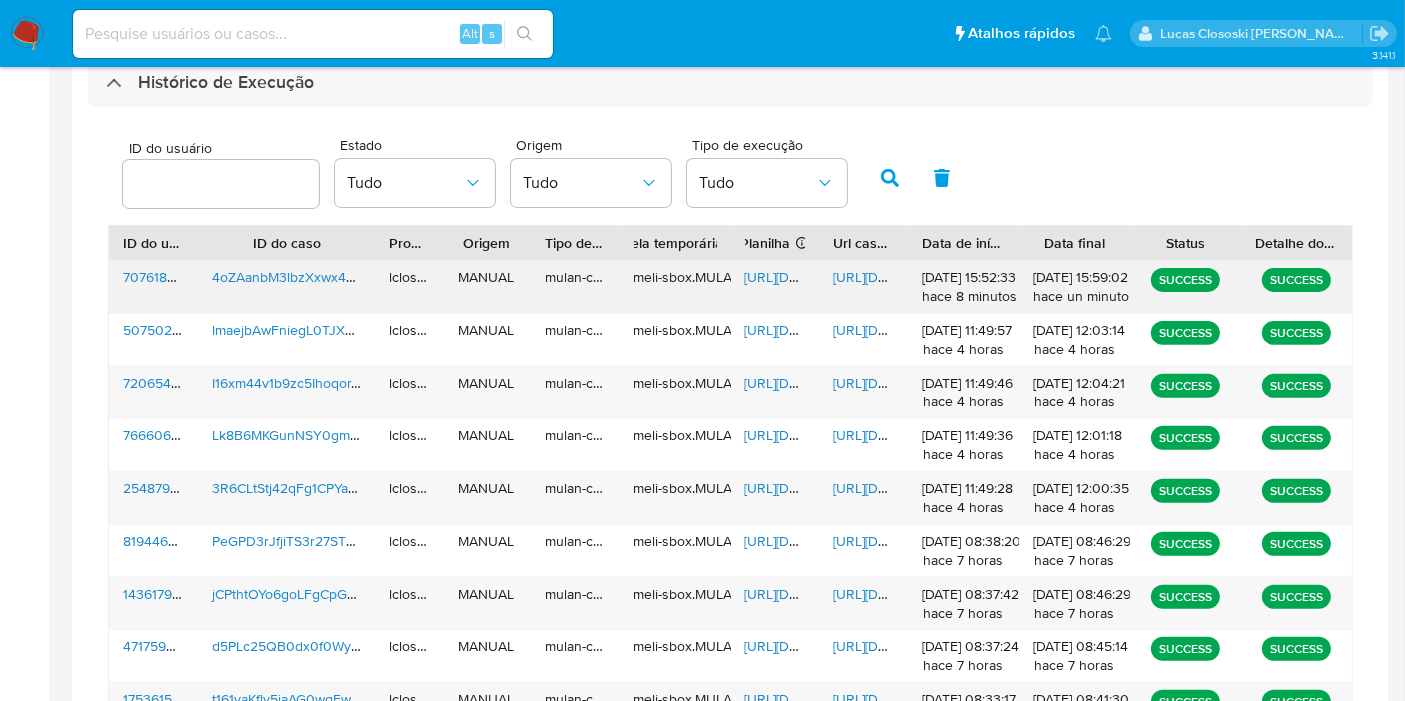 click on "https://docs.google.com/spreadsheets/d/1Fegd6dnDG_KEiMRTgCYzC1tDbgphEIZGNO82sKUQufI/edit" at bounding box center [814, 277] 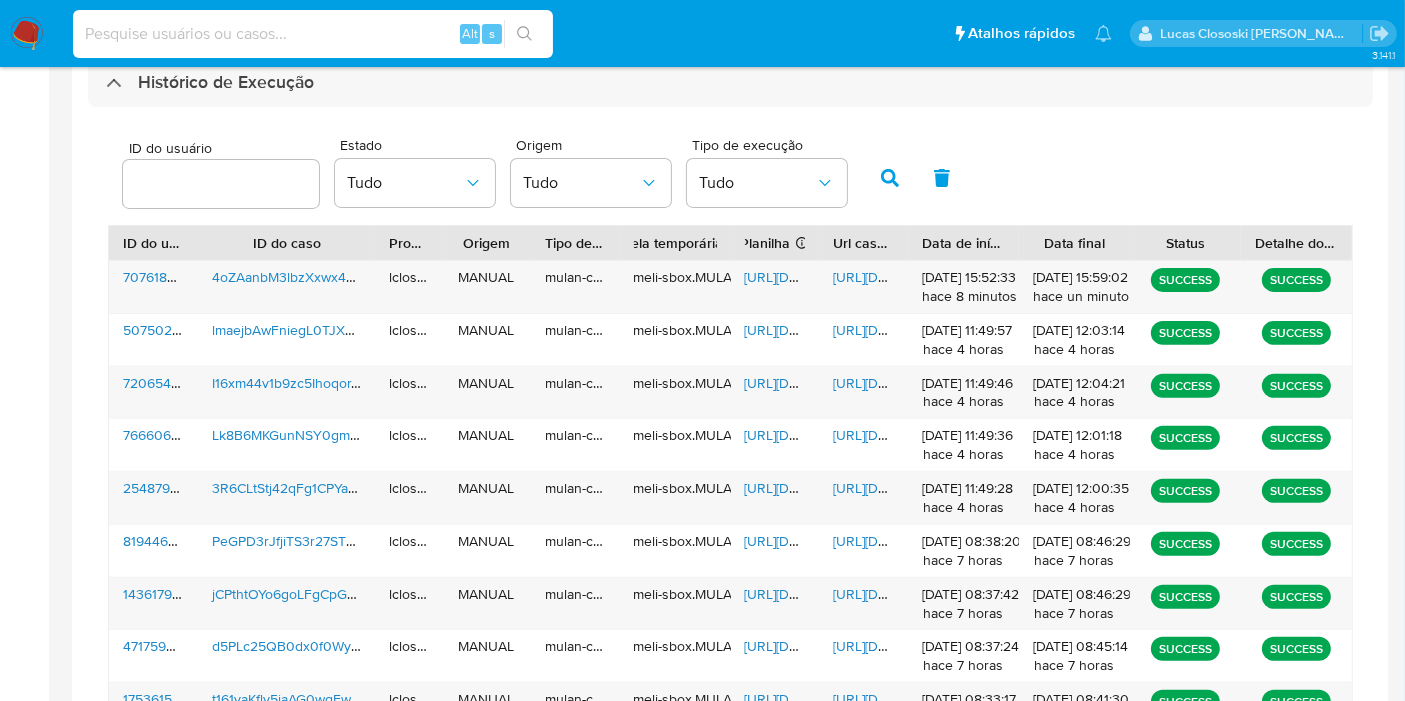 click at bounding box center (313, 34) 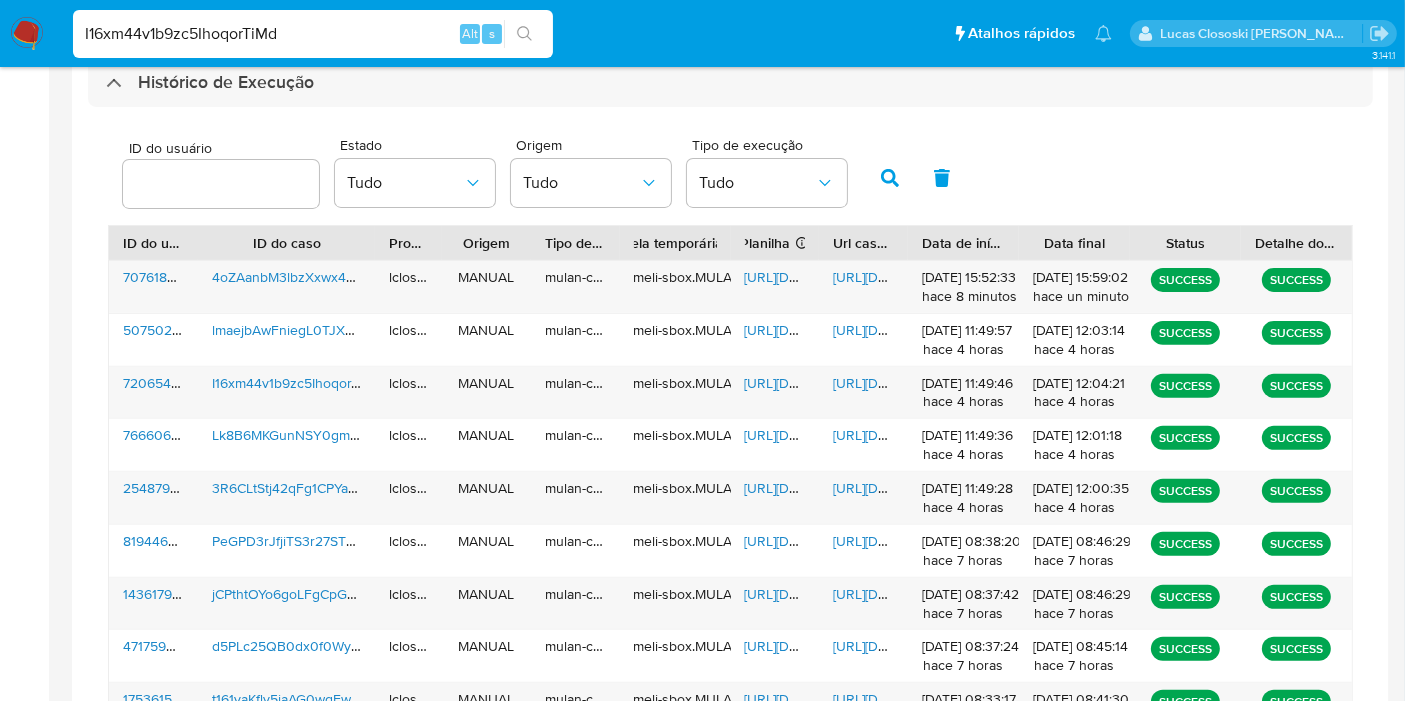 type on "I16xm44v1b9zc5IhoqorTiMd" 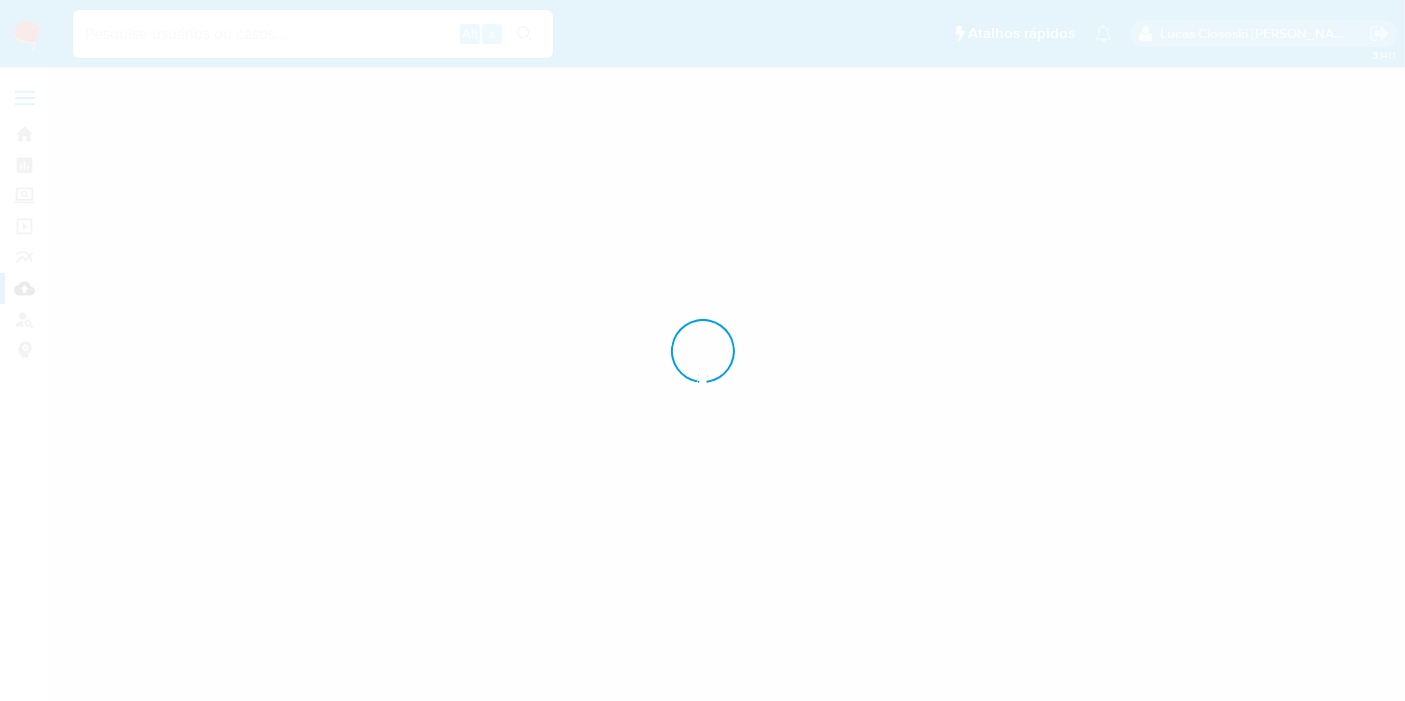 scroll, scrollTop: 0, scrollLeft: 0, axis: both 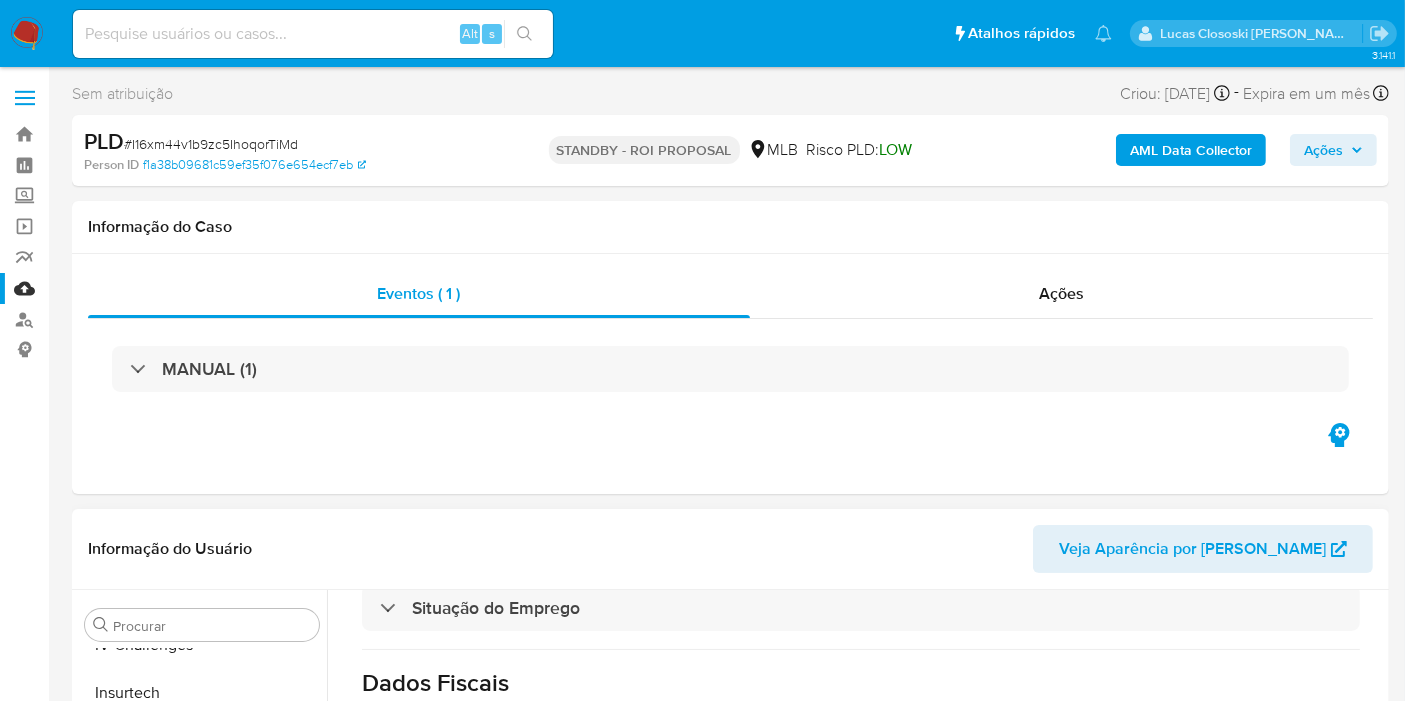 select on "10" 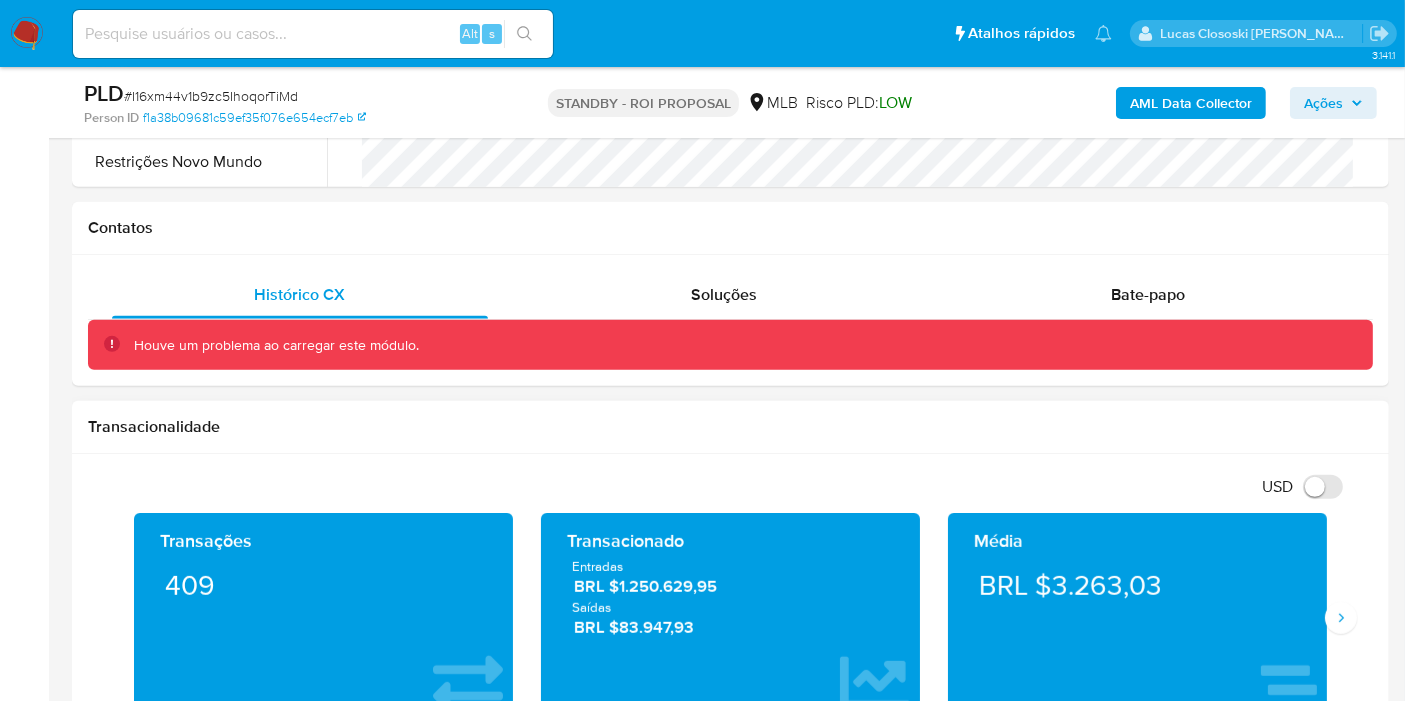 scroll, scrollTop: 777, scrollLeft: 0, axis: vertical 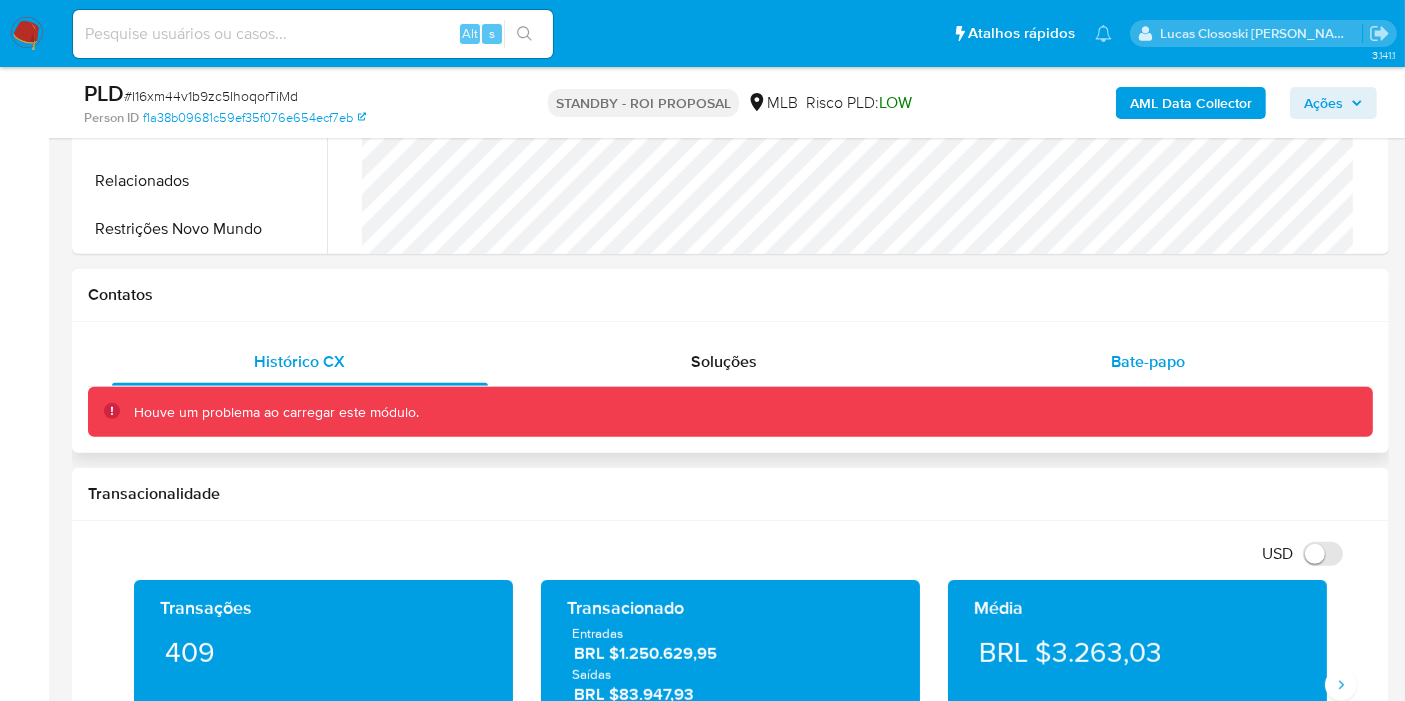 click on "Bate-papo" at bounding box center (1148, 362) 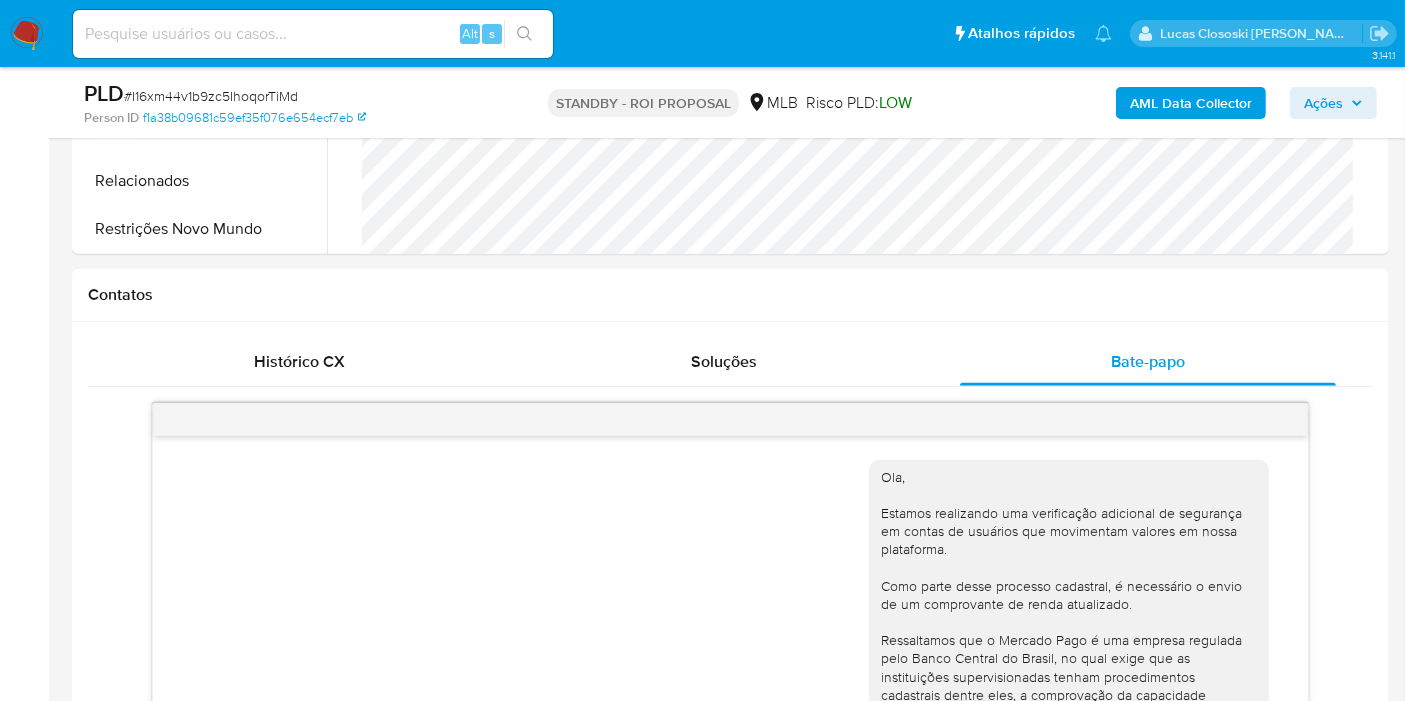 scroll, scrollTop: 888, scrollLeft: 0, axis: vertical 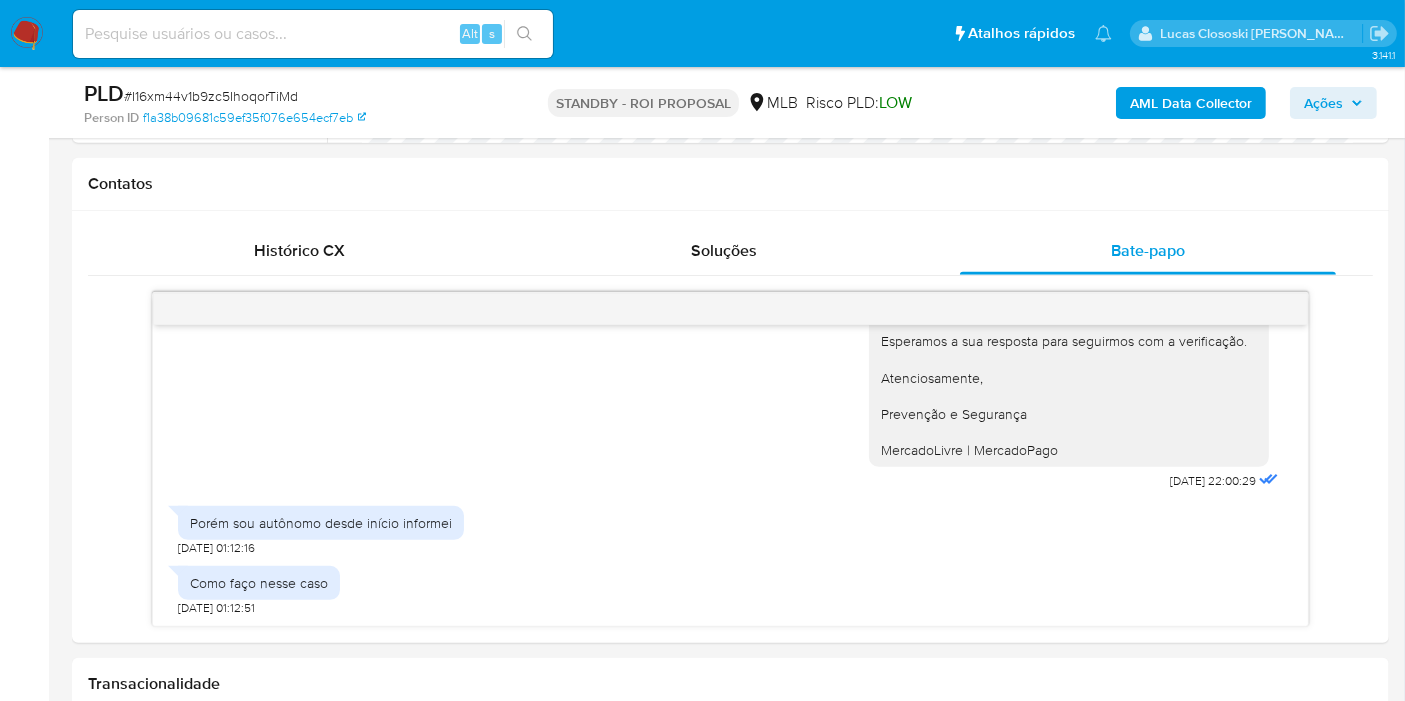 click on "# I16xm44v1b9zc5IhoqorTiMd" 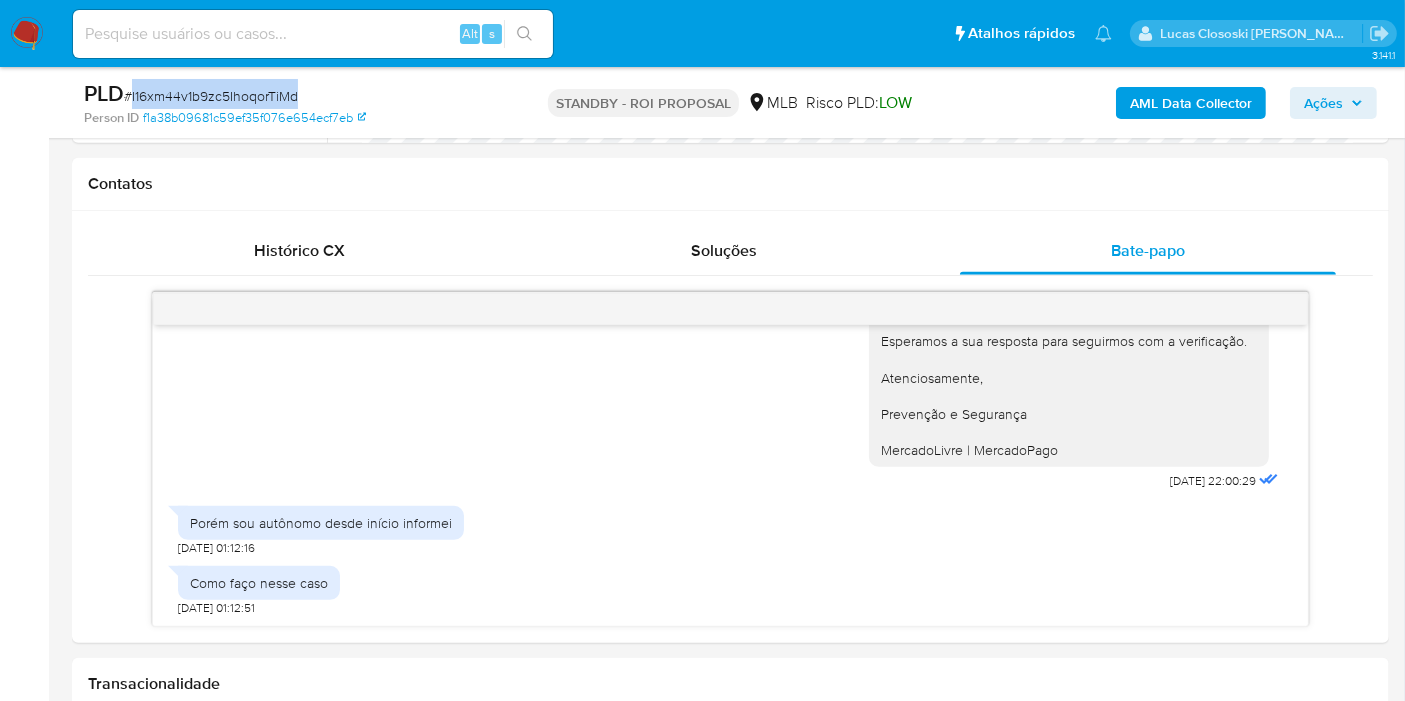 click on "# I16xm44v1b9zc5IhoqorTiMd" 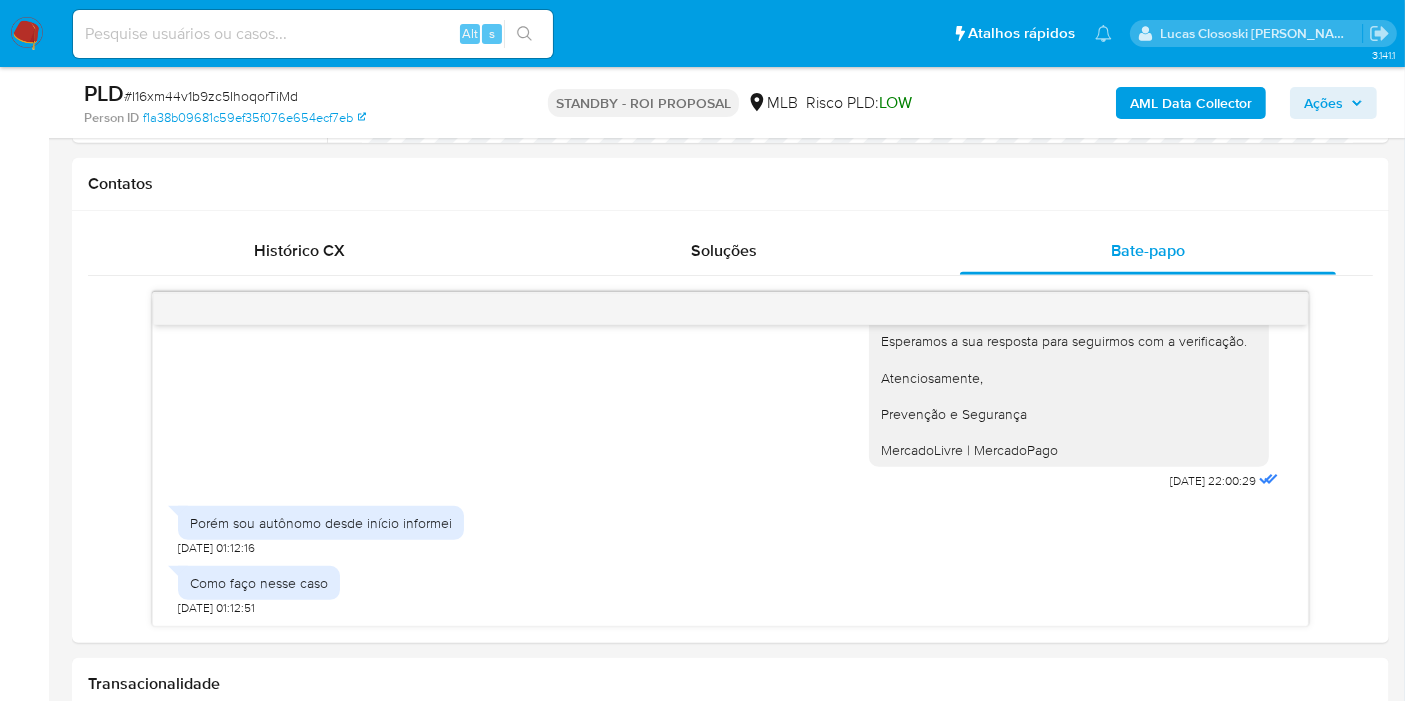 click 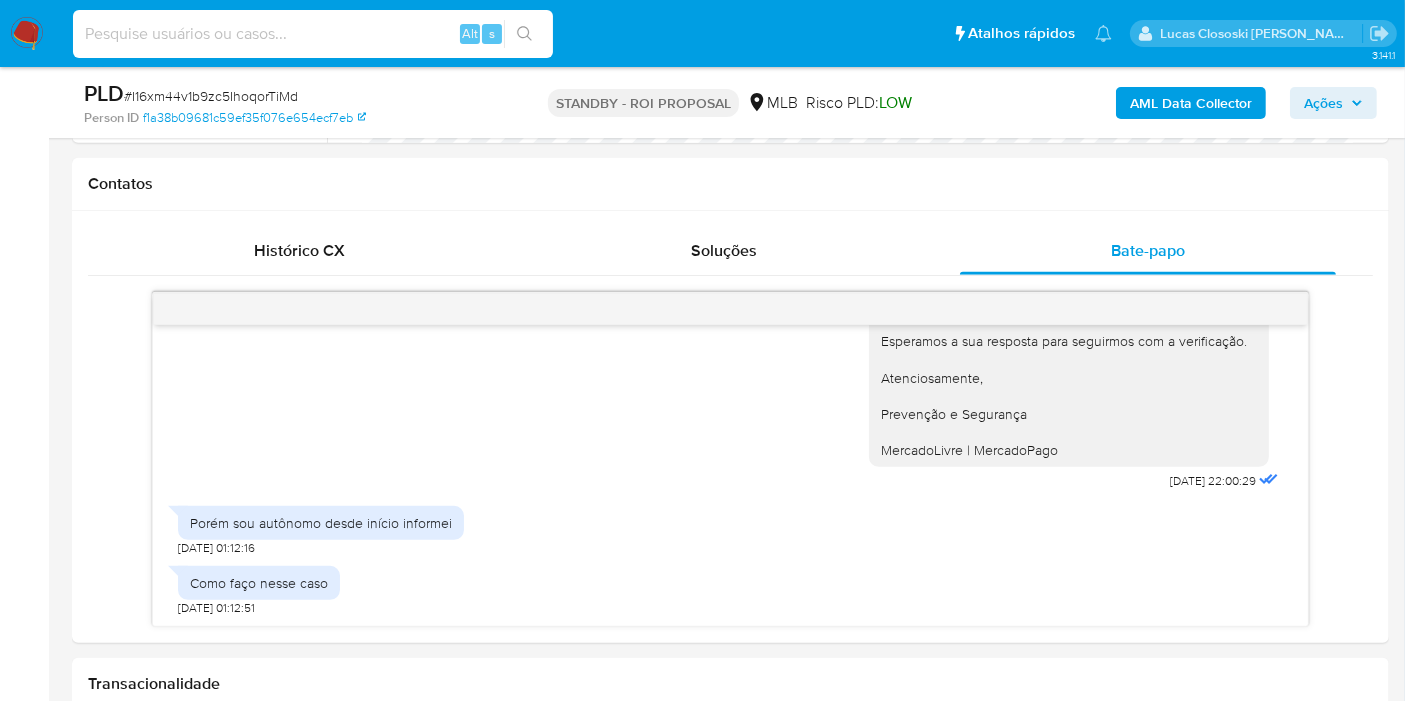 click 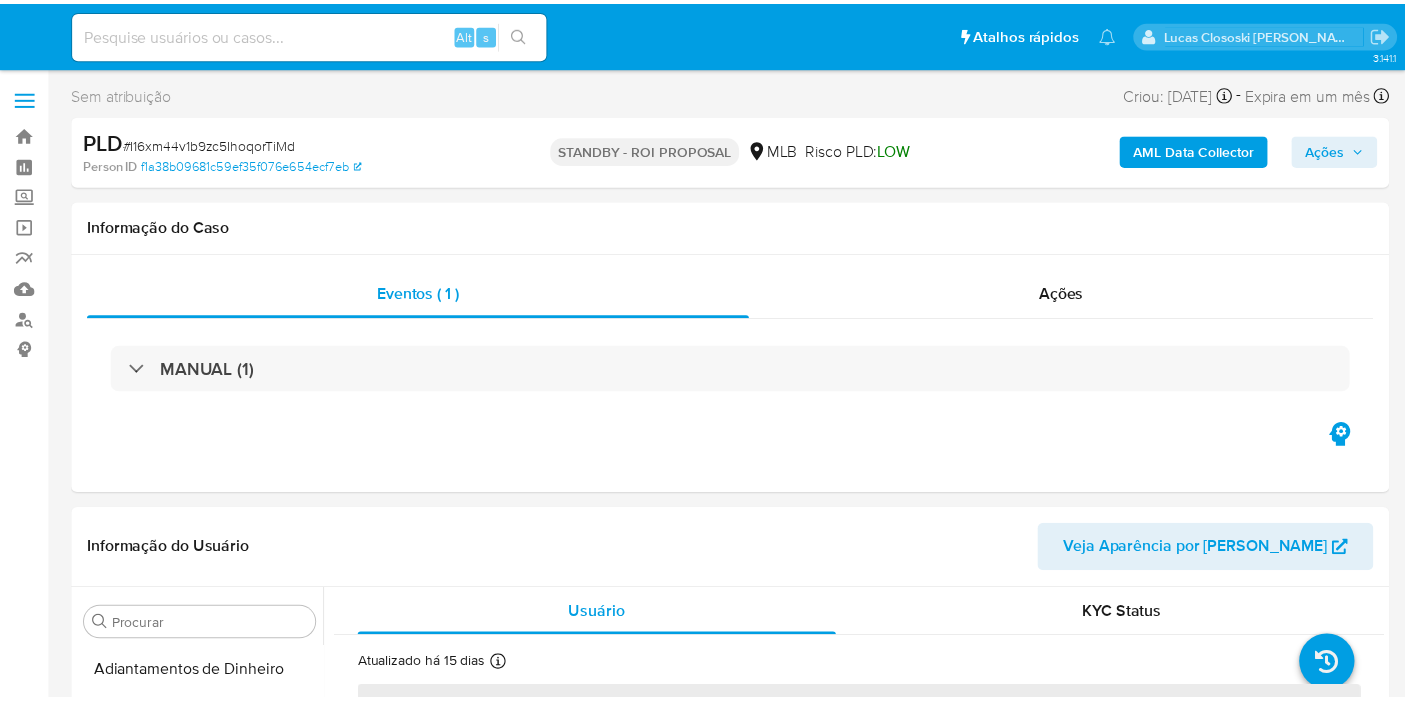 scroll, scrollTop: 0, scrollLeft: 0, axis: both 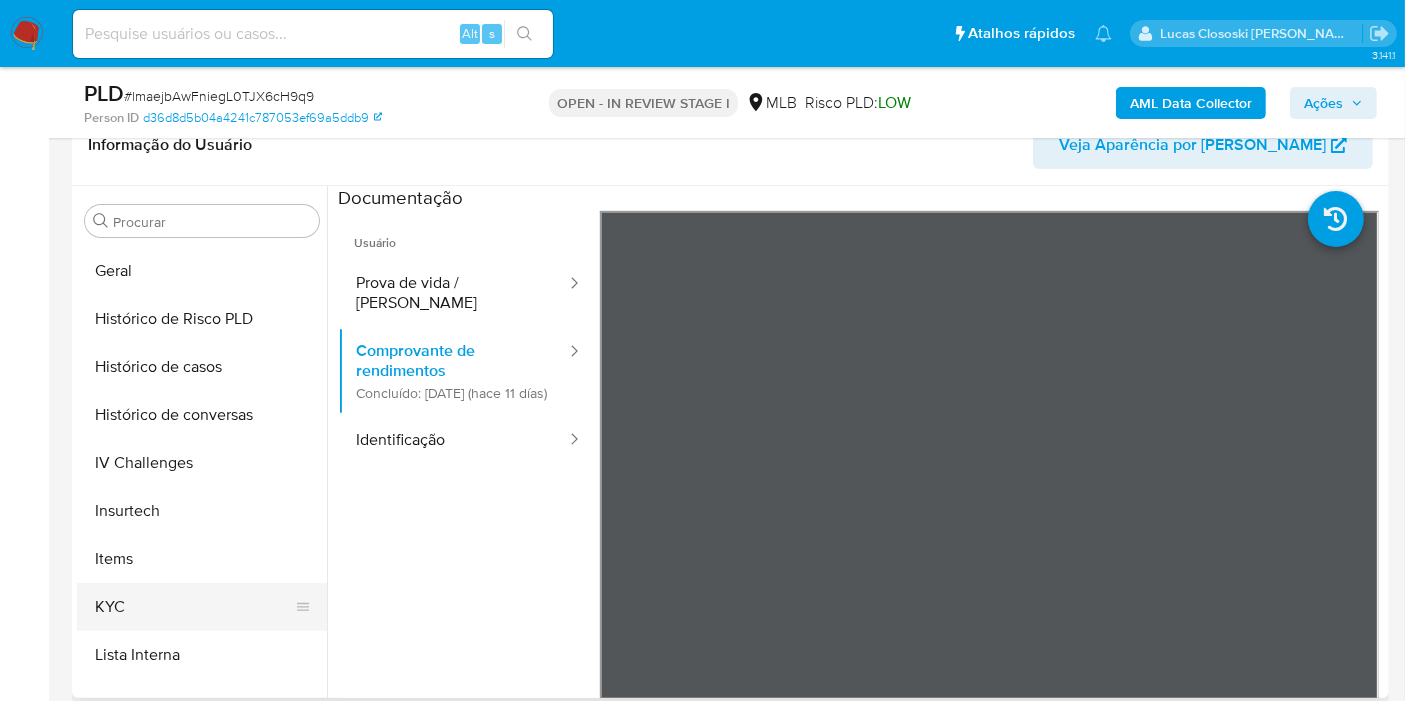 drag, startPoint x: 130, startPoint y: 563, endPoint x: 122, endPoint y: 589, distance: 27.202942 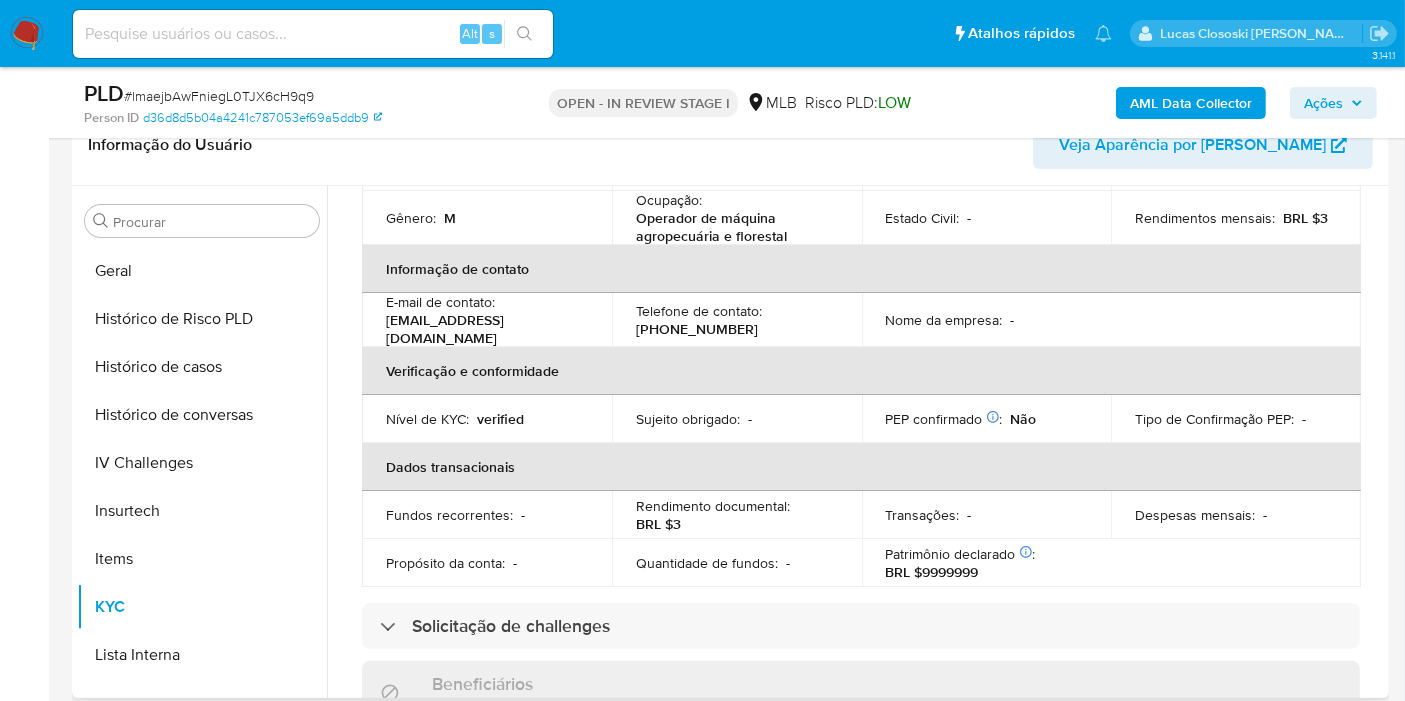 scroll, scrollTop: 333, scrollLeft: 0, axis: vertical 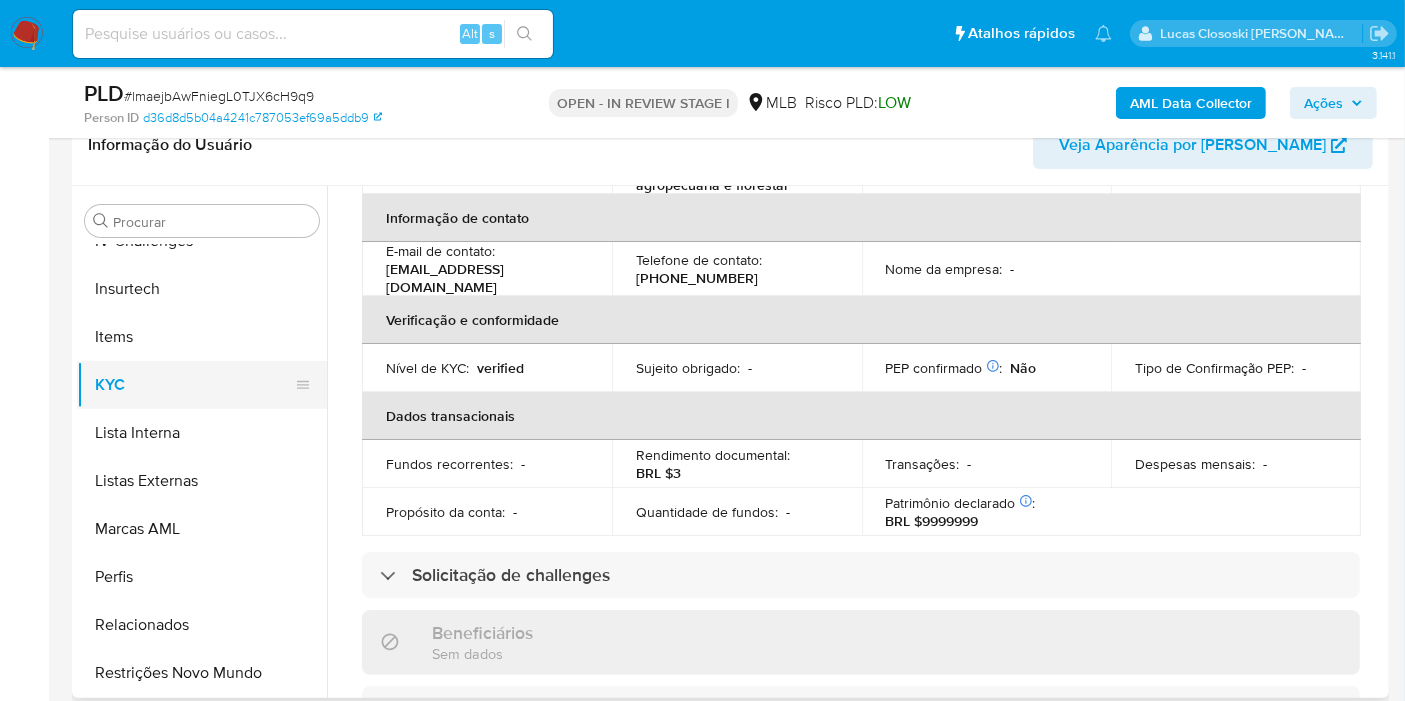 click on "KYC" at bounding box center (194, 385) 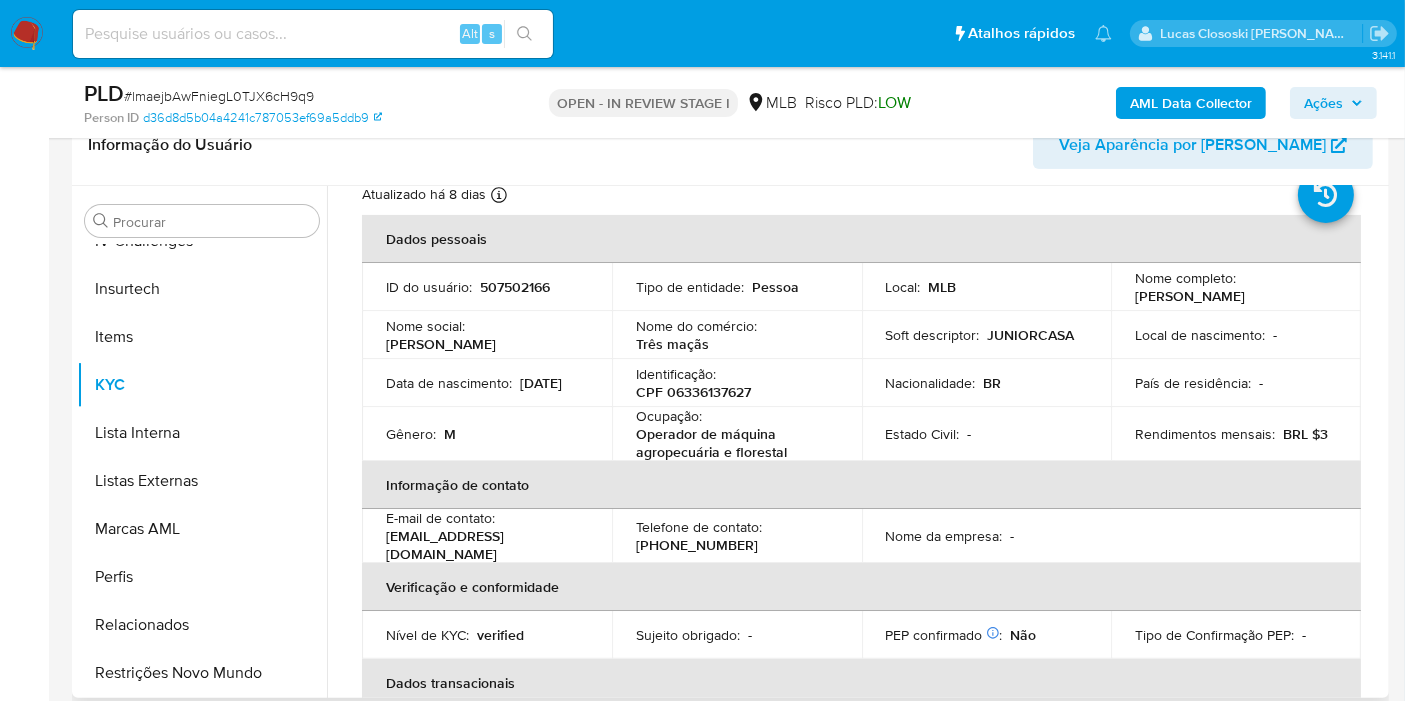 scroll, scrollTop: 0, scrollLeft: 0, axis: both 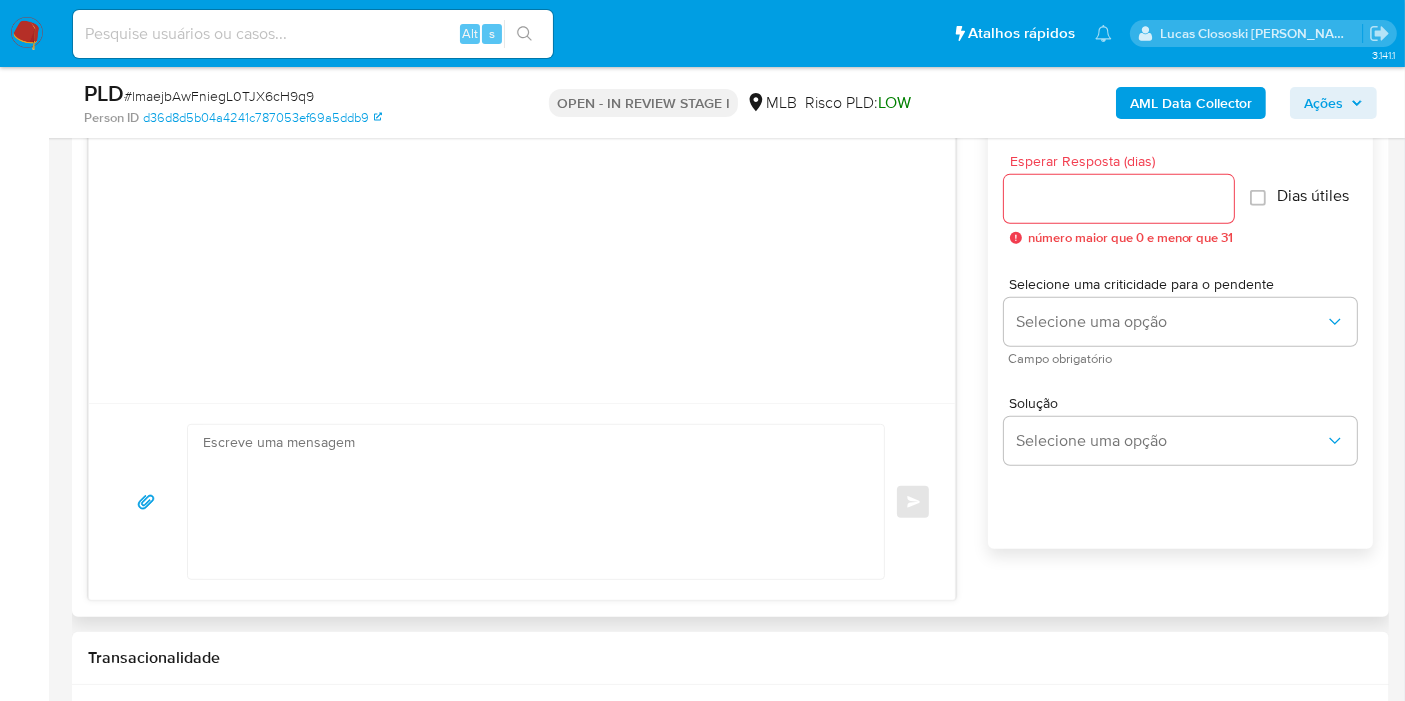 click at bounding box center [1119, 199] 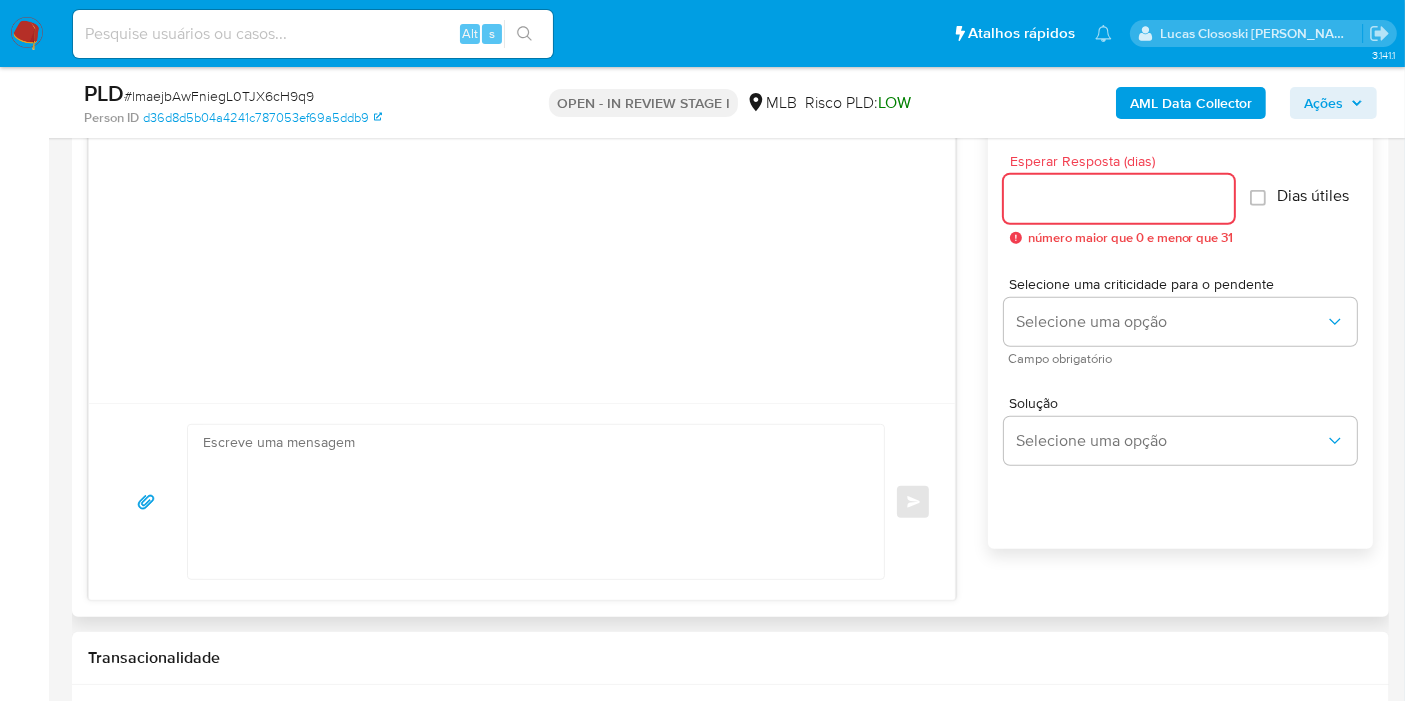click on "Esperar Resposta (dias)" at bounding box center [1119, 199] 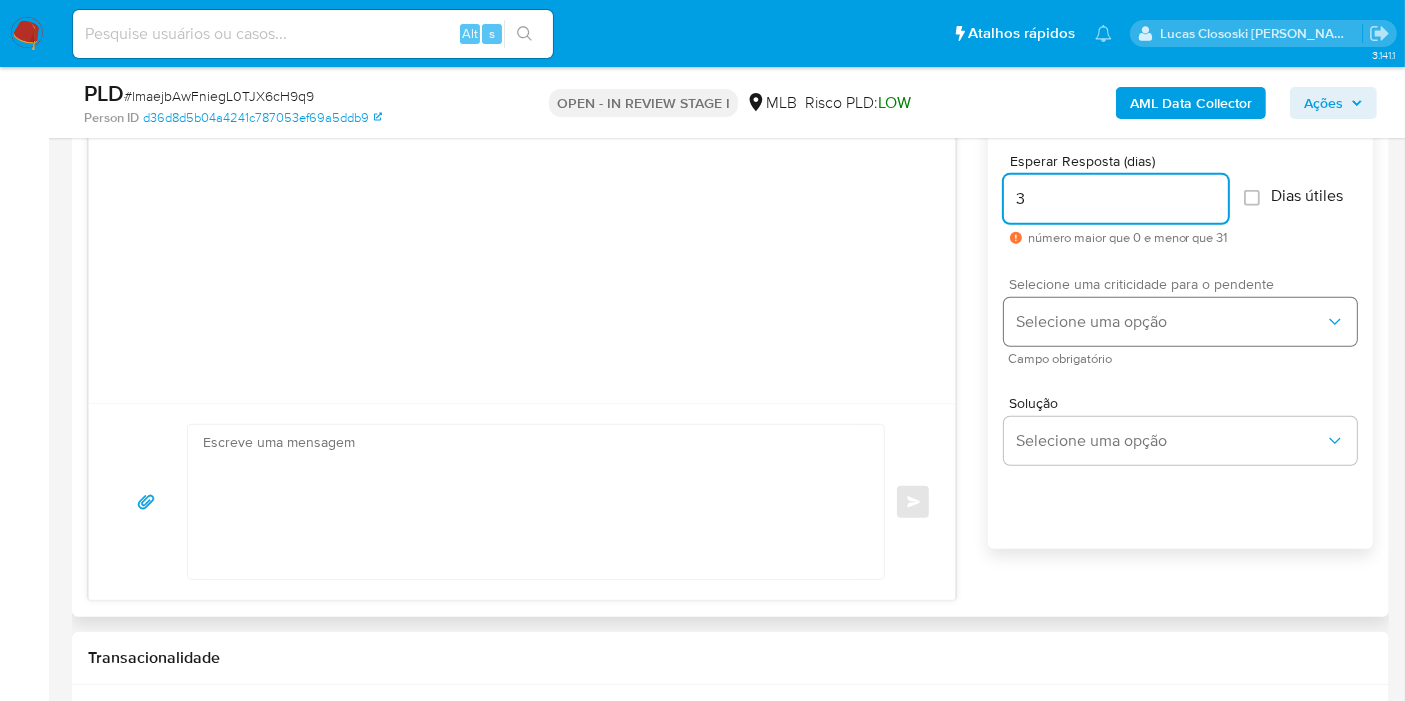 type on "3" 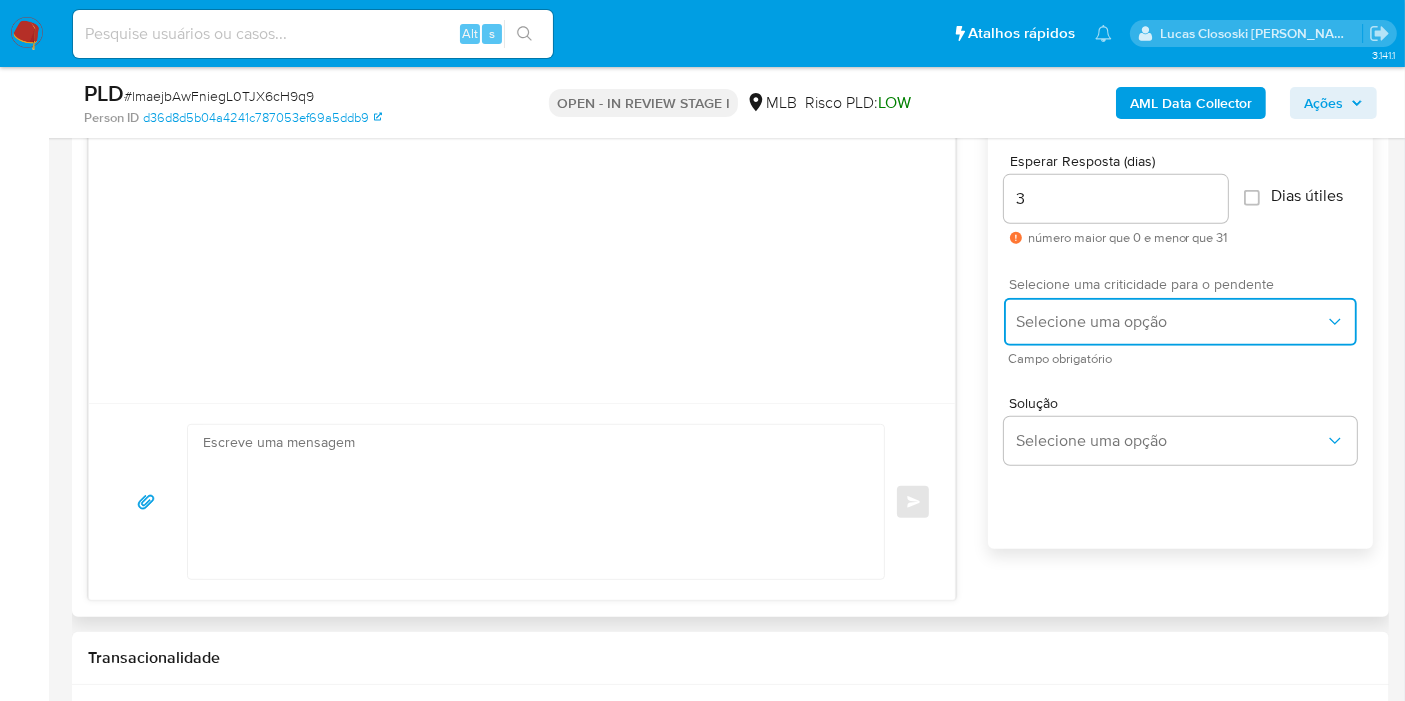 click on "Selecione uma opção" at bounding box center [1170, 322] 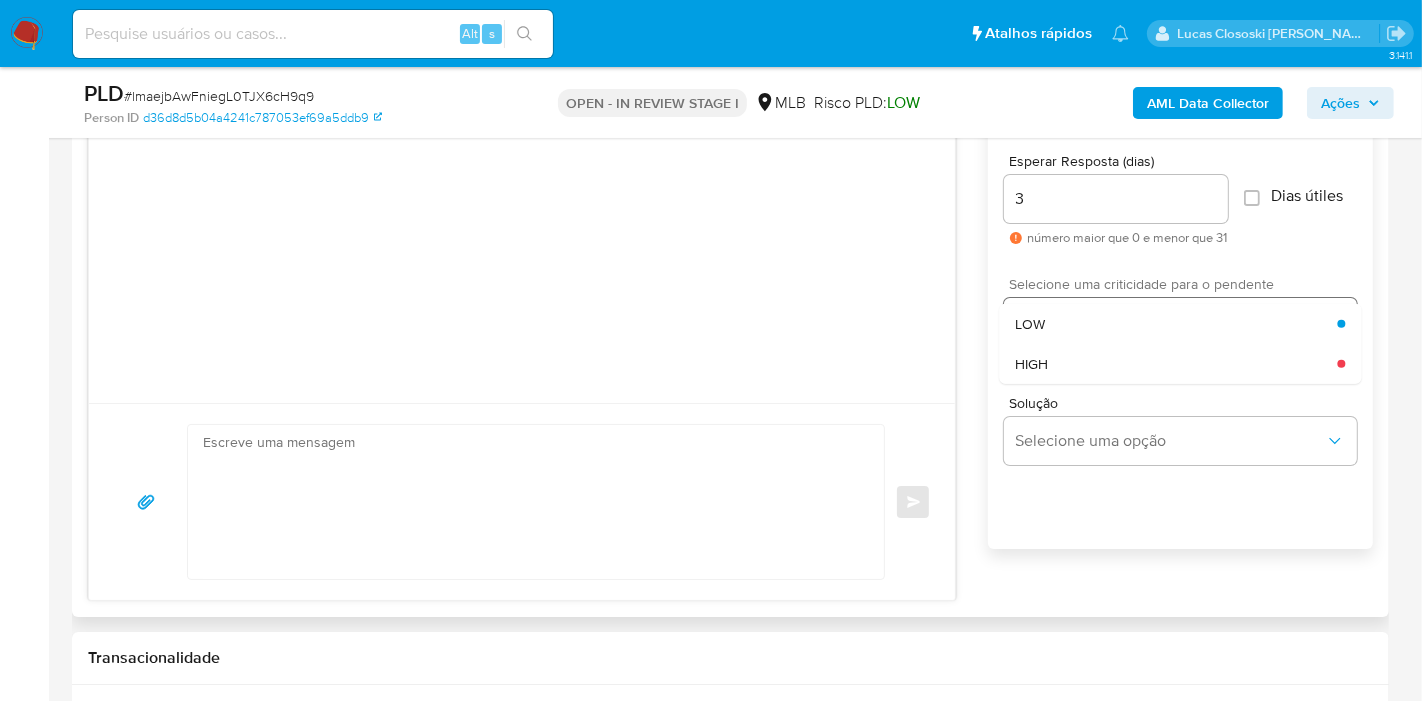 click on "LOW" at bounding box center [1176, 324] 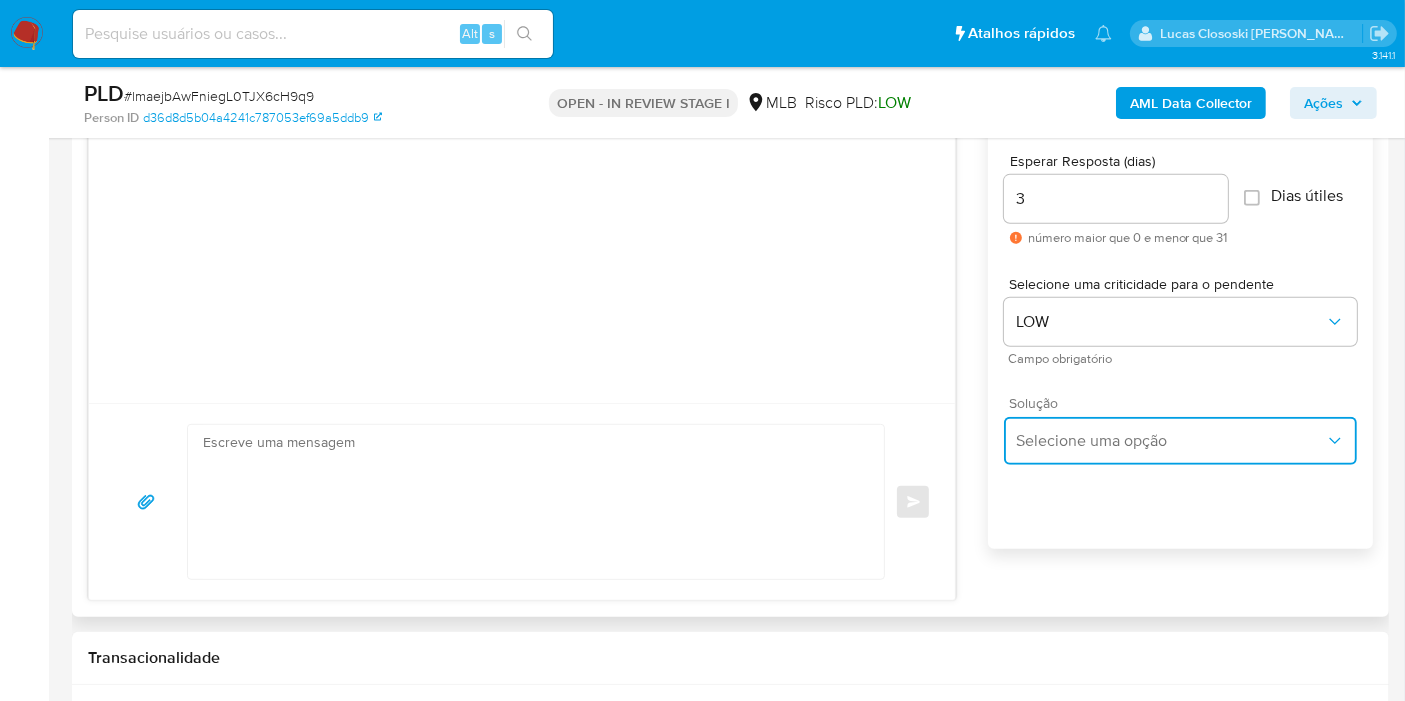 click on "Selecione uma opção" at bounding box center [1170, 441] 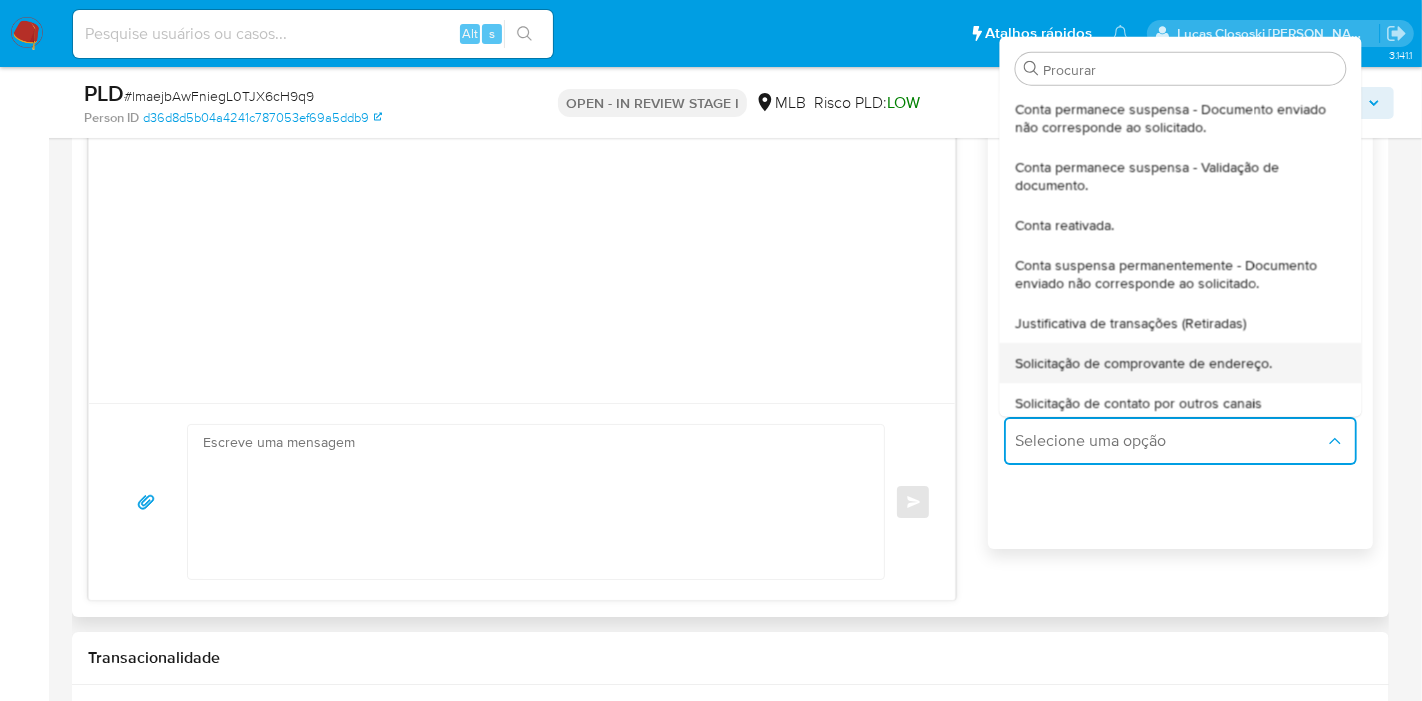 click on "Solicitação de comprovante de endereço." at bounding box center [1143, 362] 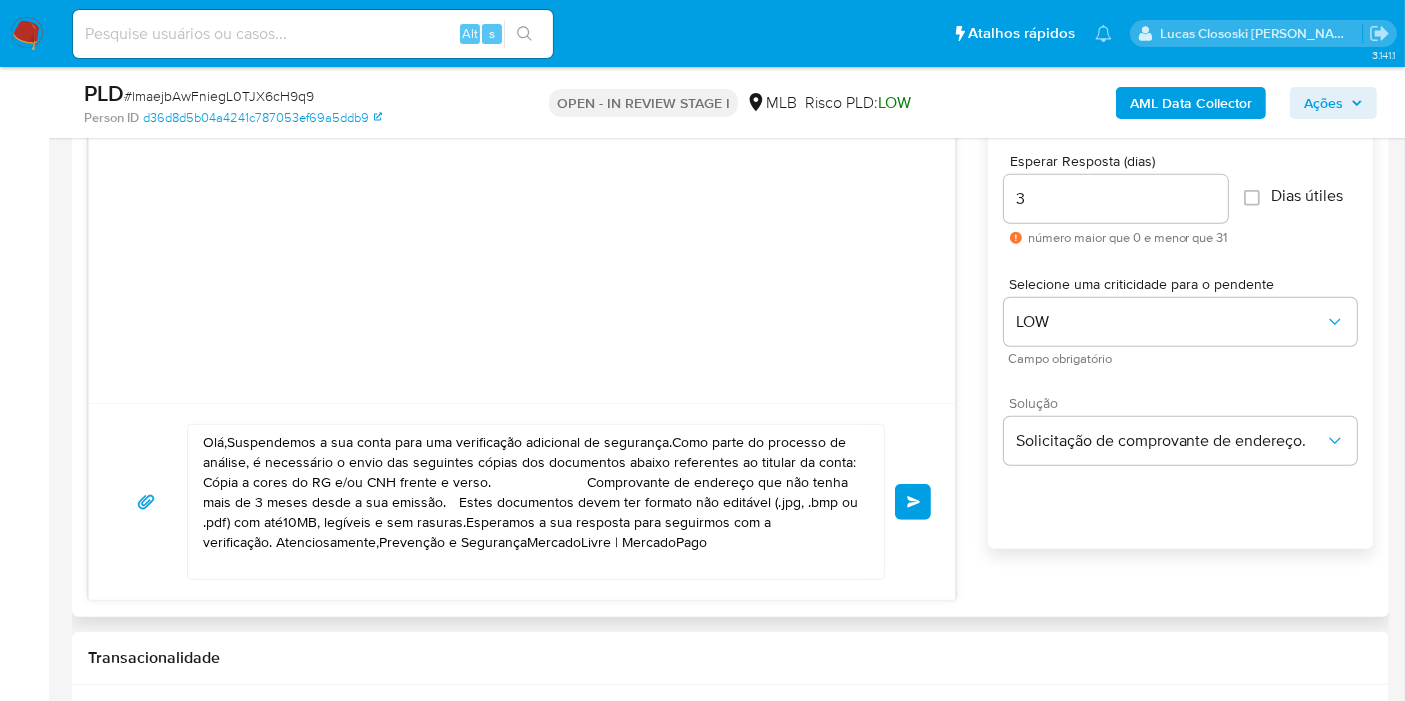 click on "Olá,Suspendemos a sua conta para uma verificação adicional de segurança.Como parte do processo de análise, é necessário o envio das seguintes cópias dos documentos abaixo referentes ao titular da conta:		Cópia a cores do RG e/ou CNH frente e verso.			Comprovante de endereço que não tenha mais de 3 meses desde a sua emissão.	Estes documentos devem ter formato não editável (.jpg, .bmp ou .pdf) com até10MB, legíveis e sem rasuras.Esperamos a sua resposta para seguirmos com a verificação. Atenciosamente,Prevenção e SegurançaMercadoLivre | MercadoPago" at bounding box center [531, 502] 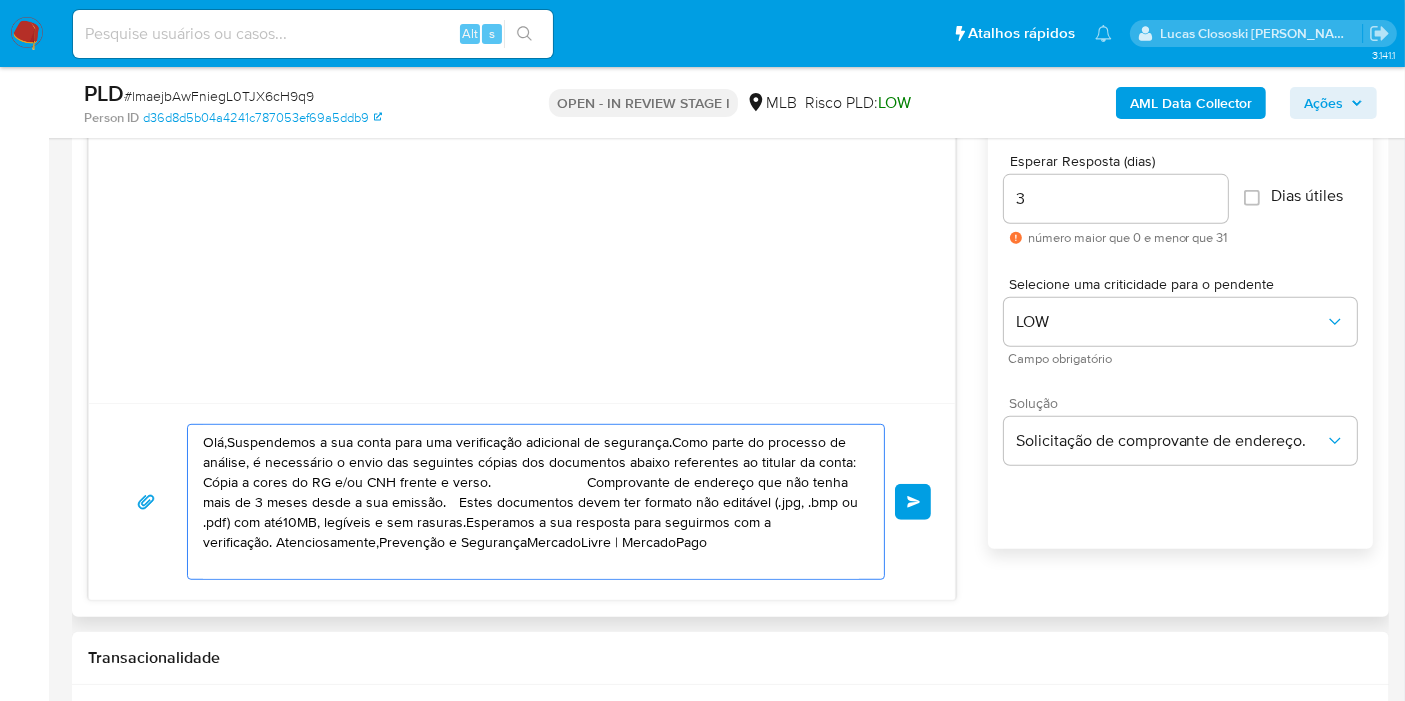 click on "Olá,Suspendemos a sua conta para uma verificação adicional de segurança.Como parte do processo de análise, é necessário o envio das seguintes cópias dos documentos abaixo referentes ao titular da conta:		Cópia a cores do RG e/ou CNH frente e verso.			Comprovante de endereço que não tenha mais de 3 meses desde a sua emissão.	Estes documentos devem ter formato não editável (.jpg, .bmp ou .pdf) com até10MB, legíveis e sem rasuras.Esperamos a sua resposta para seguirmos com a verificação. Atenciosamente,Prevenção e SegurançaMercadoLivre | MercadoPago" at bounding box center [531, 502] 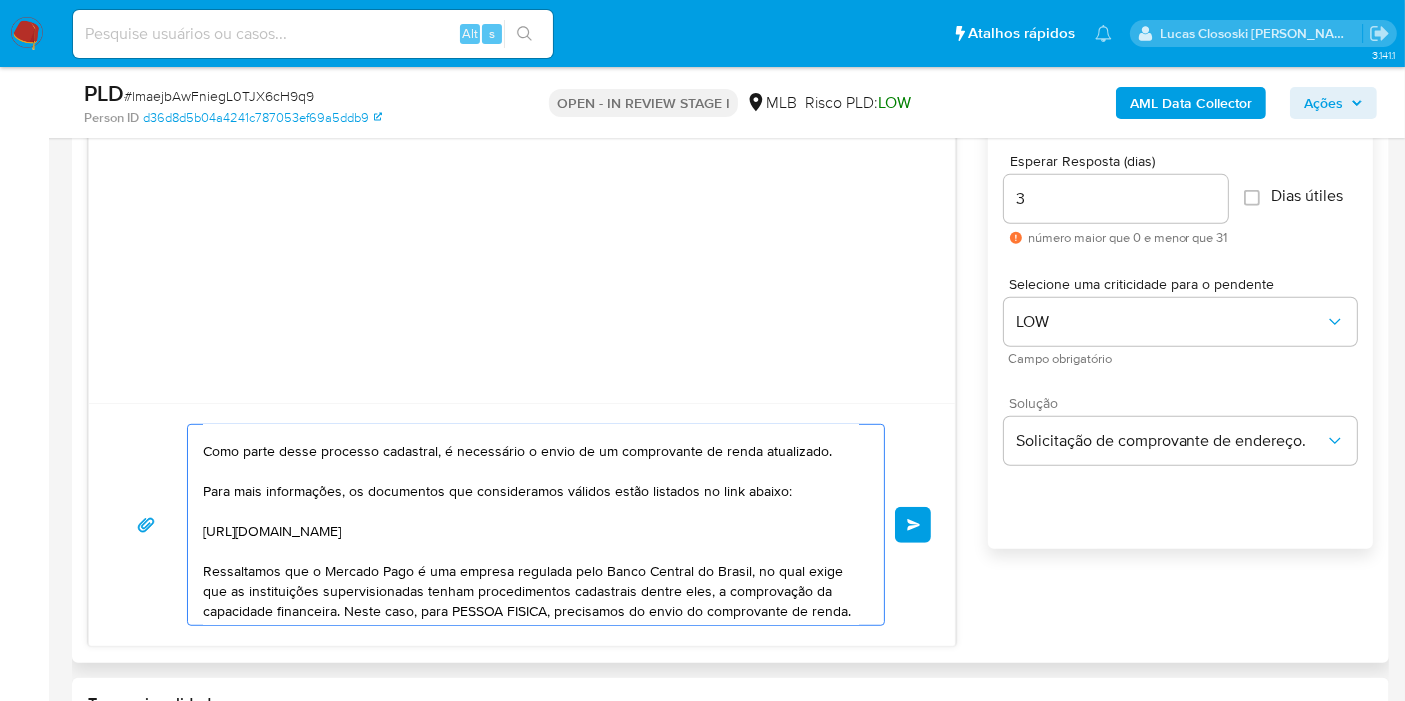 scroll, scrollTop: 0, scrollLeft: 0, axis: both 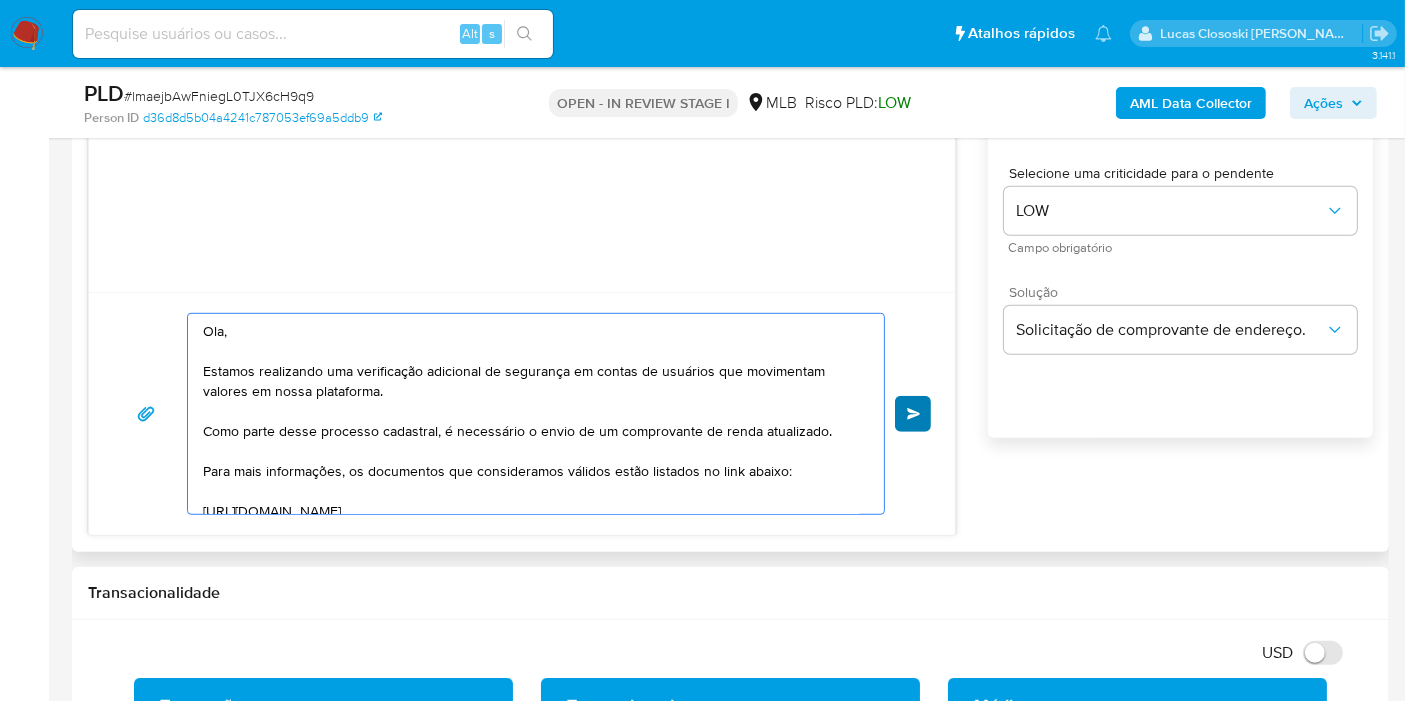 type on "Ola,
Estamos realizando uma verificação adicional de segurança em contas de usuários que movimentam valores em nossa plataforma.
Como parte desse processo cadastral, é necessário o envio de um comprovante de renda atualizado.
Para mais informações, os documentos que consideramos válidos estão listados no link abaixo:
[URL][DOMAIN_NAME]
Ressaltamos que o Mercado Pago é uma empresa regulada pelo Banco Central do Brasil, no qual exige que as instituições supervisionadas tenham procedimentos cadastrais dentre eles, a comprovação da capacidade financeira. Neste caso, para PESSOA FISICA, precisamos do envio do comprovante de renda.
Os documentos devem ter formato não editável (.jpg, .bmp ou .pdf) com até 10MB, legíveis e sem rasuras.
Esperamos a sua resposta para seguirmos com a verificação.
Atenciosamente,
Prevenção e Segurança
MercadoLivre | MercadoPago" 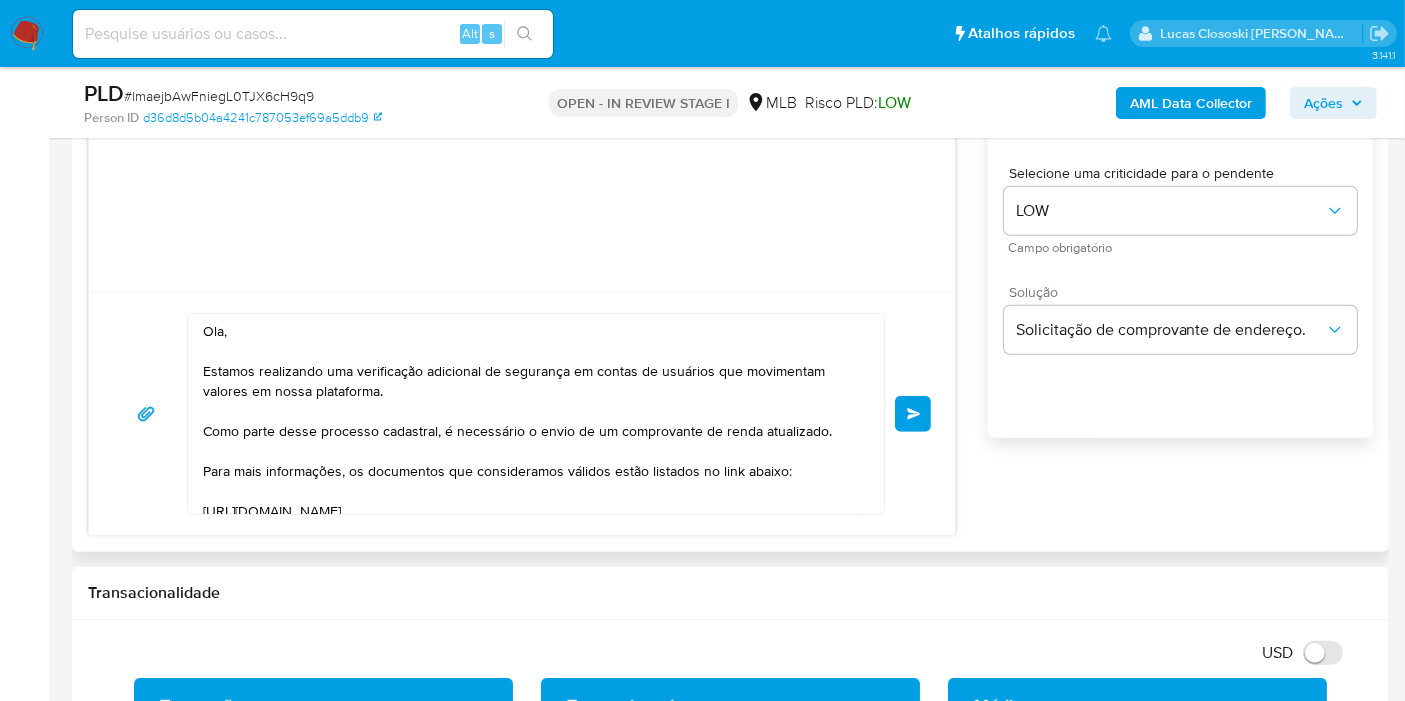 click on "common.send" at bounding box center (913, 414) 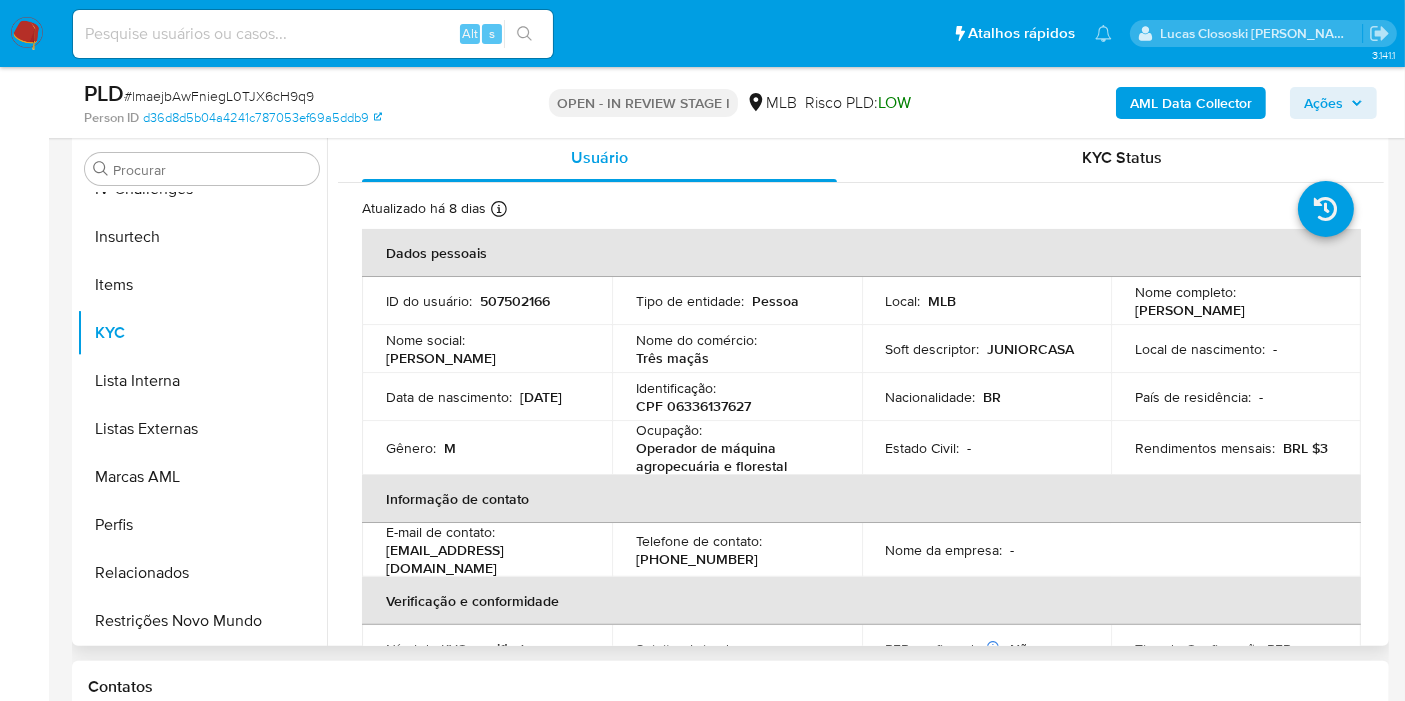 scroll, scrollTop: 333, scrollLeft: 0, axis: vertical 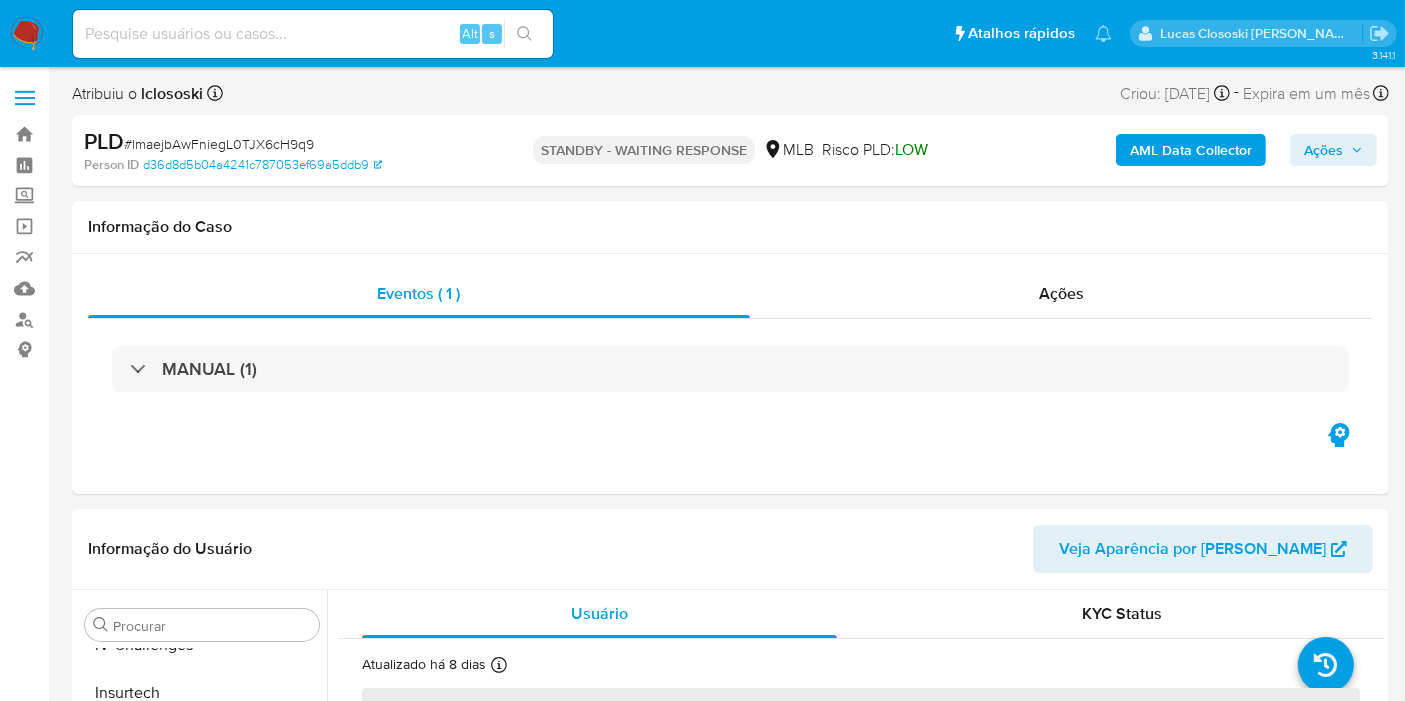 click at bounding box center [27, 34] 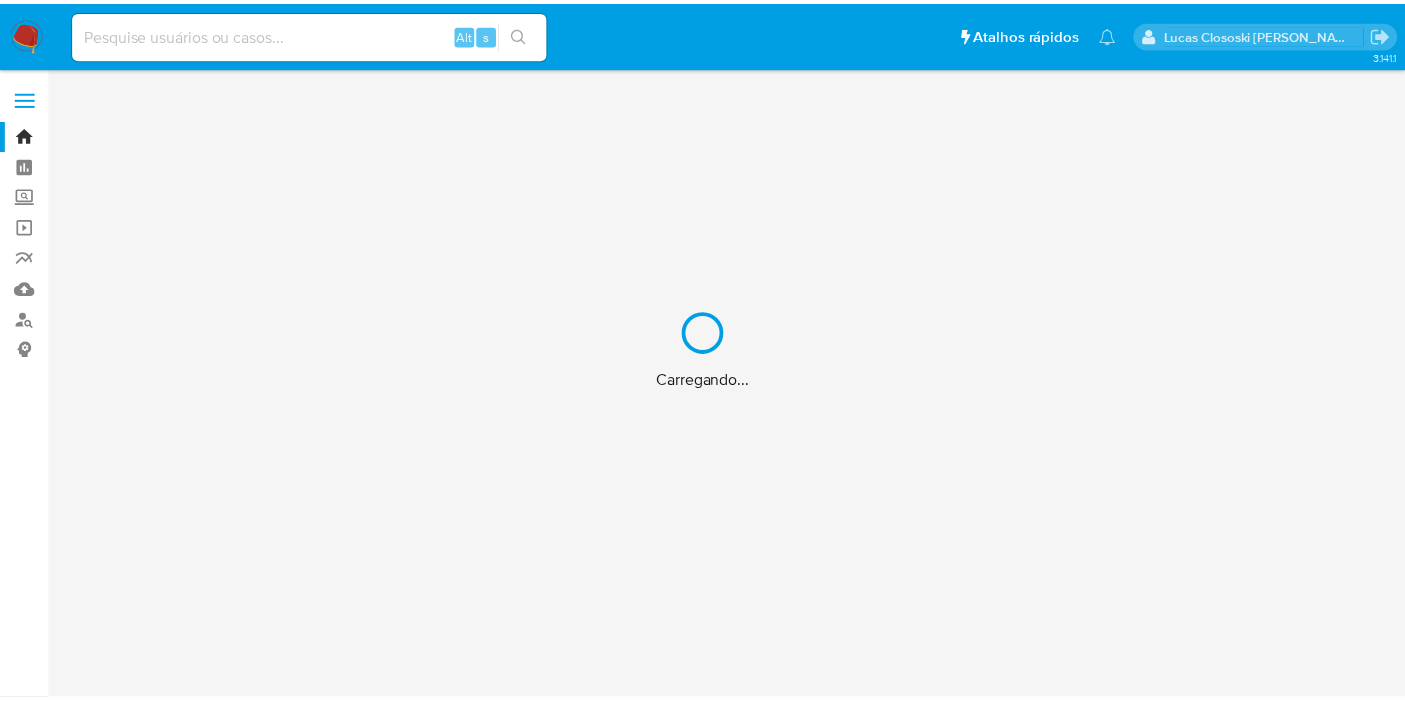 scroll, scrollTop: 0, scrollLeft: 0, axis: both 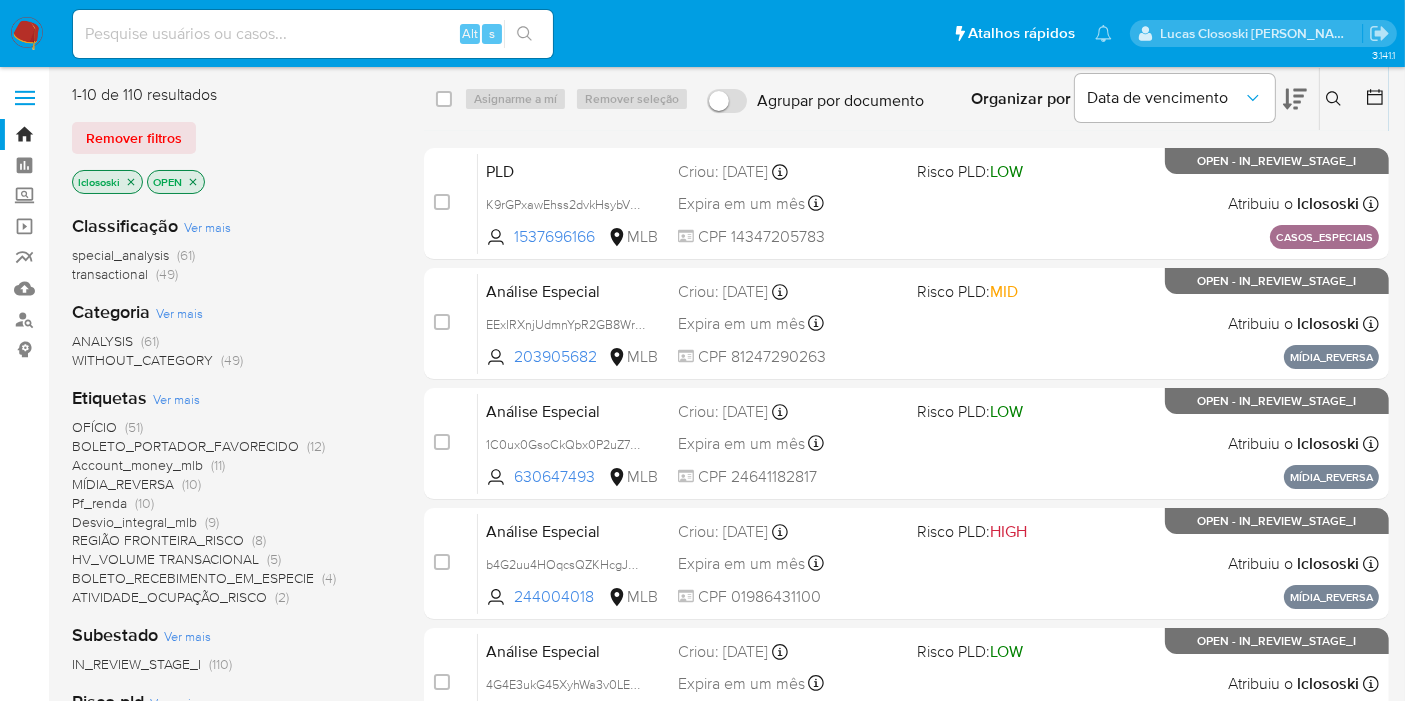 click on "HV_VOLUME TRANSACIONAL" at bounding box center [165, 559] 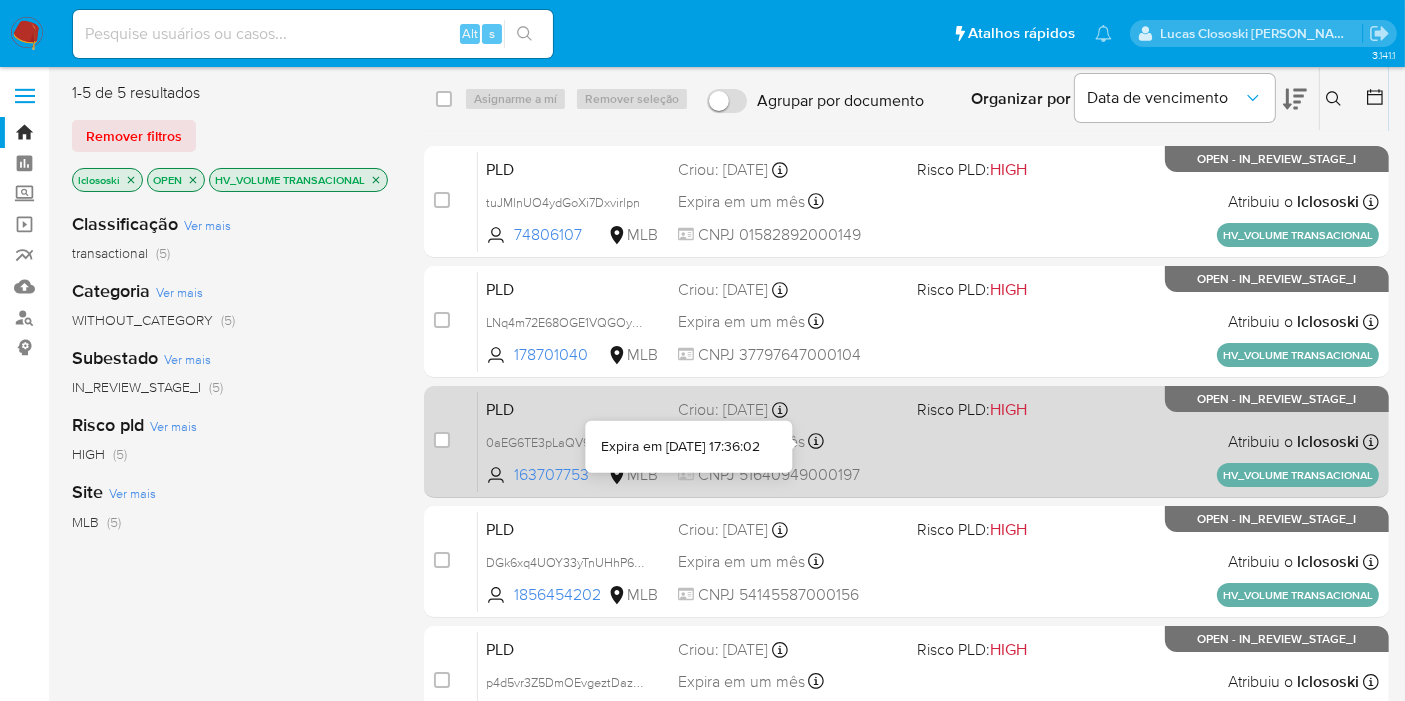 scroll, scrollTop: 0, scrollLeft: 0, axis: both 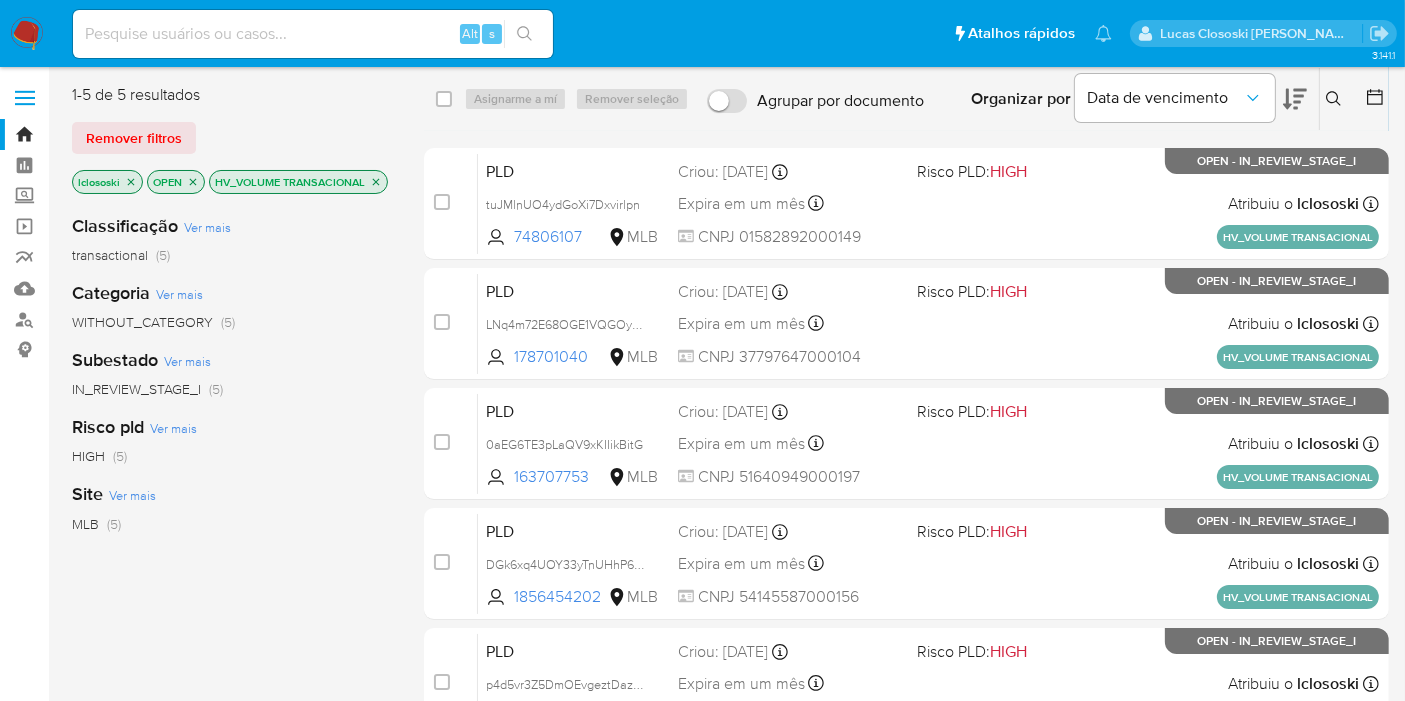 click 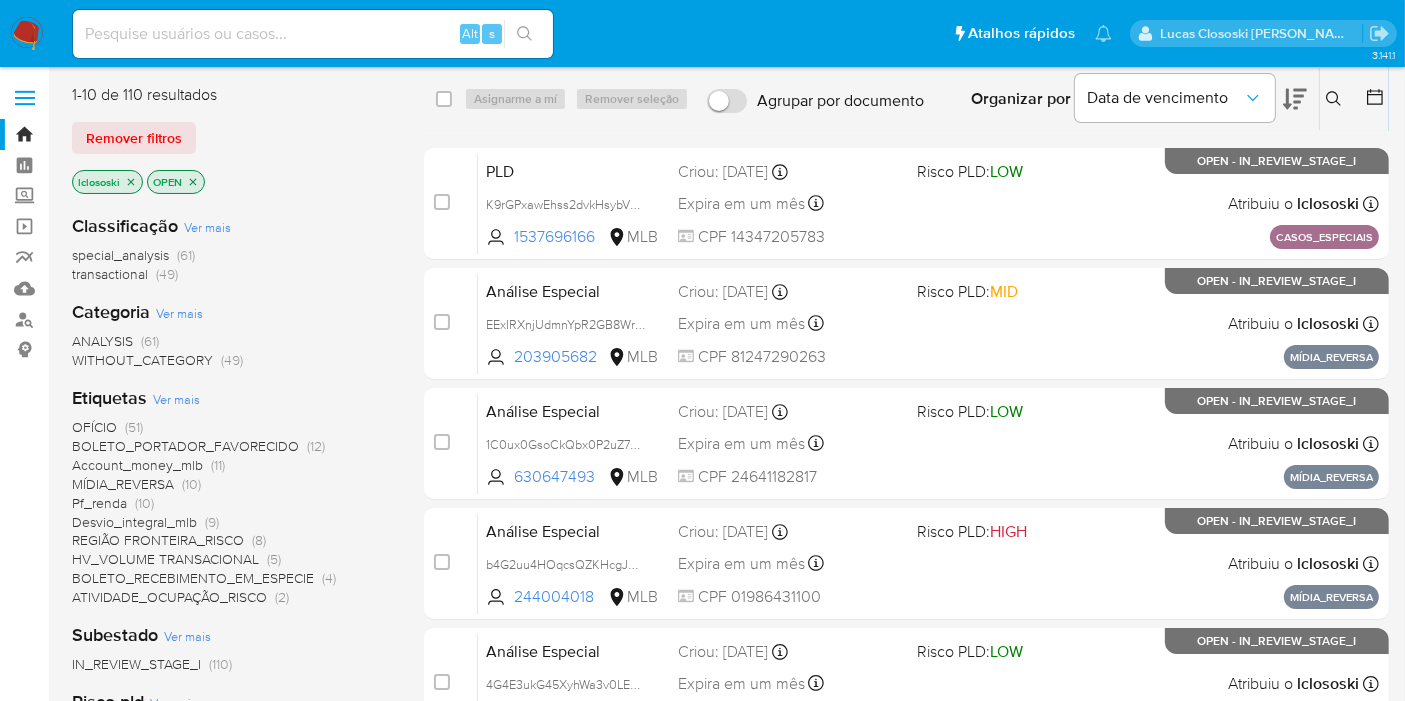 click on "Pf_renda" at bounding box center [99, 503] 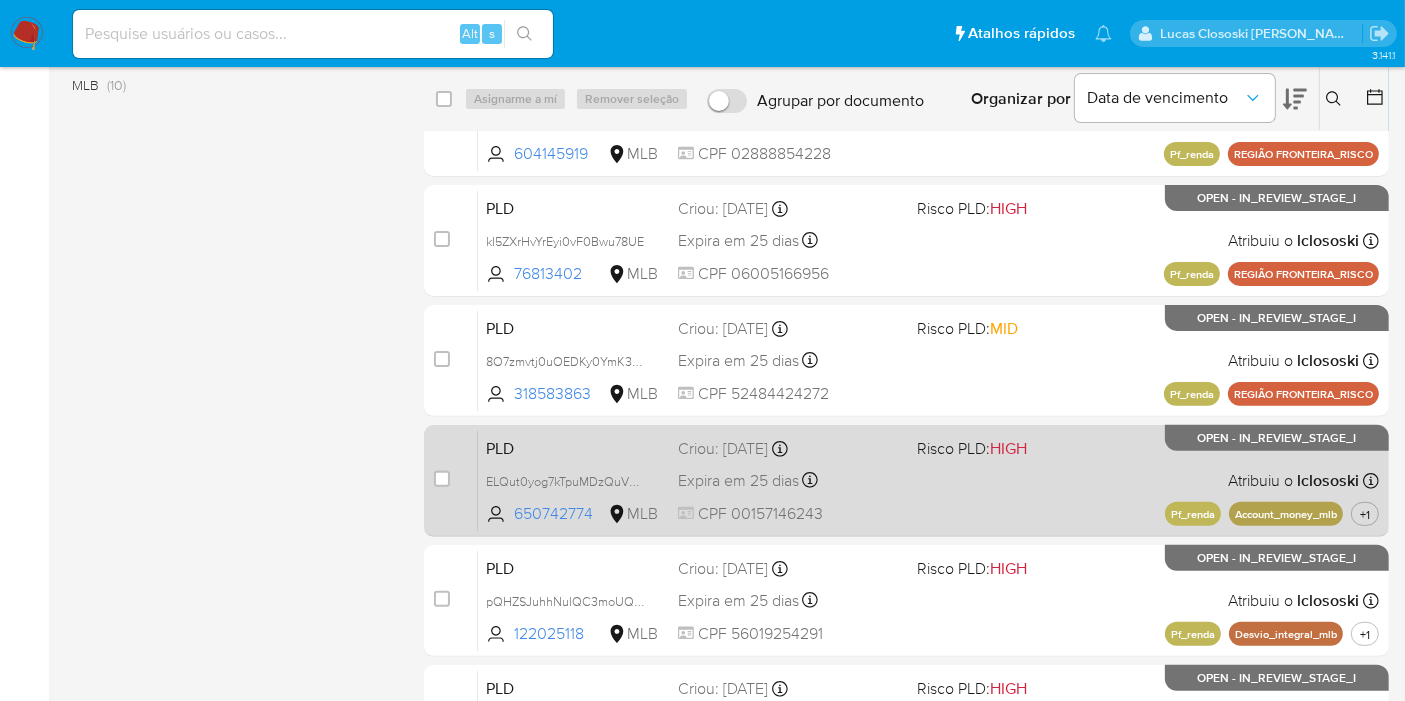 scroll, scrollTop: 666, scrollLeft: 0, axis: vertical 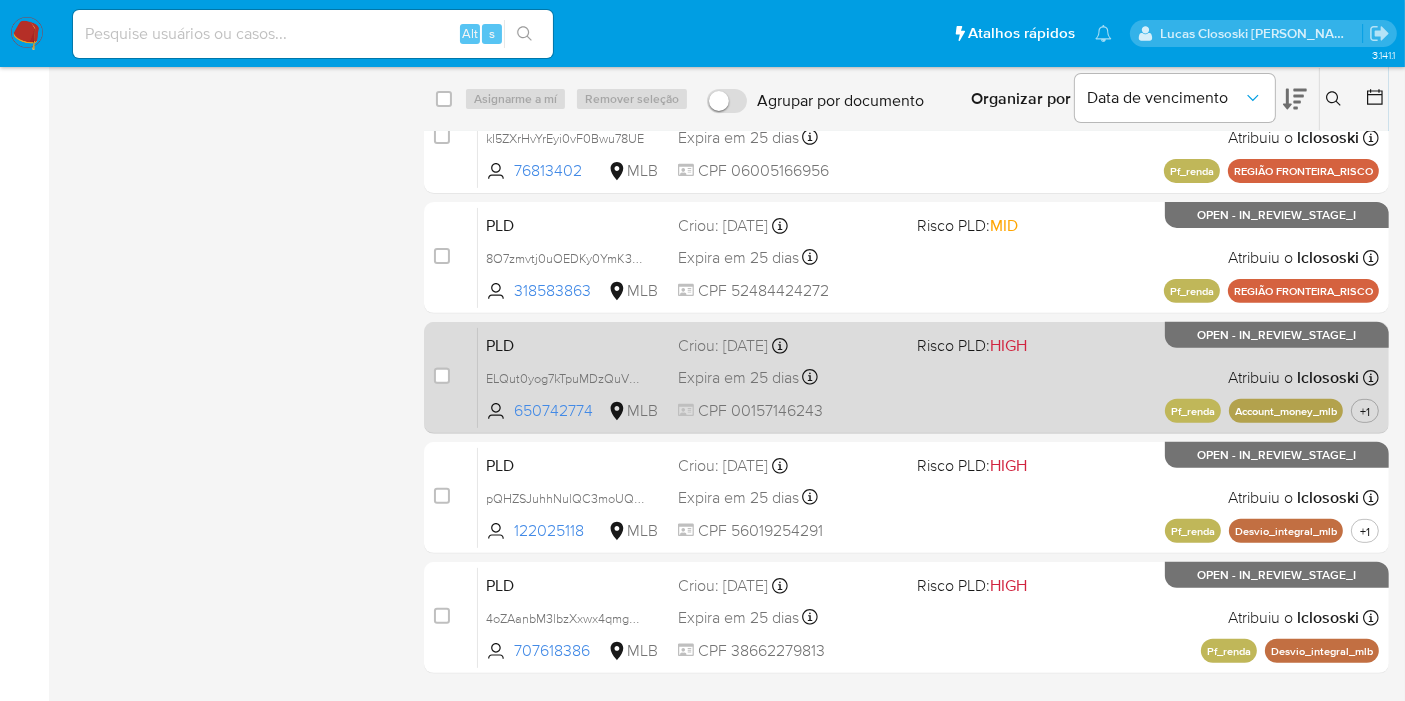 click on "PLD ELQut0yog7kTpuMDzQuVChEW 650742774 MLB Risco PLD:  HIGH Criou: [DATE]   Criou: [DATE] 00:15:28 Expira em 25 dias   Expira em [DATE] 00:15:28 CPF   00157146243 Atribuiu o   lclososki   Asignado el: [DATE] 15:05:51 Pf_renda Account_money_mlb +1 OPEN - IN_REVIEW_STAGE_I" at bounding box center [928, 377] 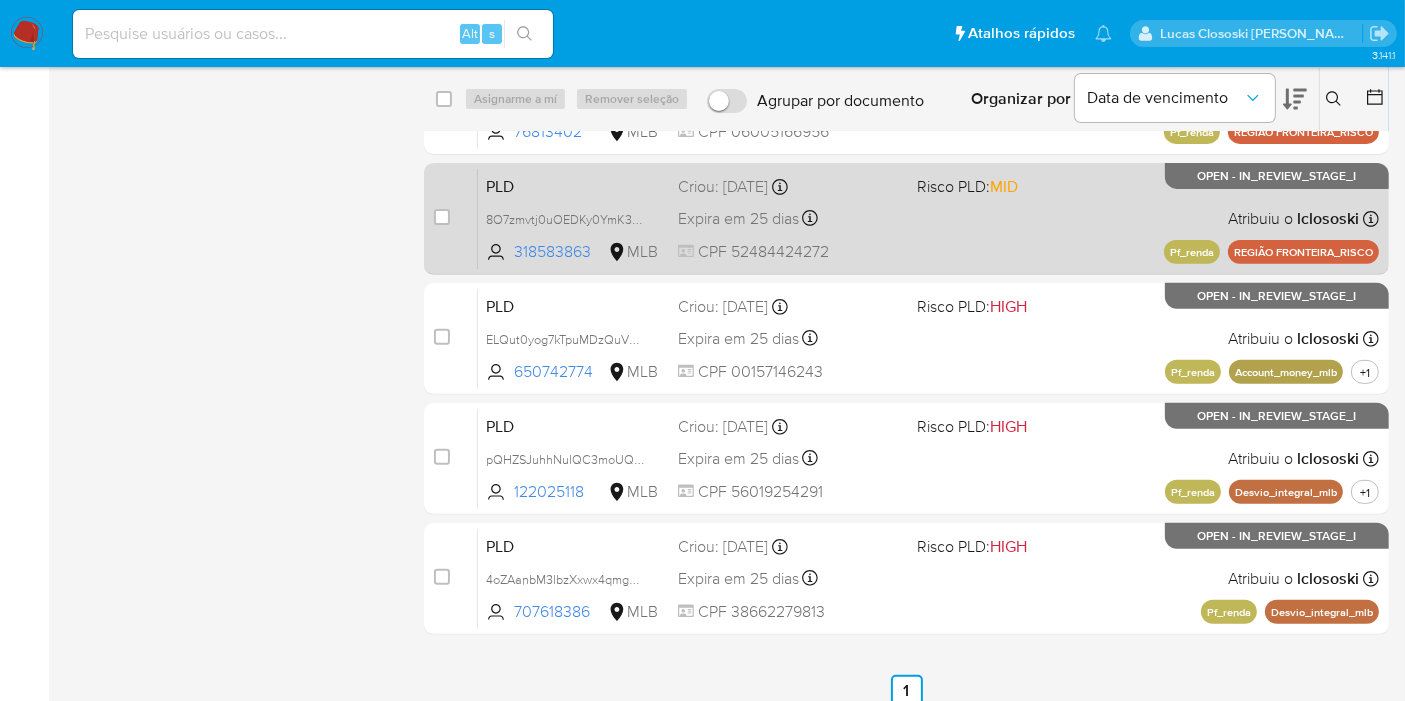 scroll, scrollTop: 722, scrollLeft: 0, axis: vertical 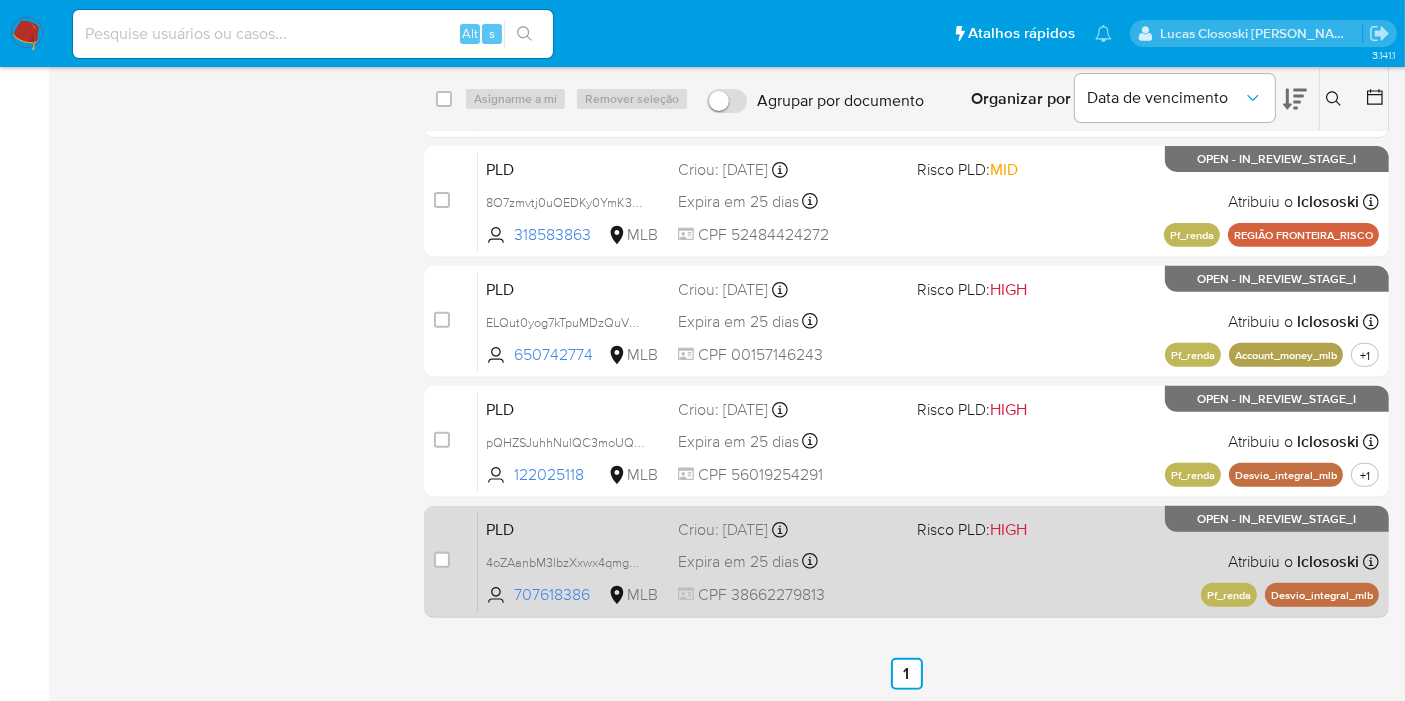 click on "PLD 4oZAanbM3lbzXxwx4qmgC4mq 707618386 MLB Risco PLD:  HIGH Criou: [DATE]   Criou: [DATE] 00:08:54 Expira em 25 dias   Expira em [DATE] 00:08:55 CPF   38662279813 Atribuiu o   lclososki   Asignado el: [DATE] 14:25:22 Pf_renda Desvio_integral_mlb OPEN - IN_REVIEW_STAGE_I" at bounding box center (928, 561) 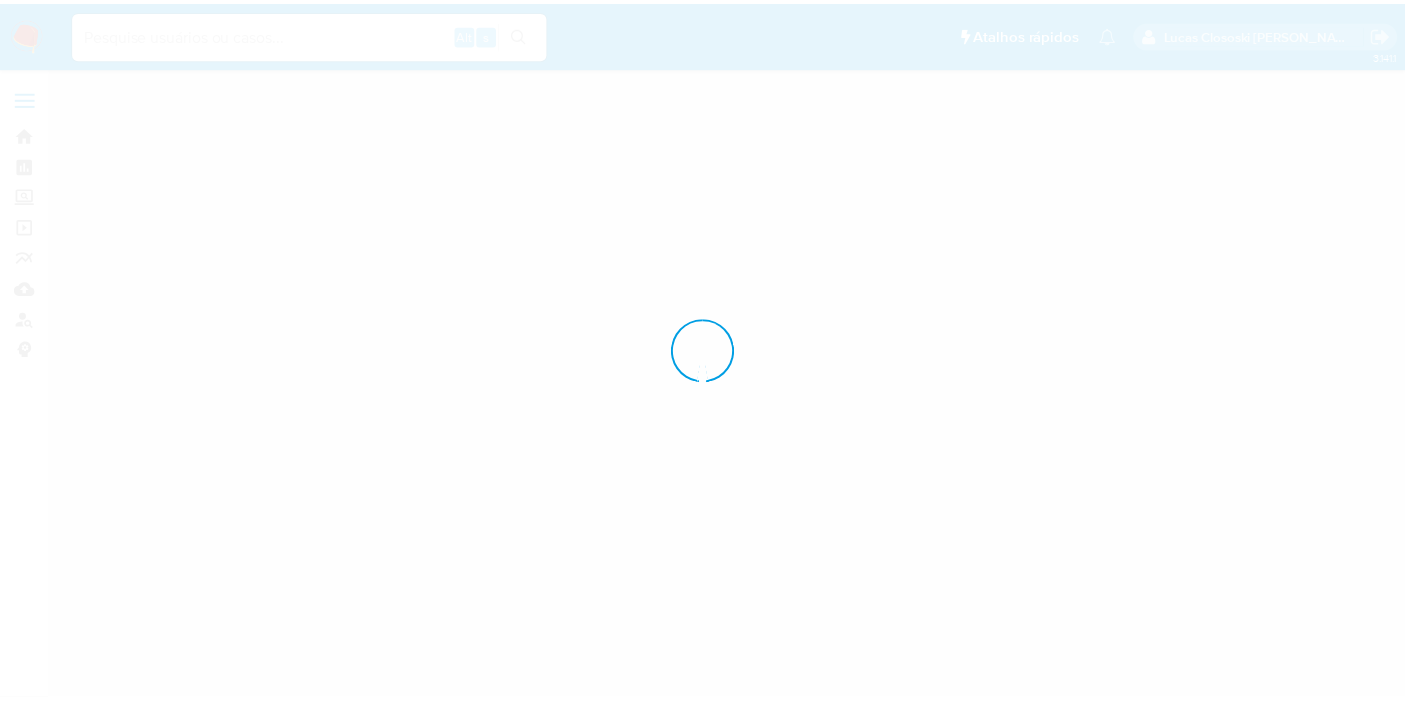 scroll, scrollTop: 0, scrollLeft: 0, axis: both 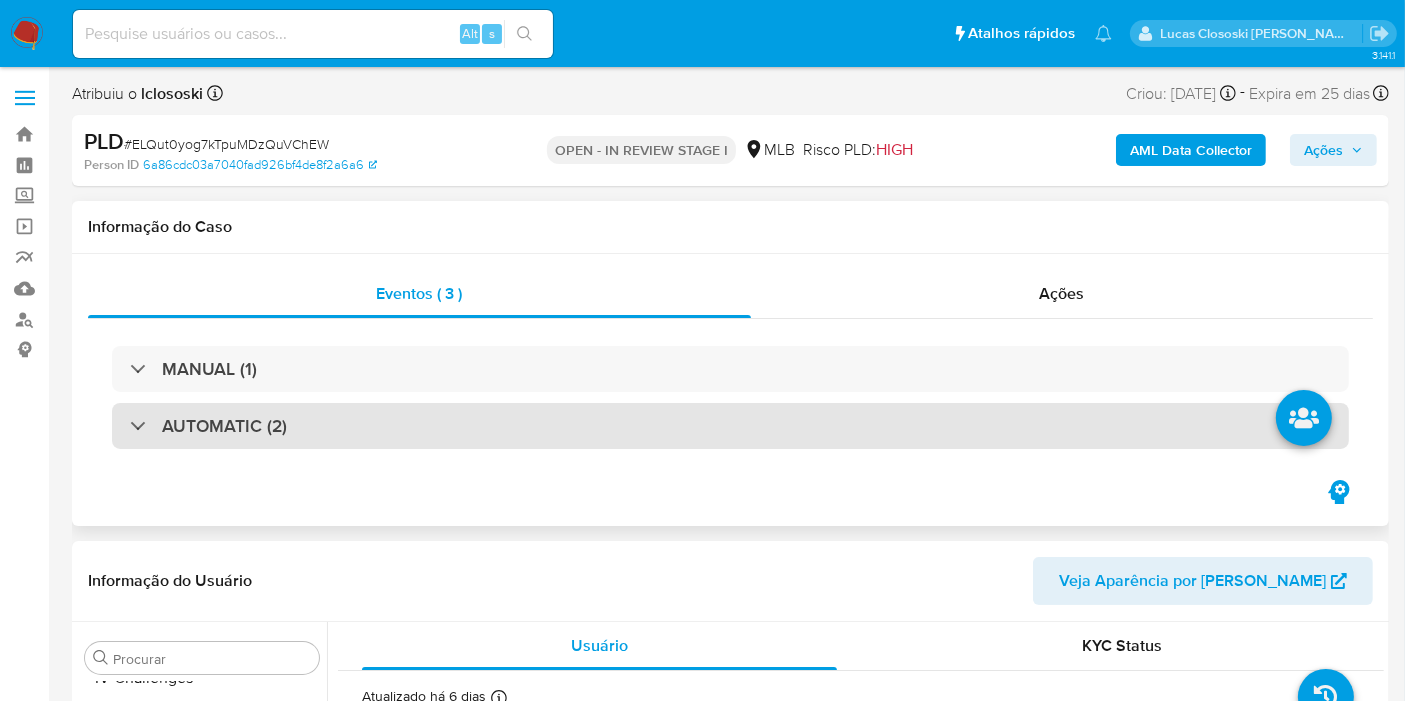 click on "AUTOMATIC (2)" at bounding box center (730, 426) 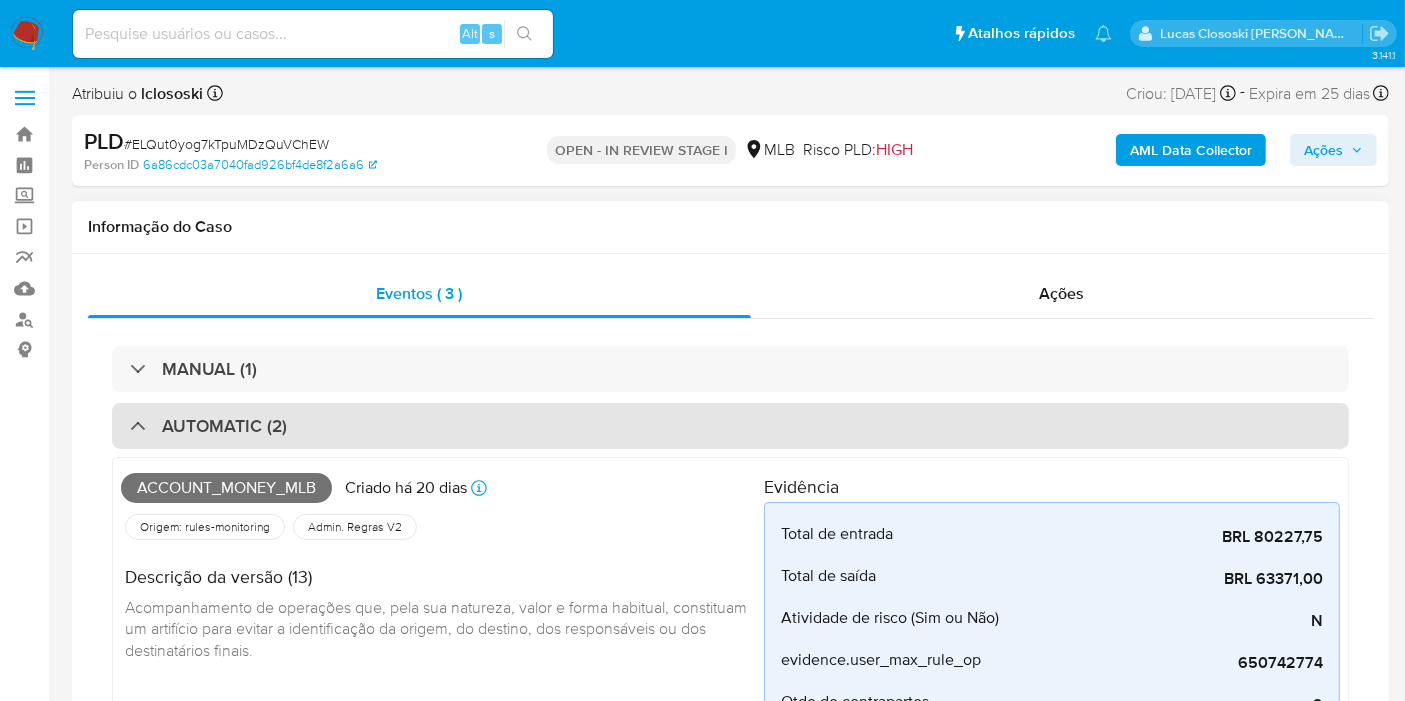 select on "10" 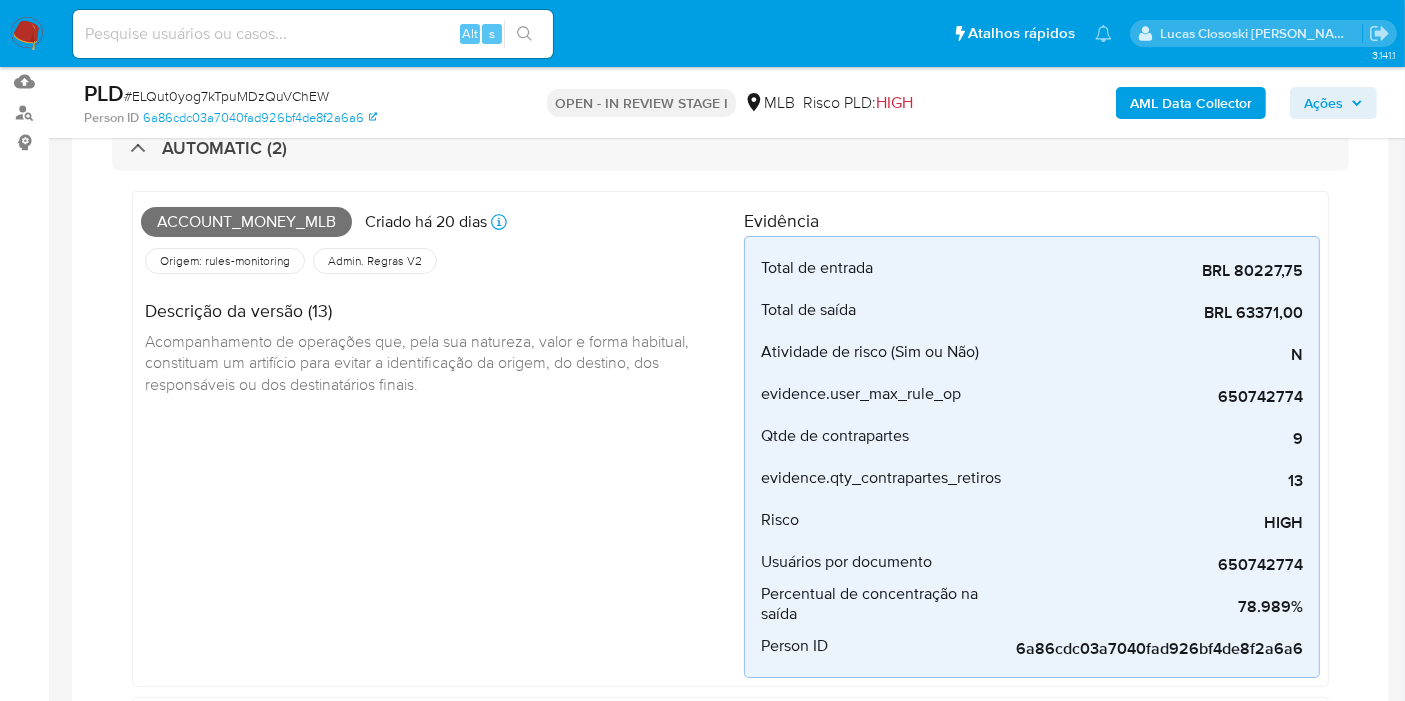 scroll, scrollTop: 111, scrollLeft: 0, axis: vertical 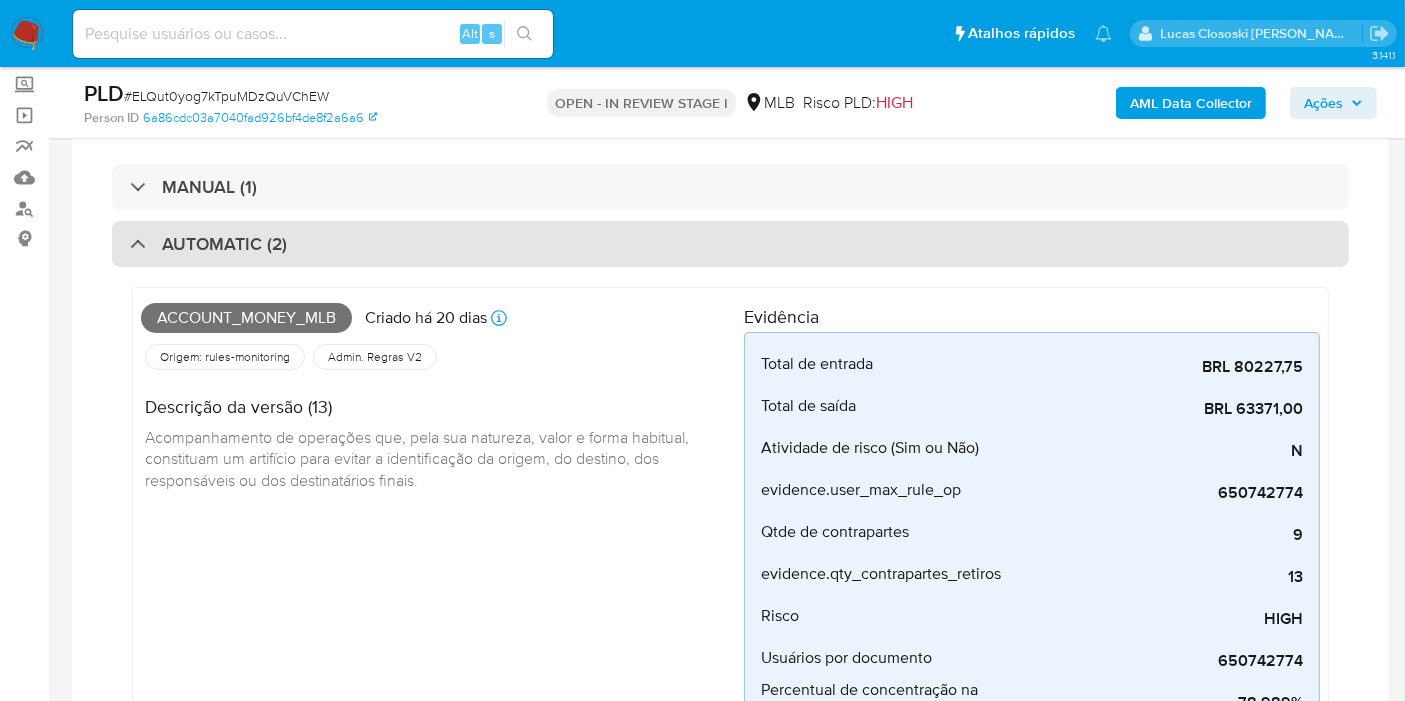 click on "AUTOMATIC (2)" at bounding box center [730, 244] 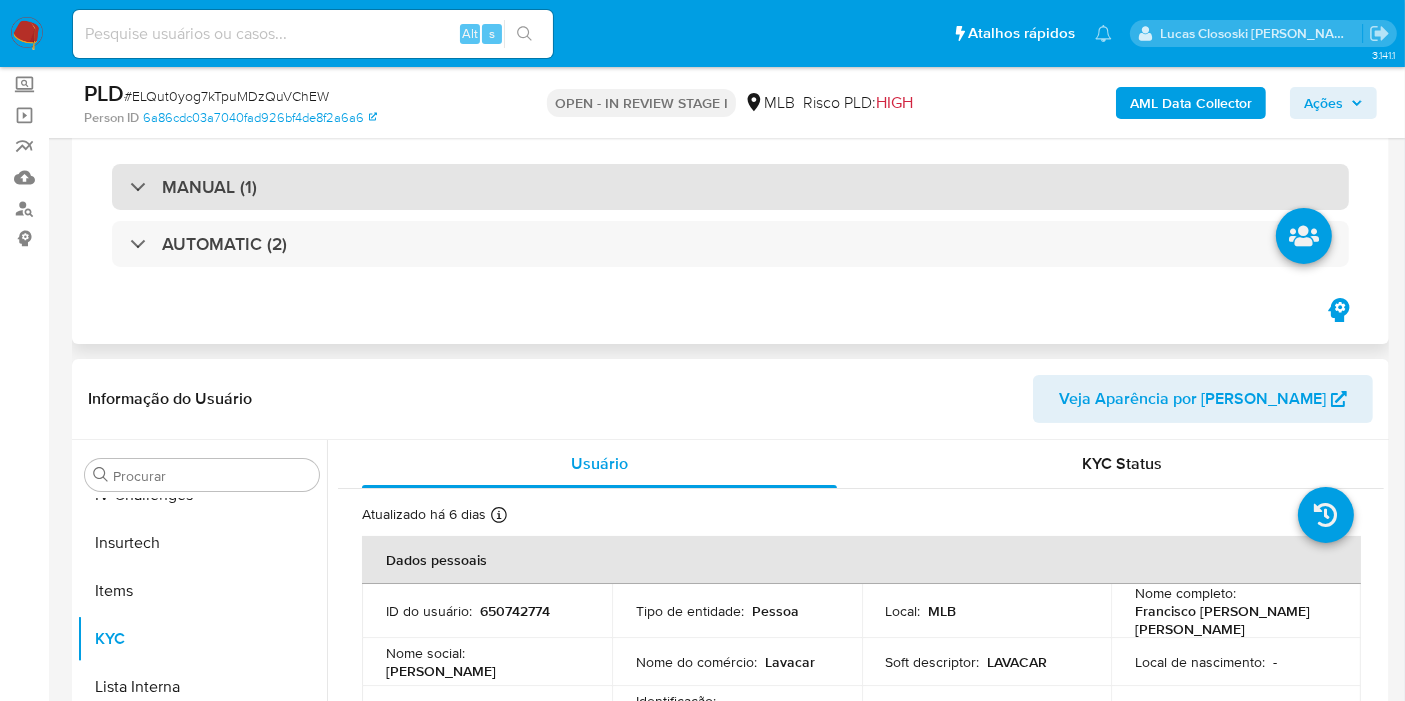 click on "MANUAL (1)" at bounding box center (730, 187) 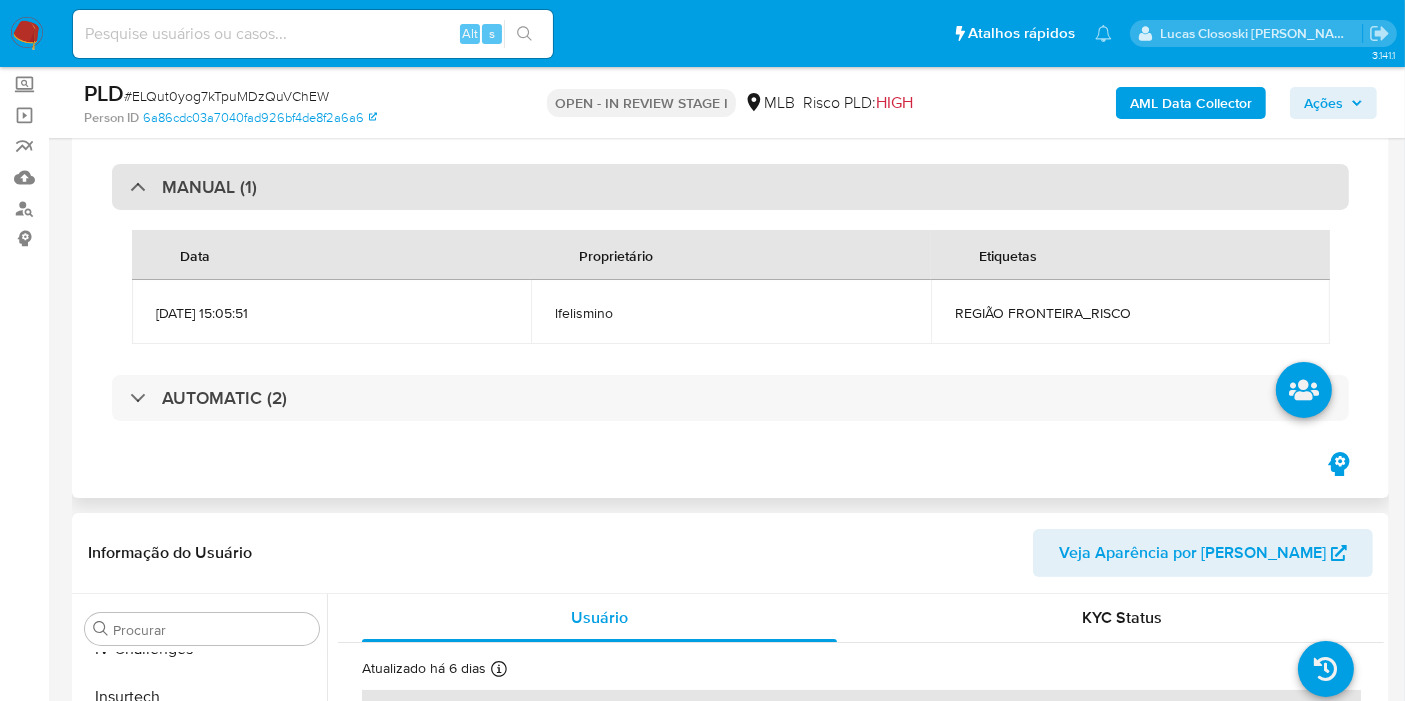 click on "MANUAL (1)" at bounding box center [730, 187] 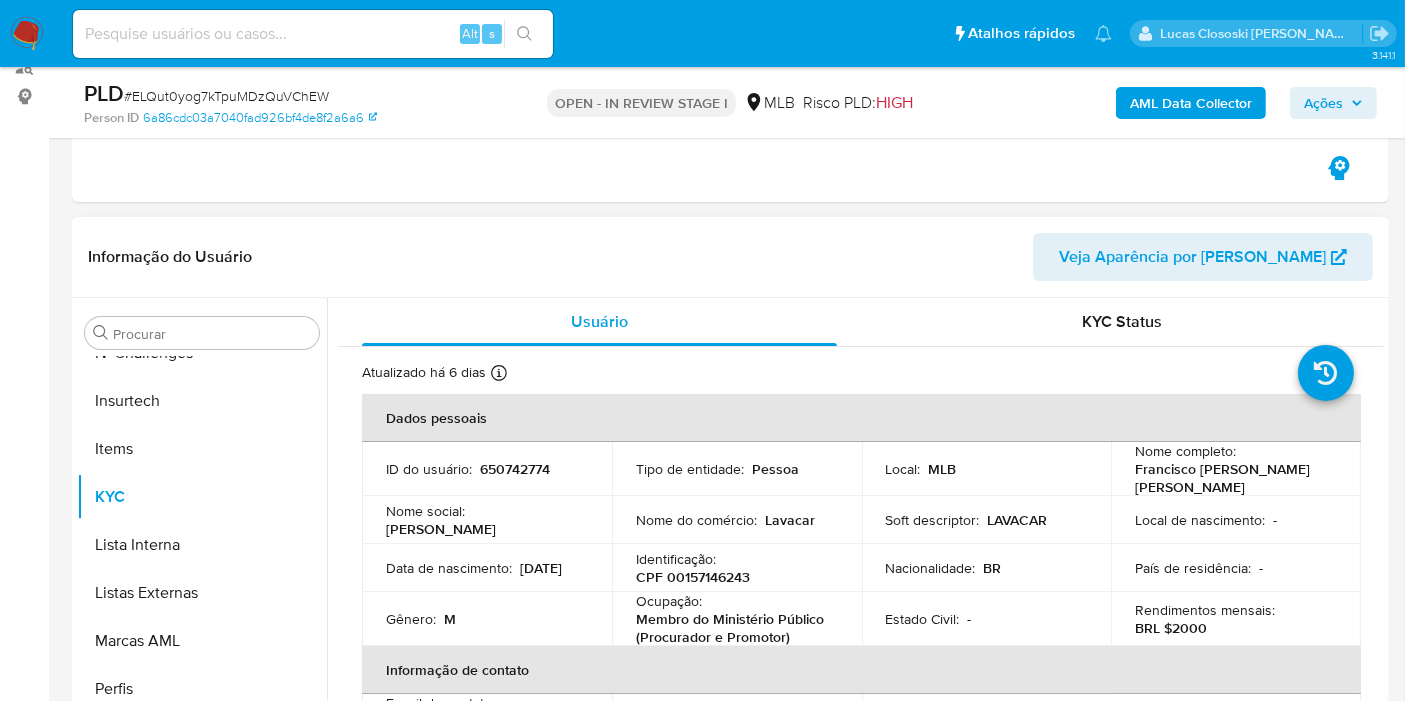 scroll, scrollTop: 333, scrollLeft: 0, axis: vertical 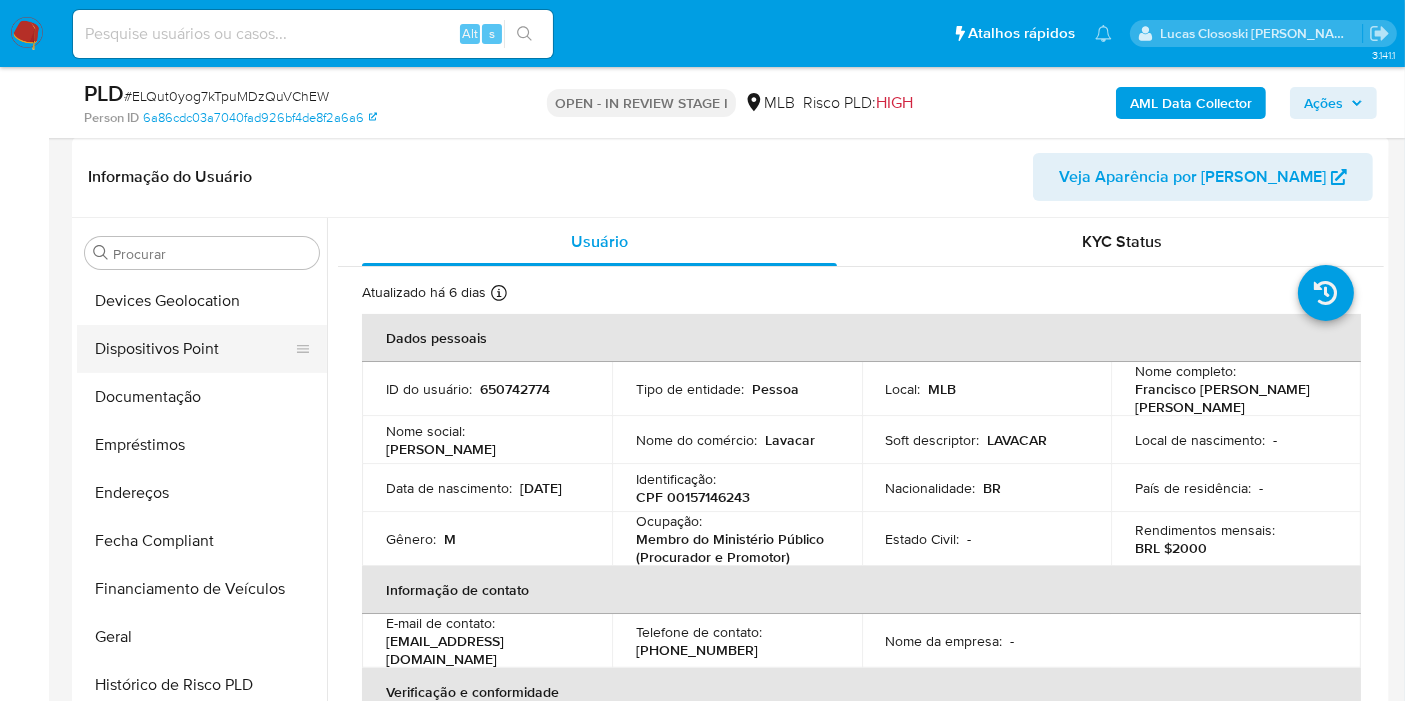 click on "Dispositivos Point" at bounding box center (194, 349) 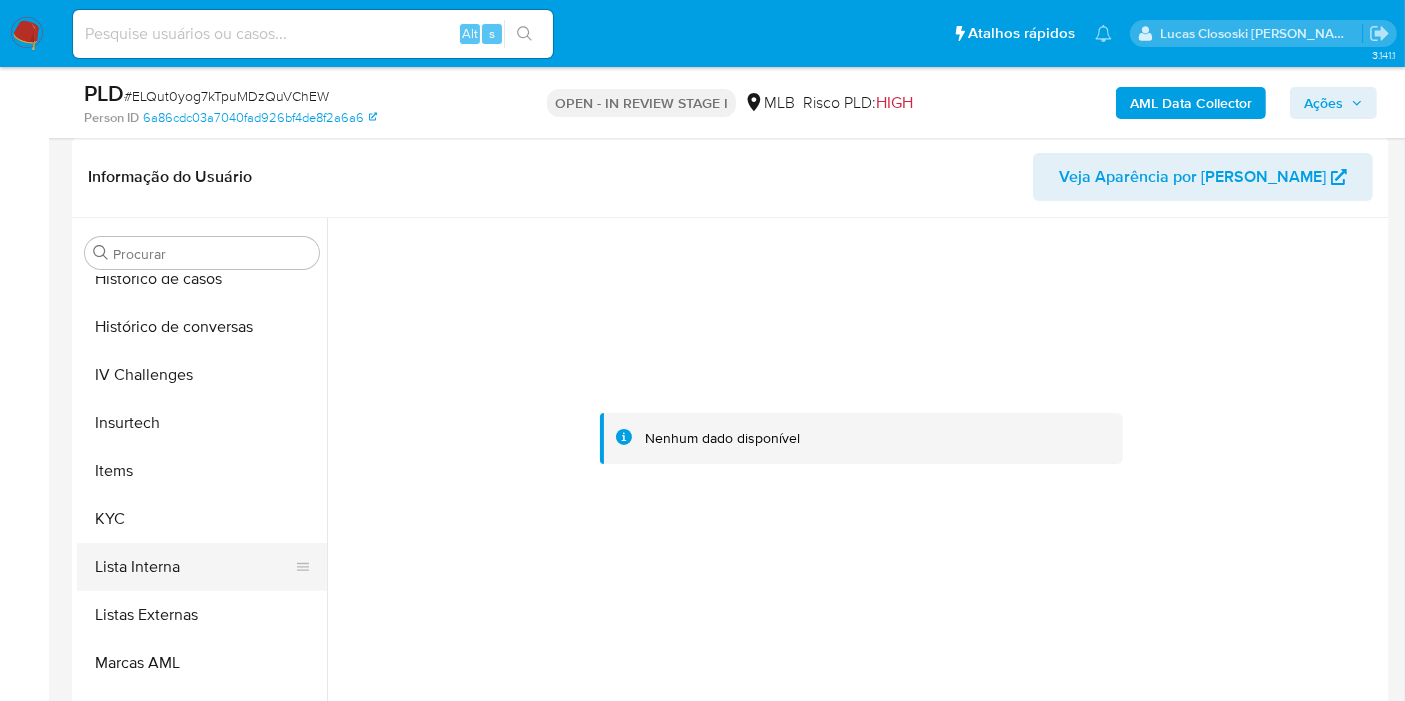 scroll, scrollTop: 843, scrollLeft: 0, axis: vertical 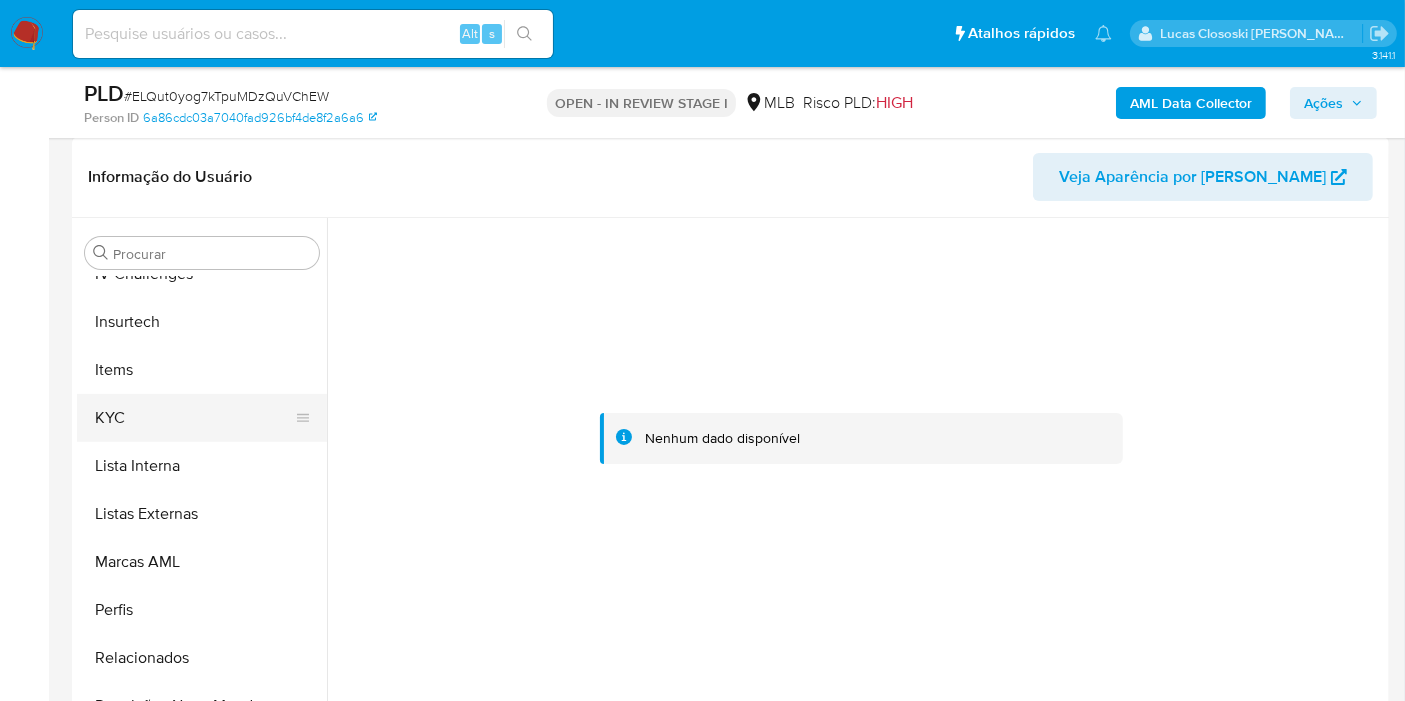 click on "KYC" at bounding box center (194, 418) 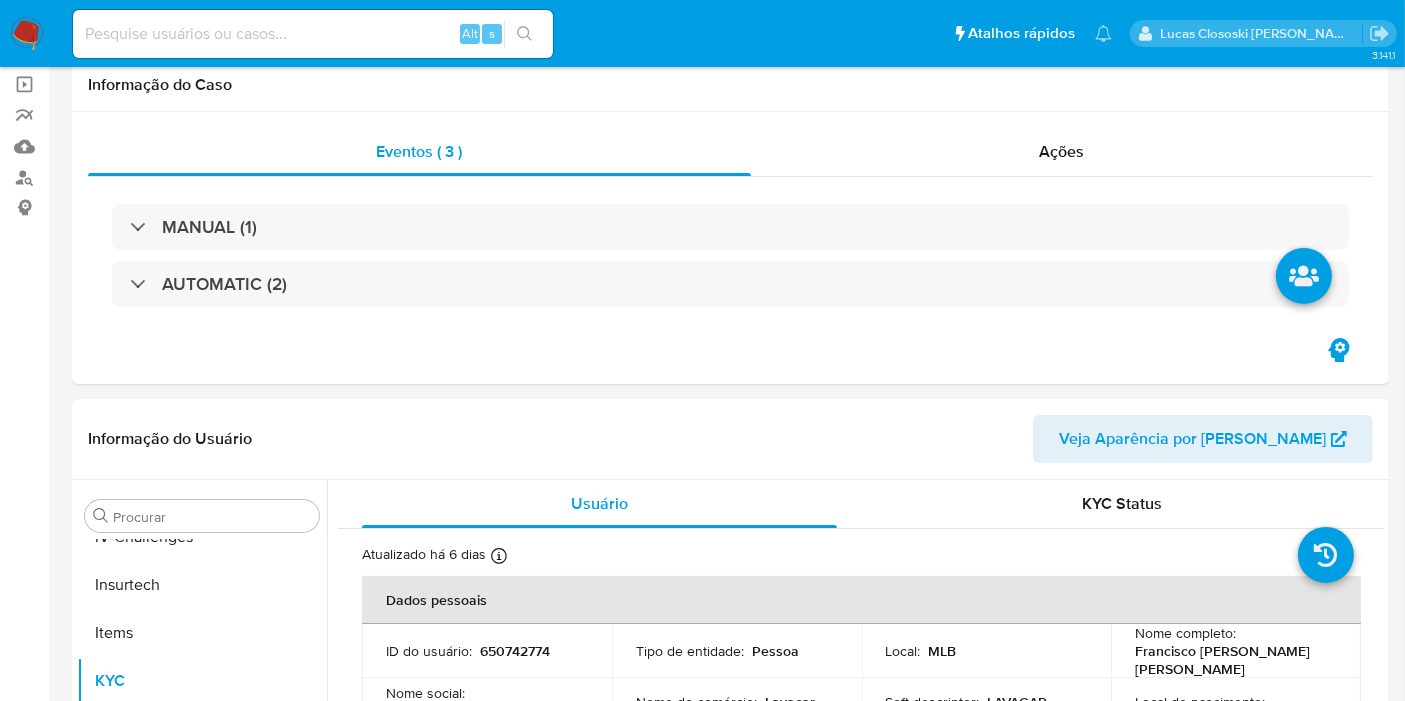scroll, scrollTop: 0, scrollLeft: 0, axis: both 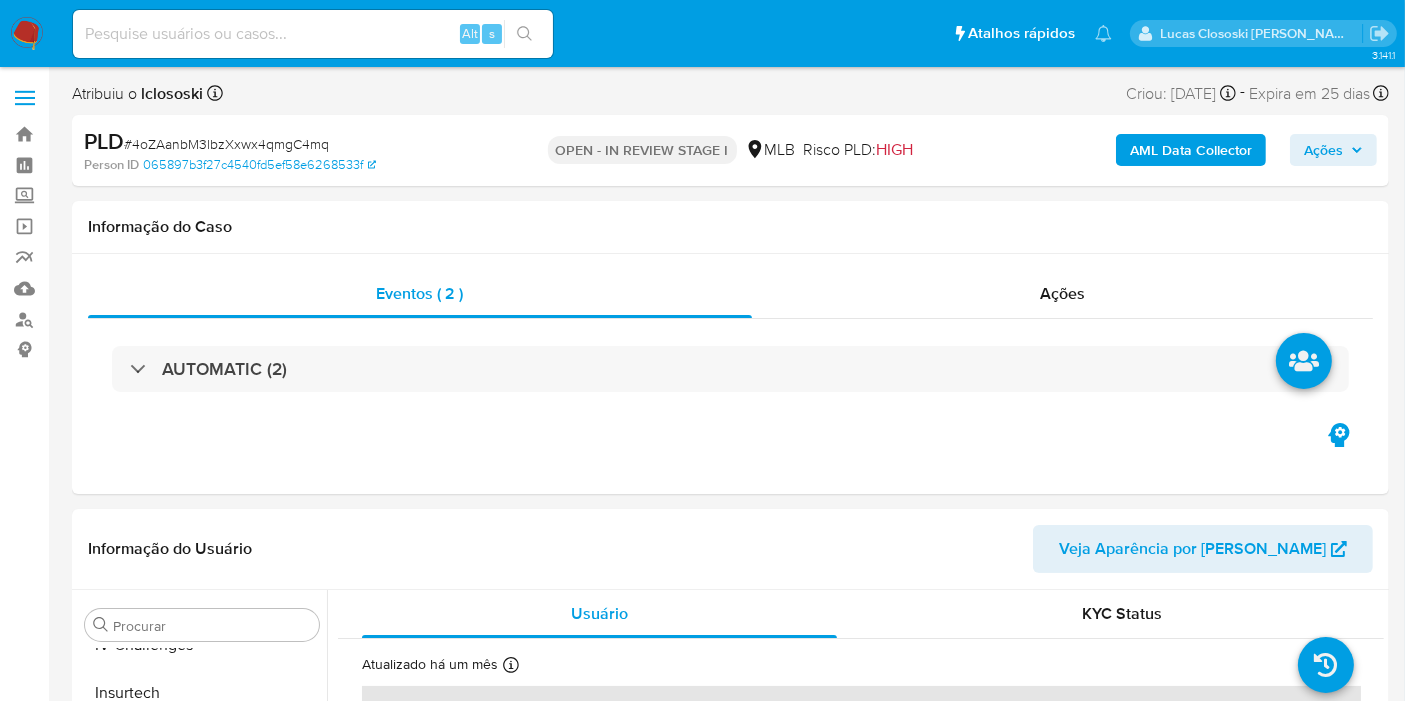 select on "10" 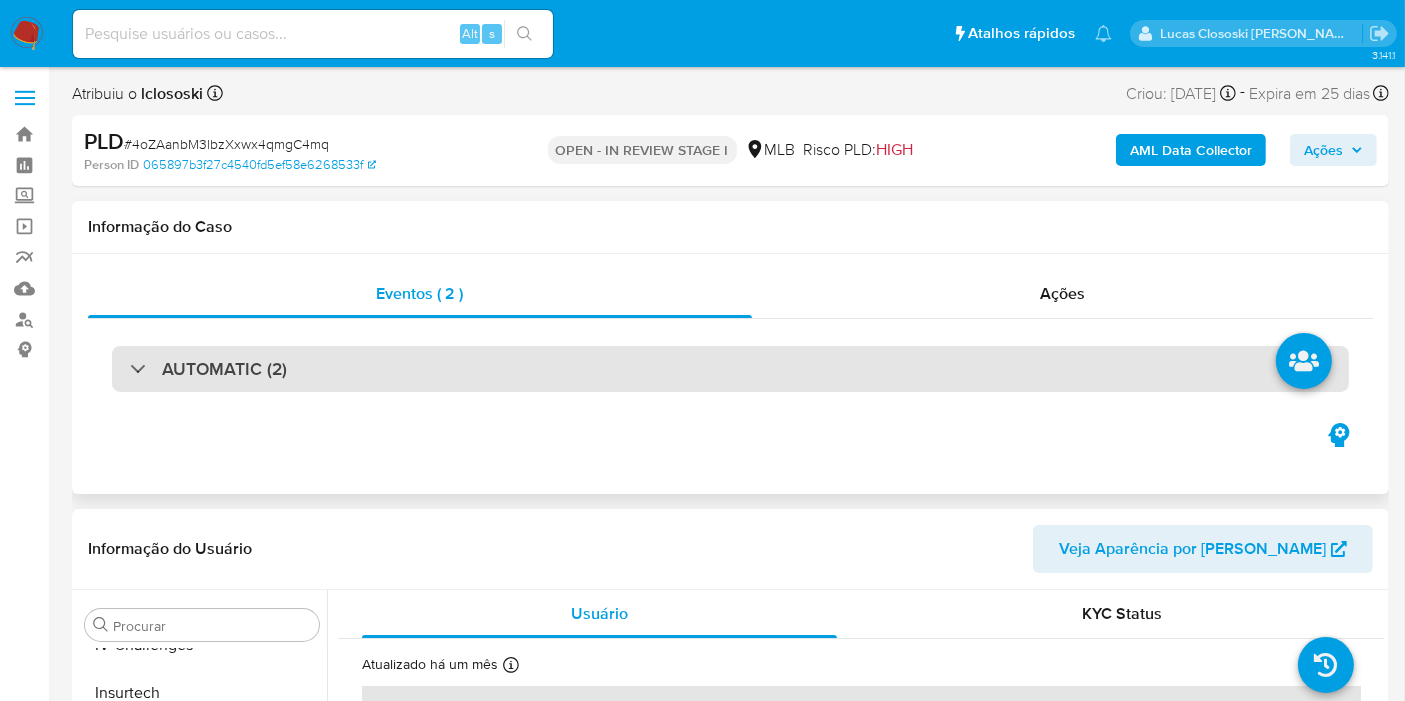 click on "AUTOMATIC (2)" at bounding box center [730, 369] 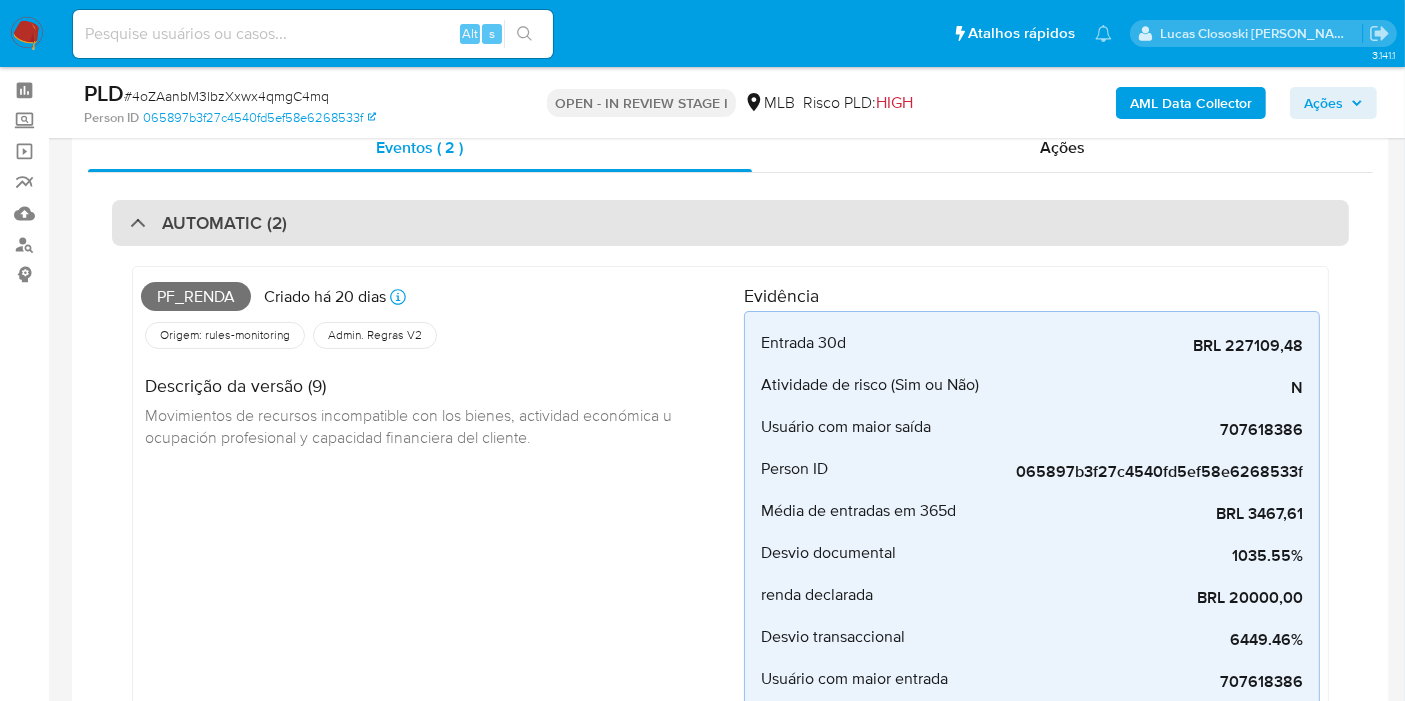 scroll, scrollTop: 0, scrollLeft: 0, axis: both 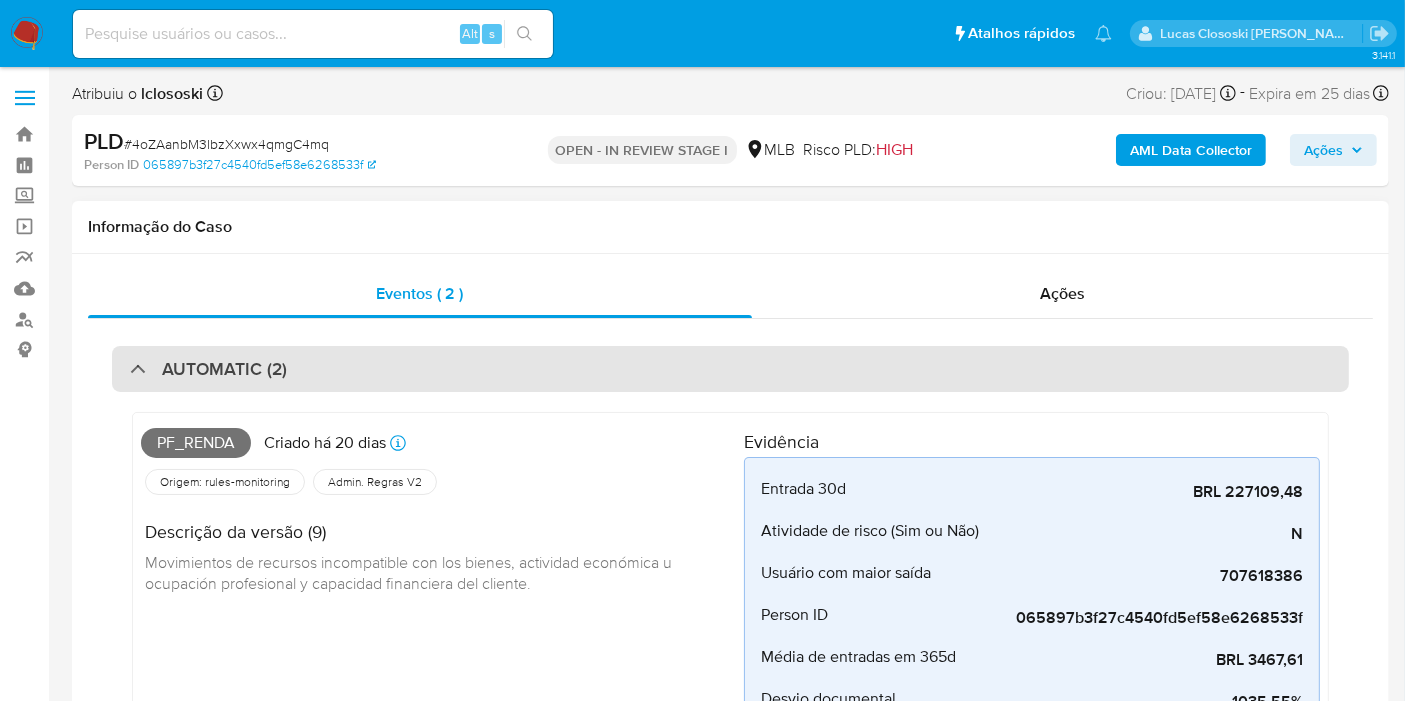 click on "AUTOMATIC (2)" at bounding box center [730, 369] 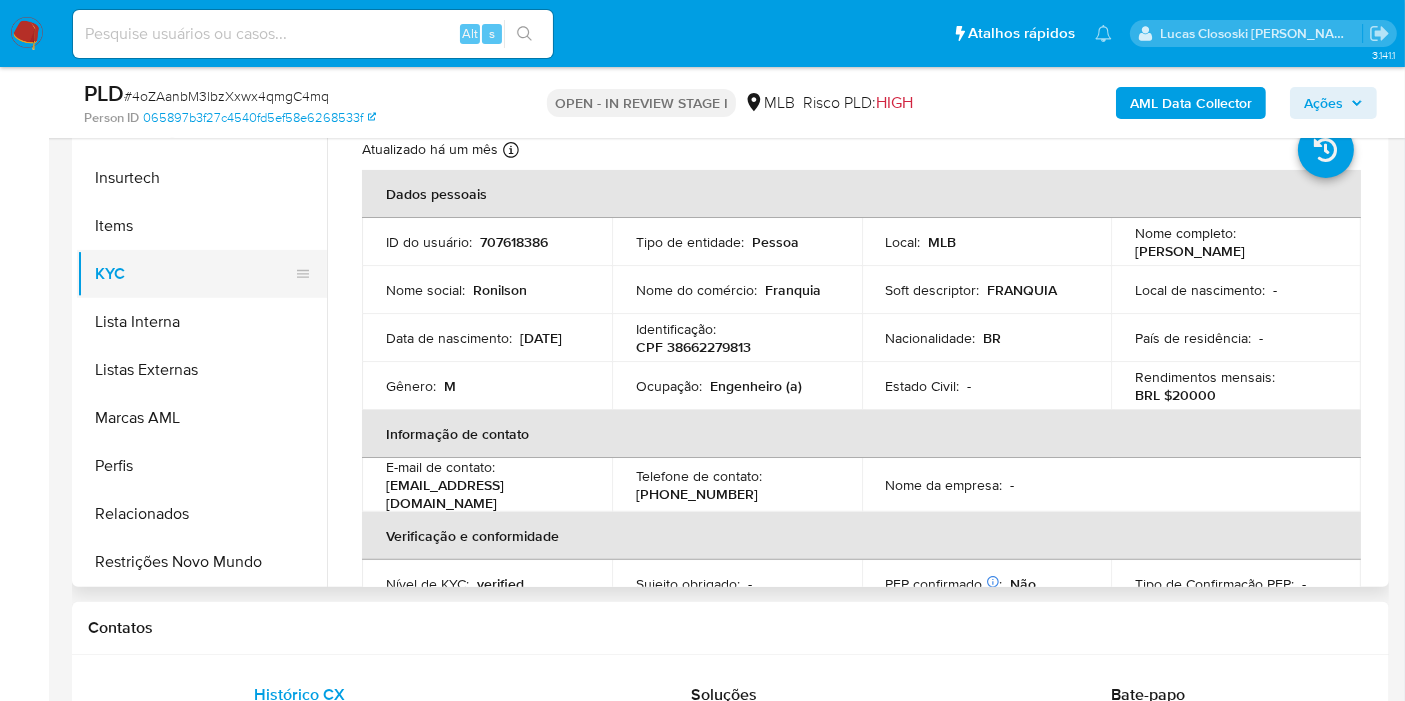 scroll, scrollTop: 666, scrollLeft: 0, axis: vertical 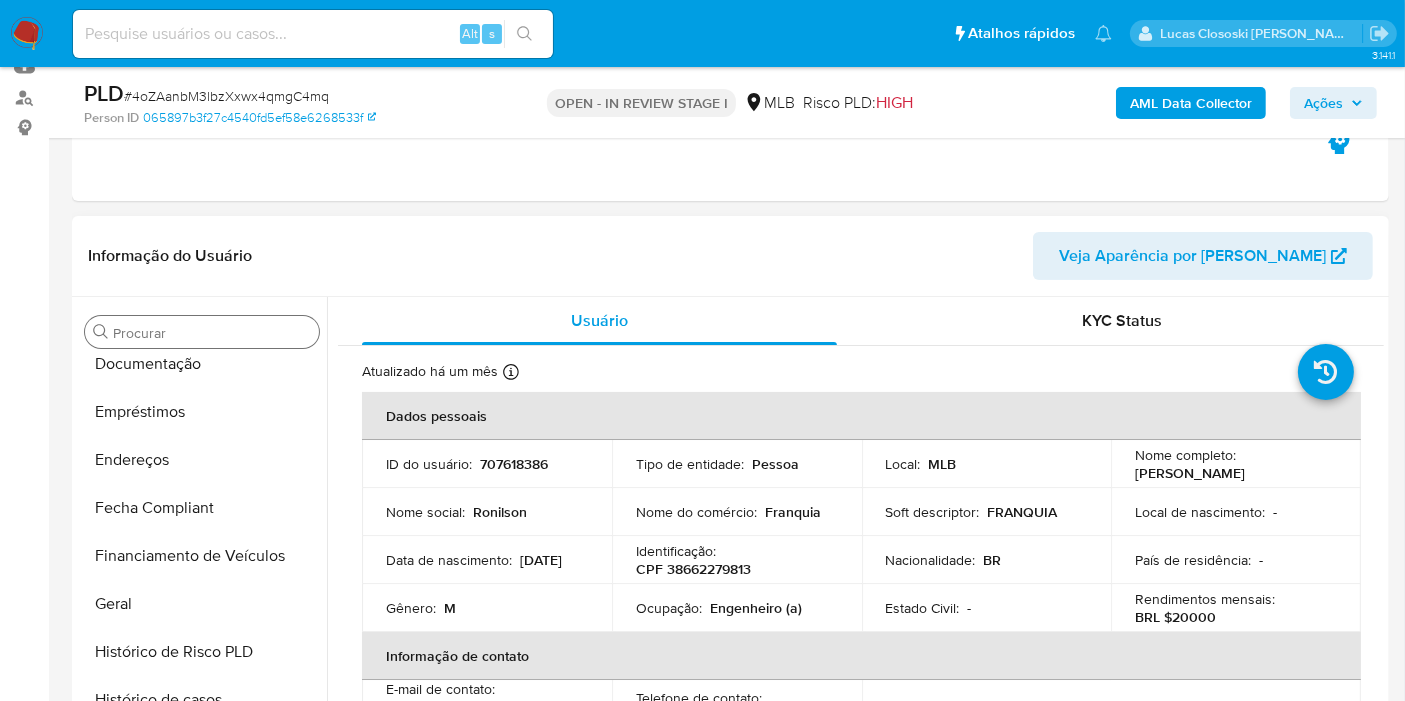click on "Procurar" at bounding box center [202, 332] 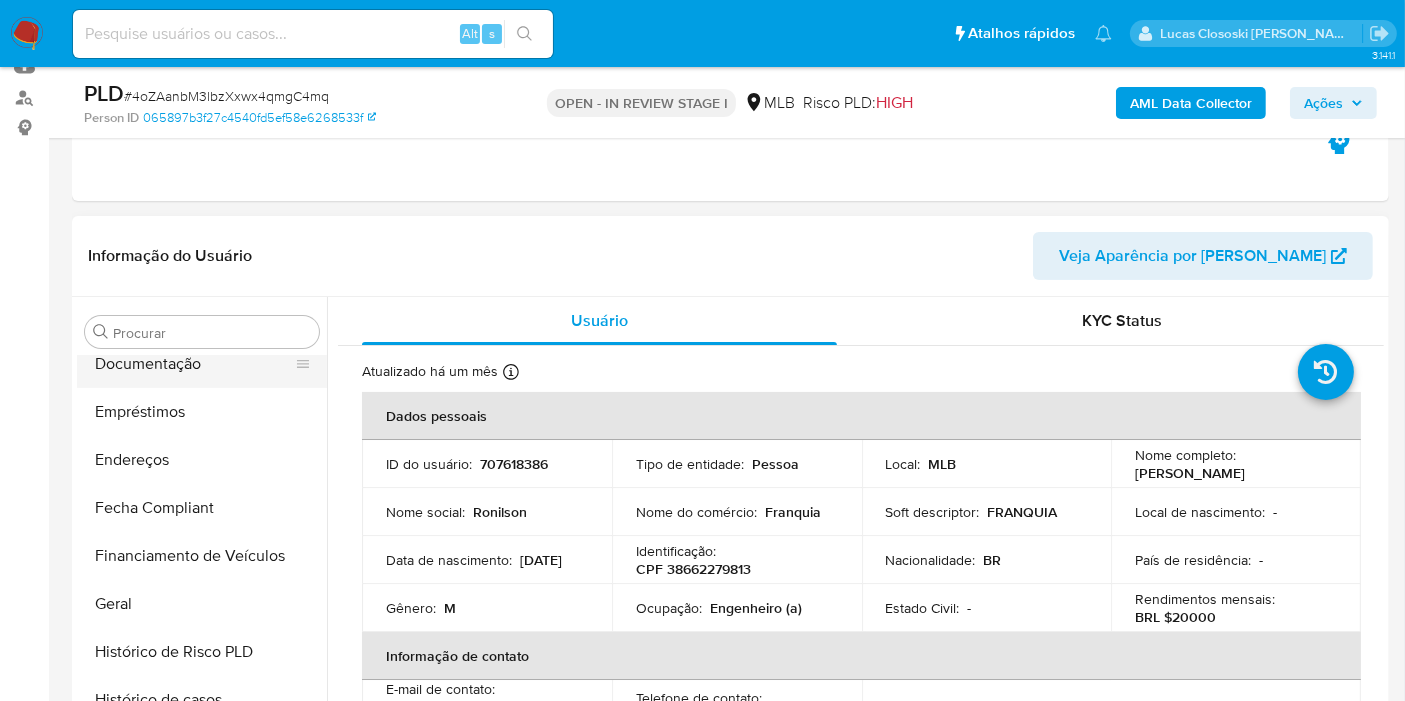 click on "Documentação" at bounding box center (194, 364) 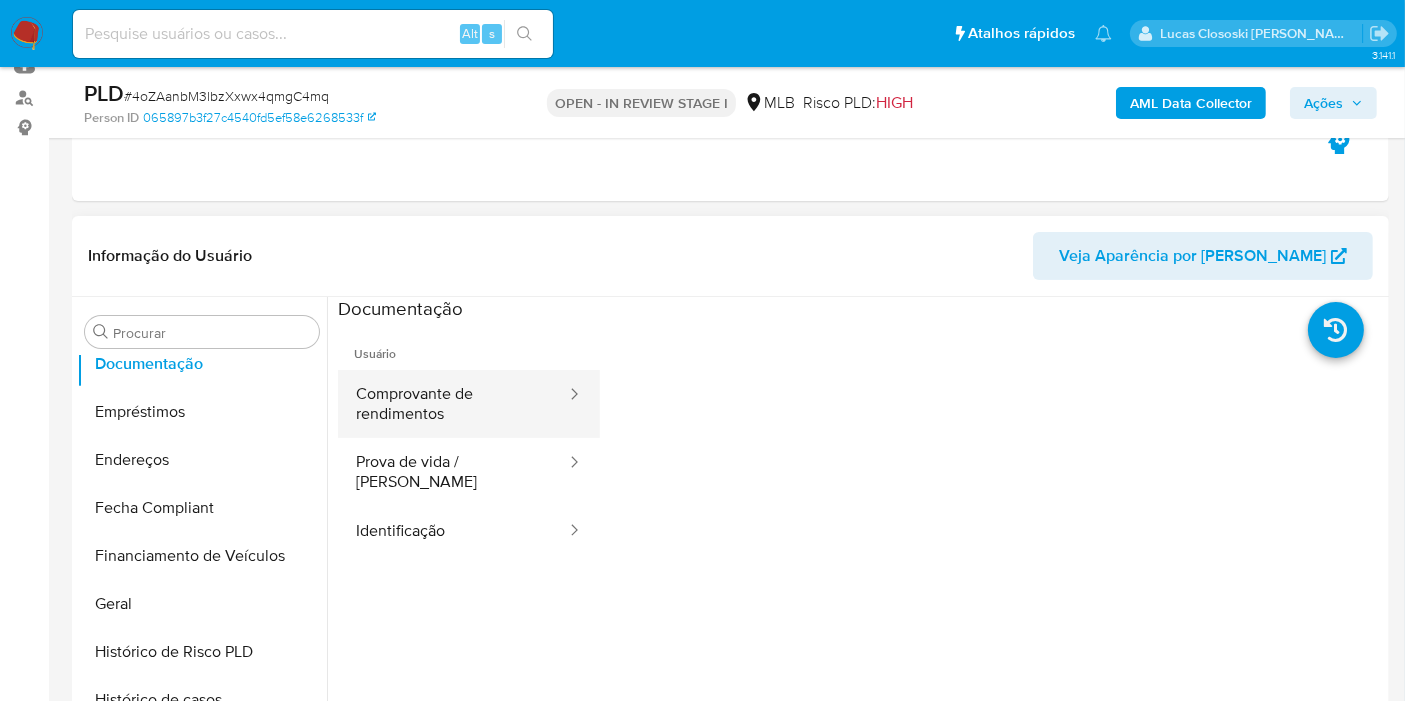 click on "Comprovante de rendimentos" at bounding box center [453, 404] 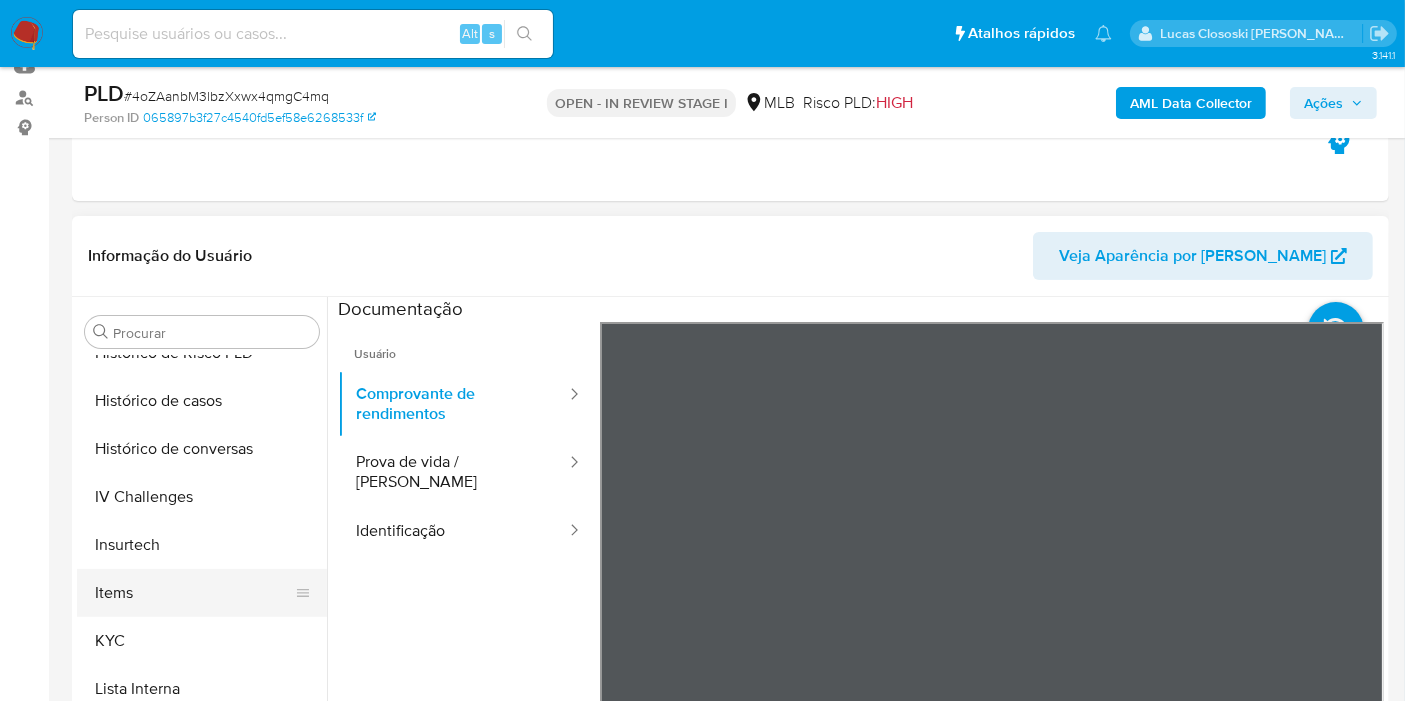 scroll, scrollTop: 733, scrollLeft: 0, axis: vertical 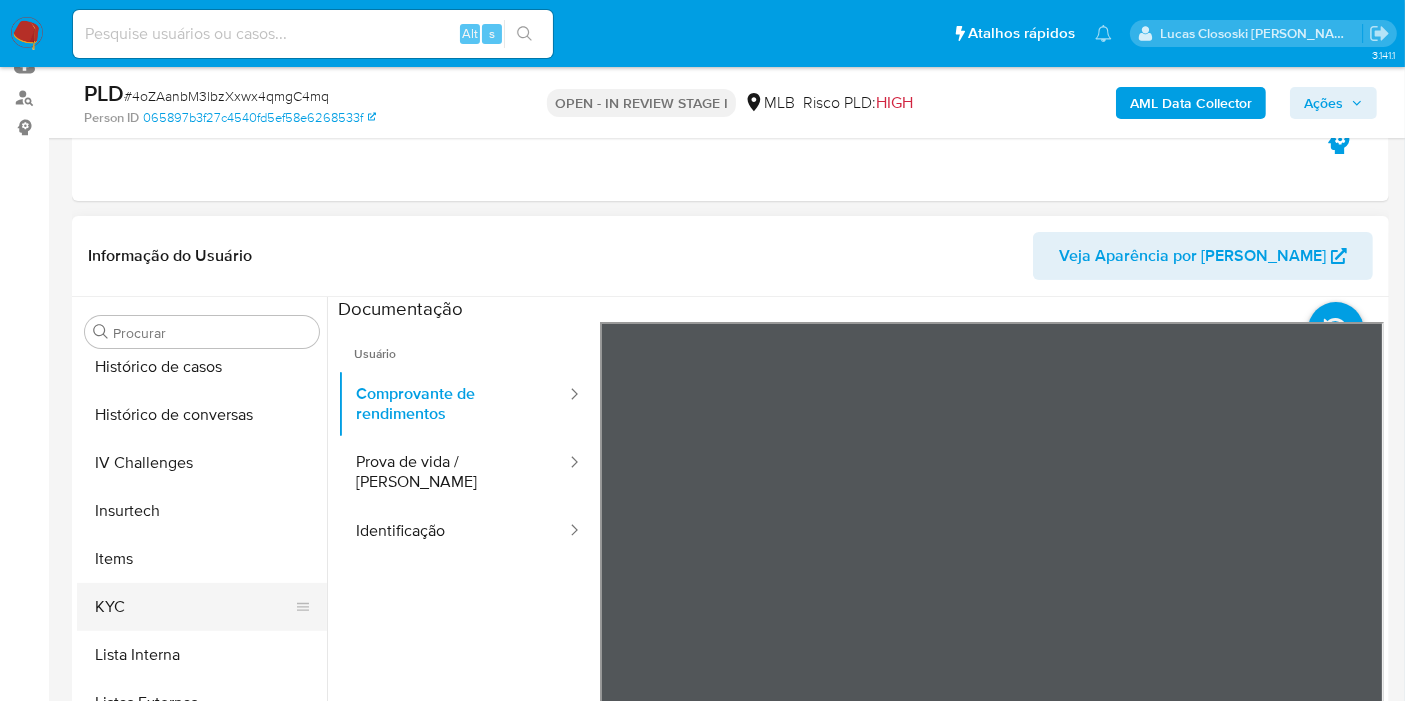 click on "KYC" at bounding box center [194, 607] 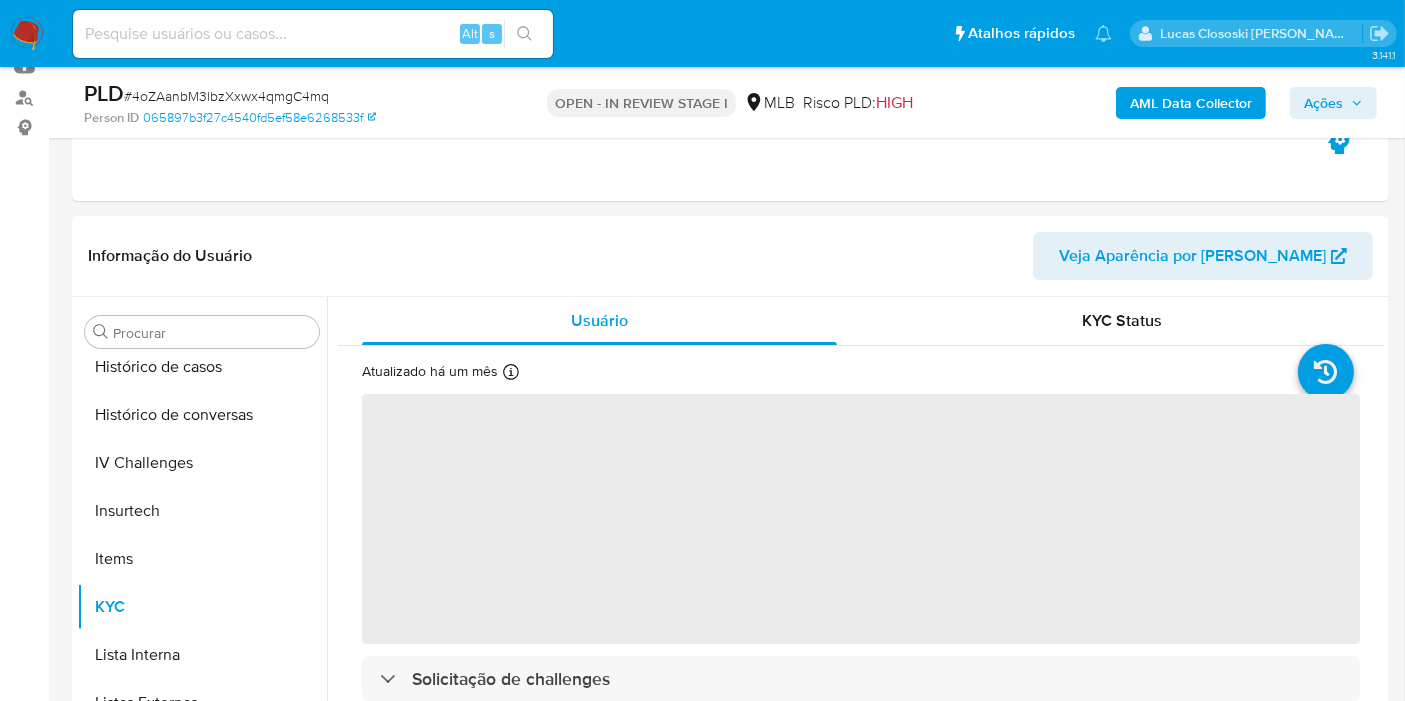 click on "# 4oZAanbM3lbzXxwx4qmgC4mq" at bounding box center (226, 96) 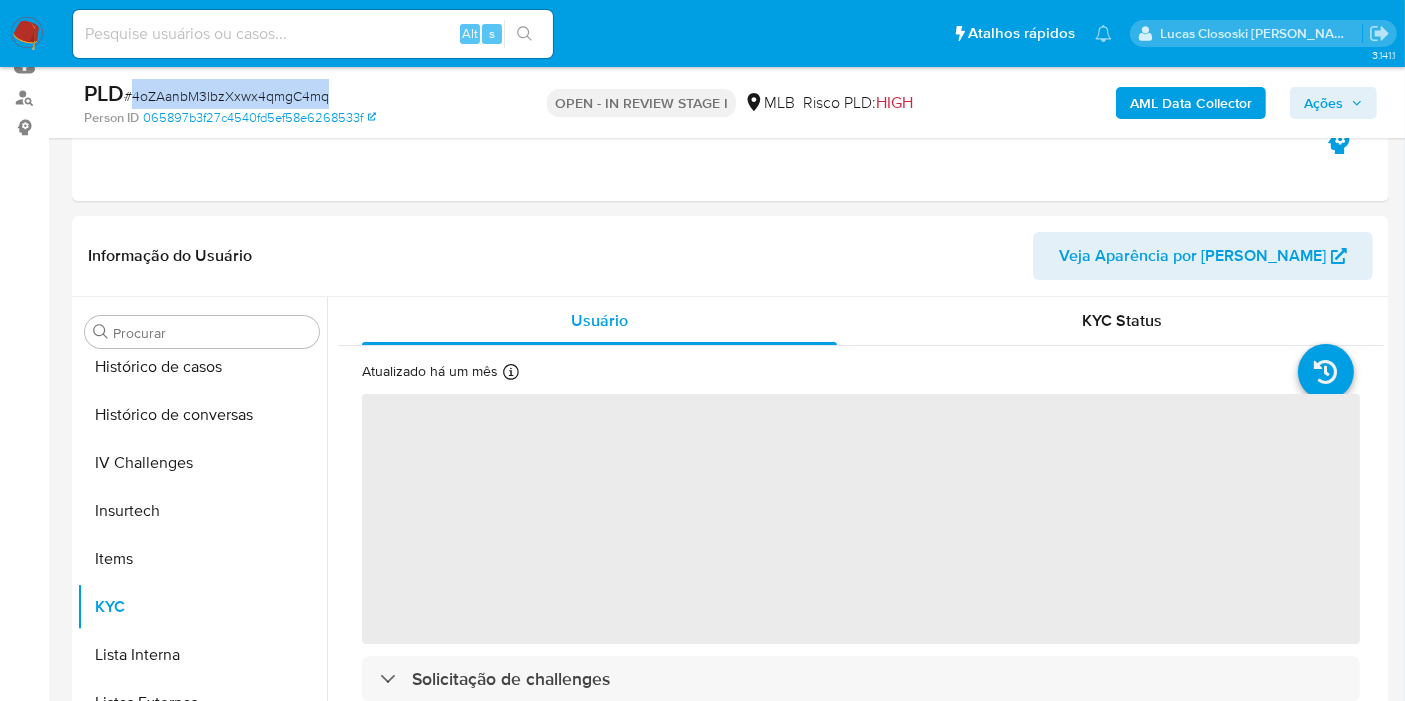 click on "# 4oZAanbM3lbzXxwx4qmgC4mq" at bounding box center (226, 96) 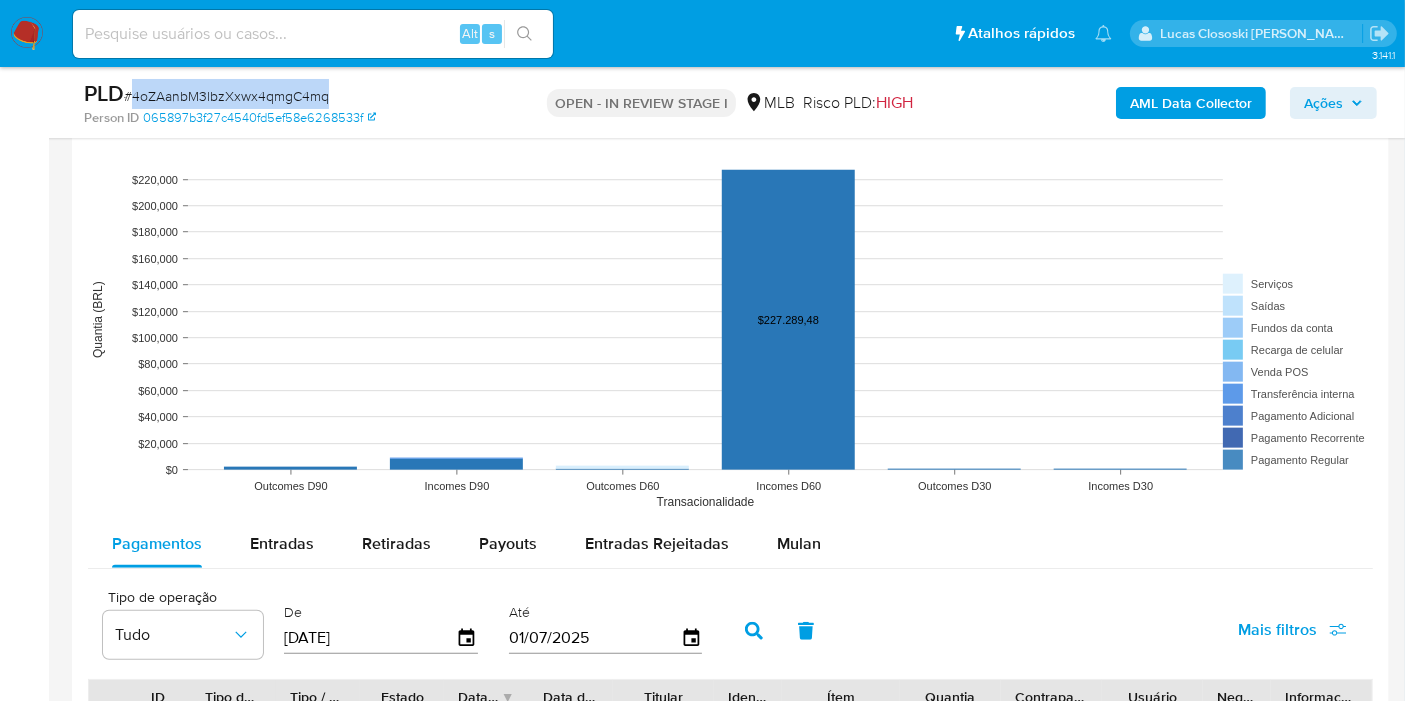 scroll, scrollTop: 1777, scrollLeft: 0, axis: vertical 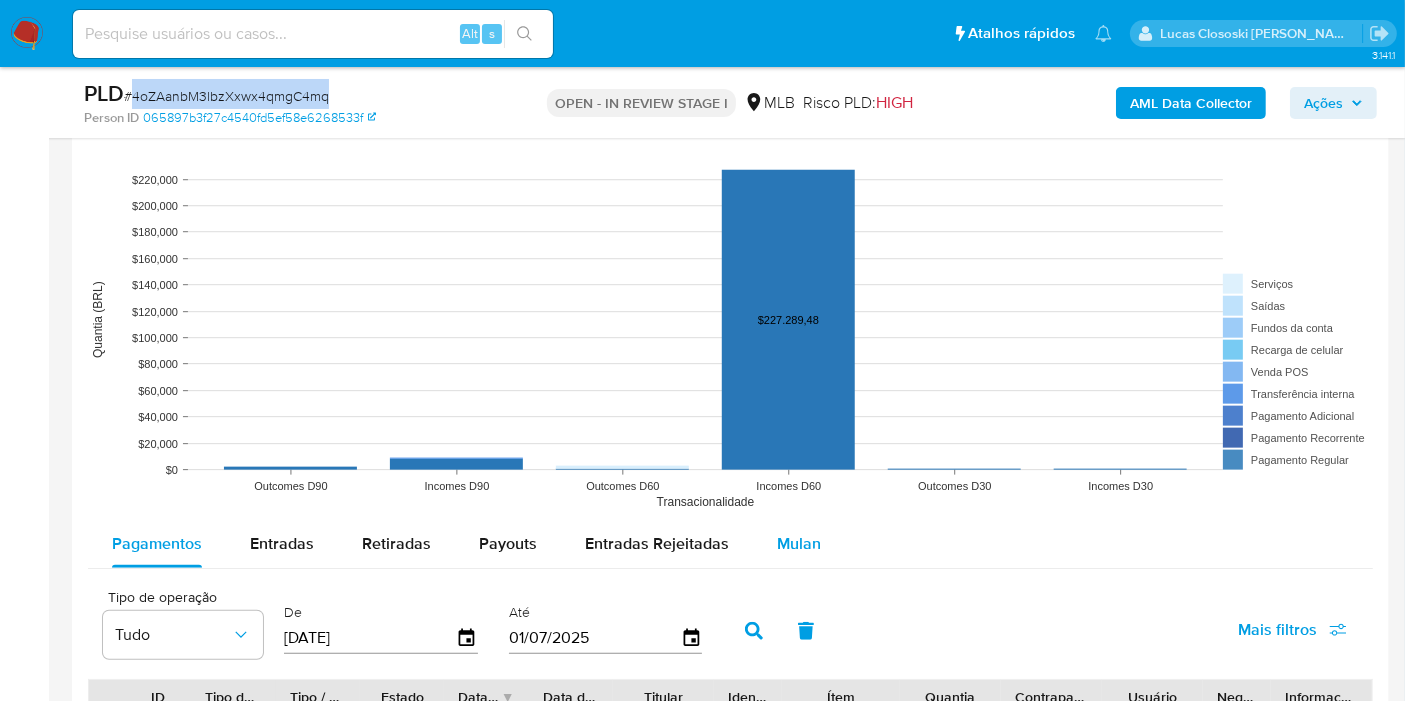 click on "Mulan" at bounding box center [799, 544] 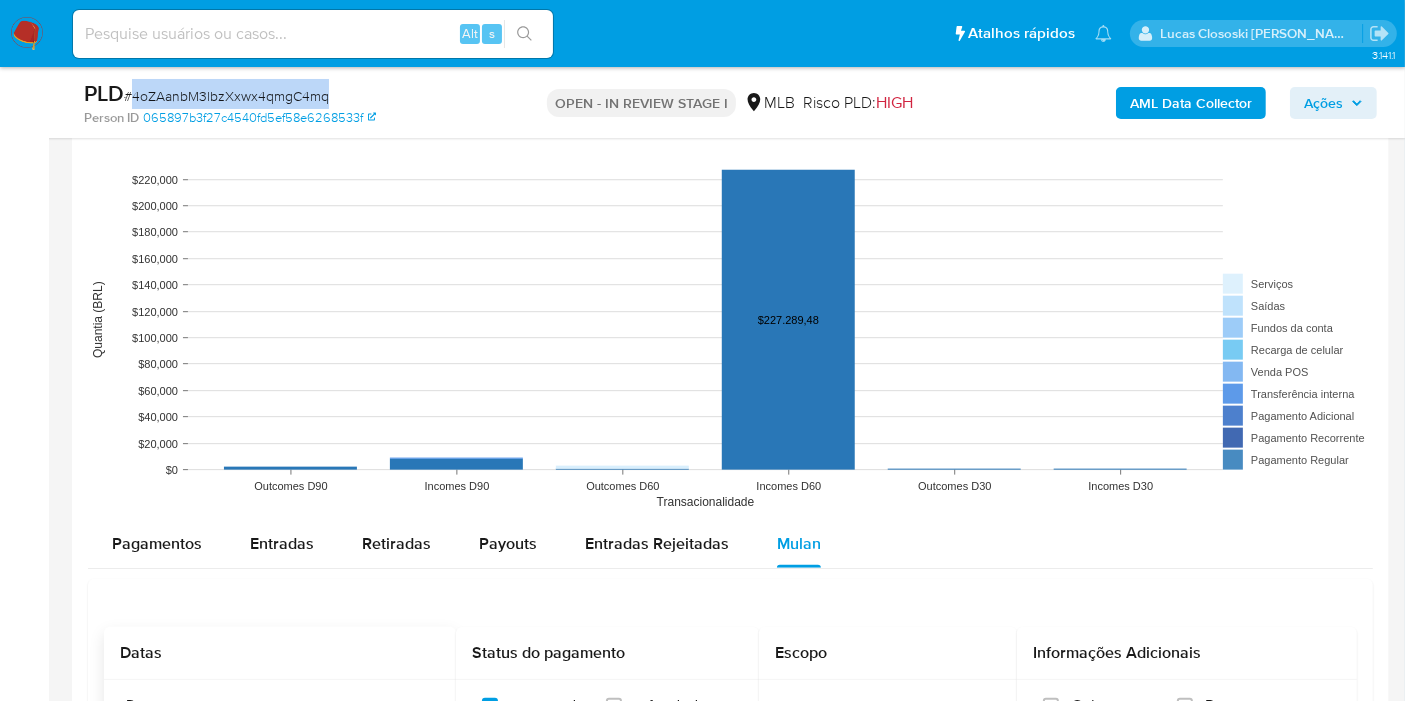 scroll, scrollTop: 2000, scrollLeft: 0, axis: vertical 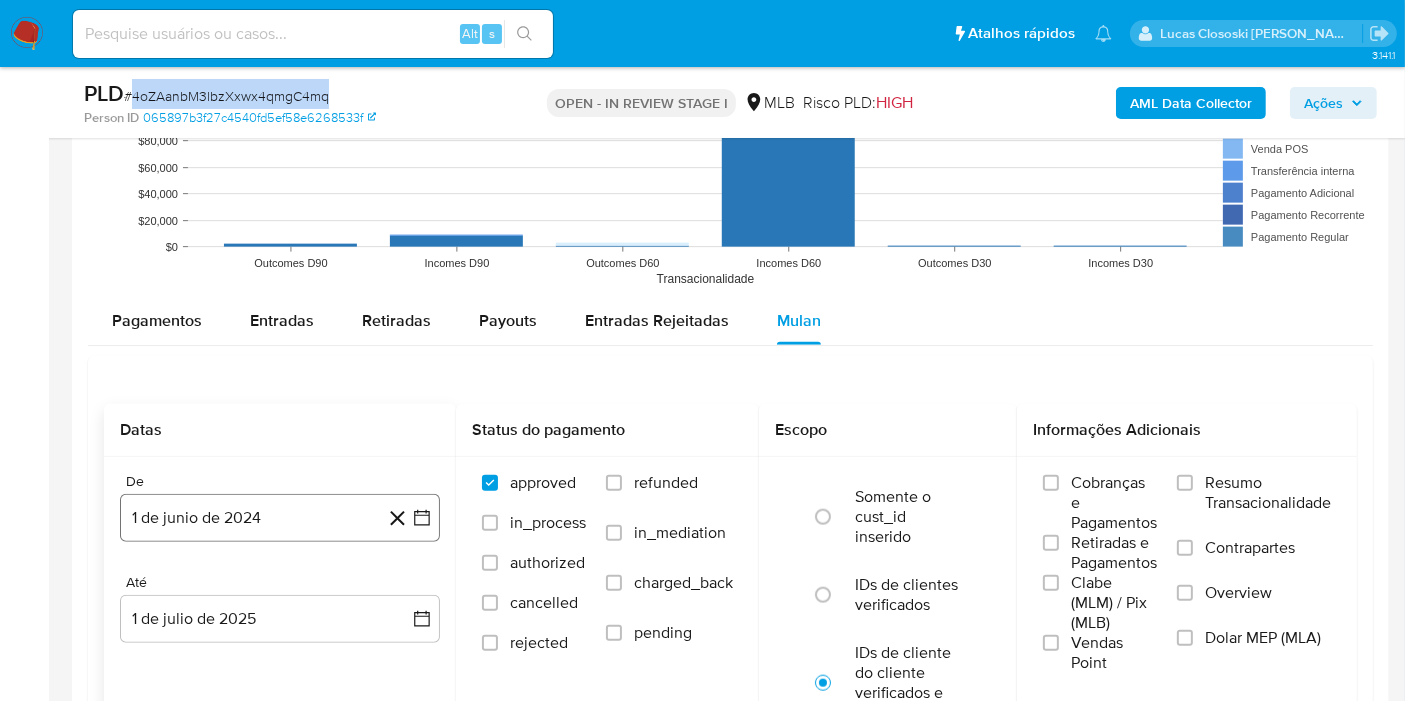 click 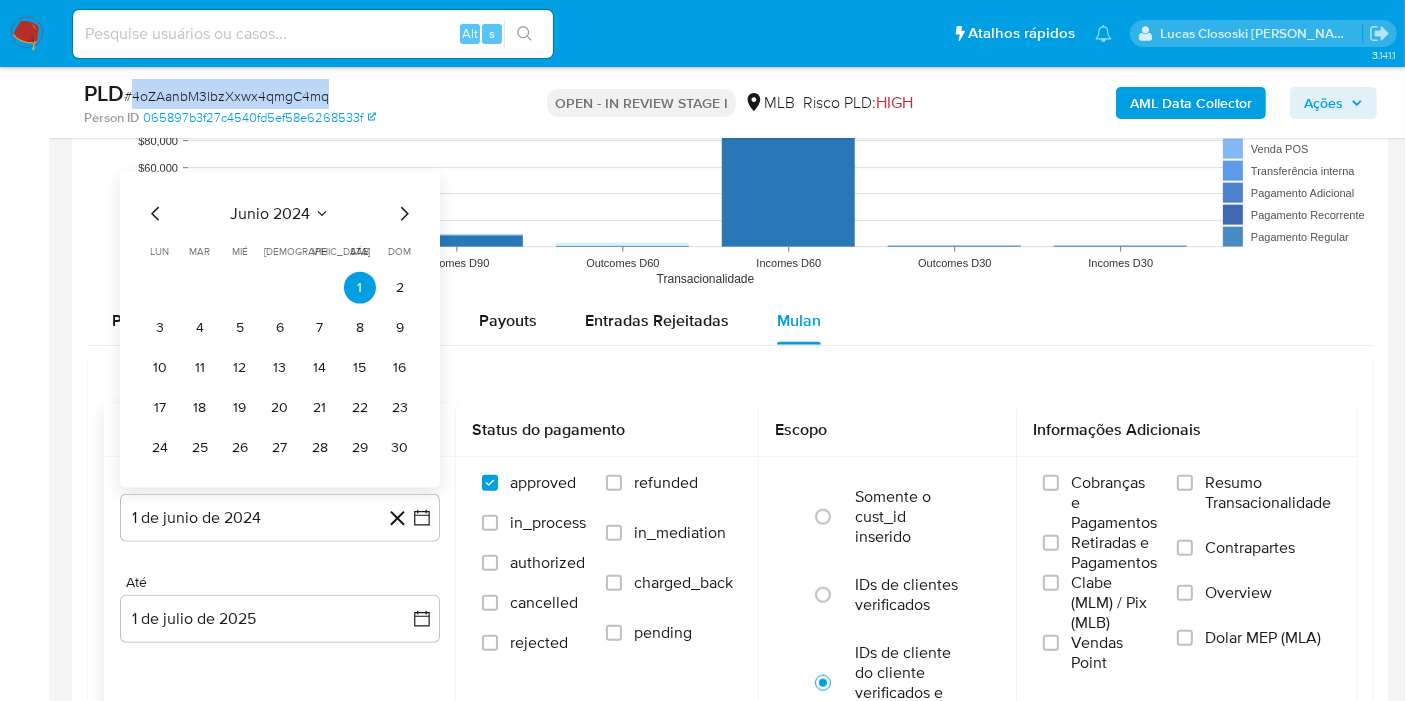 click on "junio 2024" at bounding box center (270, 214) 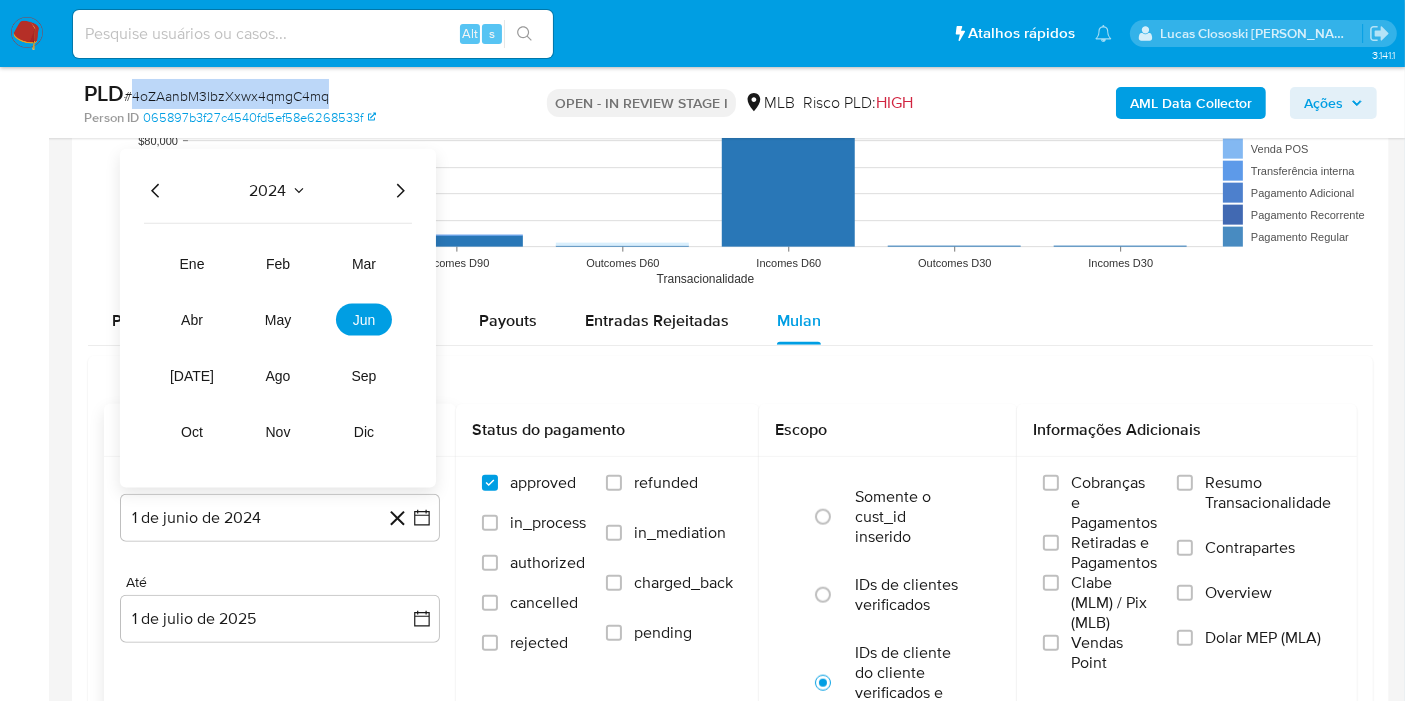 click 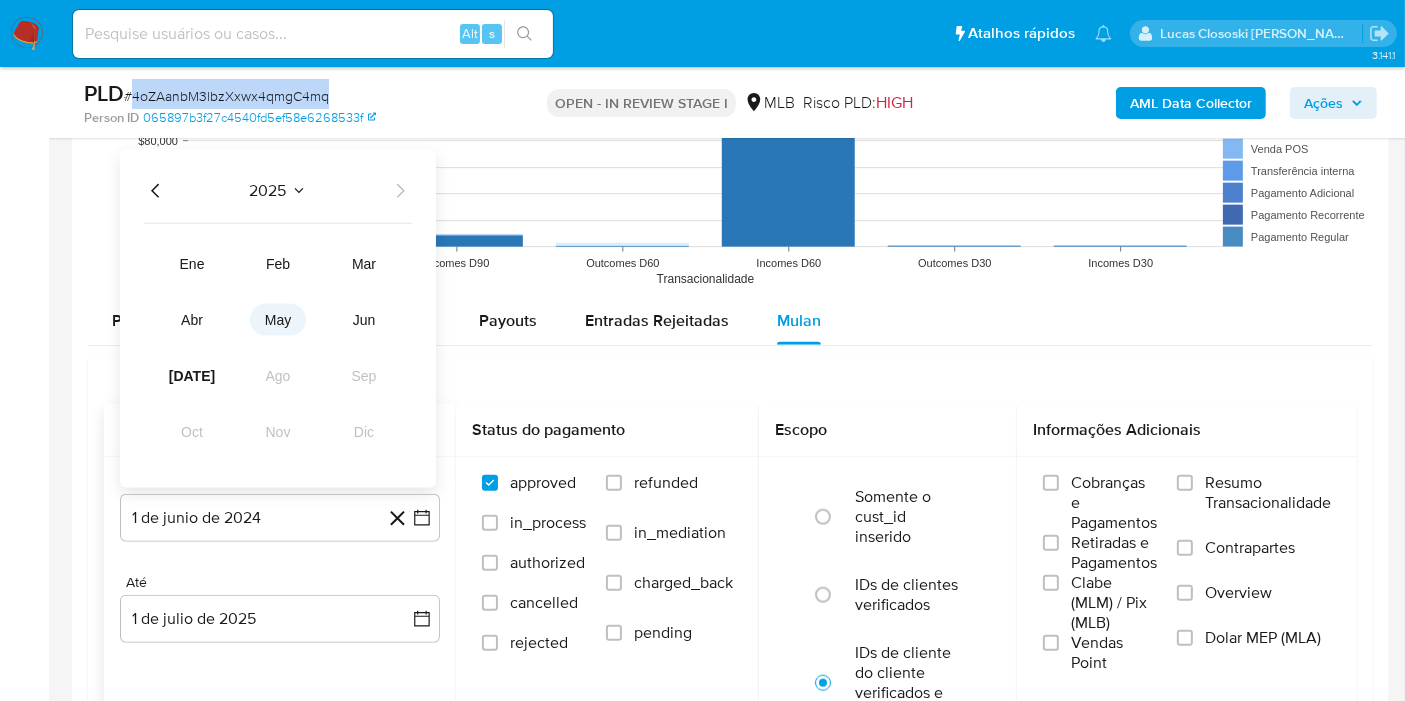 click on "may" at bounding box center (278, 320) 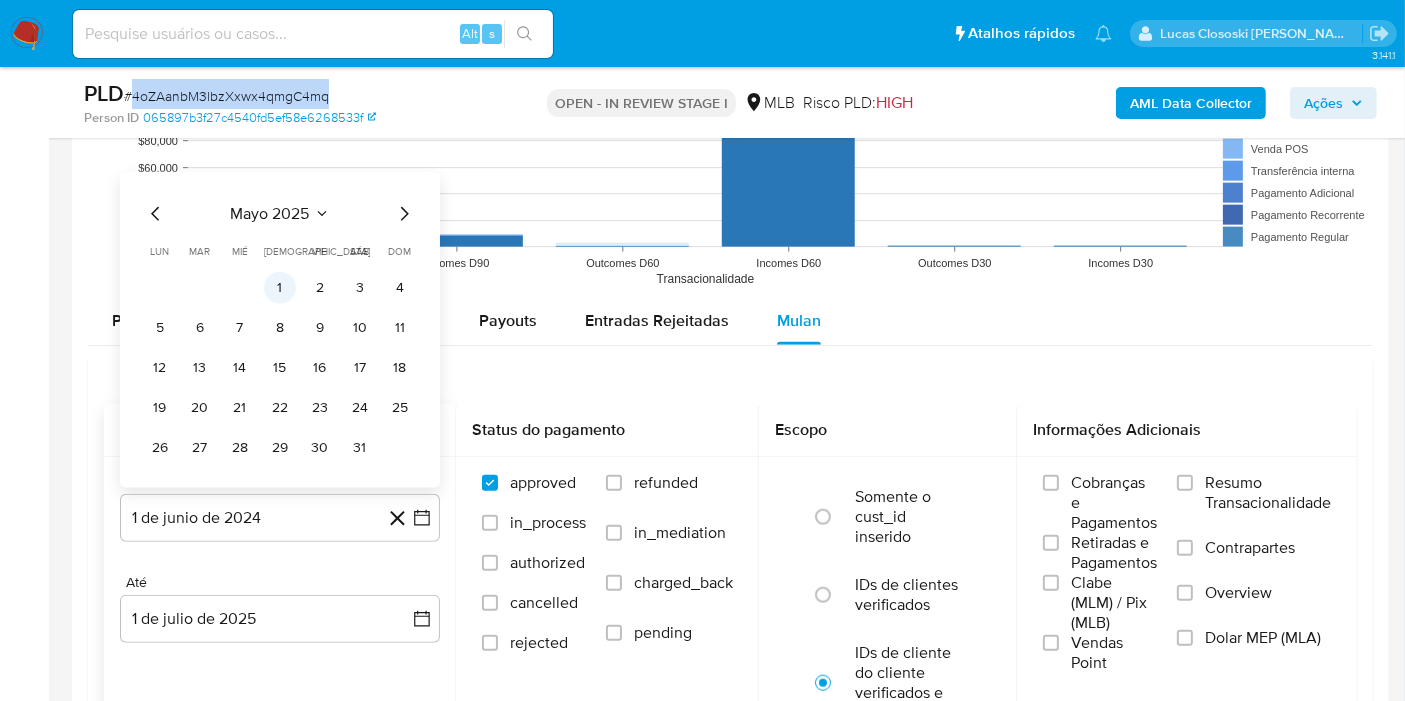 click on "1" at bounding box center (280, 288) 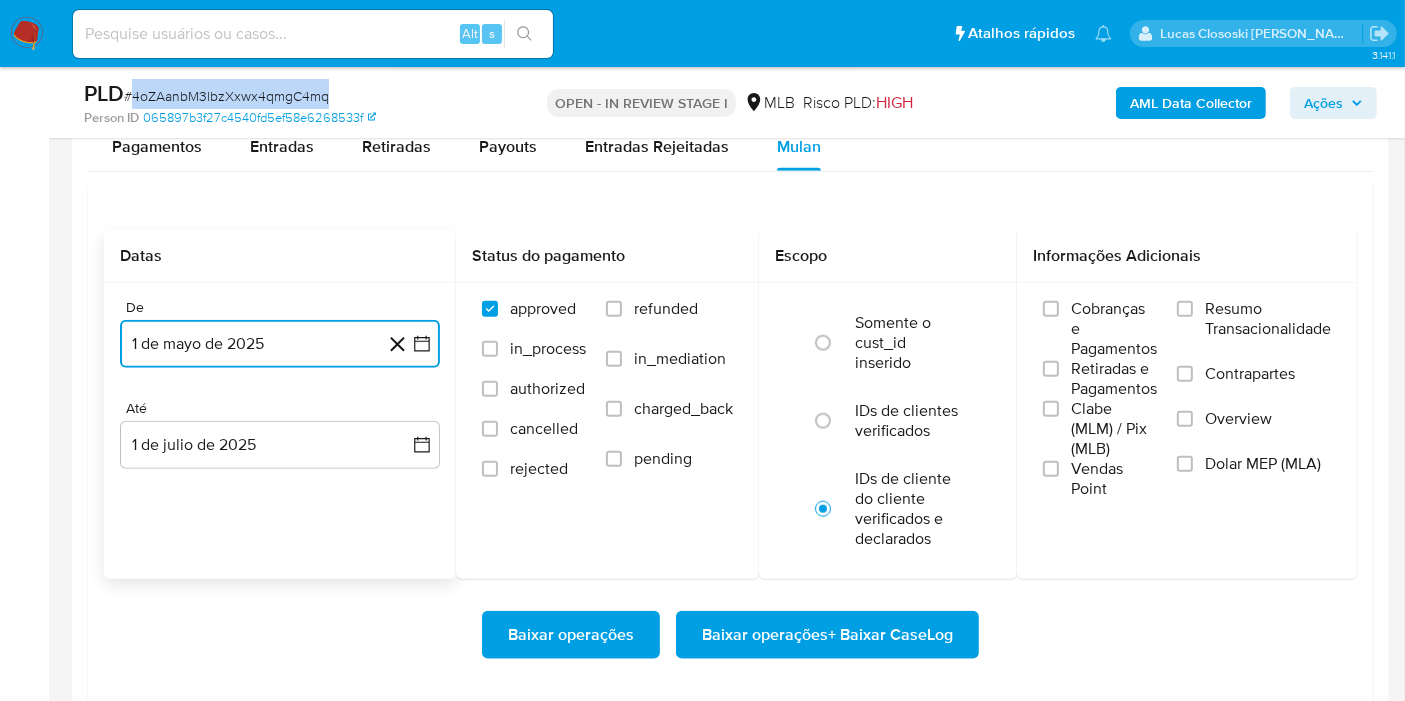 scroll, scrollTop: 2222, scrollLeft: 0, axis: vertical 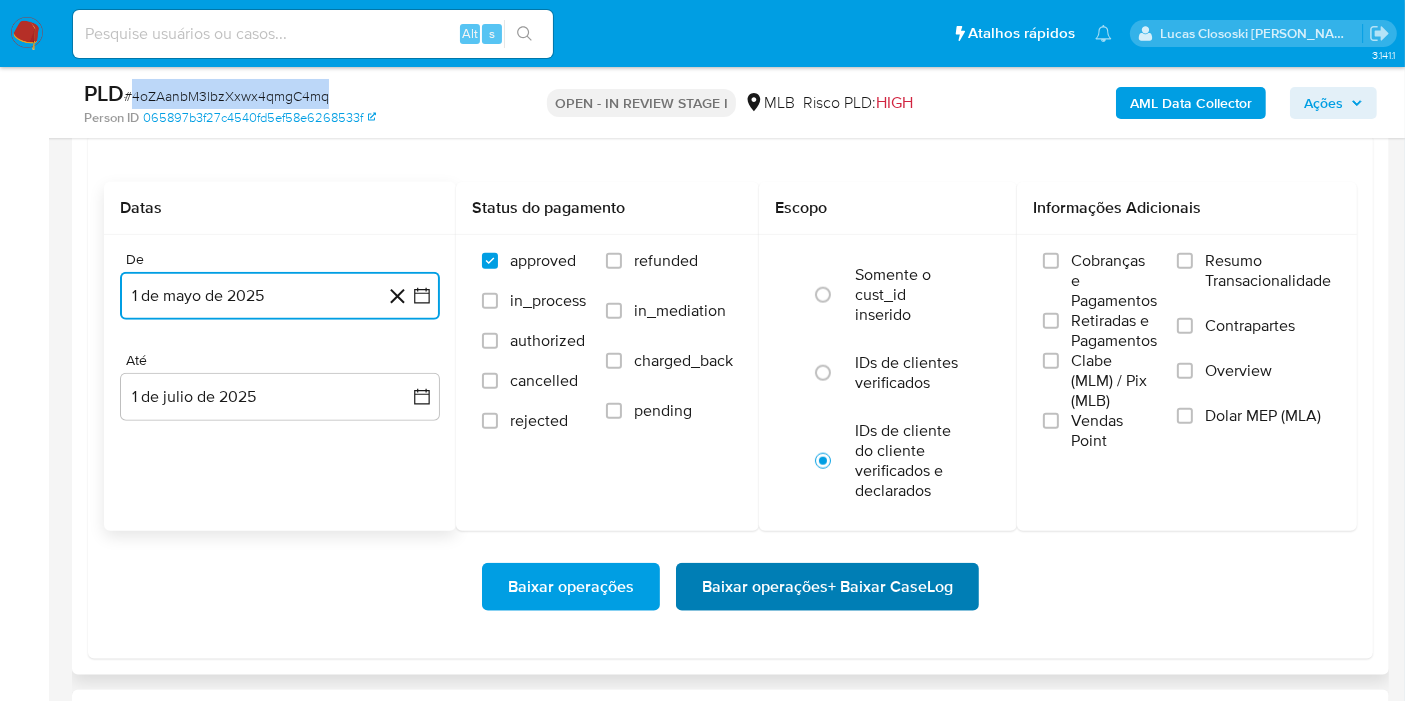 click on "Baixar operações  +   Baixar CaseLog" at bounding box center (827, 587) 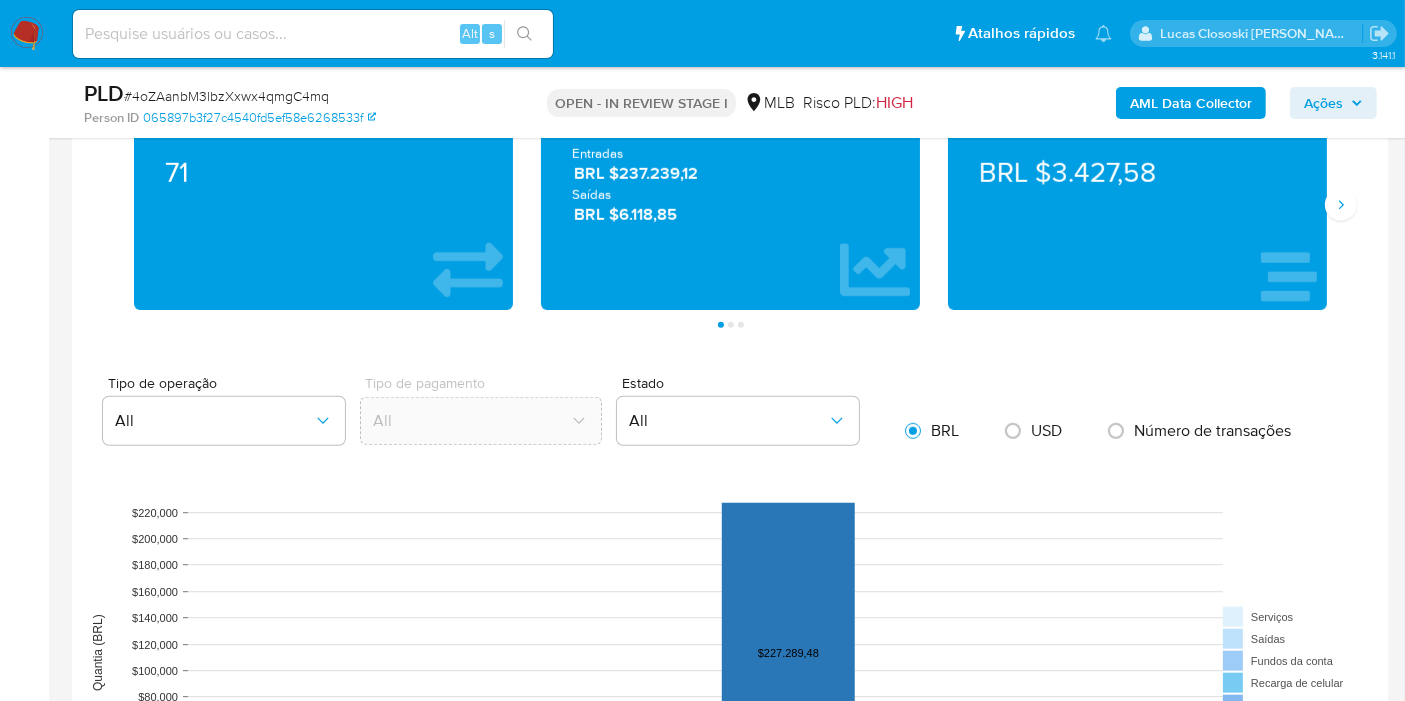 click on "OPEN - IN REVIEW STAGE I  MLB Risco PLD:  HIGH" at bounding box center [731, 102] 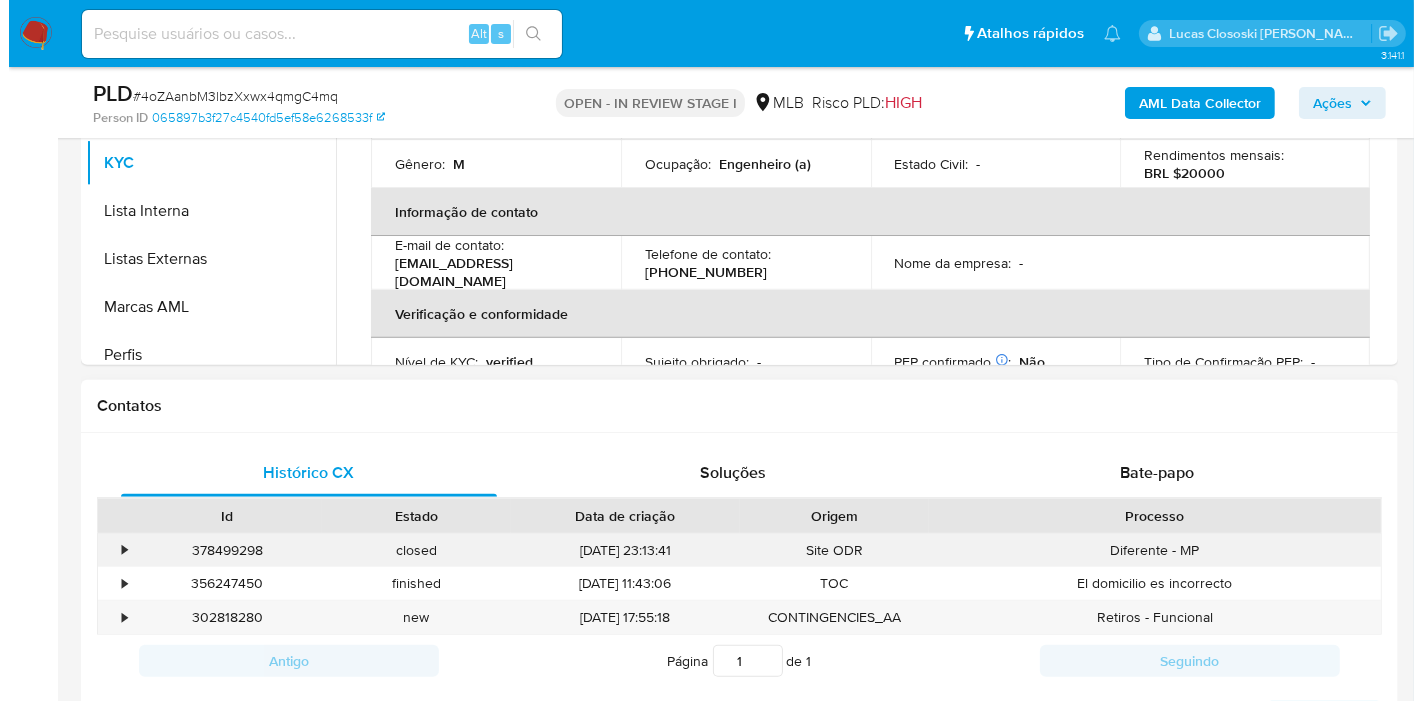 scroll, scrollTop: 333, scrollLeft: 0, axis: vertical 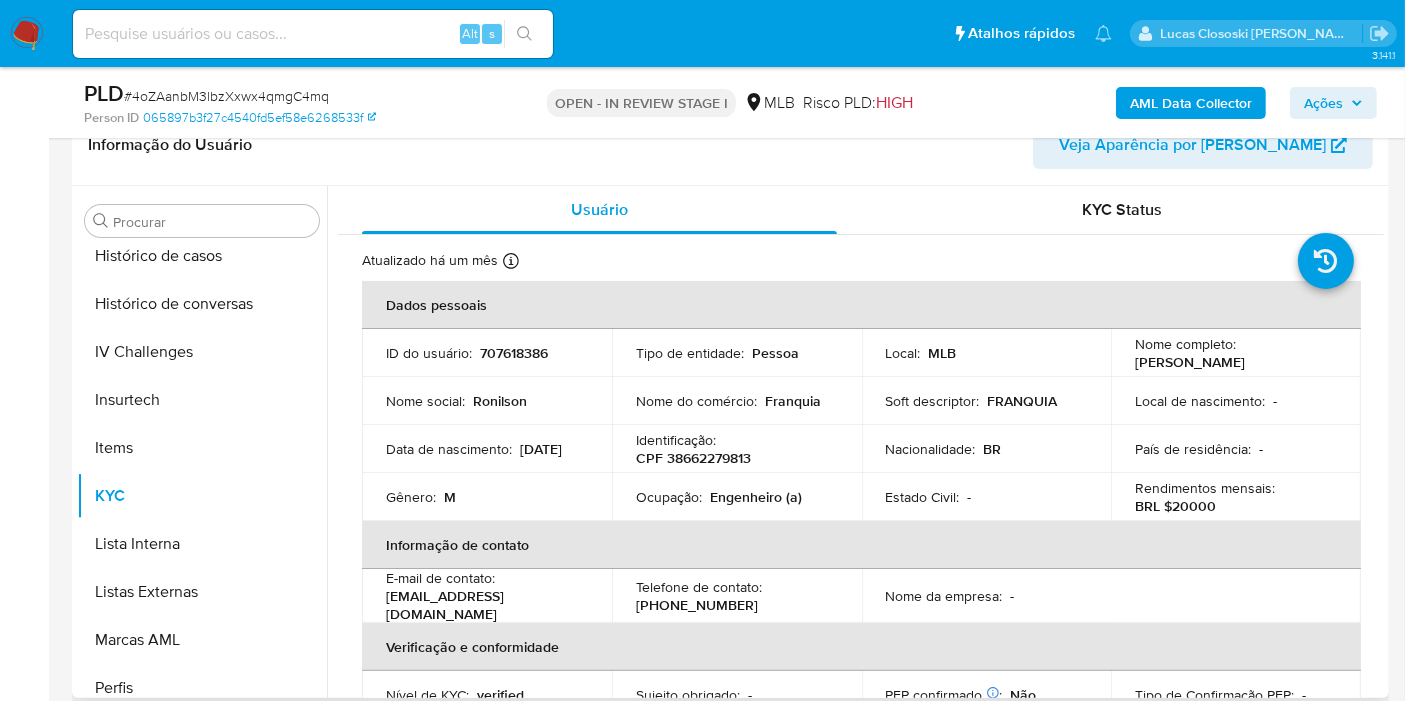 click on "CPF 38662279813" at bounding box center (693, 458) 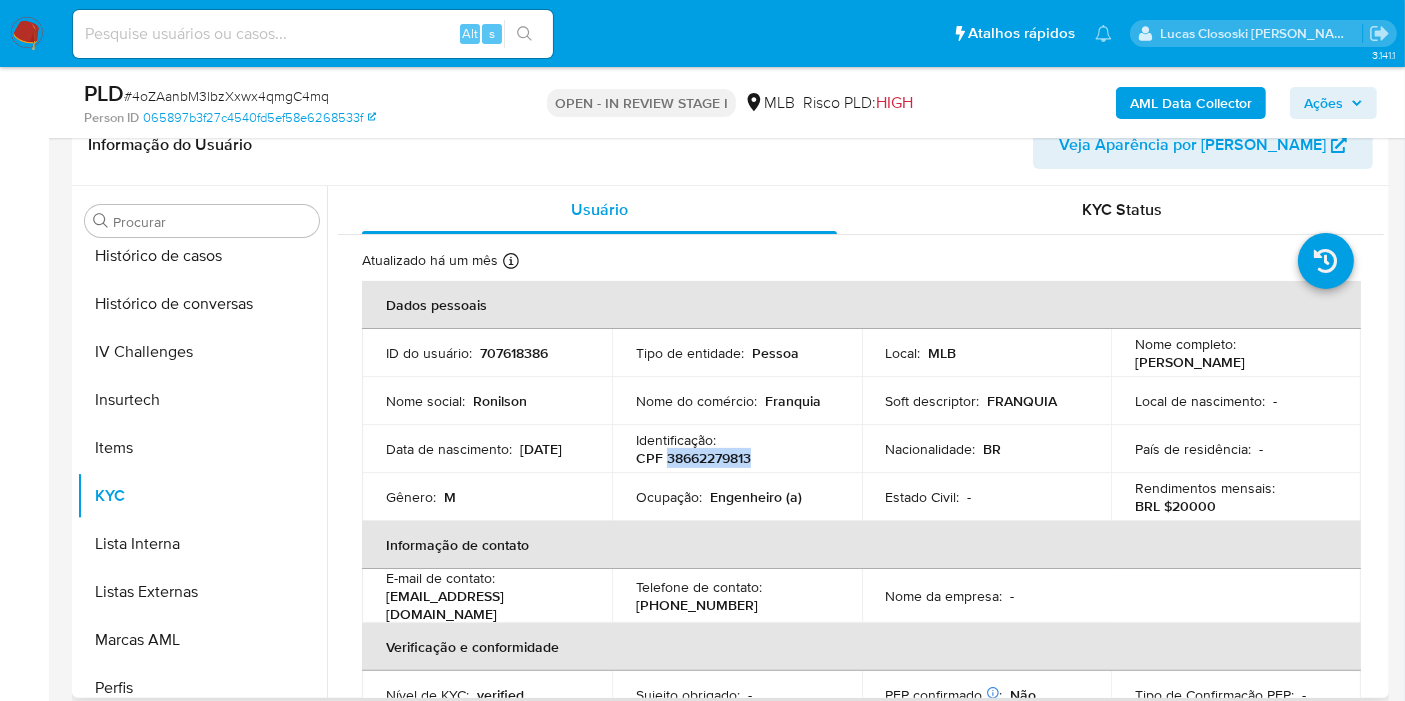 click on "CPF 38662279813" at bounding box center [693, 458] 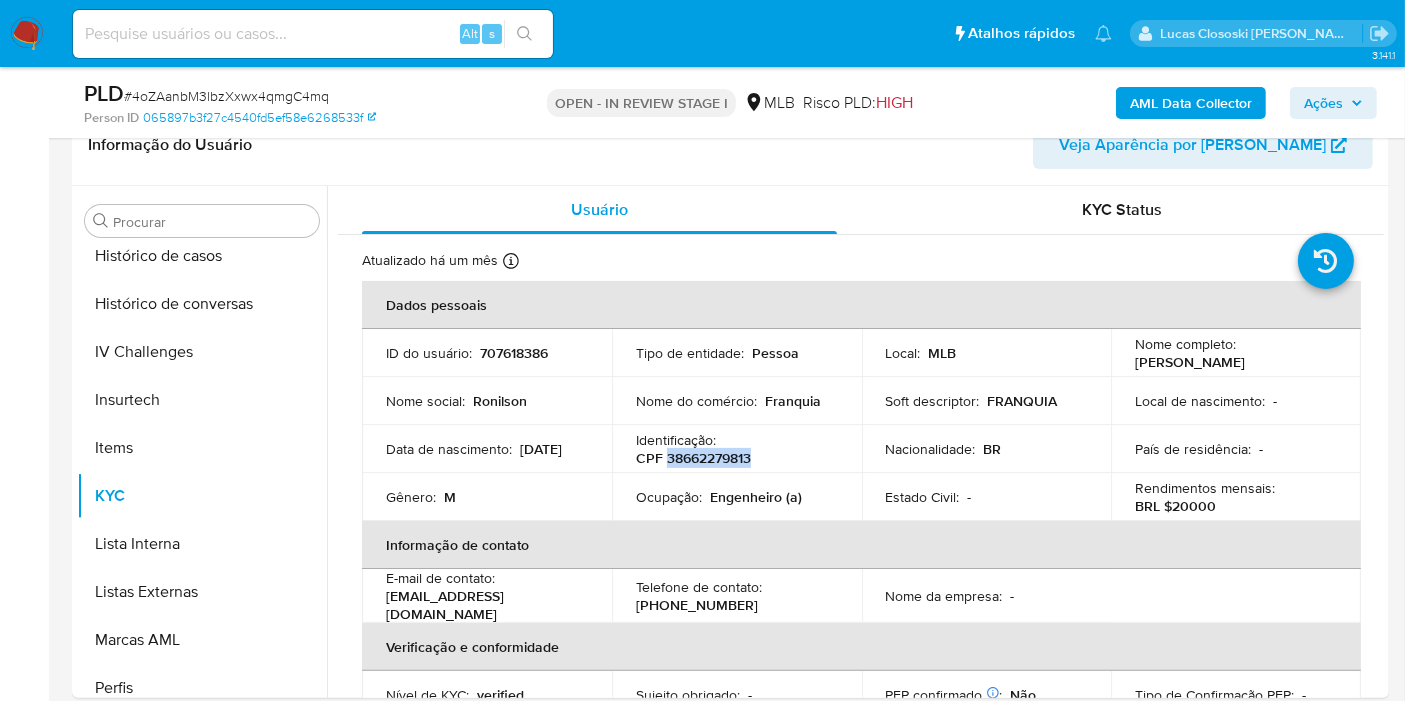 click on "AML Data Collector" at bounding box center (1191, 103) 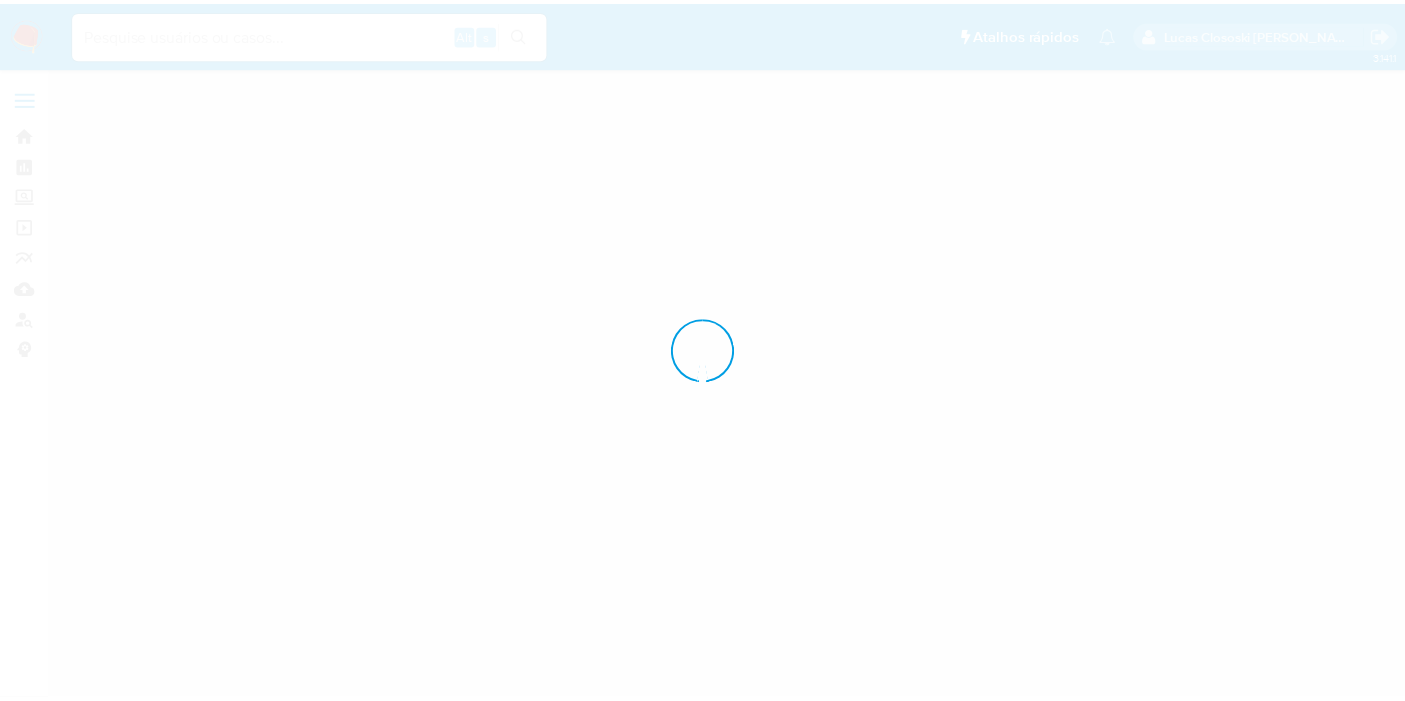 scroll, scrollTop: 0, scrollLeft: 0, axis: both 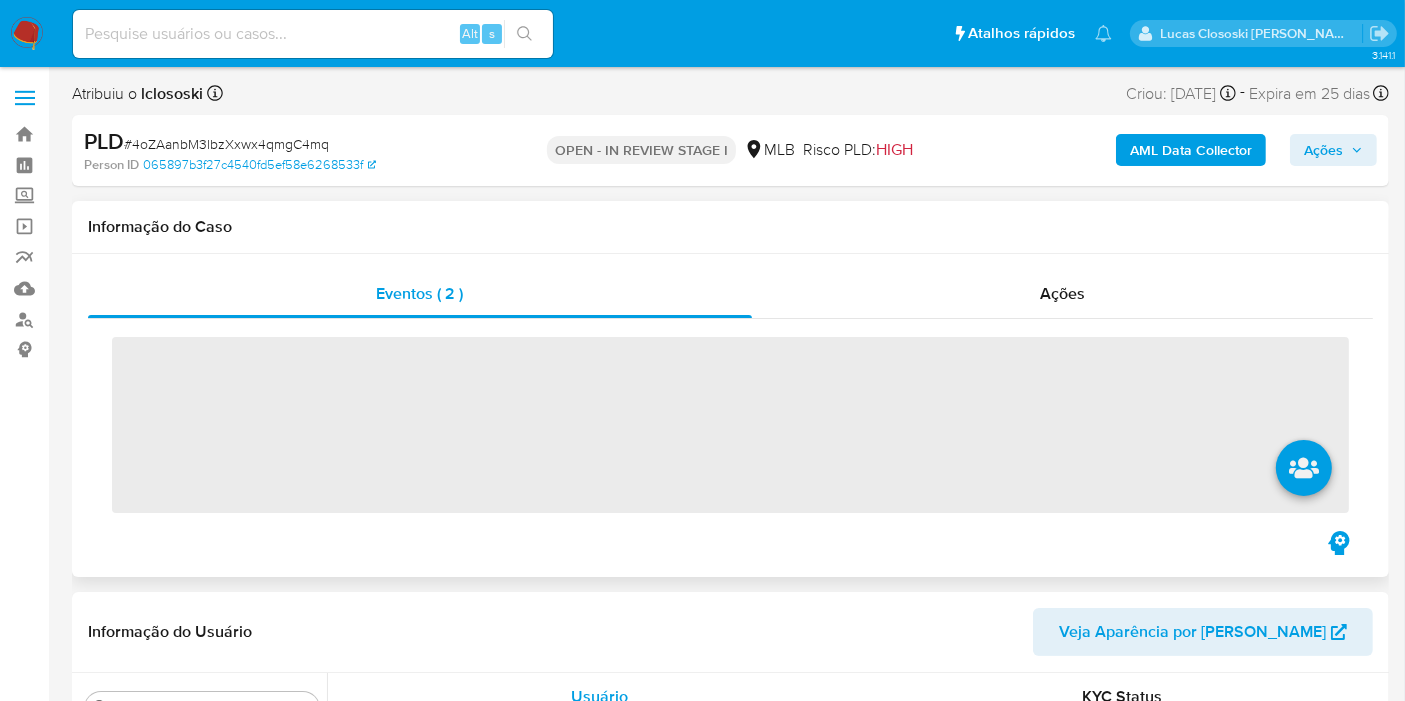click on "Informação do Caso" at bounding box center (730, 227) 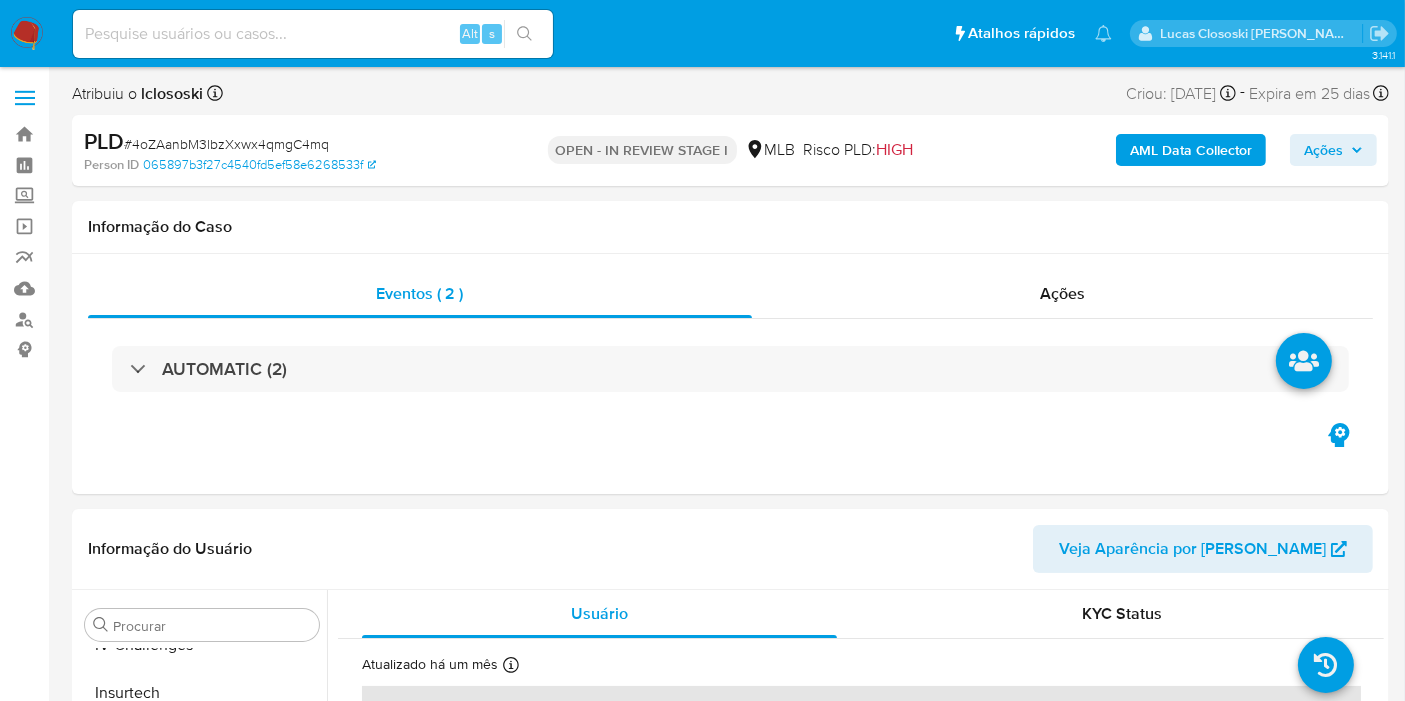 click on "AML Data Collector Ações" at bounding box center [1164, 150] 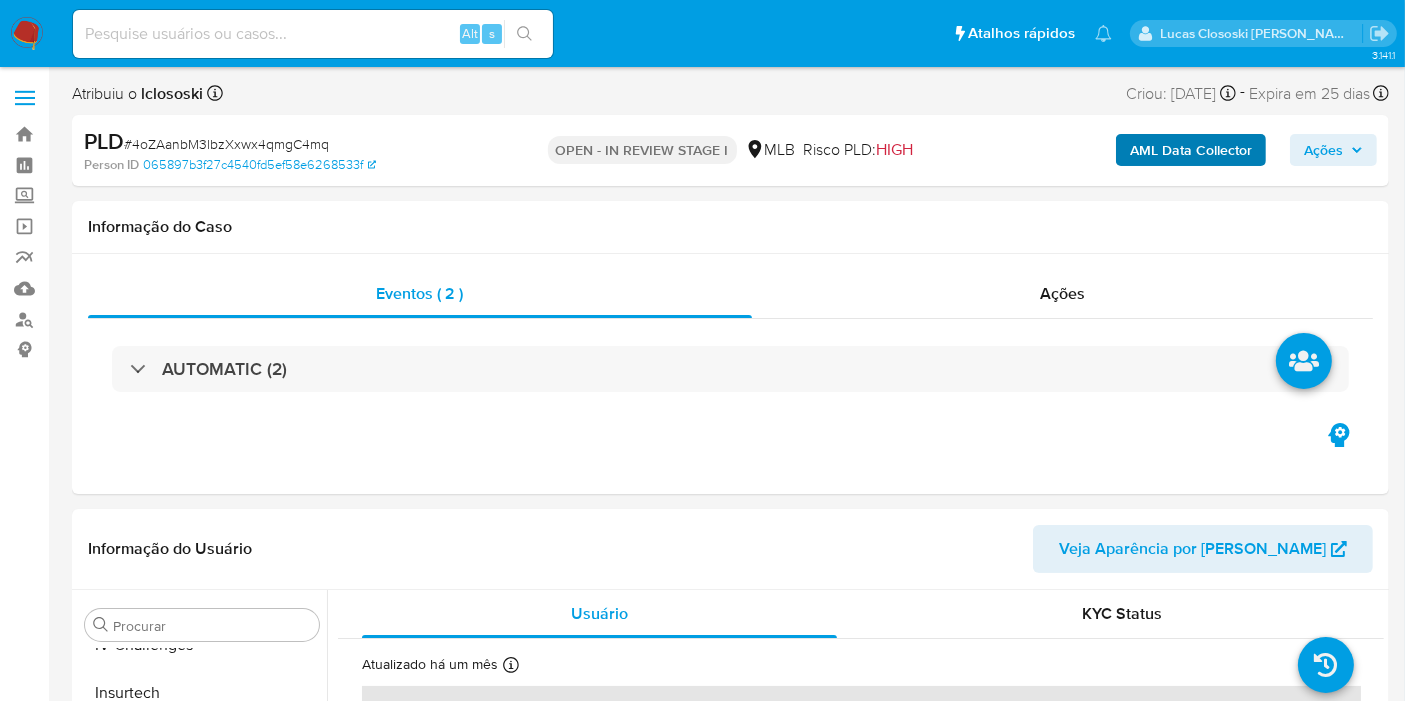 select on "10" 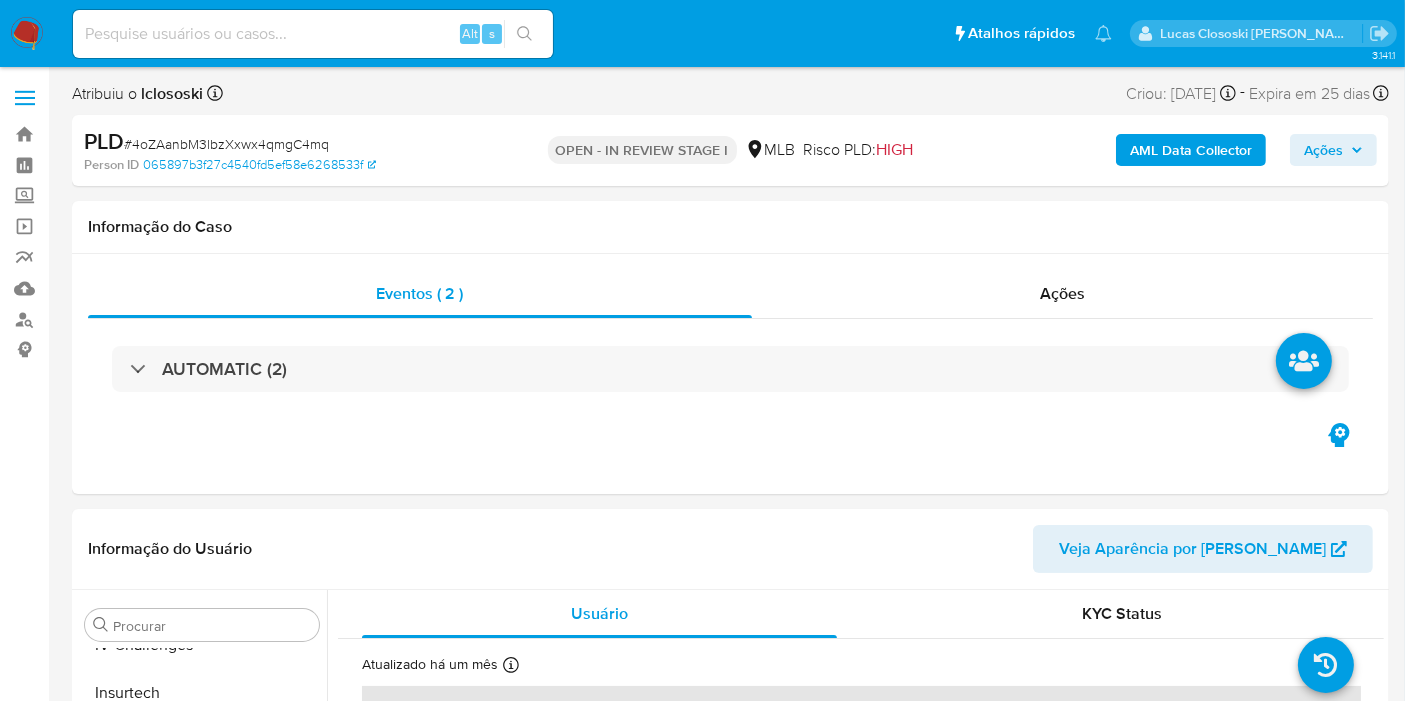 click on "AML Data Collector" at bounding box center (1191, 150) 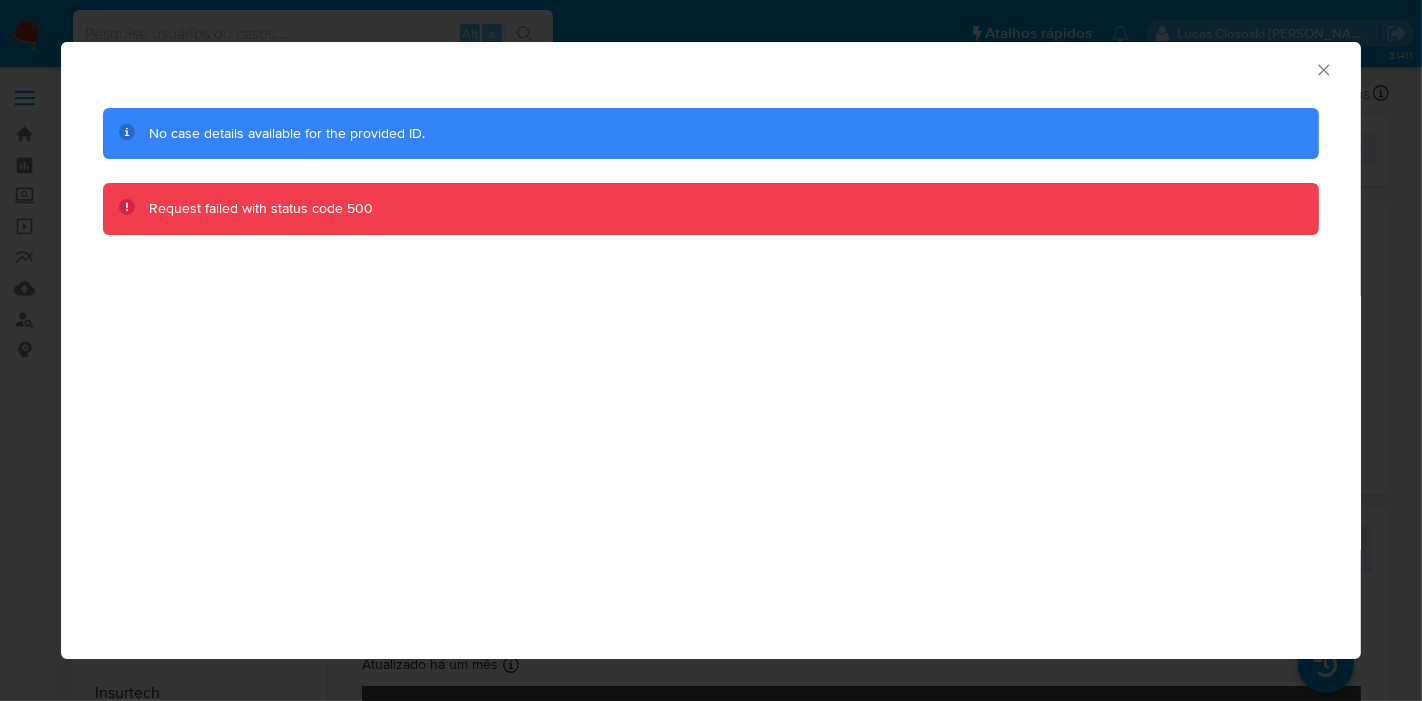 click 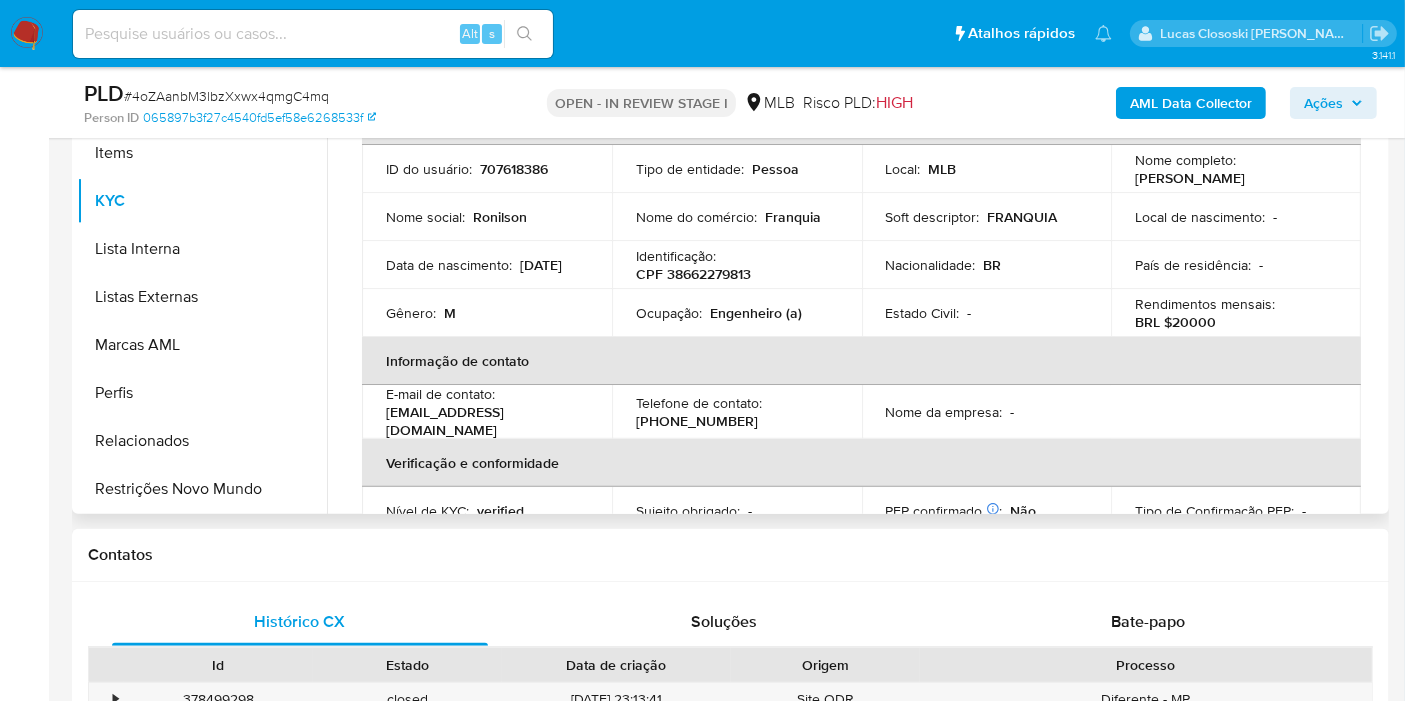 scroll, scrollTop: 444, scrollLeft: 0, axis: vertical 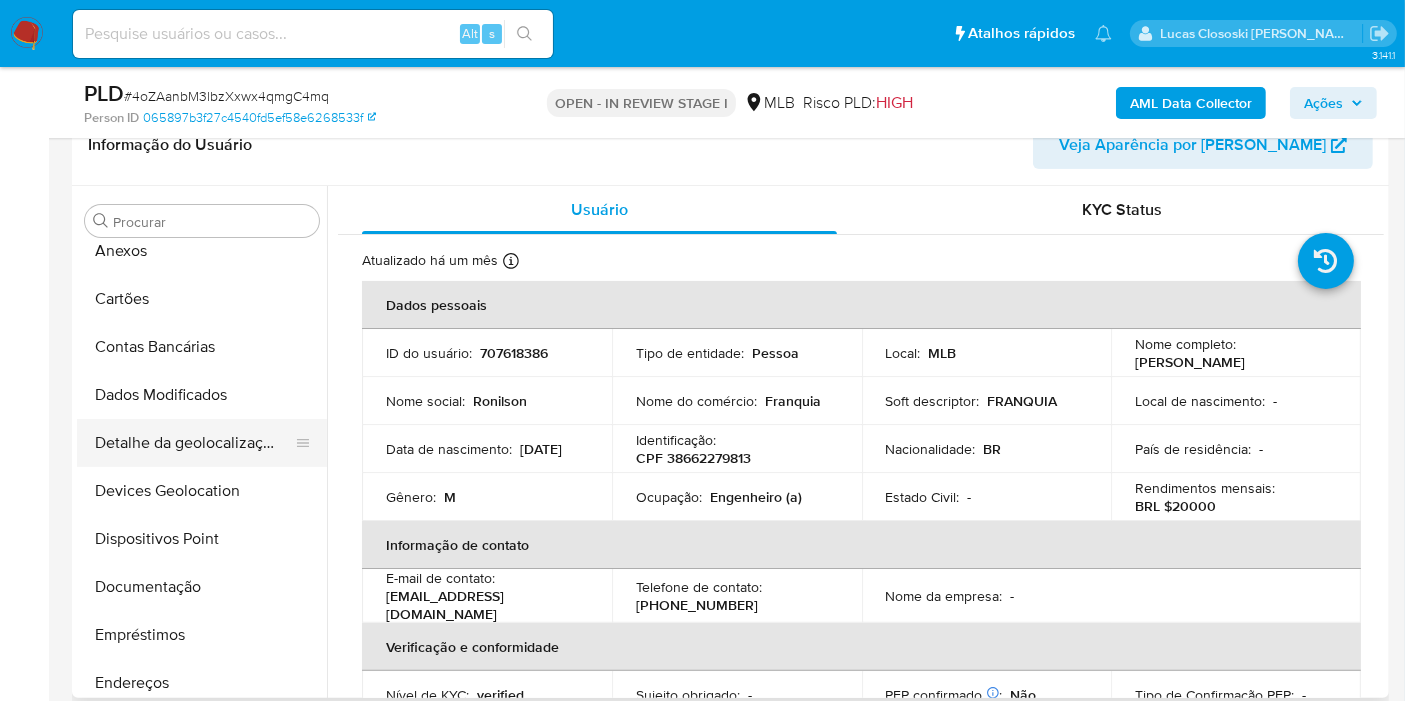 click on "Detalhe da geolocalização" at bounding box center [194, 443] 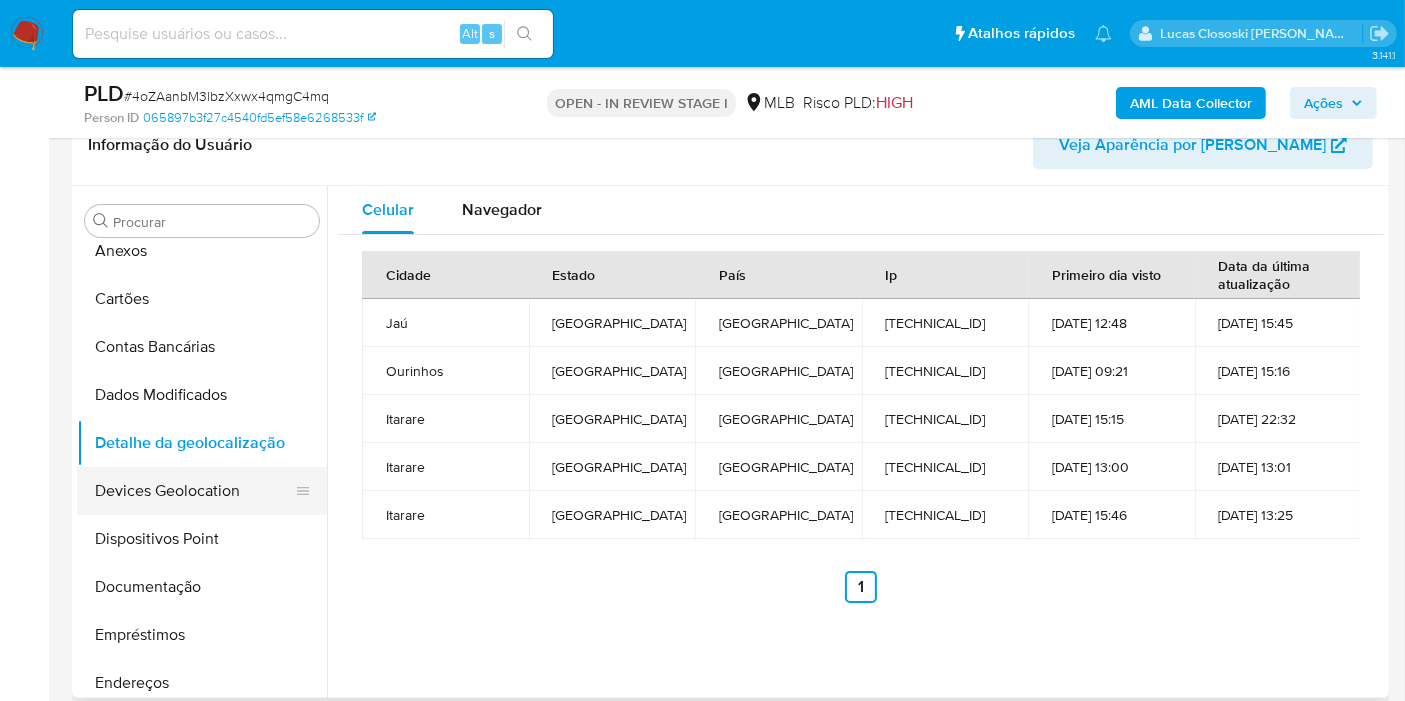 click on "Devices Geolocation" at bounding box center [194, 491] 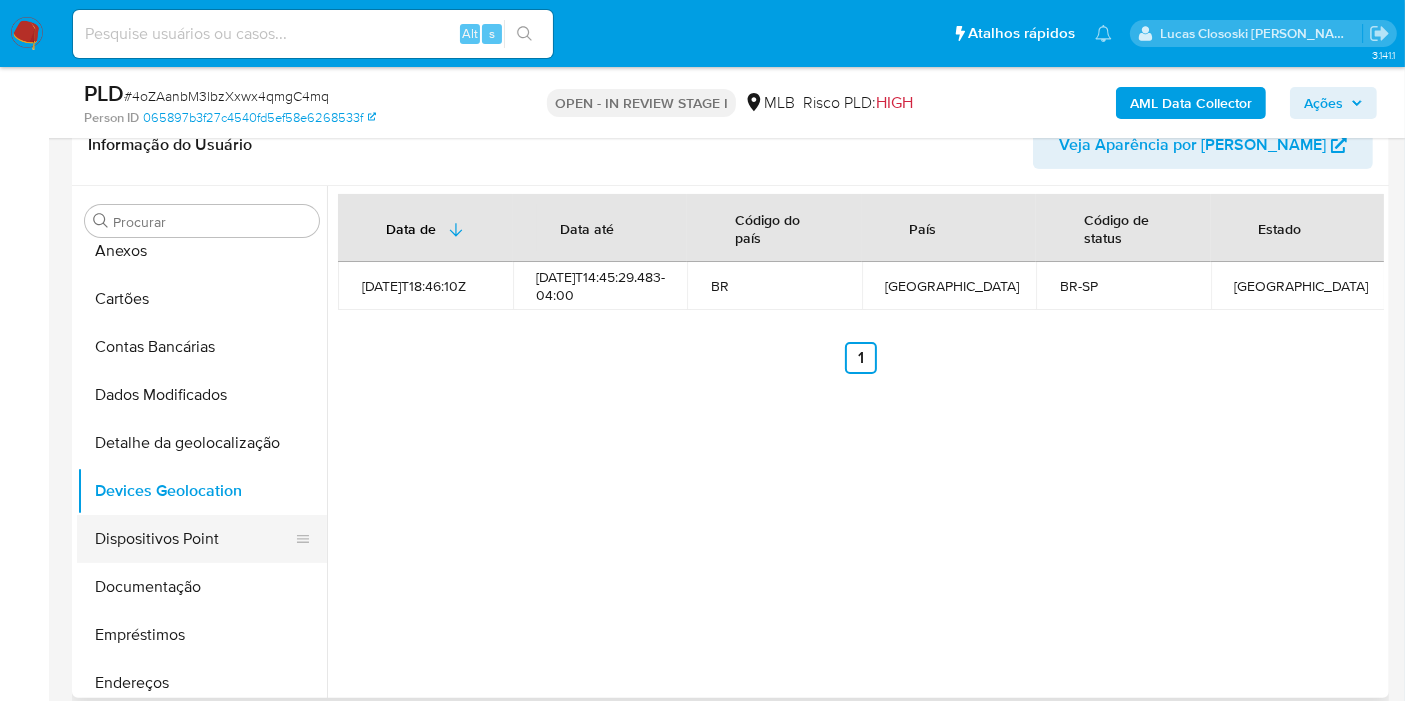 click on "Dispositivos Point" at bounding box center (194, 539) 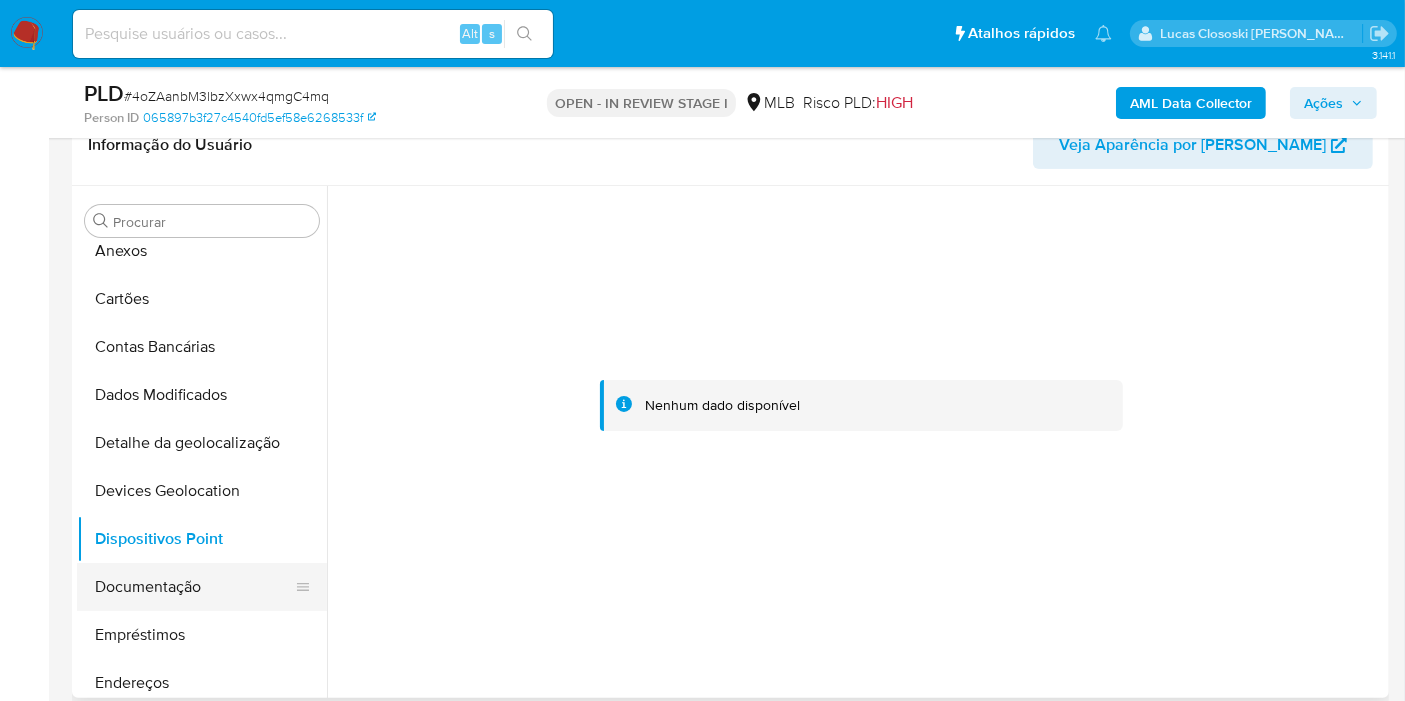 click on "Documentação" at bounding box center [194, 587] 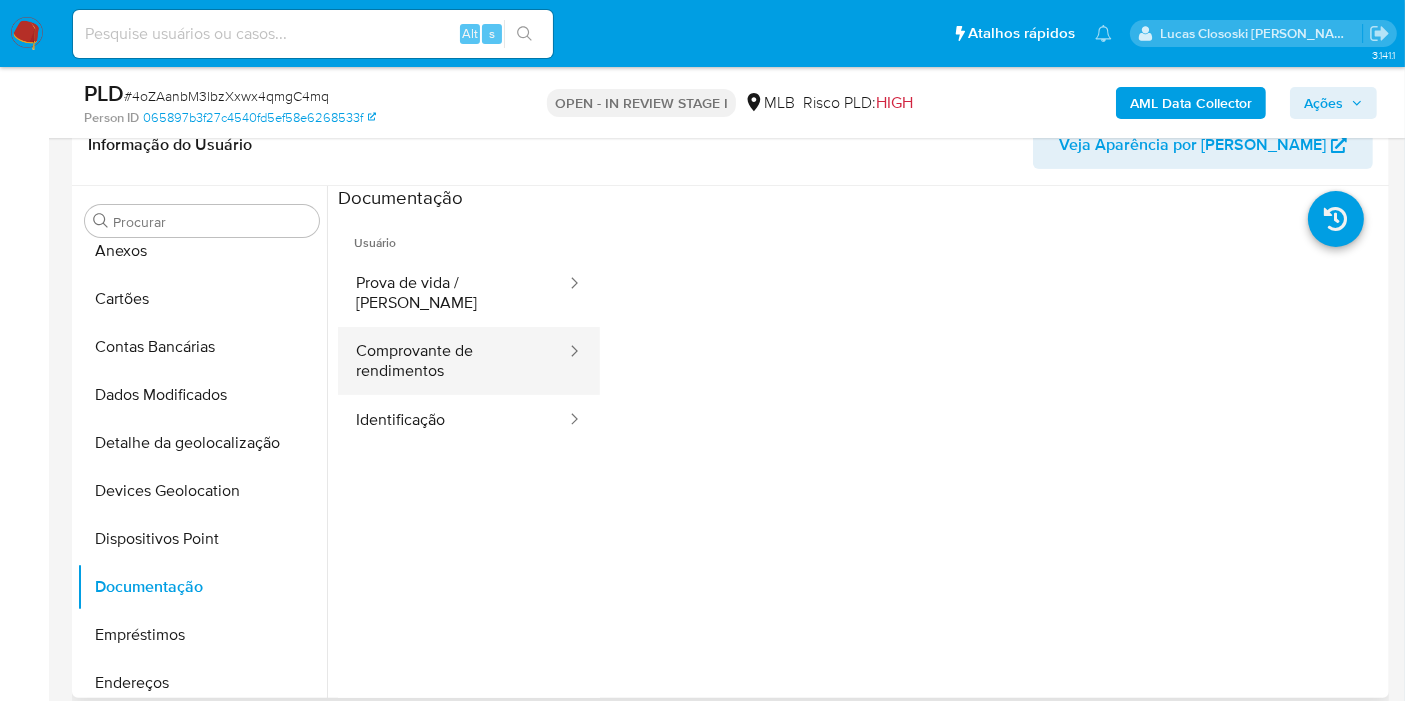 click on "Comprovante de rendimentos" at bounding box center [453, 361] 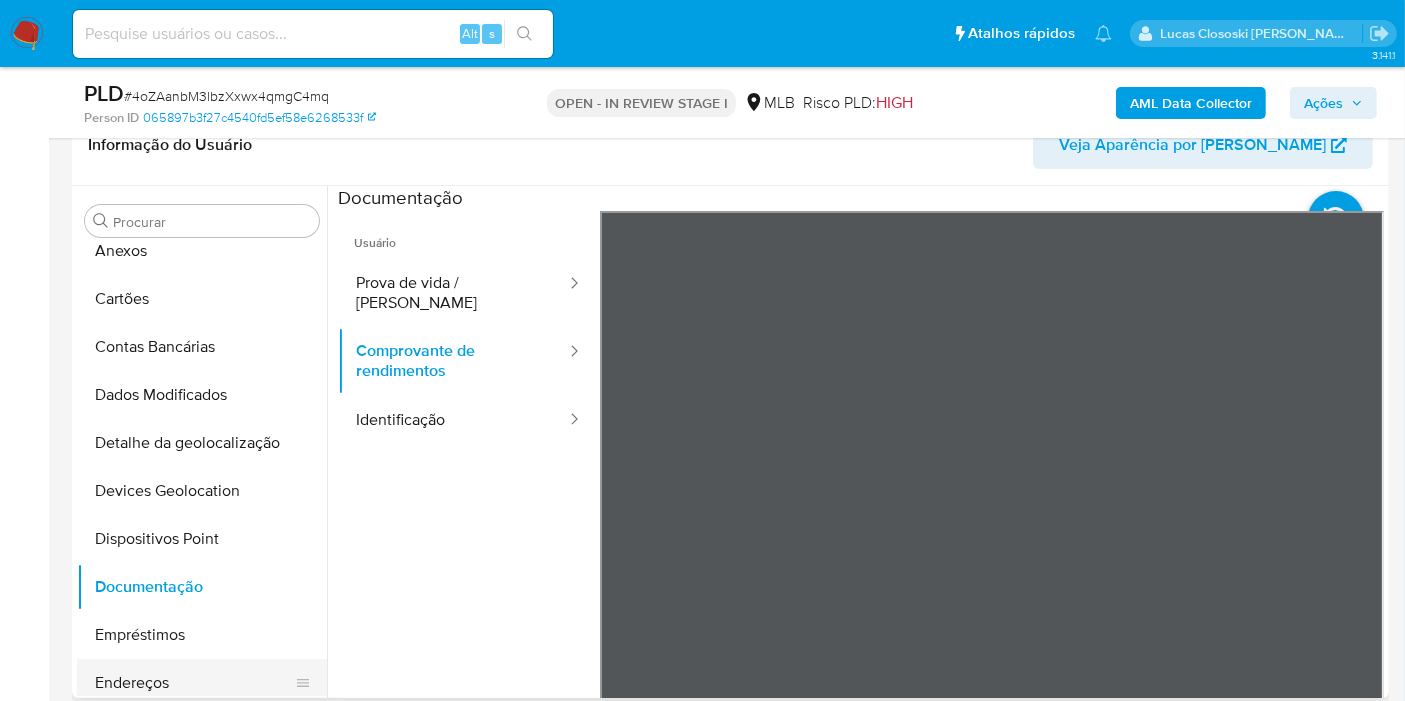 click on "Endereços" at bounding box center (194, 683) 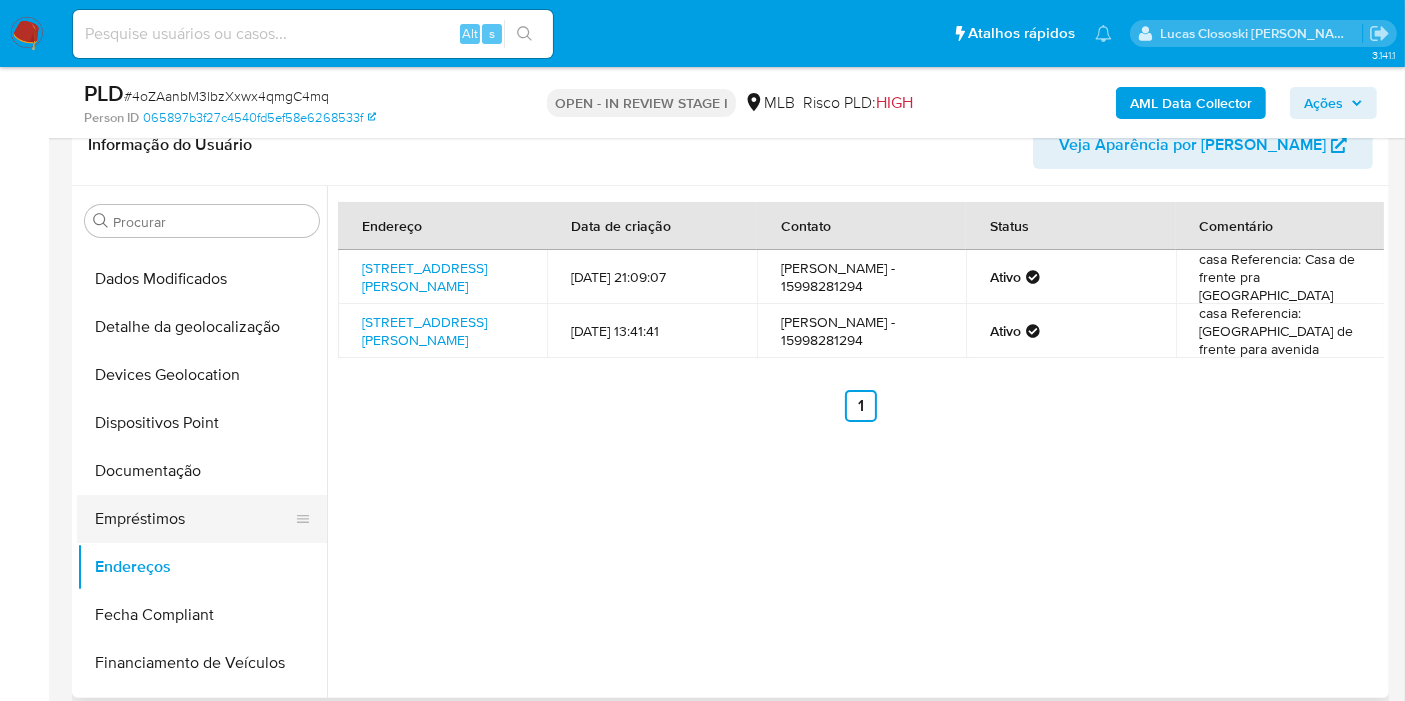 scroll, scrollTop: 288, scrollLeft: 0, axis: vertical 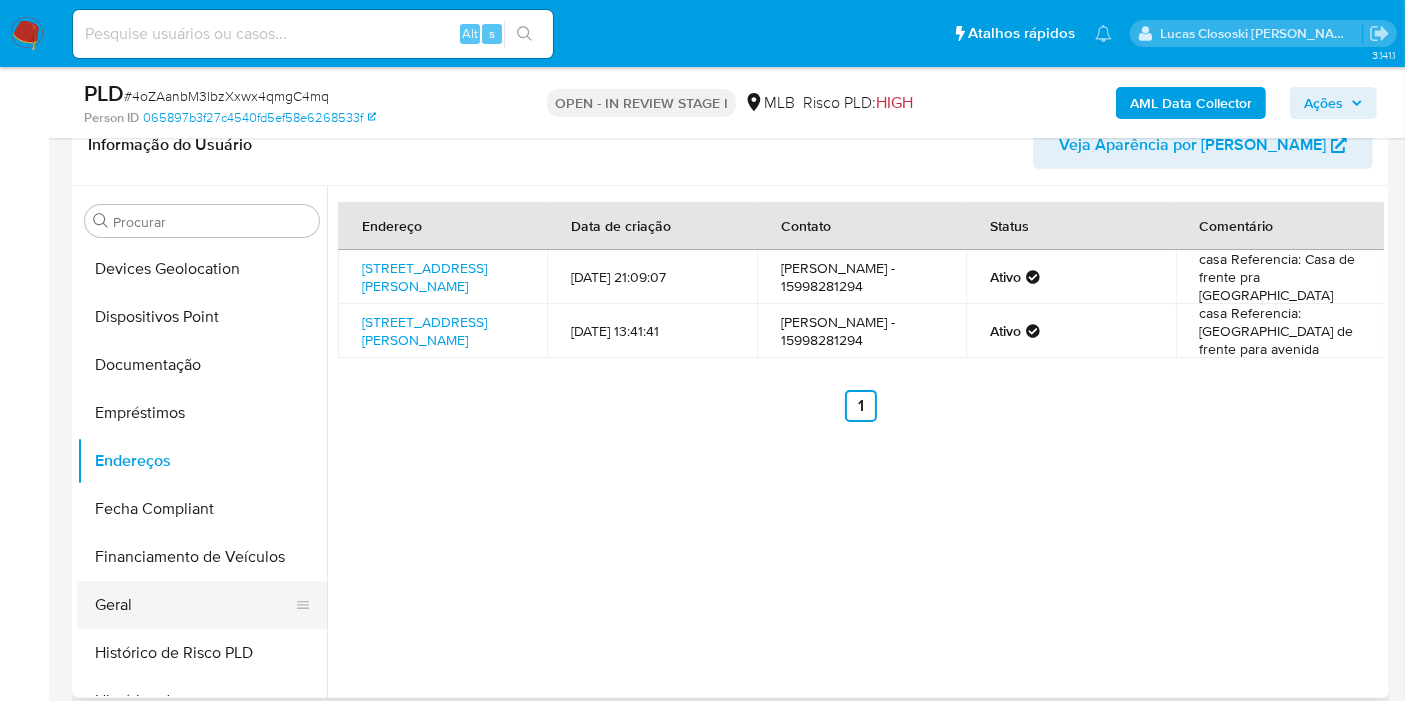 click on "Geral" at bounding box center (194, 605) 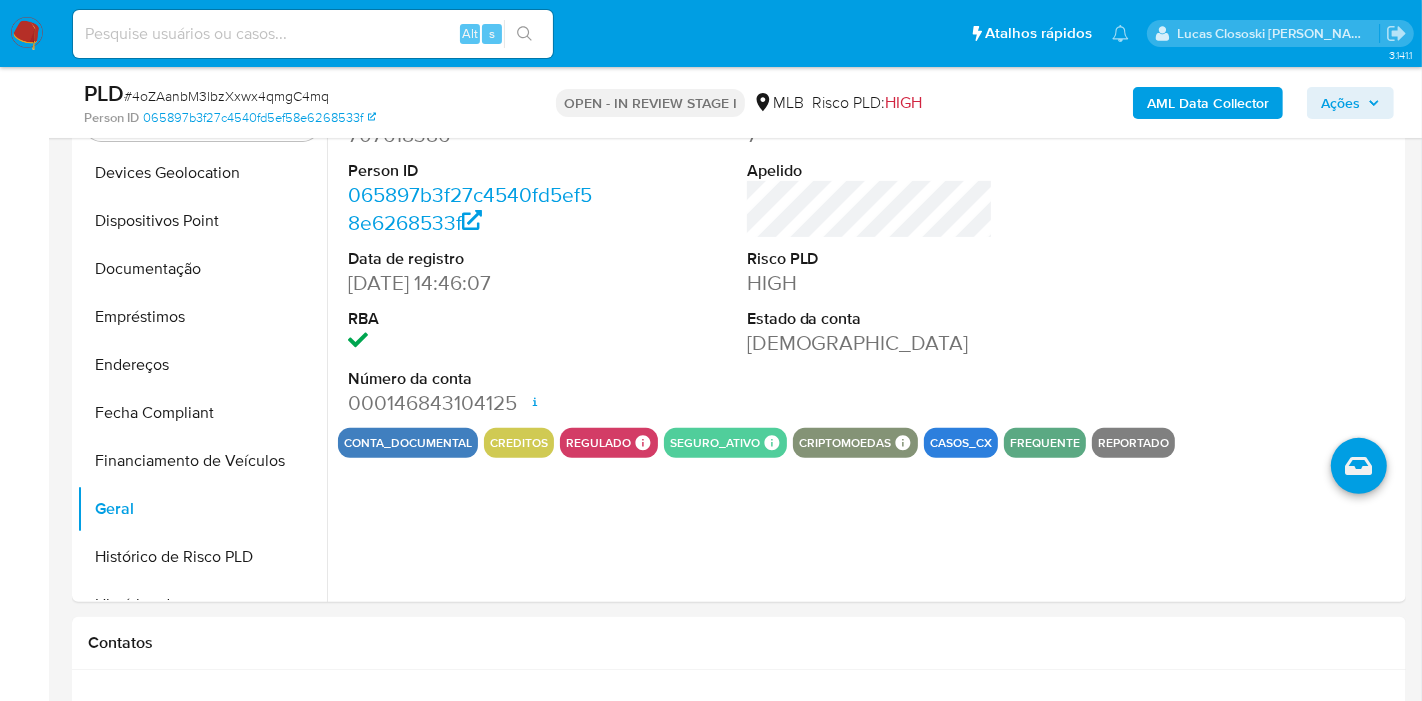 scroll, scrollTop: 931, scrollLeft: 0, axis: vertical 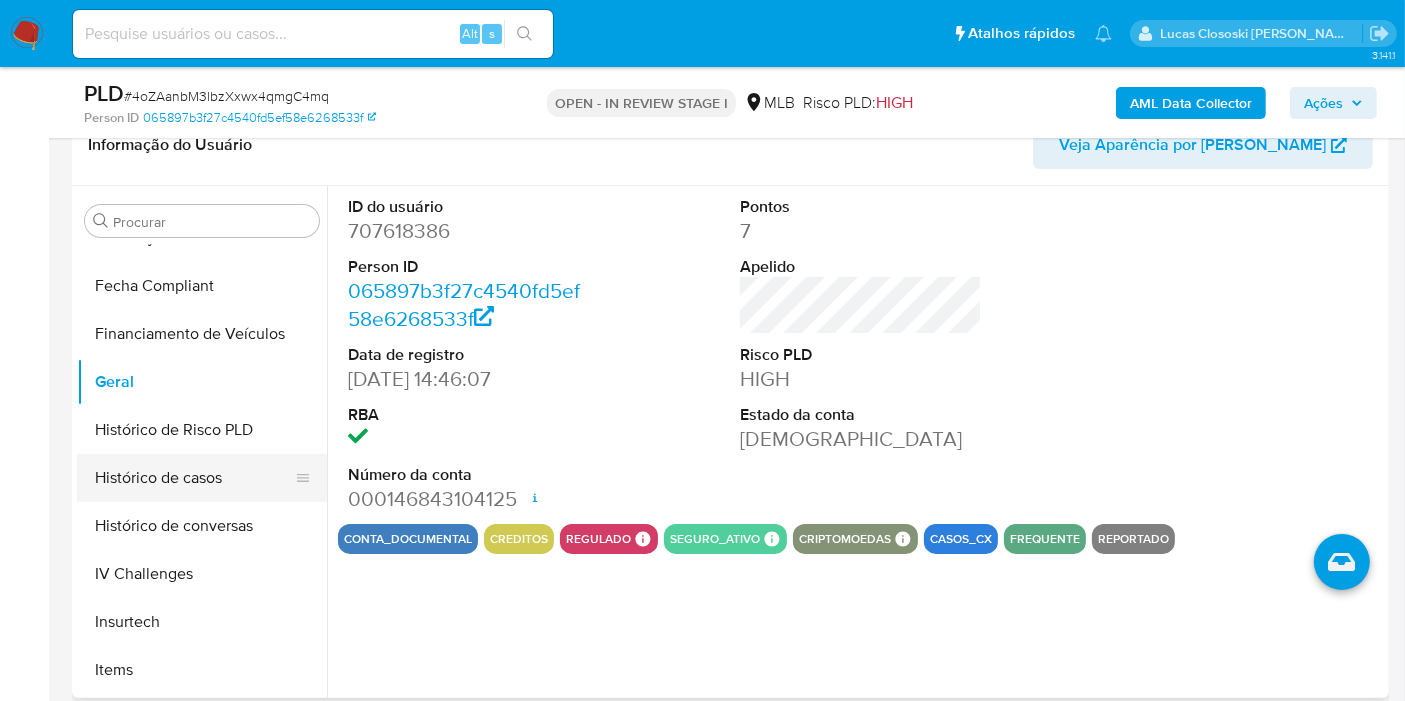 click on "Histórico de casos" at bounding box center (194, 478) 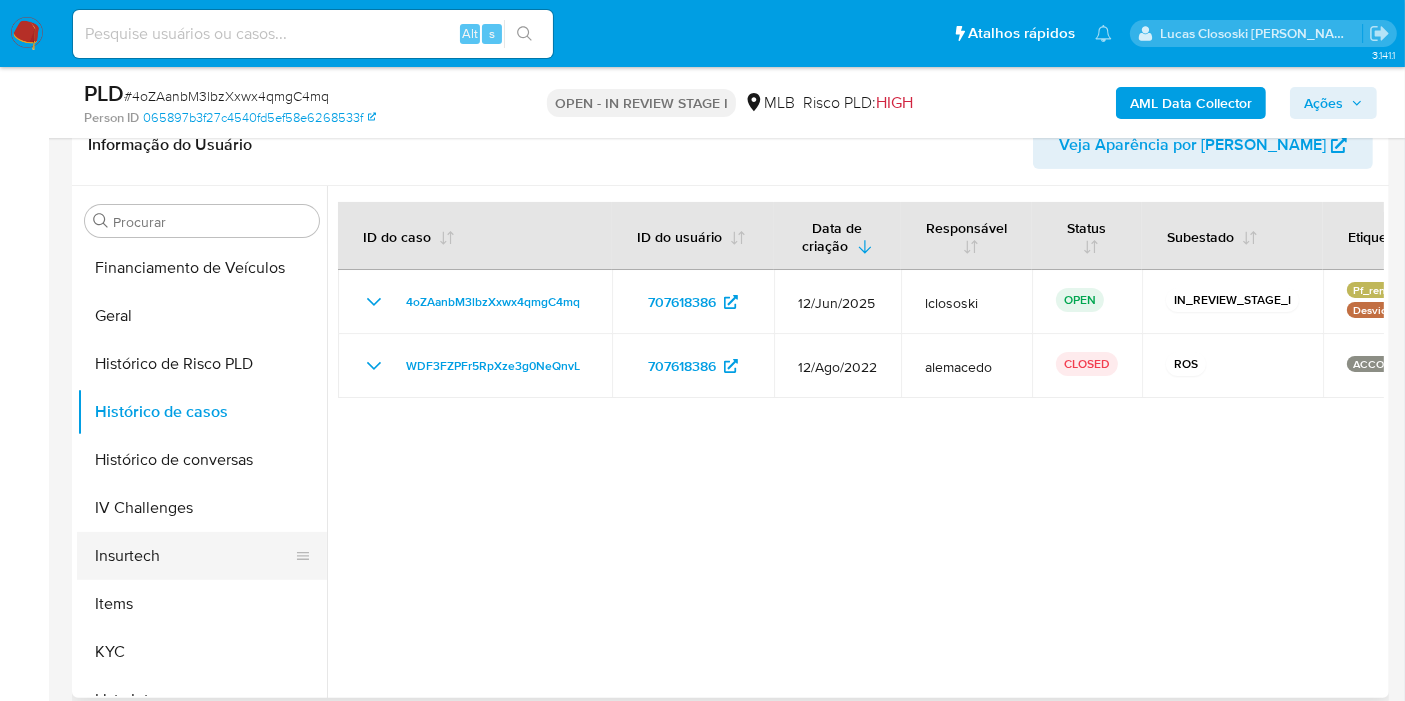 scroll, scrollTop: 622, scrollLeft: 0, axis: vertical 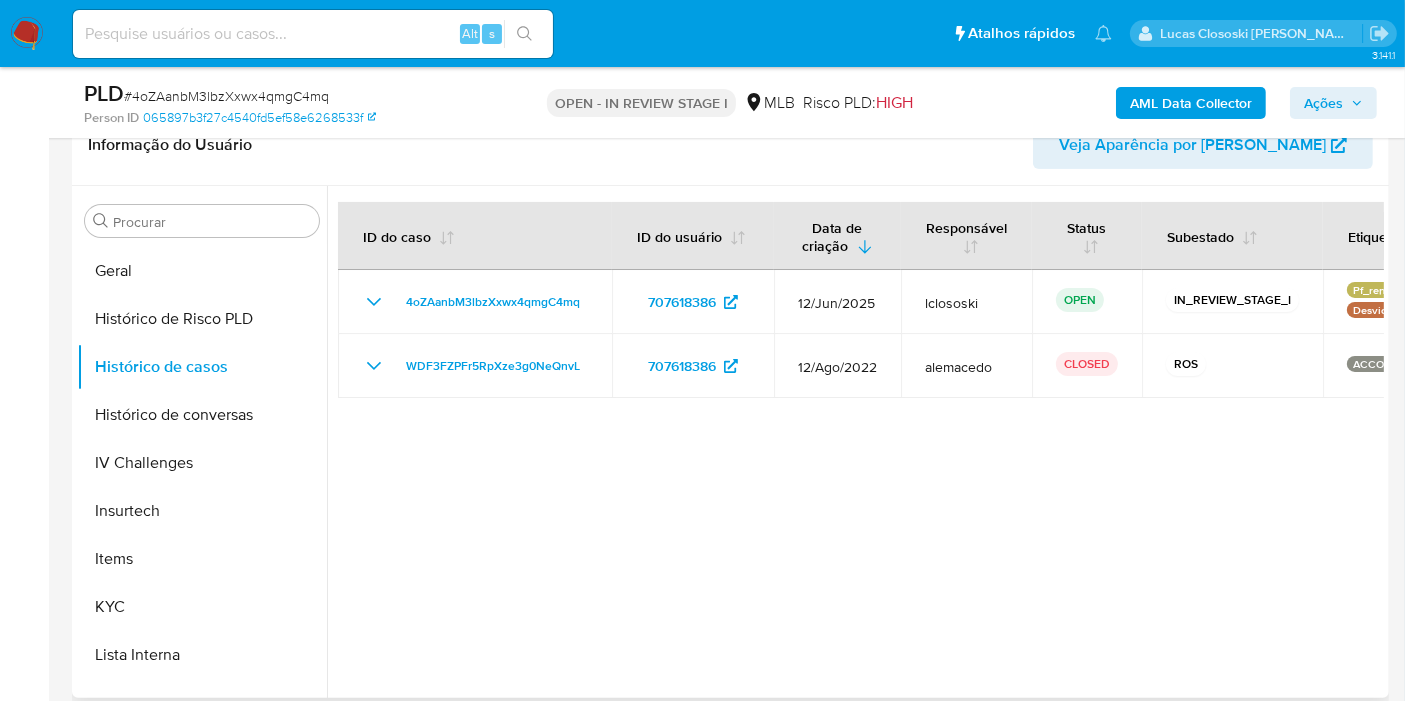 click at bounding box center [855, 442] 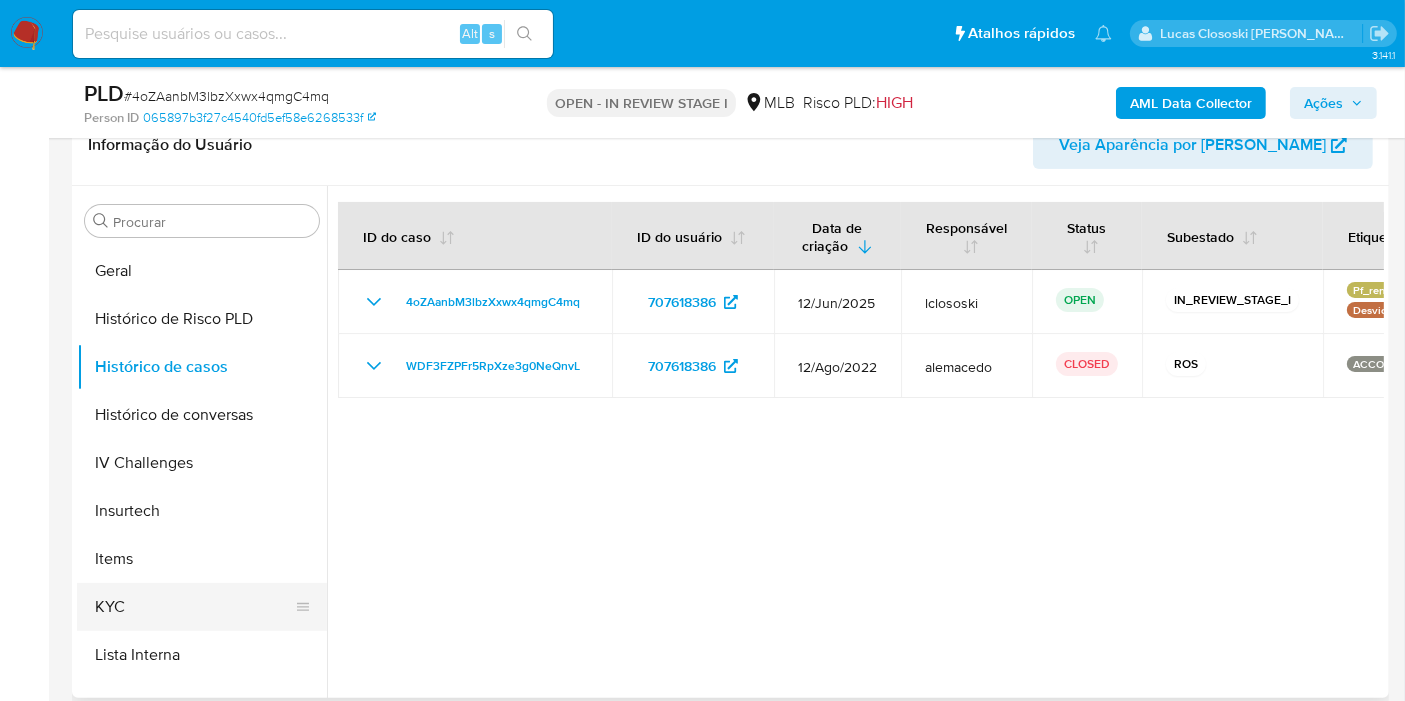 click on "KYC" at bounding box center [194, 607] 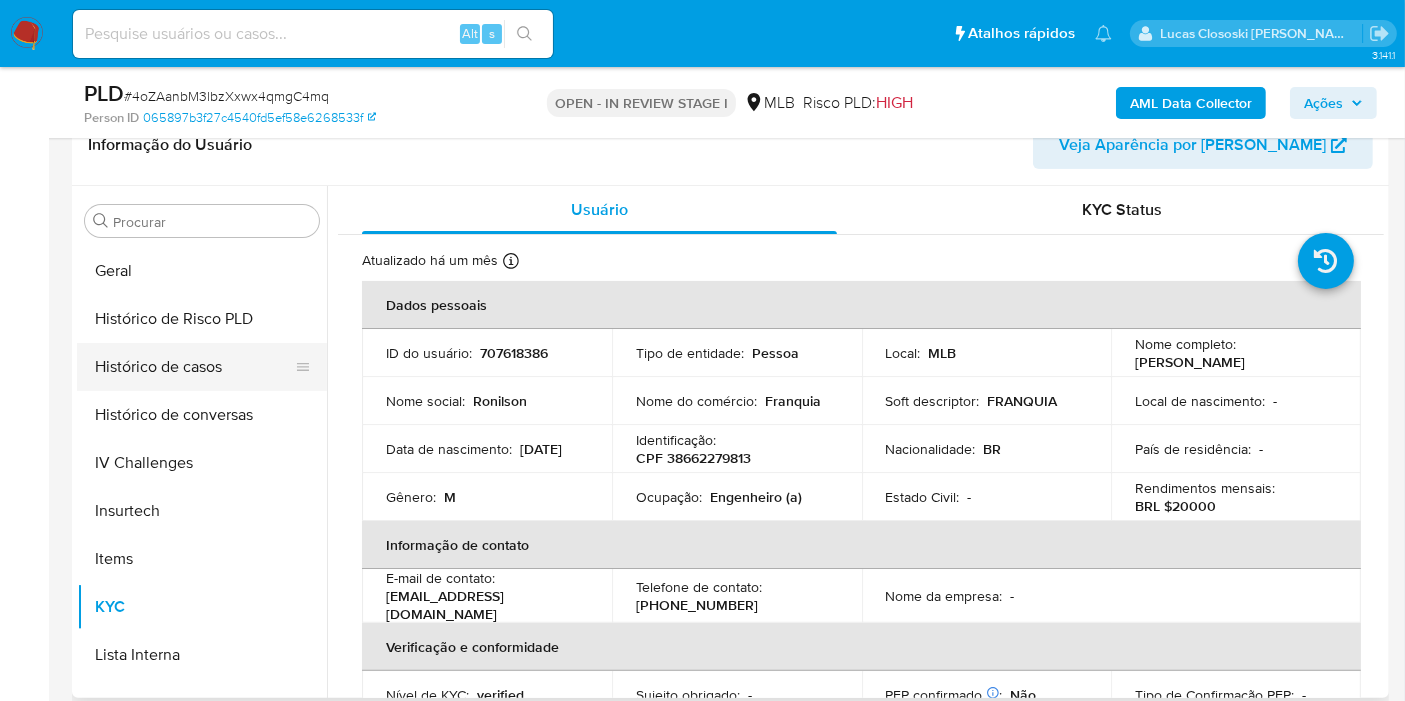 click on "Histórico de casos" at bounding box center (194, 367) 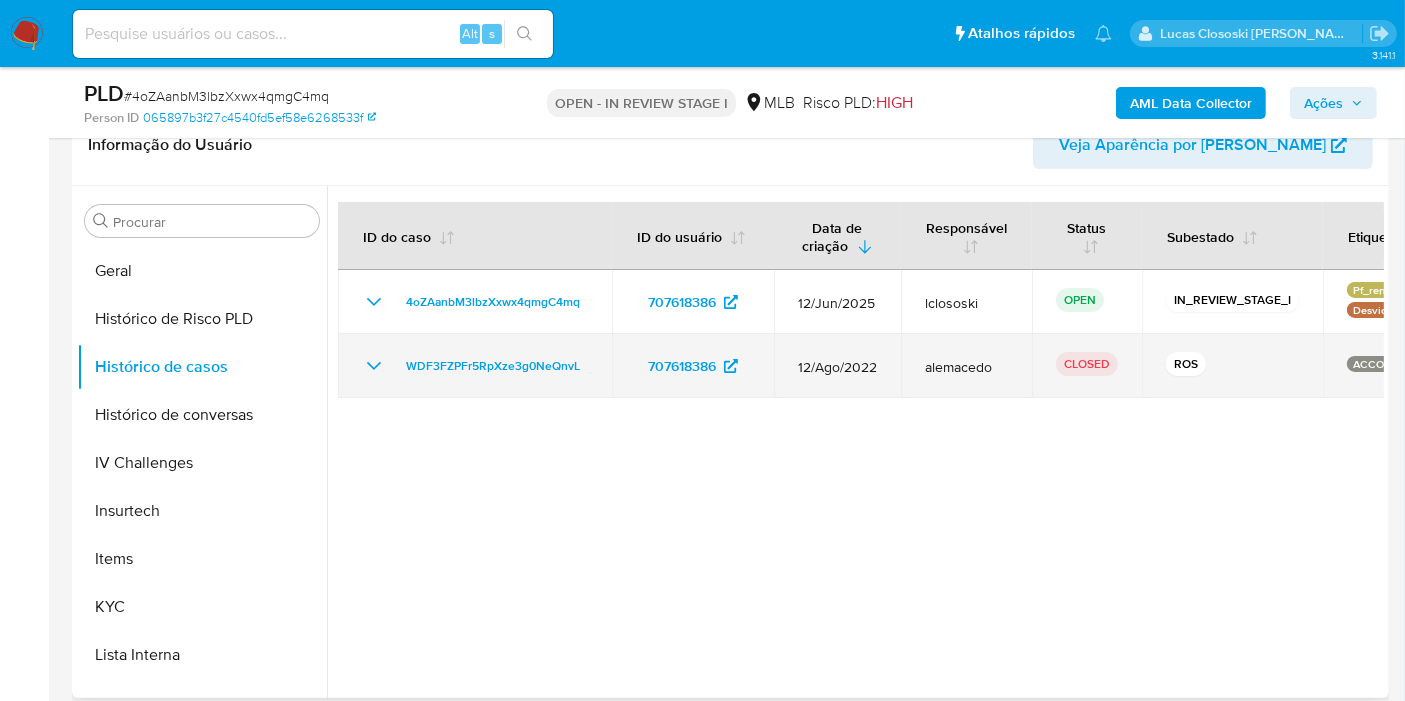 drag, startPoint x: 593, startPoint y: 361, endPoint x: 386, endPoint y: 364, distance: 207.02174 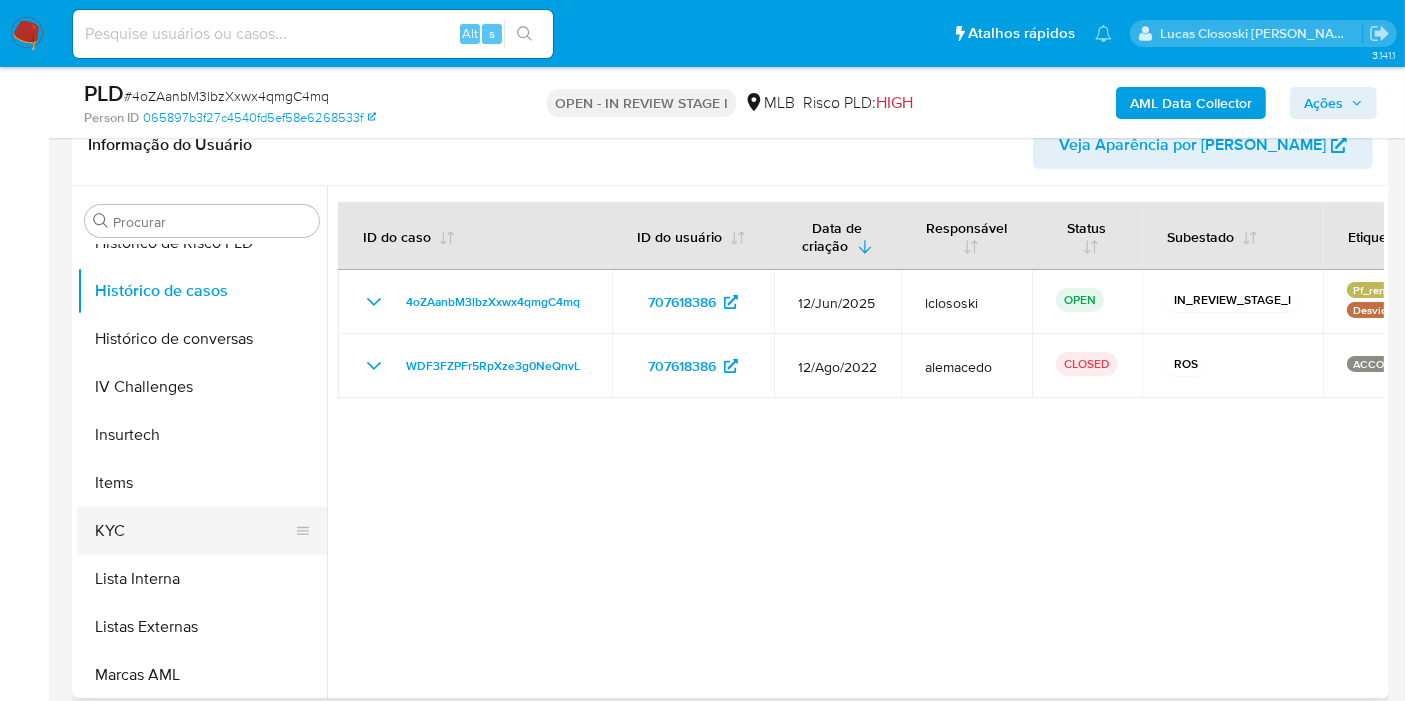 scroll, scrollTop: 733, scrollLeft: 0, axis: vertical 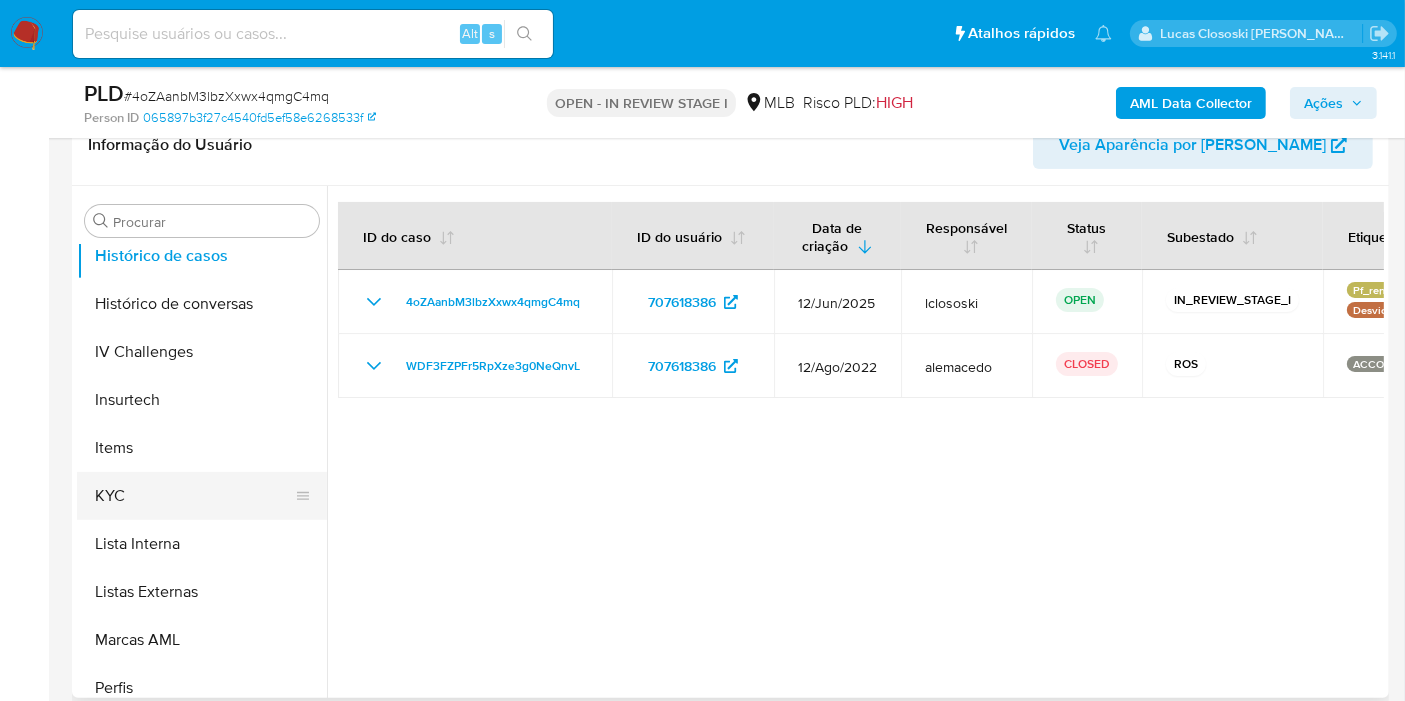 click on "KYC" at bounding box center [194, 496] 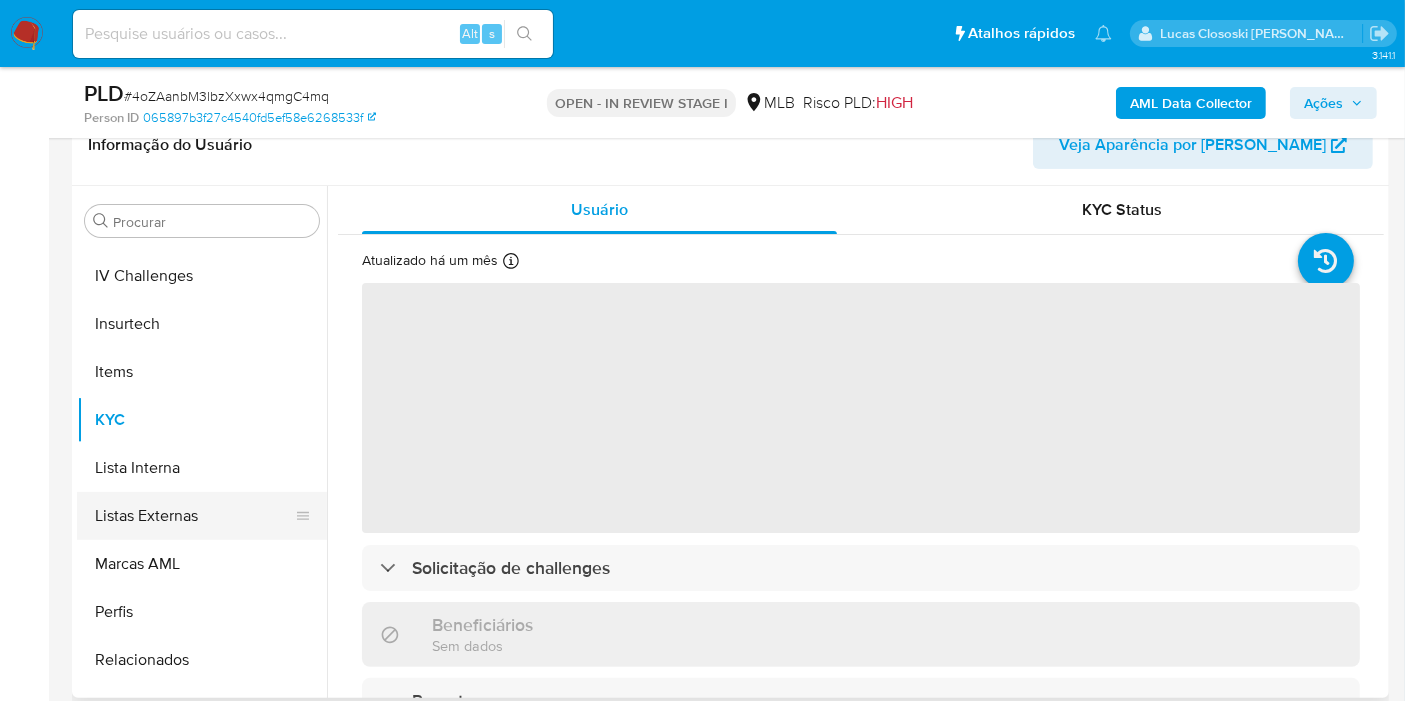 scroll, scrollTop: 844, scrollLeft: 0, axis: vertical 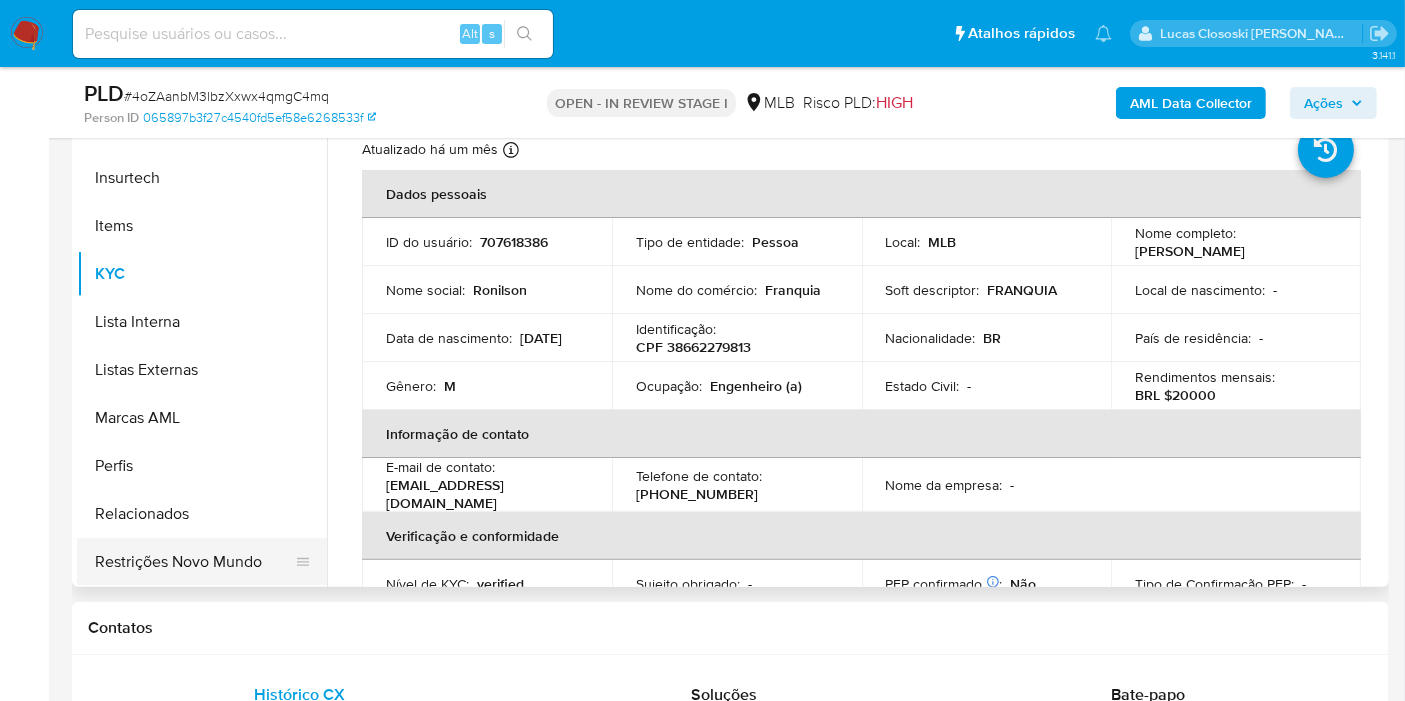 click on "Restrições Novo Mundo" at bounding box center [194, 562] 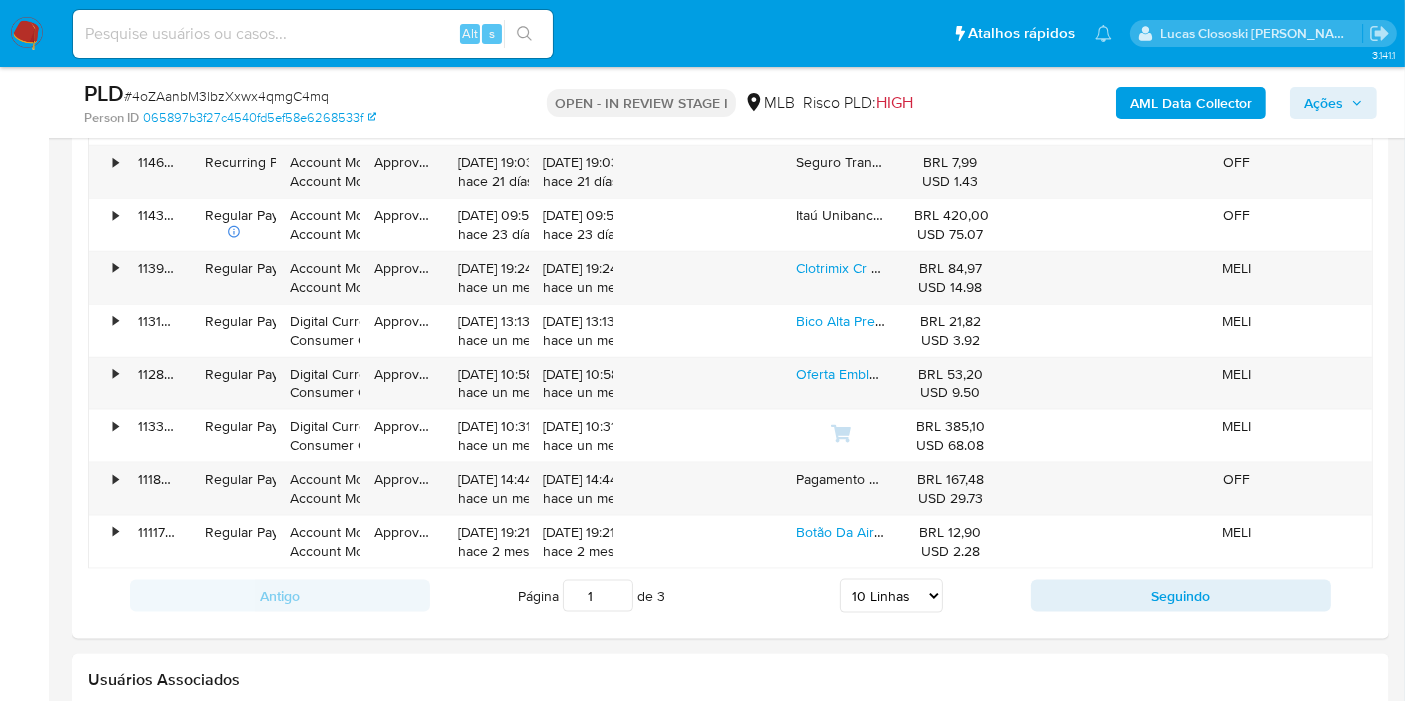 scroll, scrollTop: 2111, scrollLeft: 0, axis: vertical 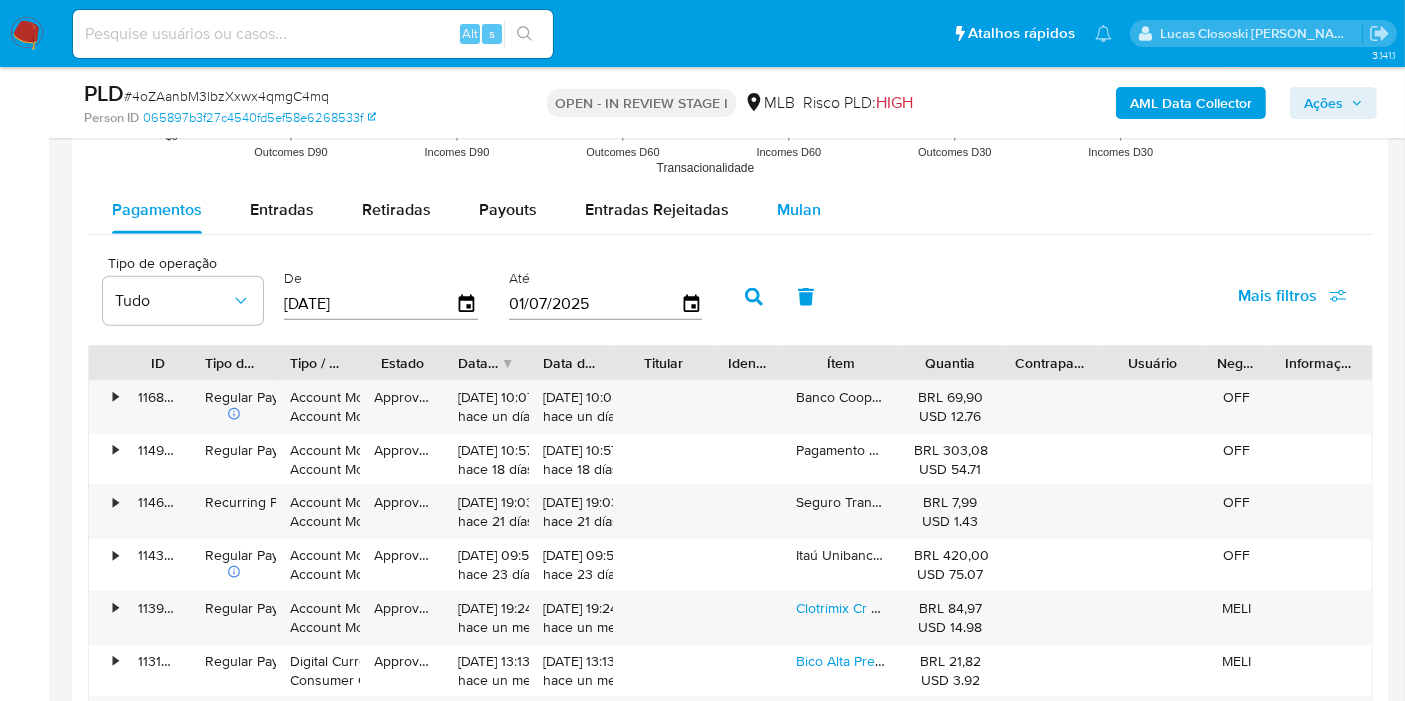click on "Mulan" at bounding box center [799, 209] 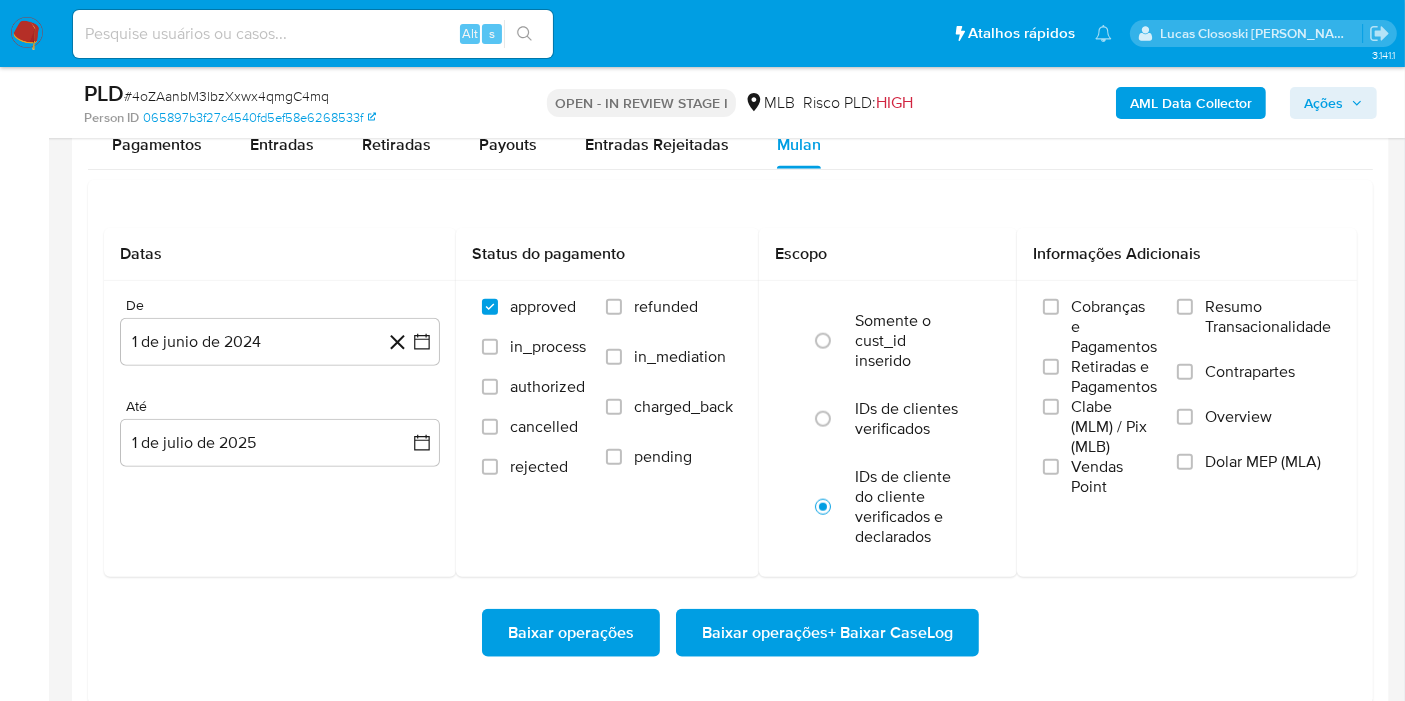scroll, scrollTop: 2222, scrollLeft: 0, axis: vertical 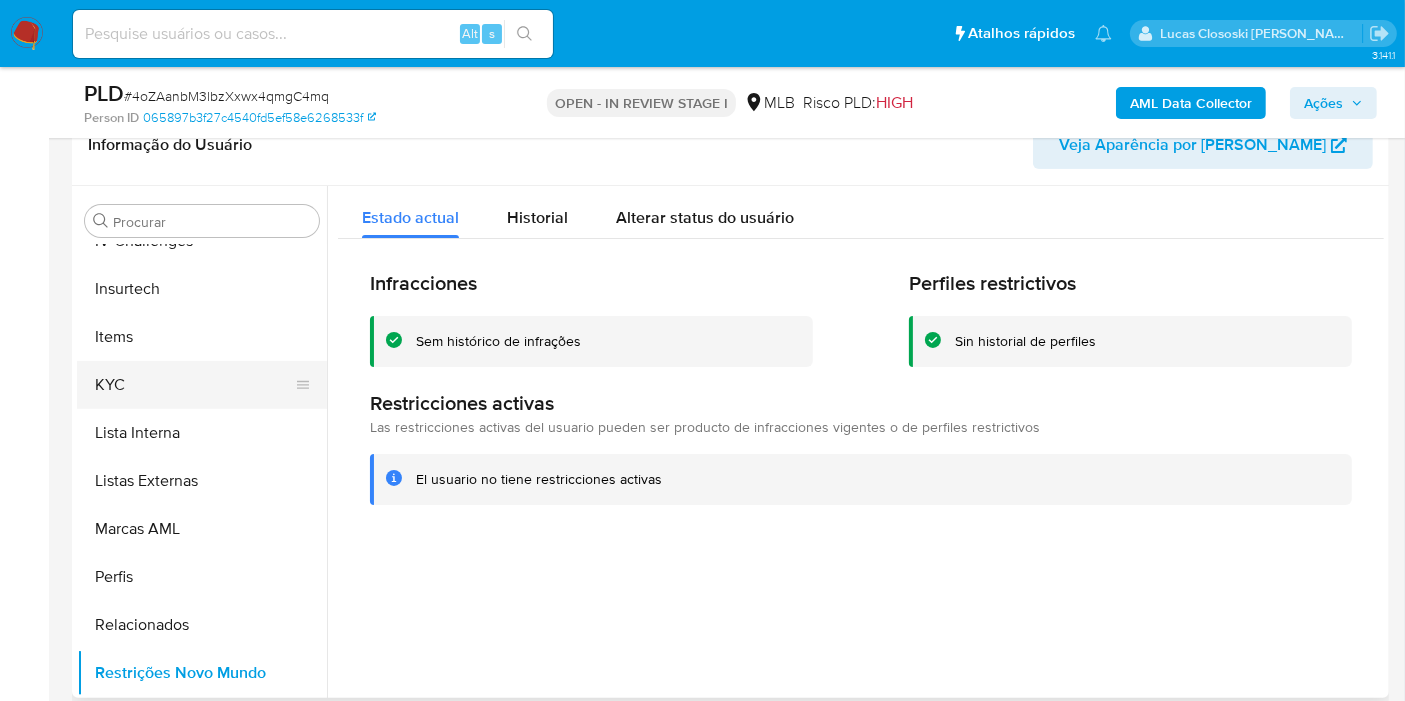 click on "KYC" at bounding box center [194, 385] 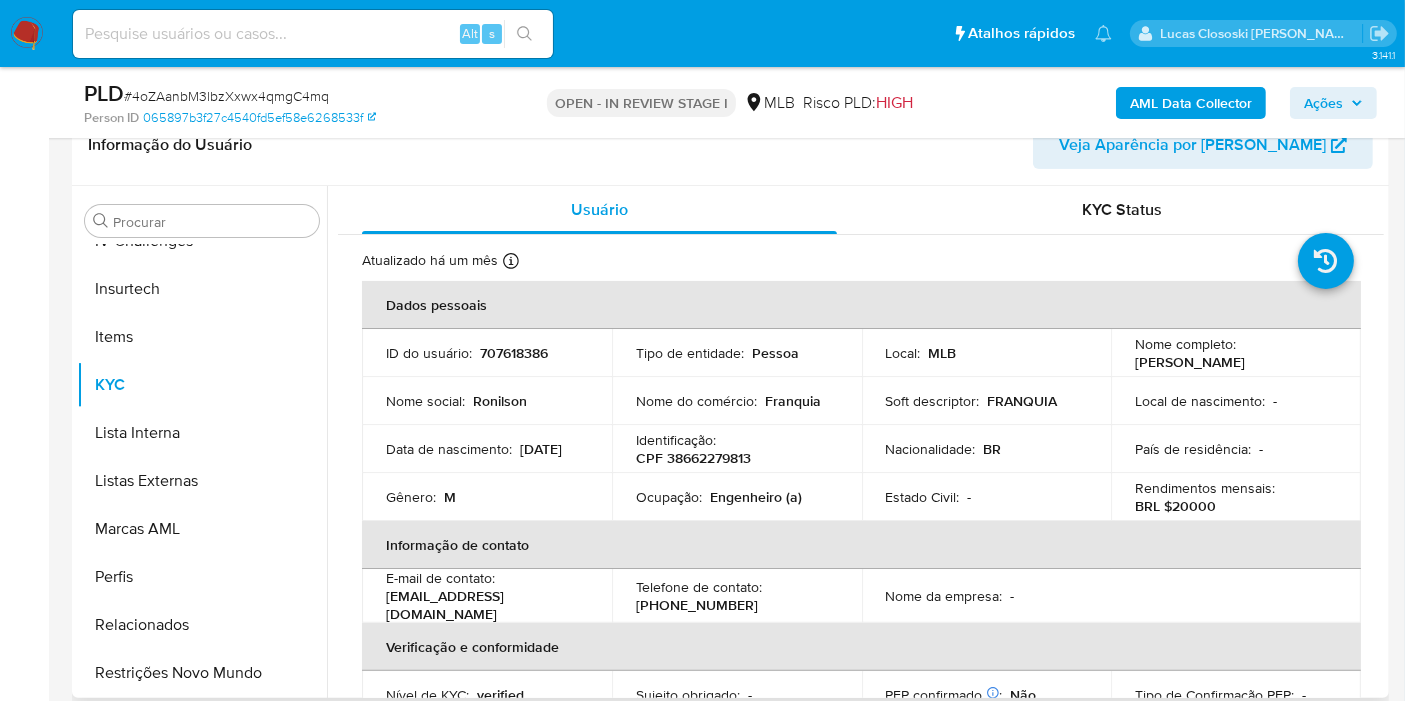 click on "CPF 38662279813" at bounding box center [693, 458] 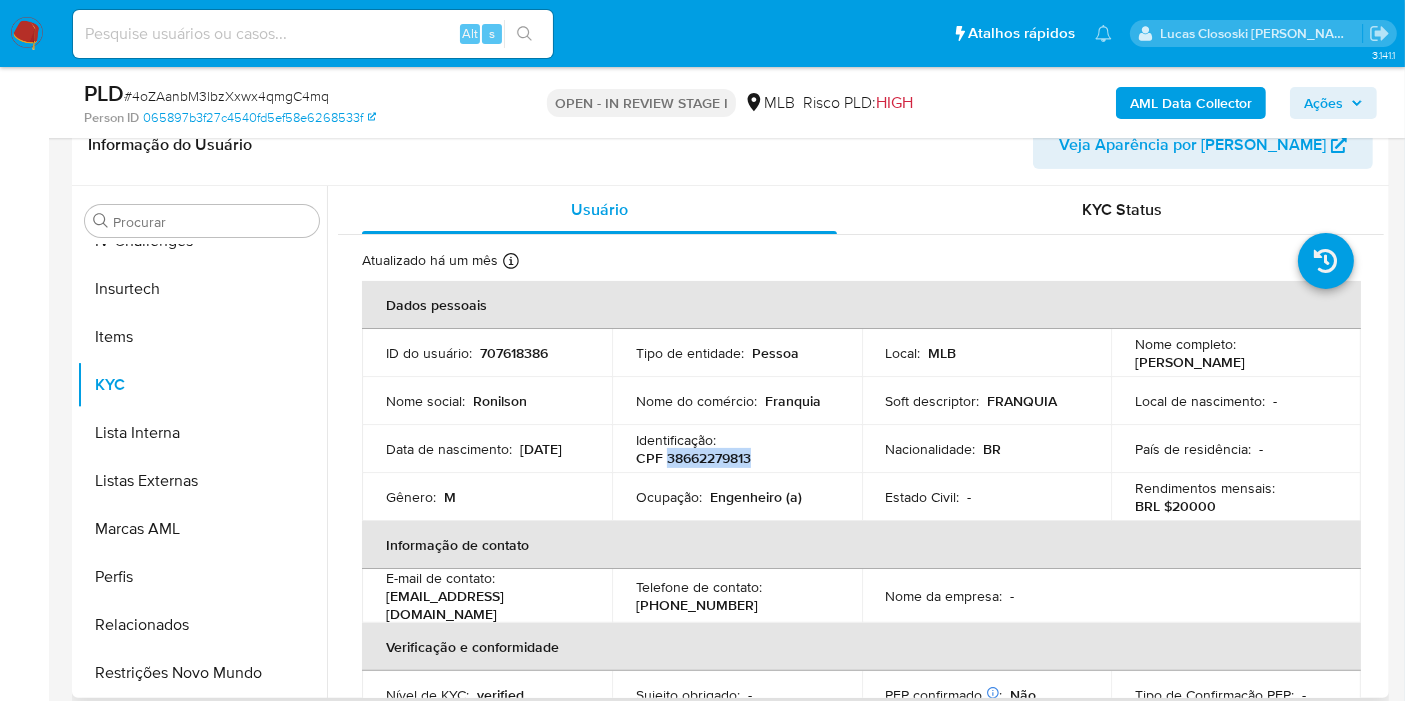 click on "CPF 38662279813" at bounding box center (693, 458) 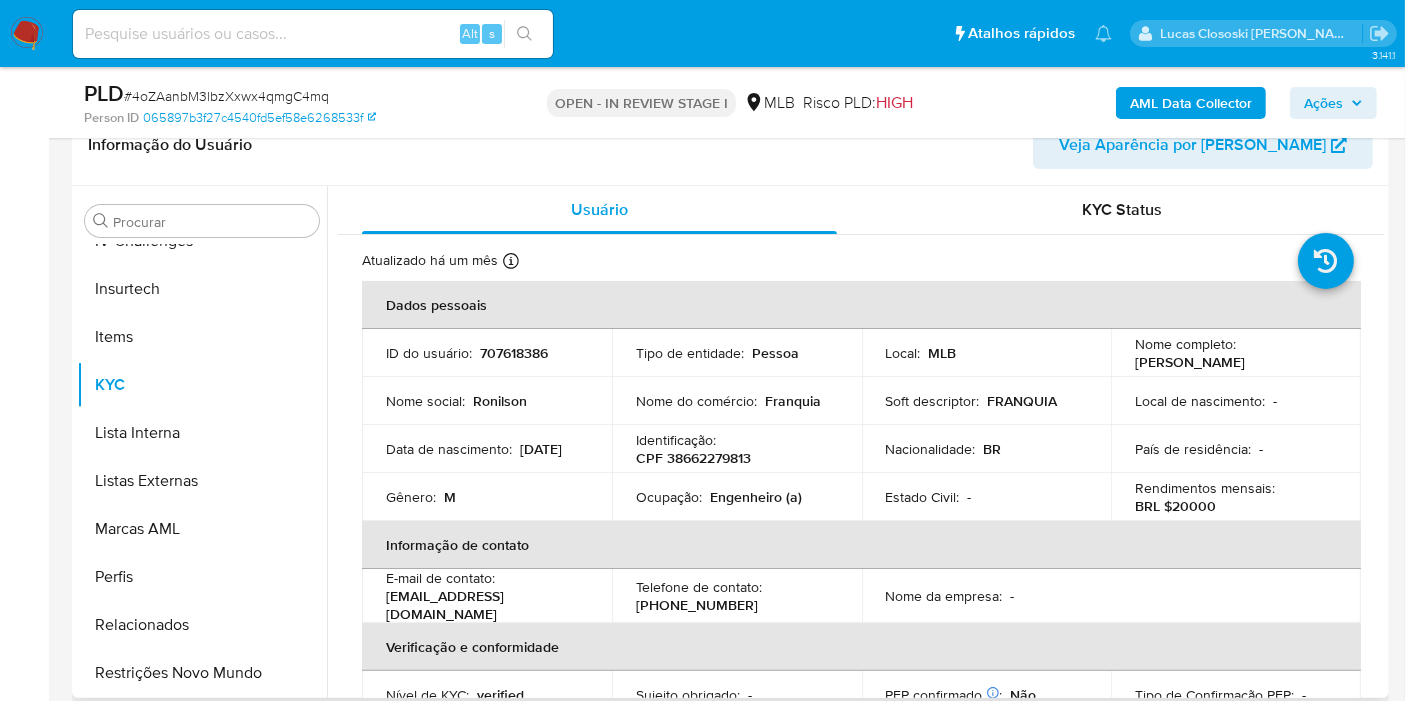 click on "Identificação :    CPF 38662279813" at bounding box center (737, 449) 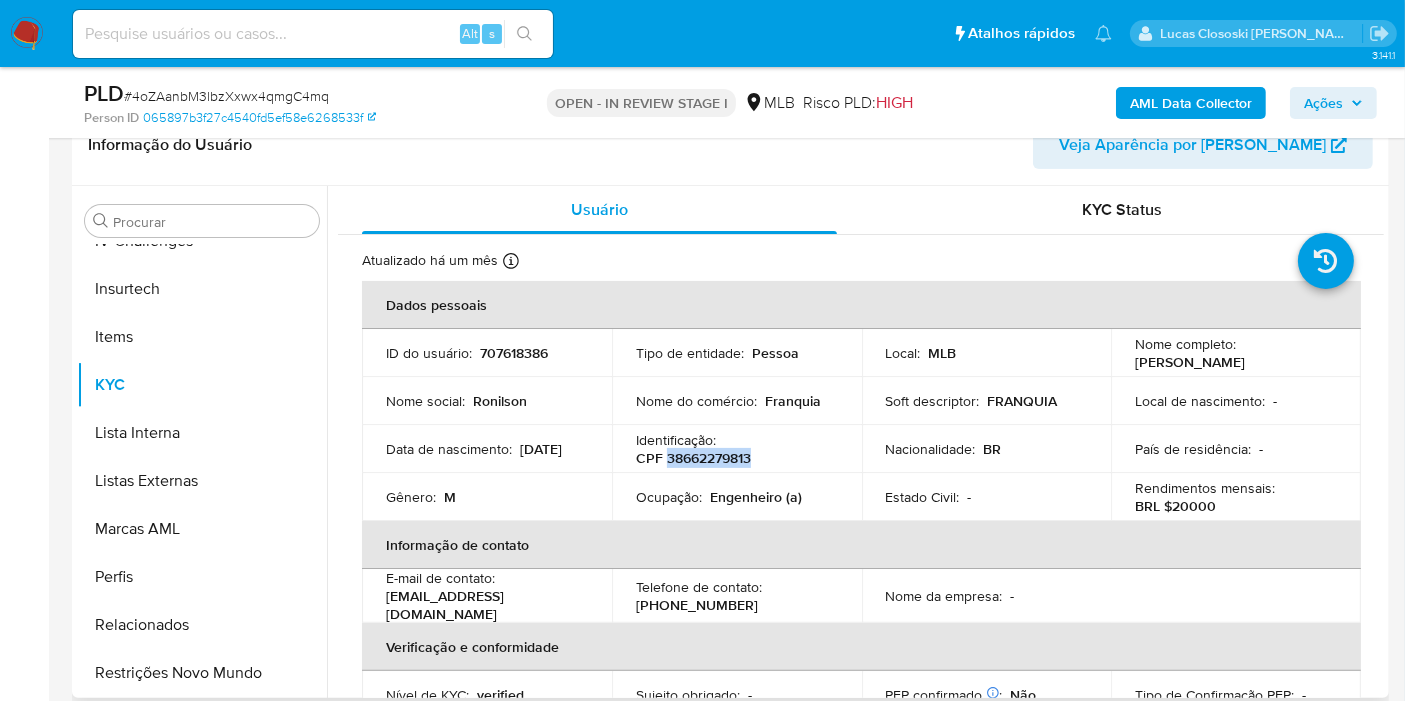 click on "CPF 38662279813" at bounding box center (693, 458) 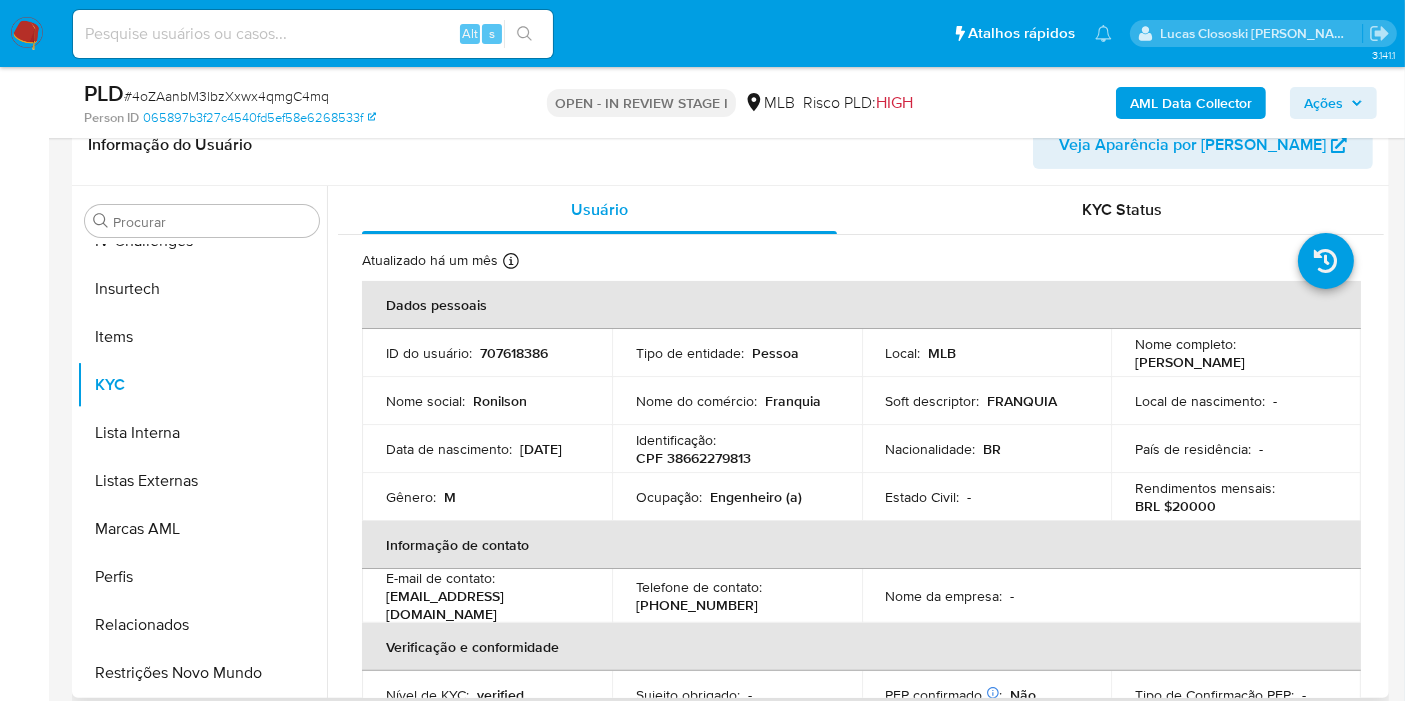 click on "Identificação :    CPF 38662279813" at bounding box center (737, 449) 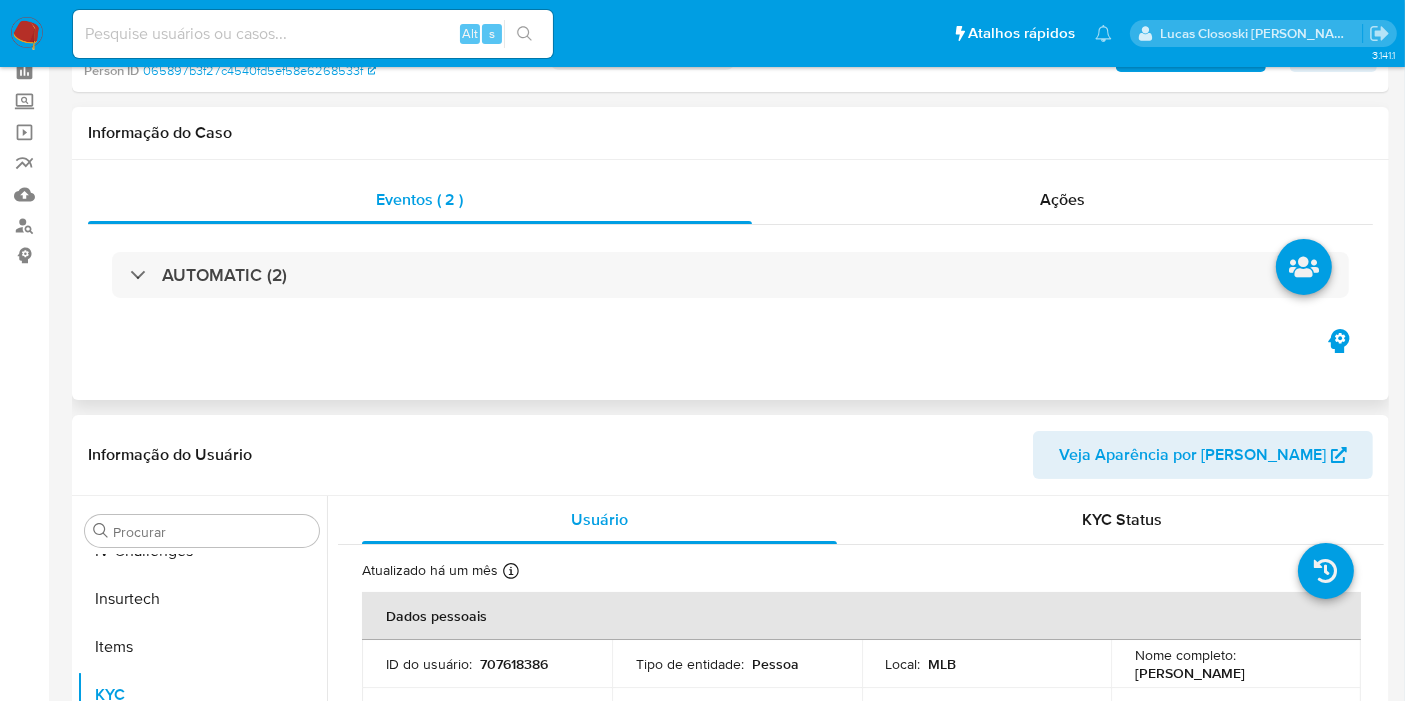 scroll, scrollTop: 0, scrollLeft: 0, axis: both 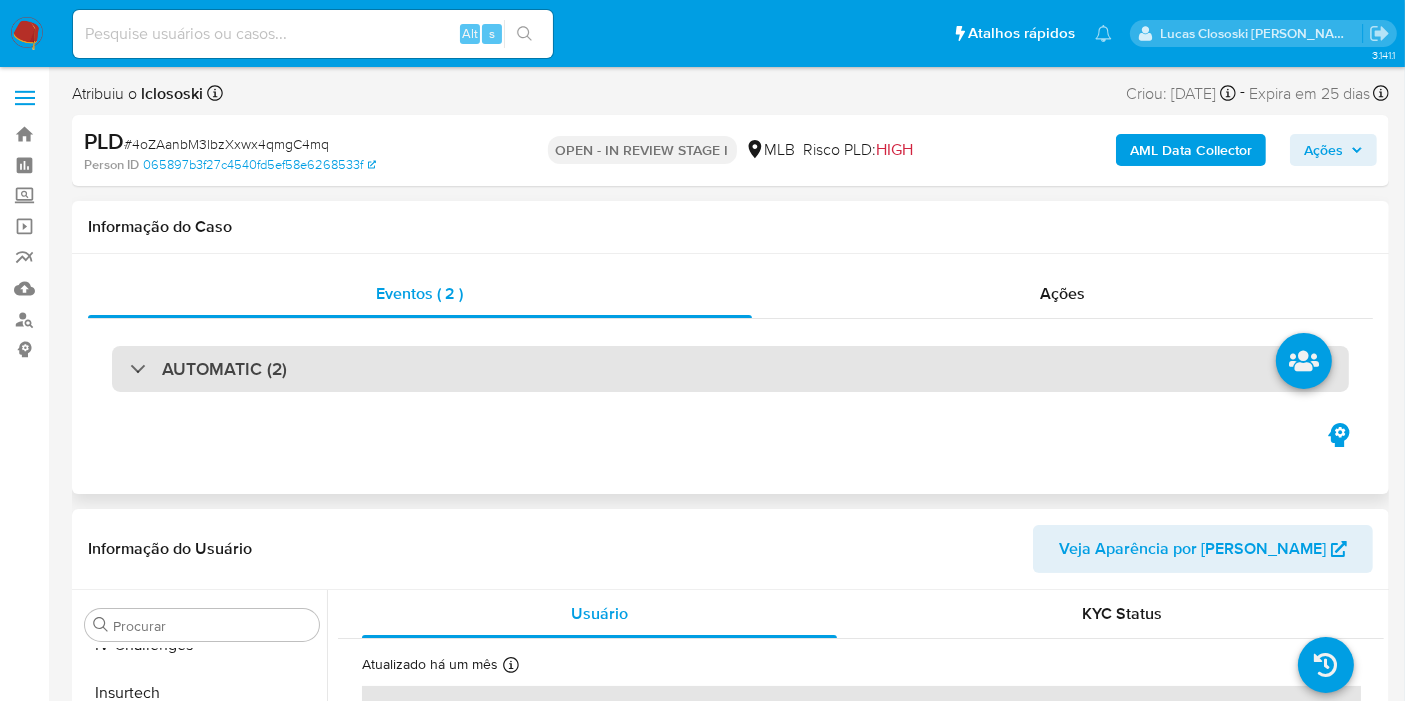 click on "AUTOMATIC (2)" at bounding box center [730, 369] 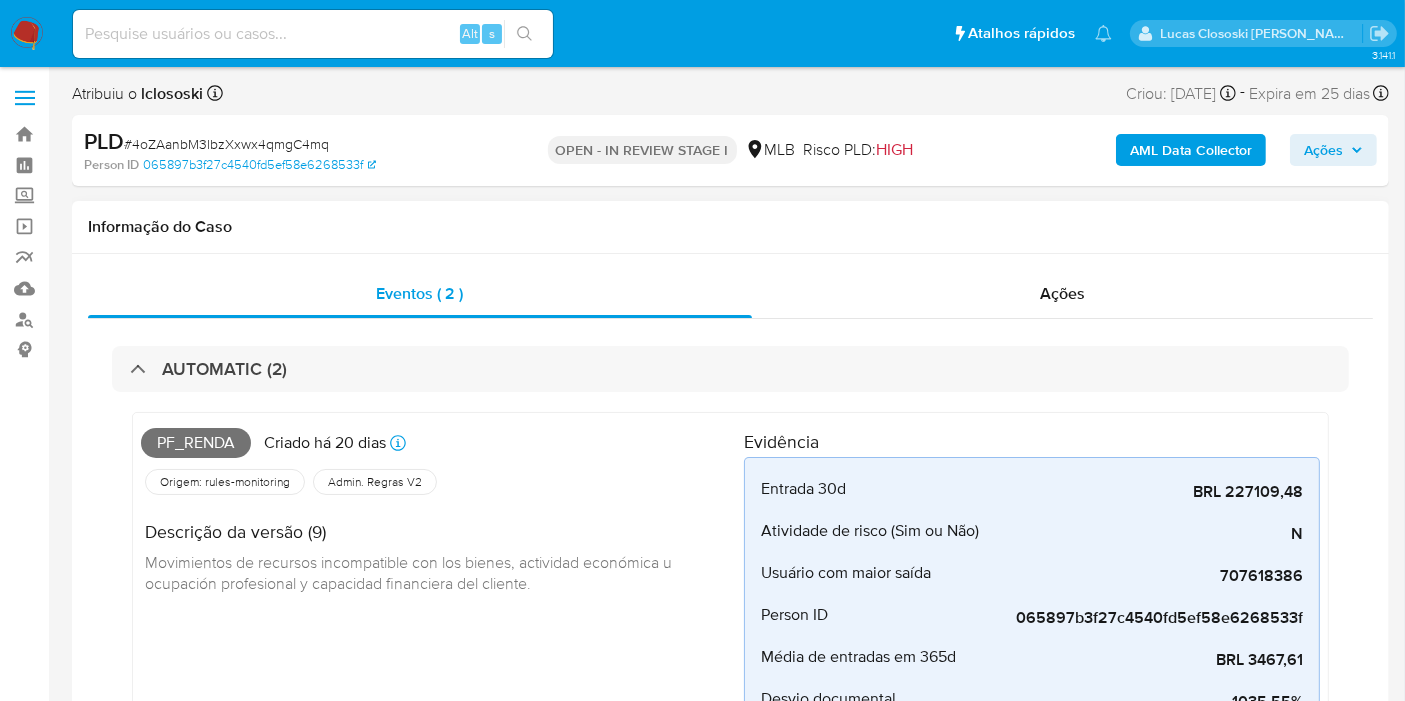 click on "Pf_renda" at bounding box center [196, 443] 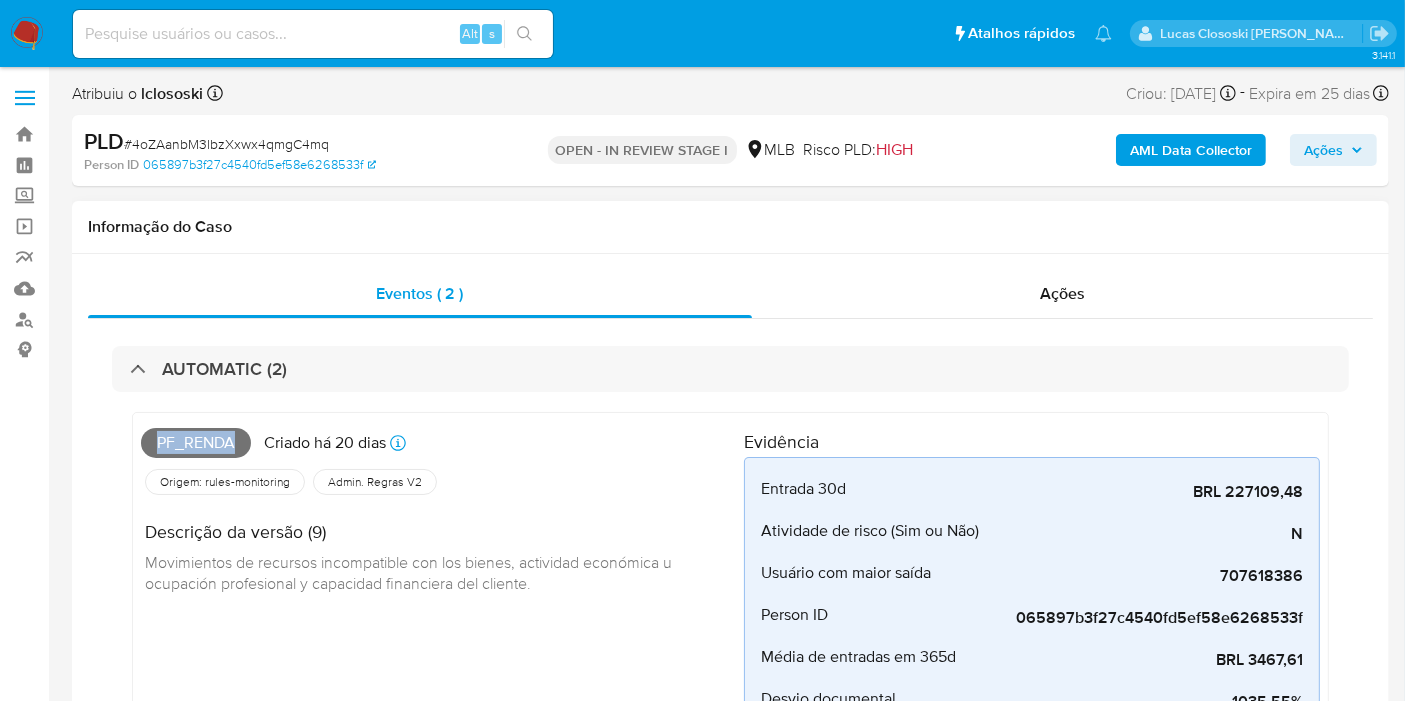 click on "Pf_renda" at bounding box center [196, 443] 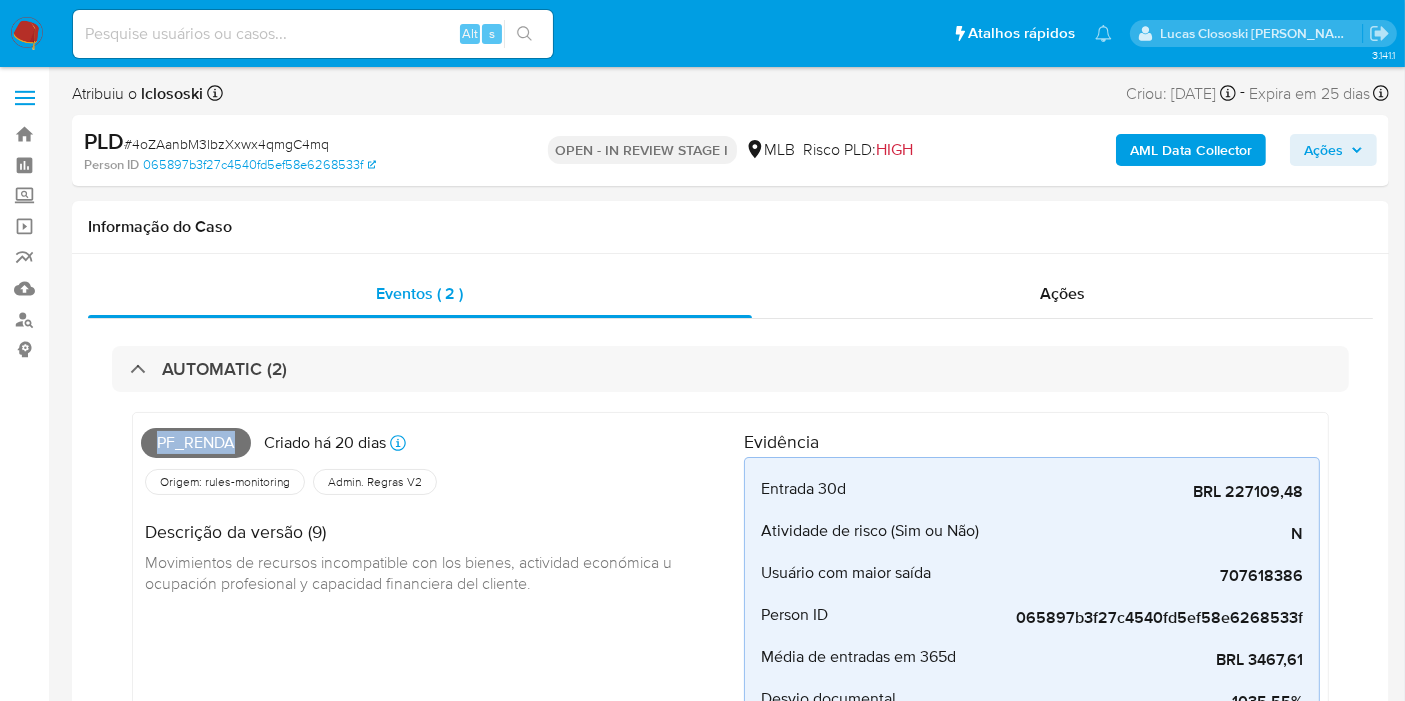 copy on "Pf_renda" 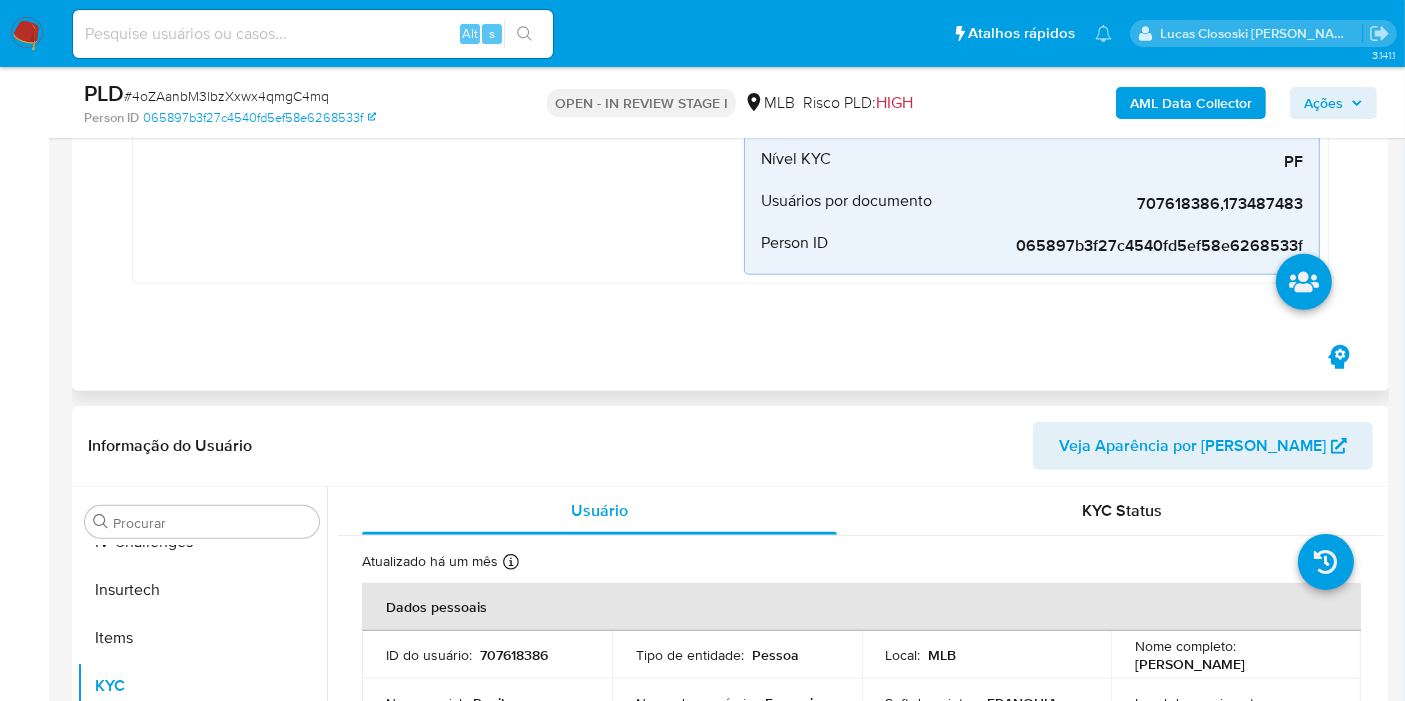 scroll, scrollTop: 1444, scrollLeft: 0, axis: vertical 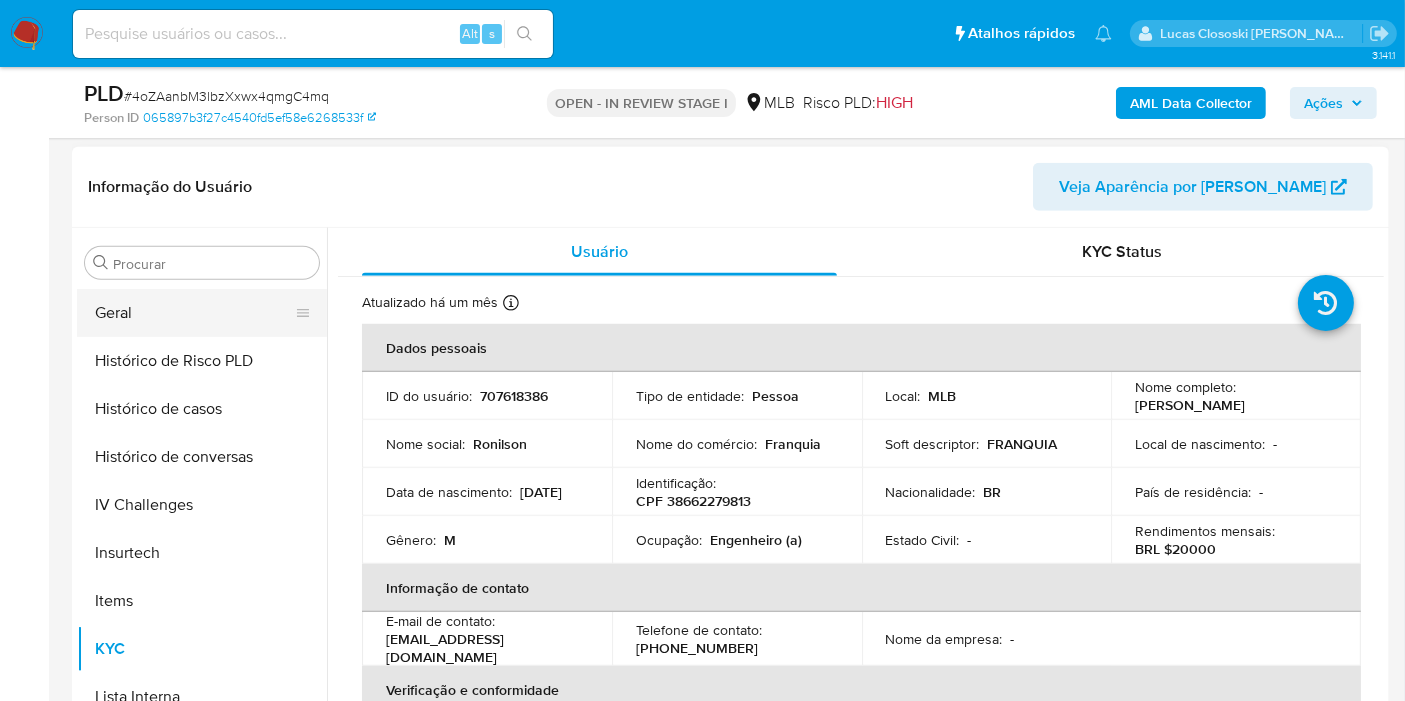 click on "Geral" at bounding box center (194, 313) 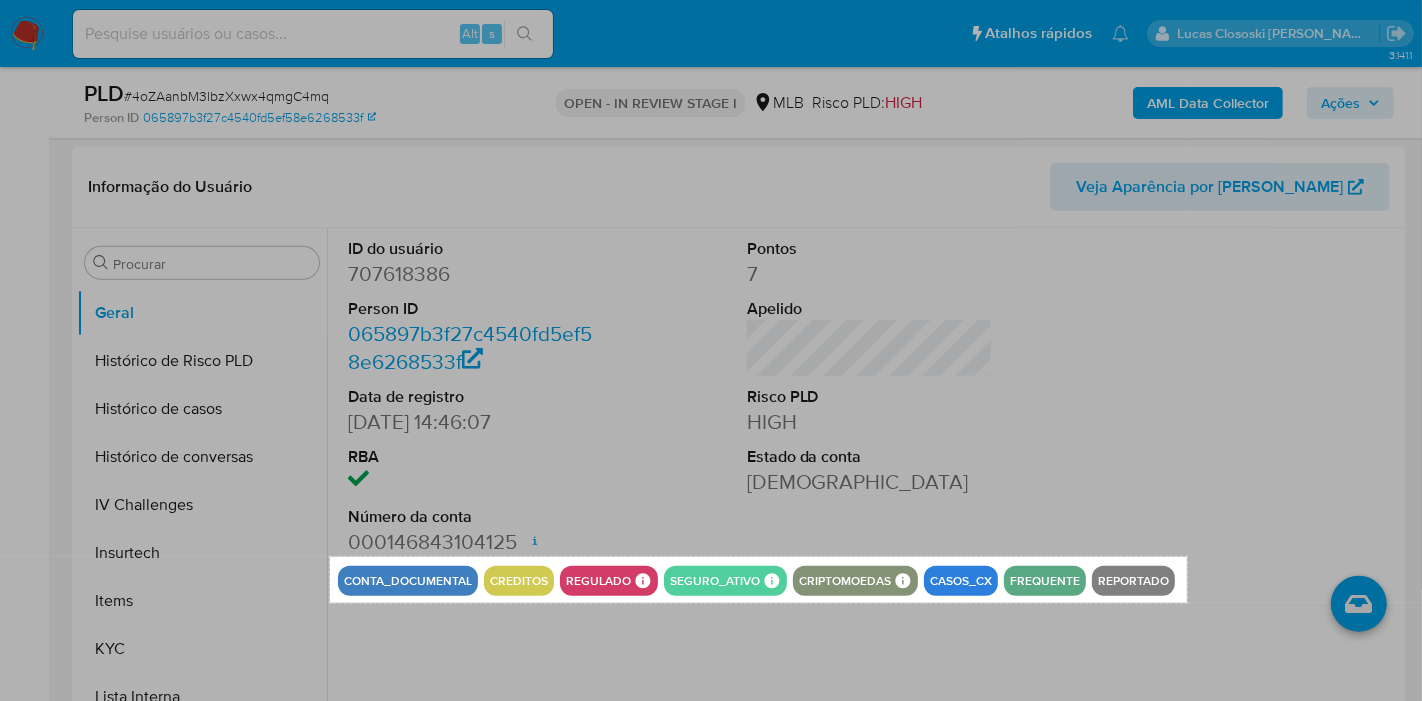 drag, startPoint x: 330, startPoint y: 556, endPoint x: 1187, endPoint y: 603, distance: 858.28784 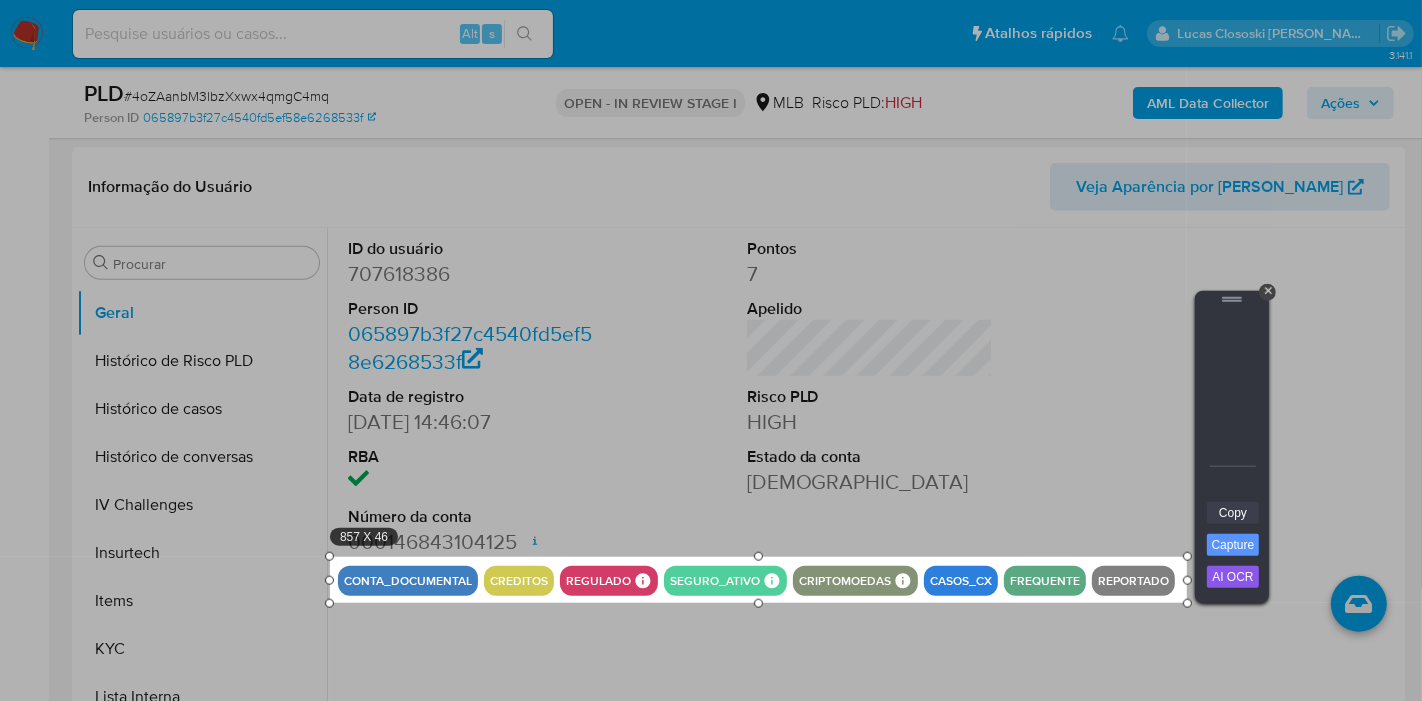 click on "Copy" at bounding box center (1233, 513) 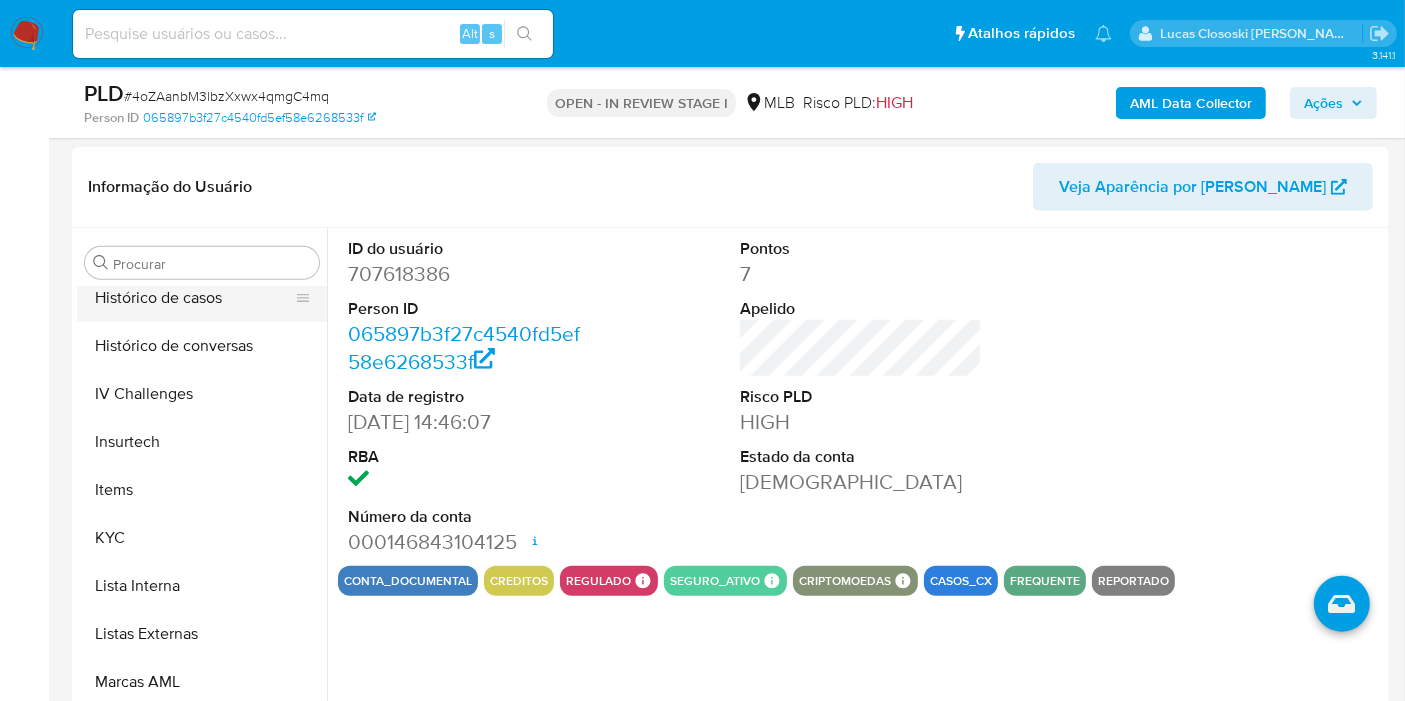scroll, scrollTop: 844, scrollLeft: 0, axis: vertical 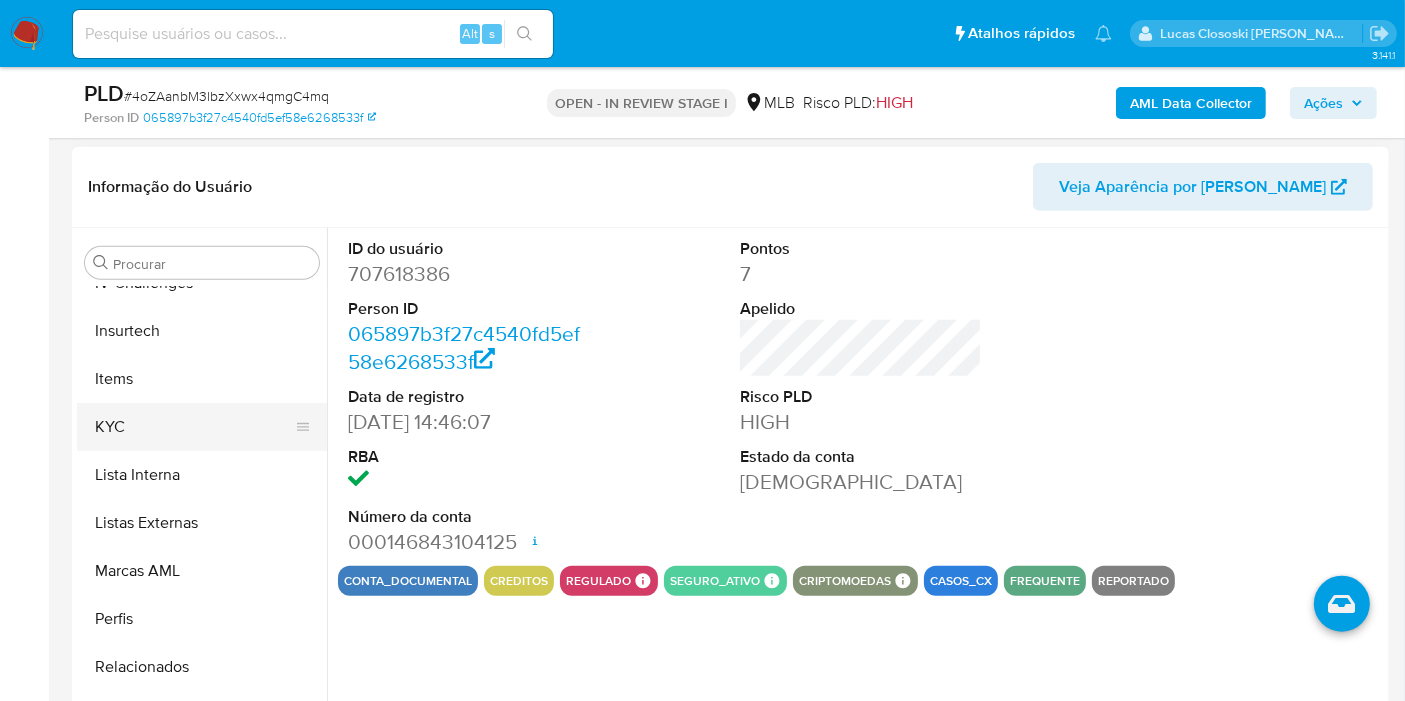 click on "KYC" at bounding box center (194, 427) 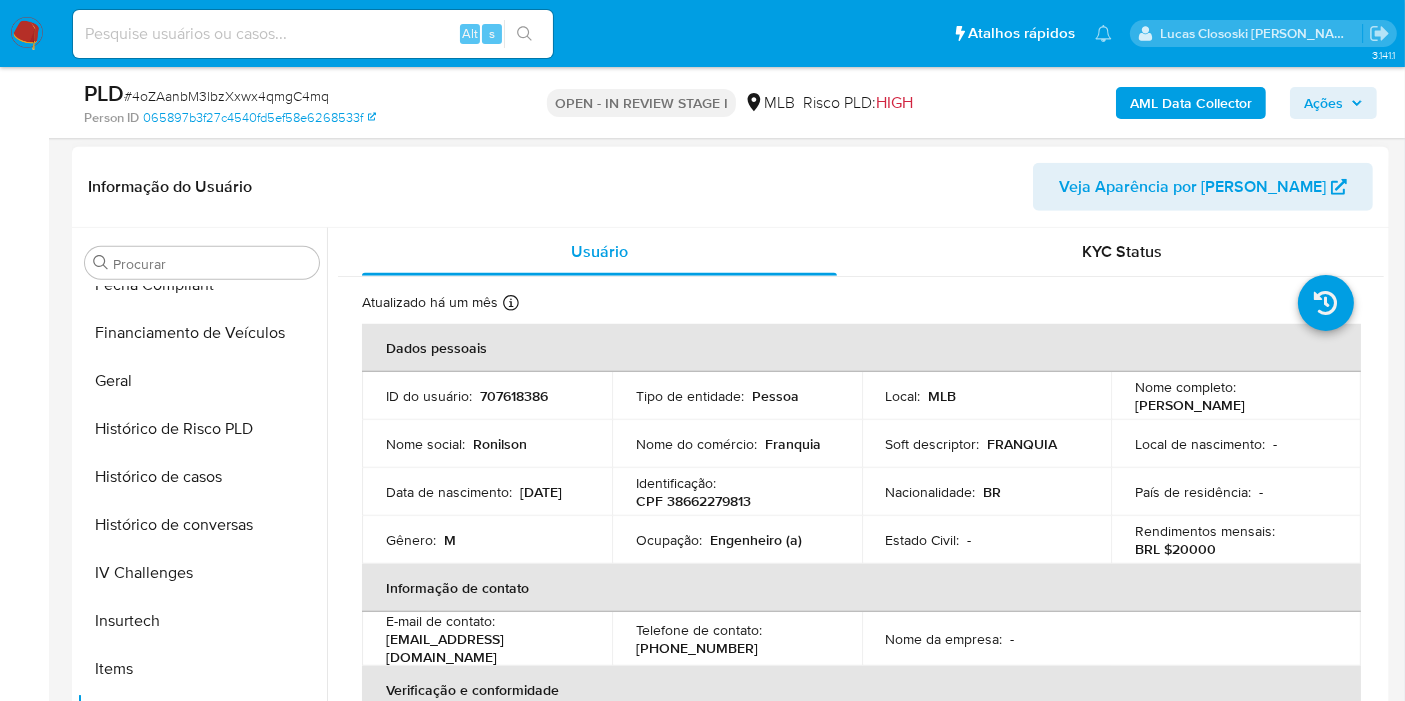 scroll, scrollTop: 400, scrollLeft: 0, axis: vertical 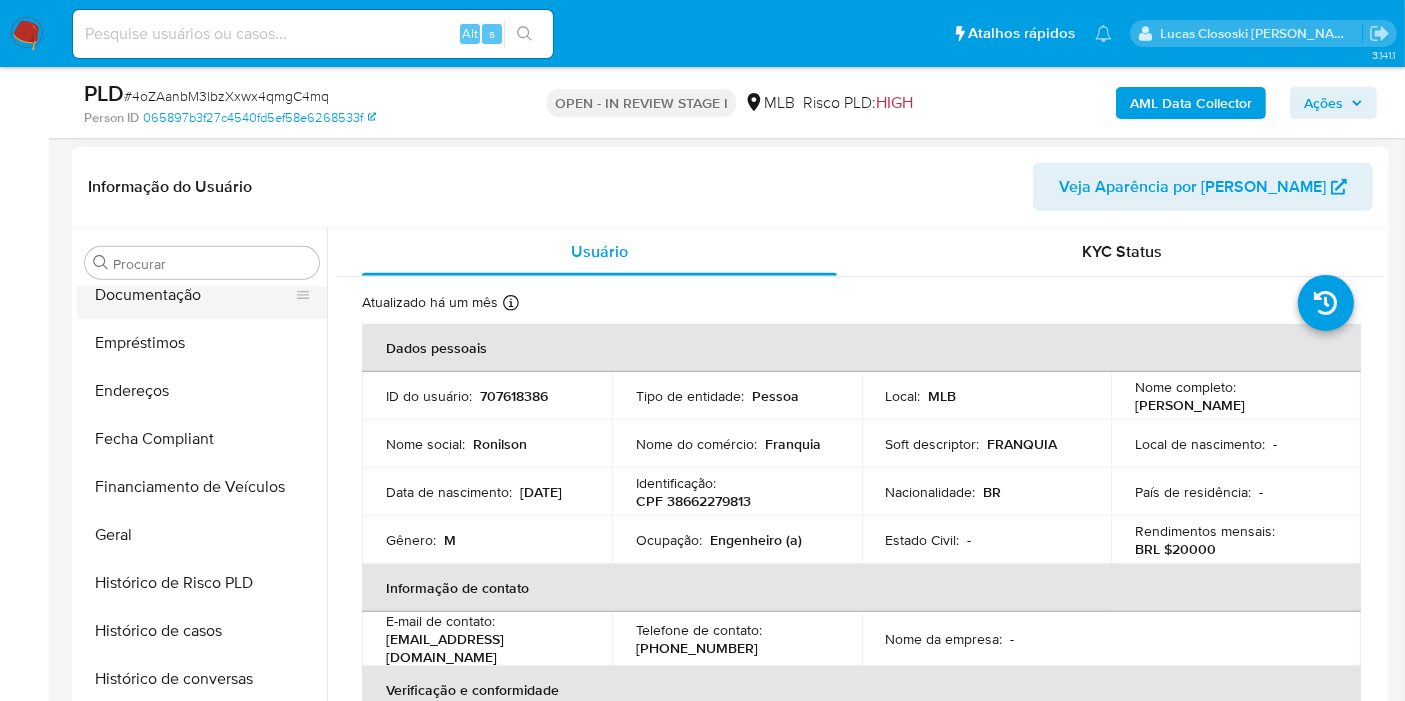 click on "Documentação" at bounding box center (194, 295) 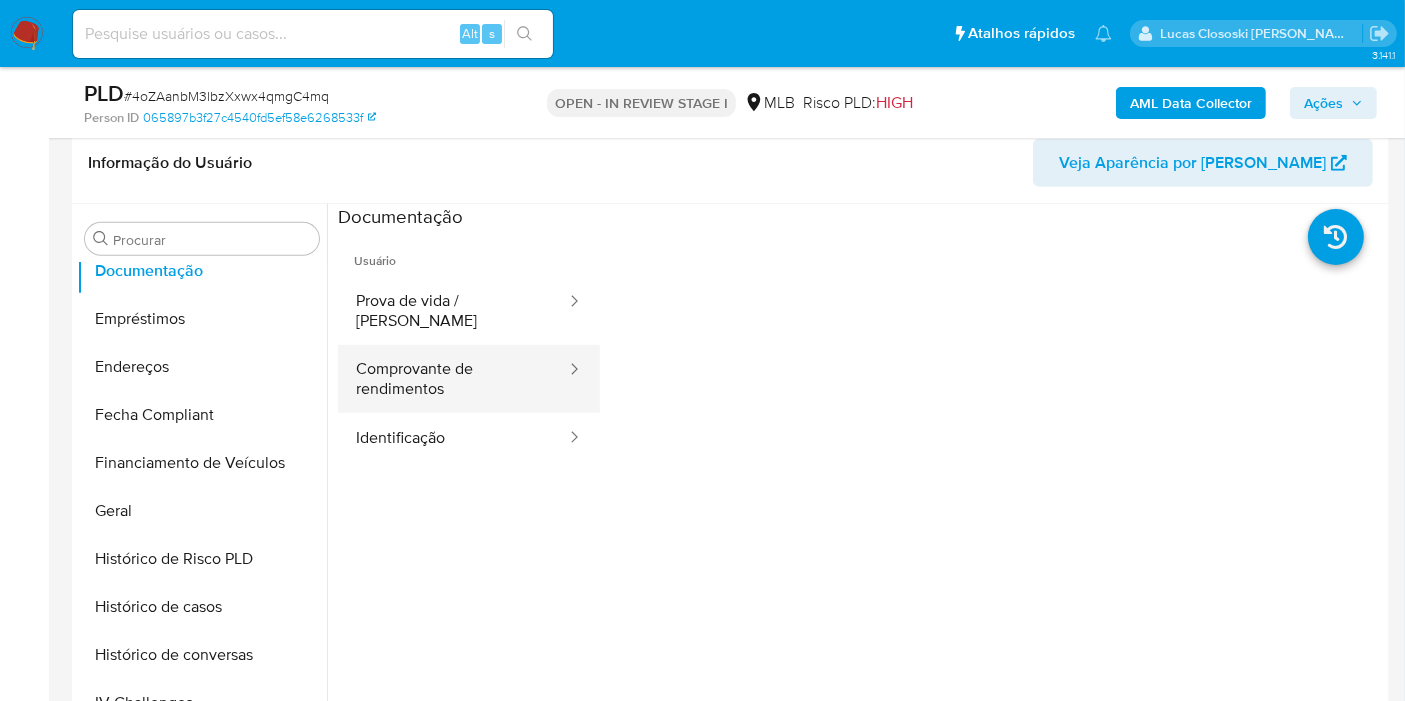 click on "Comprovante de rendimentos" at bounding box center (453, 379) 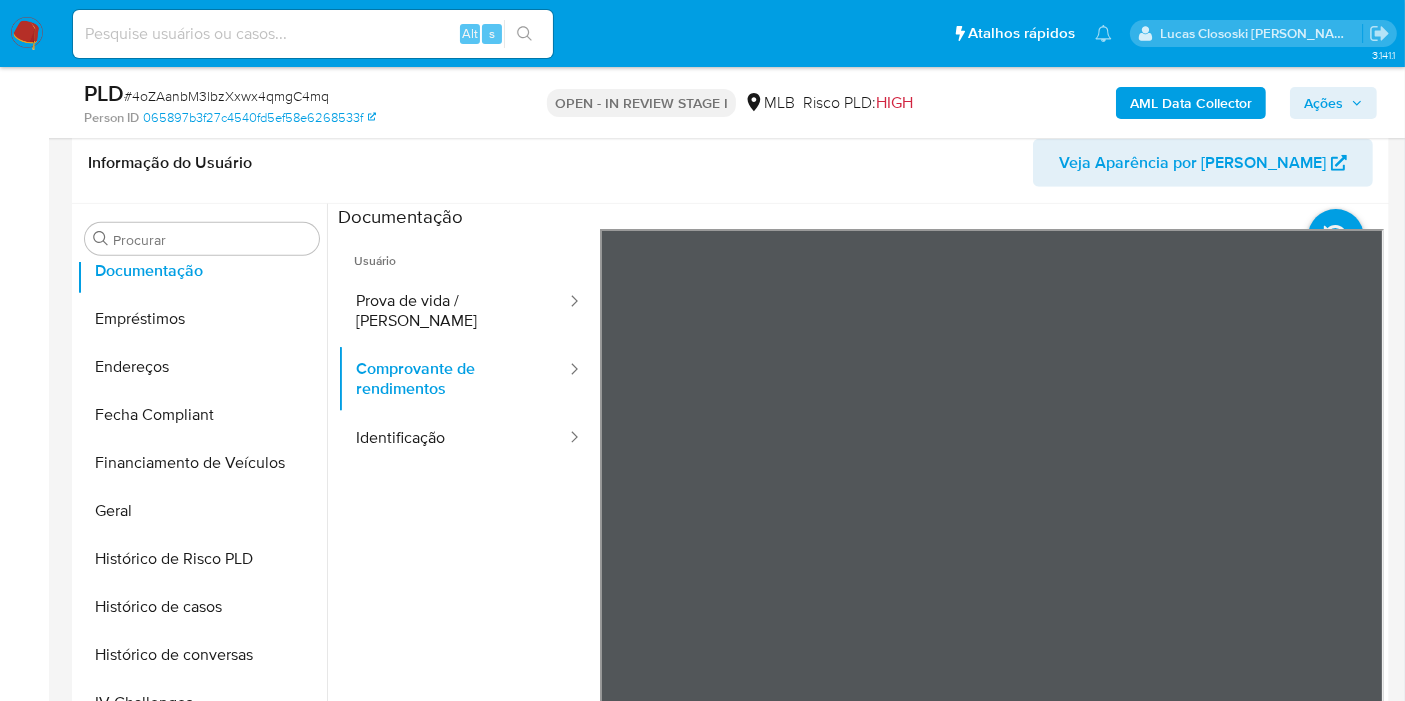 scroll, scrollTop: 144, scrollLeft: 0, axis: vertical 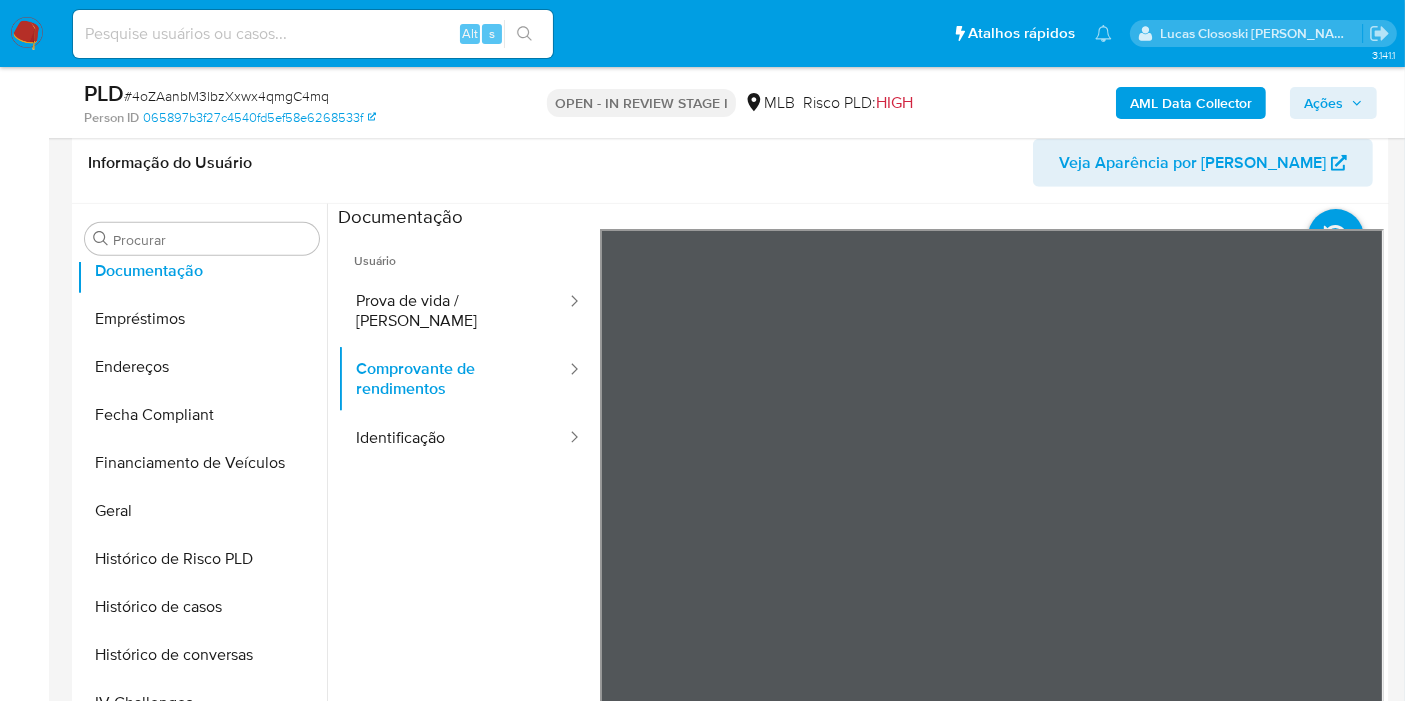 type 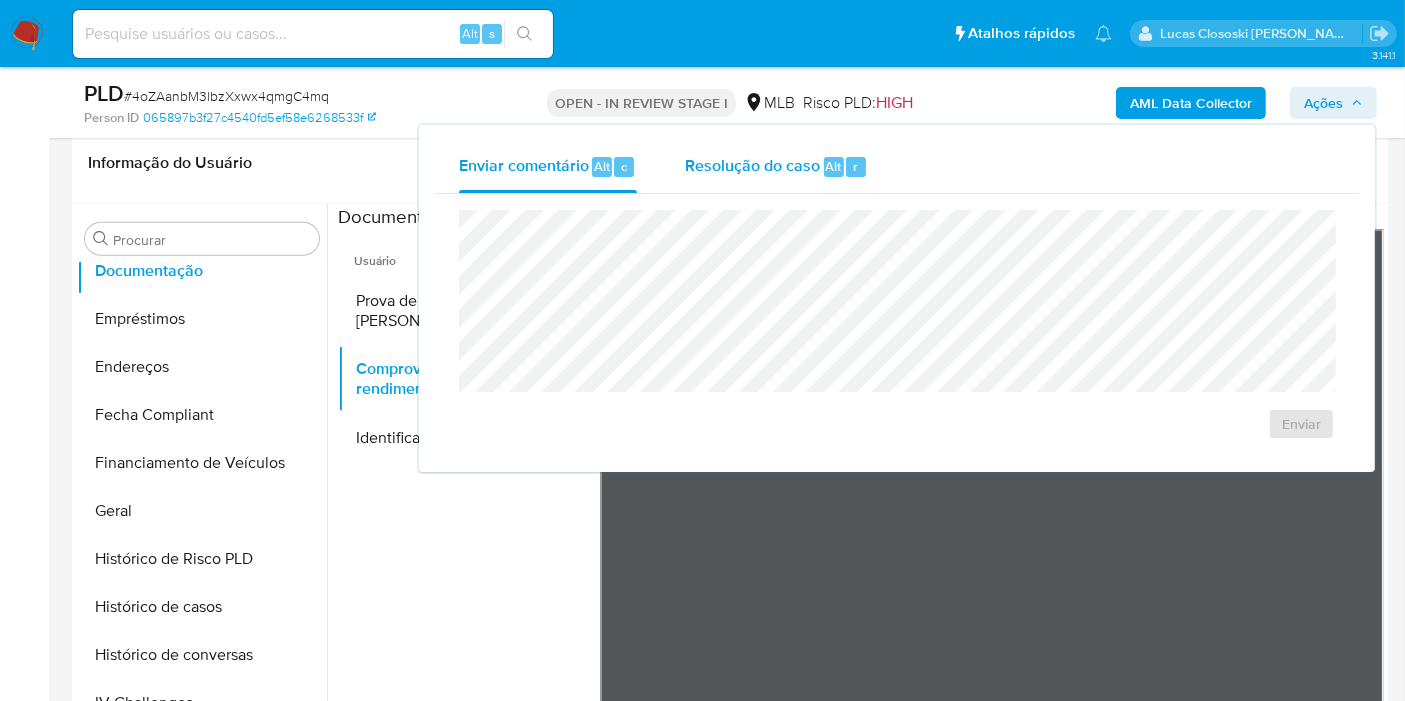 click on "Resolução do caso Alt r" at bounding box center (776, 167) 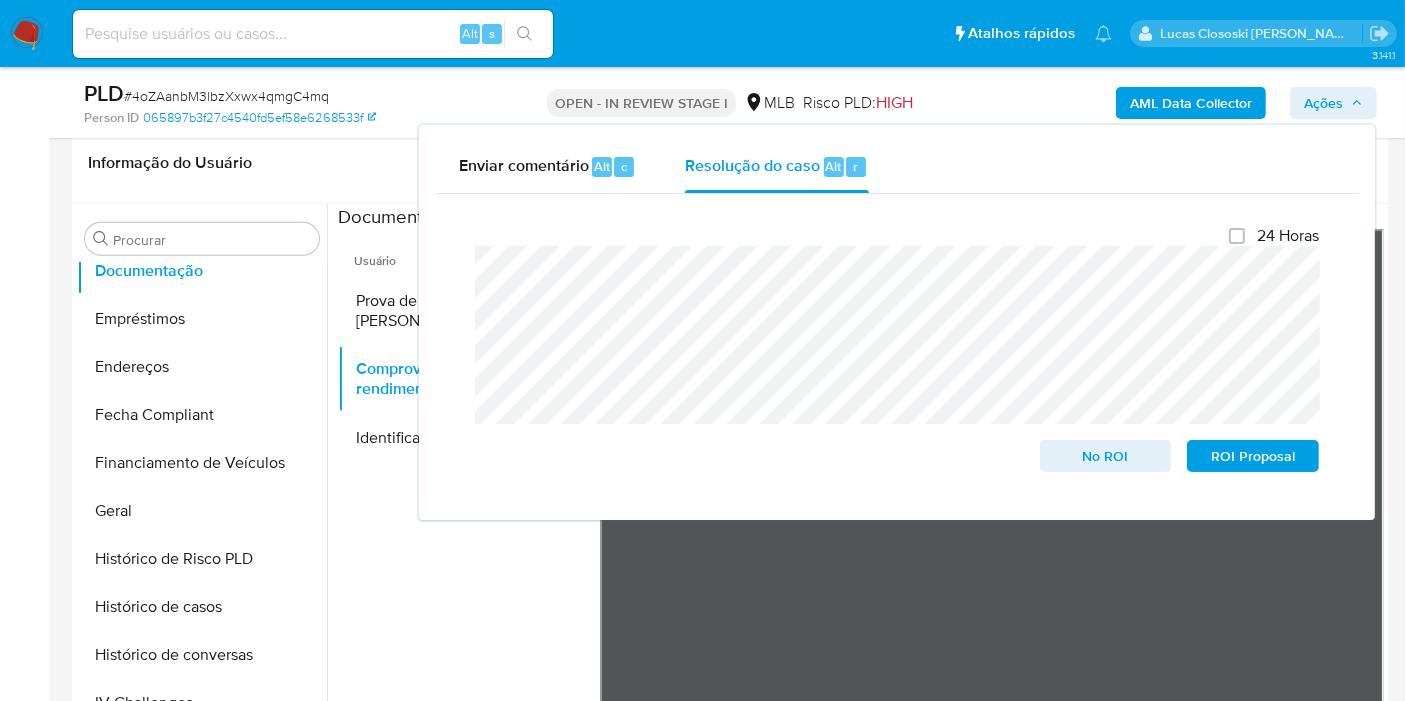 click on "AML Data Collector Ações Enviar comentário Alt c Resolução do caso Alt r Fechamento do caso 24 Horas No ROI ROI Proposal" at bounding box center [1164, 102] 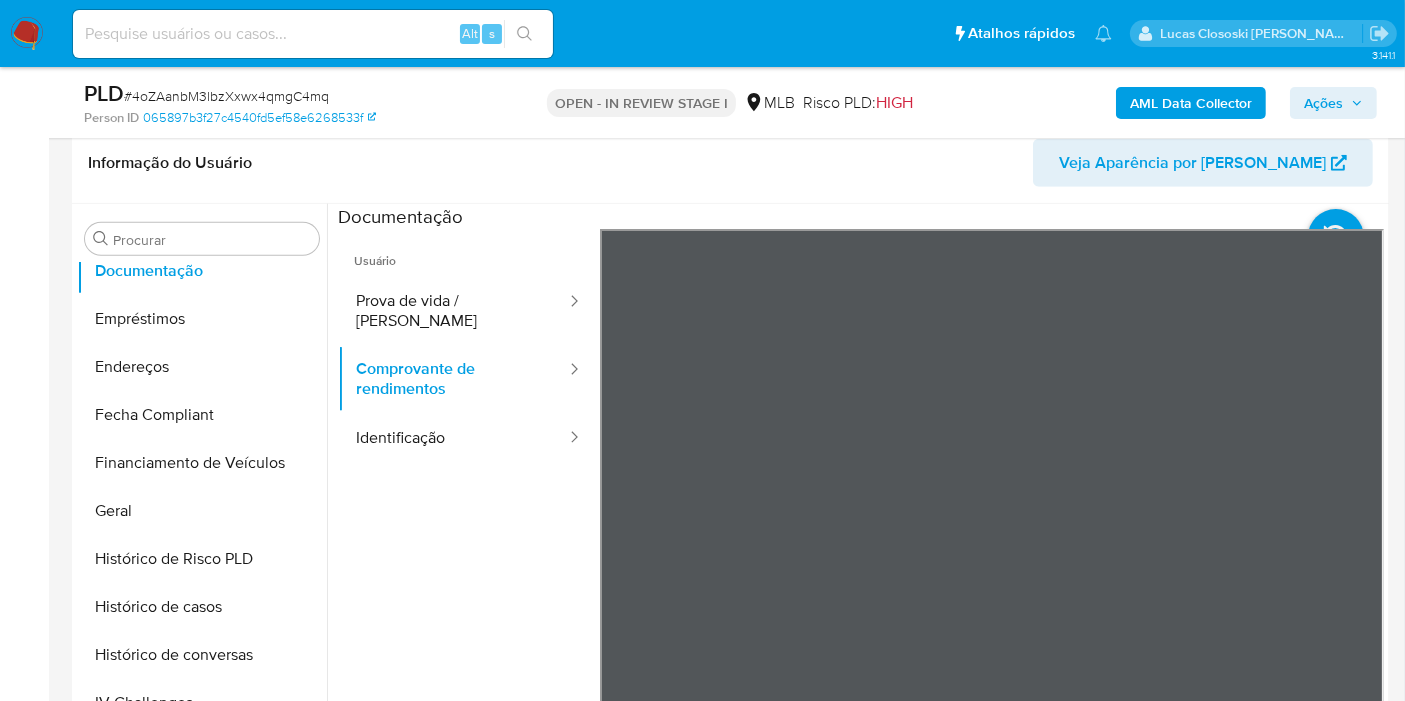 click on "Ações" at bounding box center (1323, 103) 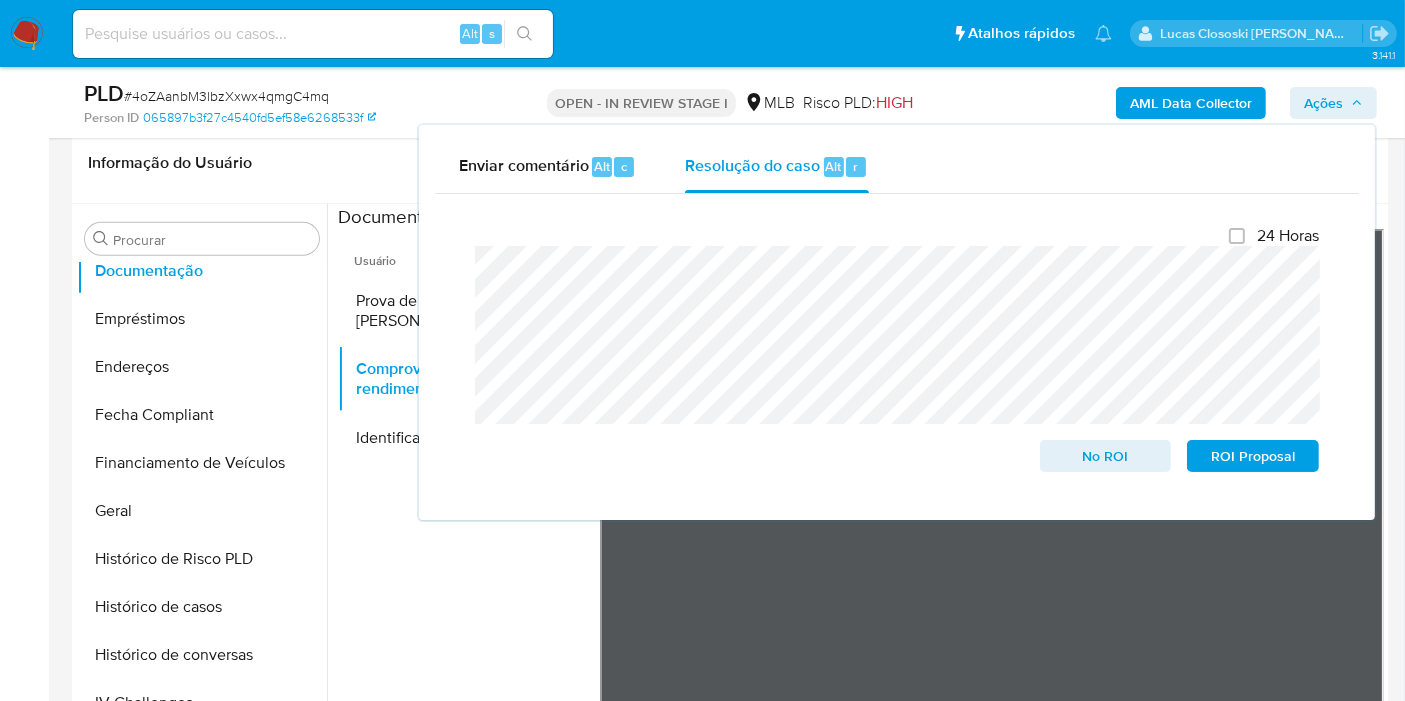 click on "Ações" at bounding box center [1323, 103] 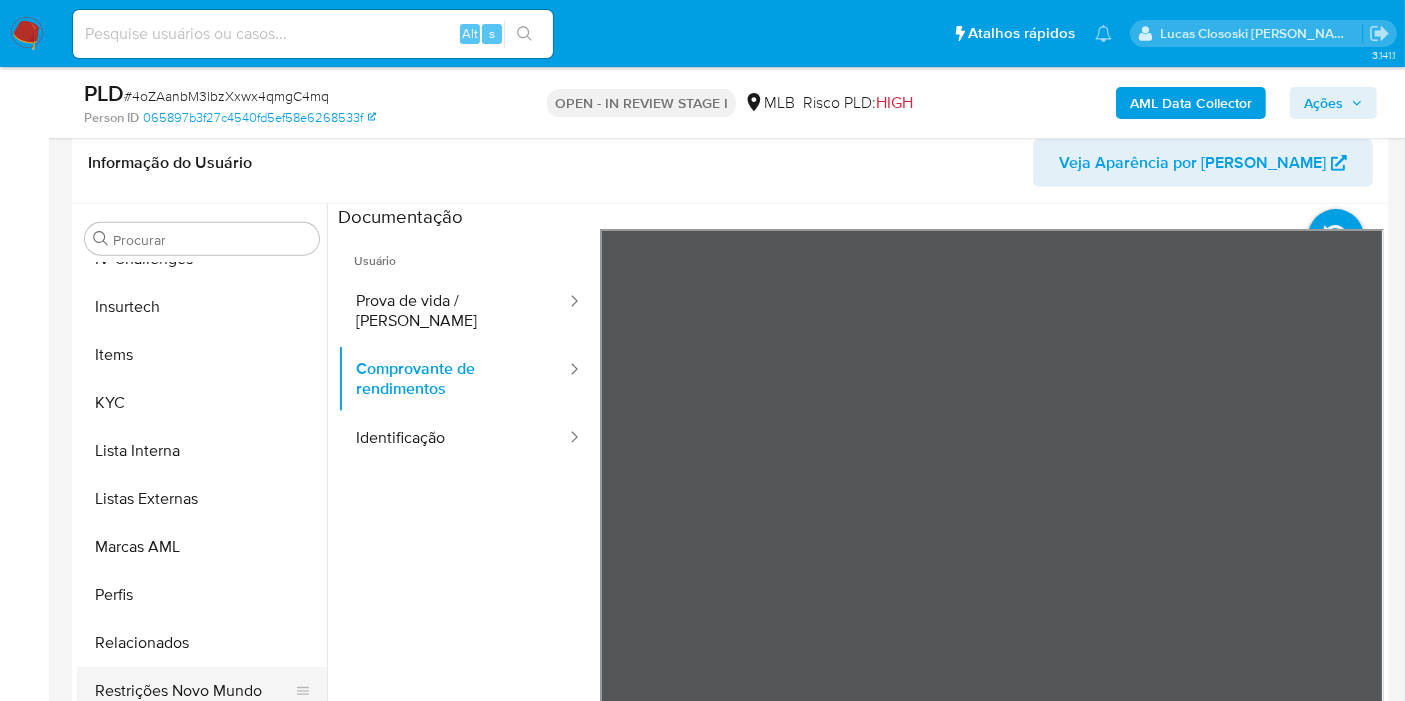 click on "Restrições Novo Mundo" at bounding box center [194, 691] 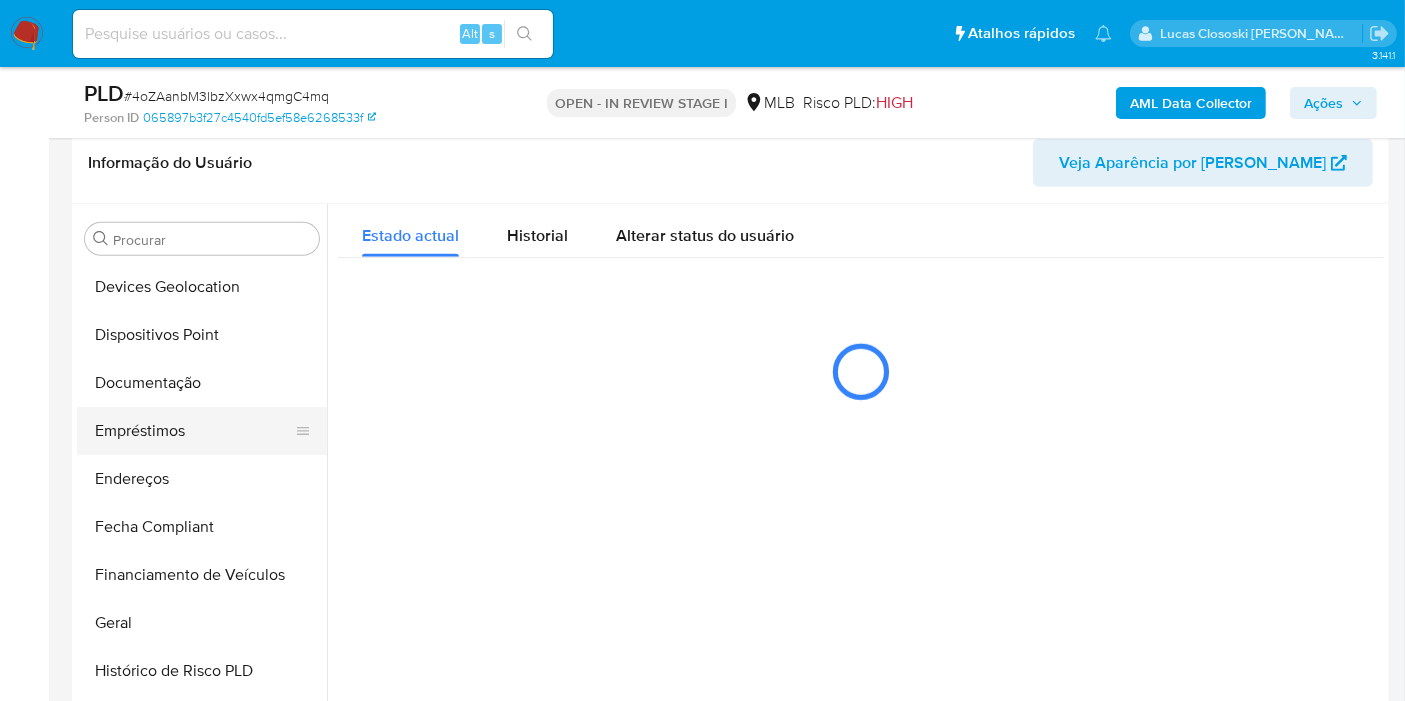 scroll, scrollTop: 66, scrollLeft: 0, axis: vertical 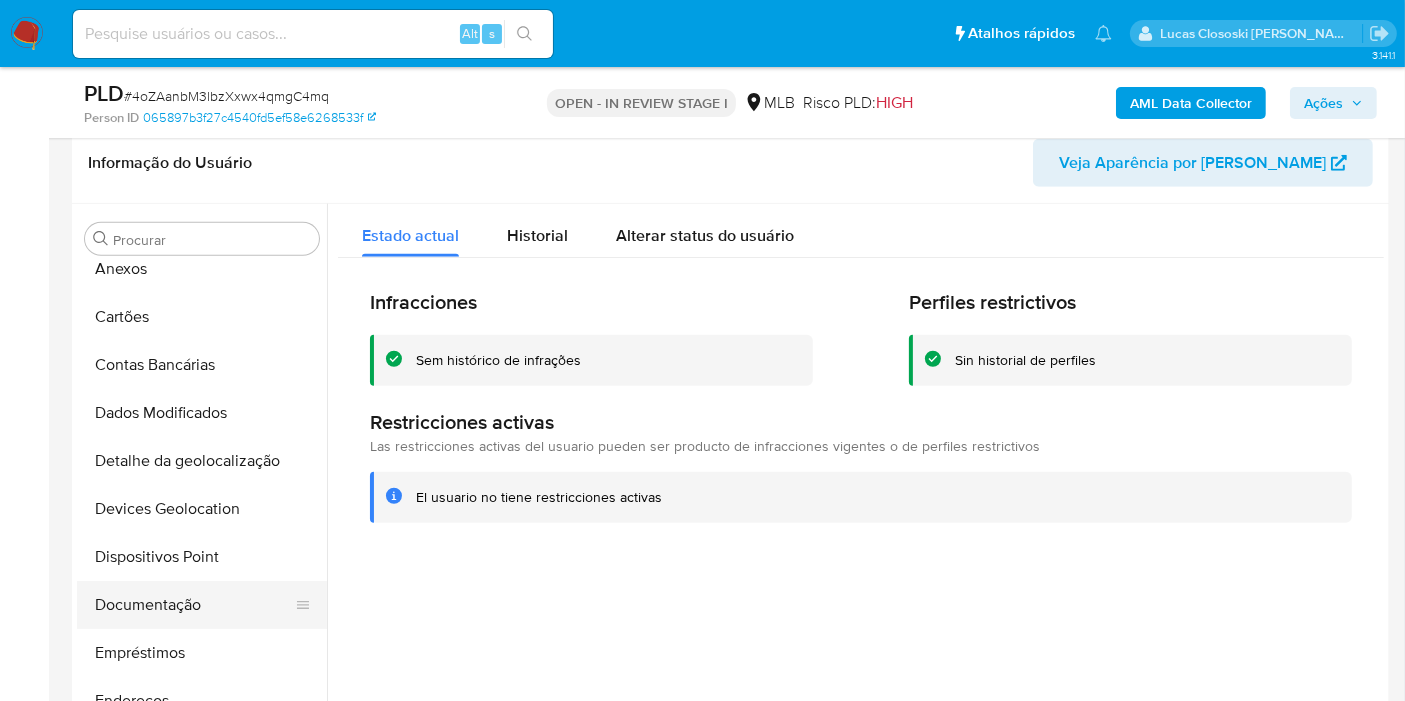 click on "Documentação" at bounding box center (194, 605) 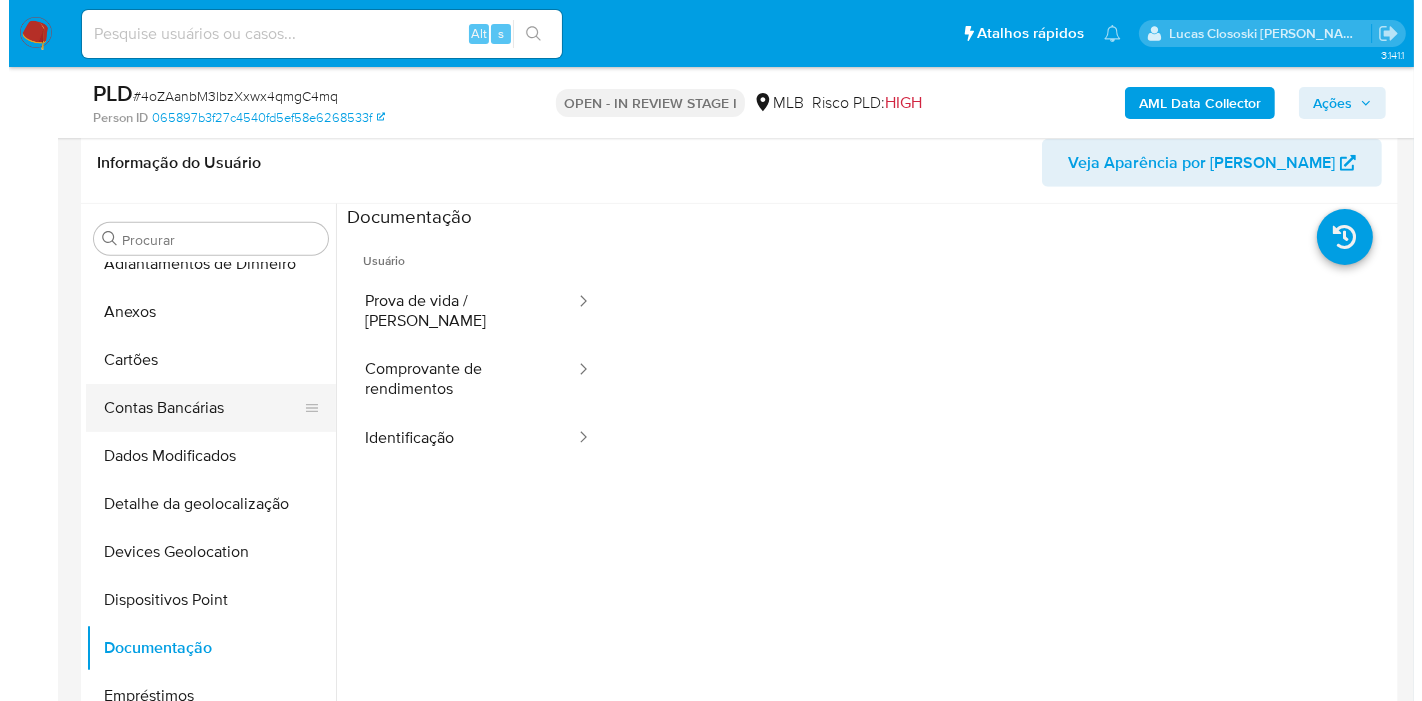 scroll, scrollTop: 0, scrollLeft: 0, axis: both 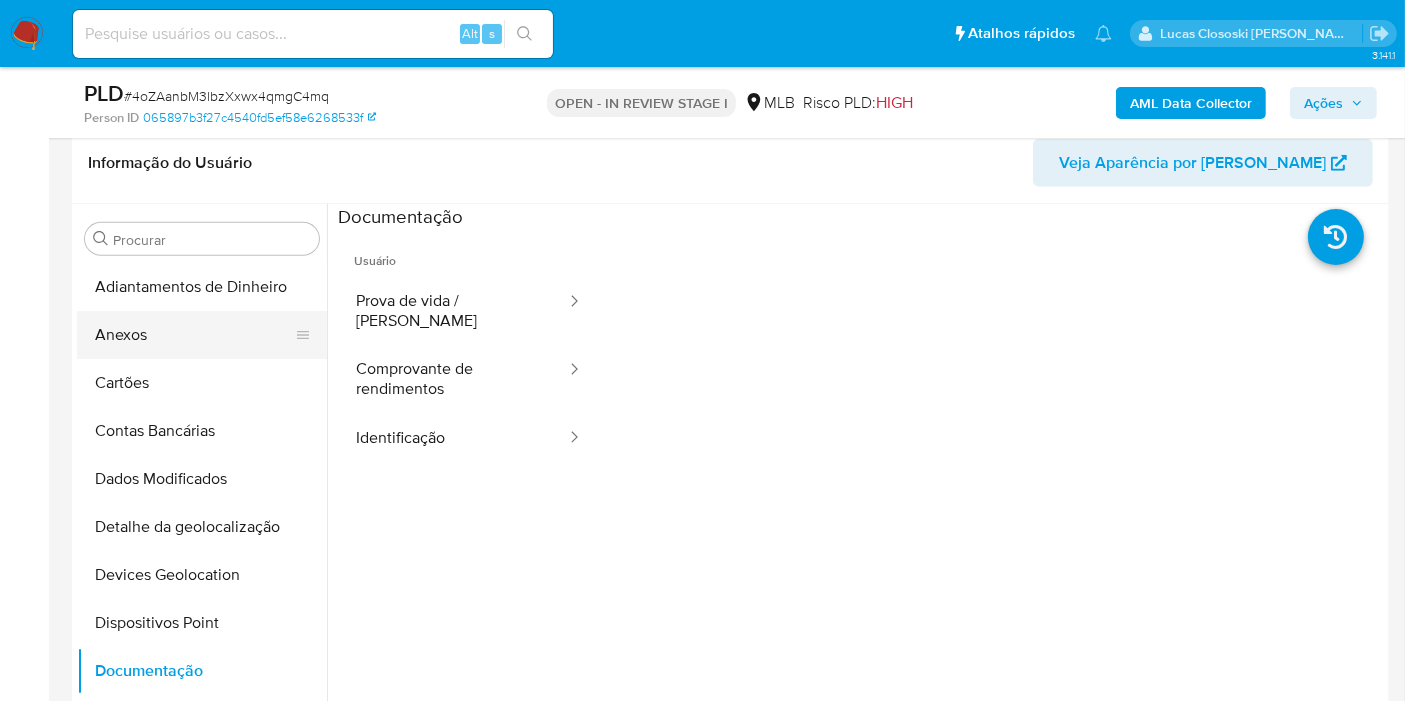click on "Anexos" at bounding box center [194, 335] 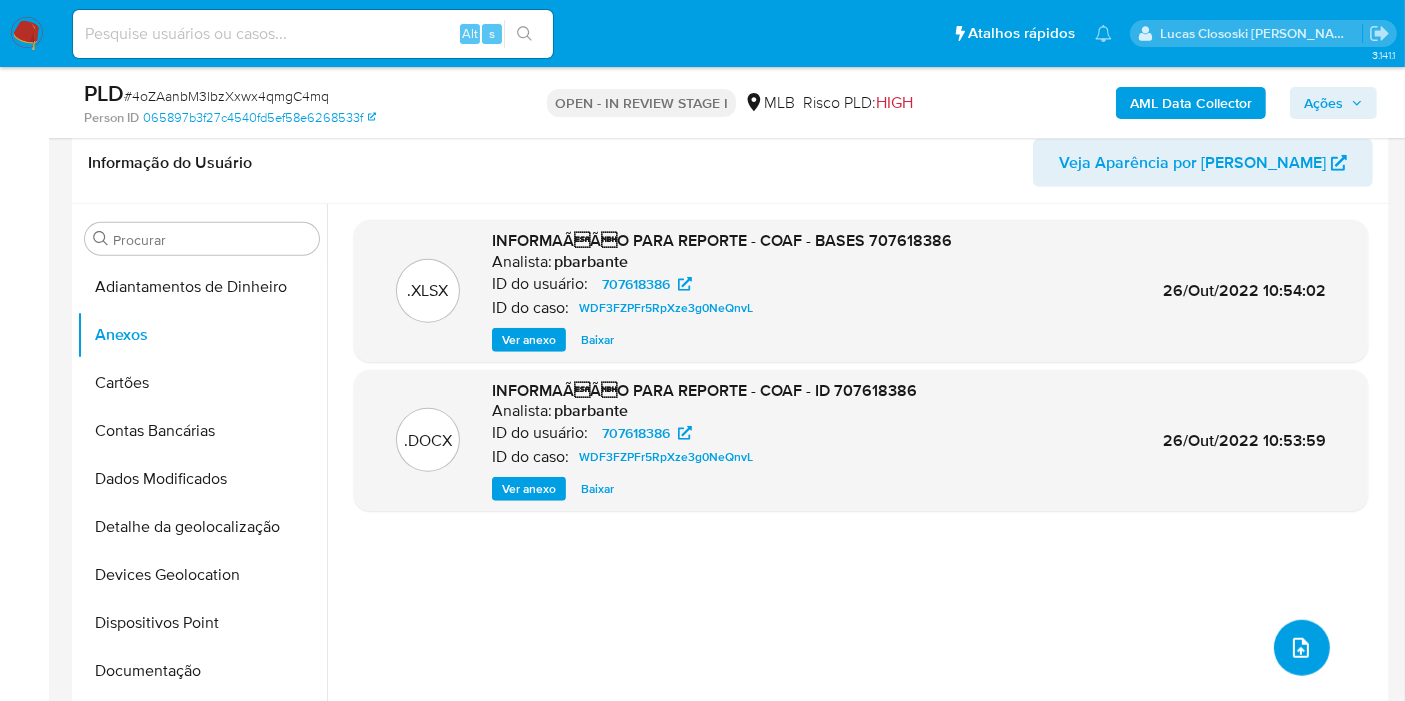 click 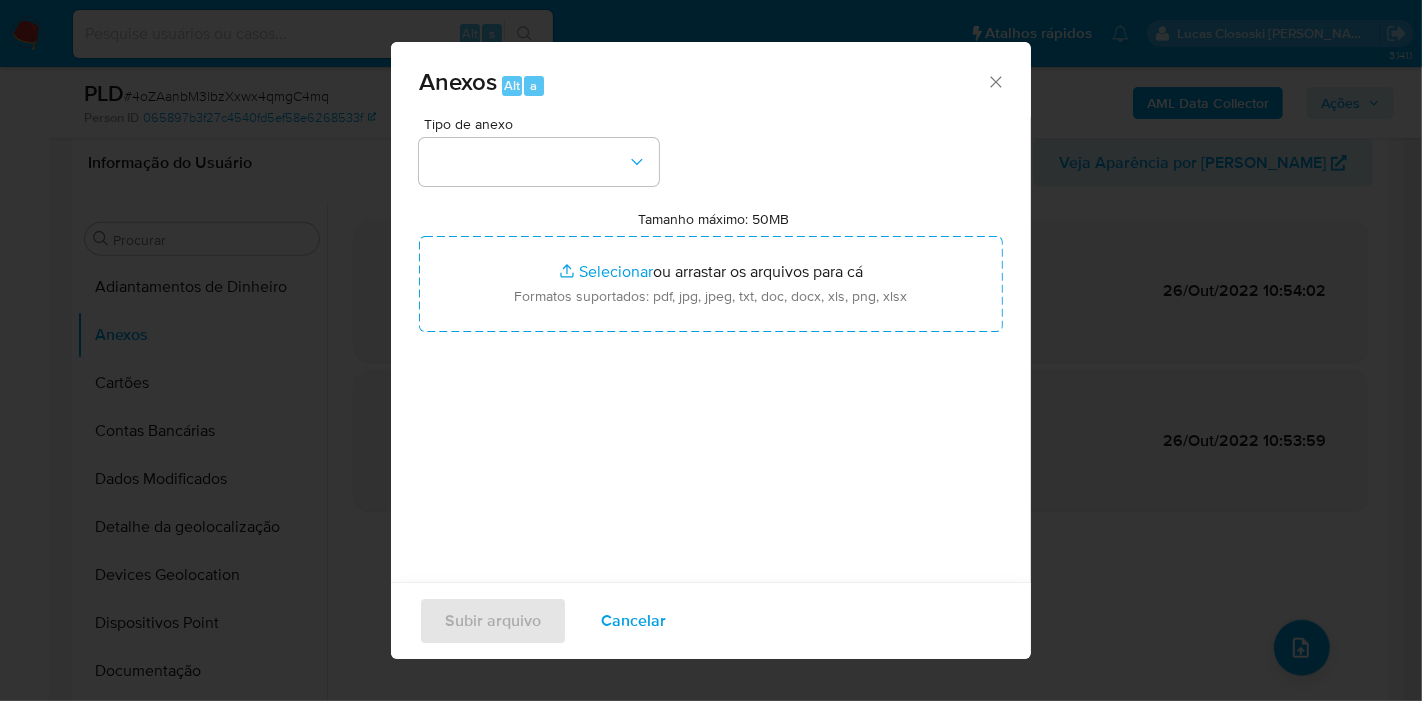 click on "Tipo de anexo" at bounding box center (539, 151) 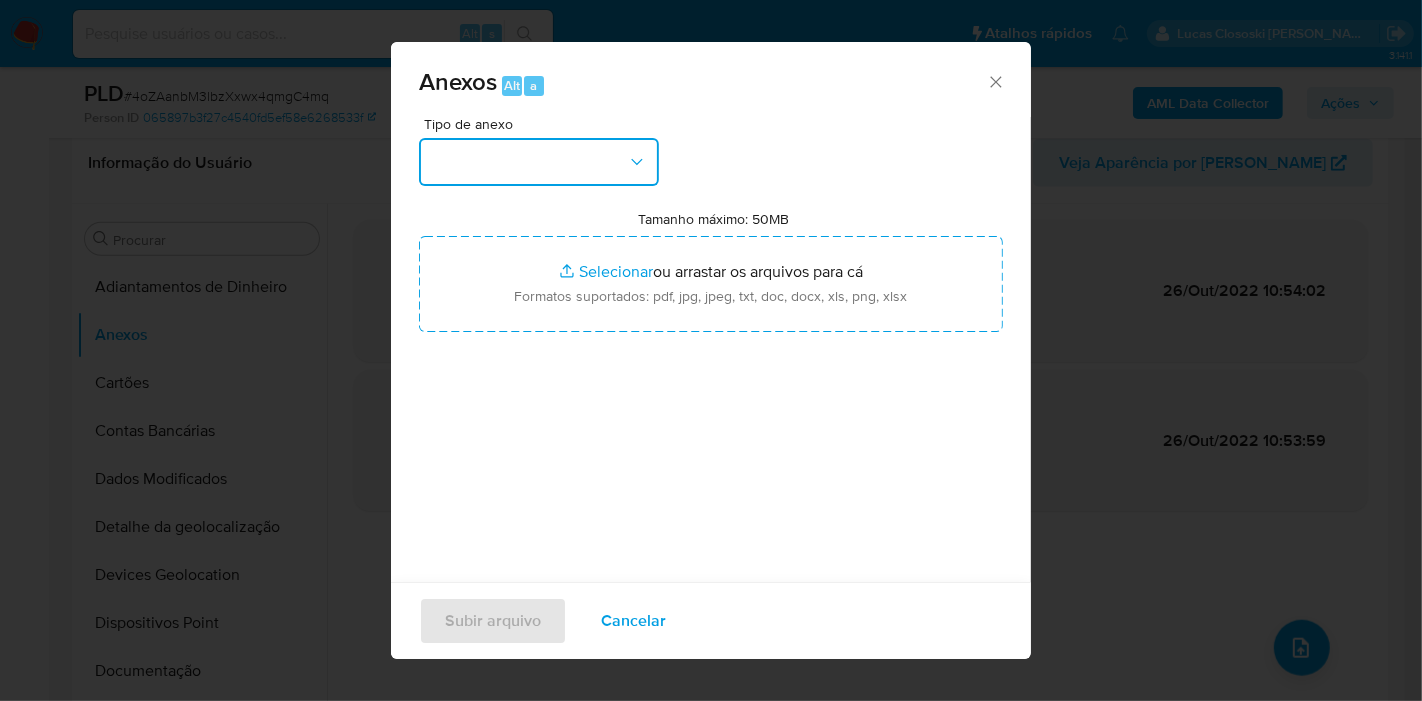 click at bounding box center (539, 162) 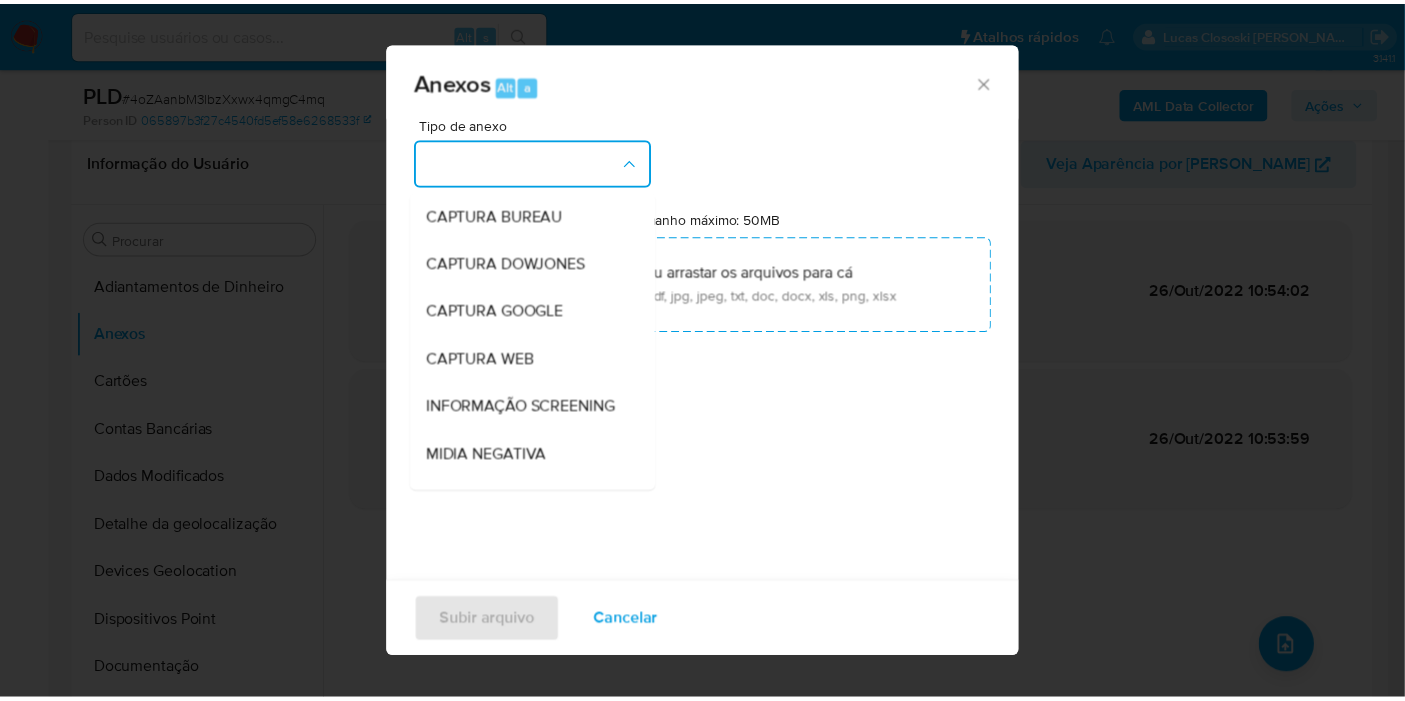 scroll, scrollTop: 307, scrollLeft: 0, axis: vertical 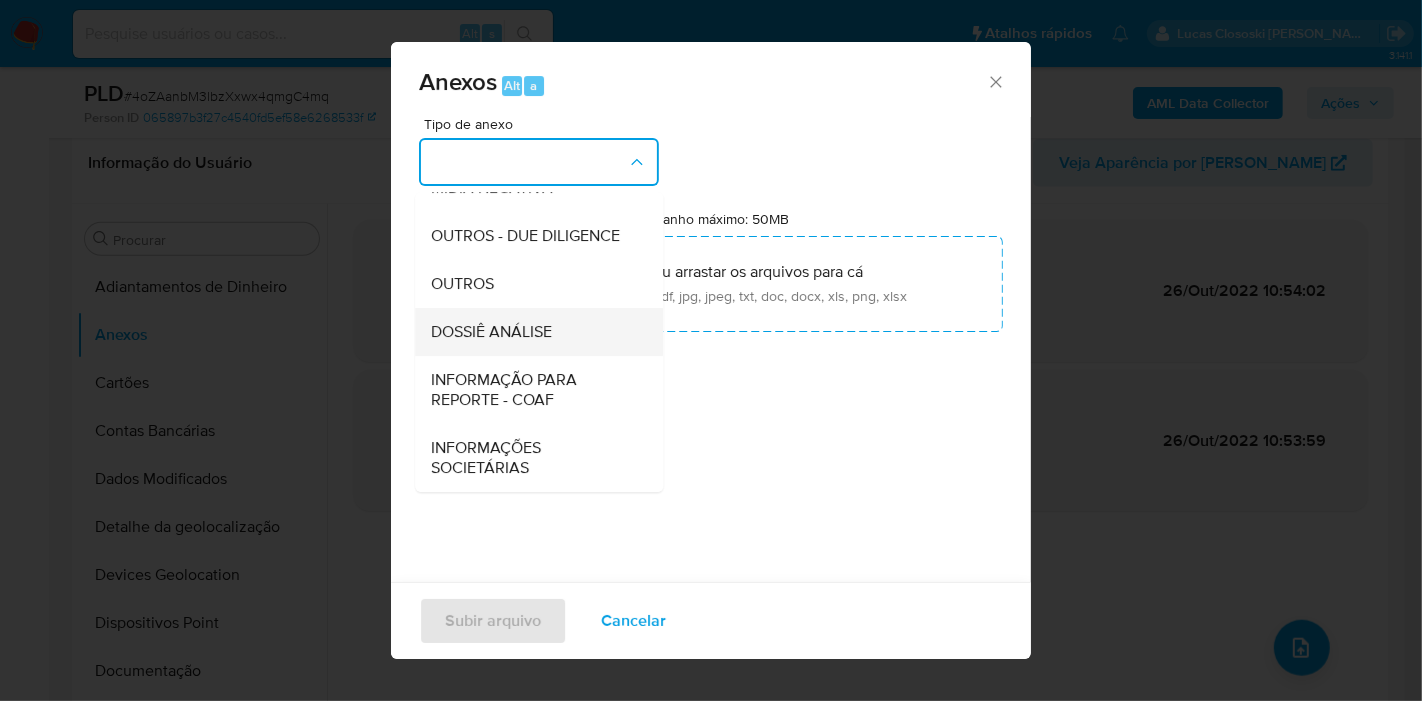 click on "DOSSIÊ ANÁLISE" at bounding box center [533, 332] 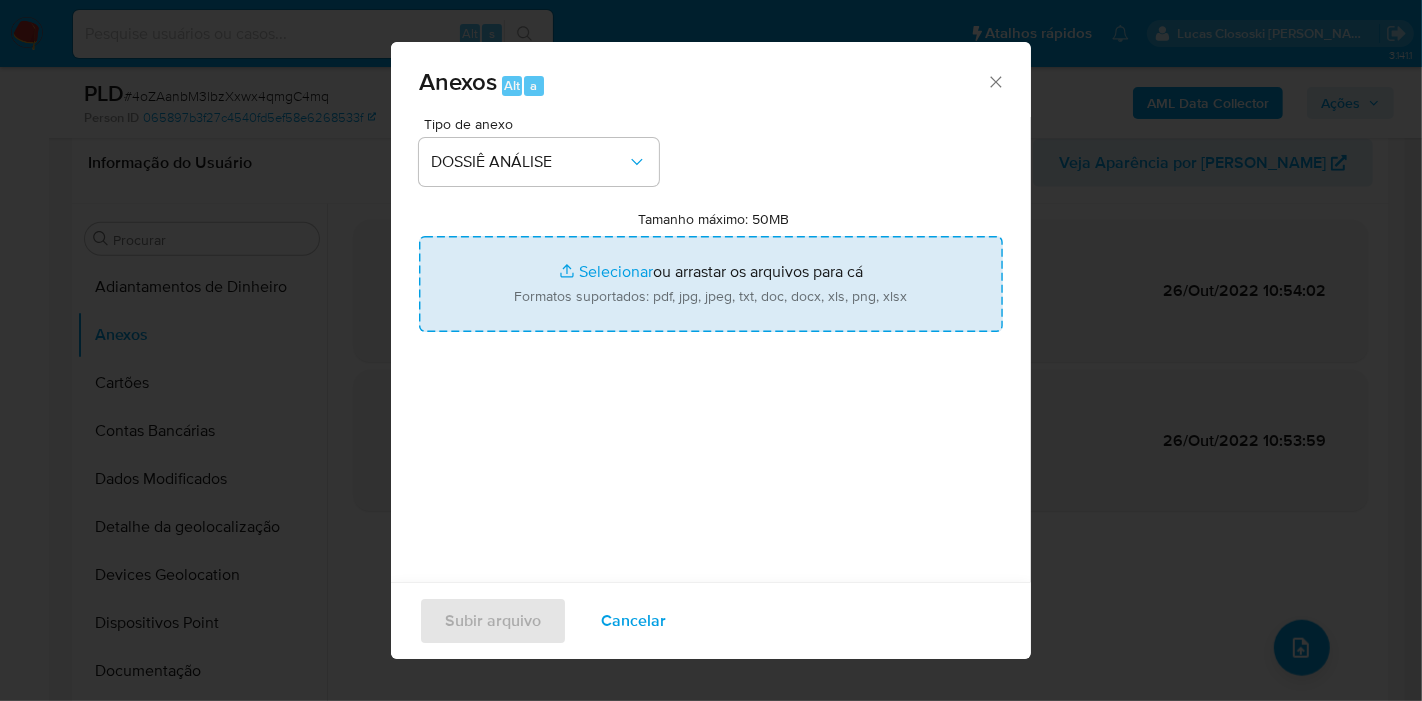click on "Tamanho máximo: 50MB Selecionar arquivos" at bounding box center [711, 284] 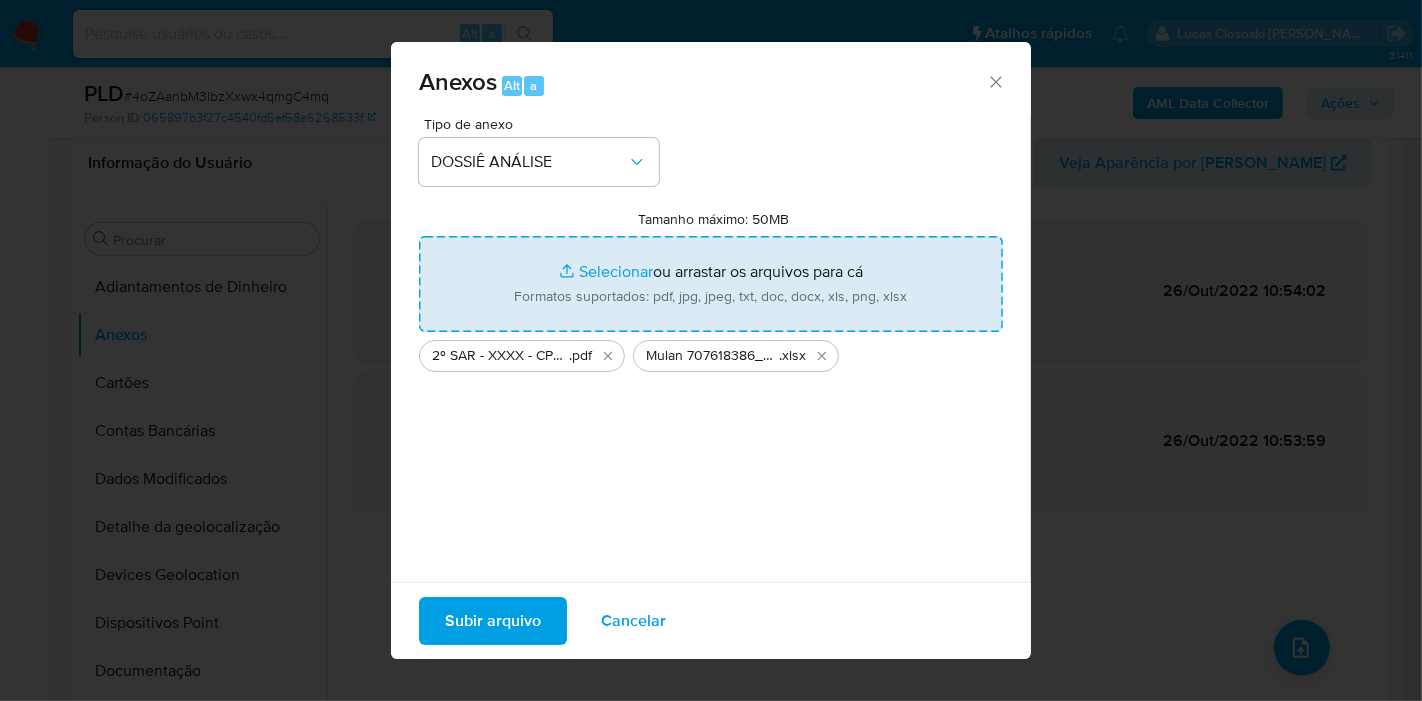 click on "Subir arquivo" at bounding box center (493, 621) 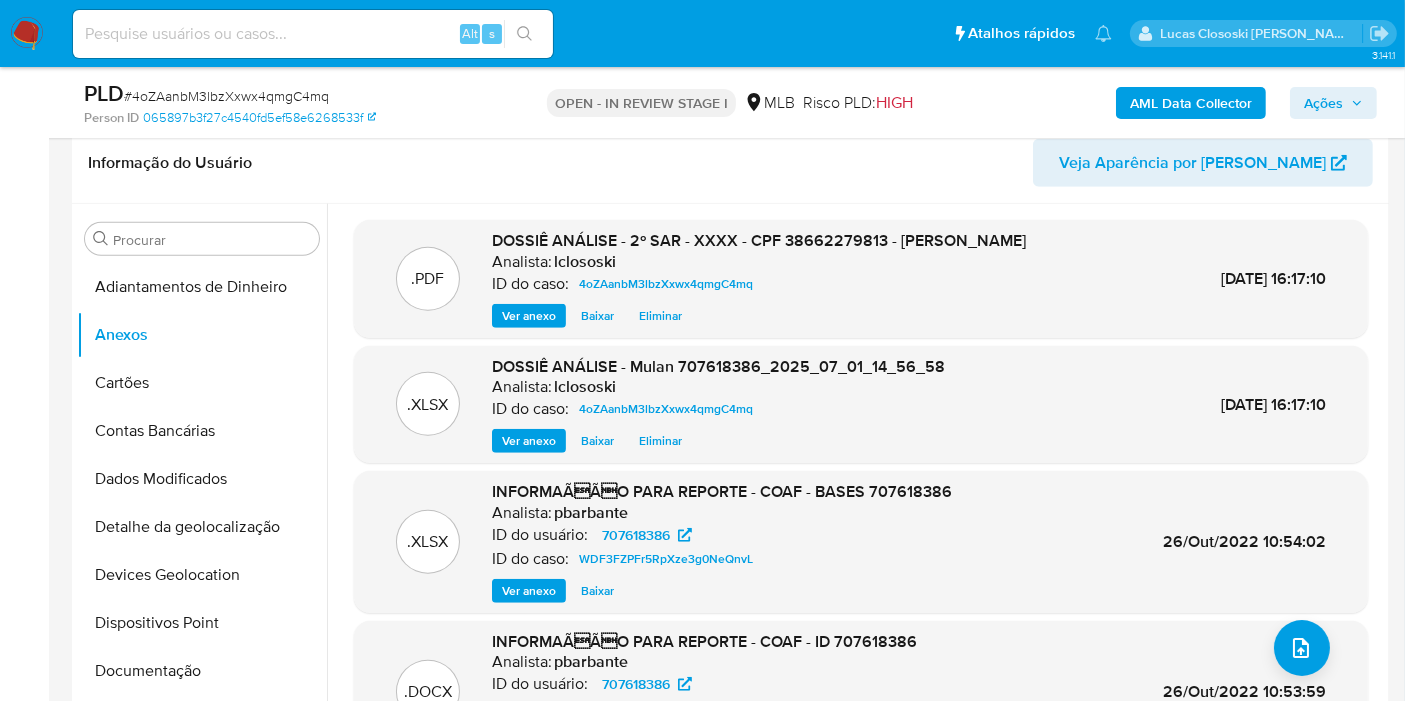 click on "Ações" at bounding box center (1323, 103) 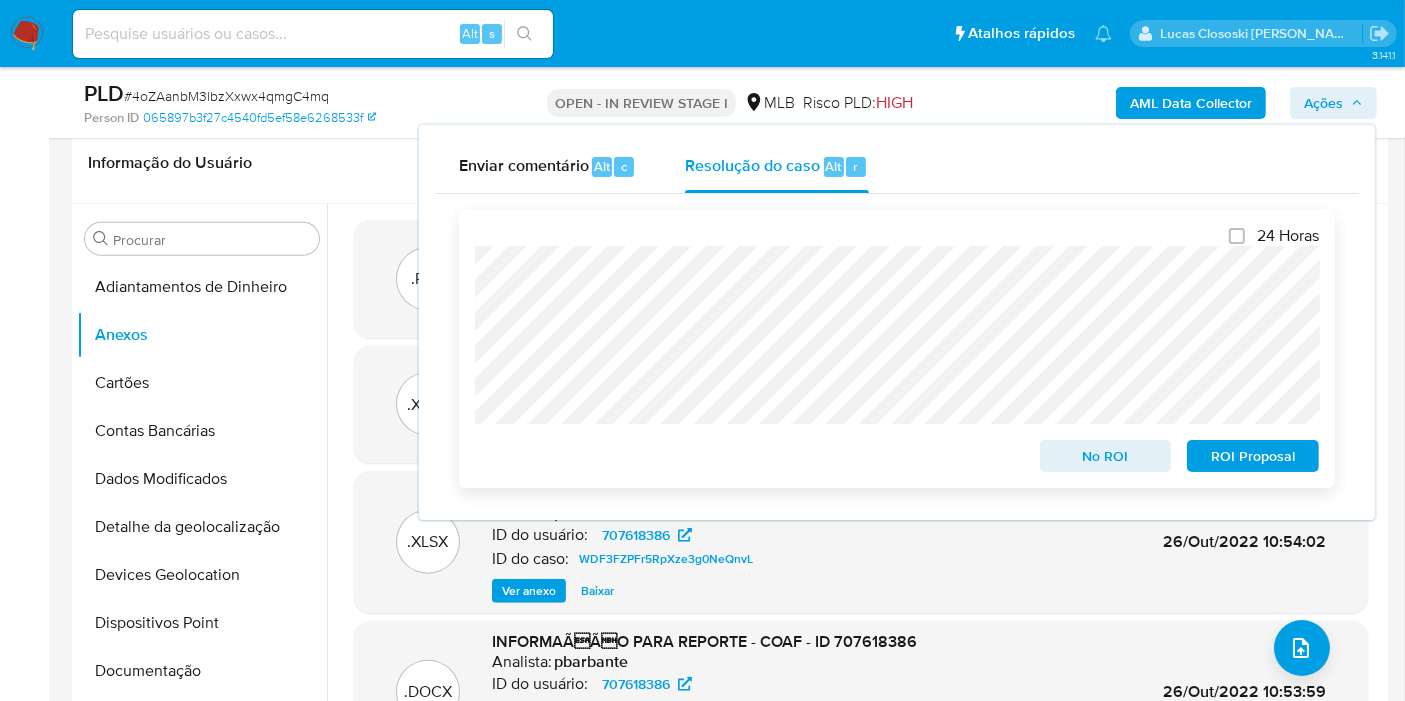 click on "ROI Proposal" at bounding box center [1253, 456] 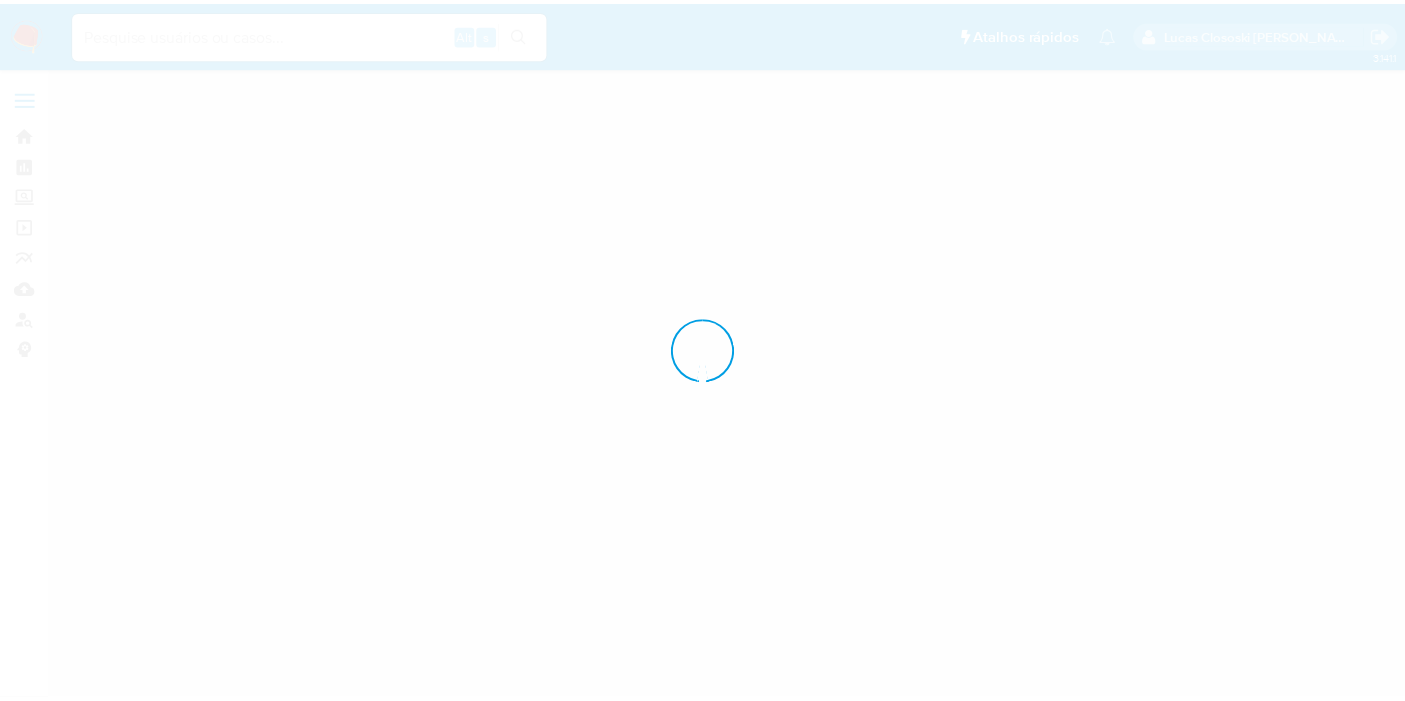 scroll, scrollTop: 0, scrollLeft: 0, axis: both 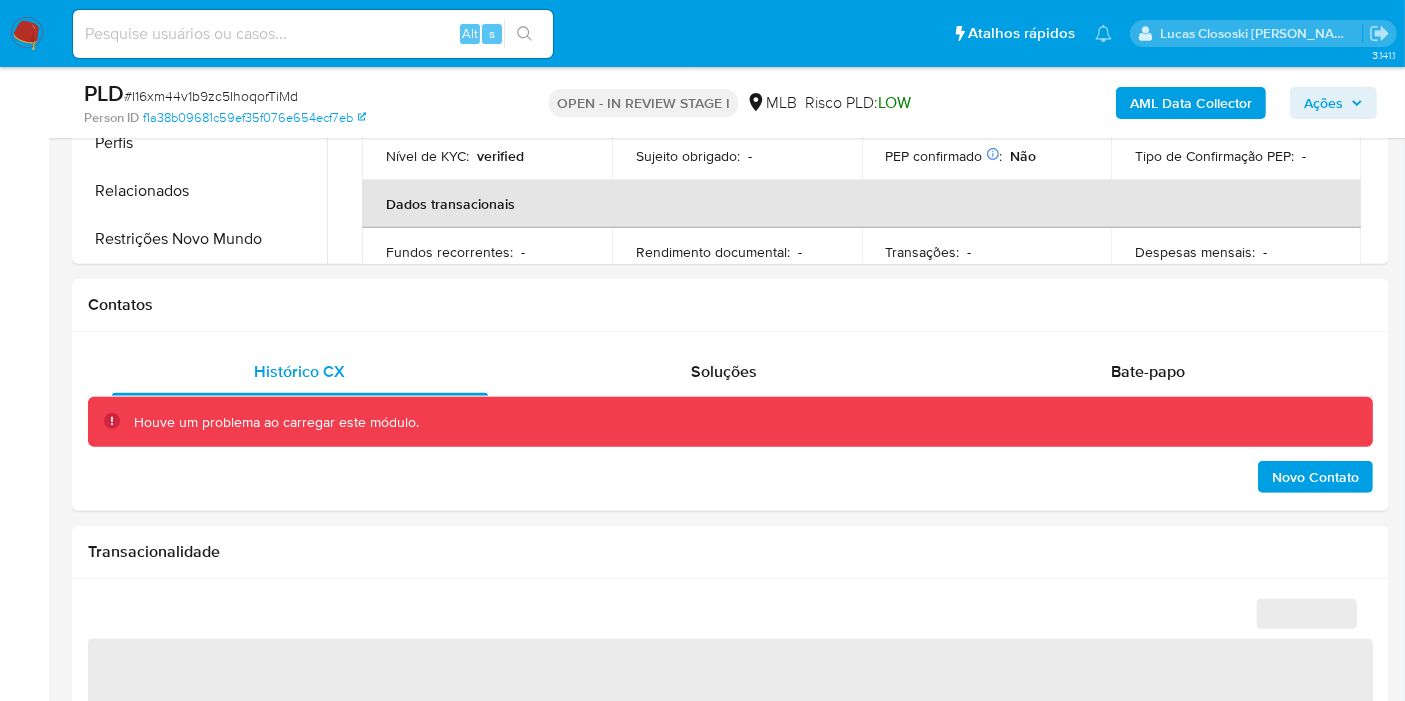 select on "10" 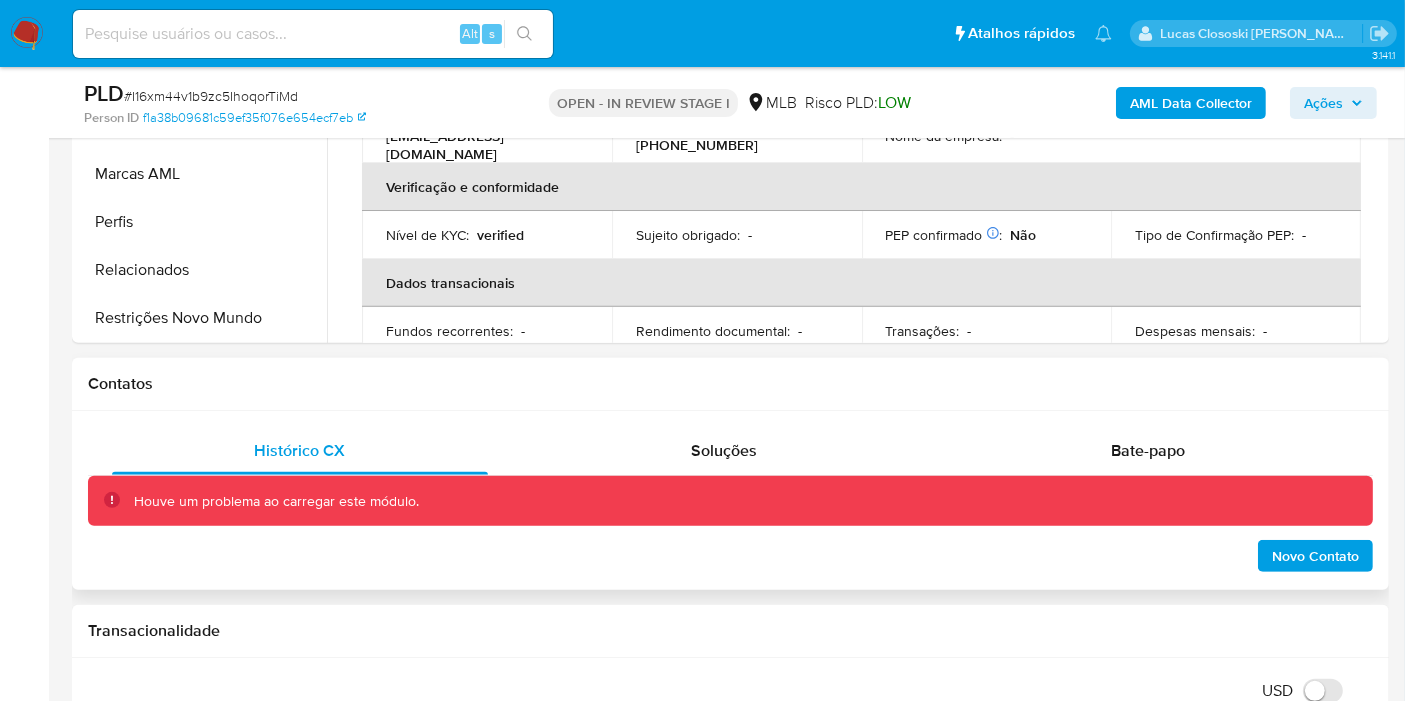 scroll, scrollTop: 777, scrollLeft: 0, axis: vertical 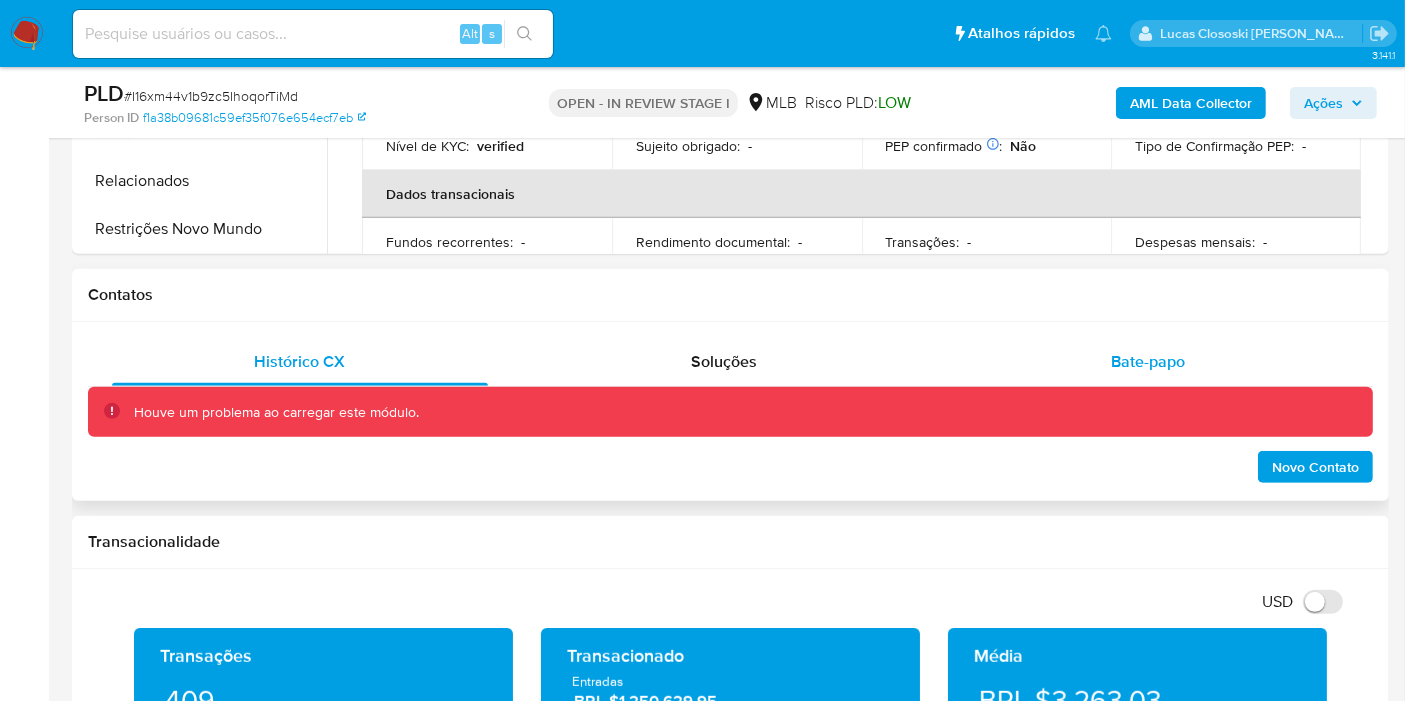 click on "Bate-papo" at bounding box center (1148, 361) 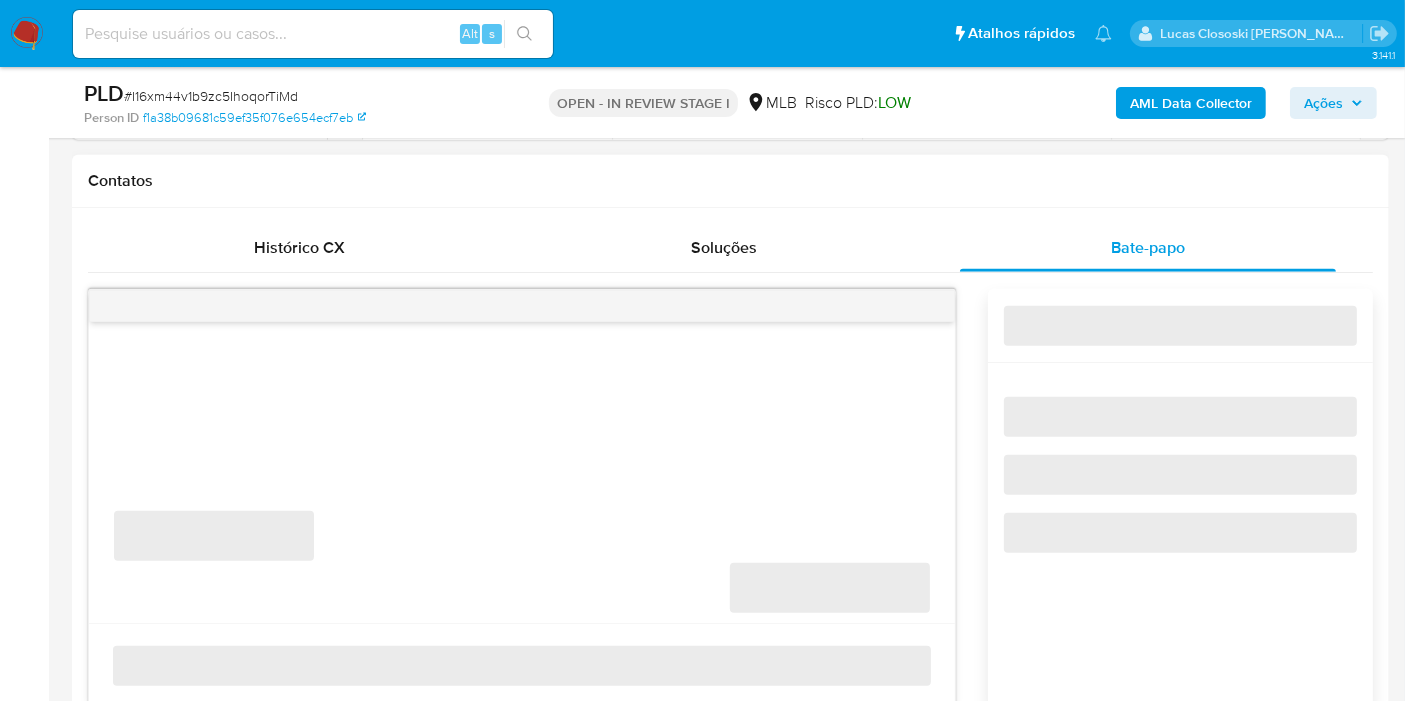 scroll, scrollTop: 1000, scrollLeft: 0, axis: vertical 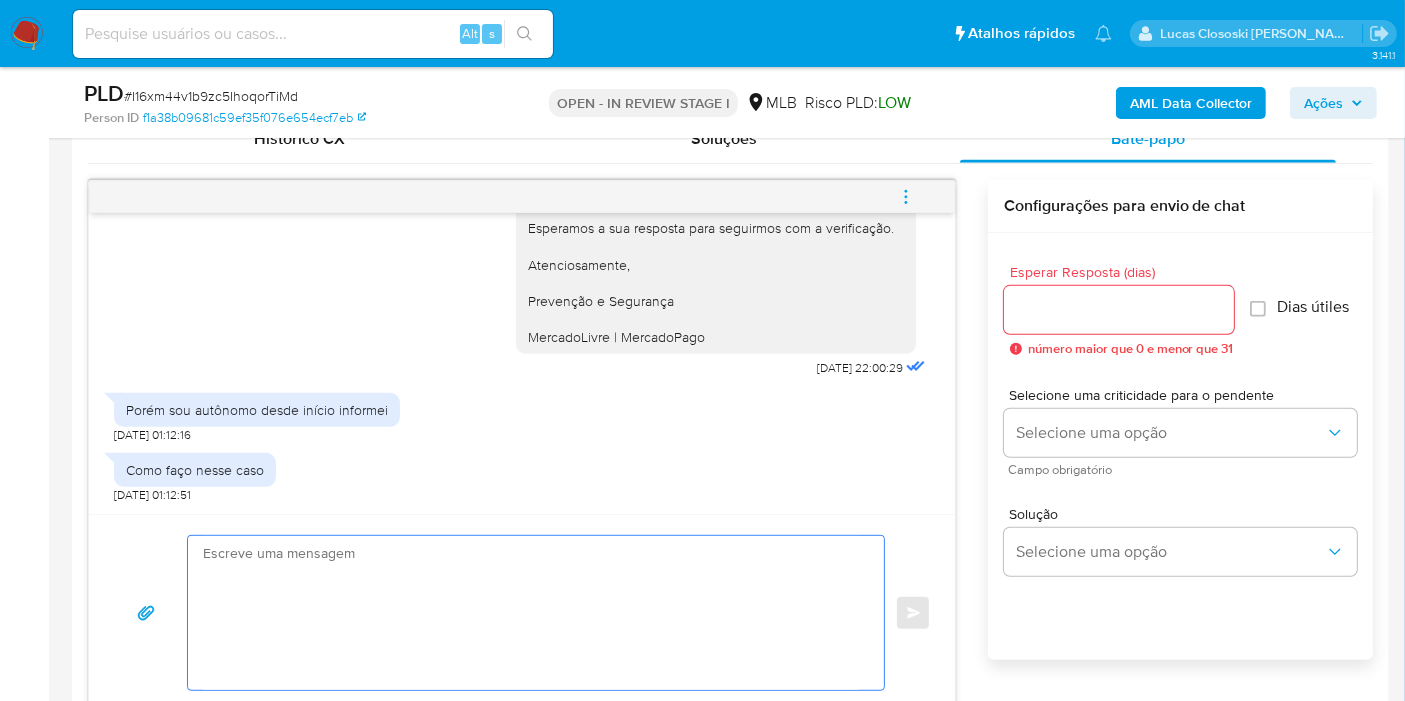 click at bounding box center (531, 613) 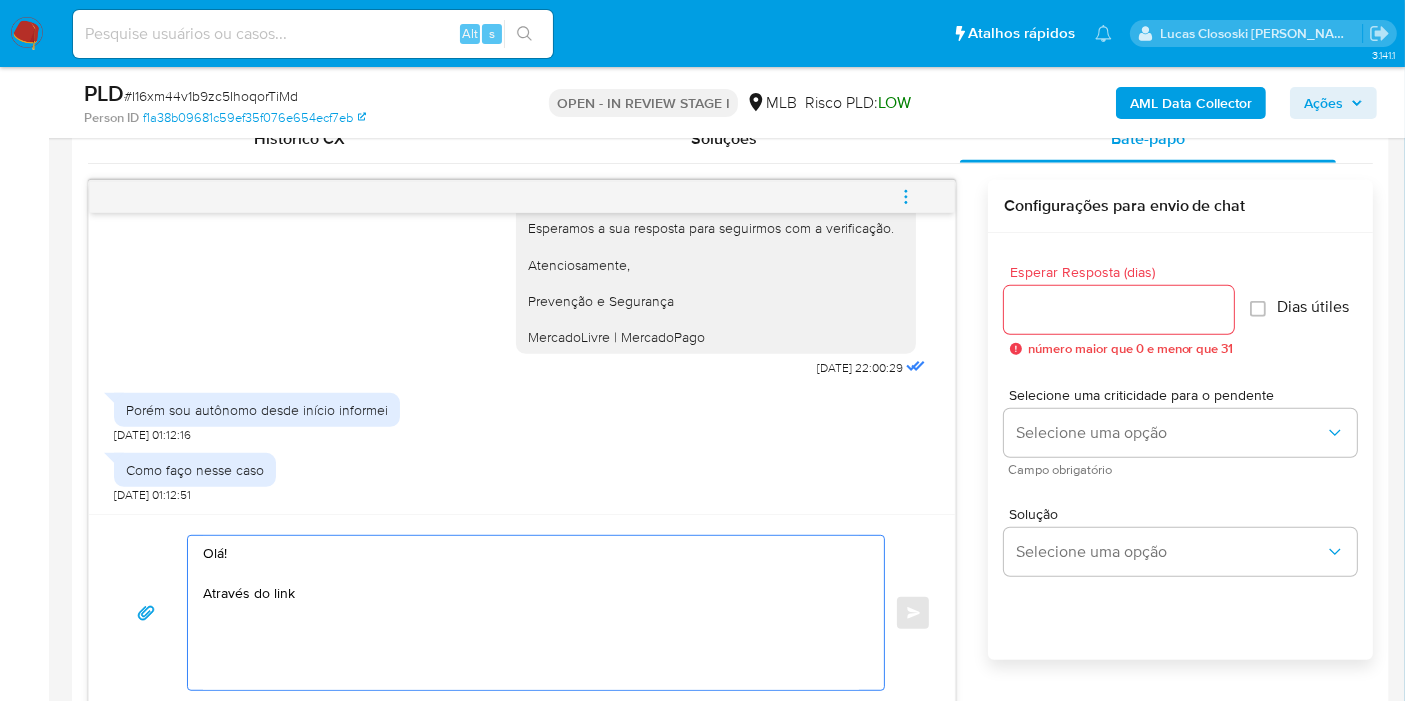 paste on "[URL][DOMAIN_NAME]" 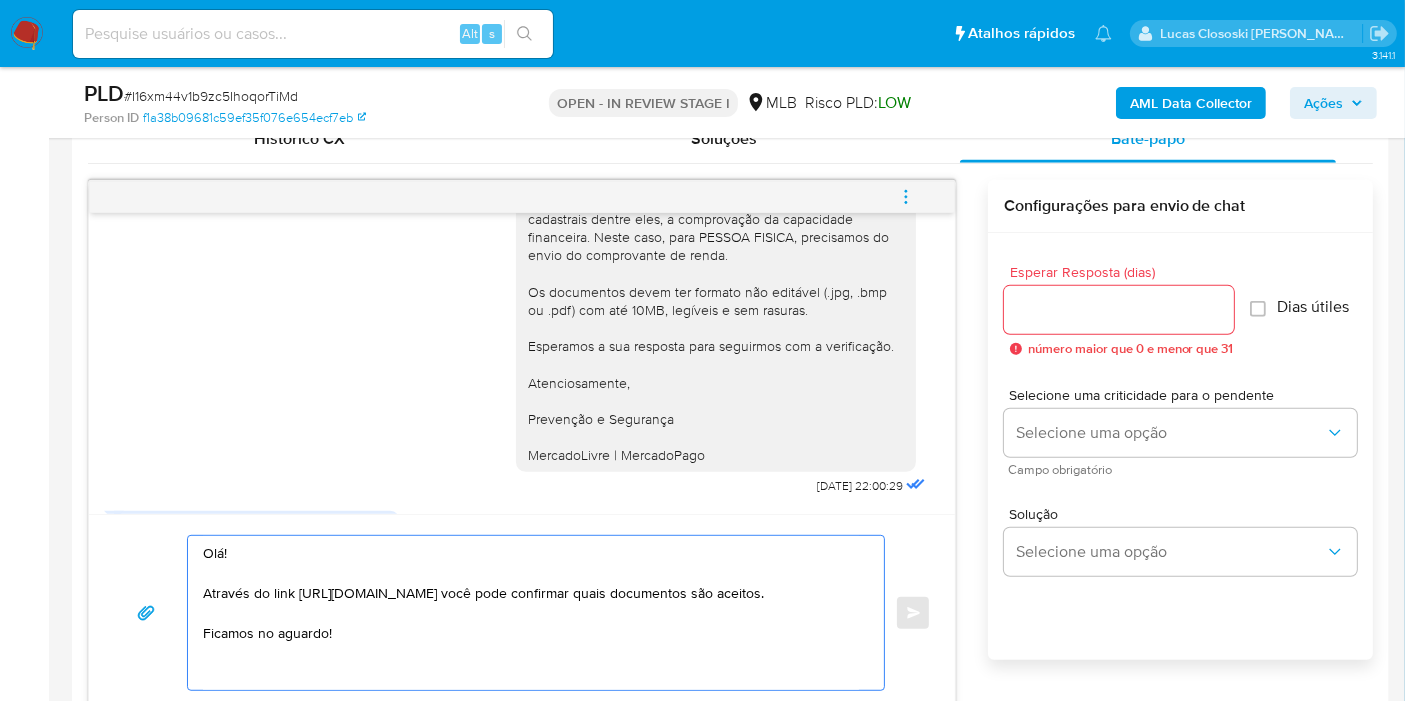 scroll, scrollTop: 370, scrollLeft: 0, axis: vertical 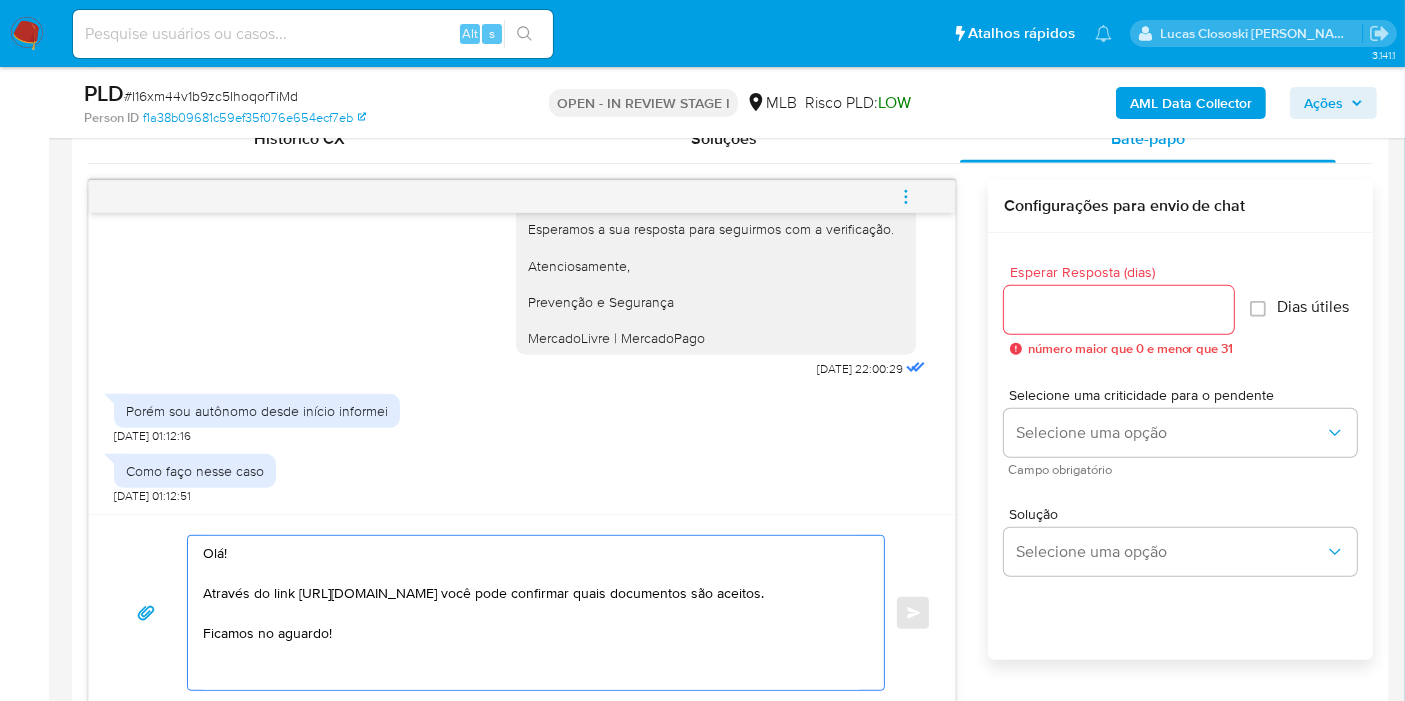 type on "Olá!
Através do link https://www.mercadopago.com.br/ajuda/24752 você pode confirmar quais documentos são aceitos.
Ficamos no aguardo!" 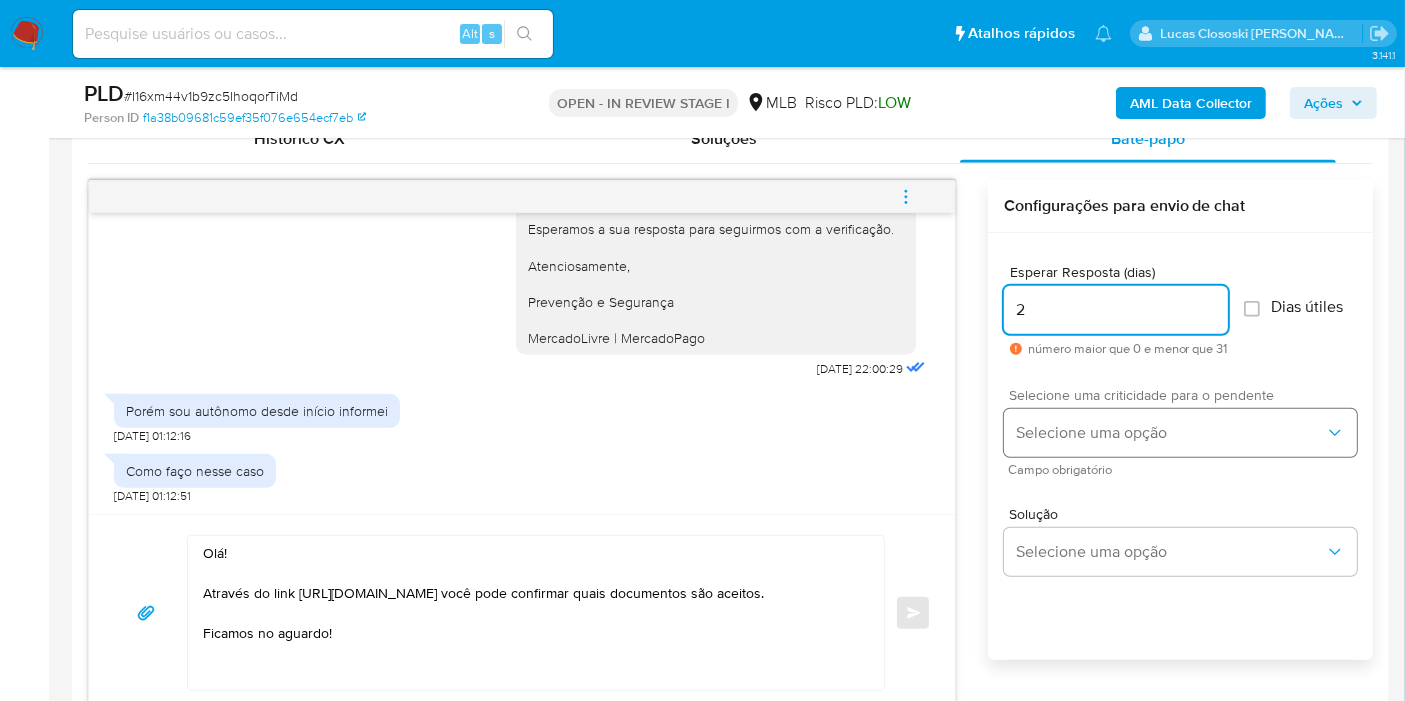 type on "2" 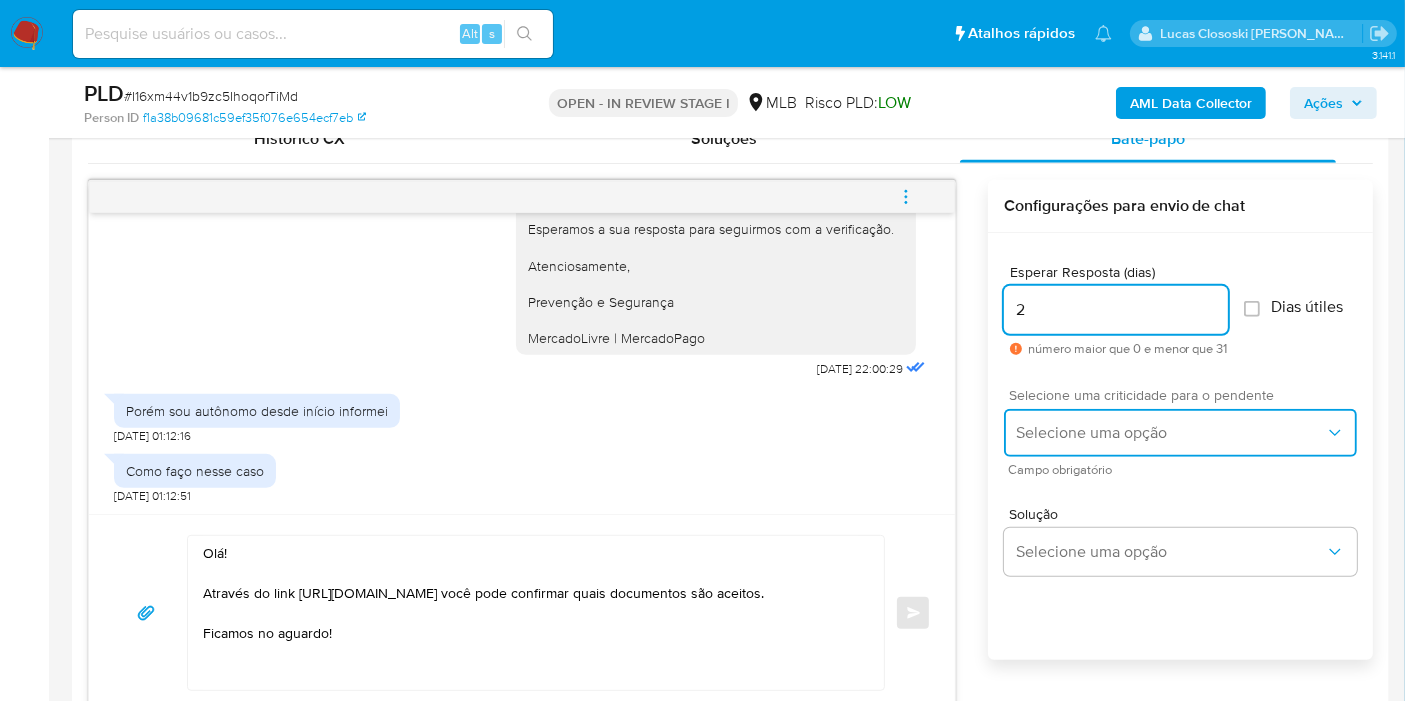 click on "Selecione uma opção" at bounding box center [1170, 433] 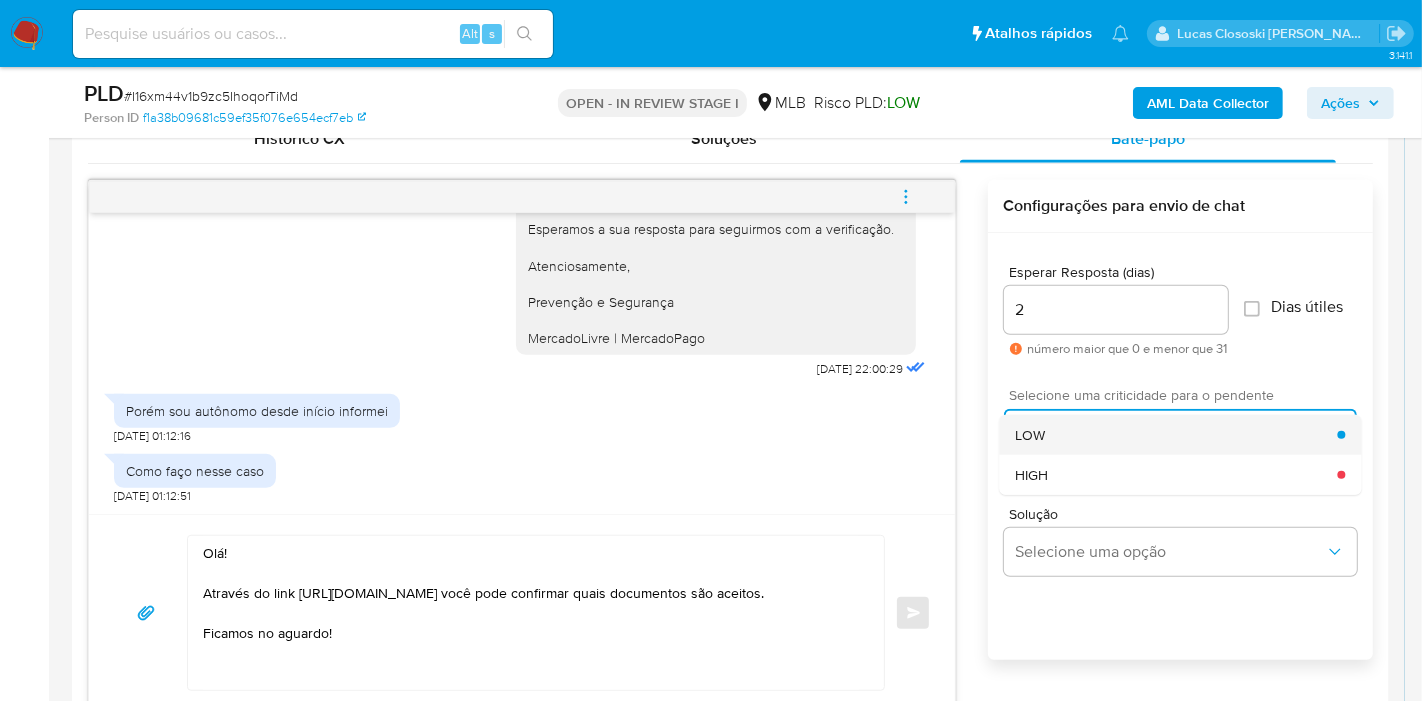 click on "LOW" at bounding box center (1176, 435) 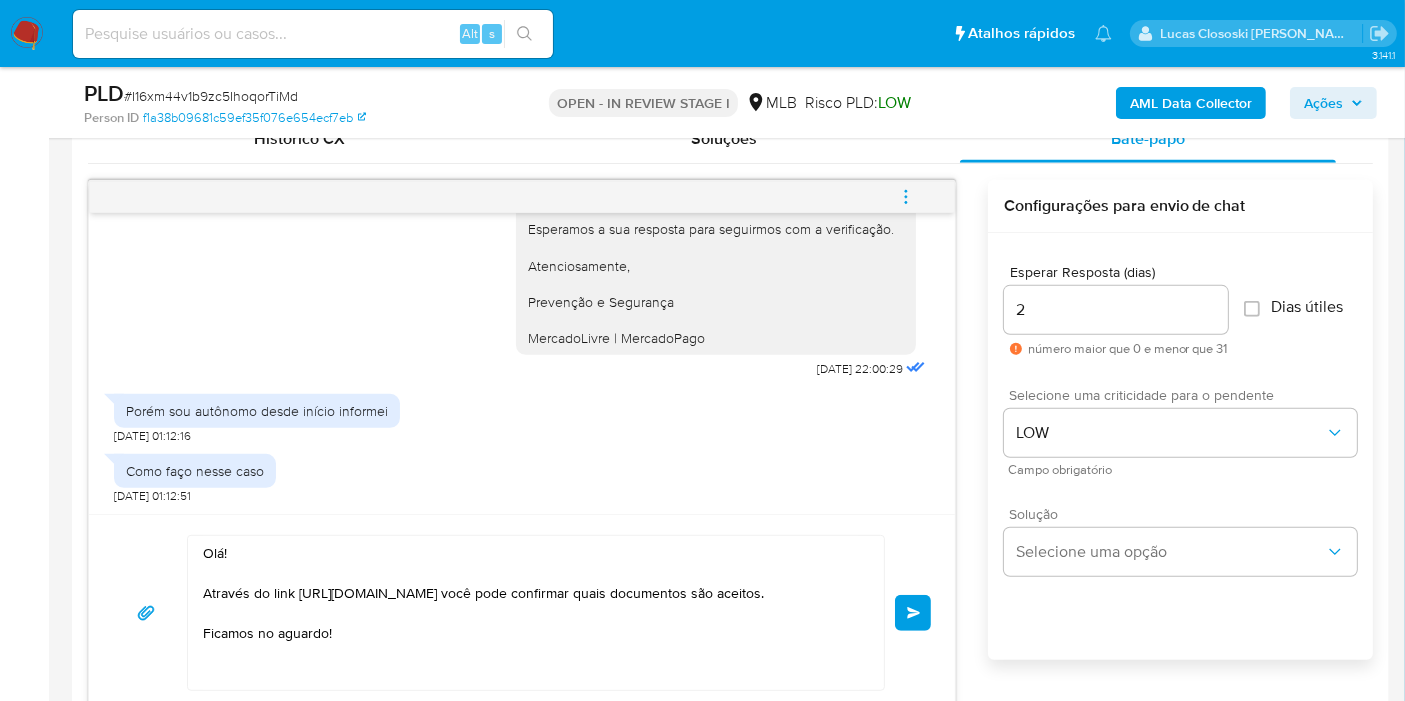 click on "Solução Selecione uma opção" at bounding box center (1180, 541) 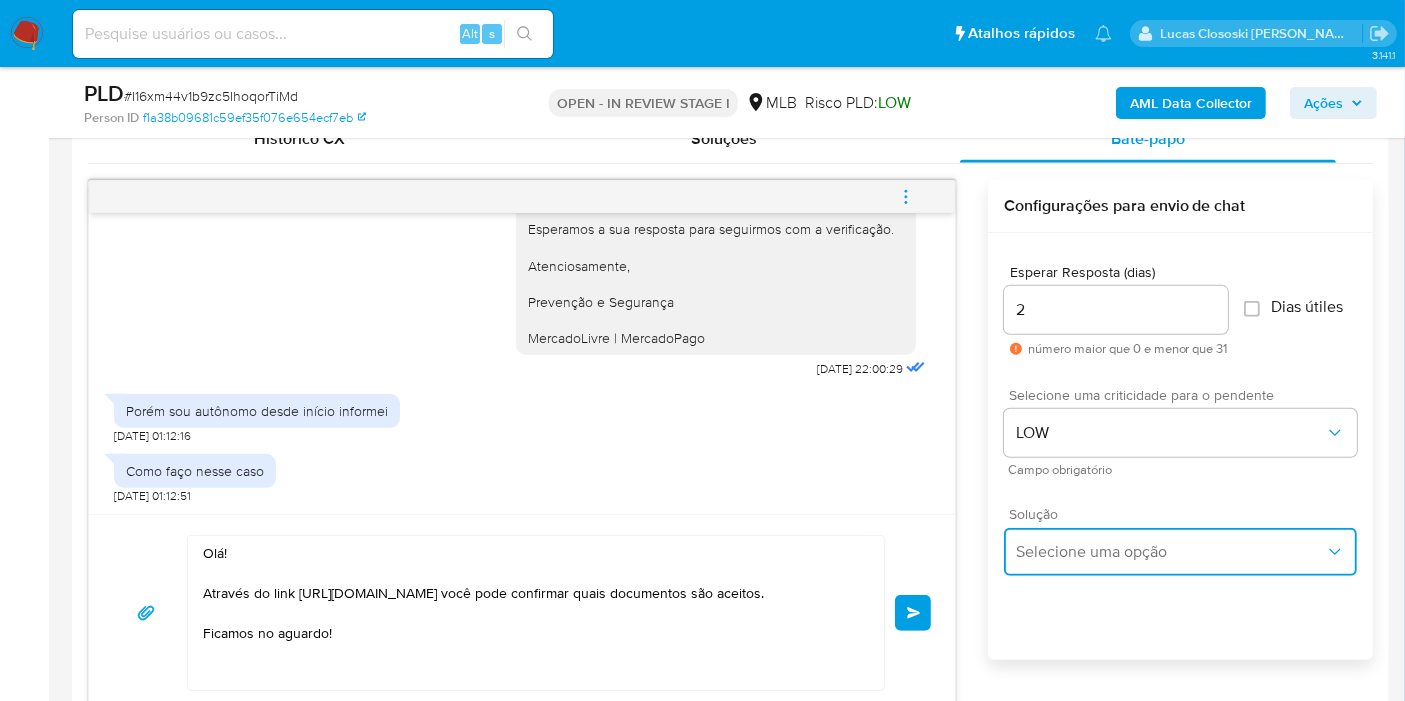 click on "Selecione uma opção" at bounding box center [1180, 552] 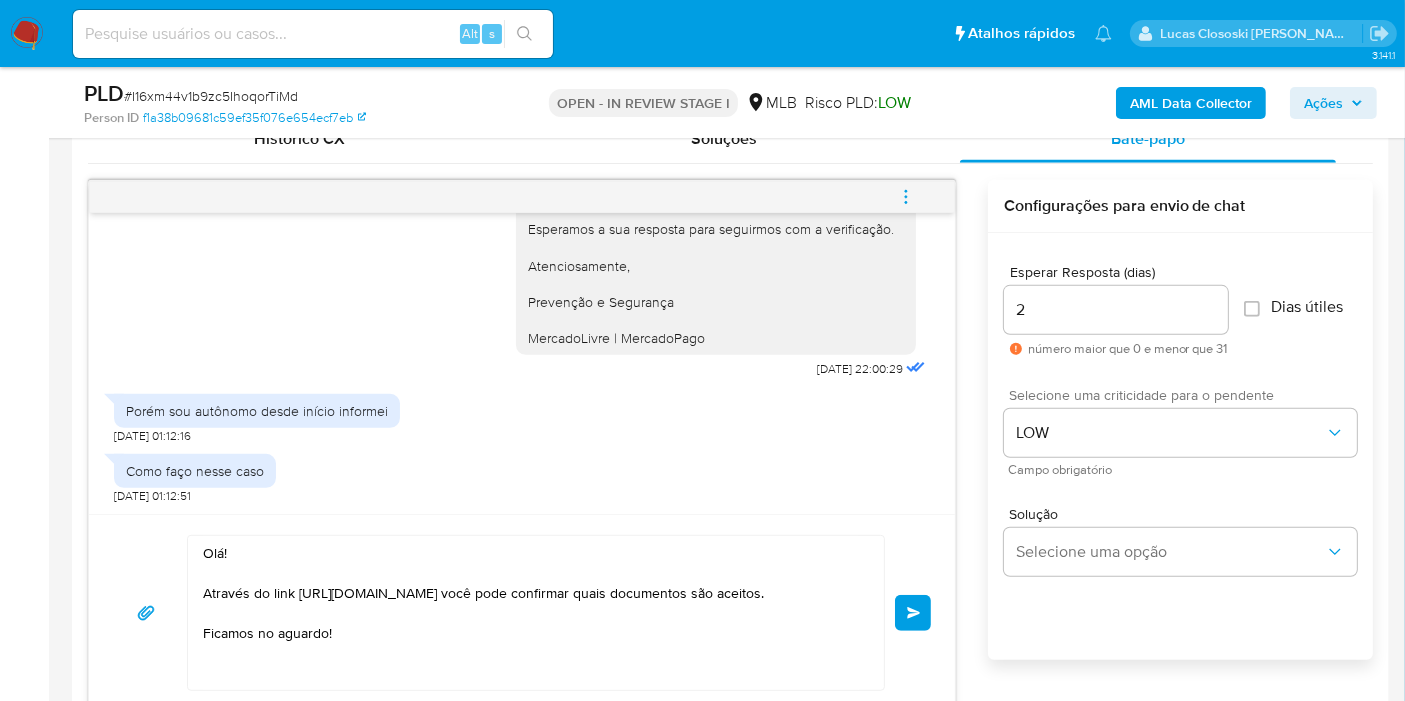 drag, startPoint x: 344, startPoint y: 645, endPoint x: 180, endPoint y: 532, distance: 199.16074 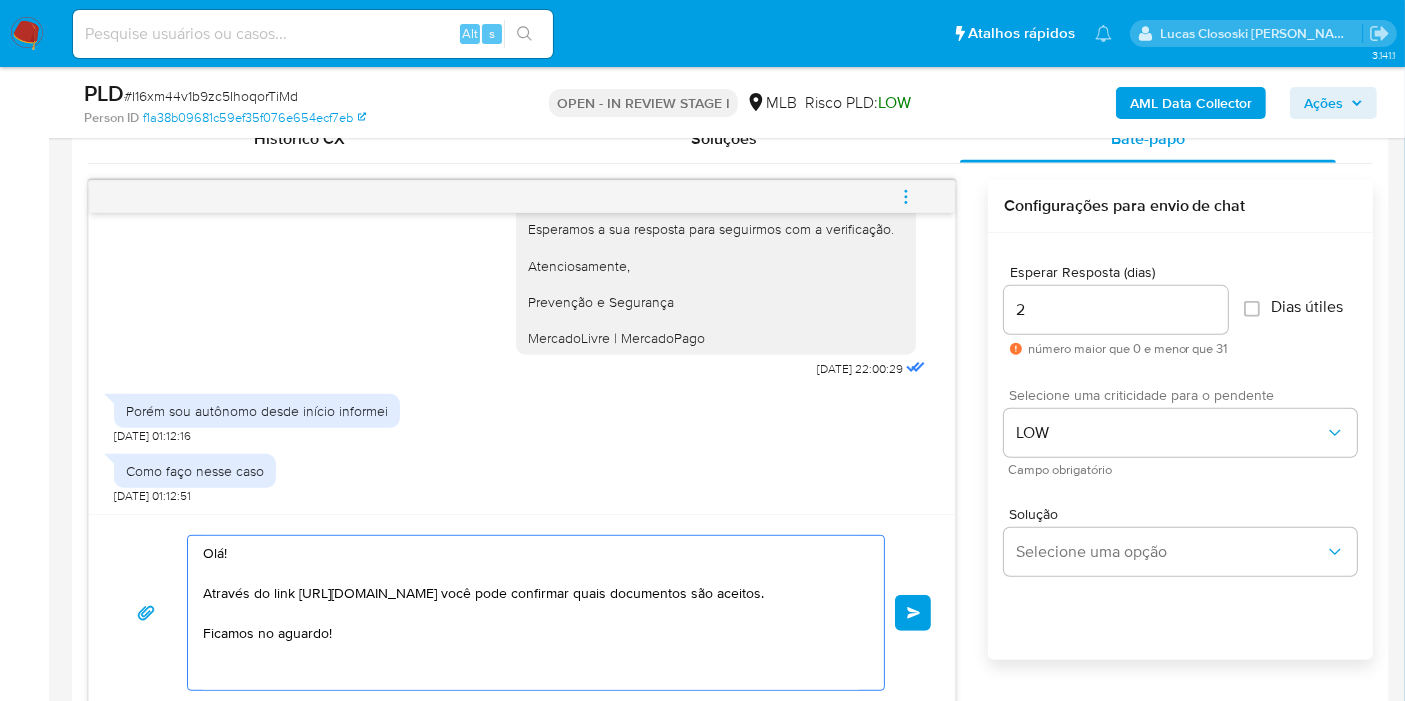 drag, startPoint x: 203, startPoint y: 544, endPoint x: 400, endPoint y: 646, distance: 221.84003 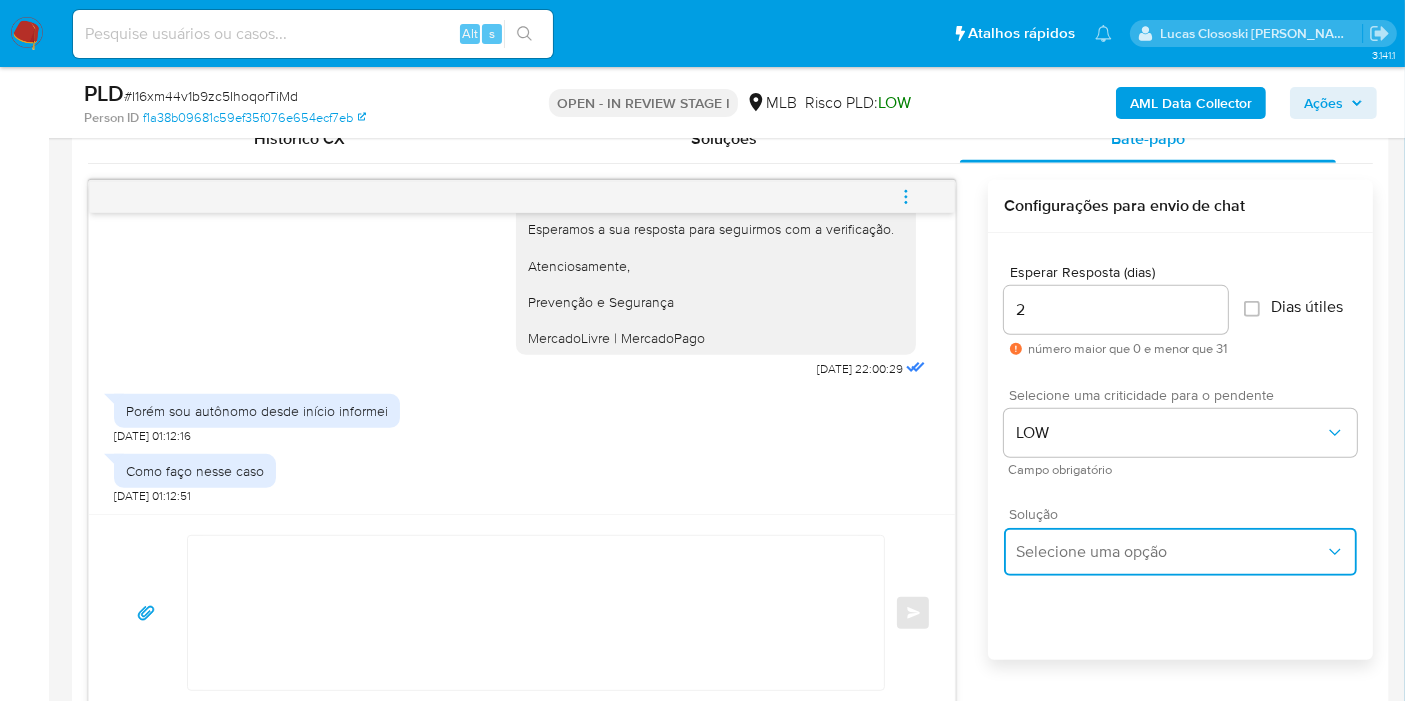 click on "Selecione uma opção" at bounding box center [1170, 552] 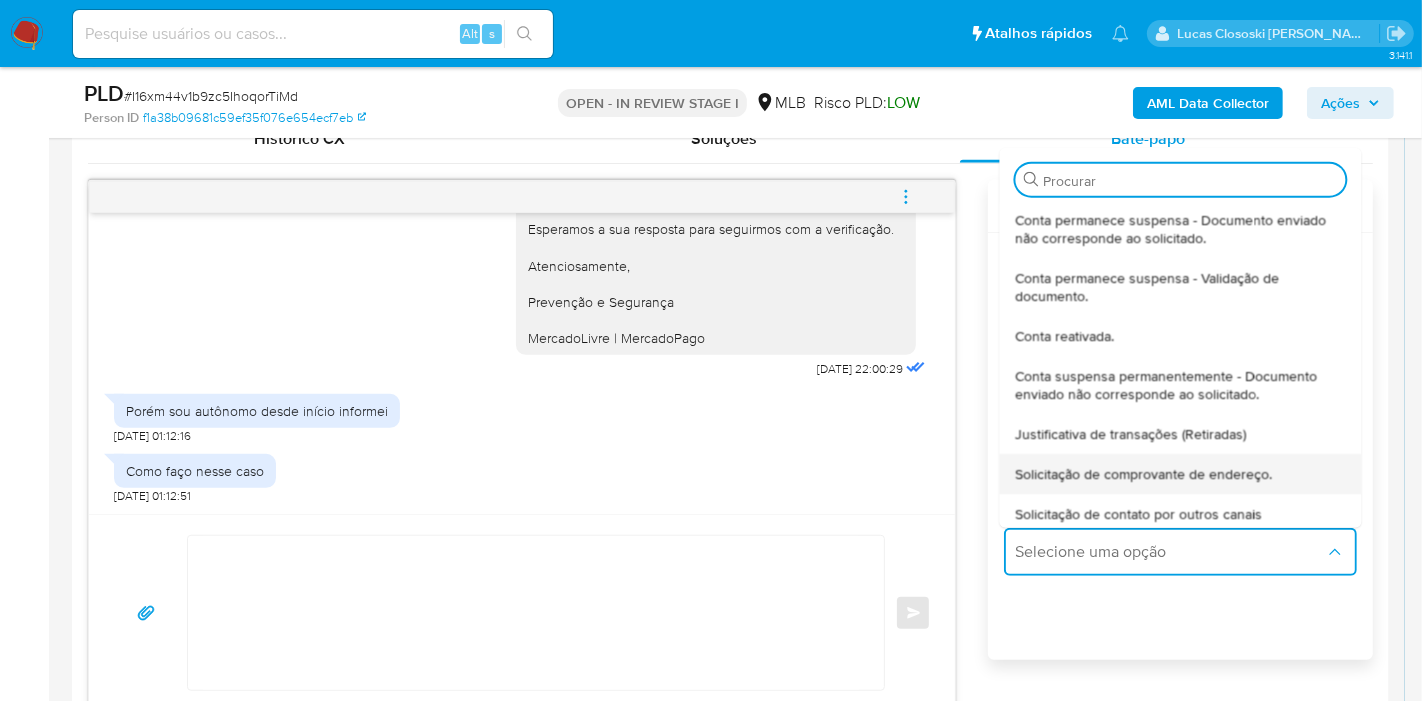click on "Solicitação de comprovante de endereço." at bounding box center [1180, 473] 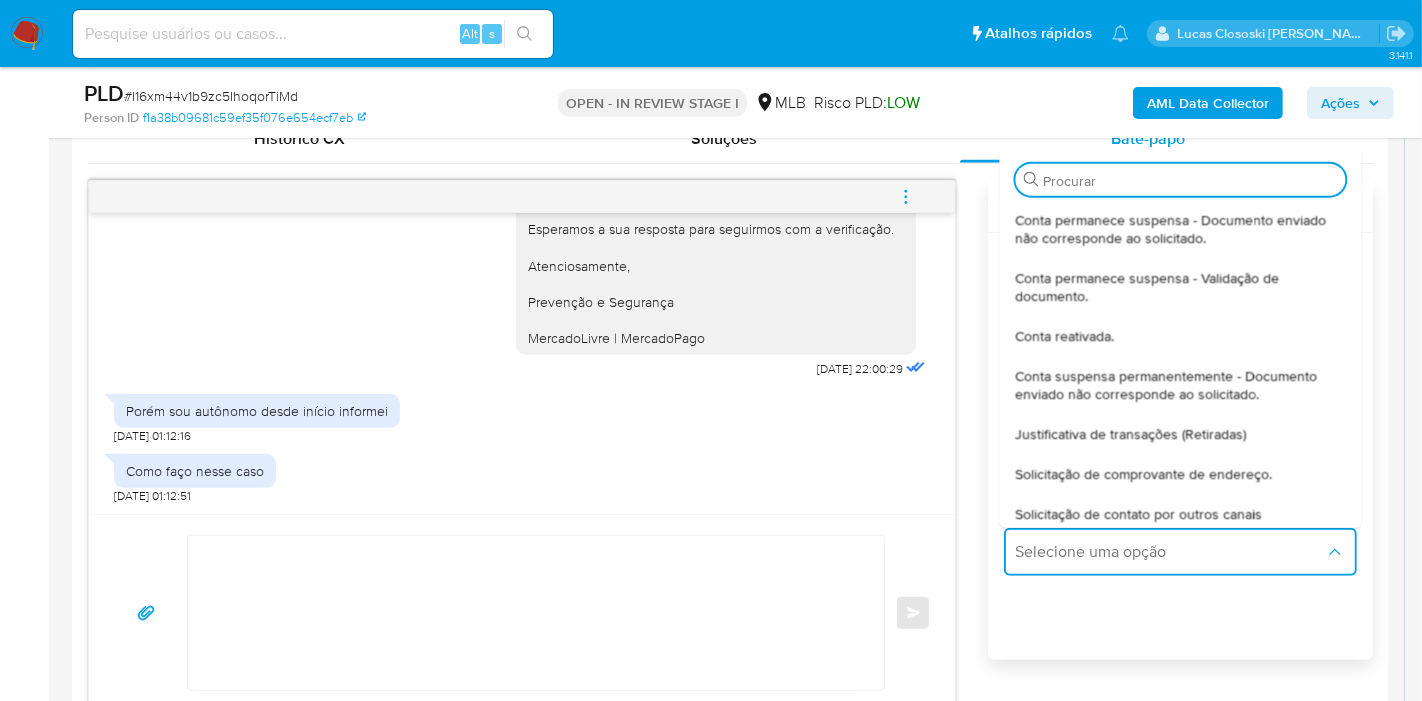 type on "Olá,Suspendemos a sua conta para uma verificação adicional de segurança.Como parte do processo de análise, é necessário o envio das seguintes cópias dos documentos abaixo referentes ao titular da conta:		Cópia a cores do RG e/ou CNH frente e verso.			Comprovante de endereço que não tenha mais de 3 meses desde a sua emissão.	Estes documentos devem ter formato não editável (.jpg, .bmp ou .pdf) com até10MB, legíveis e sem rasuras.Esperamos a sua resposta para seguirmos com a verificação. Atenciosamente,Prevenção e SegurançaMercadoLivre | MercadoPago" 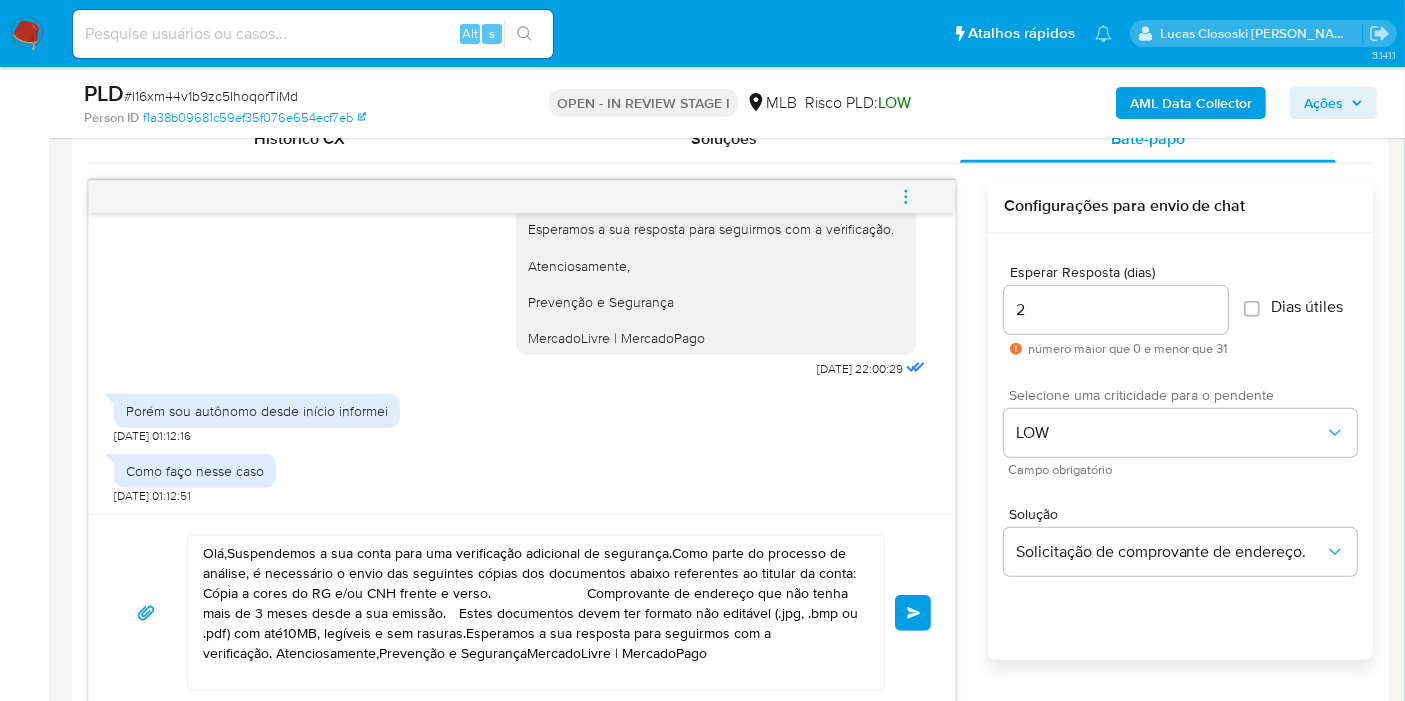 click on "Olá,Suspendemos a sua conta para uma verificação adicional de segurança.Como parte do processo de análise, é necessário o envio das seguintes cópias dos documentos abaixo referentes ao titular da conta:		Cópia a cores do RG e/ou CNH frente e verso.			Comprovante de endereço que não tenha mais de 3 meses desde a sua emissão.	Estes documentos devem ter formato não editável (.jpg, .bmp ou .pdf) com até10MB, legíveis e sem rasuras.Esperamos a sua resposta para seguirmos com a verificação. Atenciosamente,Prevenção e SegurançaMercadoLivre | MercadoPago" at bounding box center (531, 613) 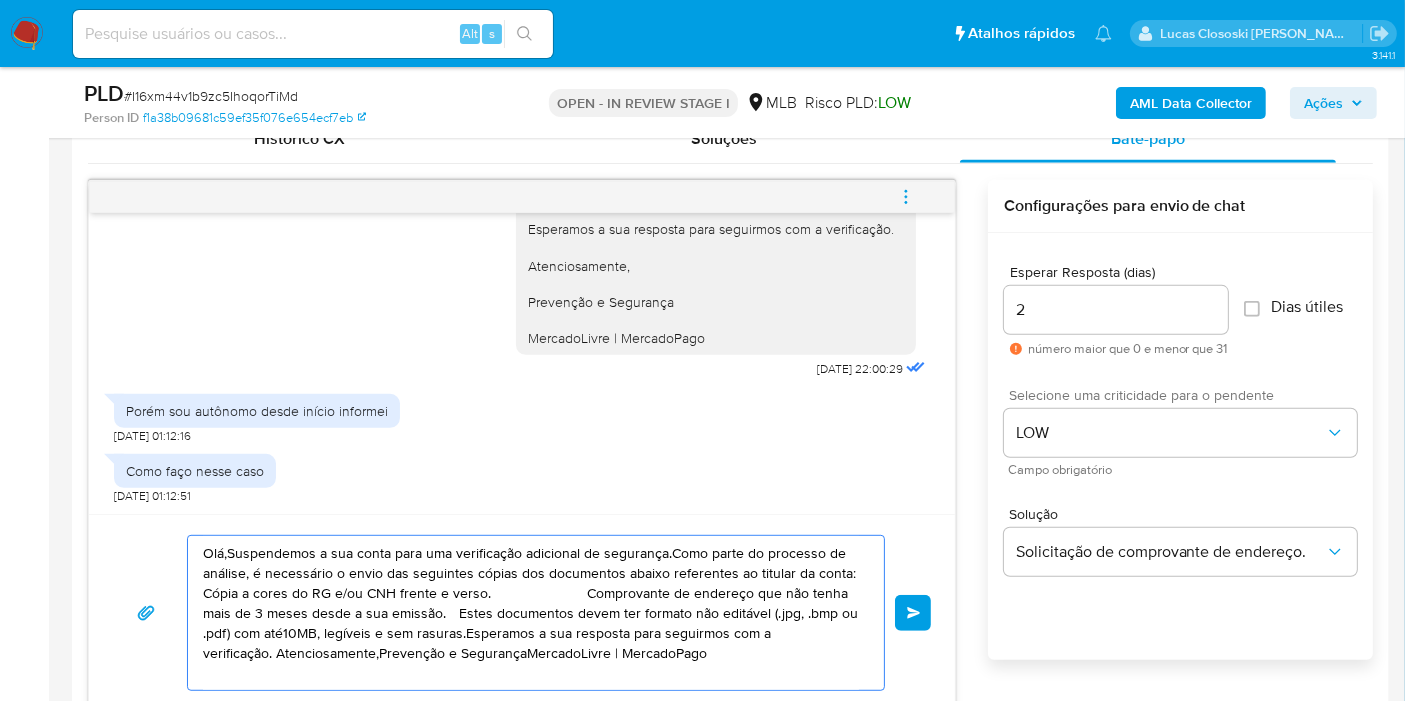 click on "Olá,Suspendemos a sua conta para uma verificação adicional de segurança.Como parte do processo de análise, é necessário o envio das seguintes cópias dos documentos abaixo referentes ao titular da conta:		Cópia a cores do RG e/ou CNH frente e verso.			Comprovante de endereço que não tenha mais de 3 meses desde a sua emissão.	Estes documentos devem ter formato não editável (.jpg, .bmp ou .pdf) com até10MB, legíveis e sem rasuras.Esperamos a sua resposta para seguirmos com a verificação. Atenciosamente,Prevenção e SegurançaMercadoLivre | MercadoPago" at bounding box center (531, 613) 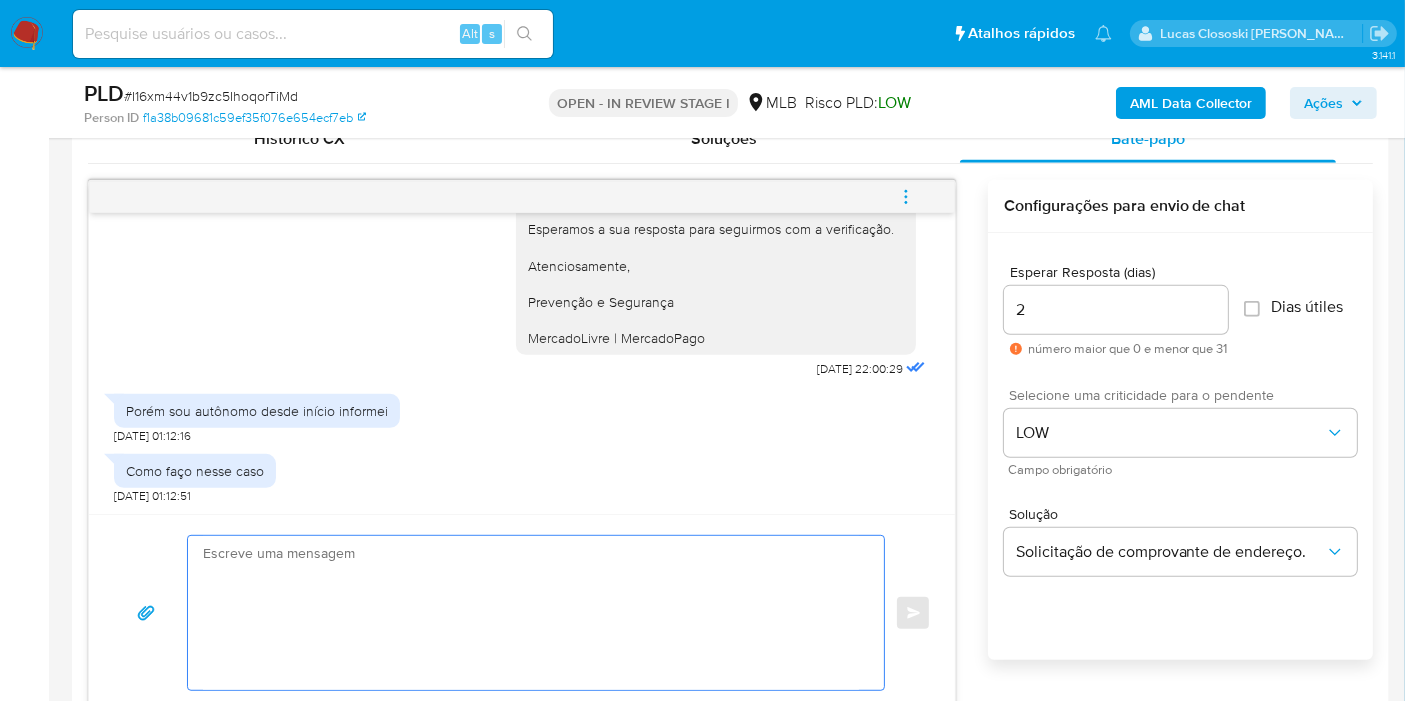 paste on "Olá!
Através do link https://www.mercadopago.com.br/ajuda/24752 você pode confirmar quais documentos são aceitos.
Ficamos no aguardo!" 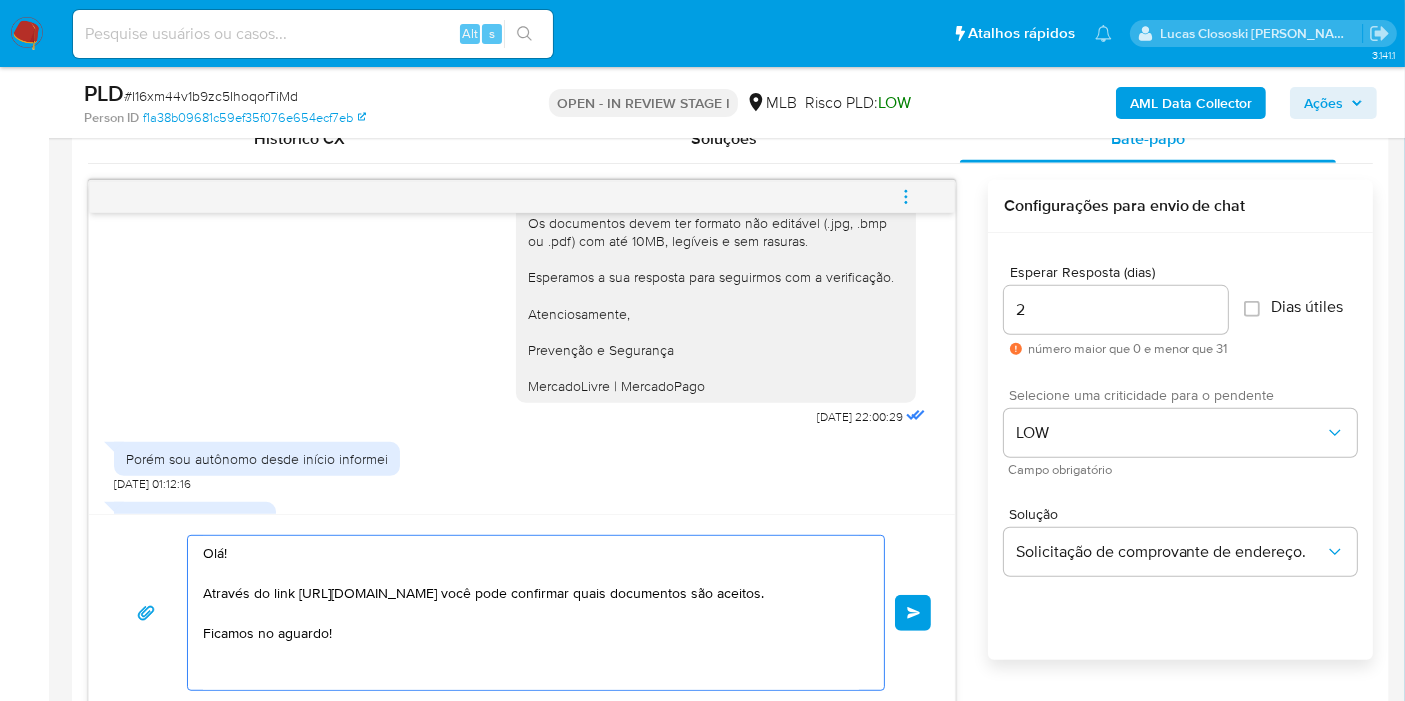 scroll, scrollTop: 370, scrollLeft: 0, axis: vertical 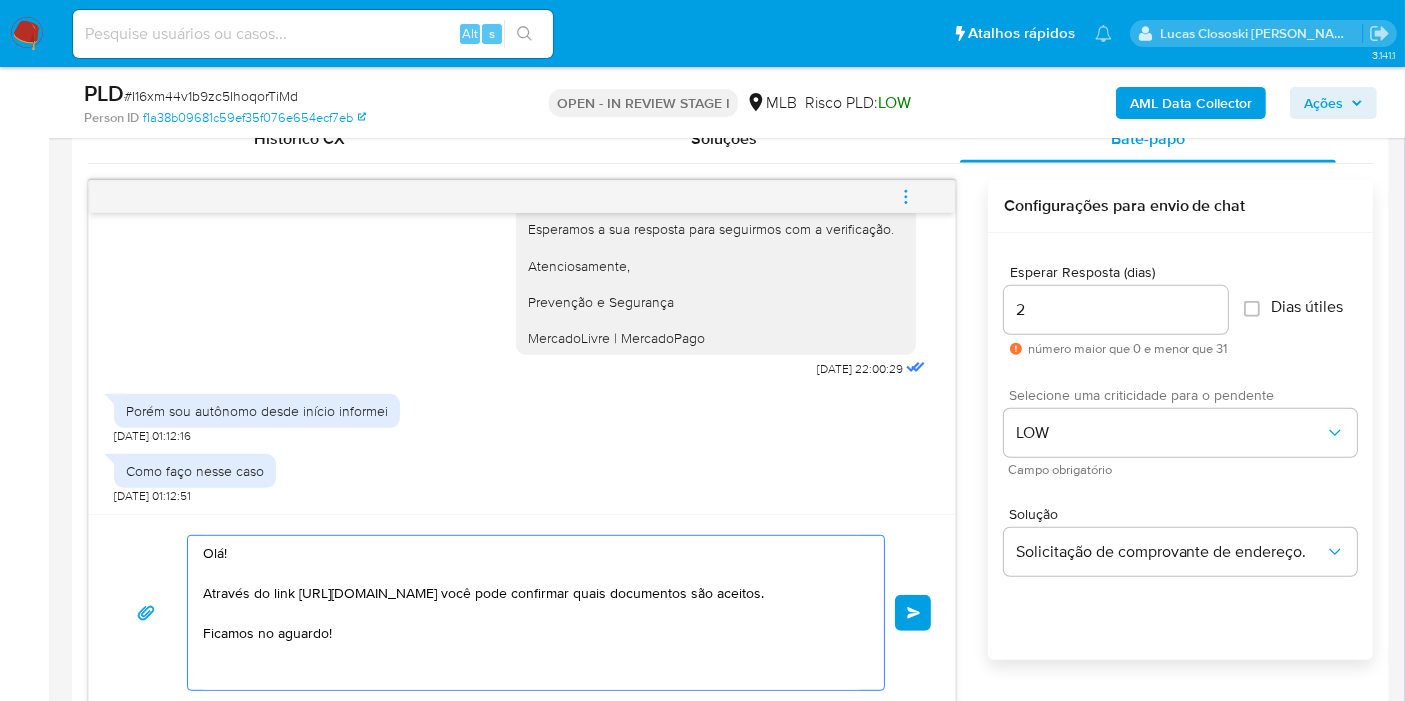 click on "Olá!
Através do link https://www.mercadopago.com.br/ajuda/24752 você pode confirmar quais documentos são aceitos.
Ficamos no aguardo!" at bounding box center (531, 613) 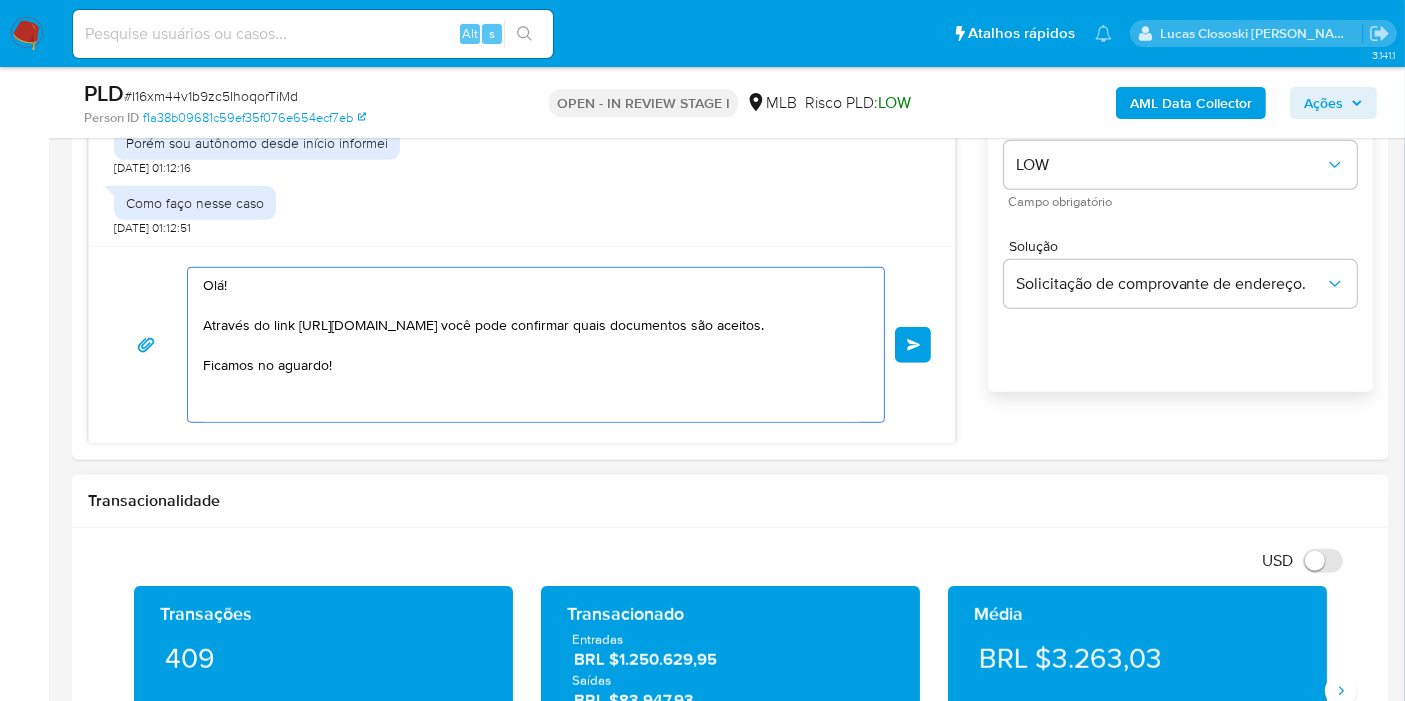 scroll, scrollTop: 1222, scrollLeft: 0, axis: vertical 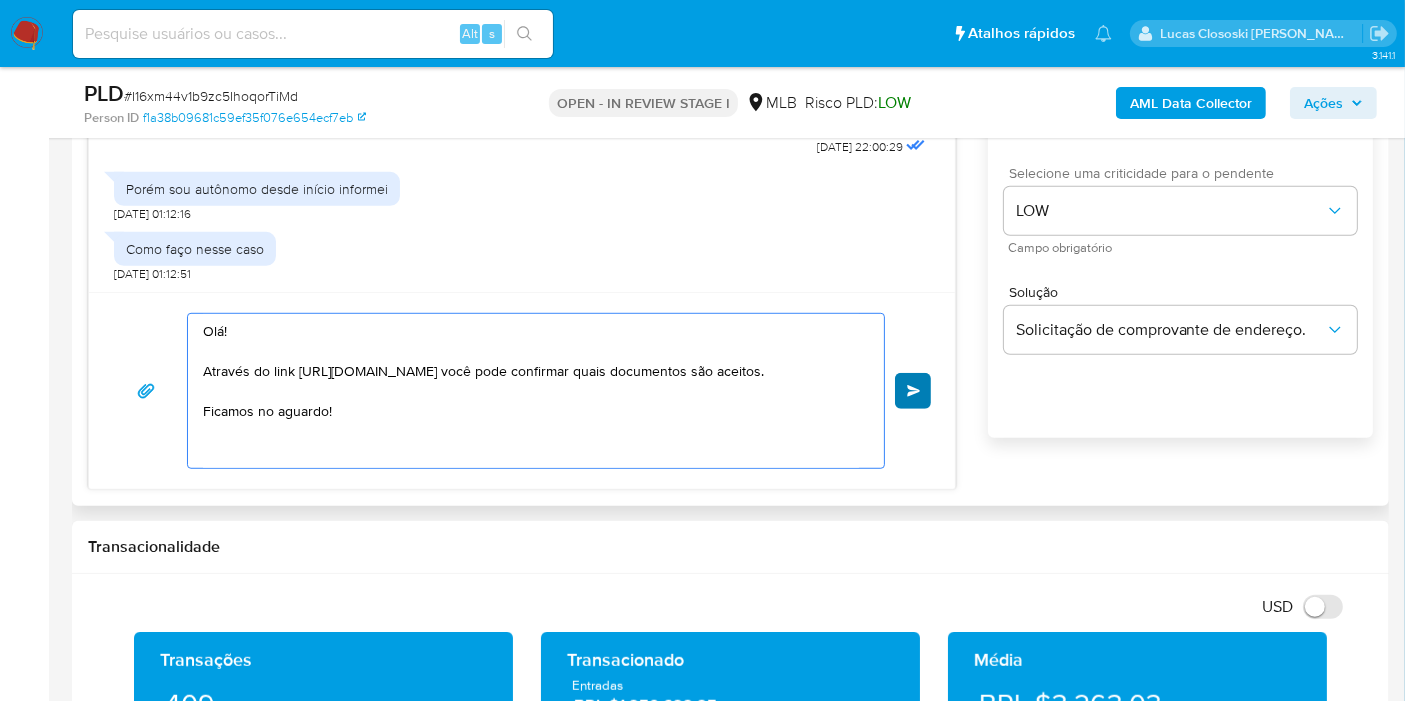 type on "Olá!
Através do link https://www.mercadopago.com.br/ajuda/24752 você pode confirmar quais documentos são aceitos.
Ficamos no aguardo!" 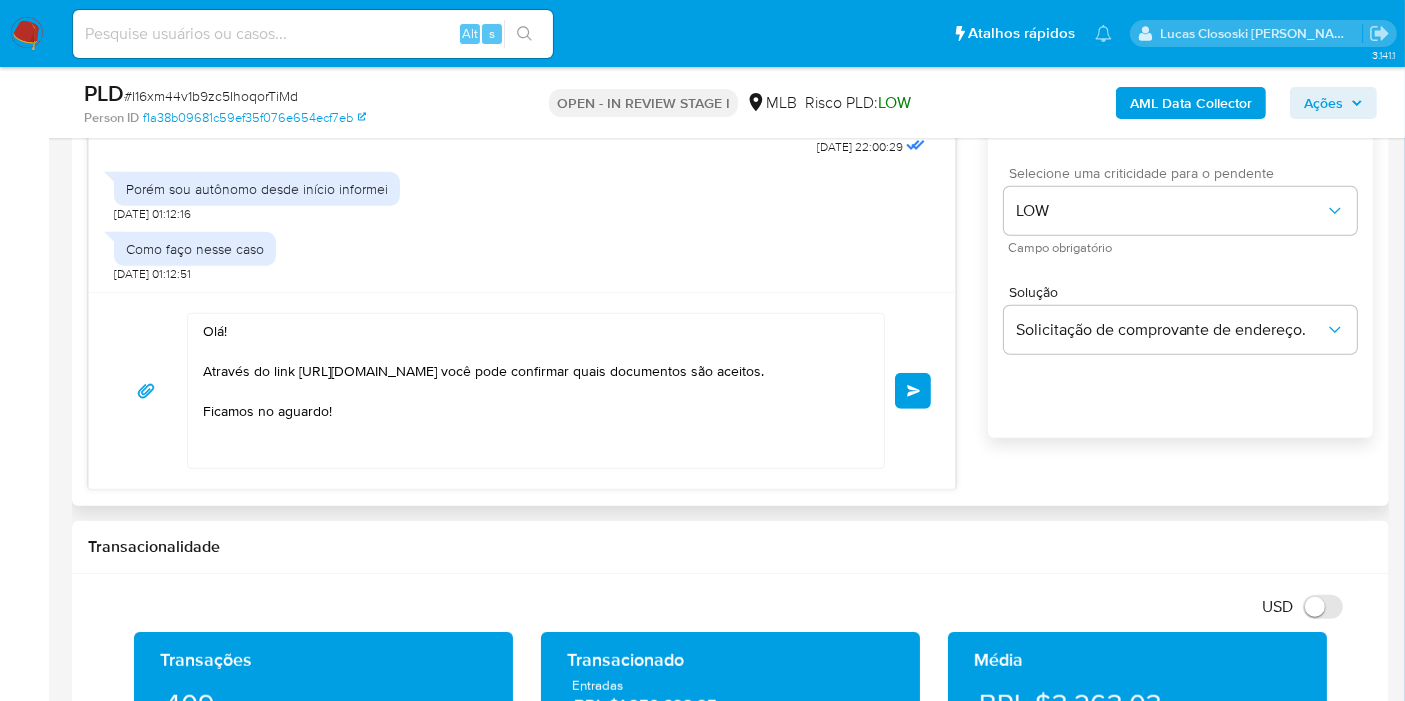 click on "common.send" at bounding box center [913, 391] 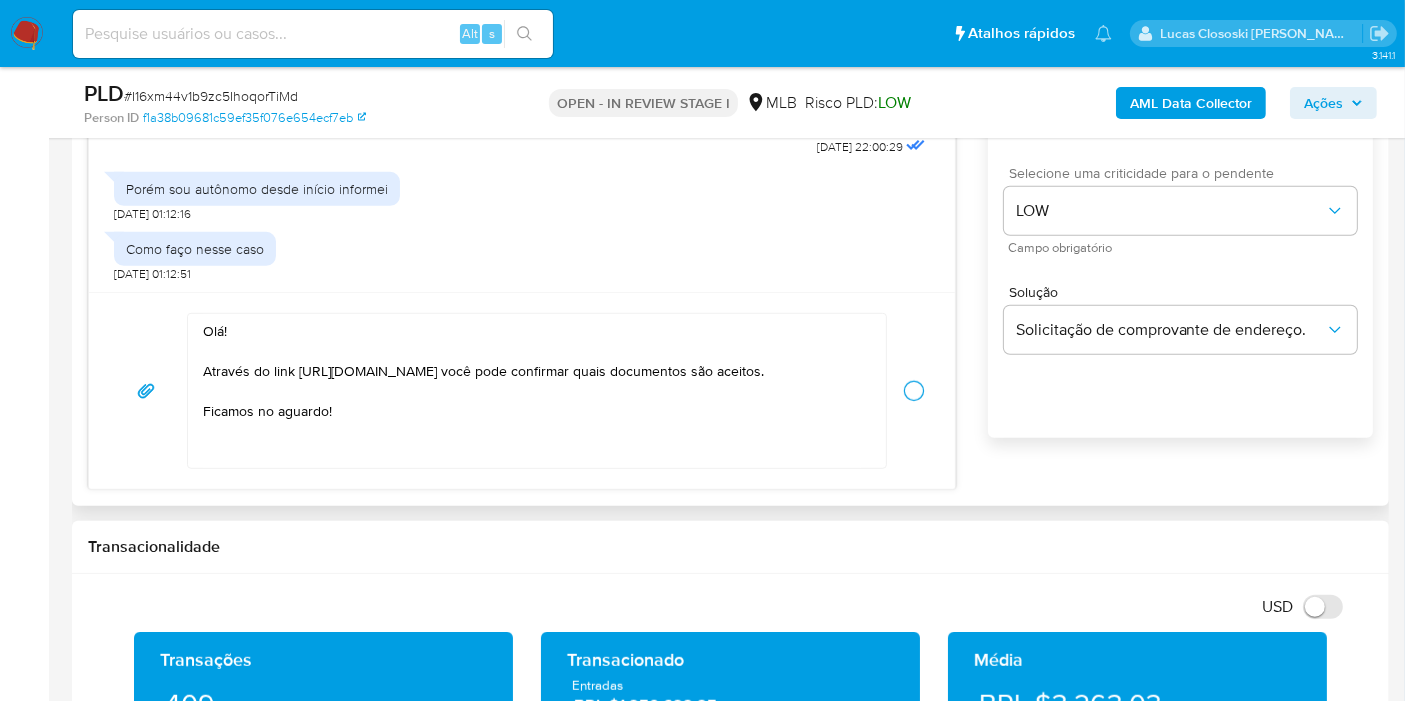 type 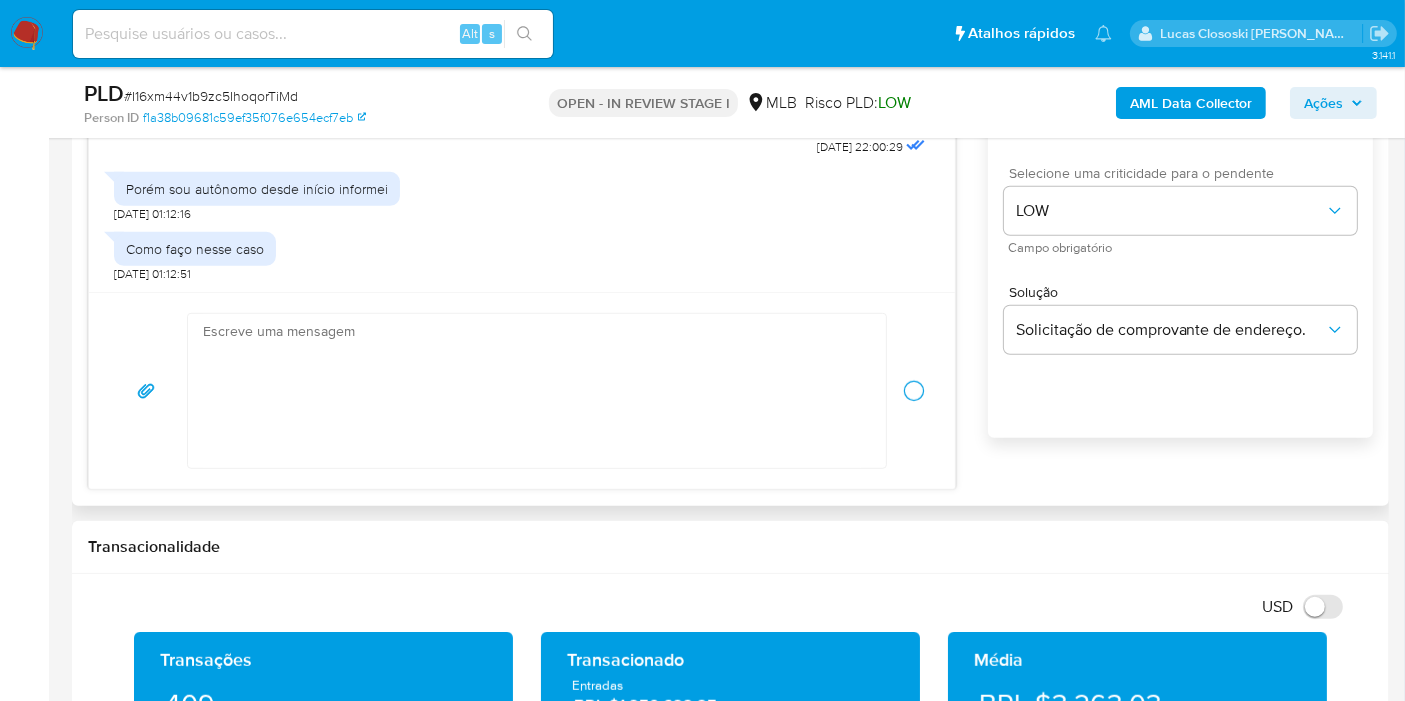 scroll, scrollTop: 538, scrollLeft: 0, axis: vertical 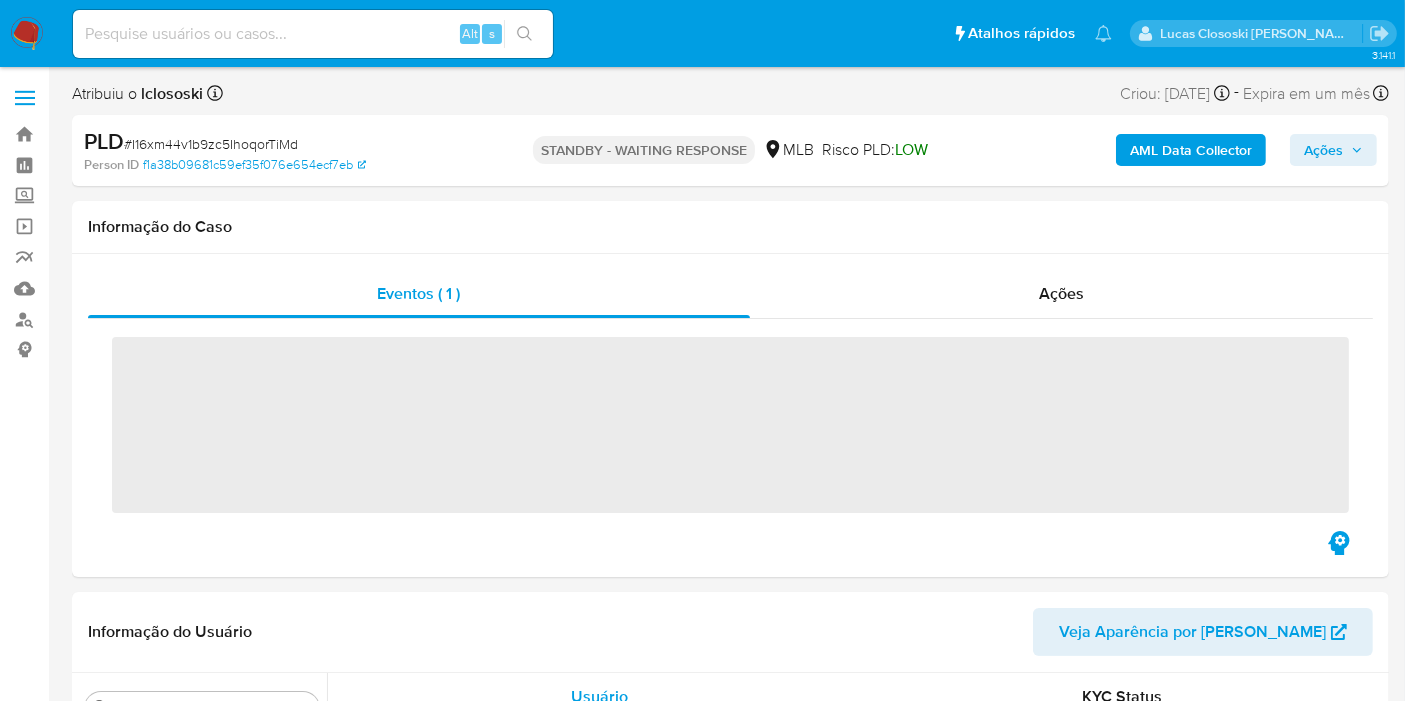click on "# I16xm44v1b9zc5IhoqorTiMd" at bounding box center (211, 144) 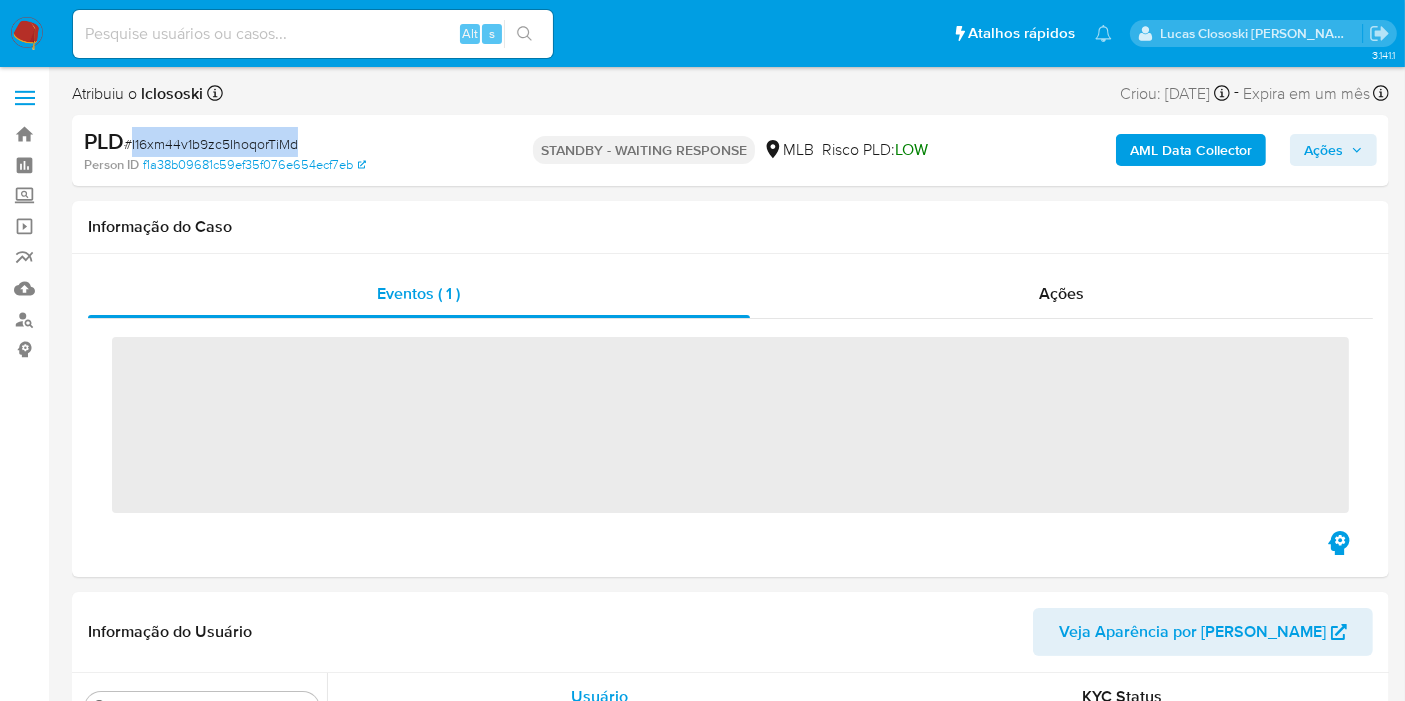 click on "# I16xm44v1b9zc5IhoqorTiMd" at bounding box center (211, 144) 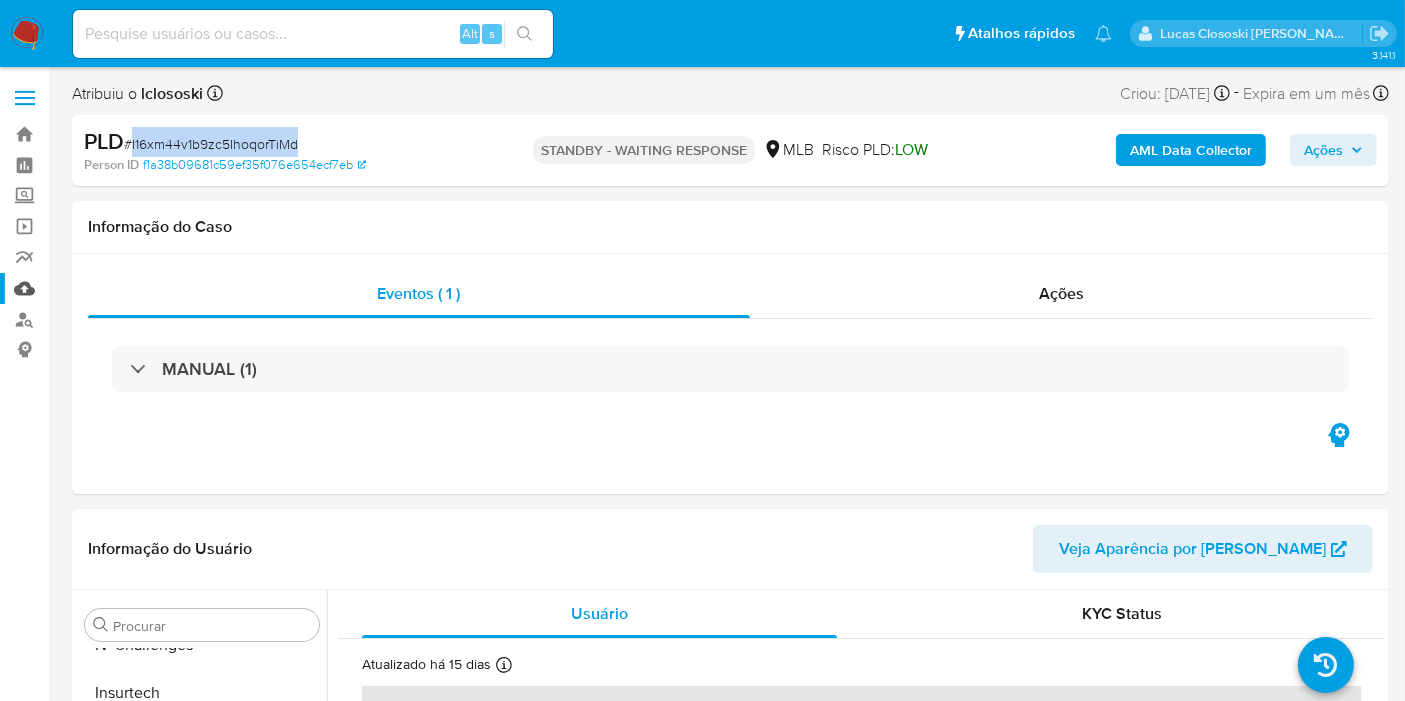 select on "10" 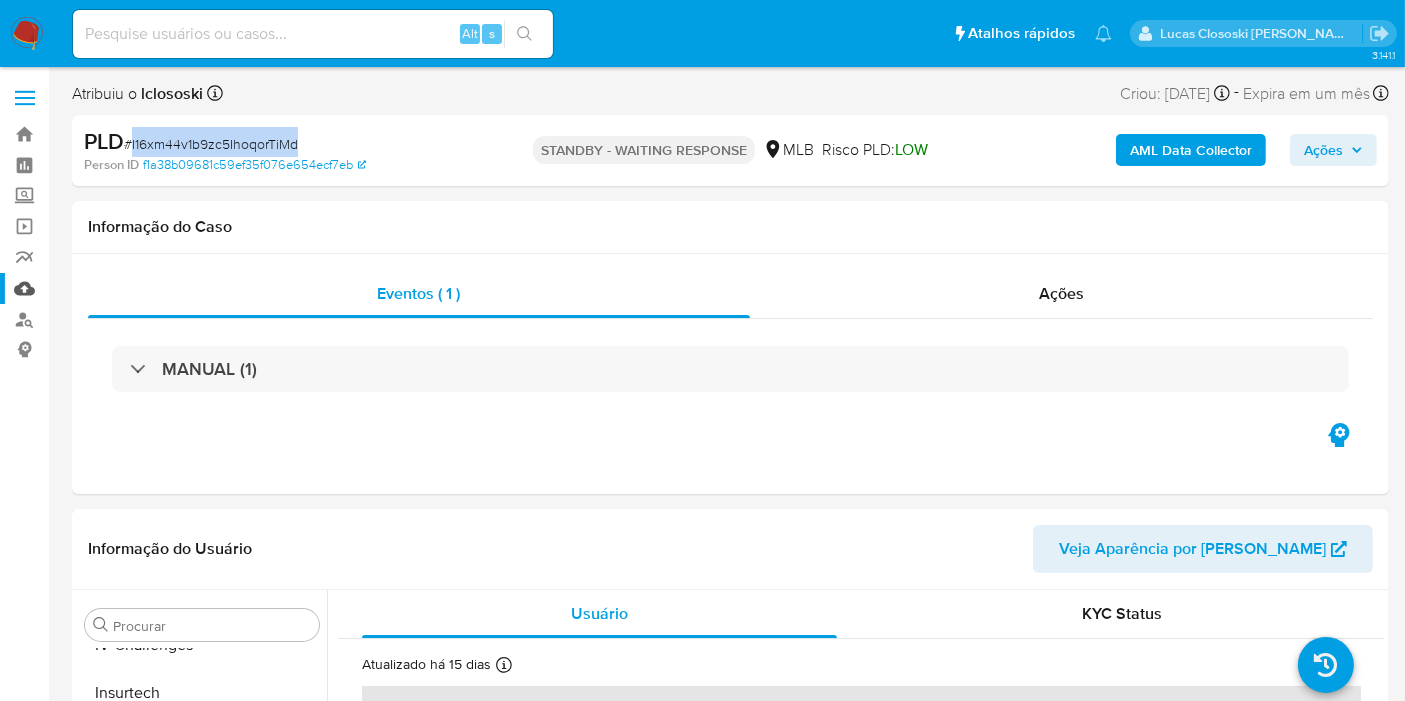 click on "Mulan" at bounding box center (119, 288) 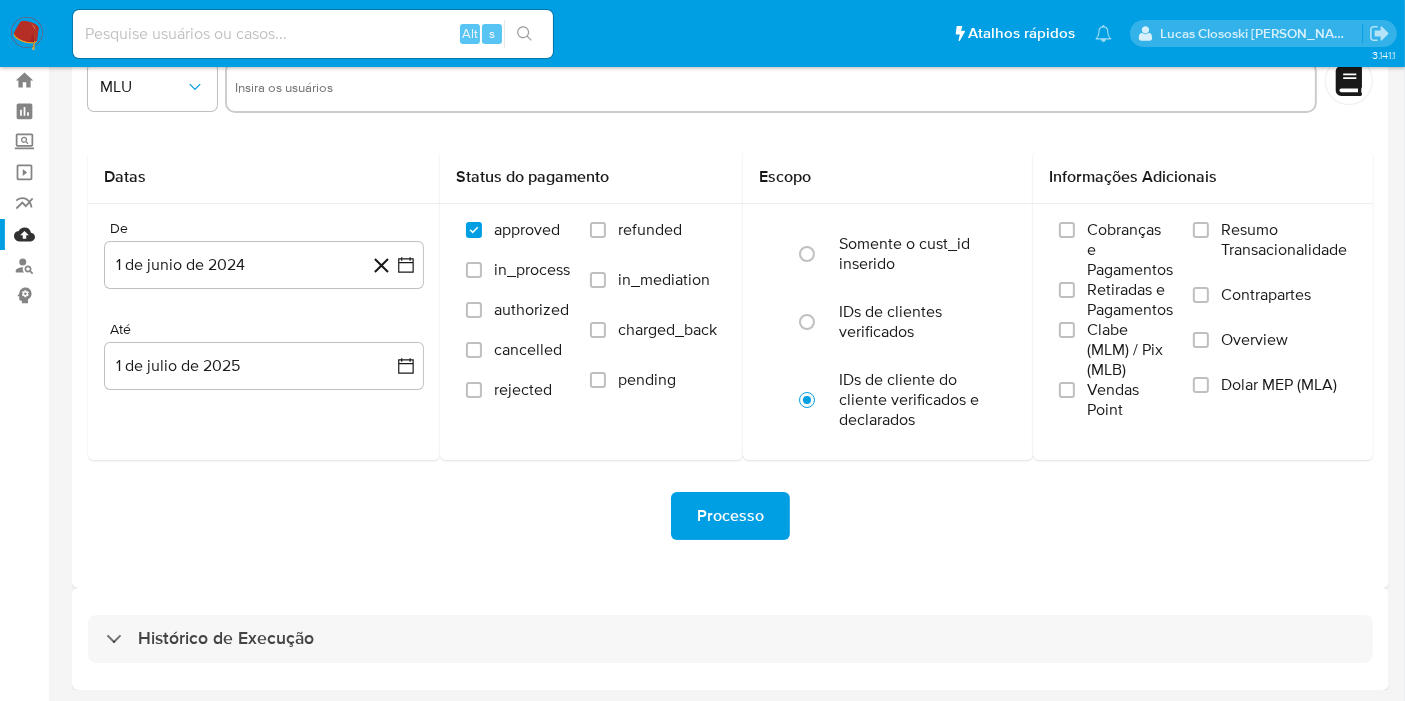 scroll, scrollTop: 54, scrollLeft: 0, axis: vertical 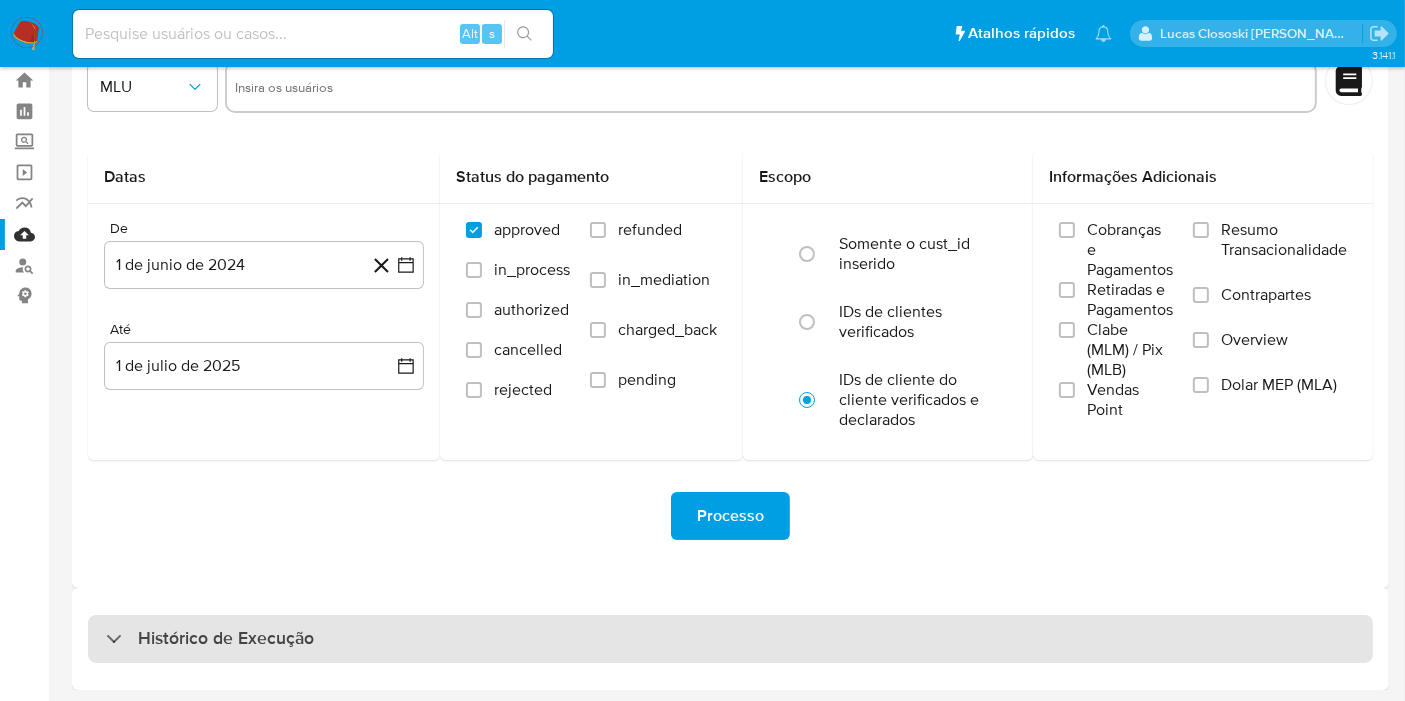click on "Histórico de Execução" at bounding box center (730, 639) 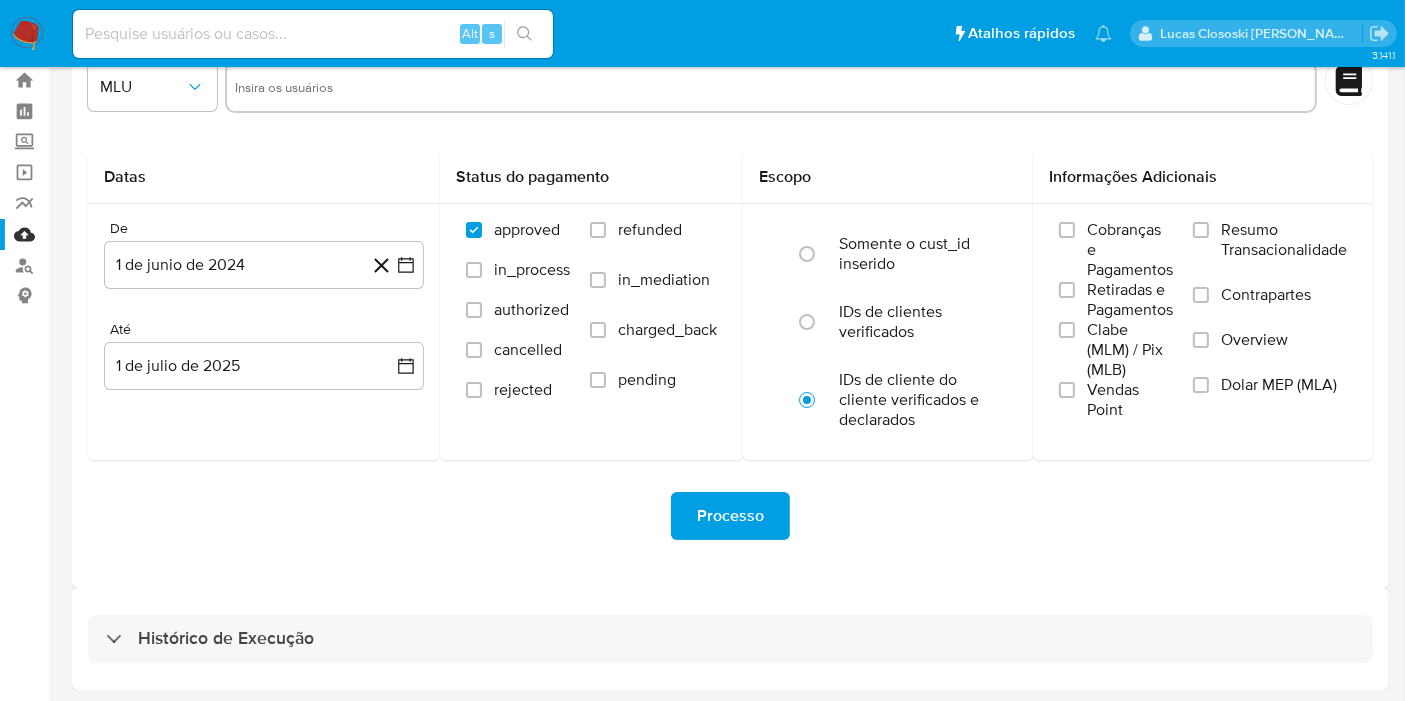 select on "10" 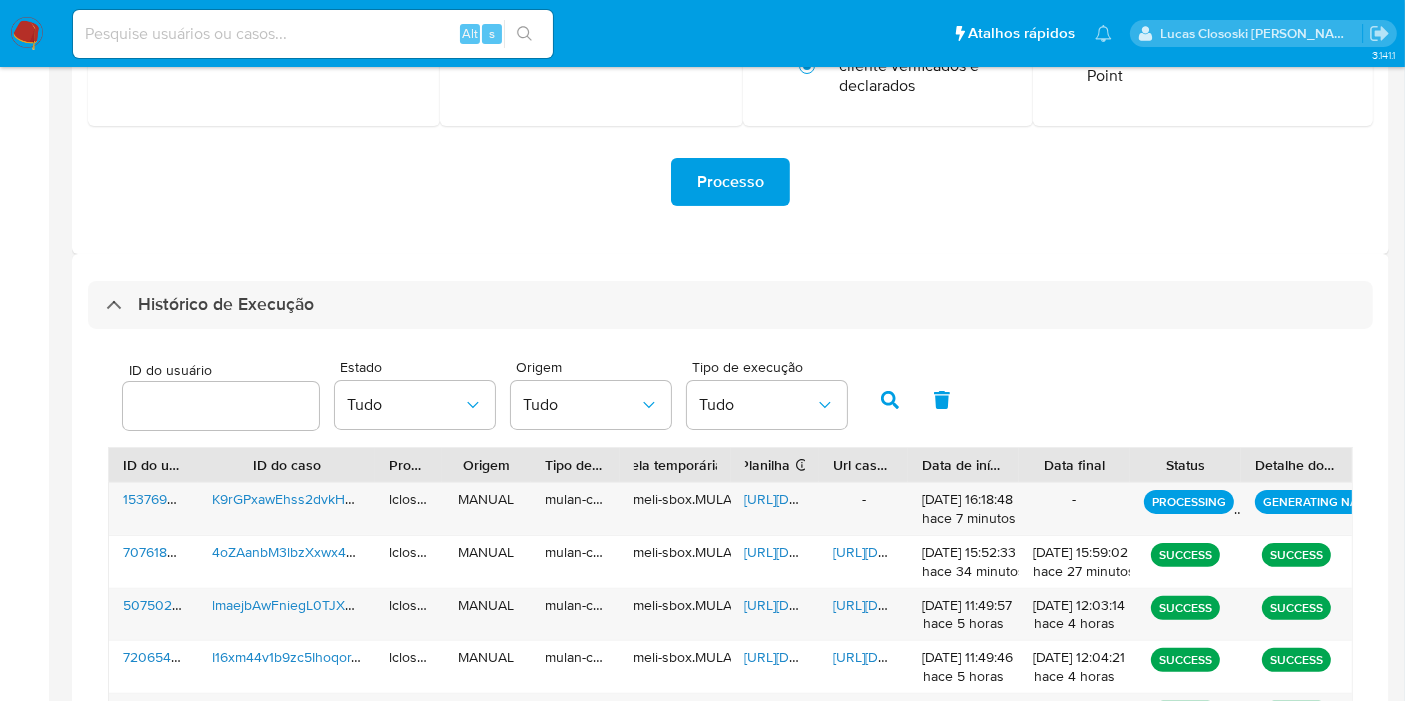 scroll, scrollTop: 499, scrollLeft: 0, axis: vertical 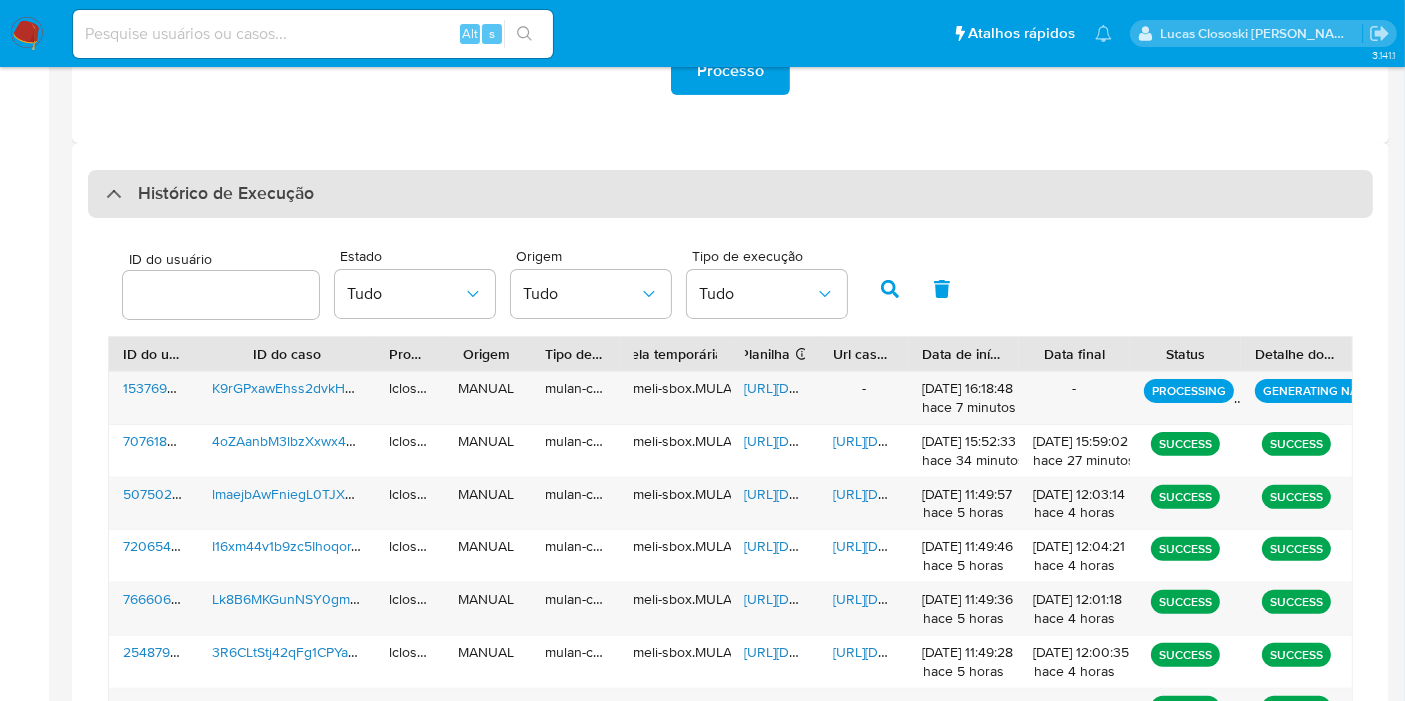 click on "Histórico de Execução" at bounding box center [226, 194] 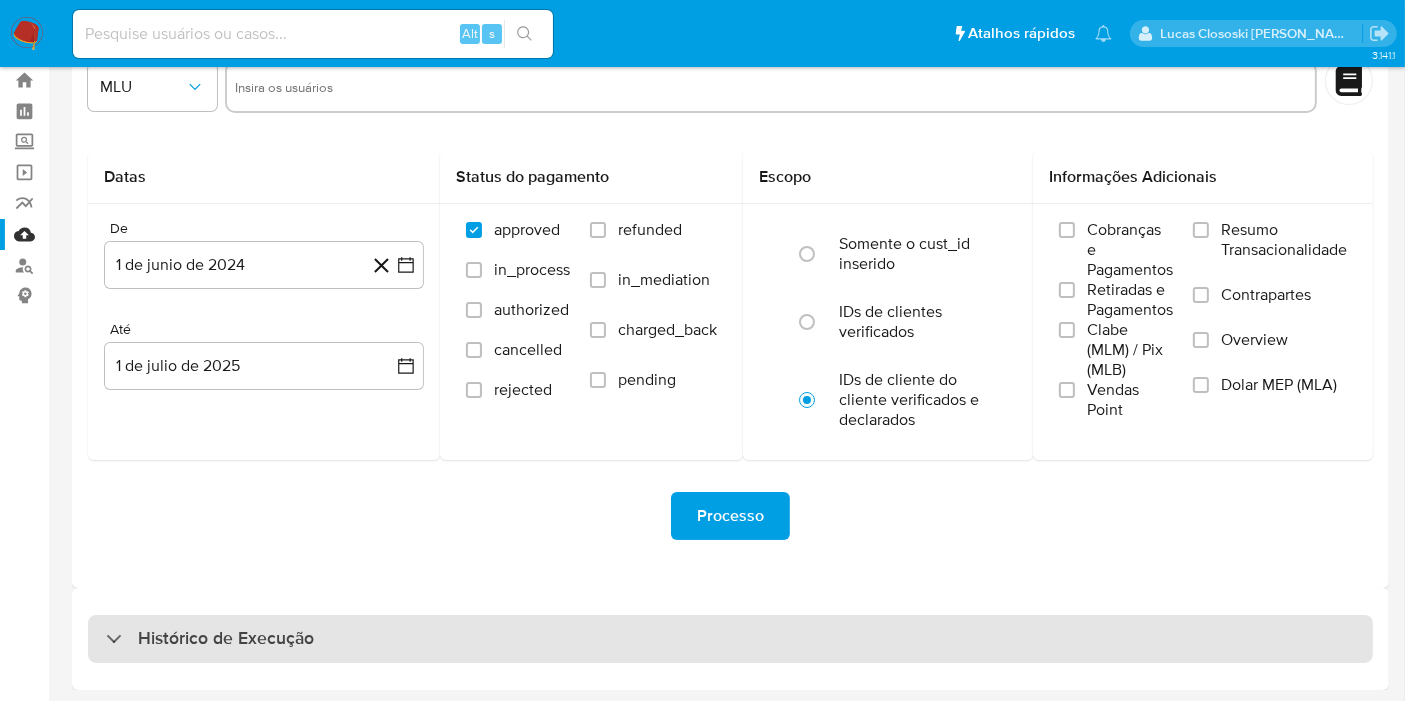 click on "Histórico de Execução" at bounding box center (226, 639) 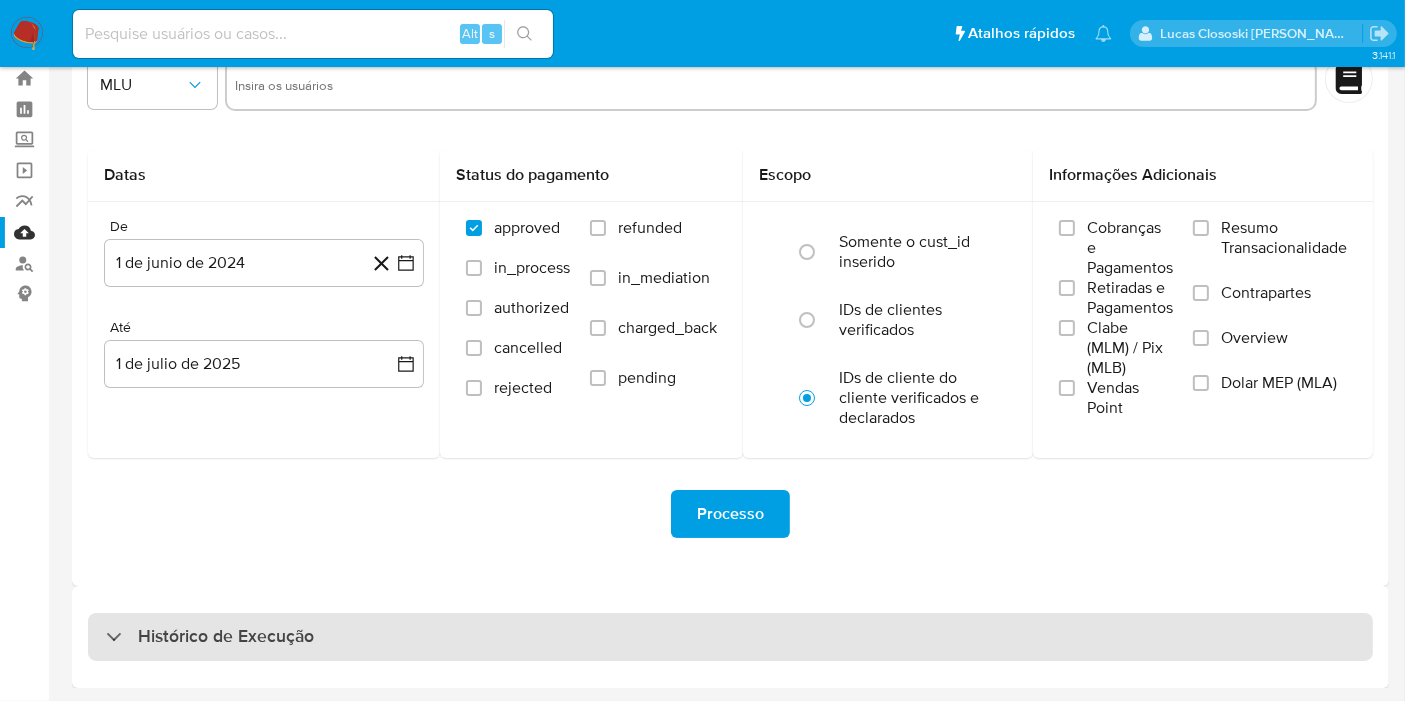 select on "10" 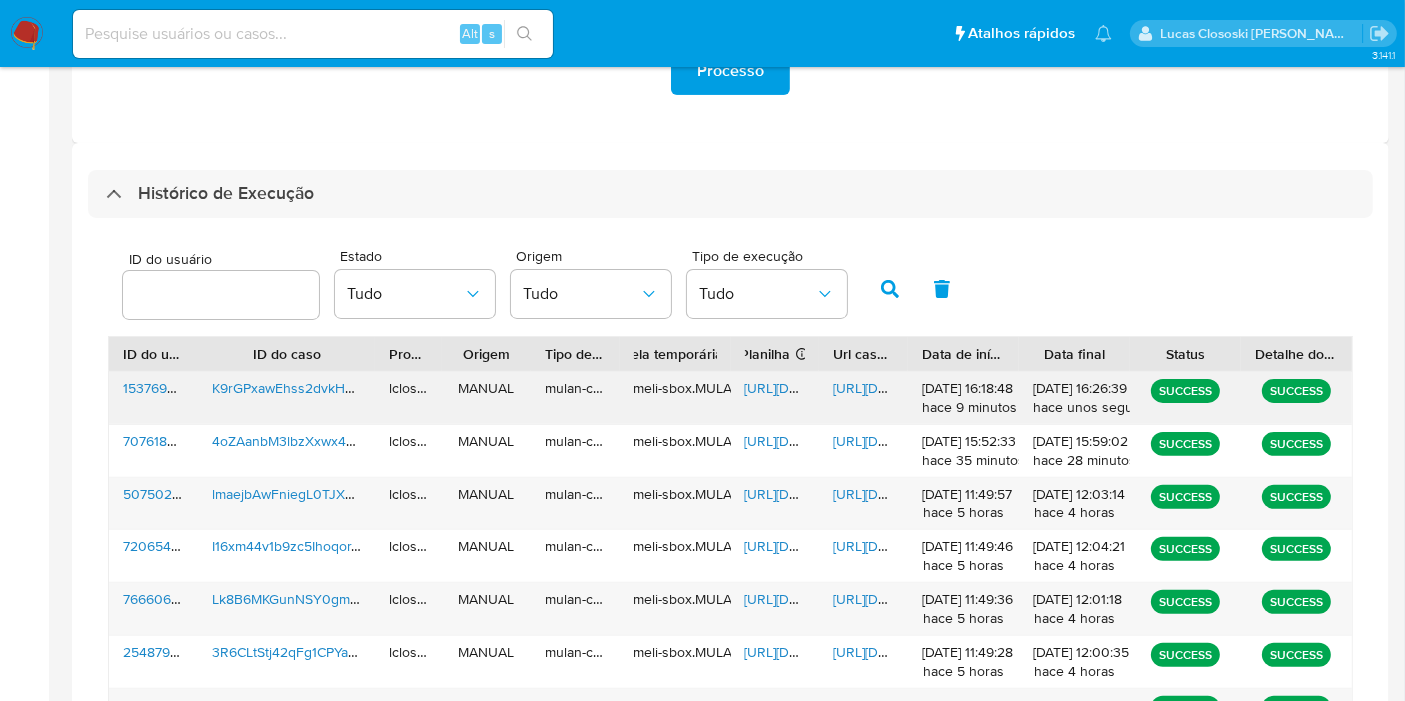 click on "[URL][DOMAIN_NAME]" at bounding box center [814, 388] 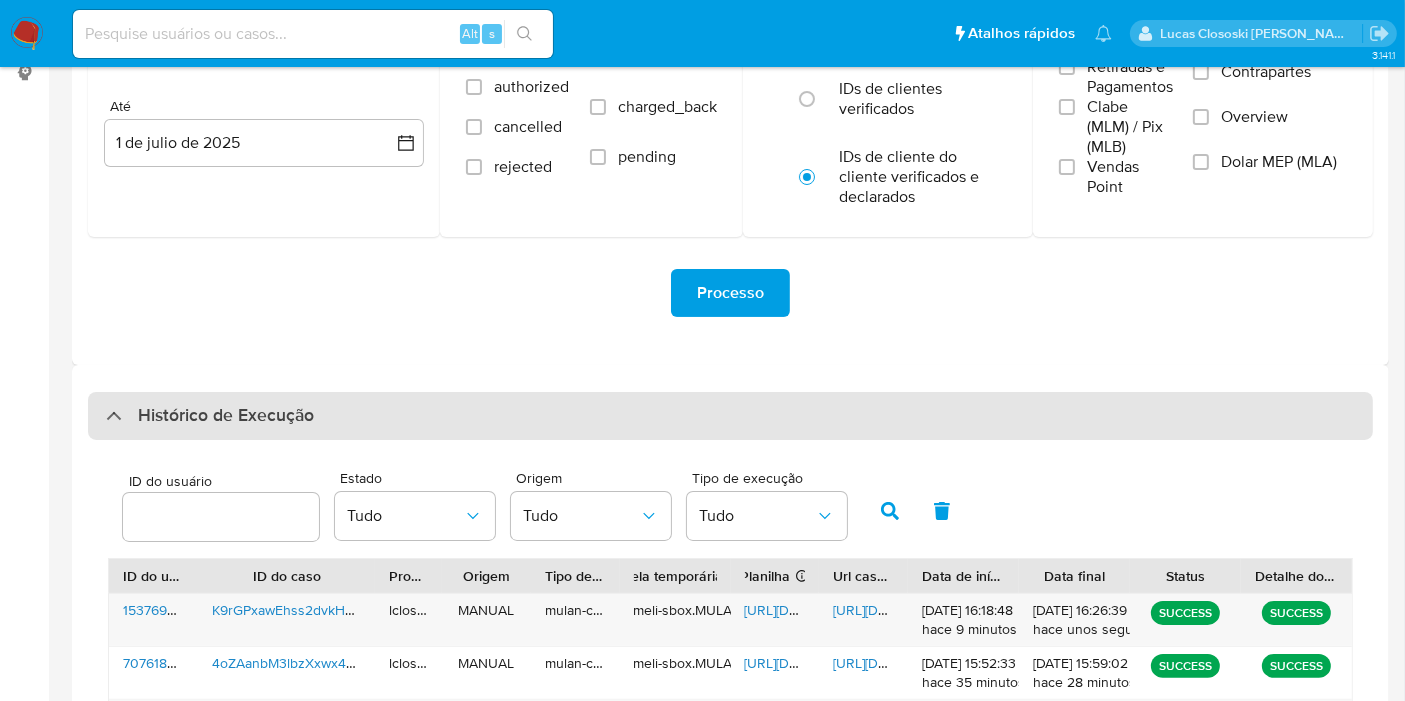 click on "Histórico de Execução" at bounding box center (226, 416) 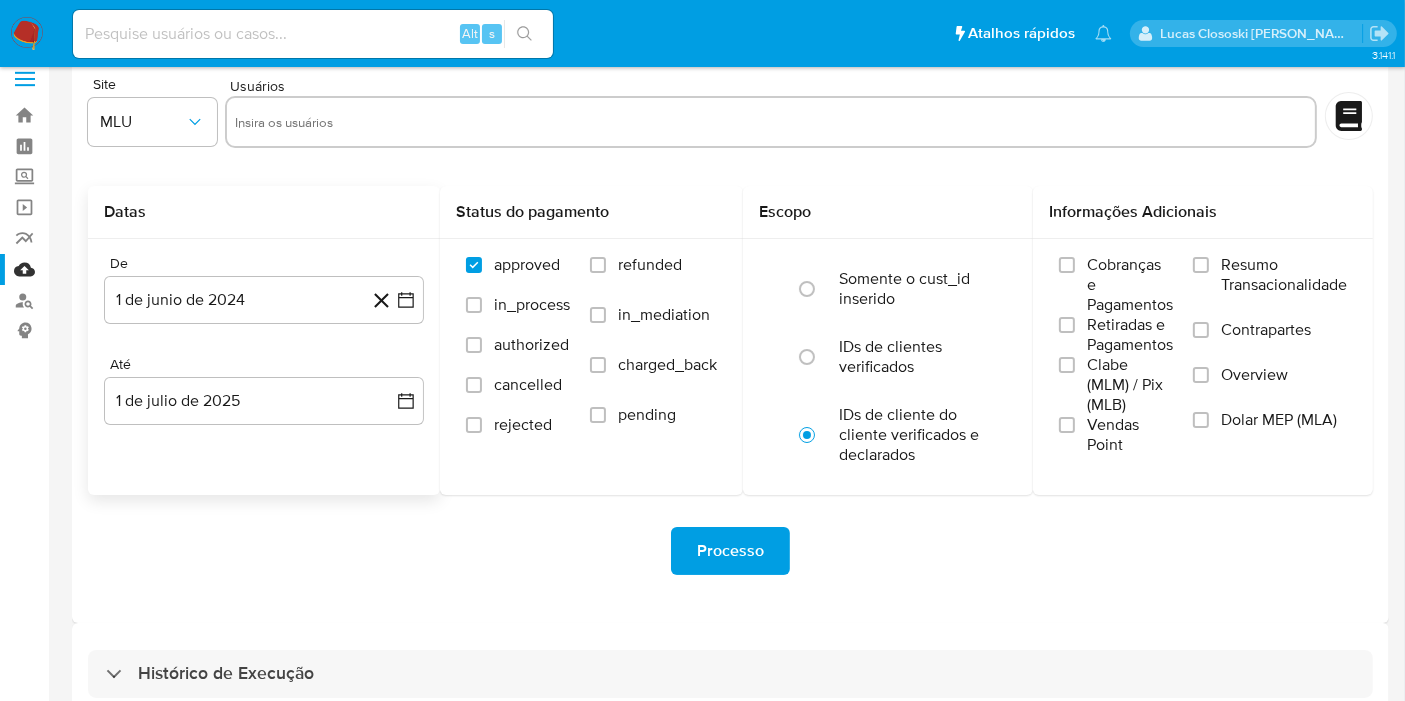 scroll, scrollTop: 0, scrollLeft: 0, axis: both 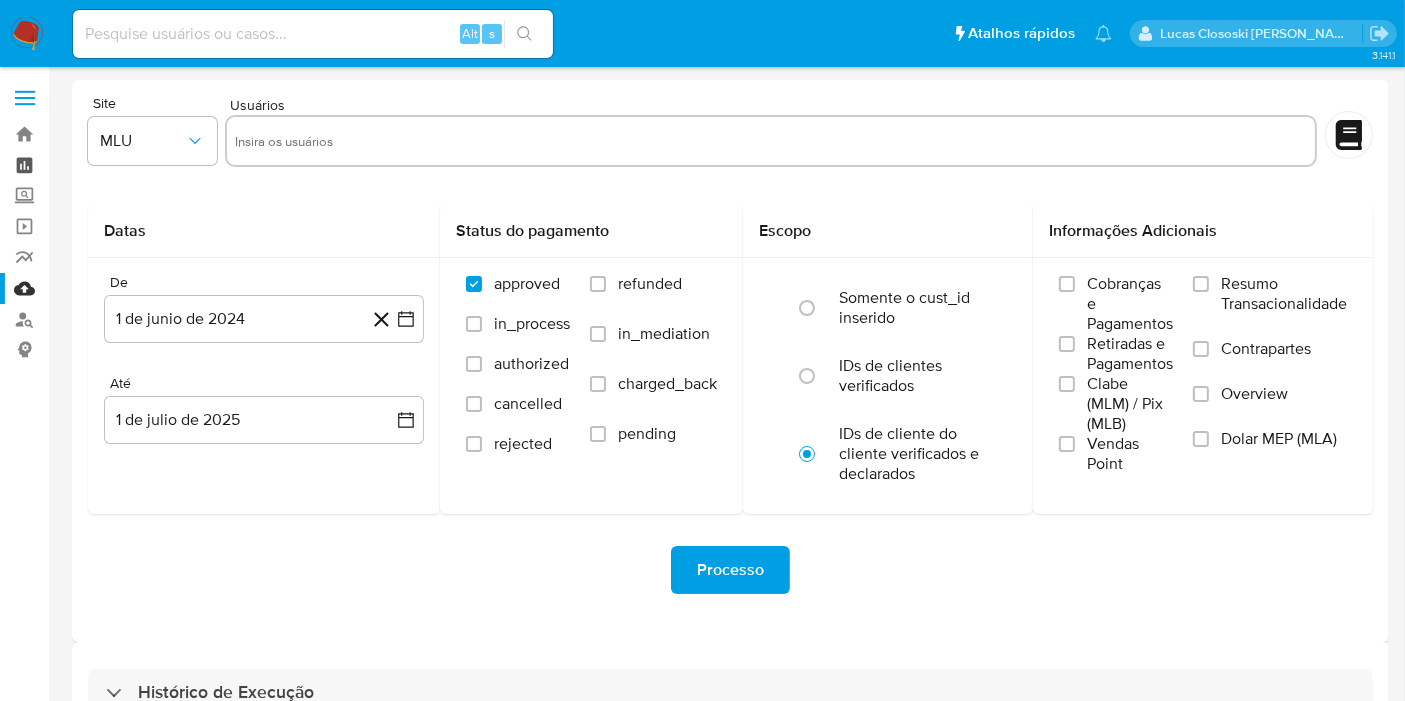 click on "Painel" at bounding box center (119, 165) 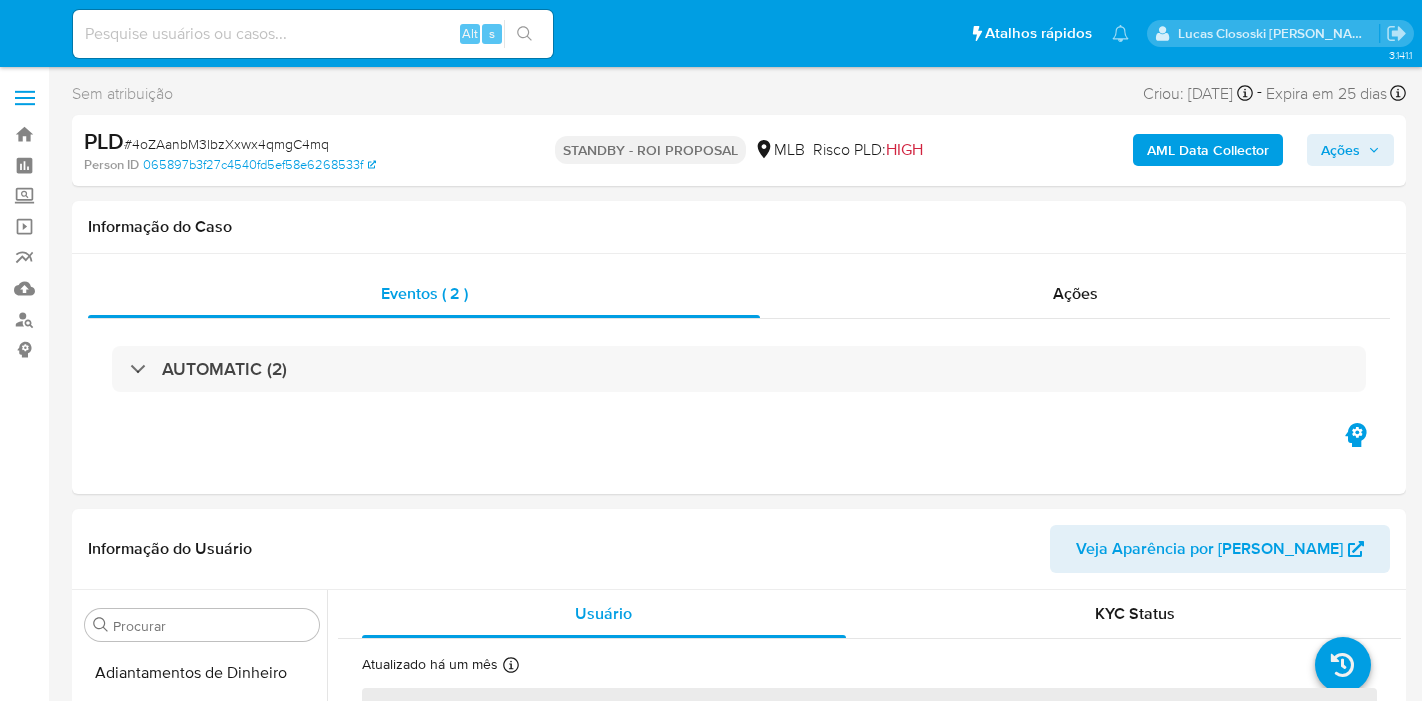 select on "10" 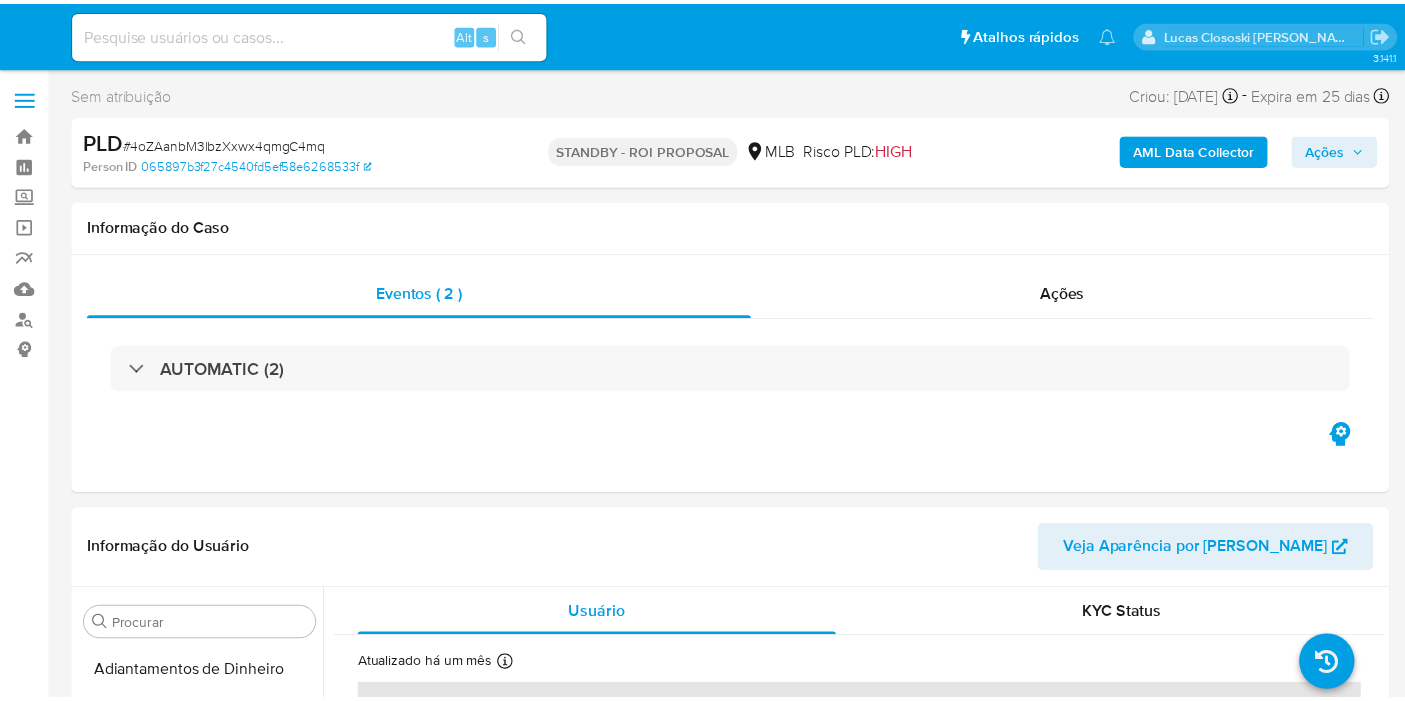 scroll, scrollTop: 0, scrollLeft: 0, axis: both 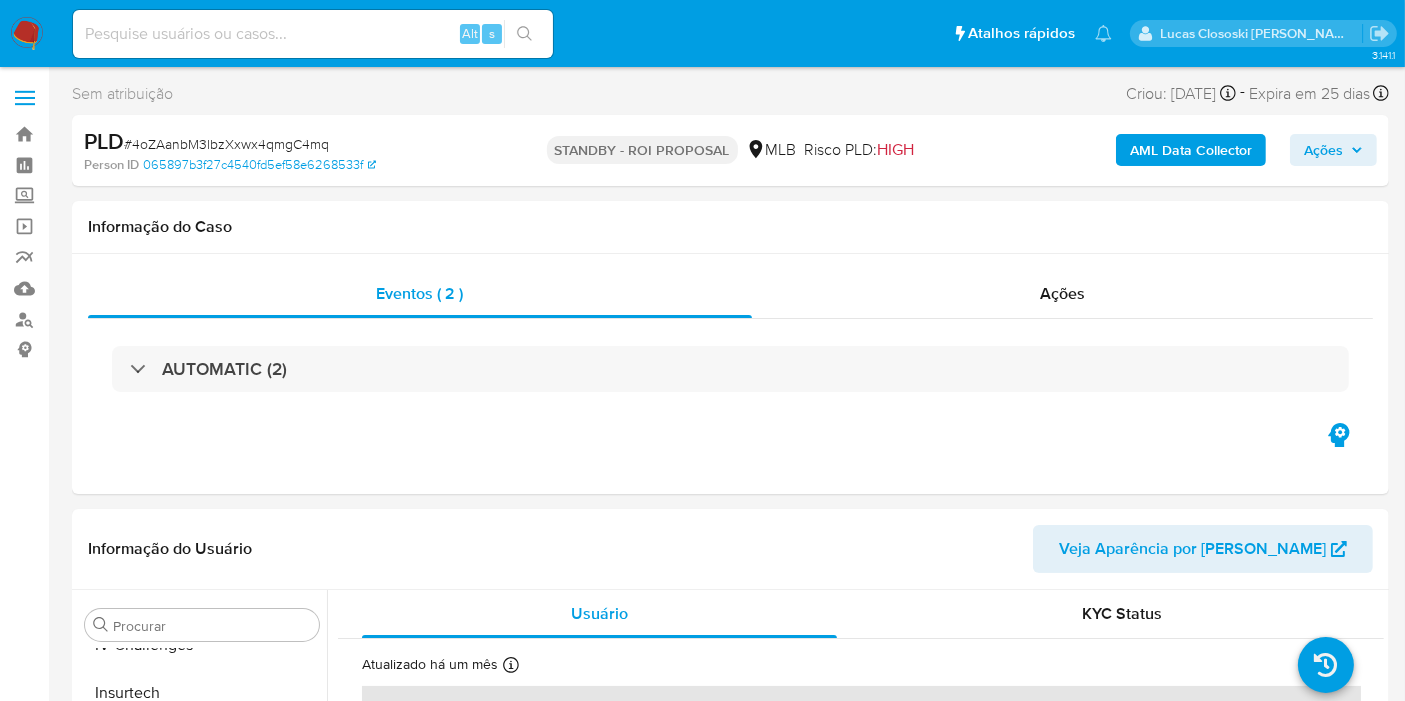 click at bounding box center [27, 34] 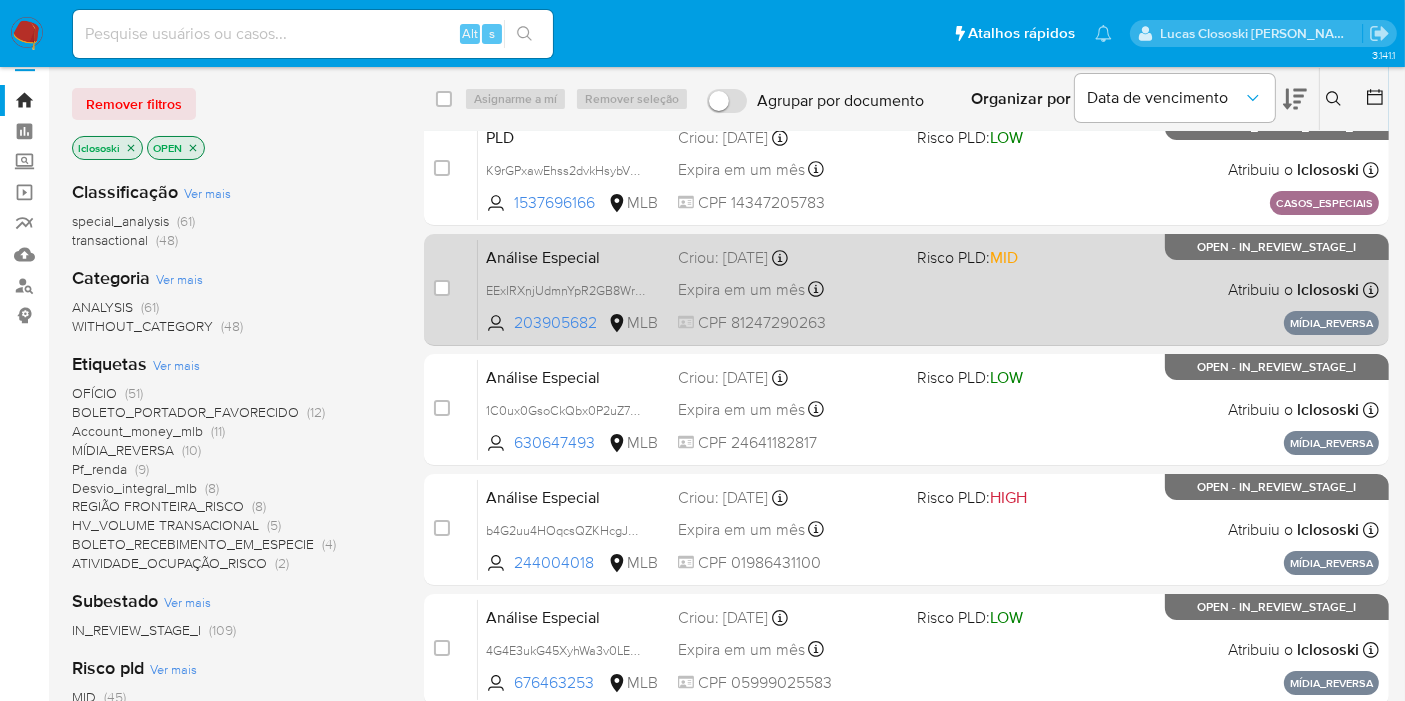 scroll, scrollTop: 0, scrollLeft: 0, axis: both 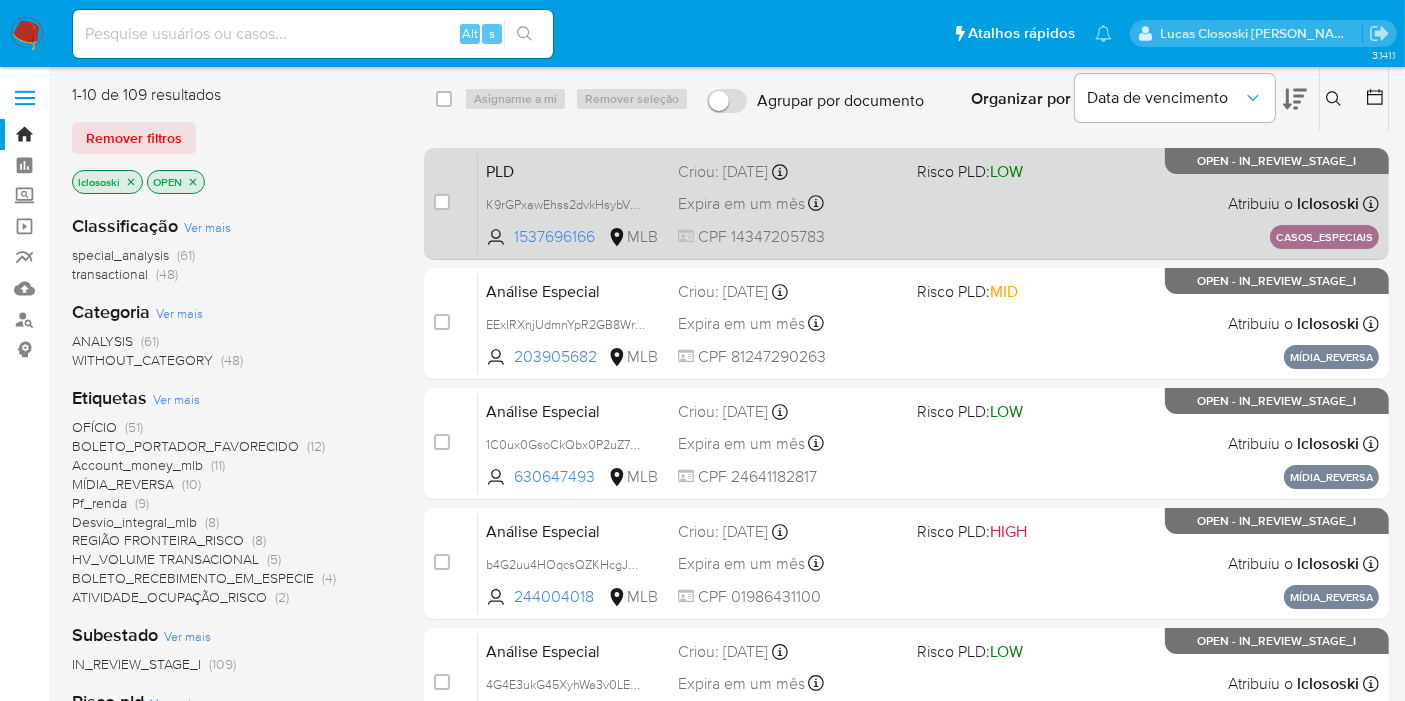 click on "CPF   14347205783" at bounding box center (789, 237) 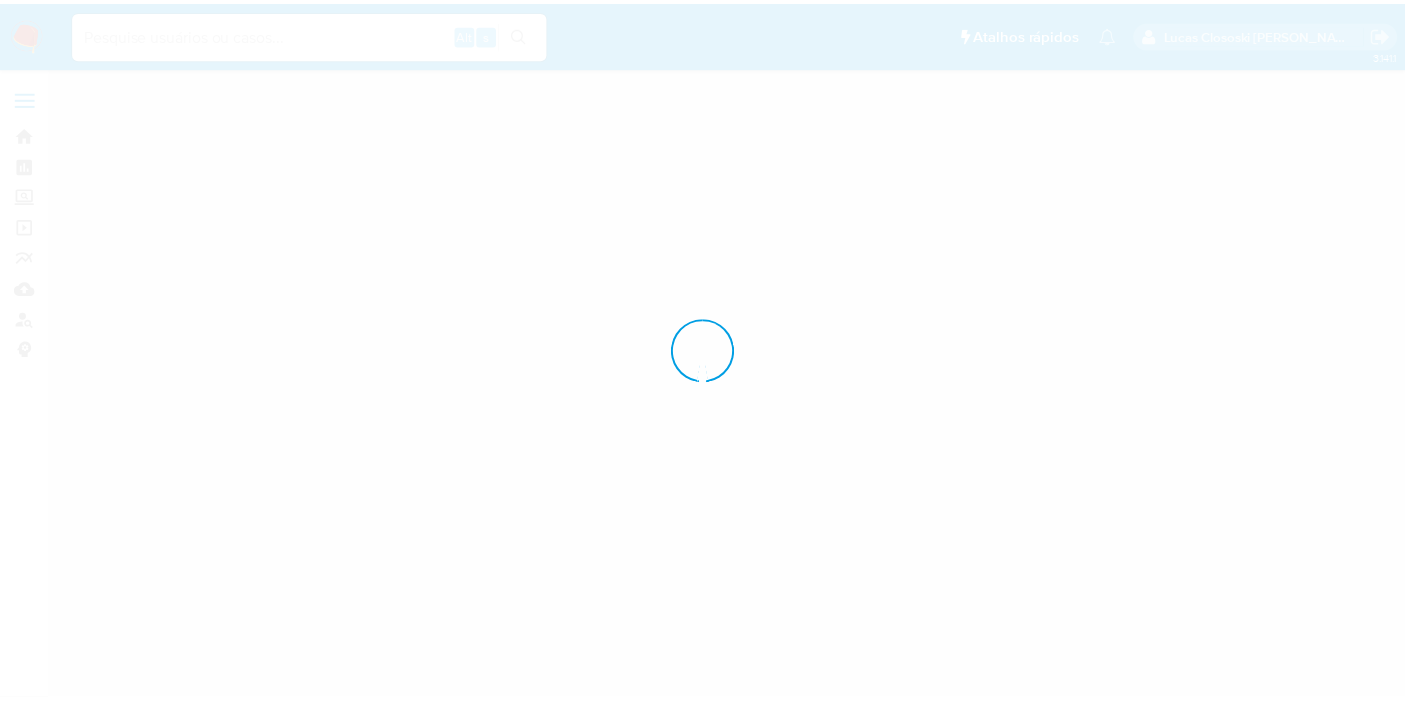scroll, scrollTop: 0, scrollLeft: 0, axis: both 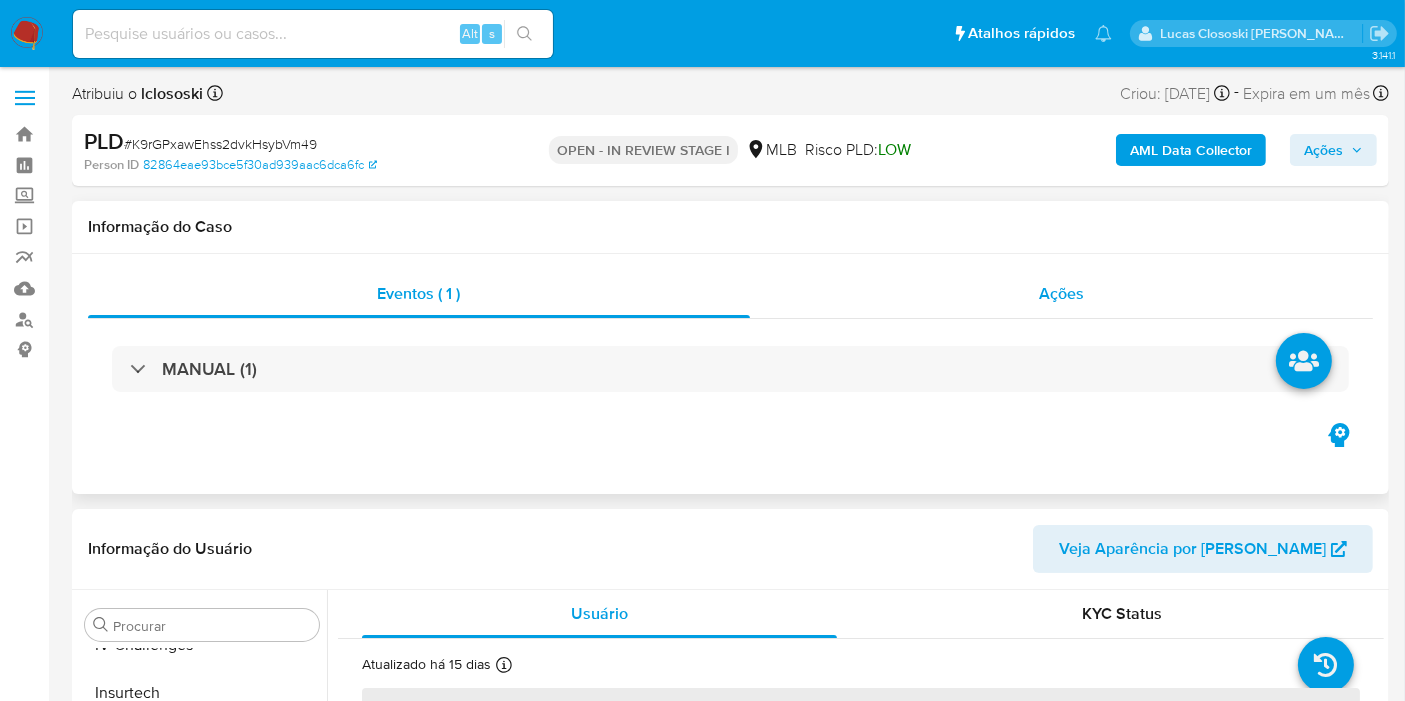 click on "Ações" at bounding box center [1062, 294] 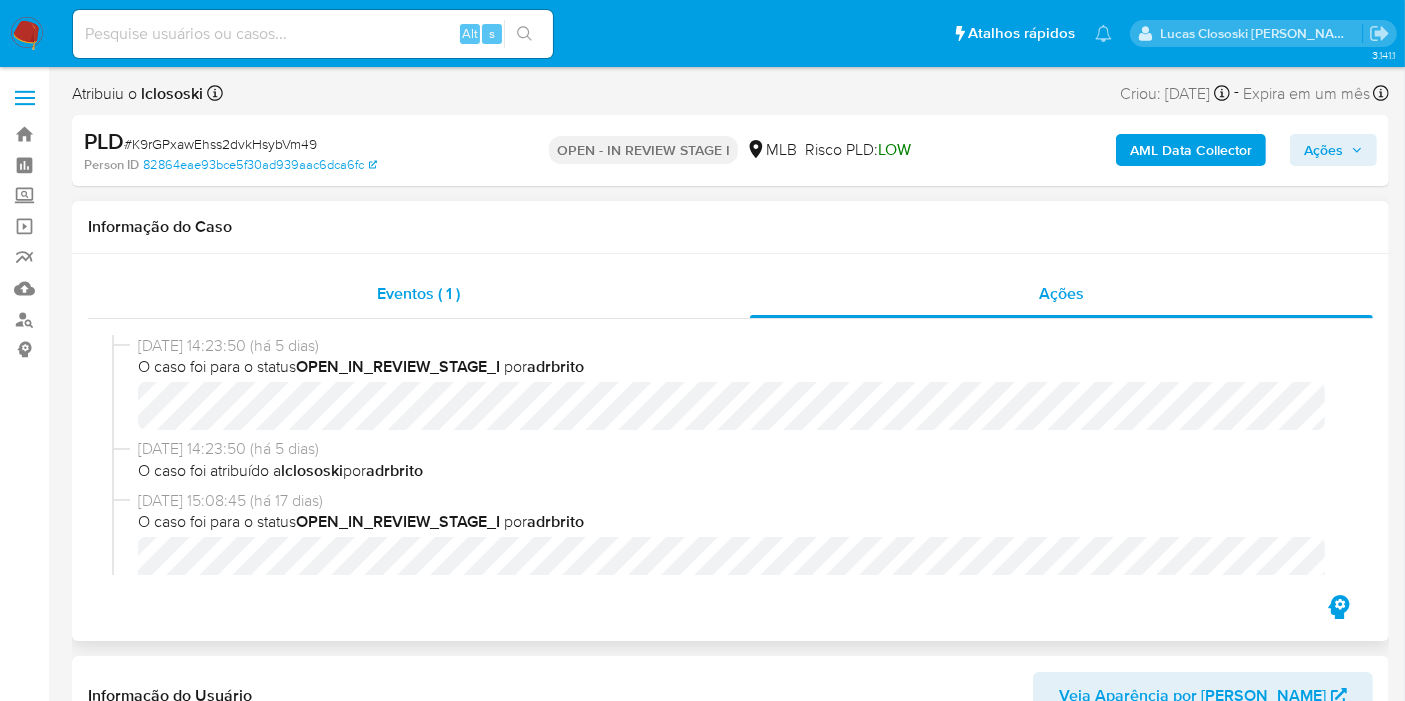 select on "10" 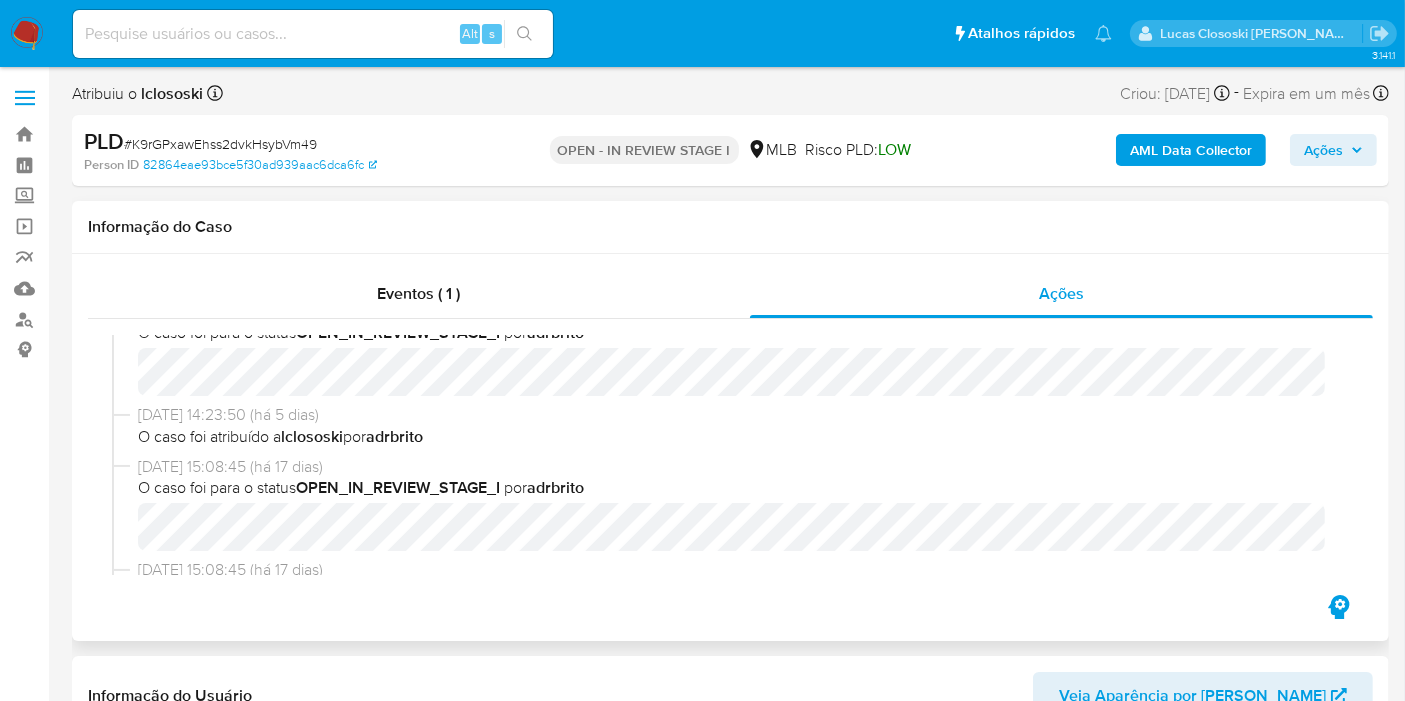 scroll, scrollTop: 0, scrollLeft: 0, axis: both 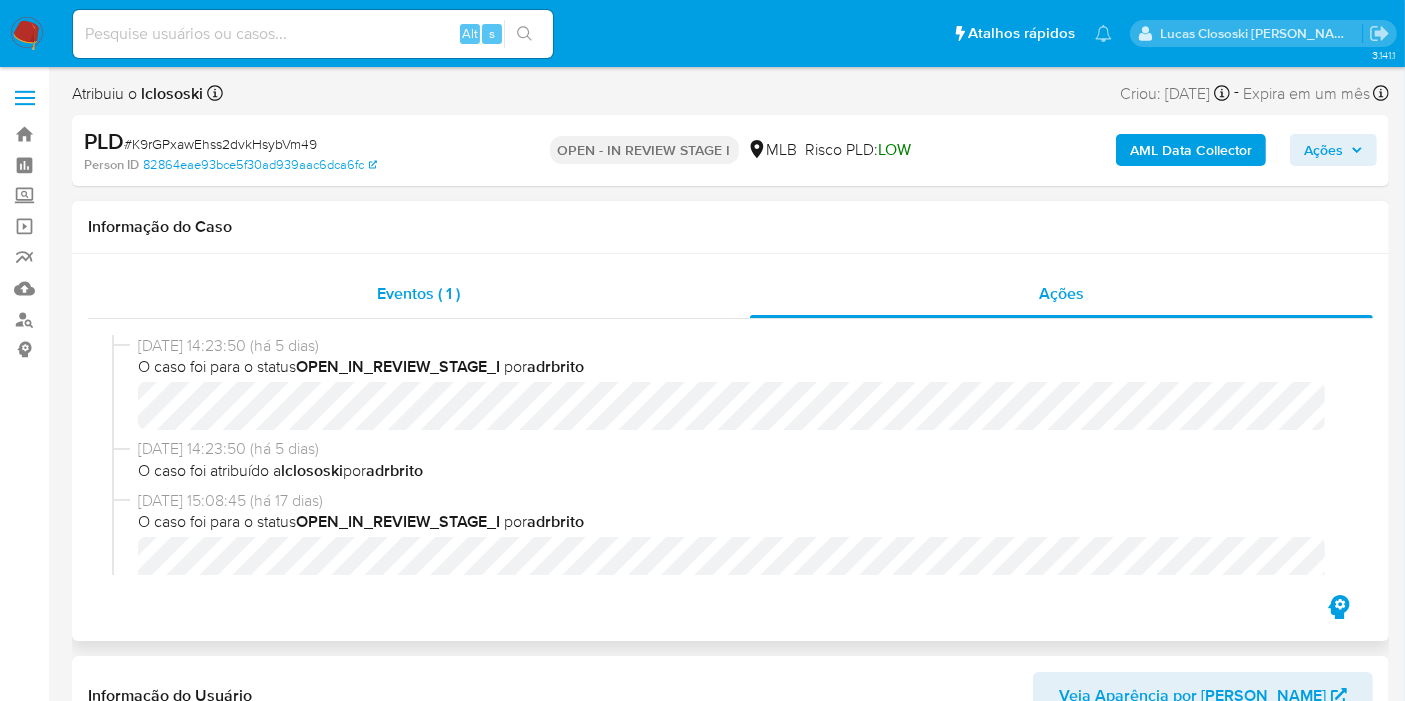 click on "Eventos ( 1 )" at bounding box center (419, 294) 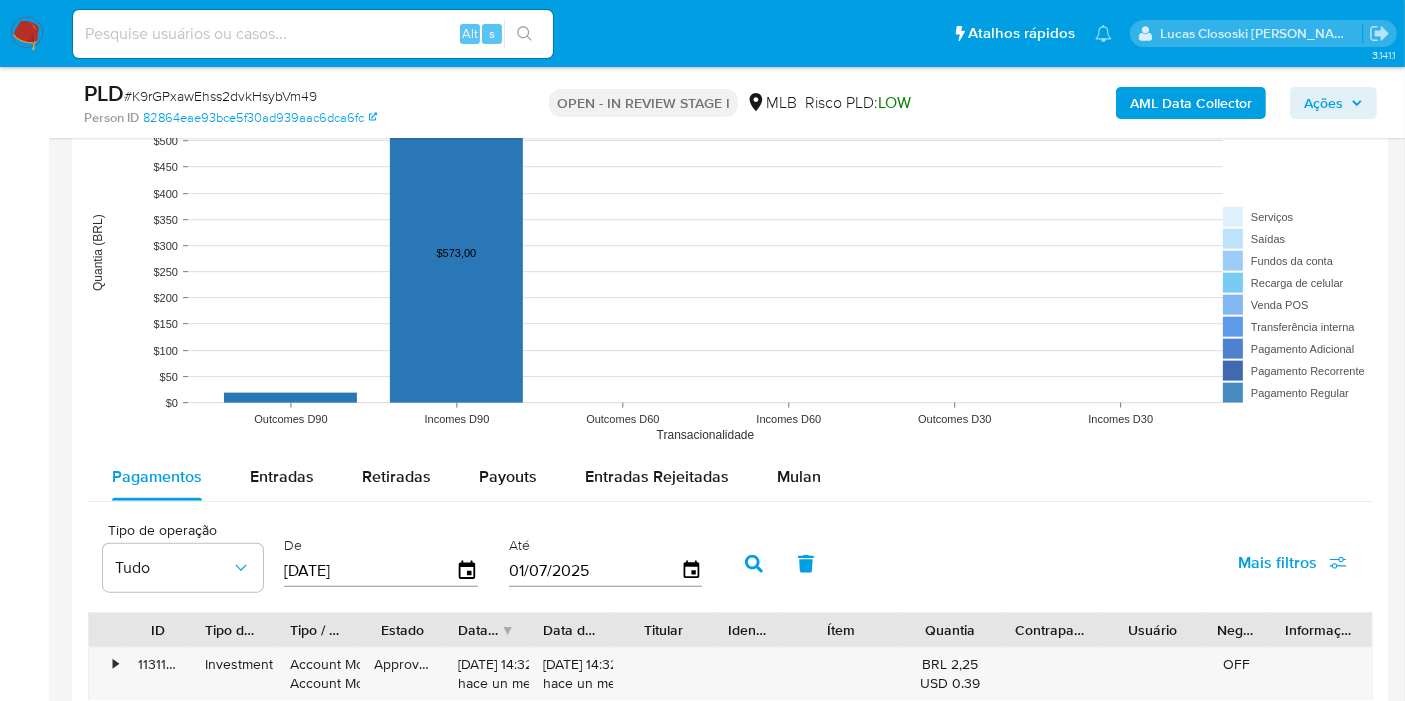 scroll, scrollTop: 2000, scrollLeft: 0, axis: vertical 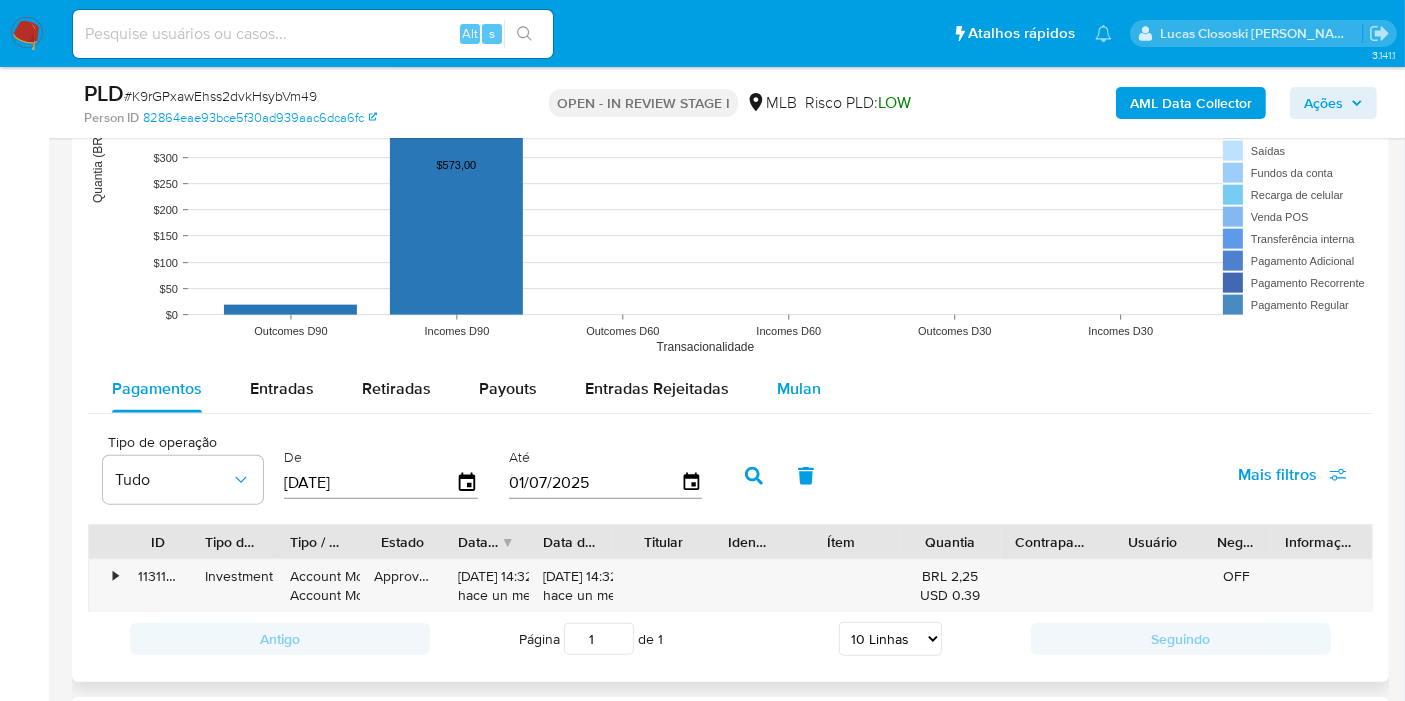 click on "Mulan" at bounding box center [799, 388] 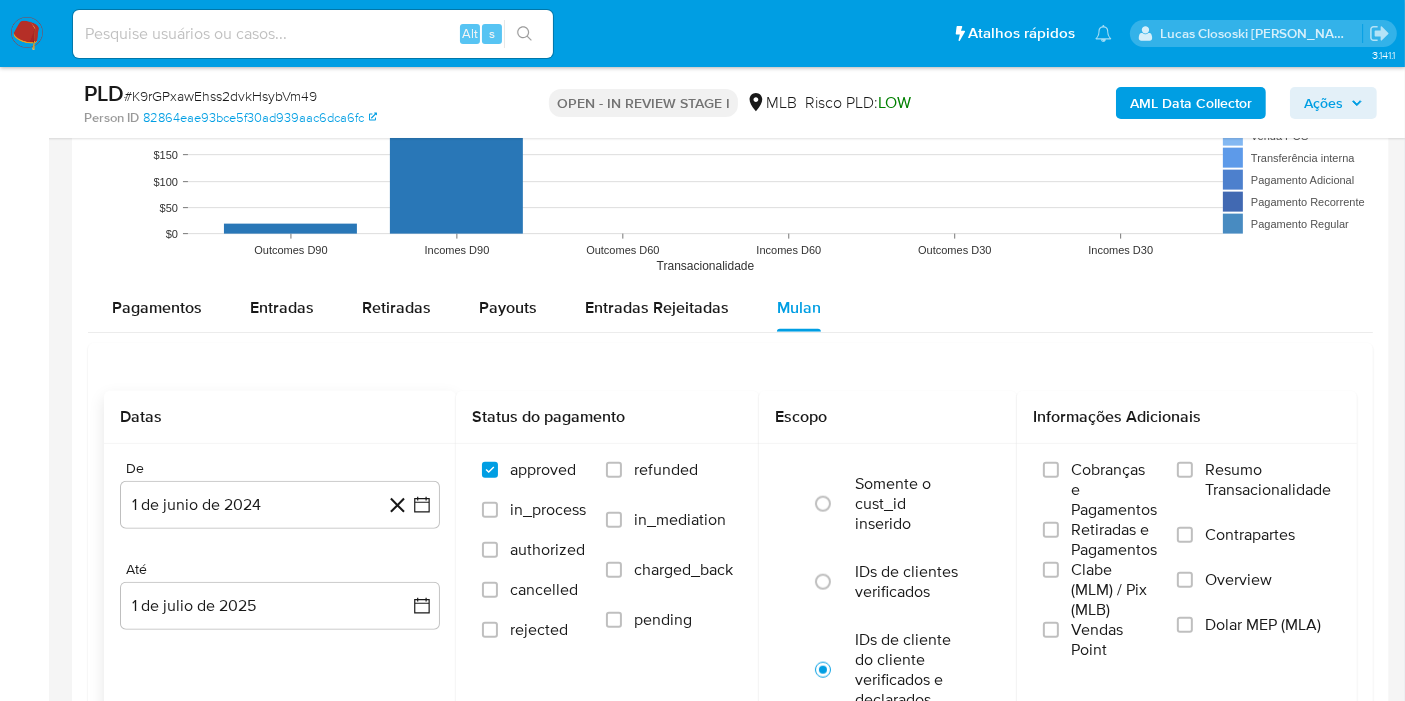 scroll, scrollTop: 2111, scrollLeft: 0, axis: vertical 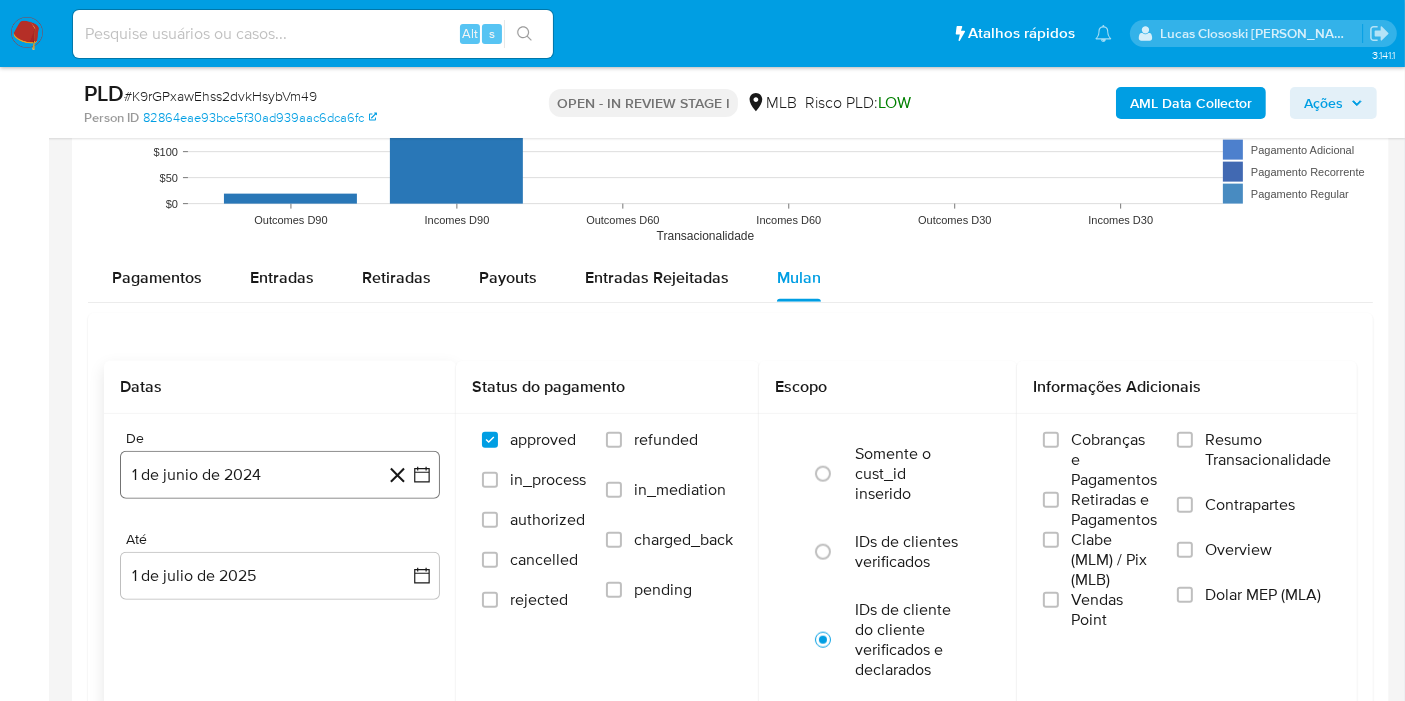 click on "1 de junio de 2024" at bounding box center (280, 475) 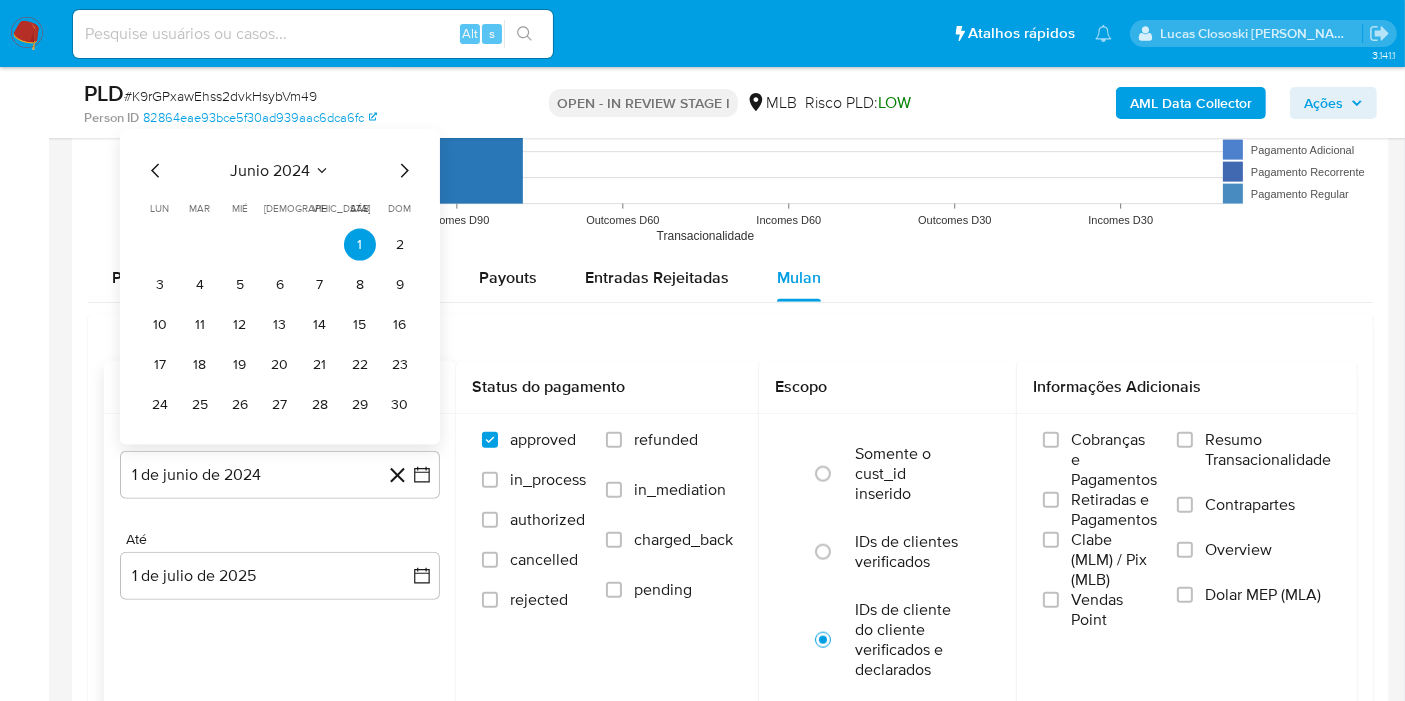 click on "junio 2024" at bounding box center (270, 171) 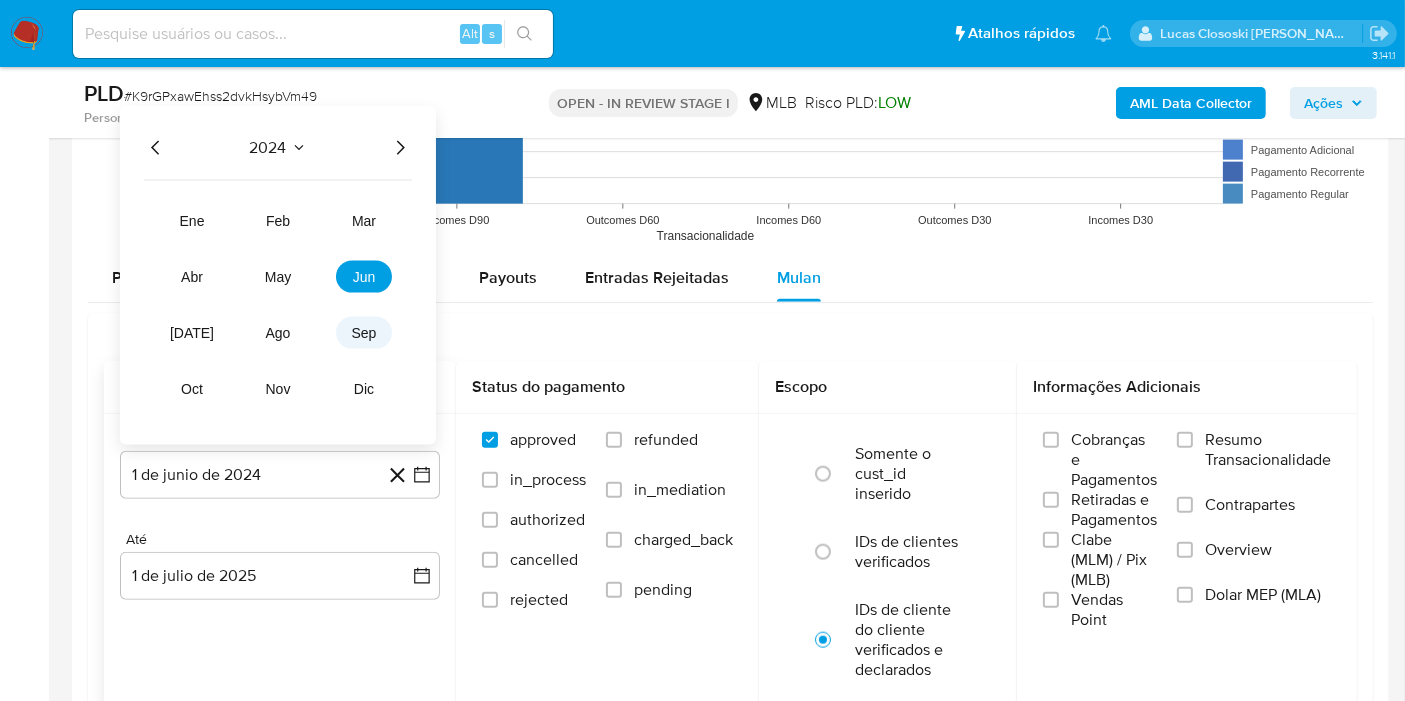 click on "sep" at bounding box center [364, 333] 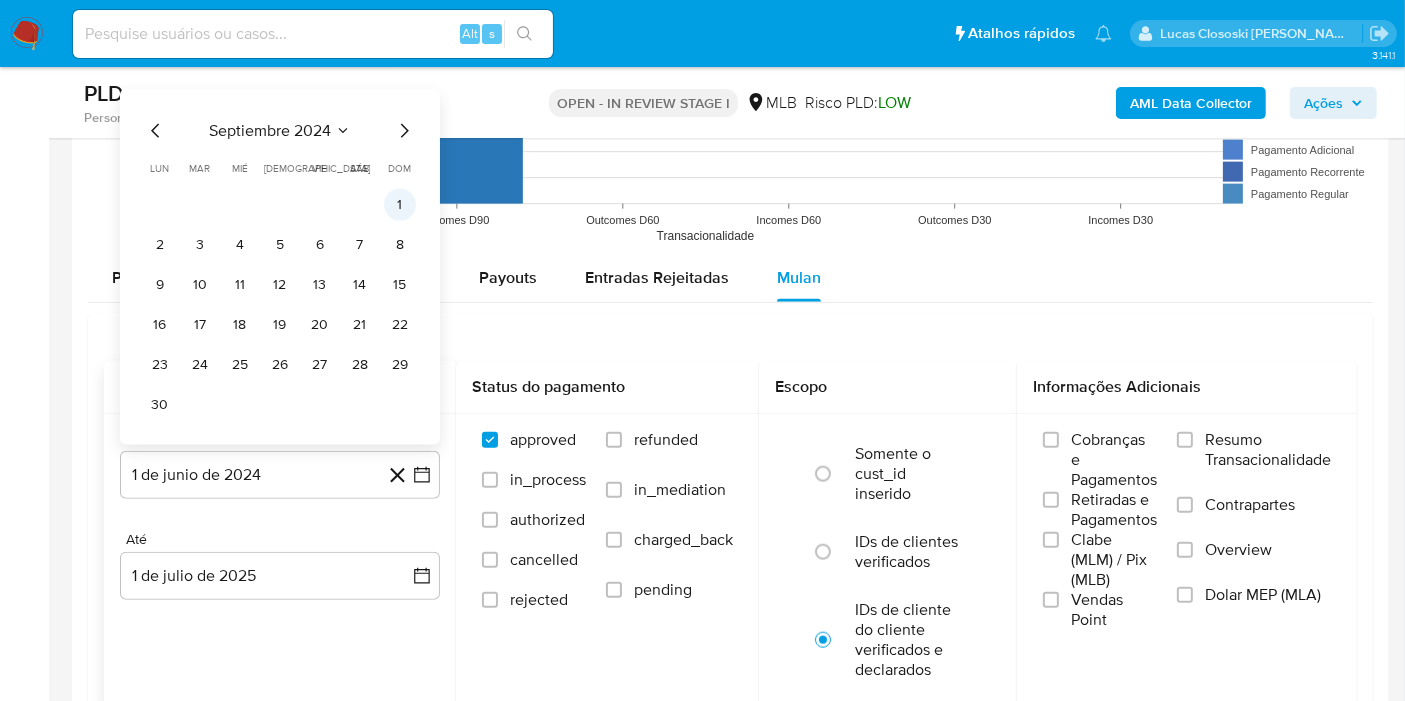 click on "1" at bounding box center (400, 205) 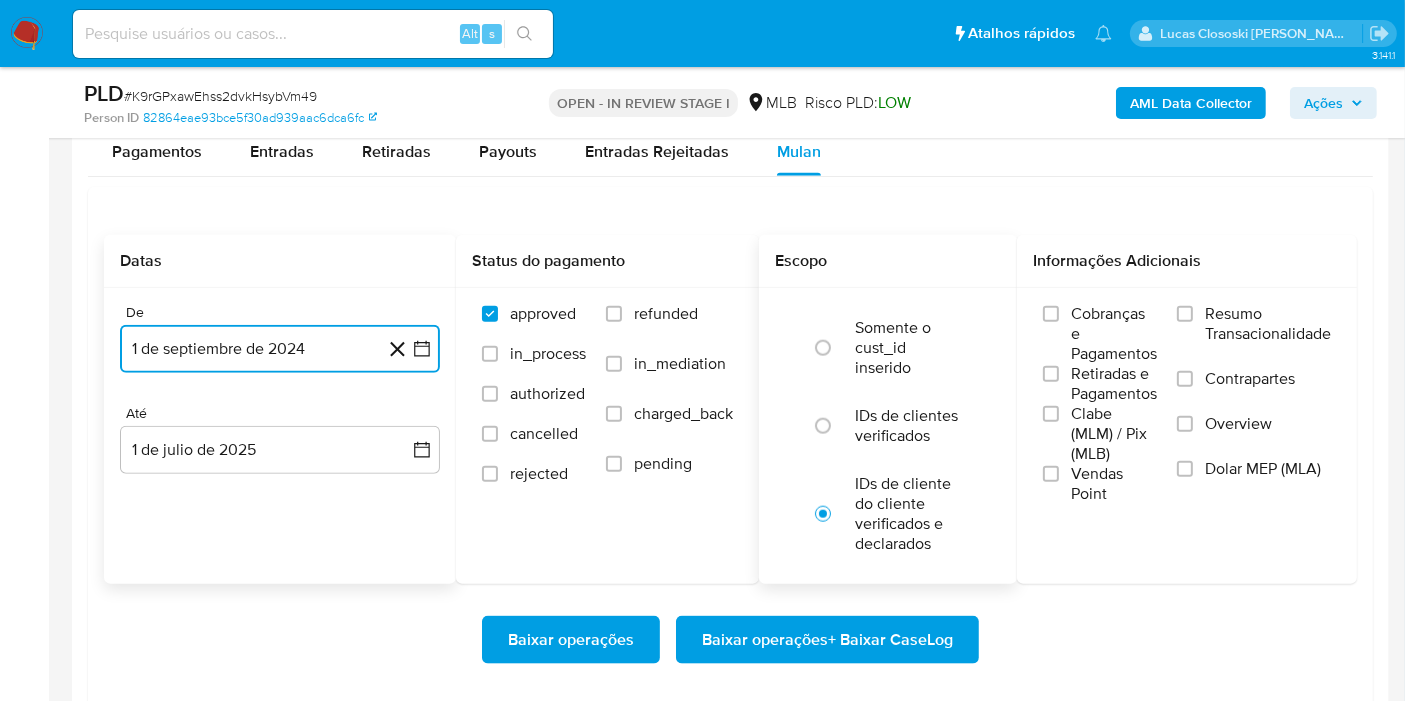 scroll, scrollTop: 2333, scrollLeft: 0, axis: vertical 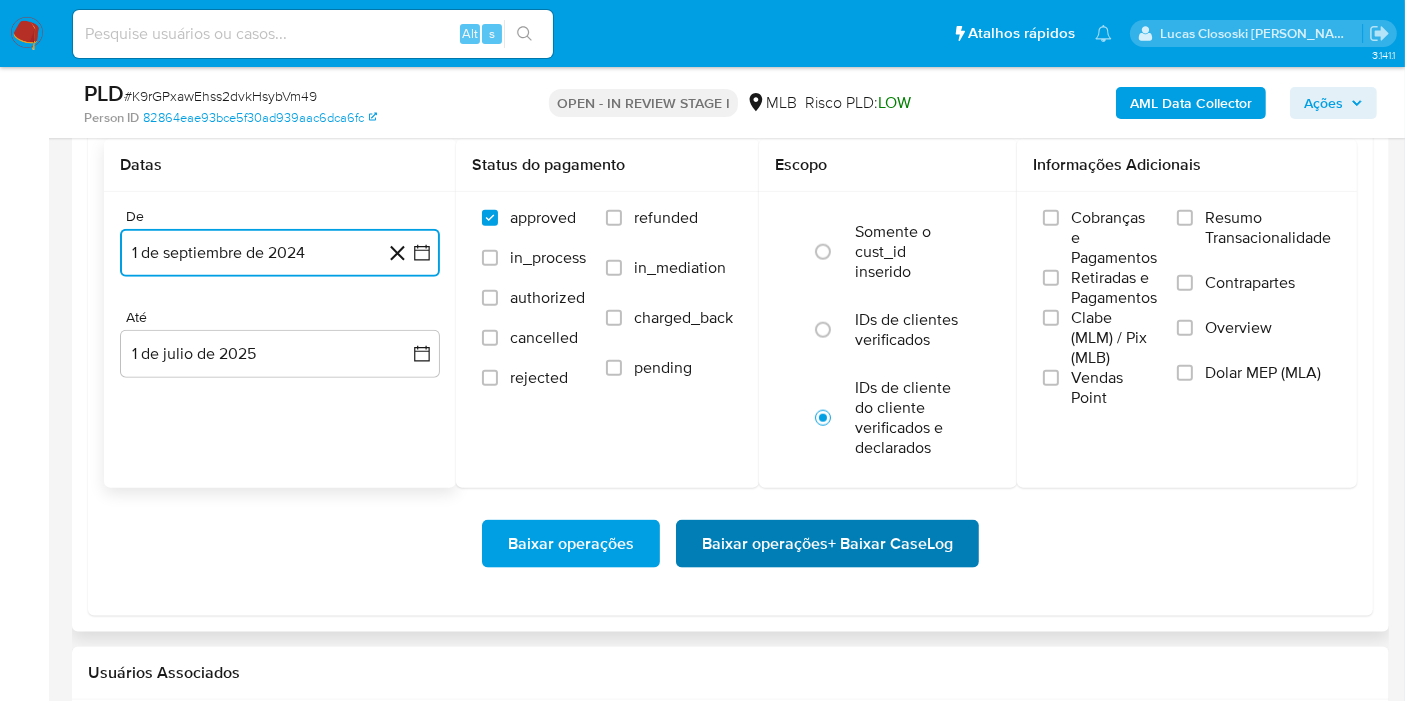 click on "Baixar operações  +   Baixar CaseLog" at bounding box center (827, 544) 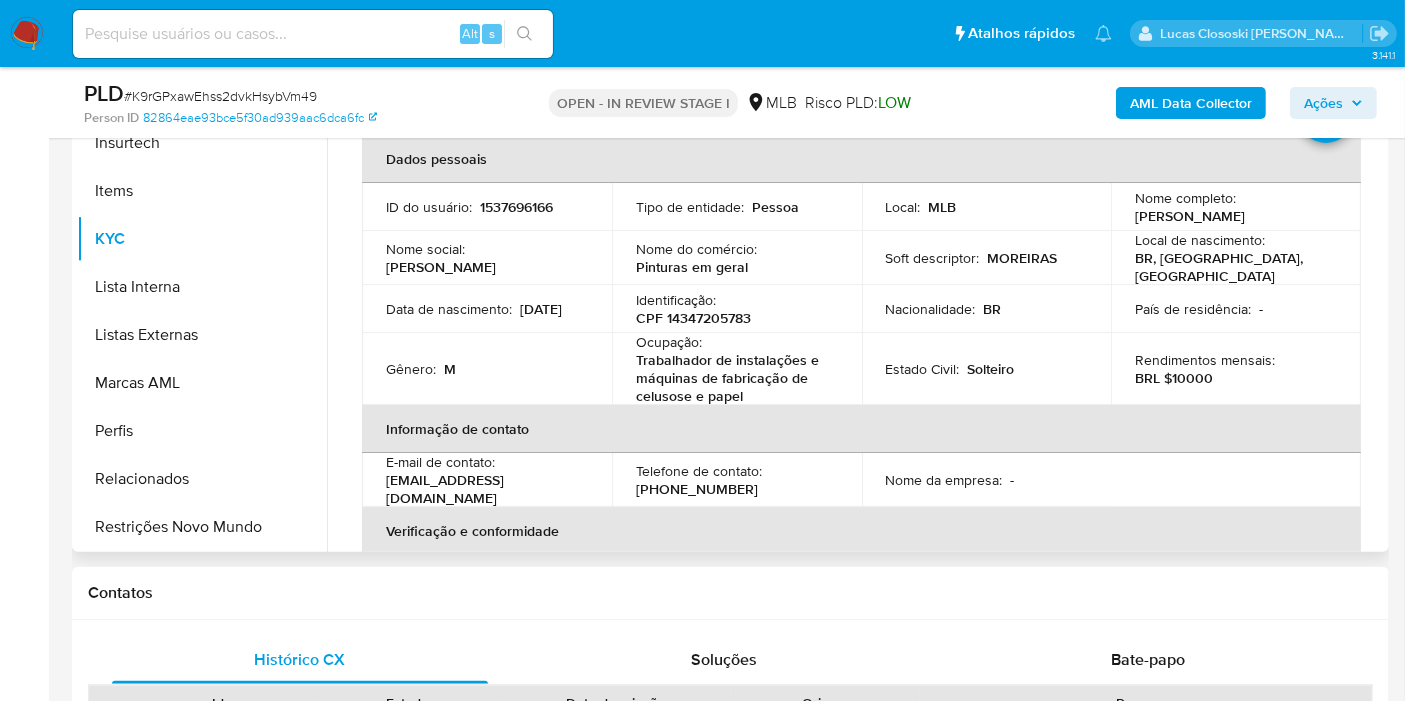 scroll, scrollTop: 444, scrollLeft: 0, axis: vertical 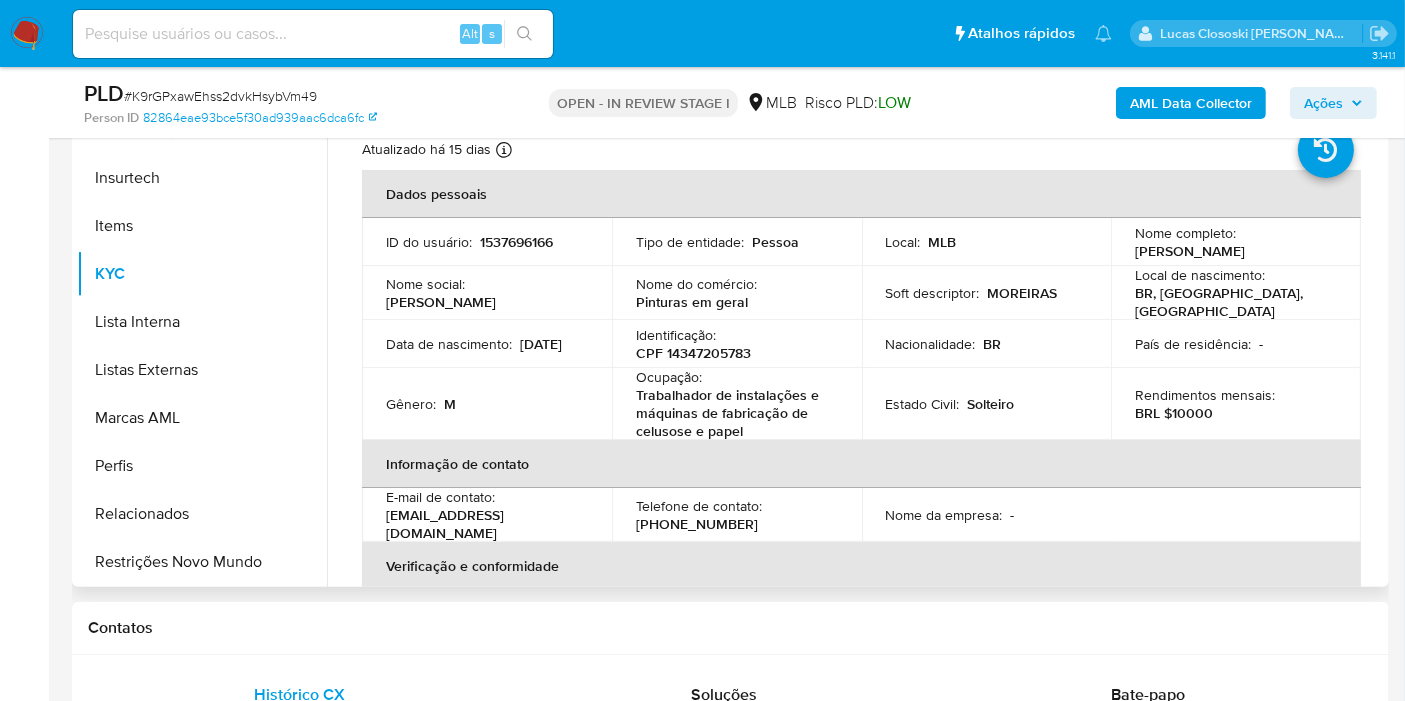 click on "CPF 14347205783" at bounding box center [693, 353] 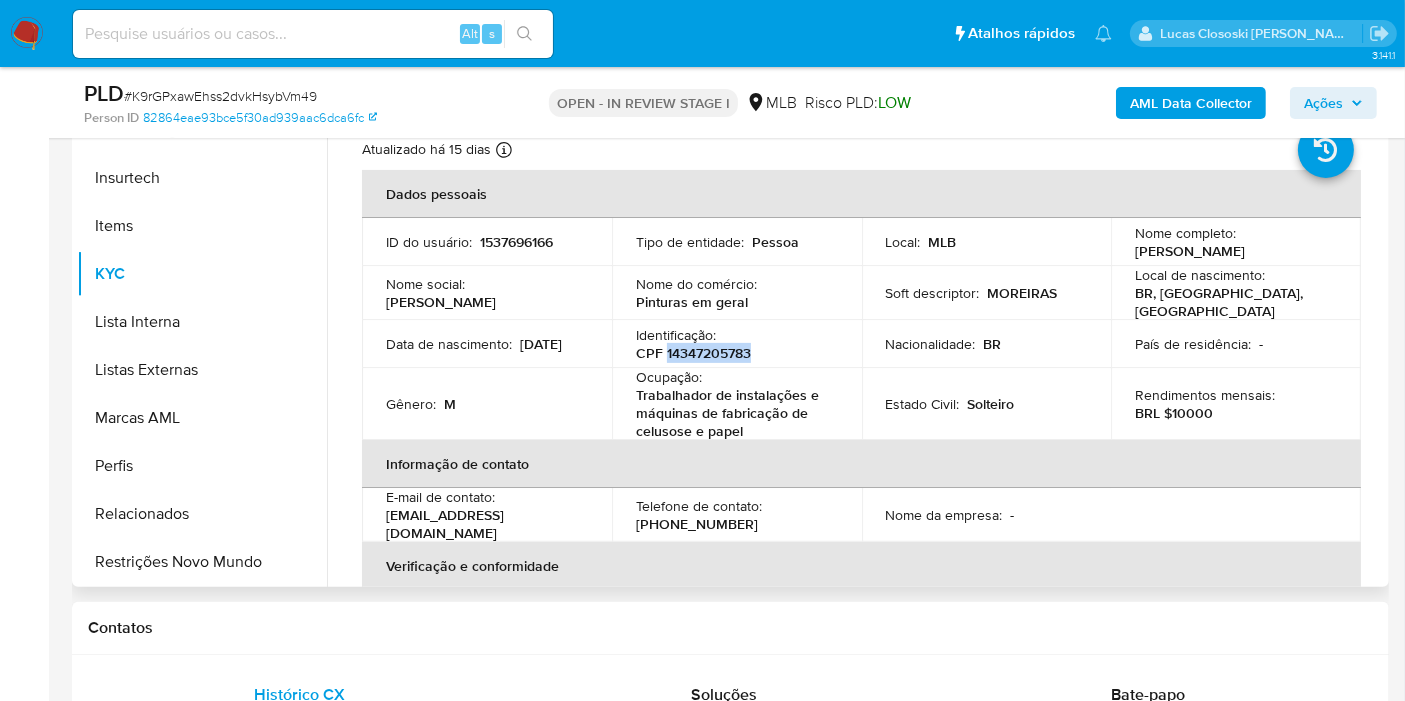 click on "CPF 14347205783" at bounding box center (693, 353) 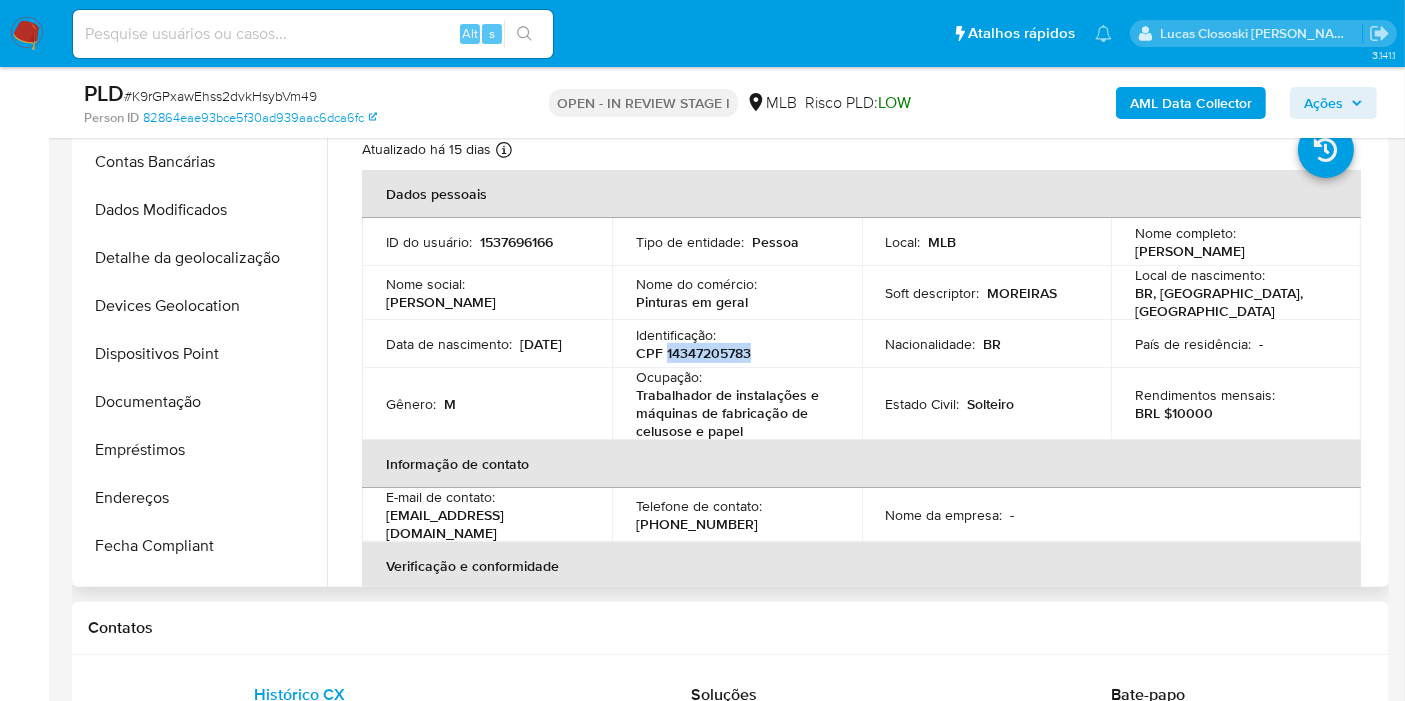 scroll, scrollTop: 0, scrollLeft: 0, axis: both 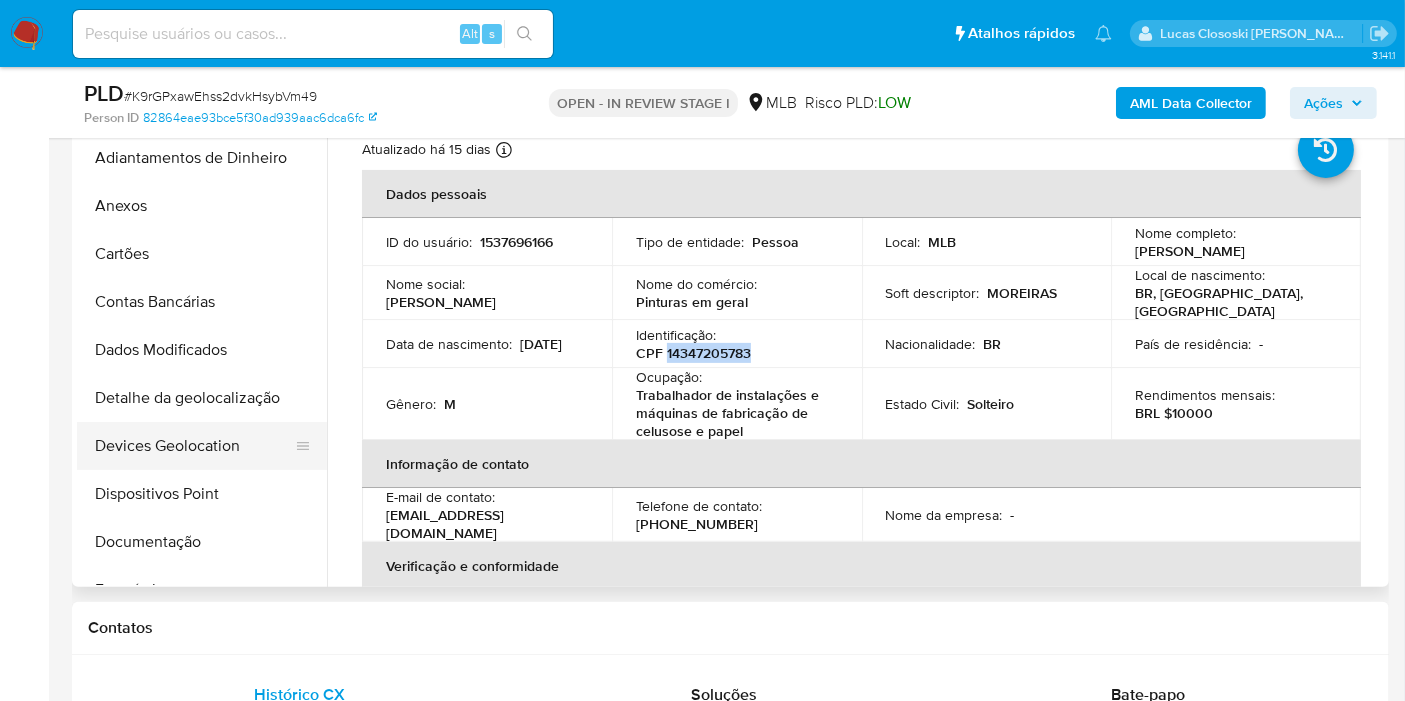 click on "Devices Geolocation" at bounding box center (194, 446) 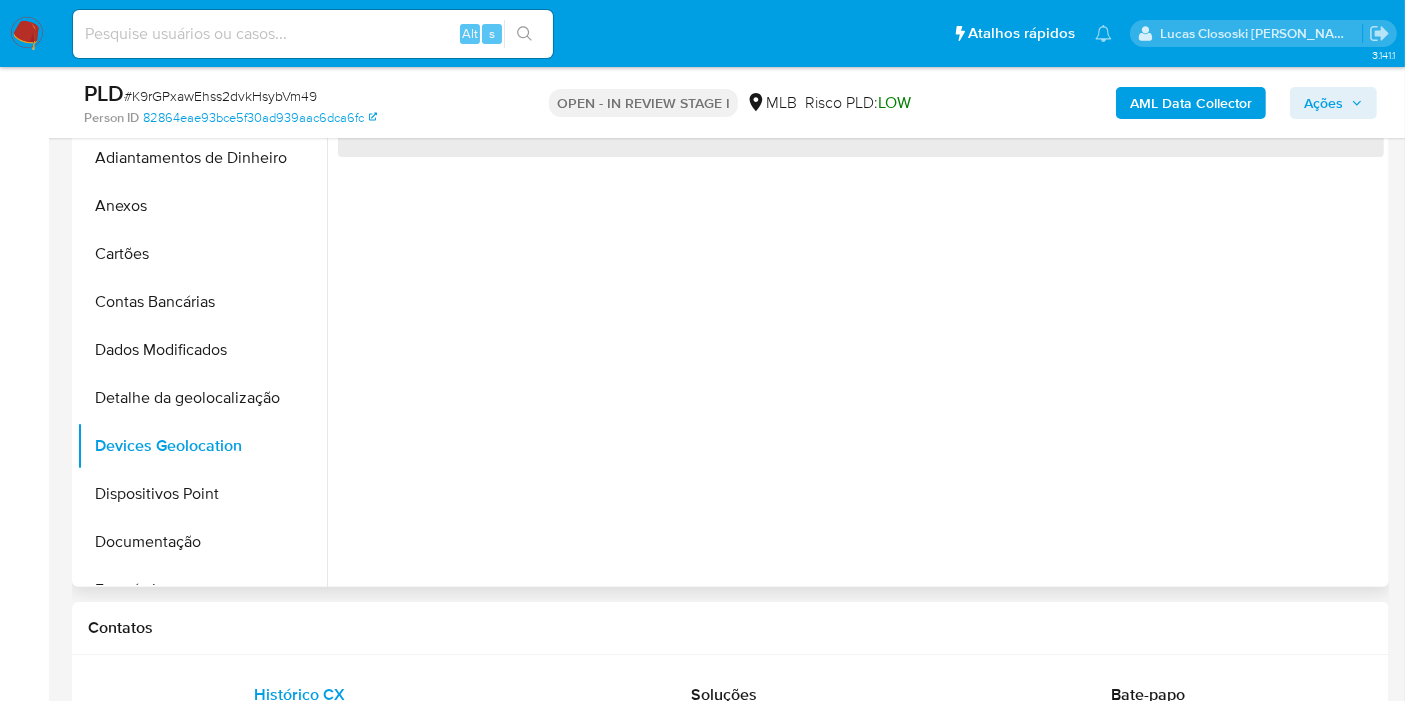 scroll, scrollTop: 222, scrollLeft: 0, axis: vertical 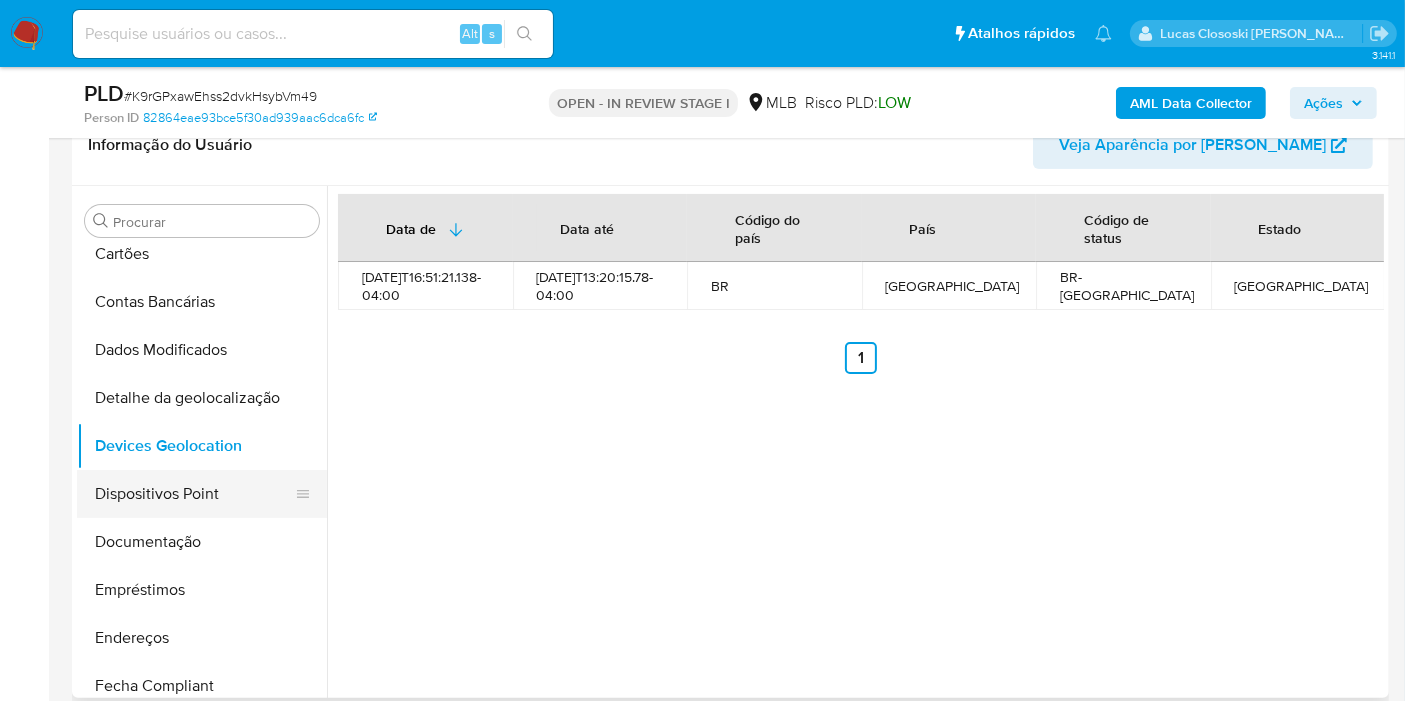 click on "Dispositivos Point" at bounding box center [194, 494] 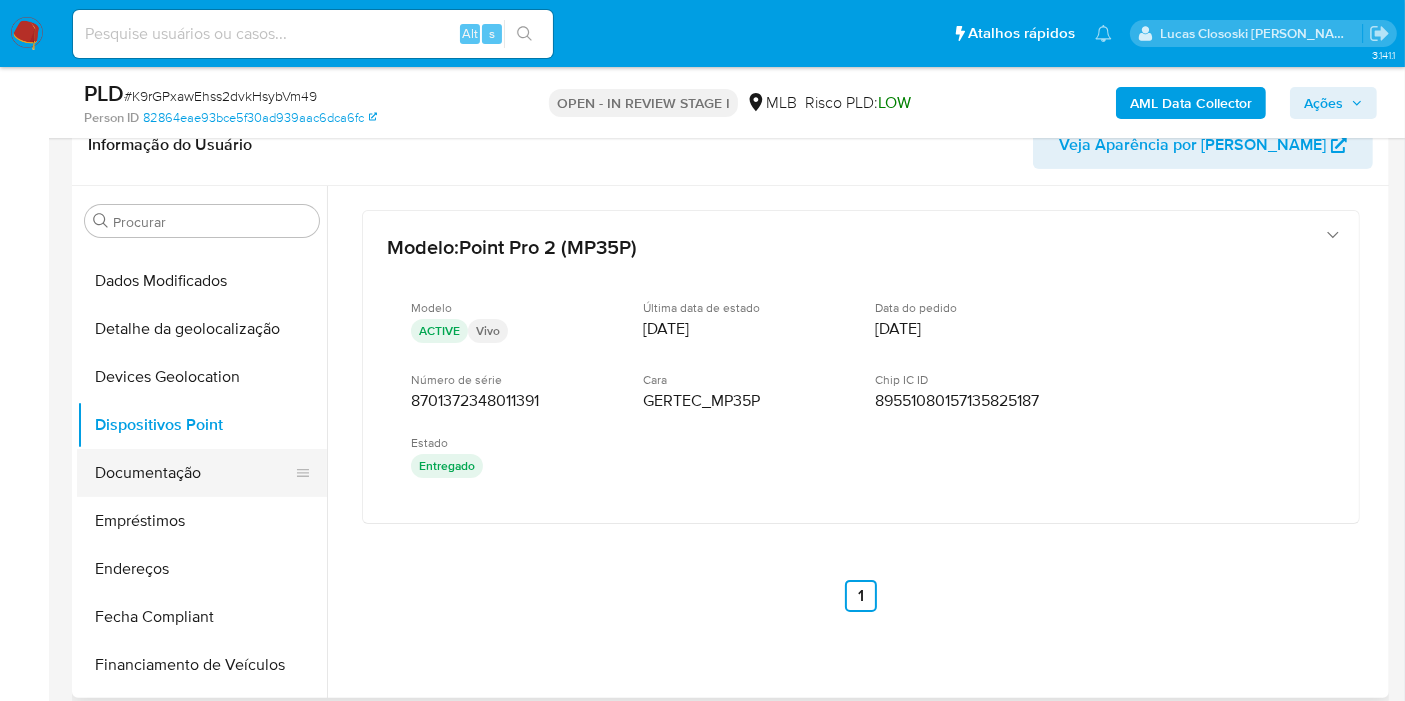 scroll, scrollTop: 333, scrollLeft: 0, axis: vertical 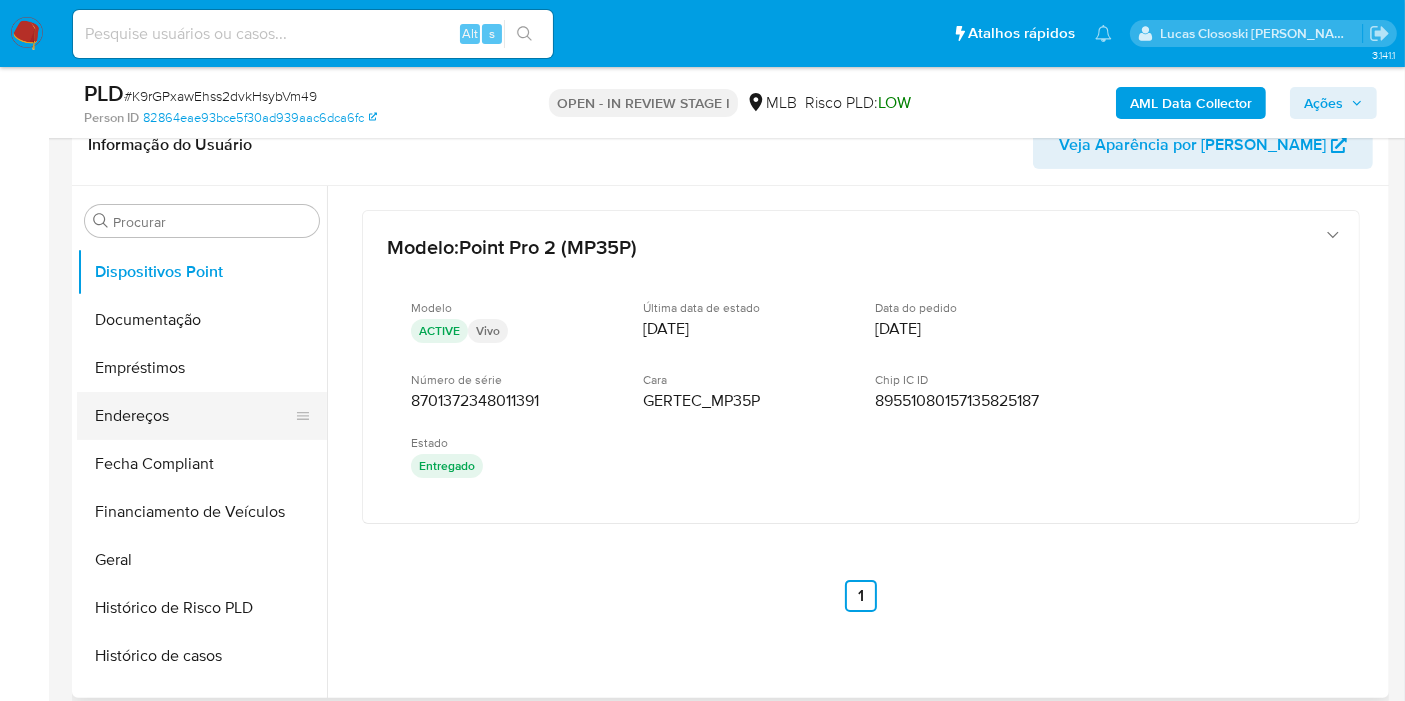 click on "Endereços" at bounding box center (194, 416) 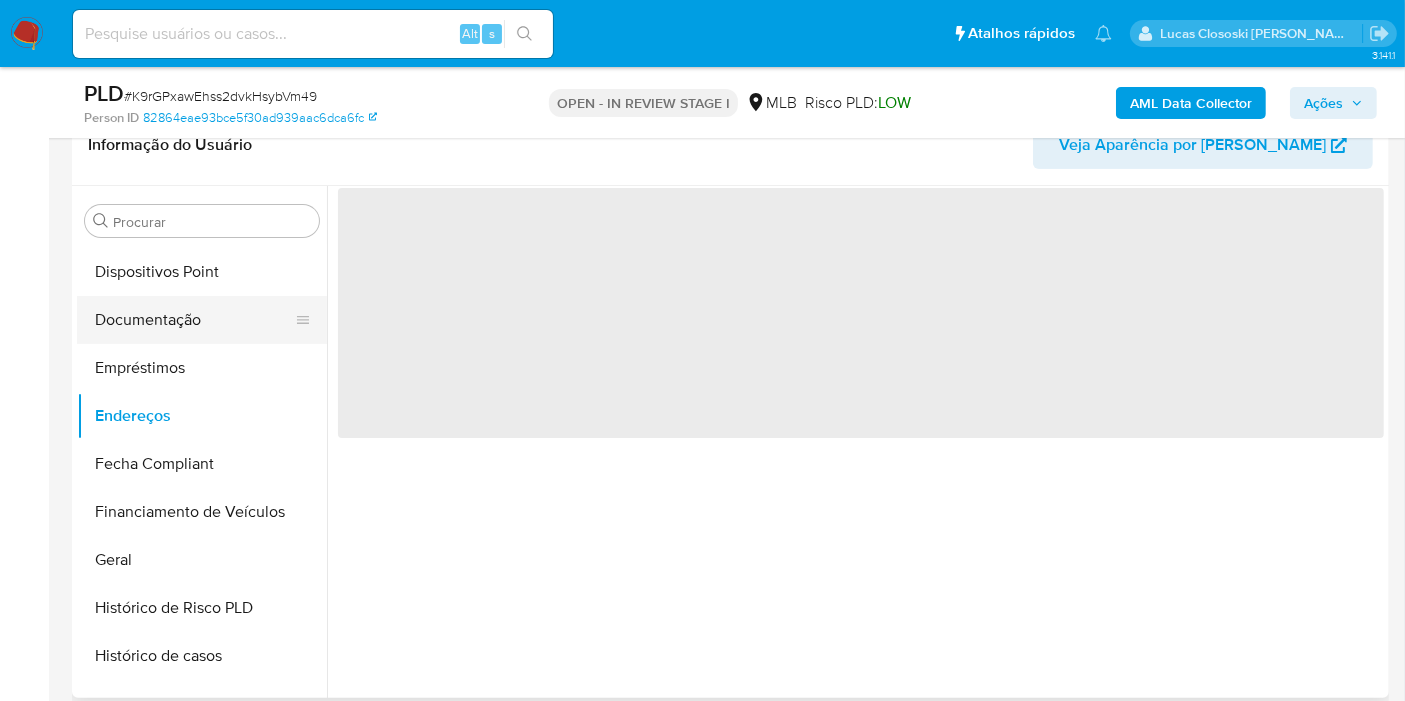 click on "Documentação" at bounding box center [194, 320] 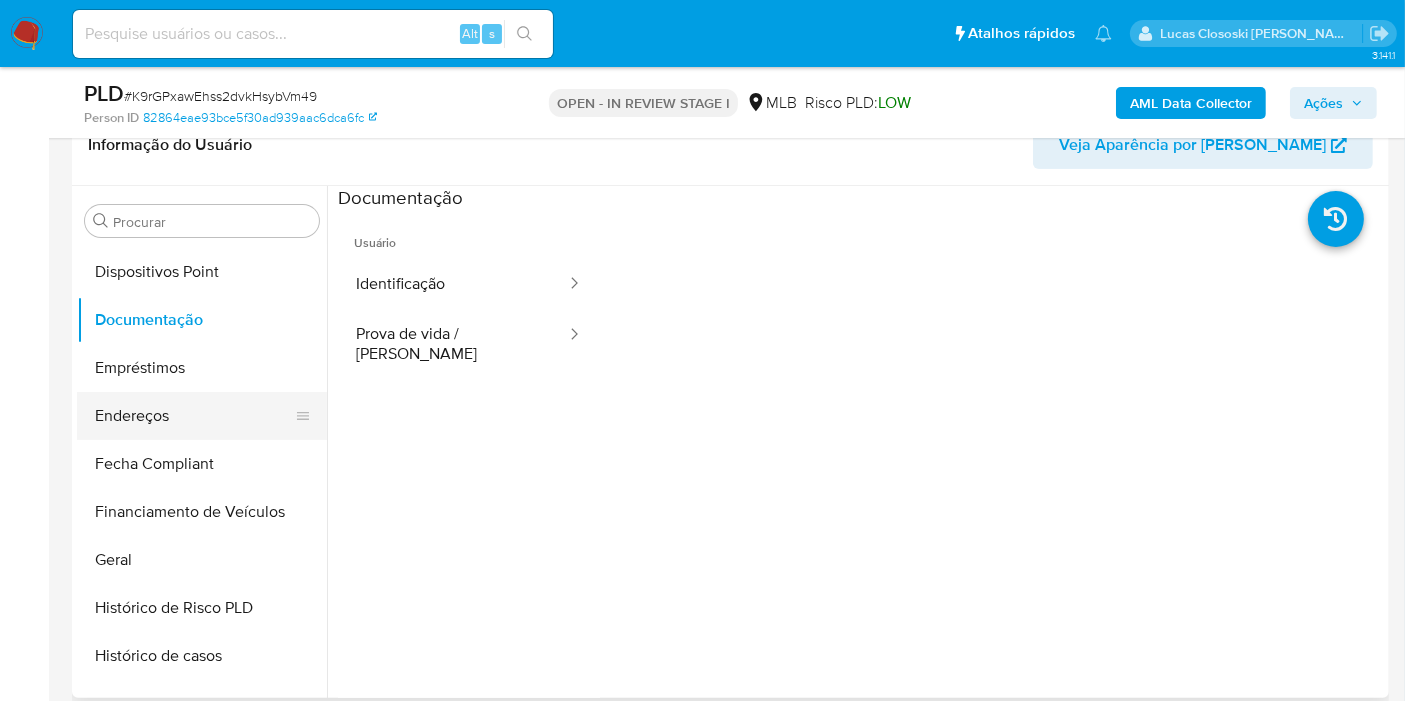 click on "Endereços" at bounding box center [194, 416] 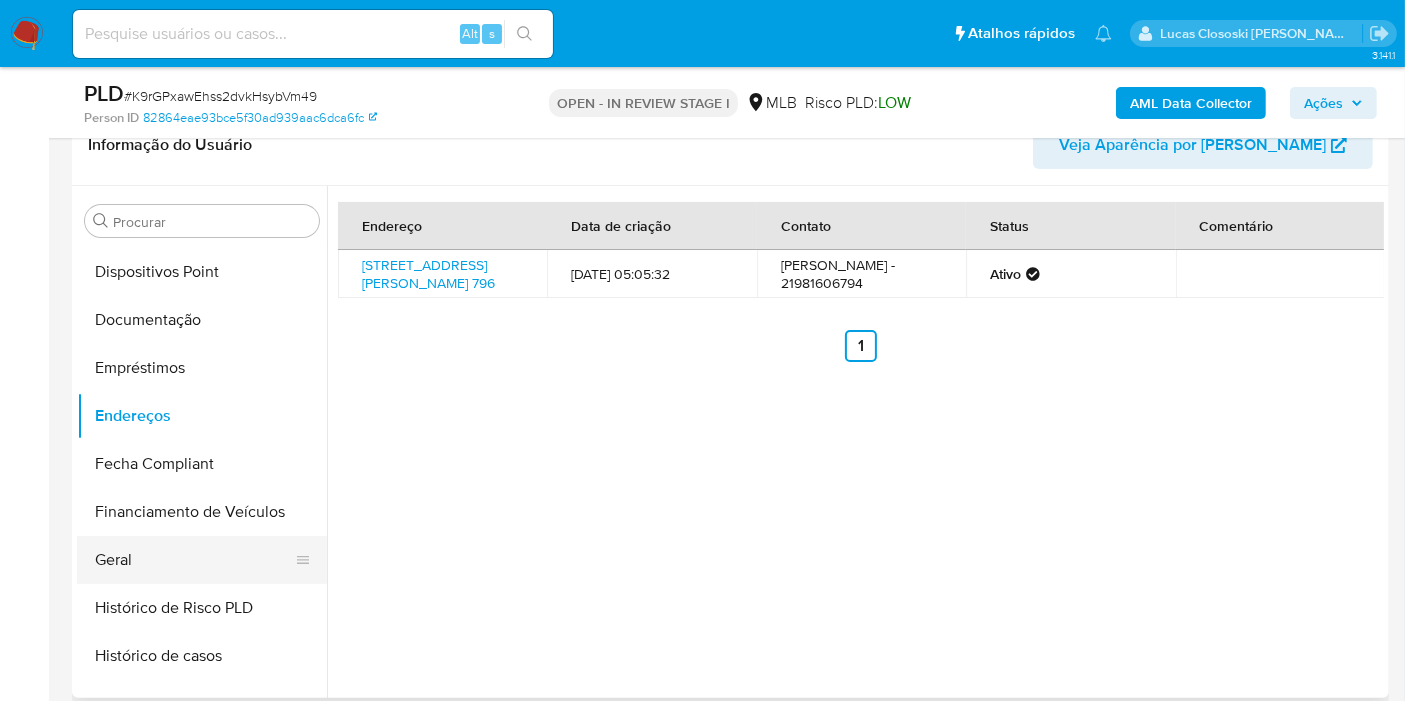 click on "Geral" at bounding box center [194, 560] 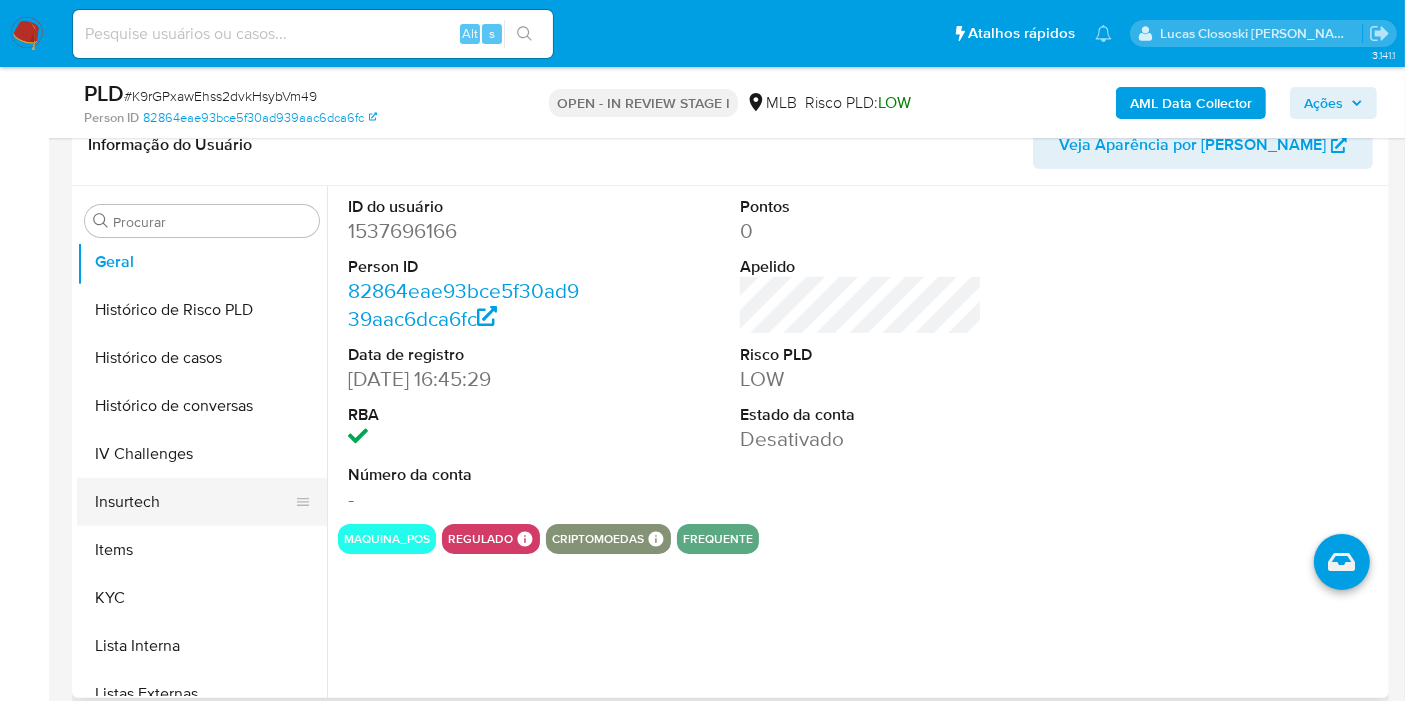 scroll, scrollTop: 666, scrollLeft: 0, axis: vertical 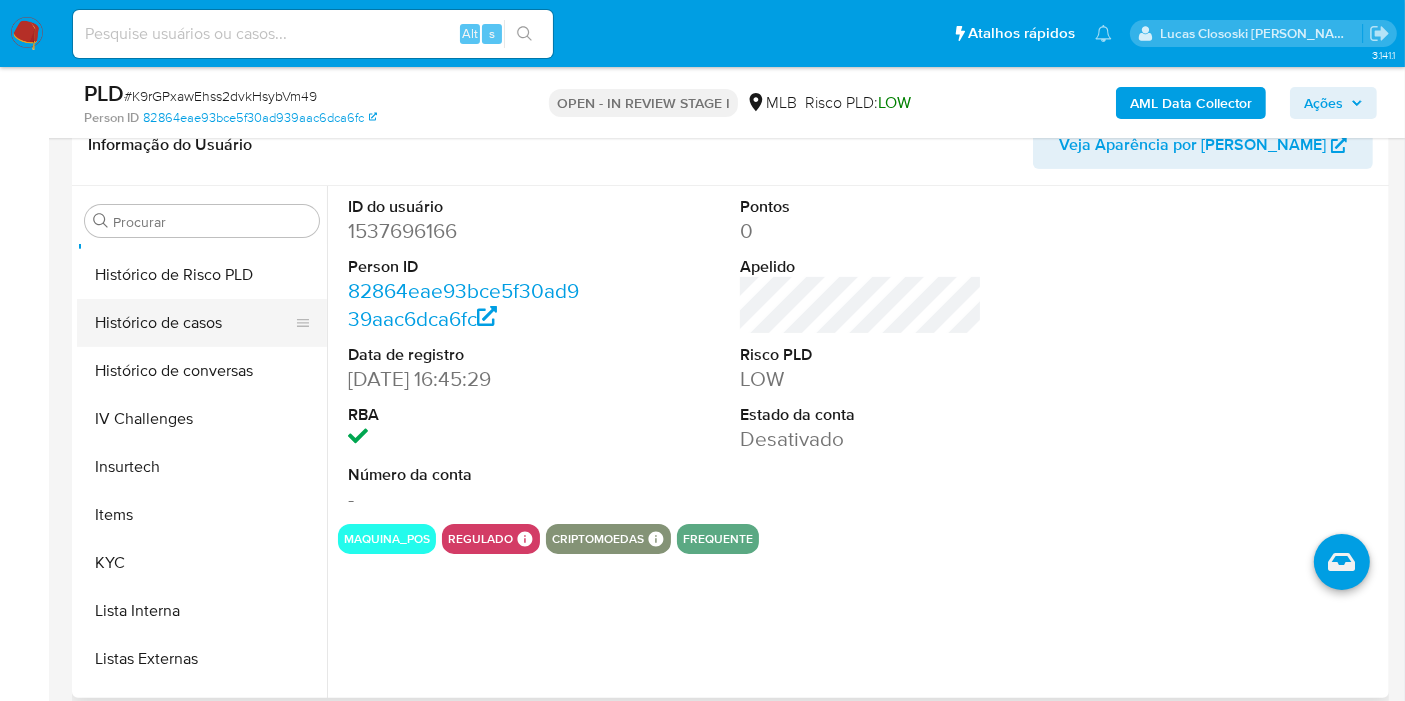 click on "Histórico de casos" at bounding box center (194, 323) 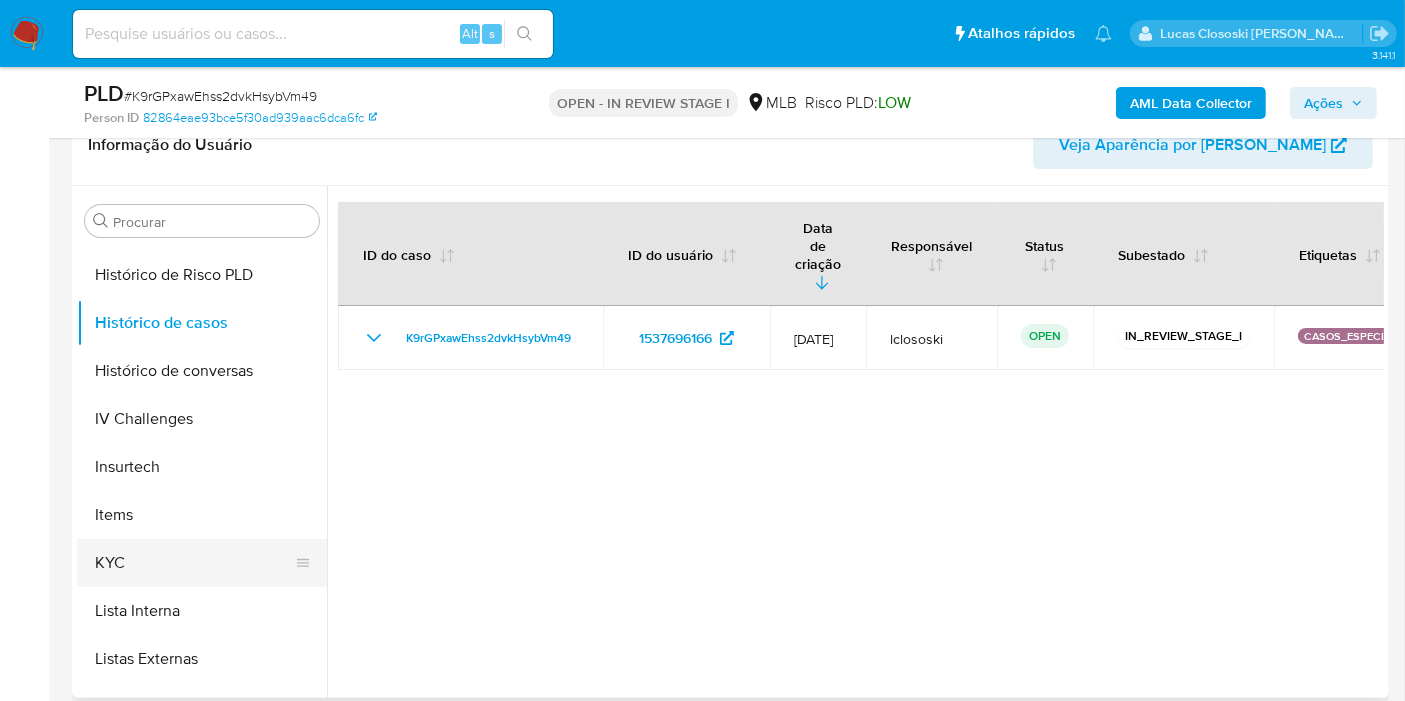 click on "KYC" at bounding box center (194, 563) 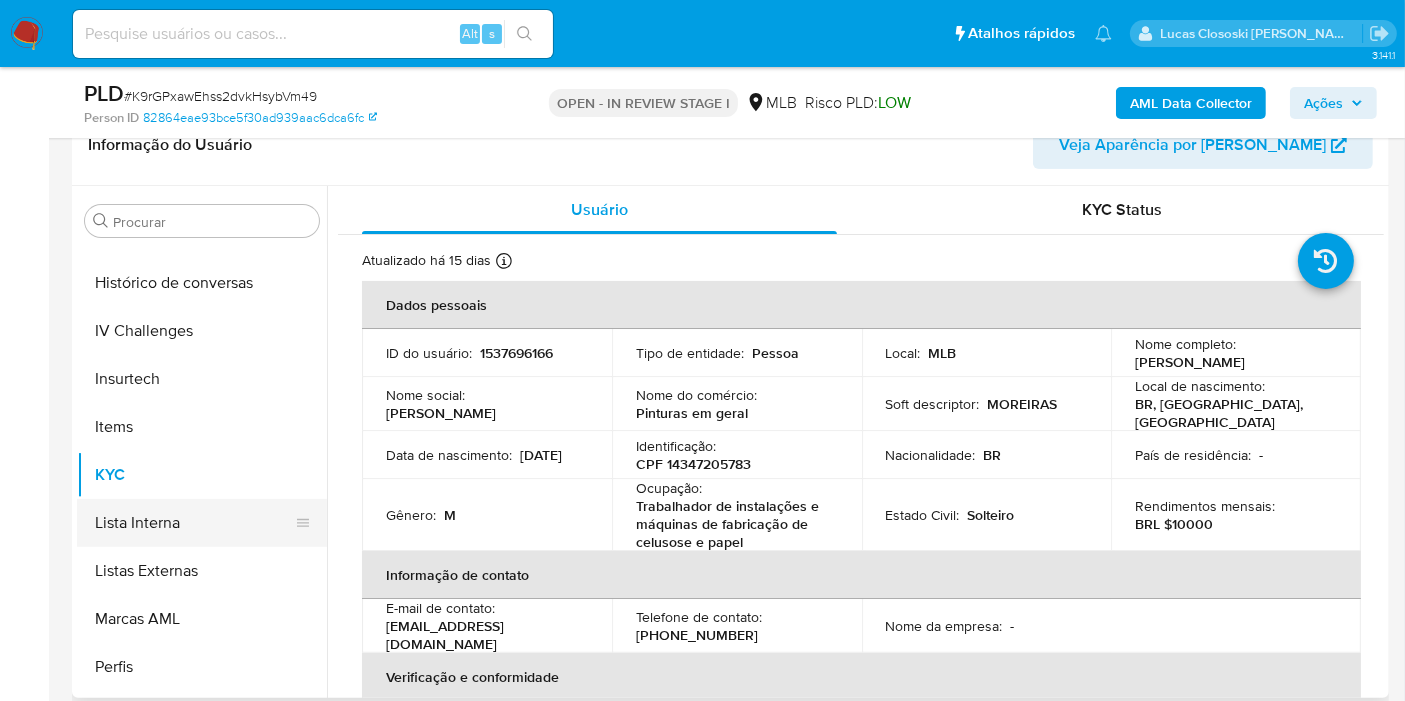scroll, scrollTop: 844, scrollLeft: 0, axis: vertical 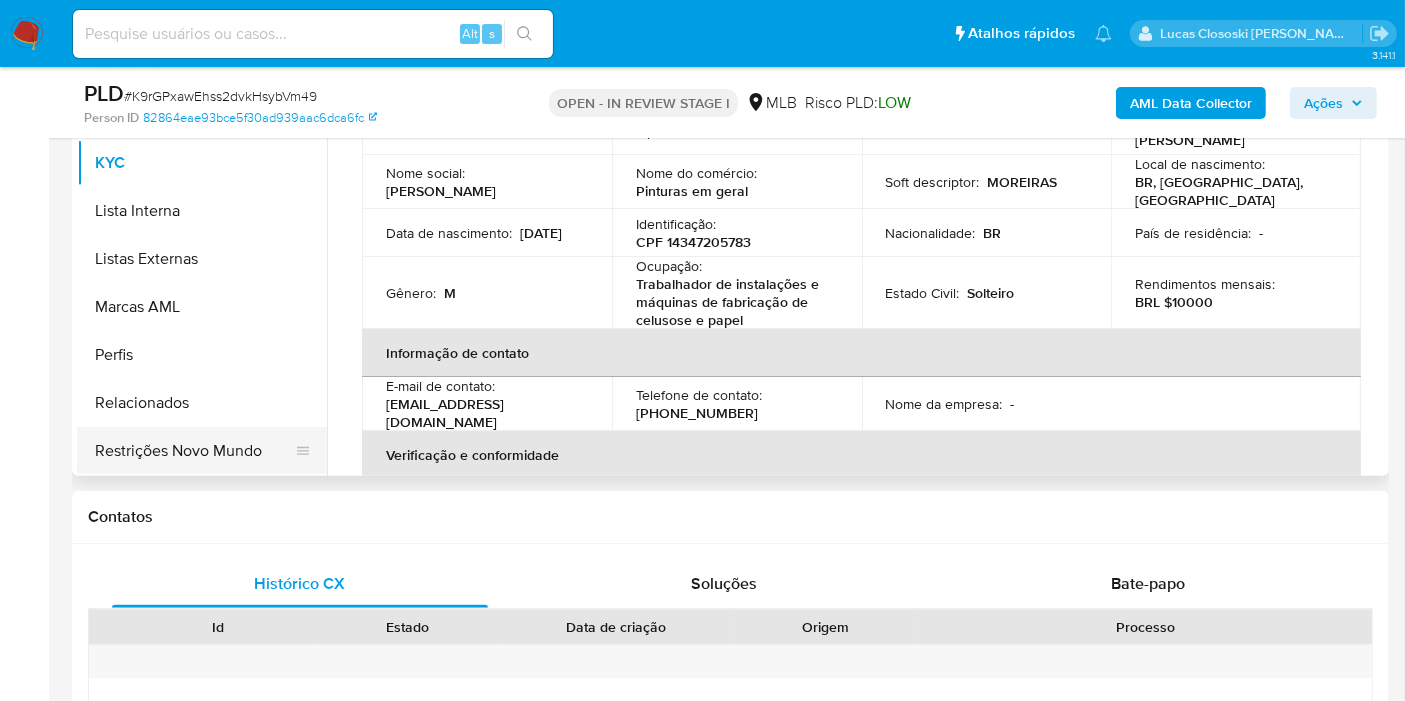 click on "Restrições Novo Mundo" at bounding box center (194, 451) 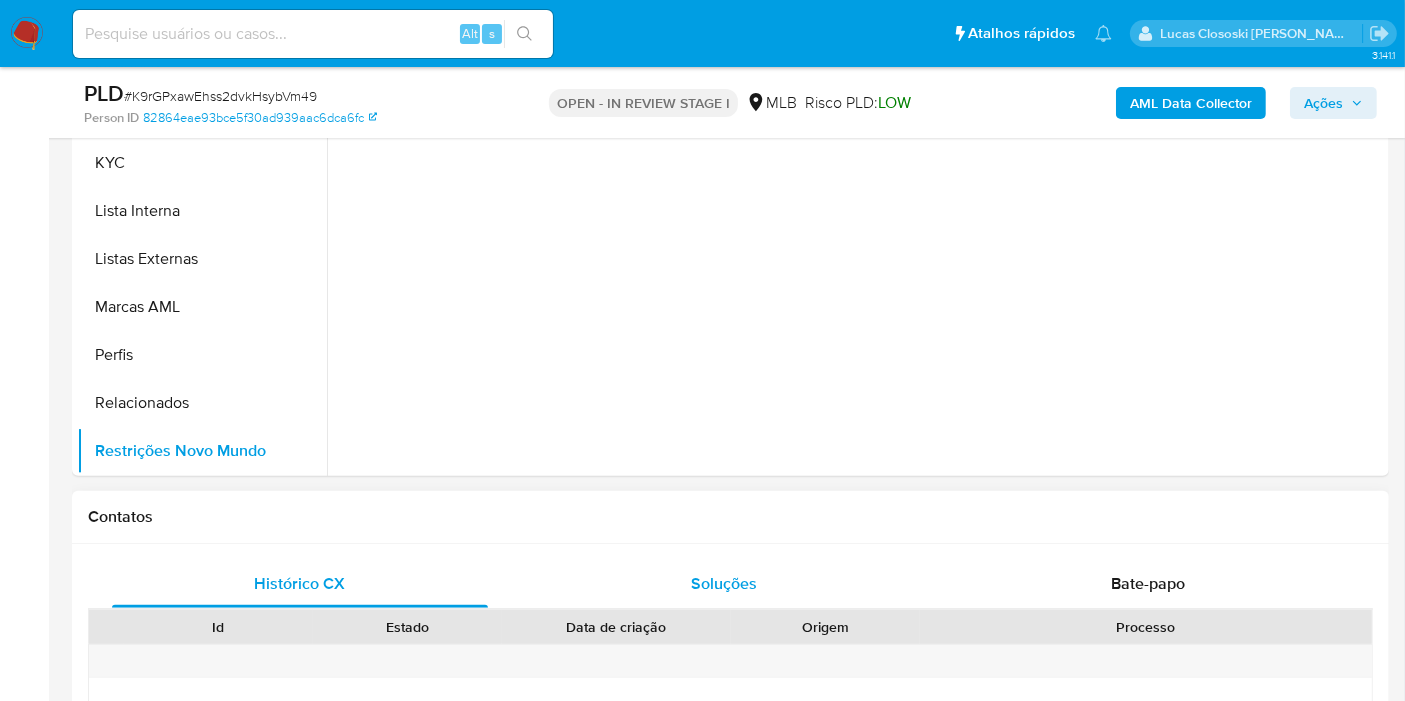 scroll, scrollTop: 333, scrollLeft: 0, axis: vertical 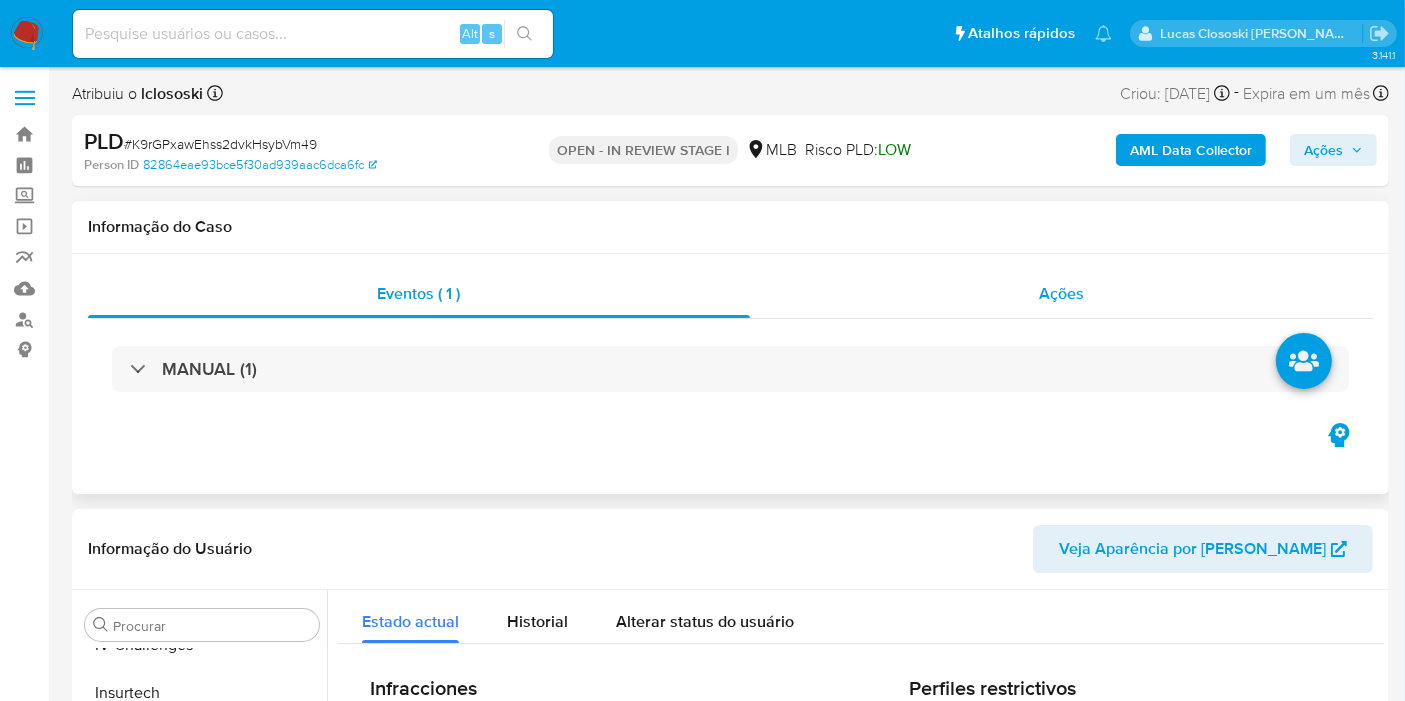 click on "Ações" at bounding box center (1062, 294) 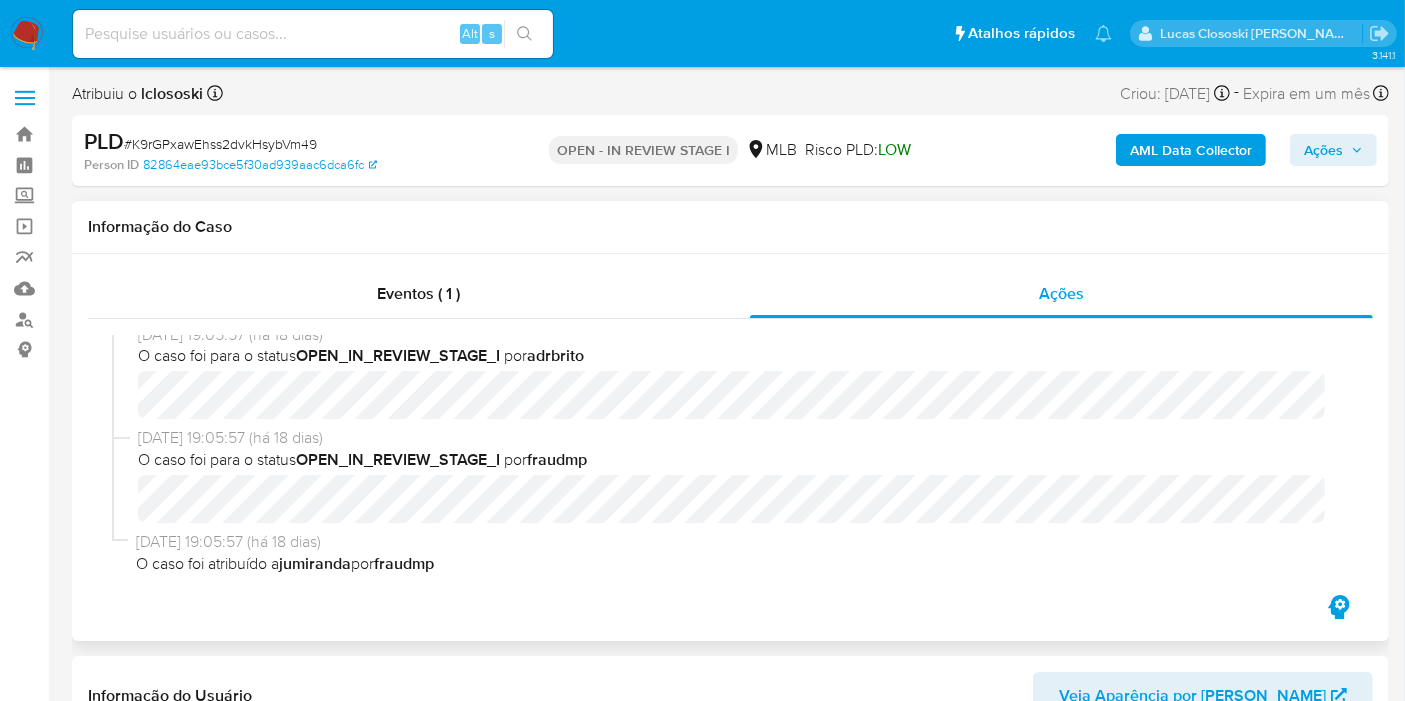 scroll, scrollTop: 465, scrollLeft: 0, axis: vertical 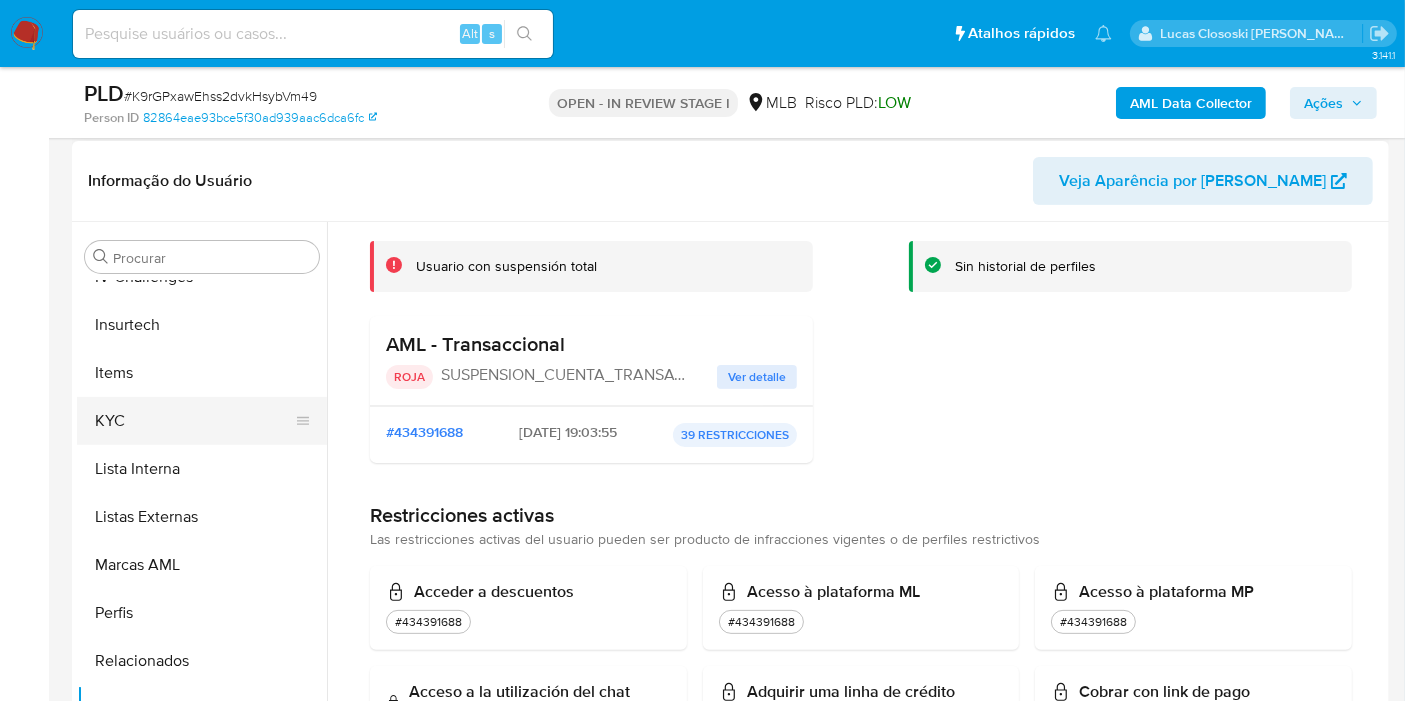 click on "KYC" at bounding box center (194, 421) 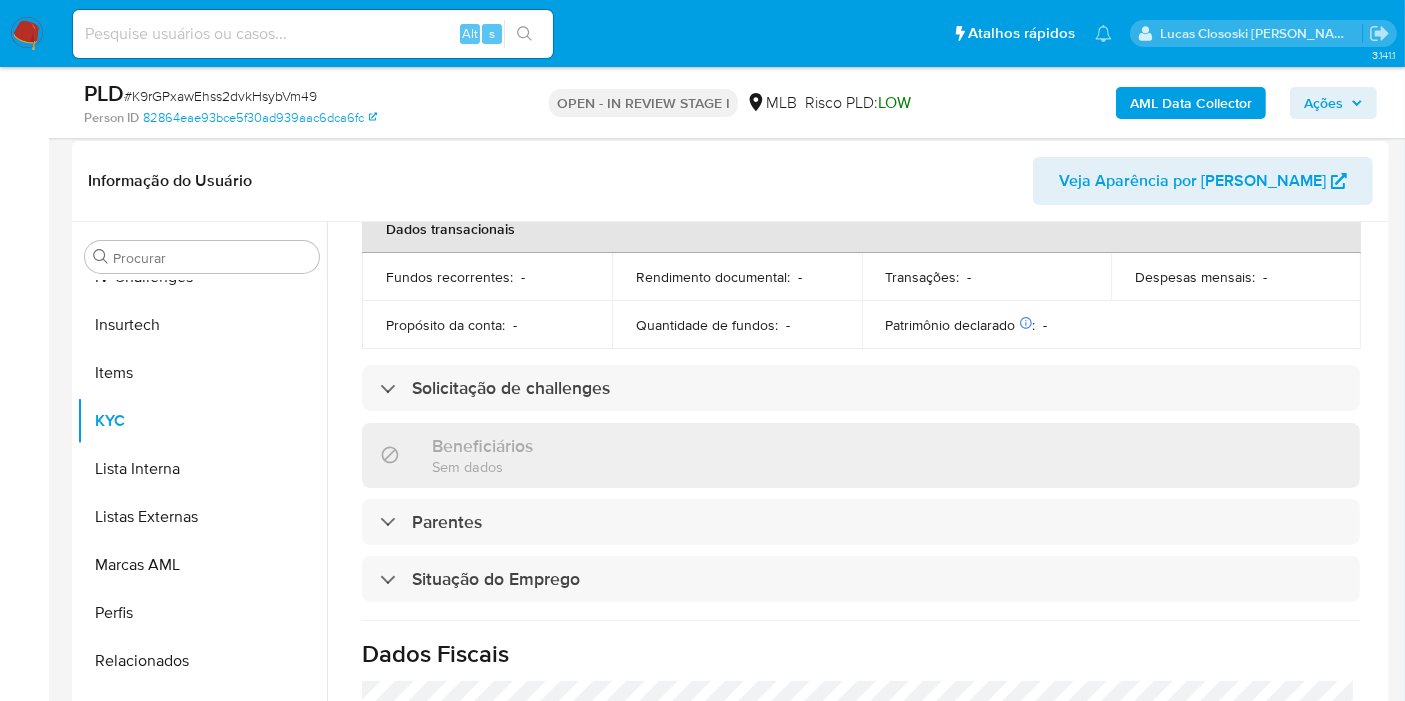 scroll, scrollTop: 931, scrollLeft: 0, axis: vertical 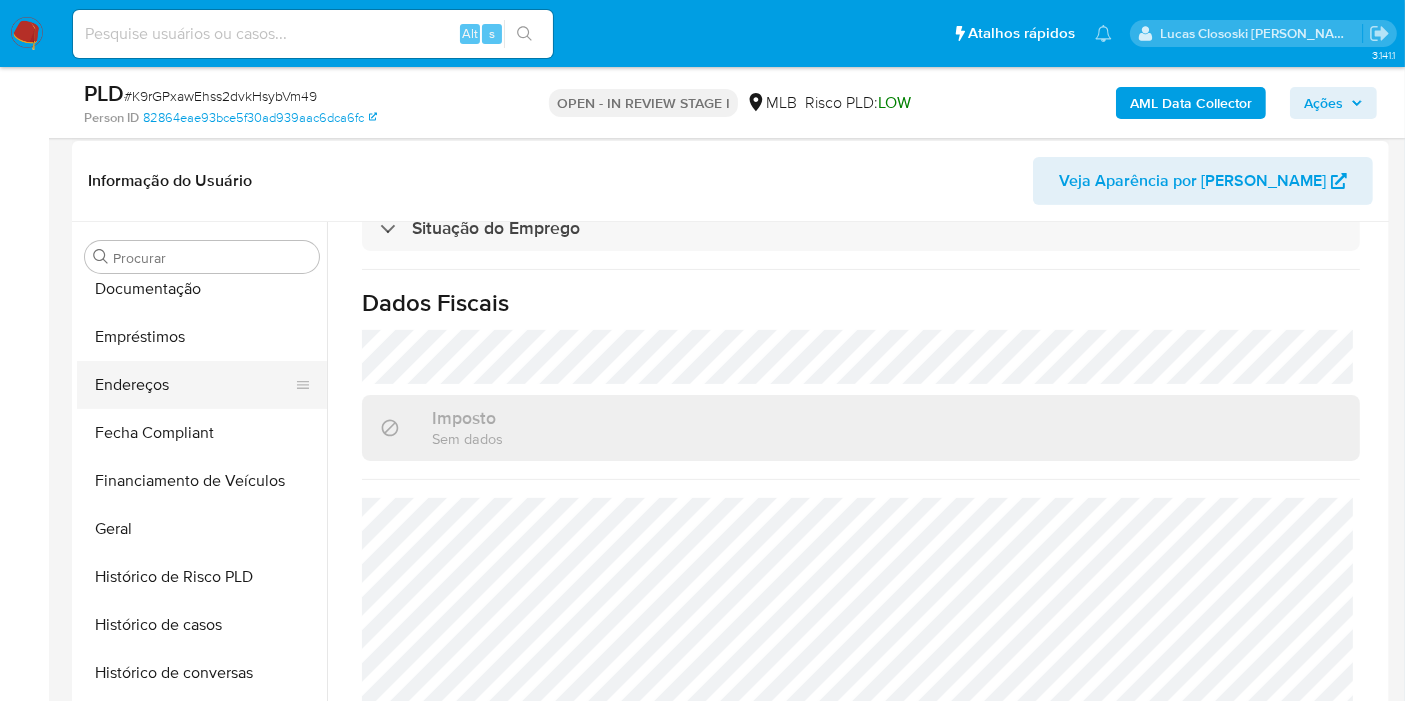 click on "Endereços" at bounding box center (194, 385) 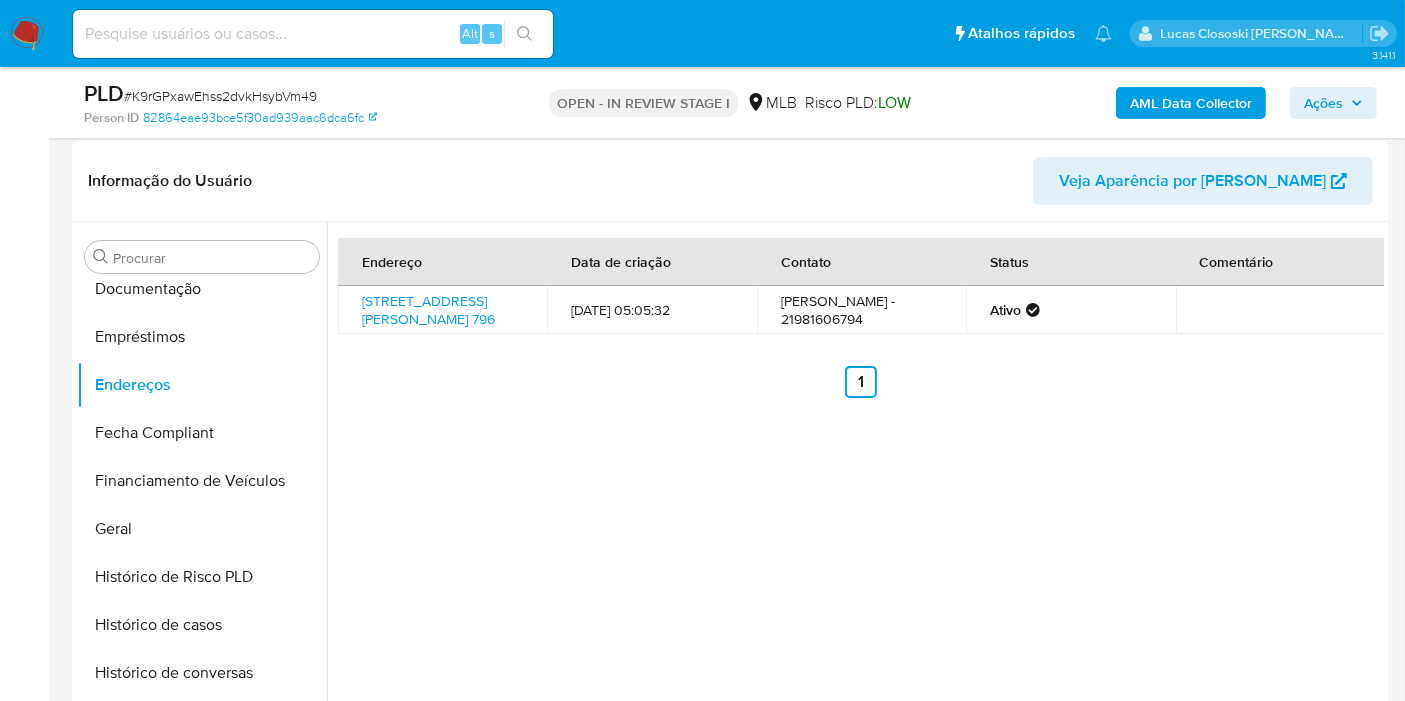 scroll, scrollTop: 733, scrollLeft: 0, axis: vertical 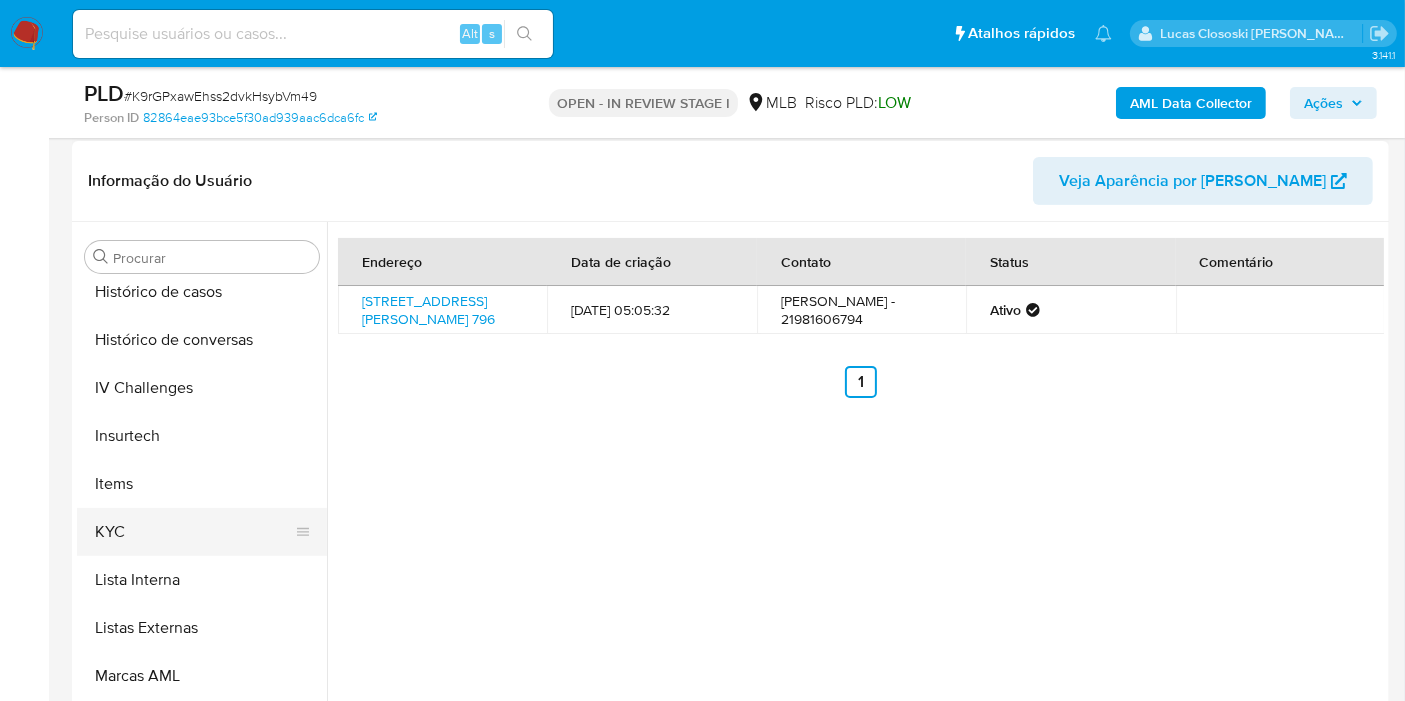 click on "KYC" at bounding box center (194, 532) 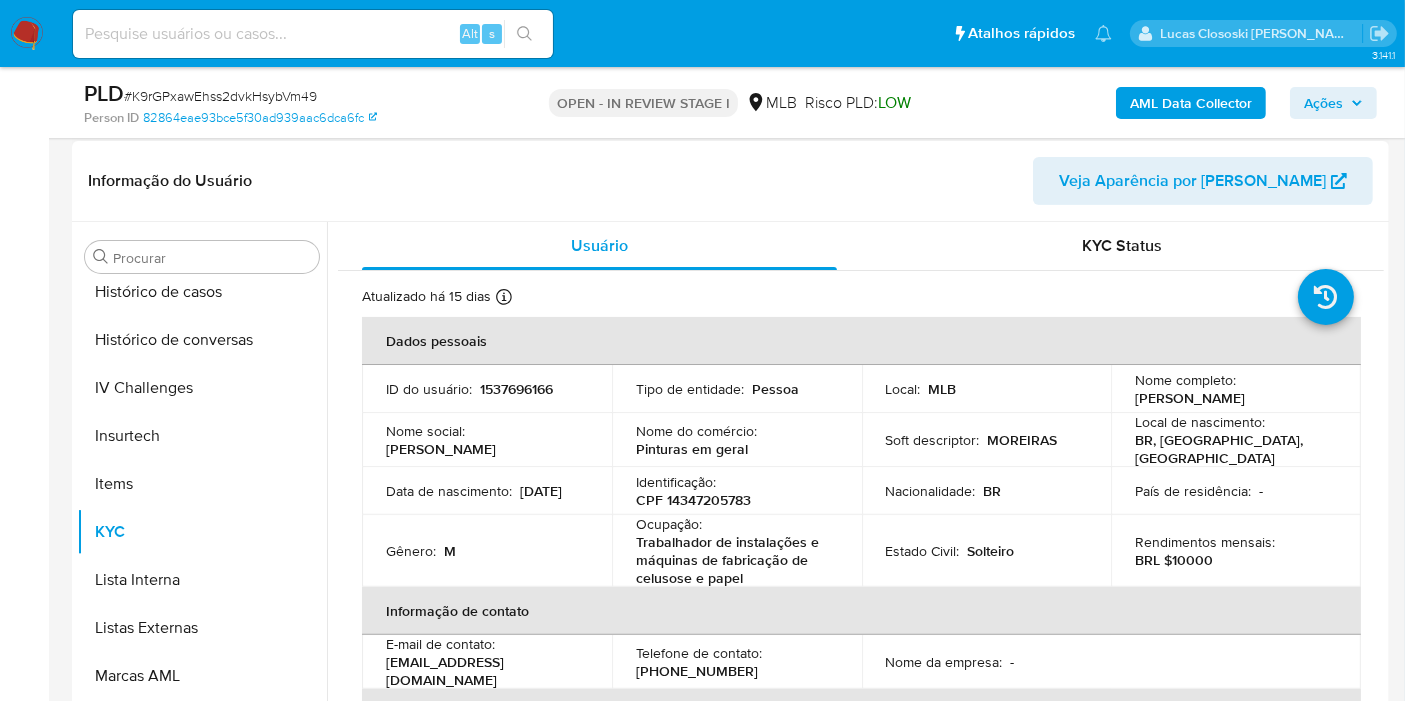 click on "Identificação :" at bounding box center (676, 482) 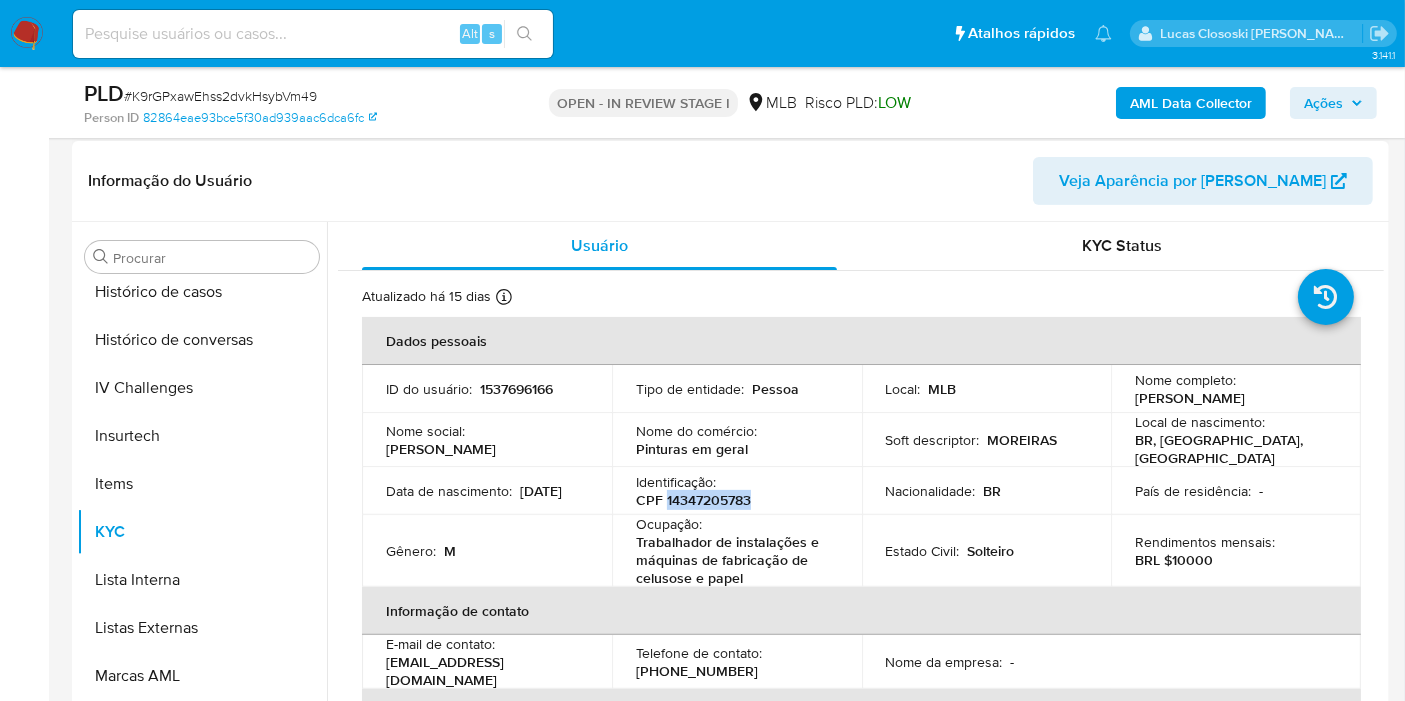 click on "CPF 14347205783" at bounding box center (693, 500) 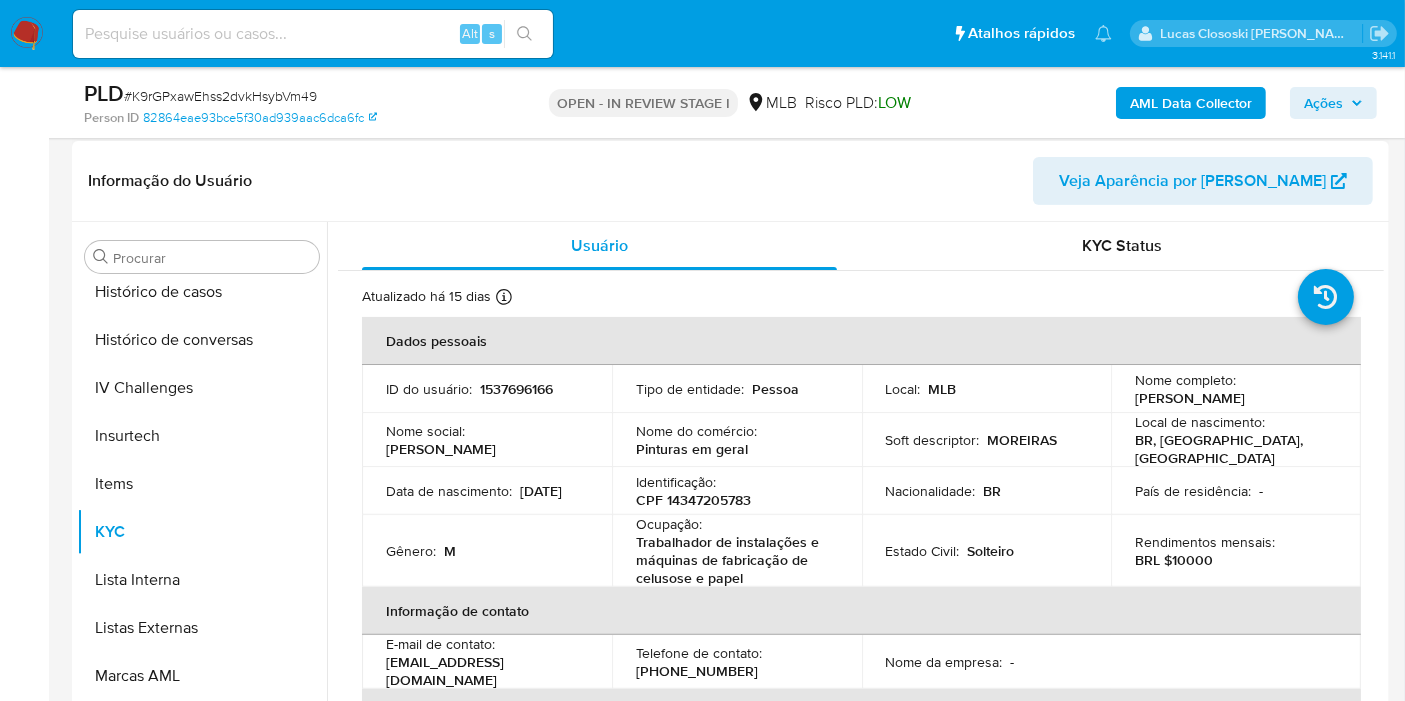 click on "Identificação :    CPF 14347205783" at bounding box center [737, 491] 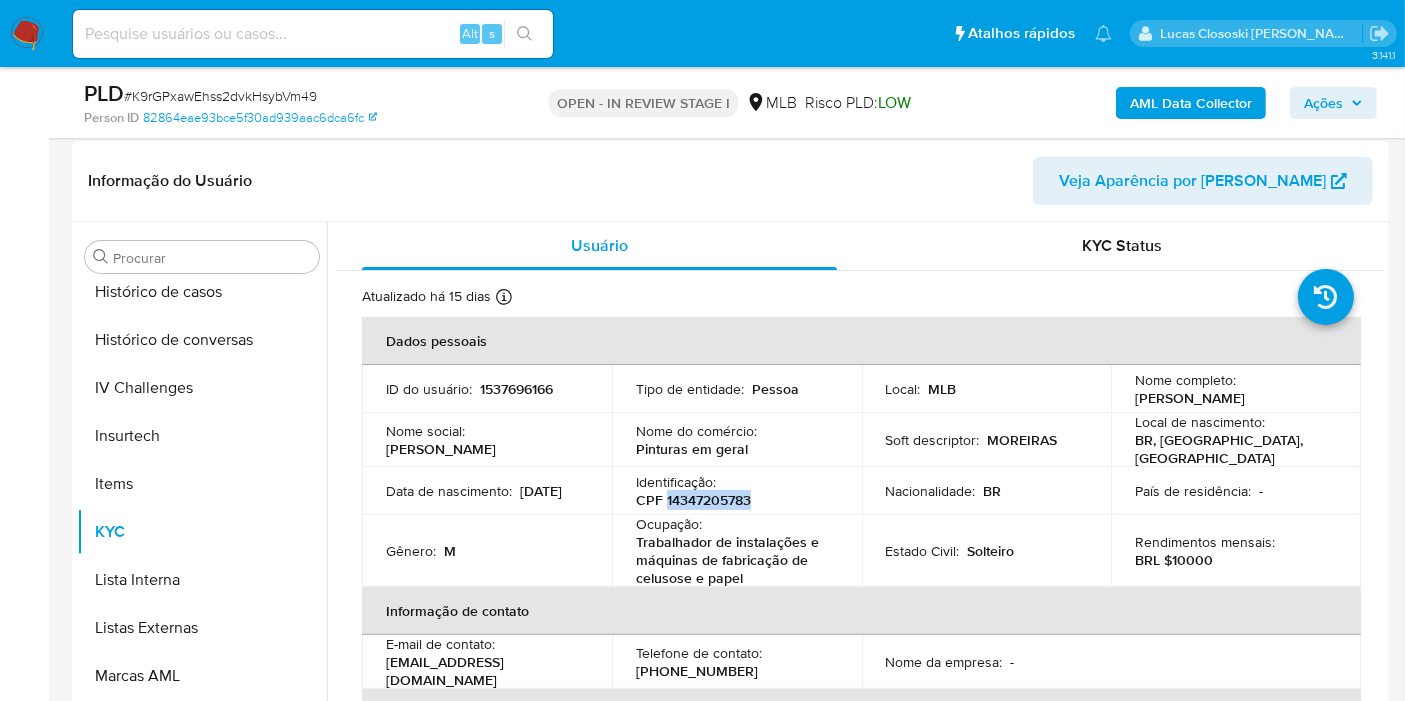 click on "CPF 14347205783" at bounding box center (693, 500) 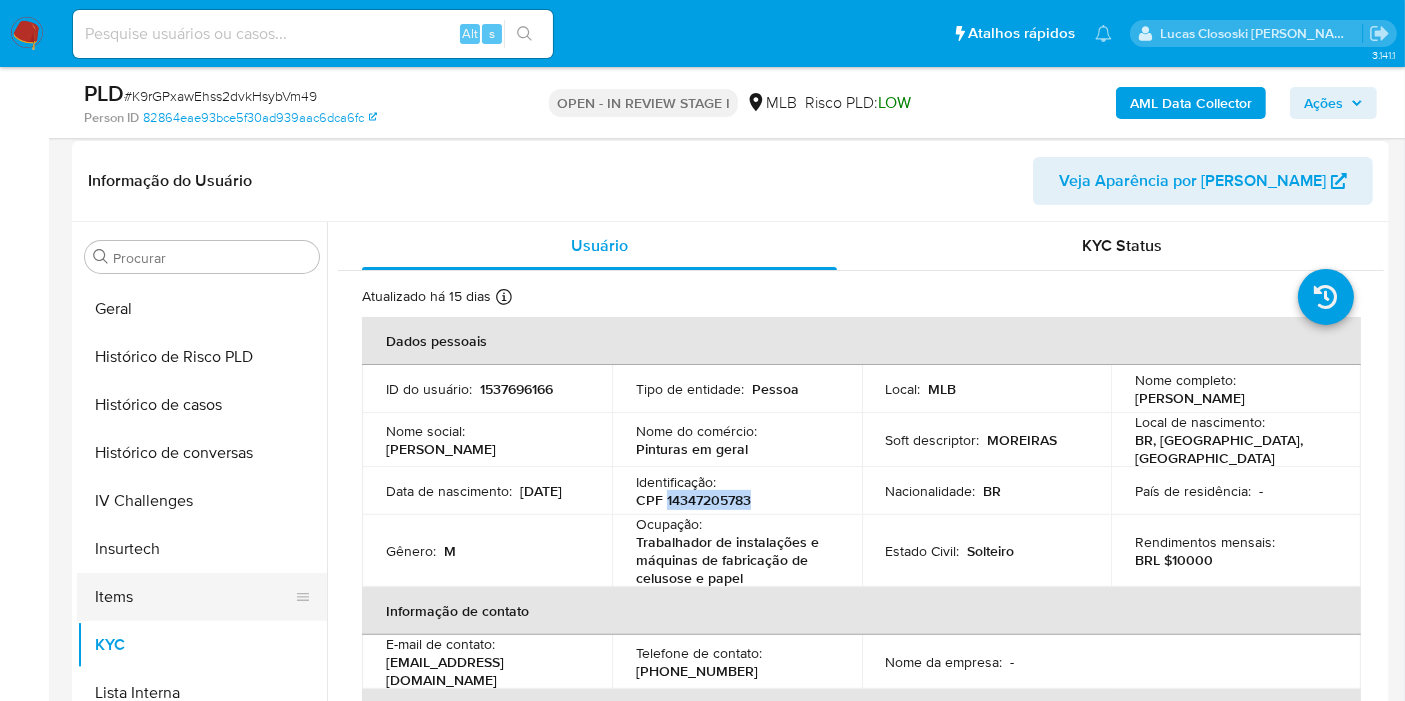 scroll, scrollTop: 511, scrollLeft: 0, axis: vertical 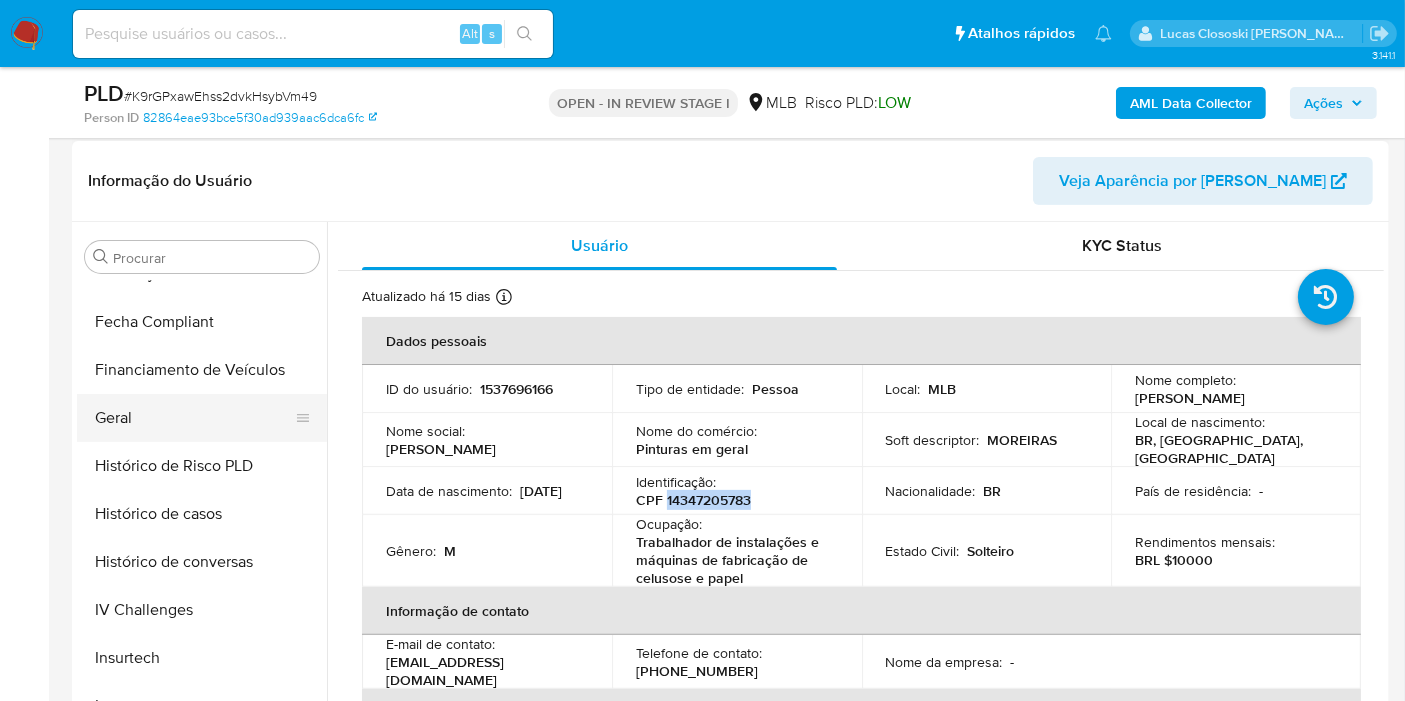 click on "Geral" at bounding box center (194, 418) 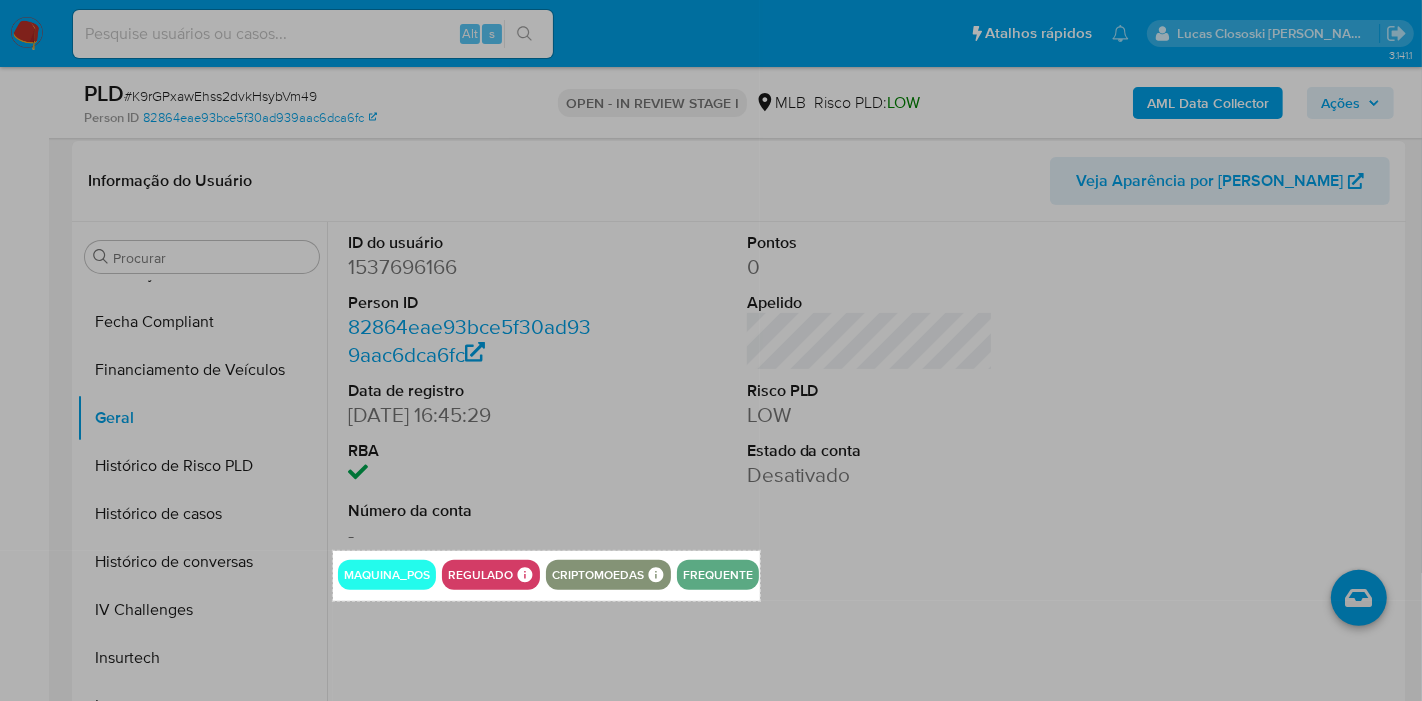 drag, startPoint x: 333, startPoint y: 550, endPoint x: 760, endPoint y: 601, distance: 430.03488 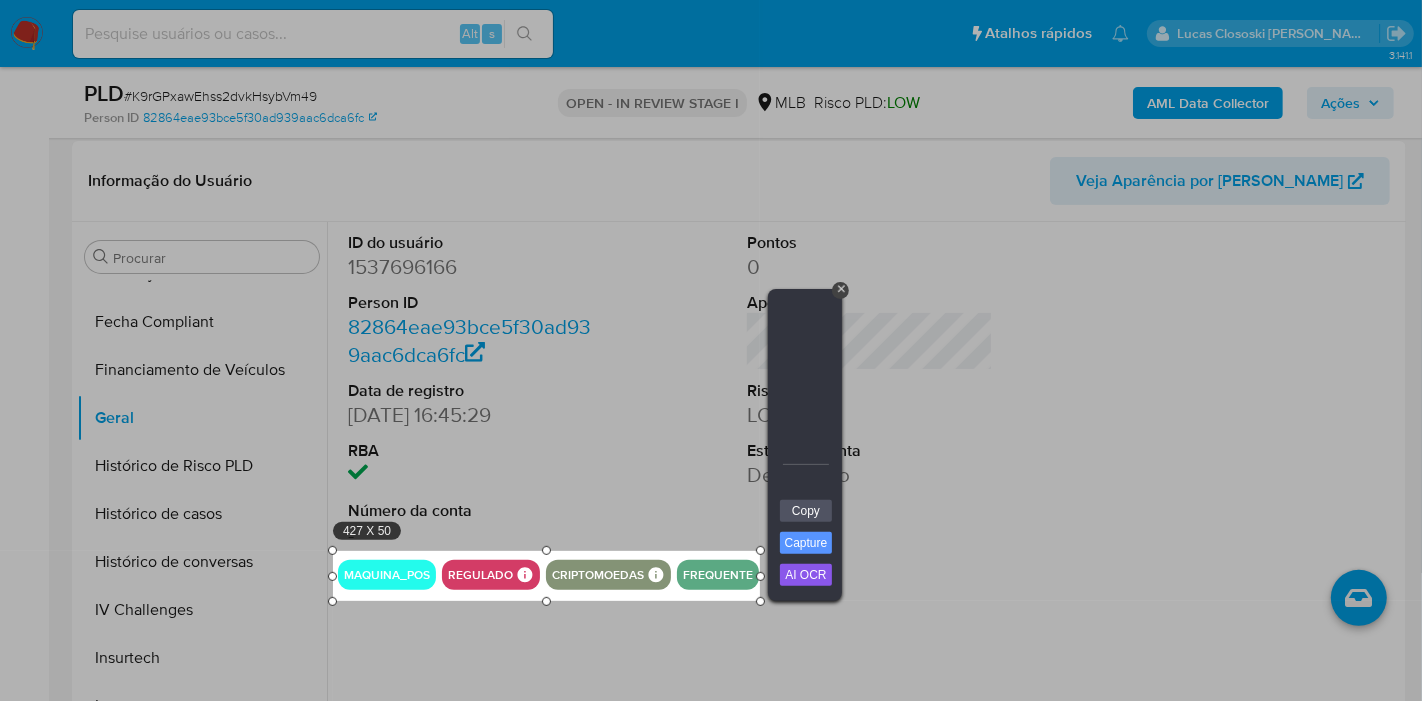 click on "Copy" at bounding box center [806, 511] 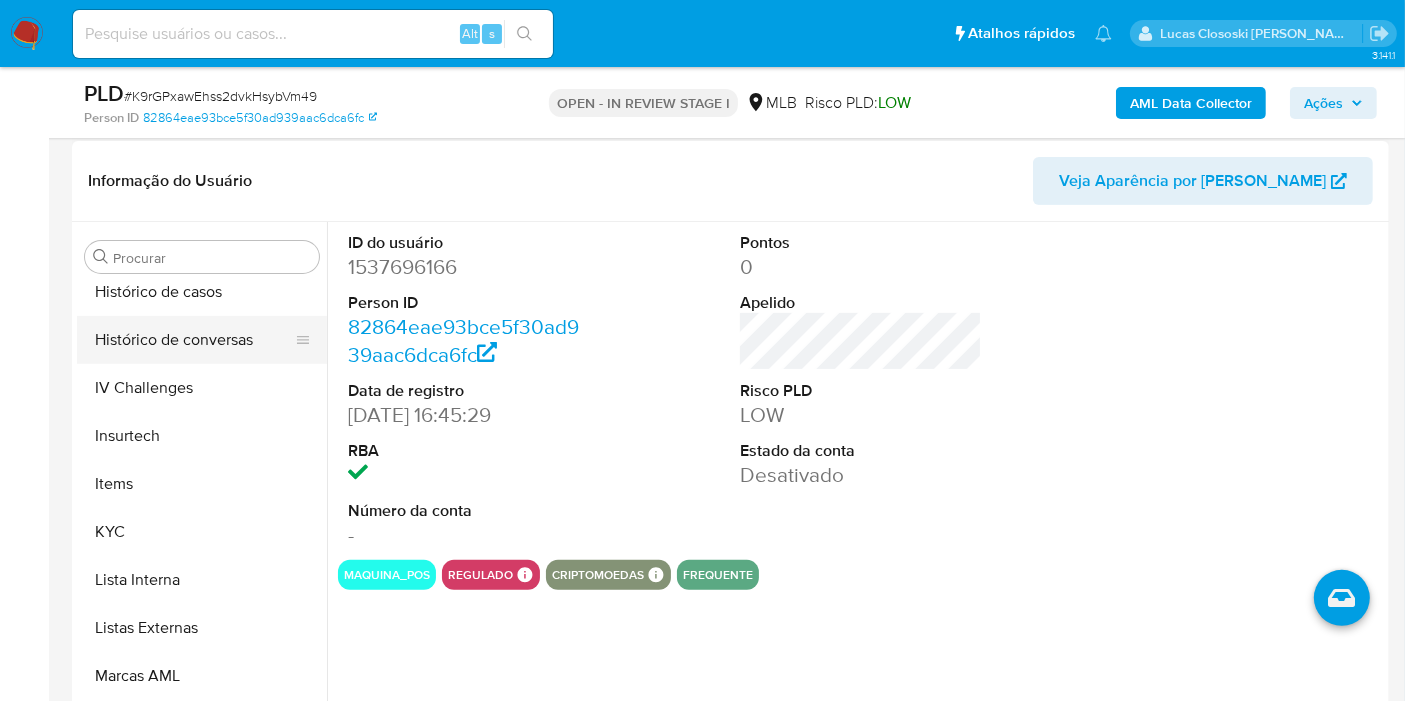 scroll, scrollTop: 844, scrollLeft: 0, axis: vertical 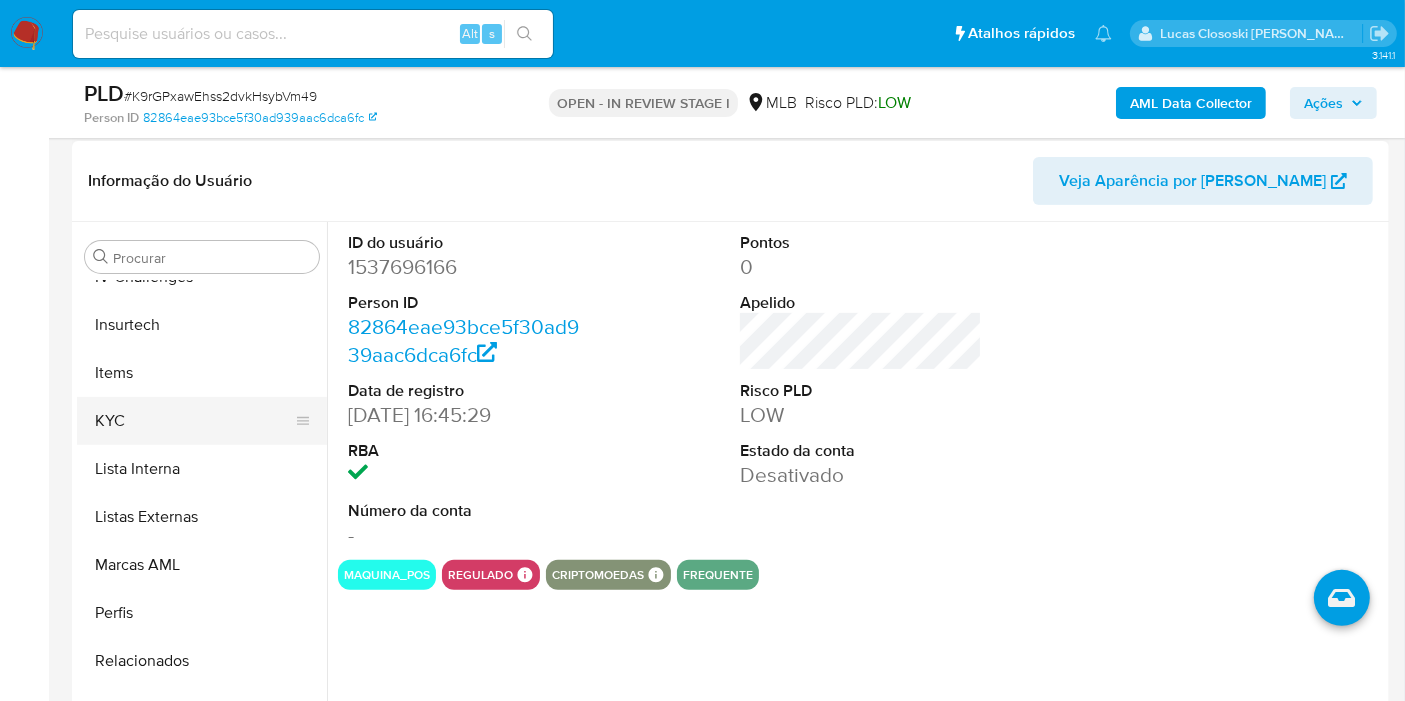 click on "KYC" at bounding box center (194, 421) 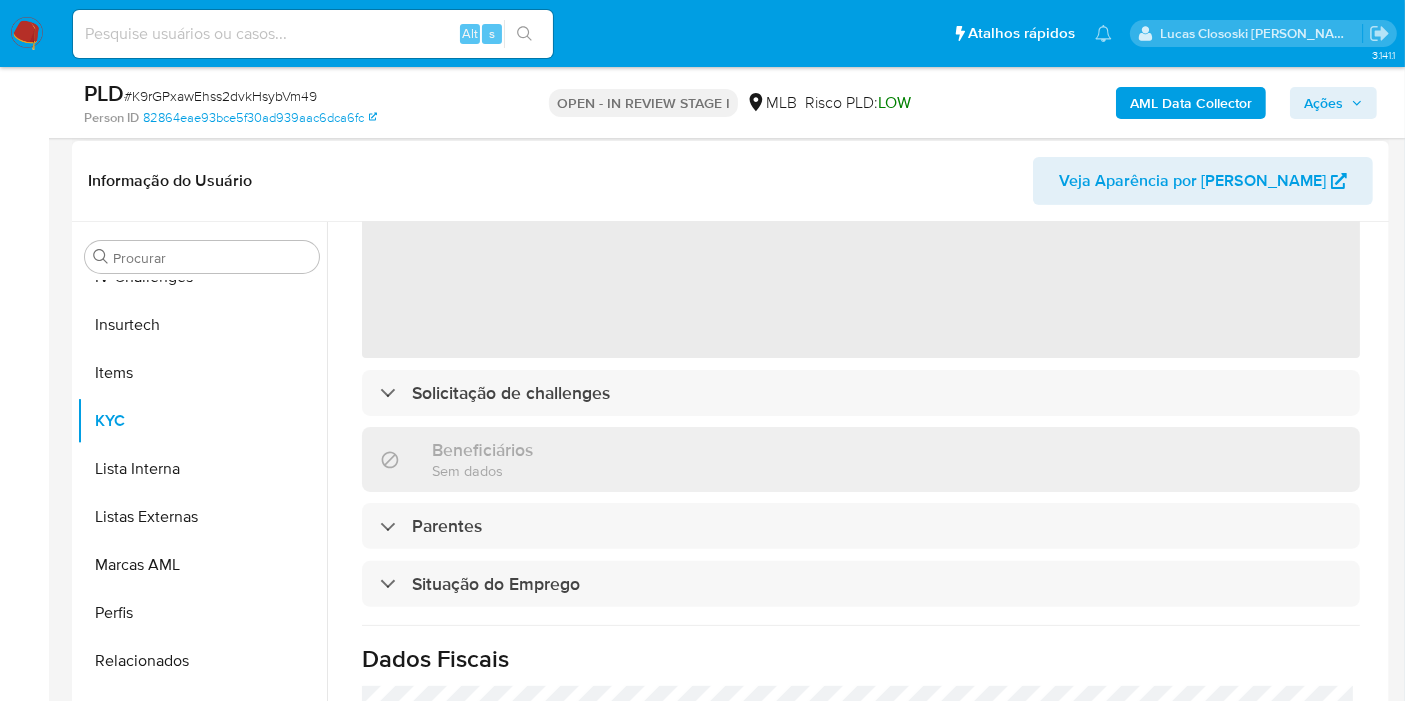scroll, scrollTop: 222, scrollLeft: 0, axis: vertical 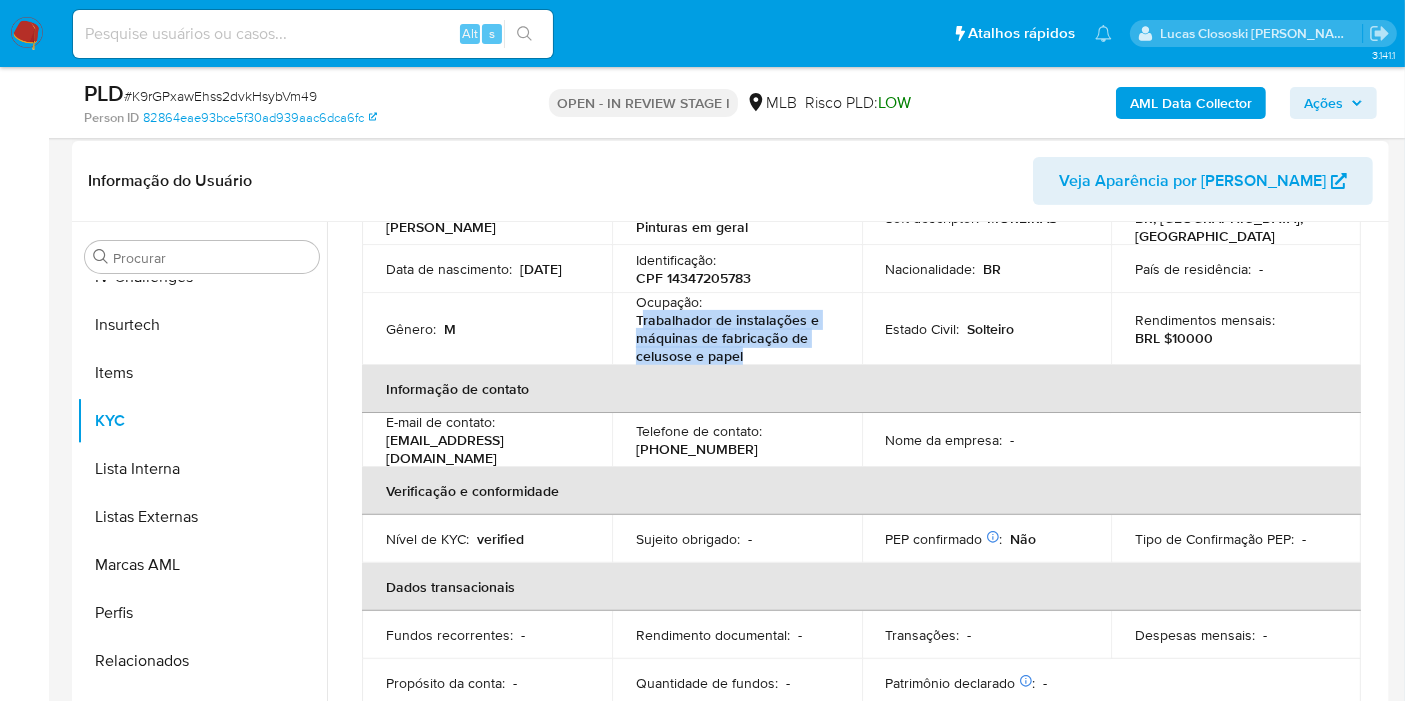 drag, startPoint x: 765, startPoint y: 351, endPoint x: 638, endPoint y: 314, distance: 132.28 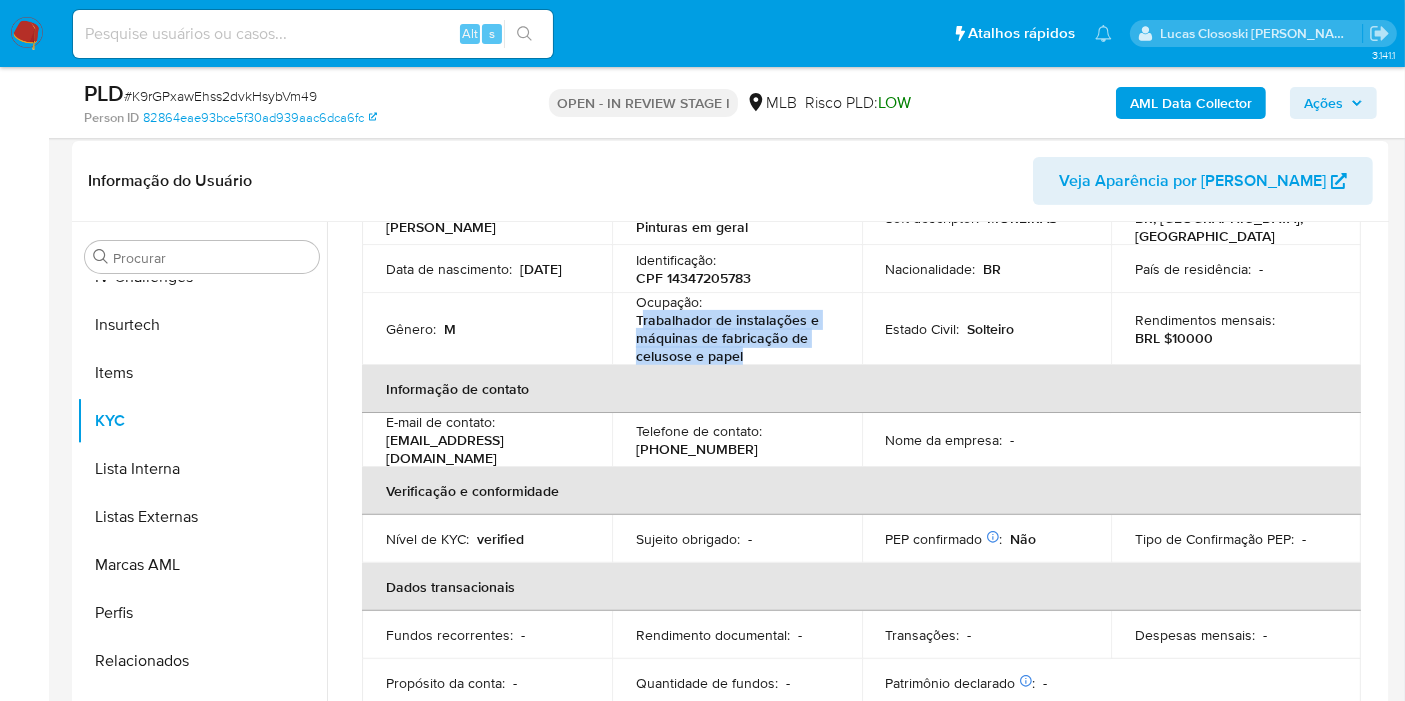 copy on "rabalhador de instalações e máquinas de fabricação de celusose e papel" 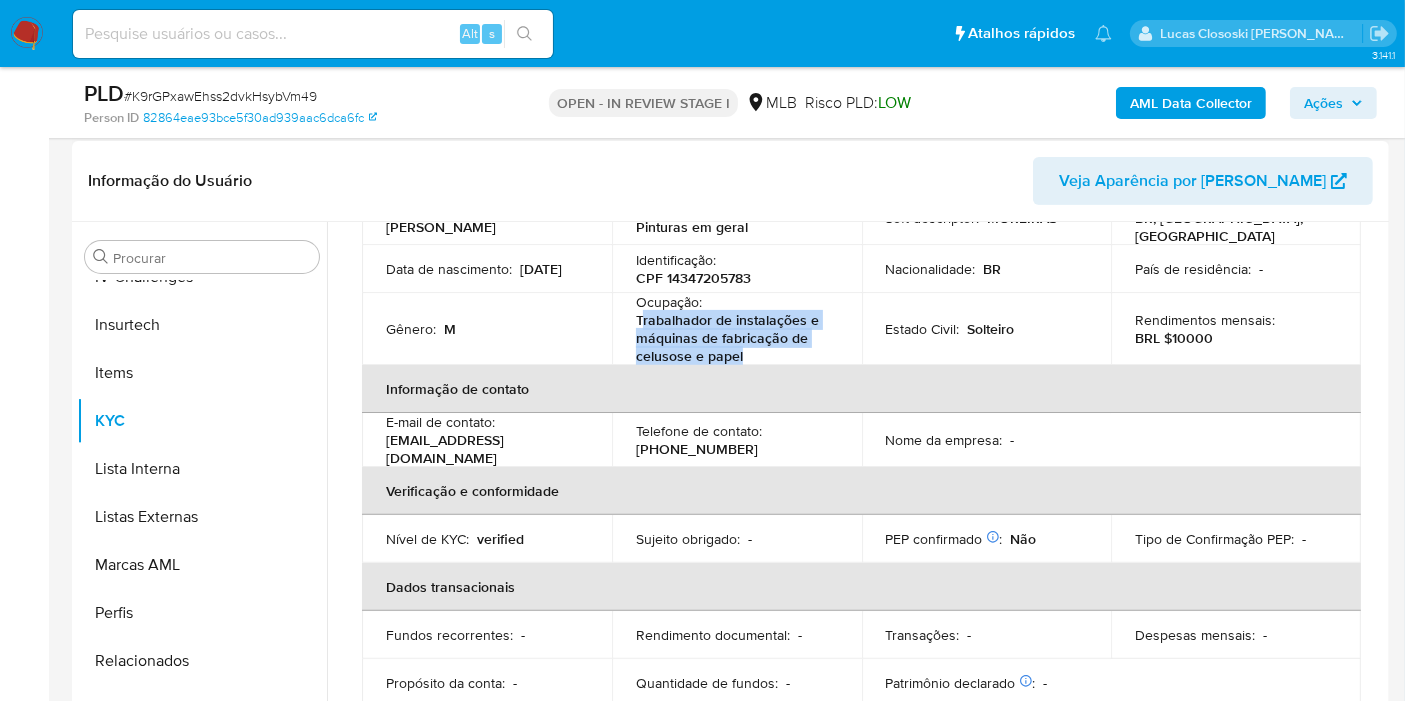 scroll, scrollTop: 0, scrollLeft: 0, axis: both 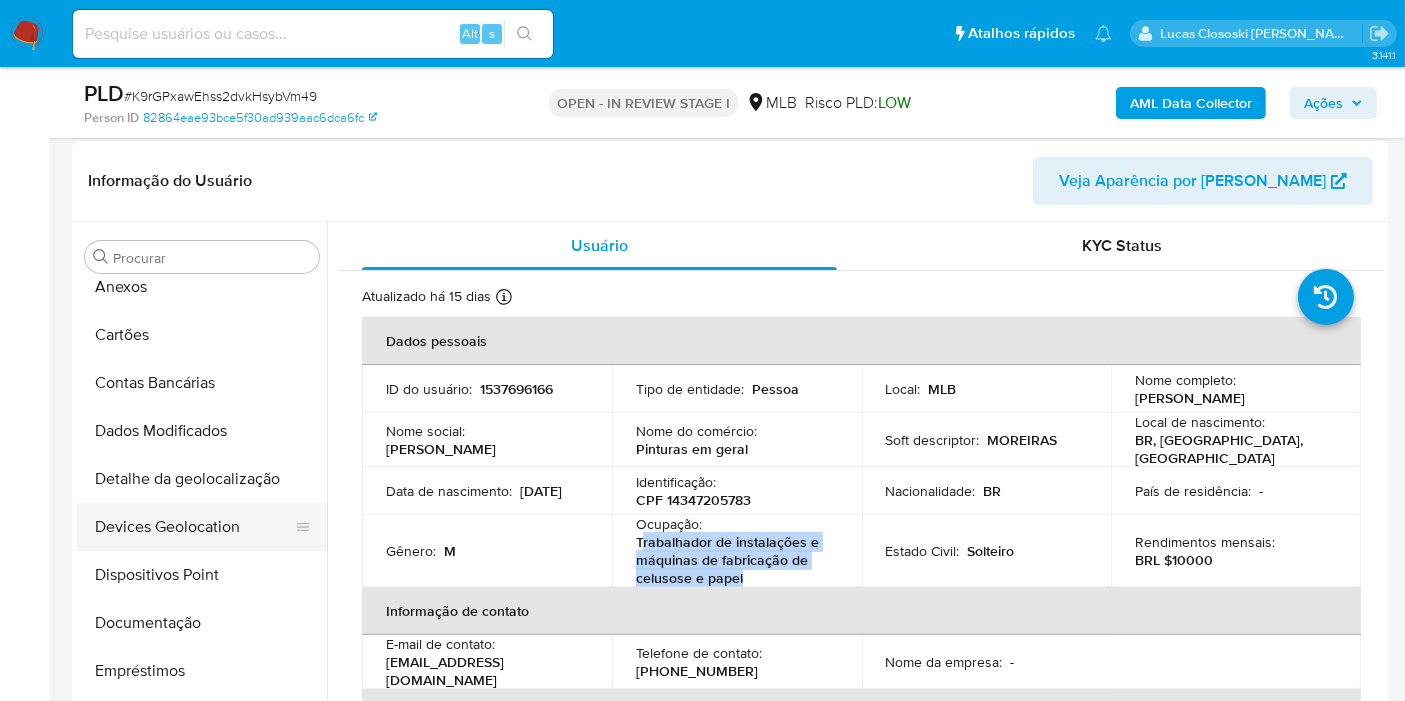 click on "Devices Geolocation" at bounding box center [194, 527] 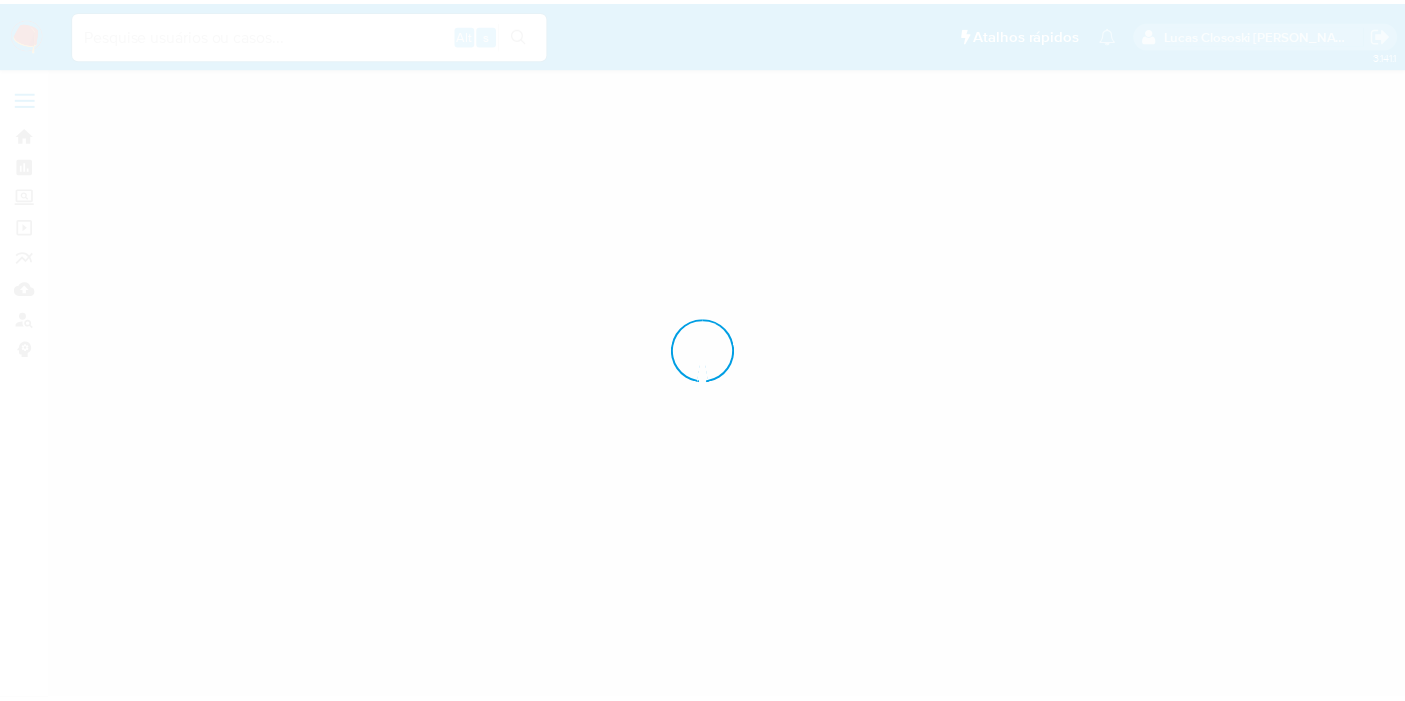 scroll, scrollTop: 0, scrollLeft: 0, axis: both 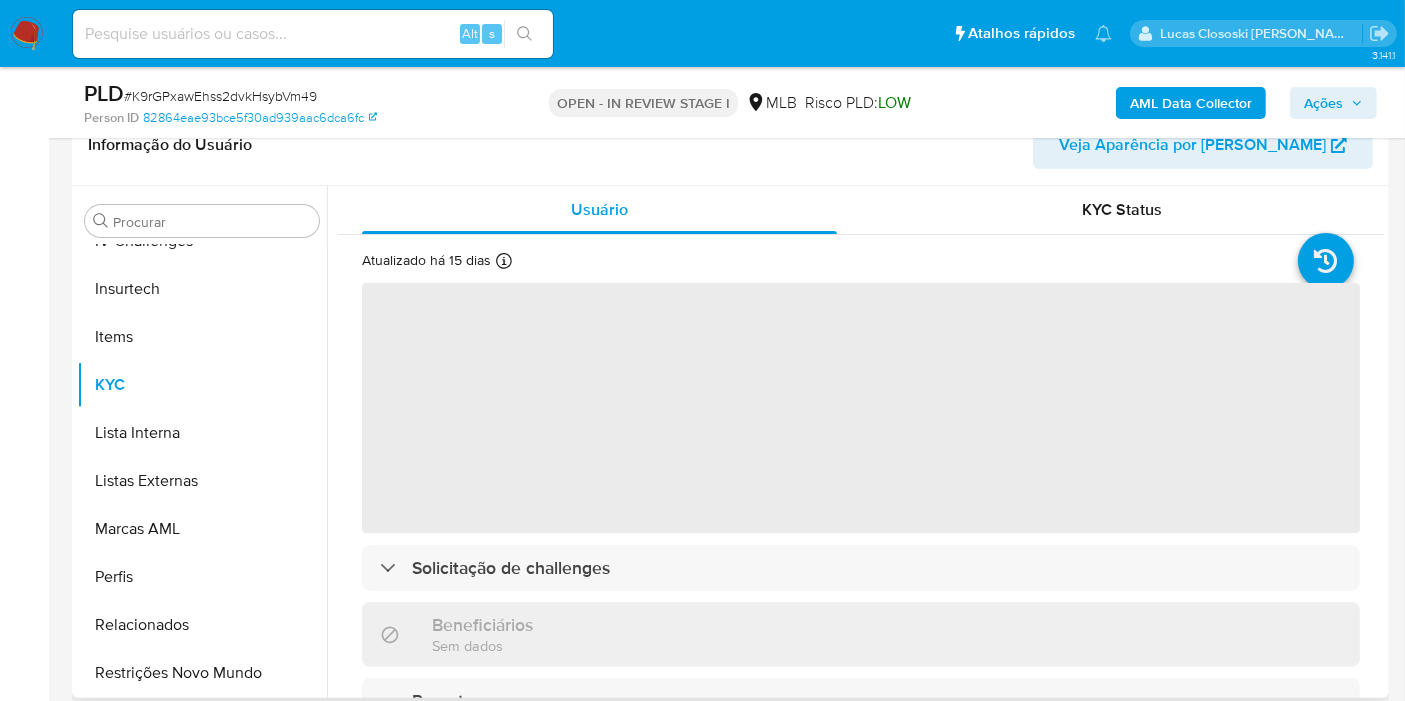 select on "10" 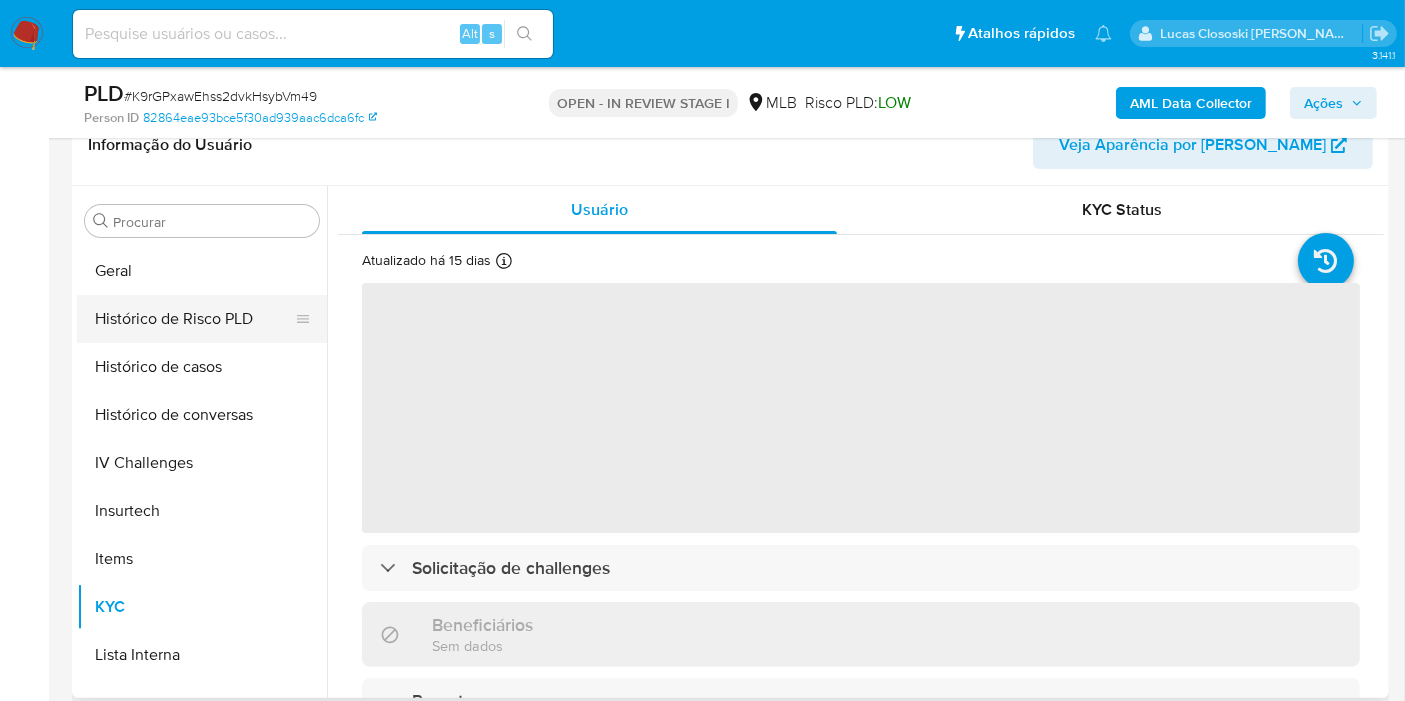 scroll, scrollTop: 622, scrollLeft: 0, axis: vertical 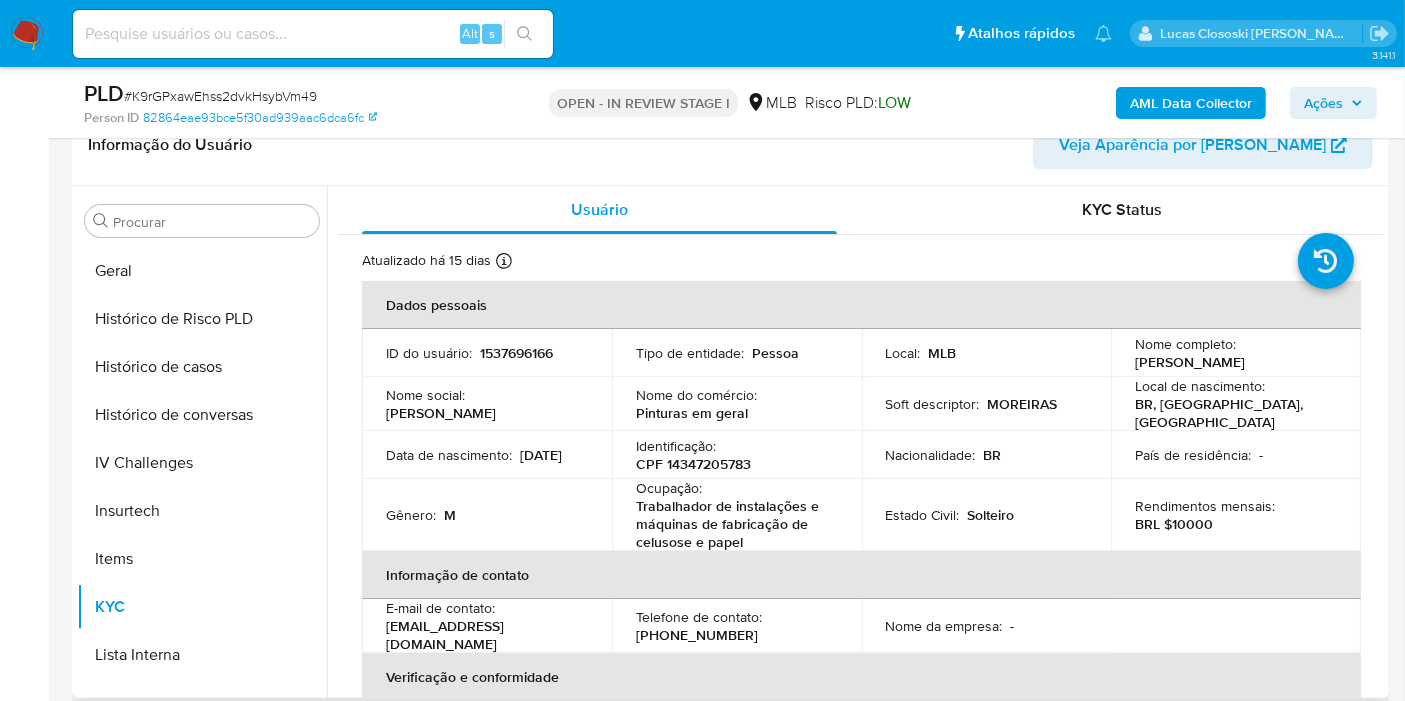 click on "ID do usuário :    1537696166" at bounding box center (487, 353) 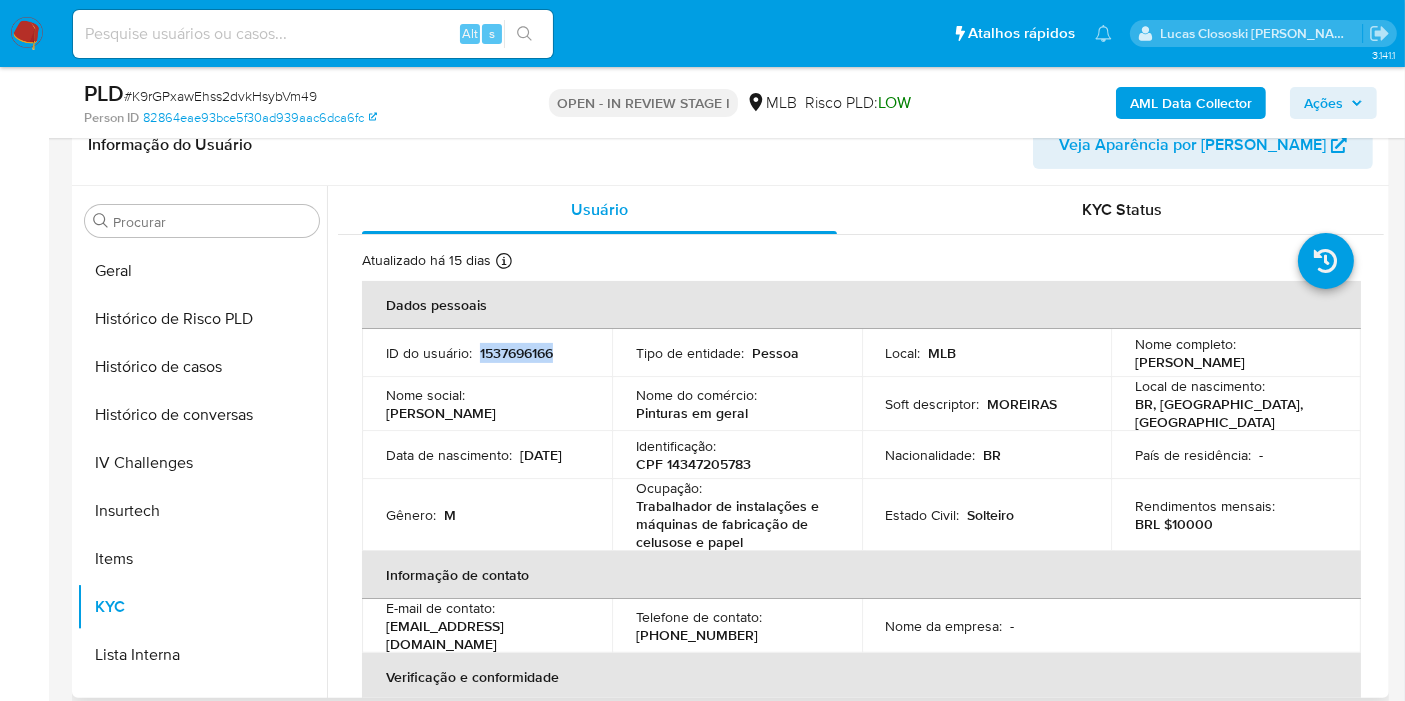 click on "1537696166" at bounding box center [516, 353] 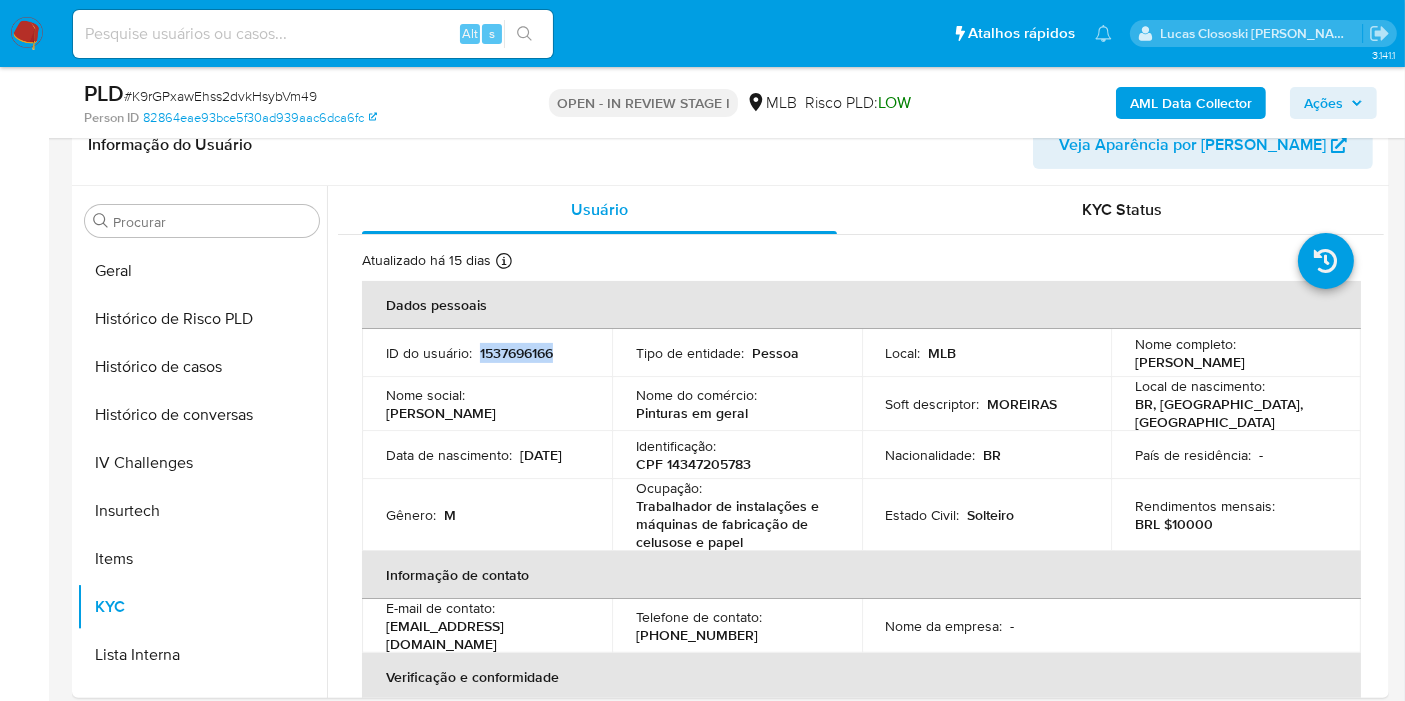 copy on "1537696166" 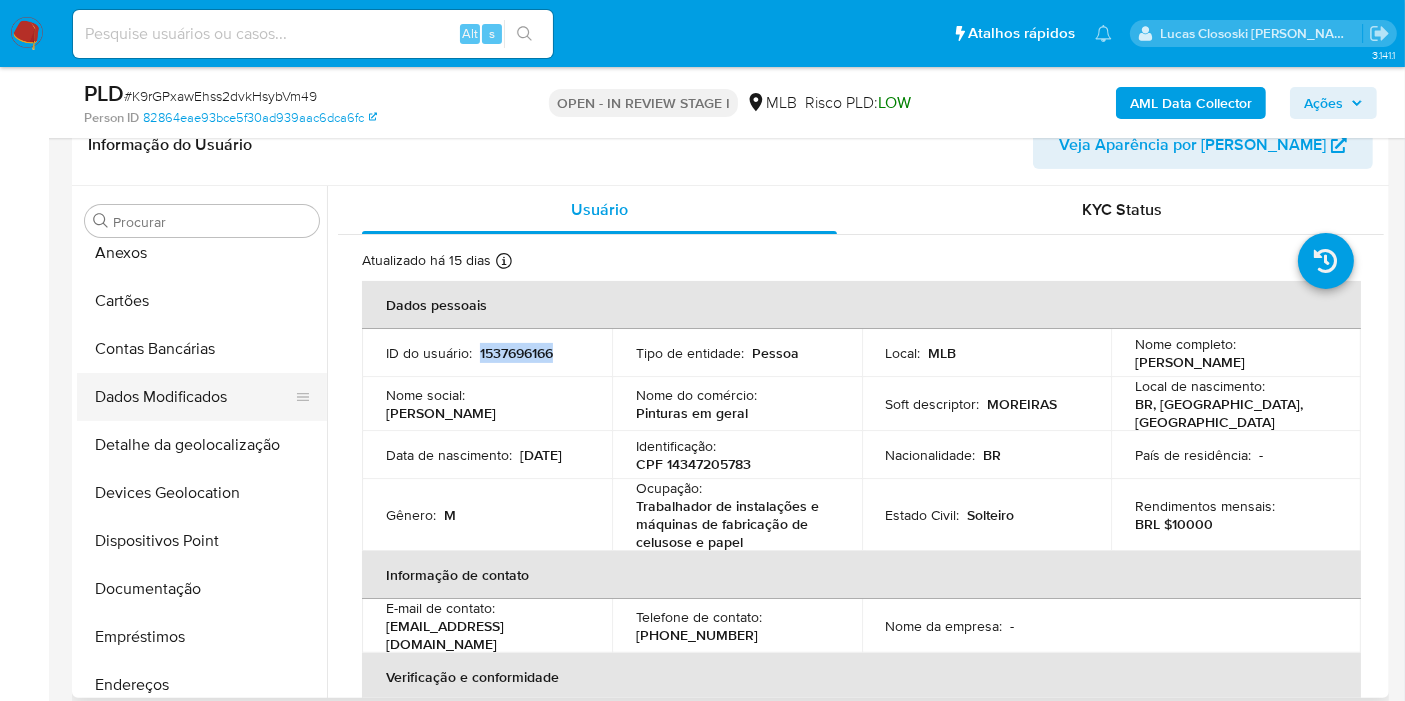 scroll, scrollTop: 0, scrollLeft: 0, axis: both 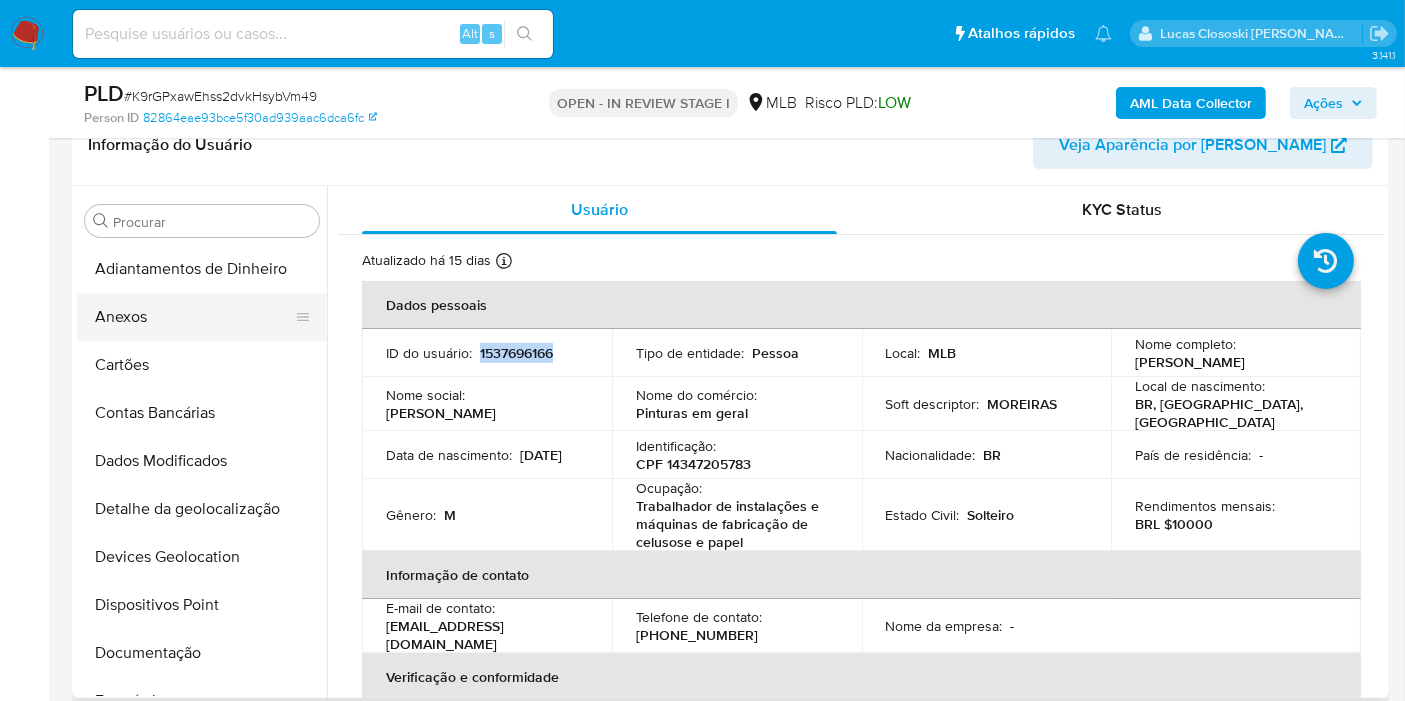 click on "Anexos" at bounding box center [194, 317] 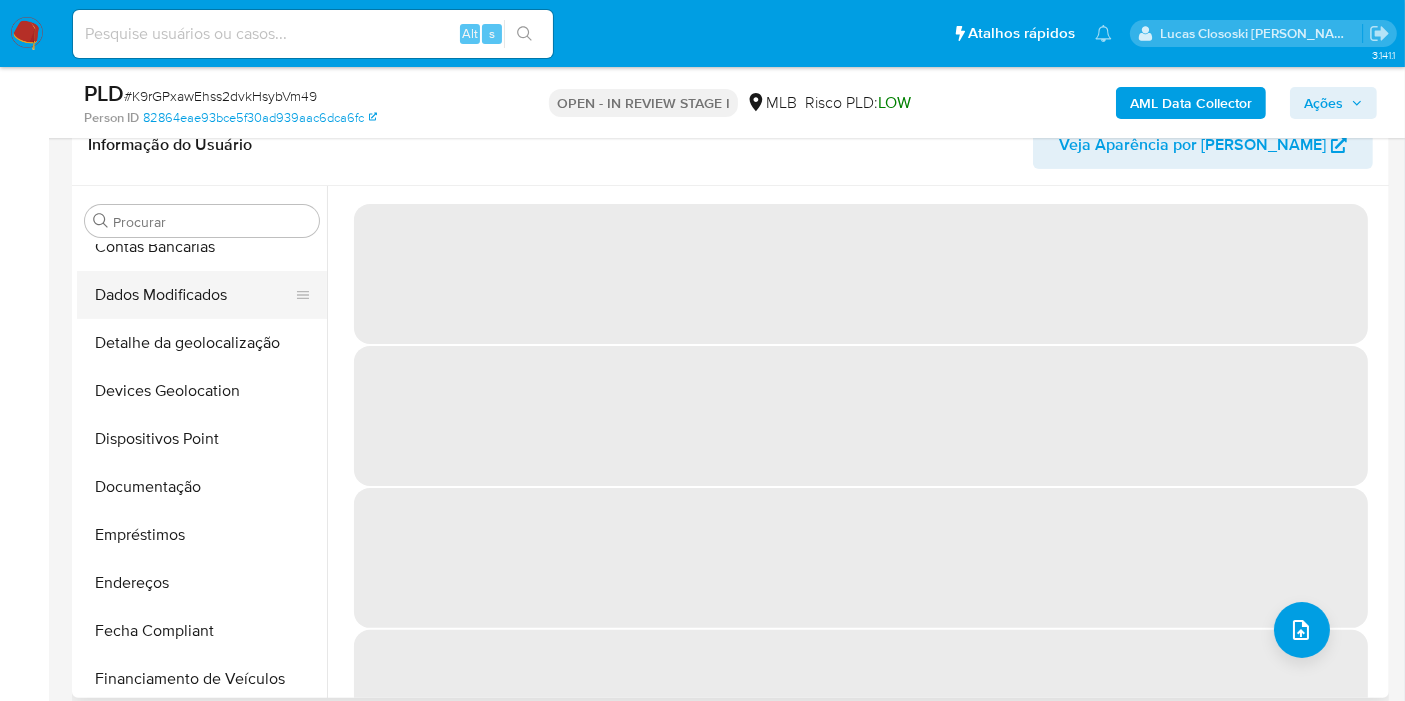 scroll, scrollTop: 333, scrollLeft: 0, axis: vertical 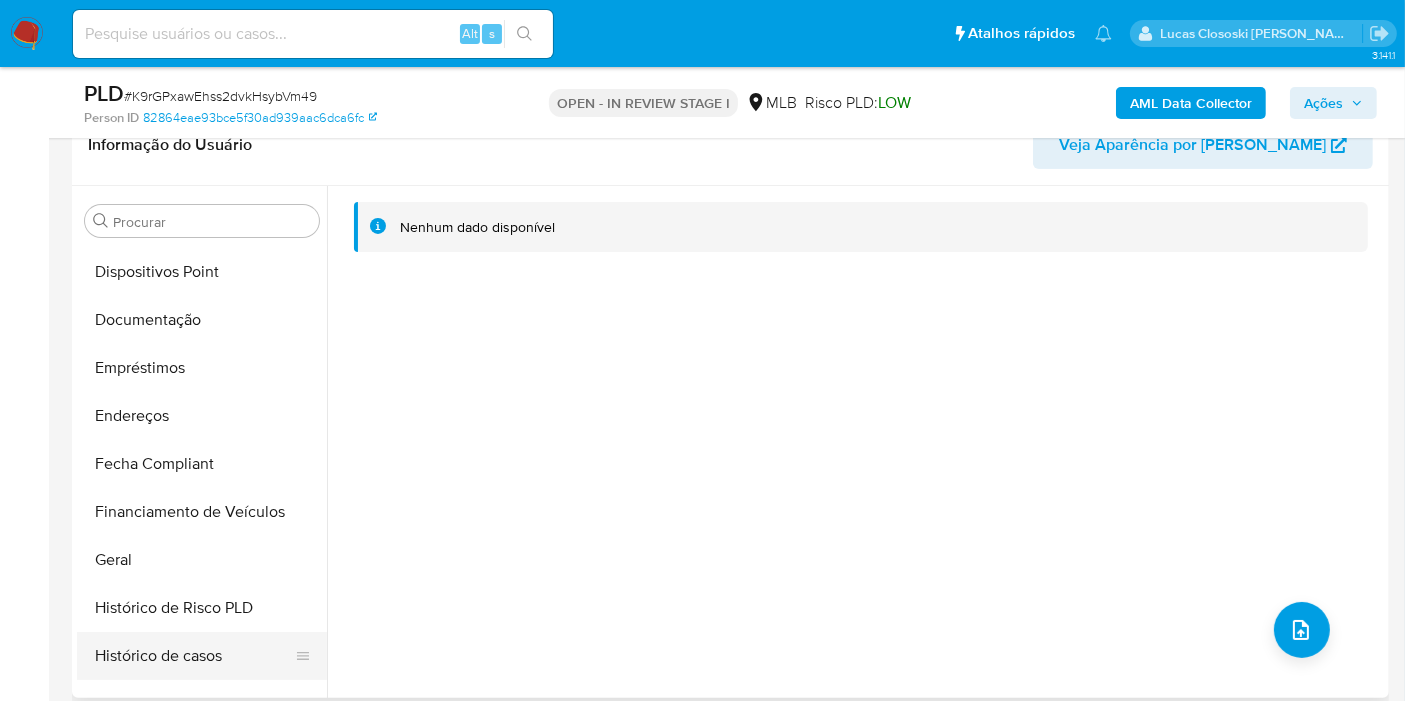 click on "Histórico de casos" at bounding box center (194, 656) 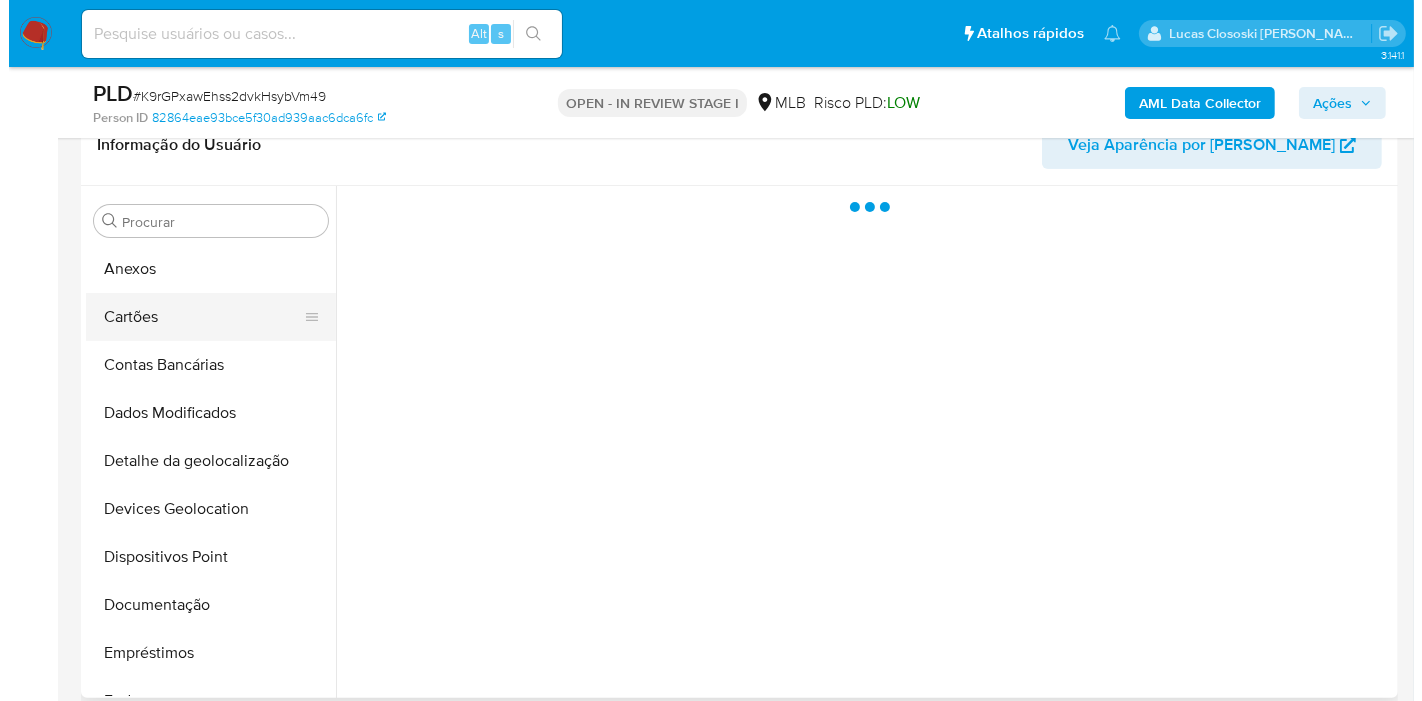 scroll, scrollTop: 0, scrollLeft: 0, axis: both 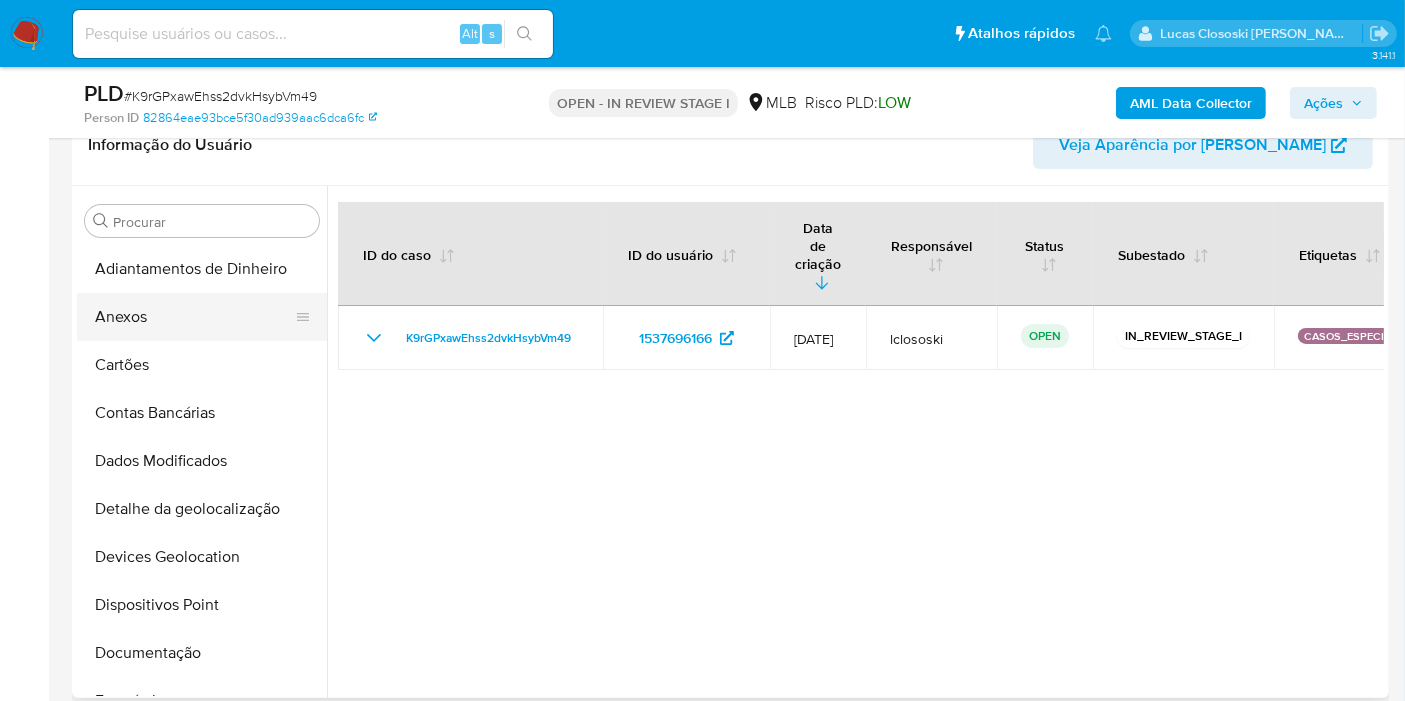 click on "Anexos" at bounding box center (194, 317) 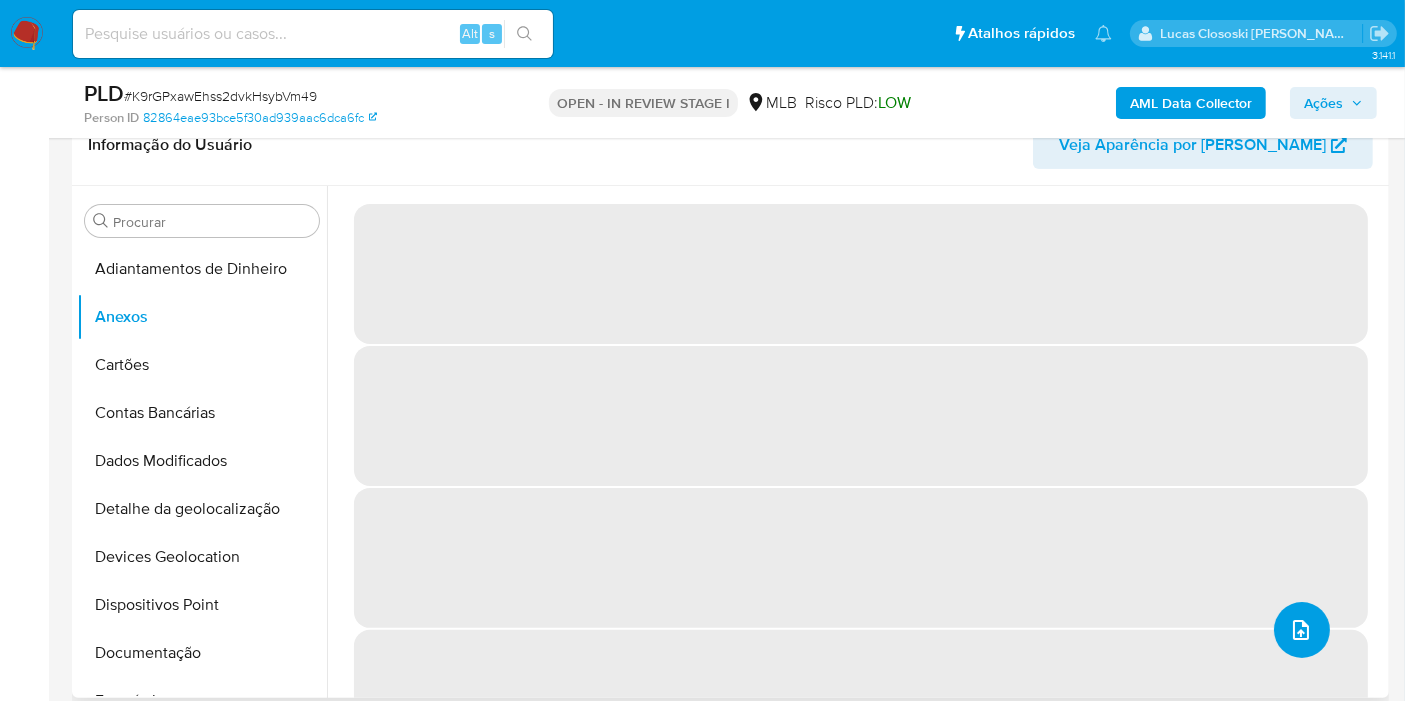 click 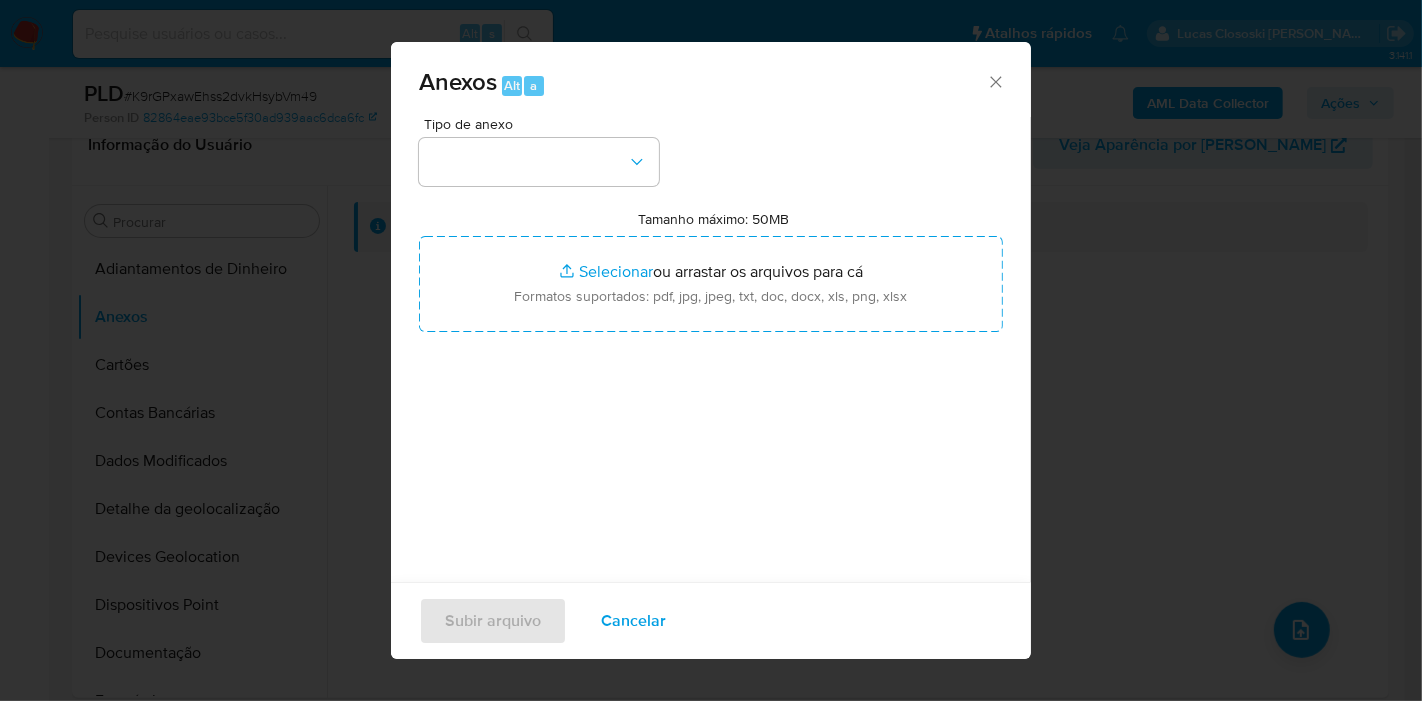 click at bounding box center [539, 162] 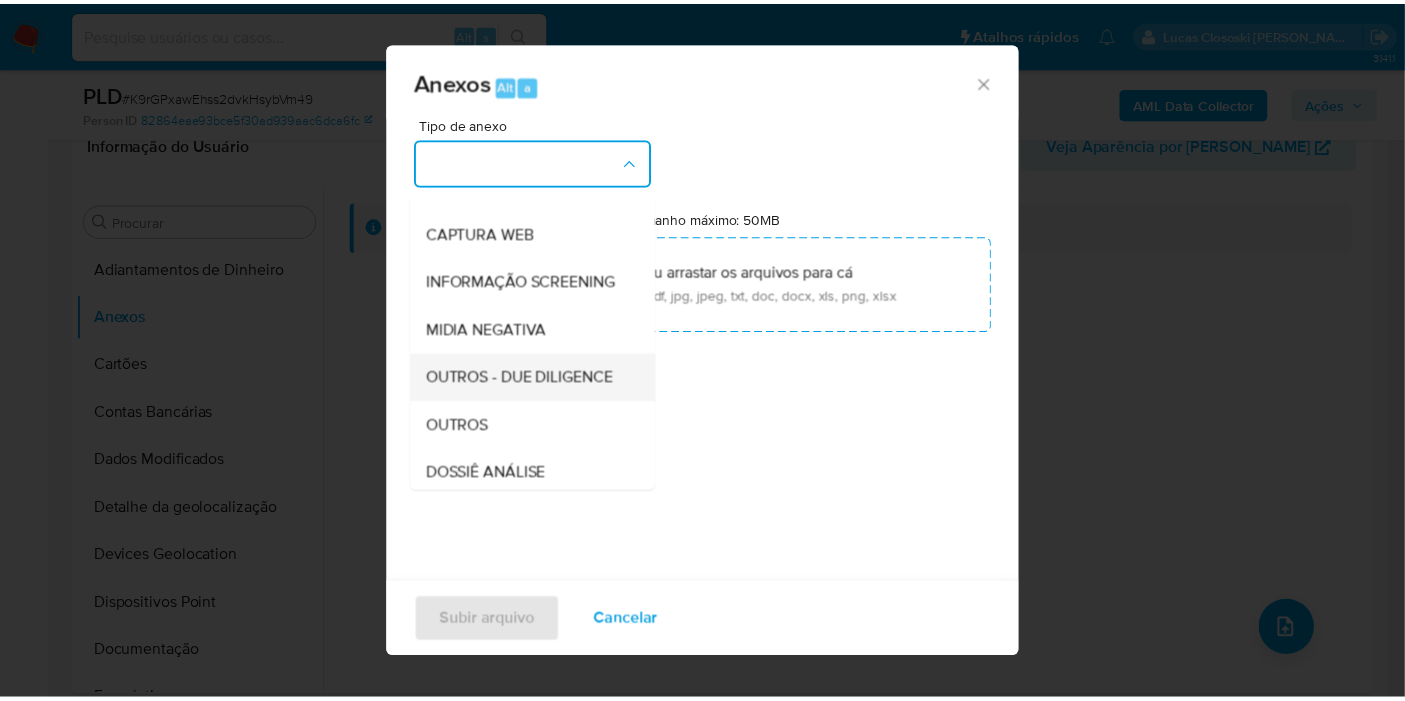 scroll, scrollTop: 222, scrollLeft: 0, axis: vertical 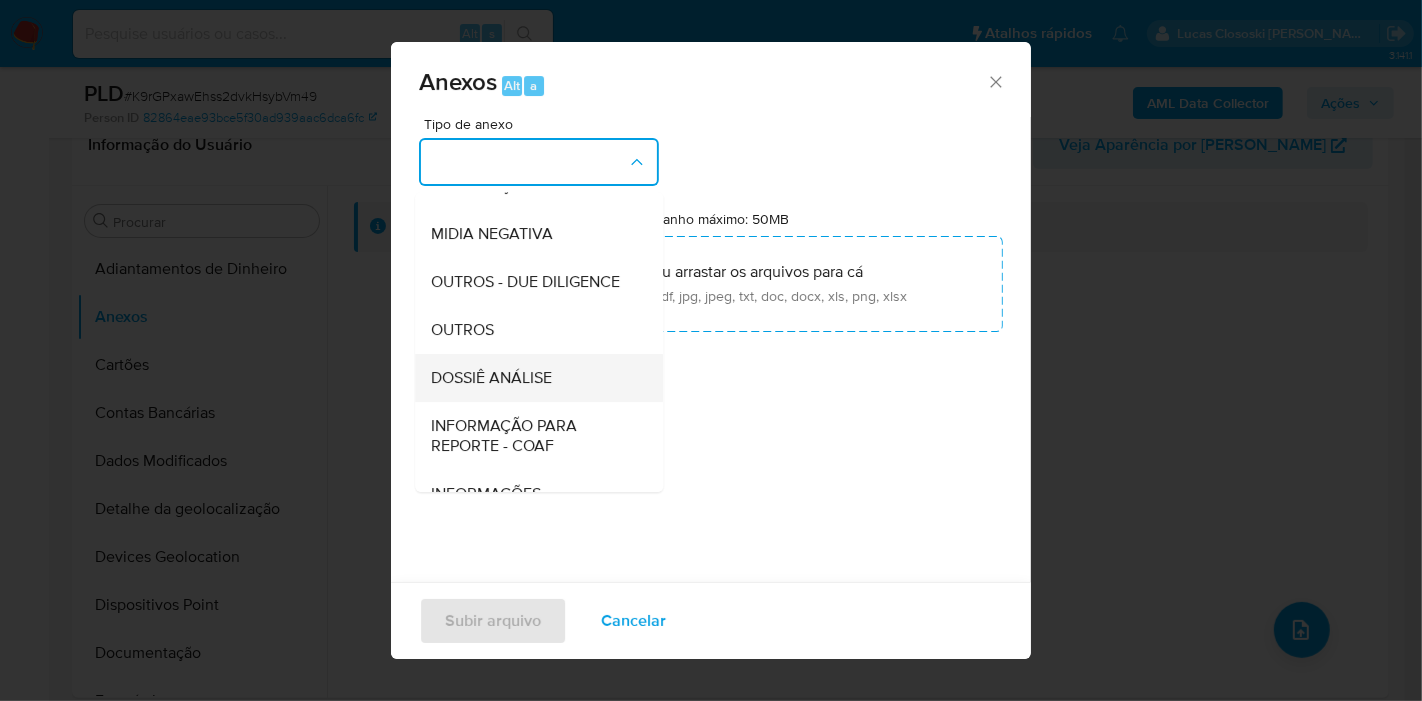 click on "DOSSIÊ ANÁLISE" at bounding box center (533, 378) 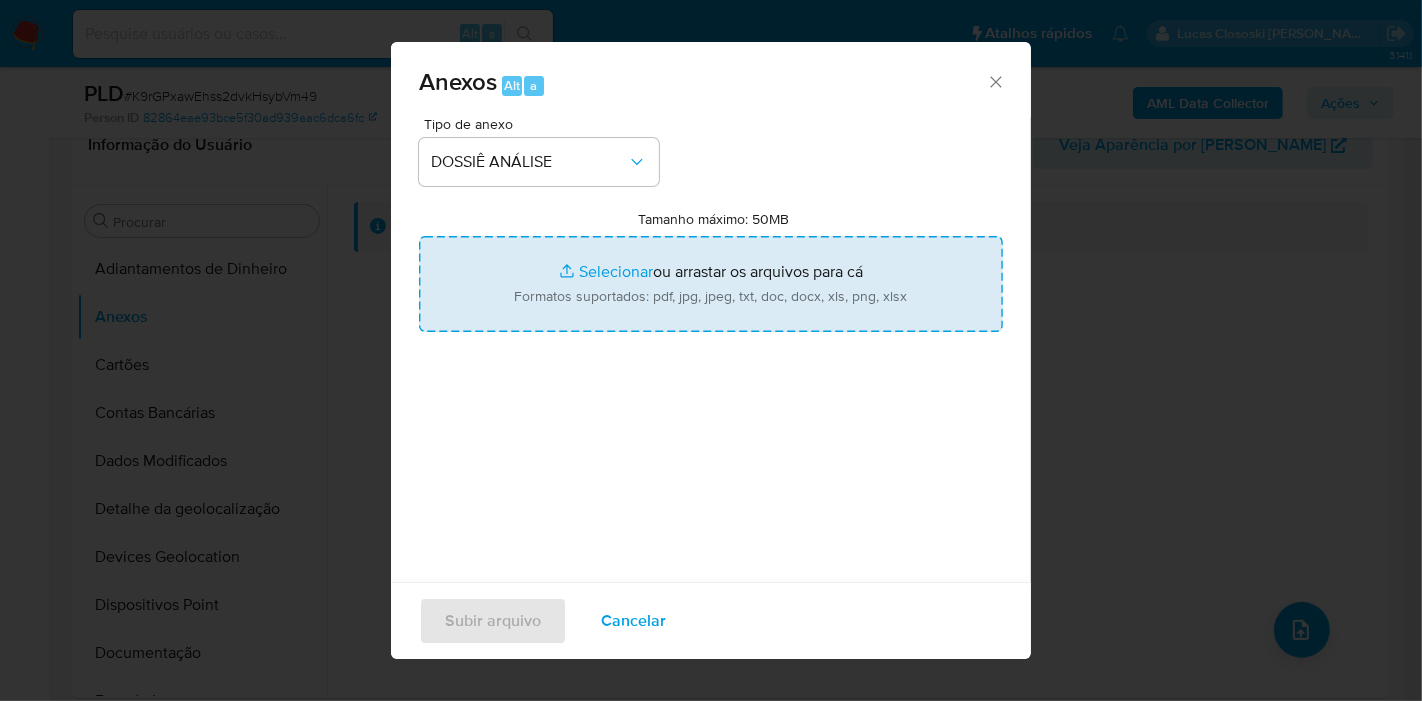 click on "Tamanho máximo: 50MB Selecionar arquivos" at bounding box center [711, 284] 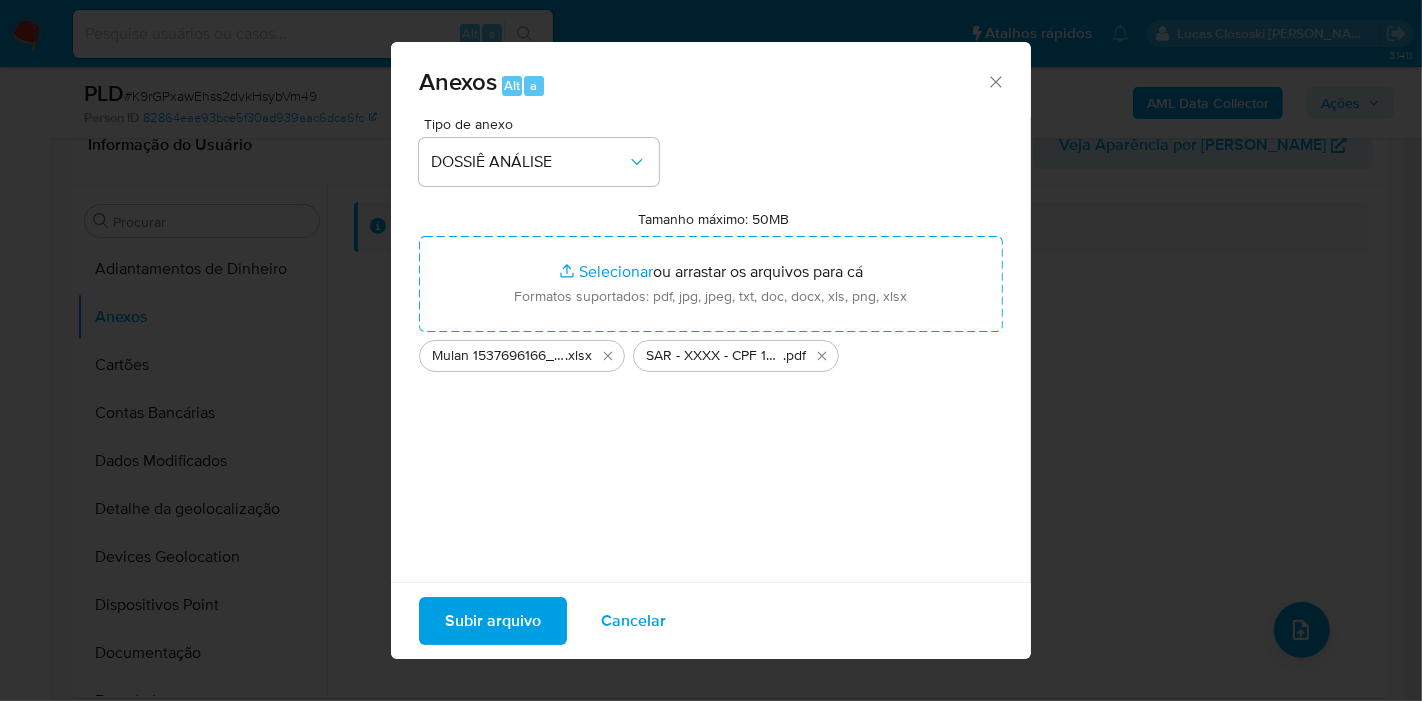 click on "Subir arquivo Cancelar" at bounding box center [711, 620] 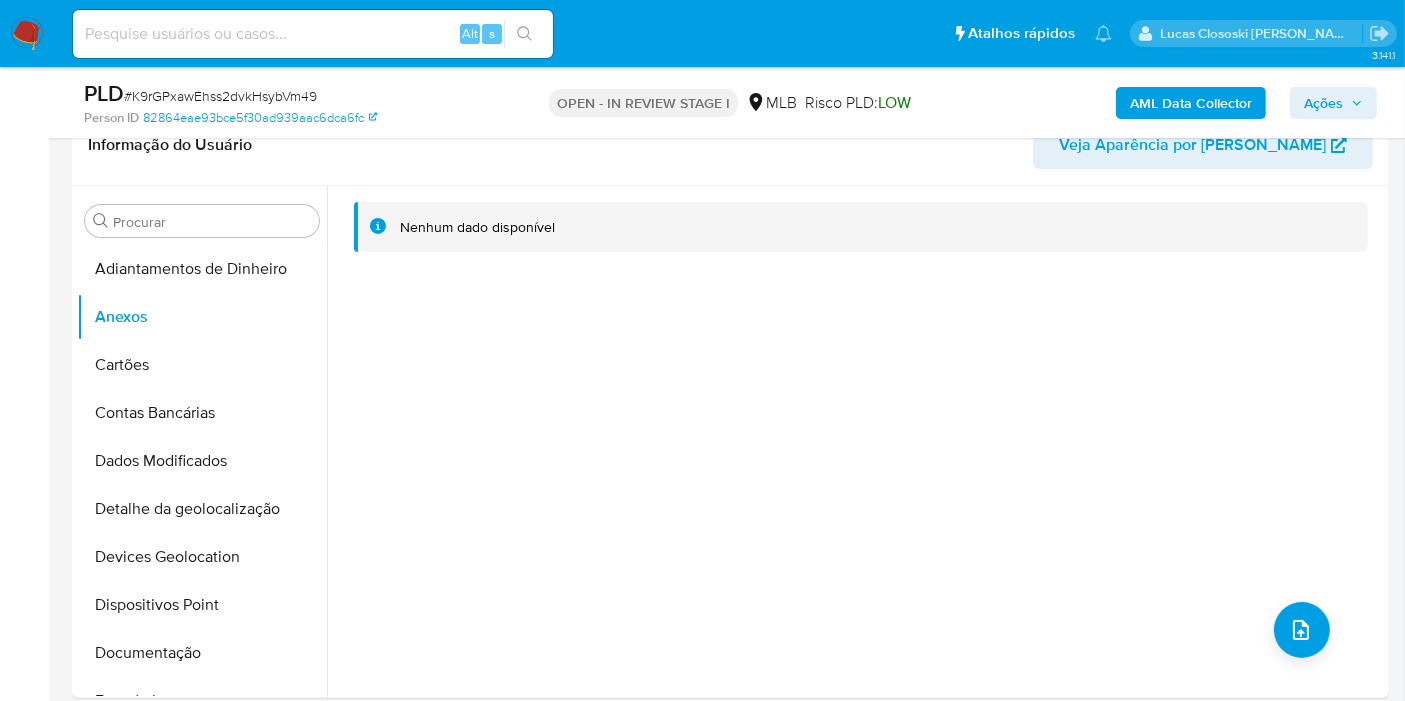 click on "Cartões" at bounding box center [202, 365] 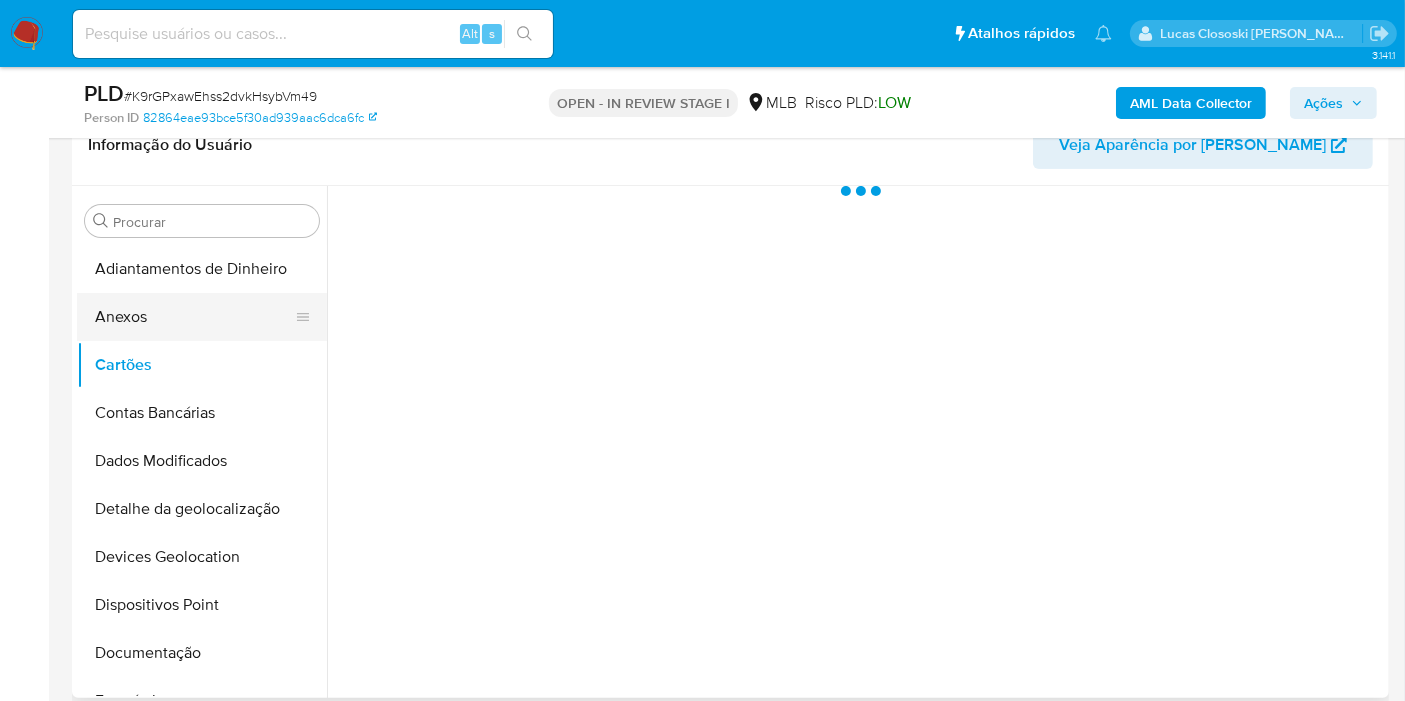 click on "Anexos" at bounding box center [194, 317] 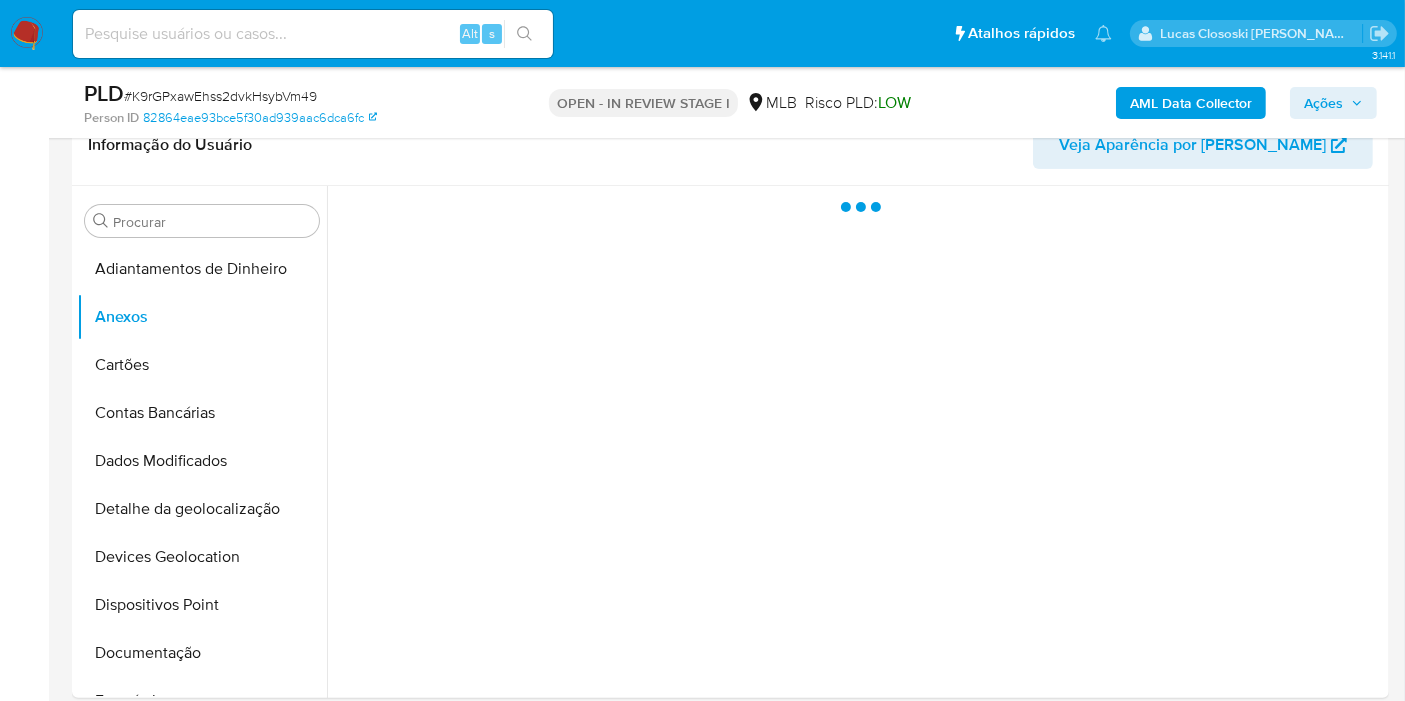 click on "PLD # K9rGPxawEhss2dvkHsybVm49 Person ID 82864eae93bce5f30ad939aac6dca6fc OPEN - IN REVIEW STAGE I  MLB Risco PLD:  LOW AML Data Collector Ações" at bounding box center (730, 102) 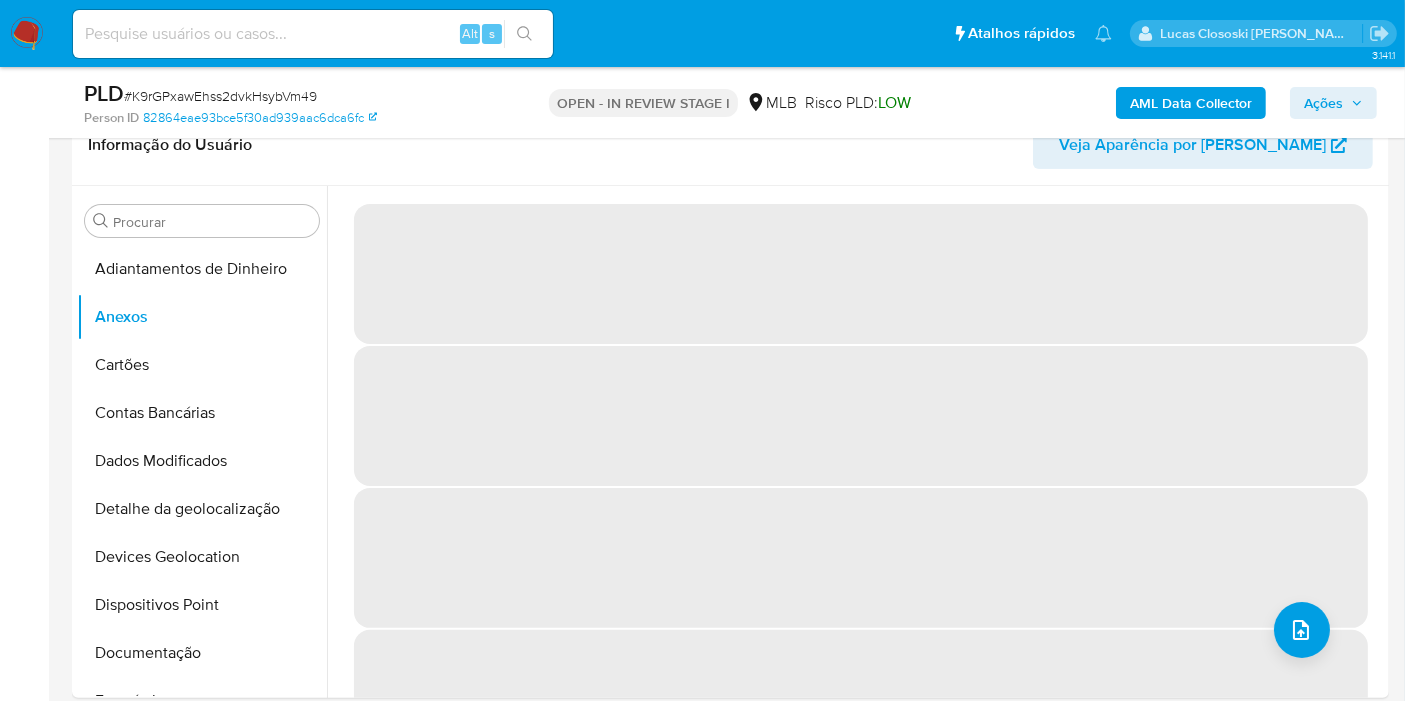 click on "Ações" at bounding box center [1333, 103] 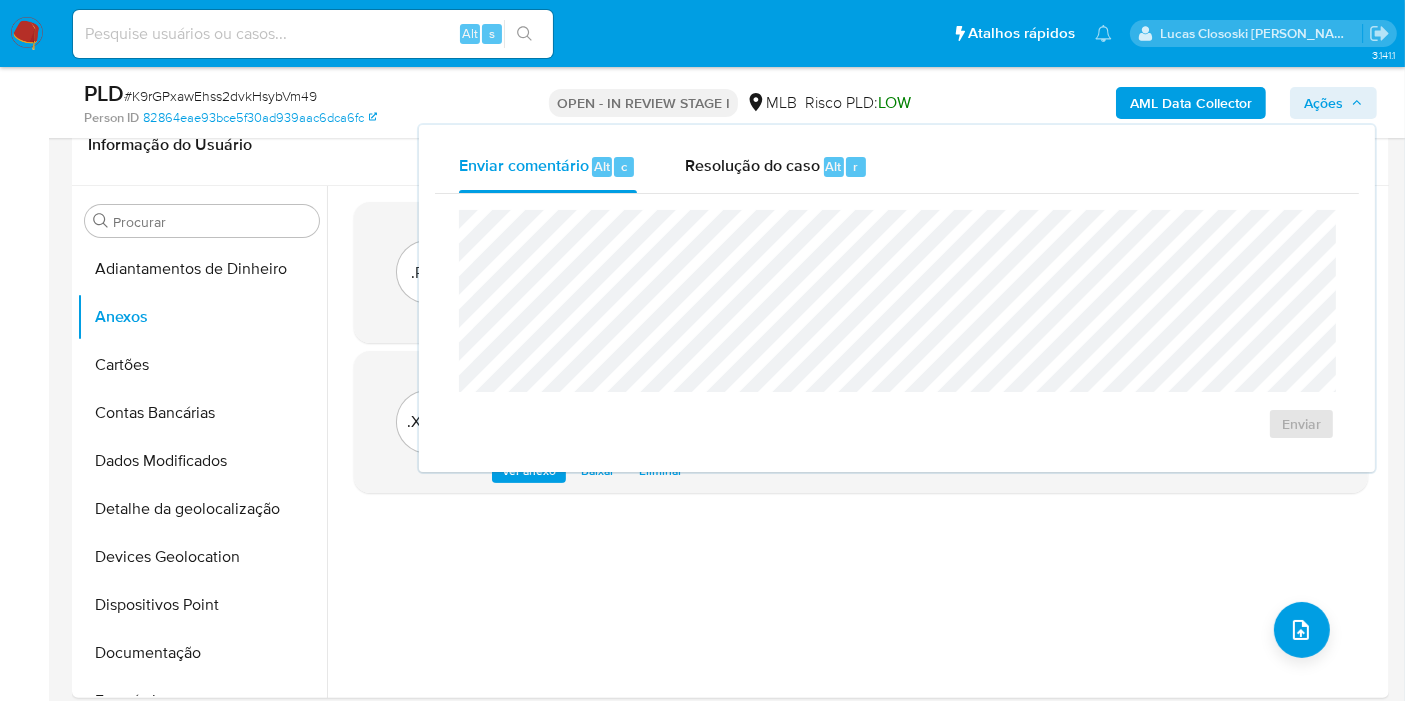 click on "Enviar comentário Alt c Resolução do caso Alt r" at bounding box center (897, 167) 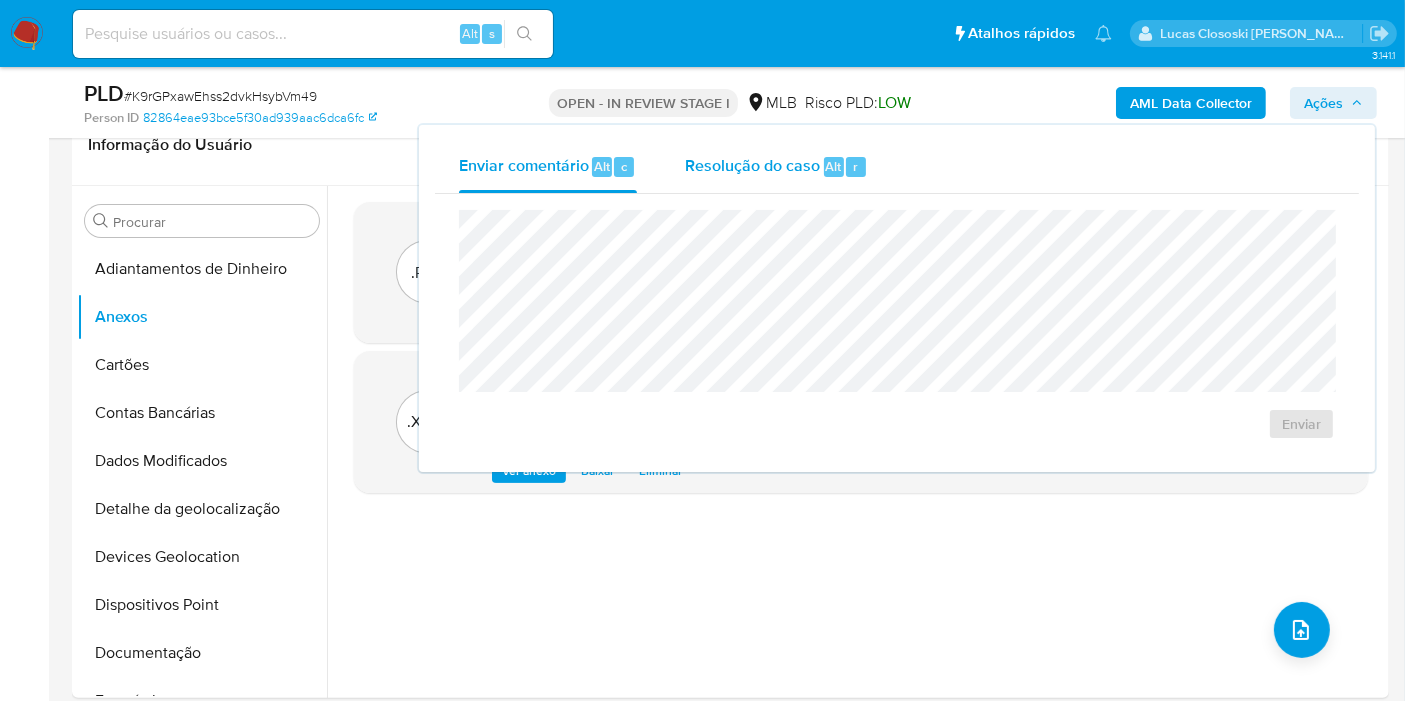 click on "Resolução do caso Alt r" at bounding box center [776, 167] 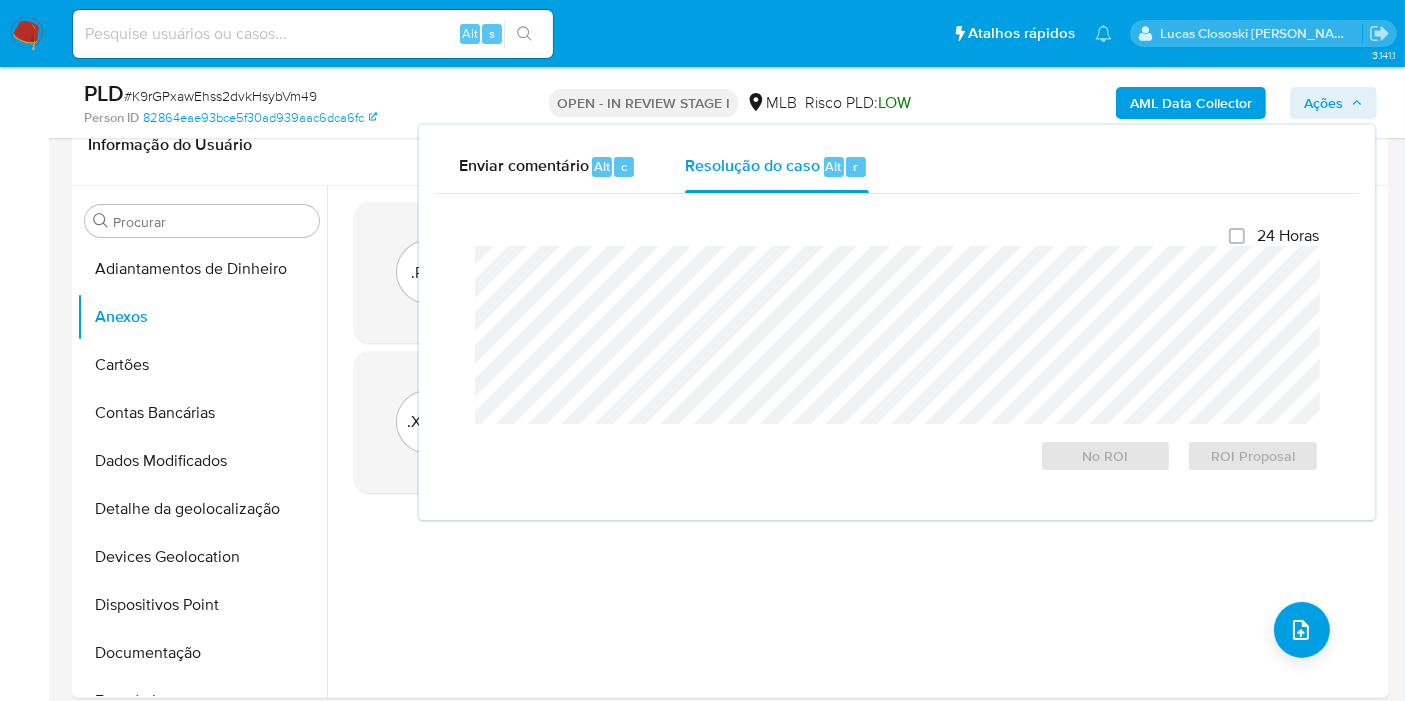 click on "Ações" at bounding box center (1323, 103) 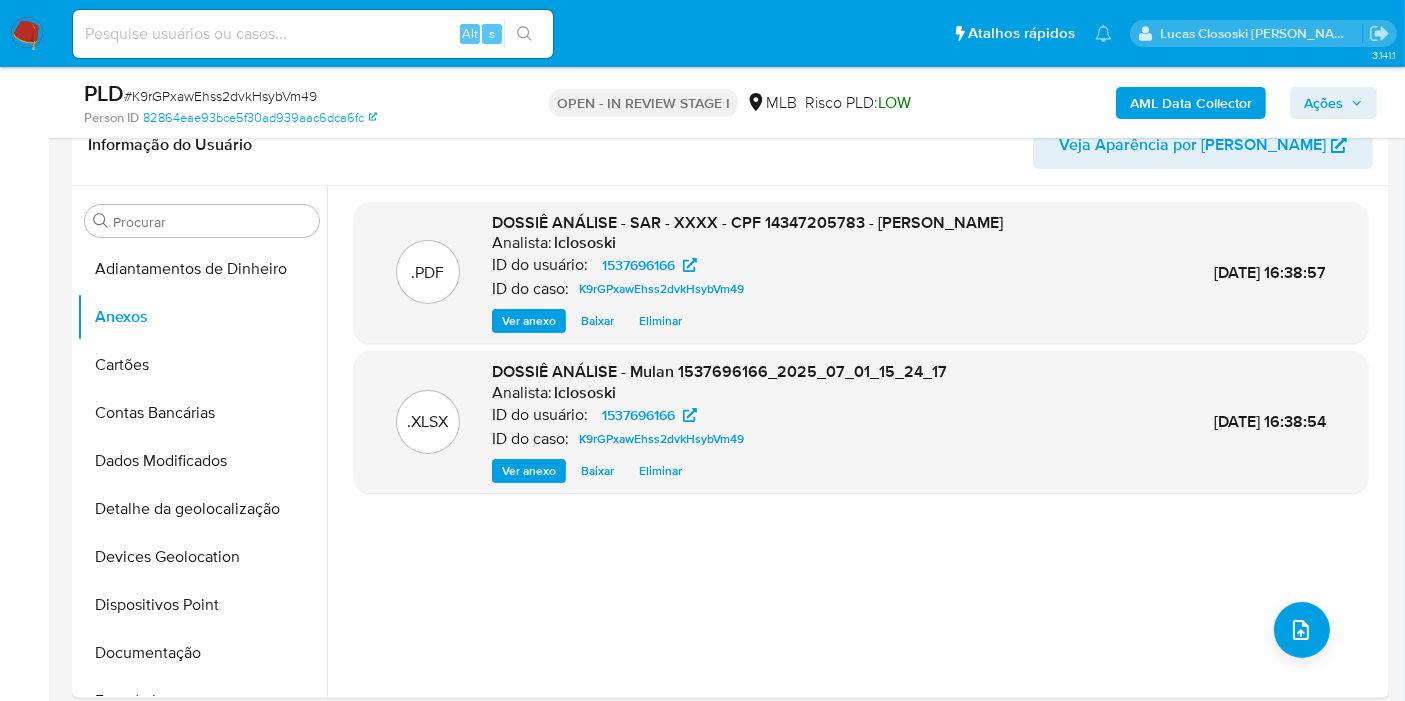 click on "Ações" at bounding box center [1323, 103] 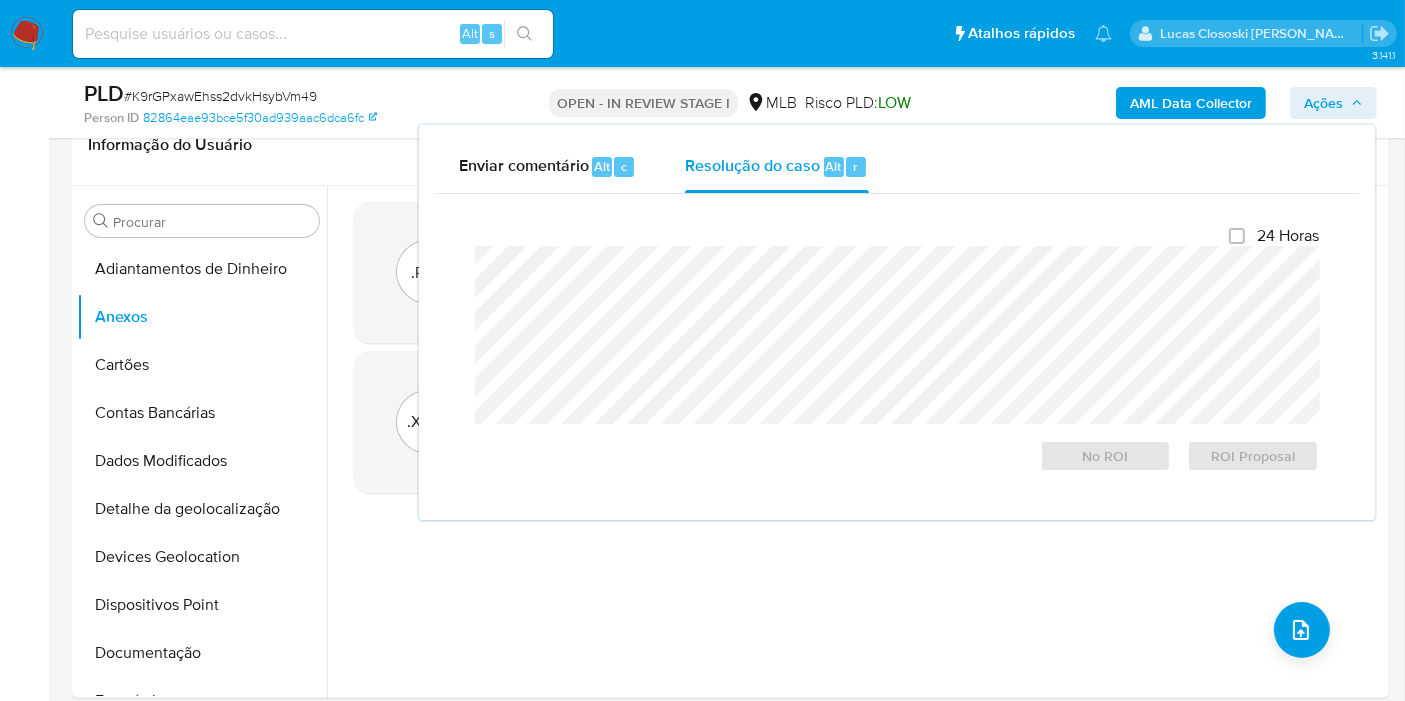 click on "Enviar comentário Alt c Resolução do caso Alt r" at bounding box center (897, 167) 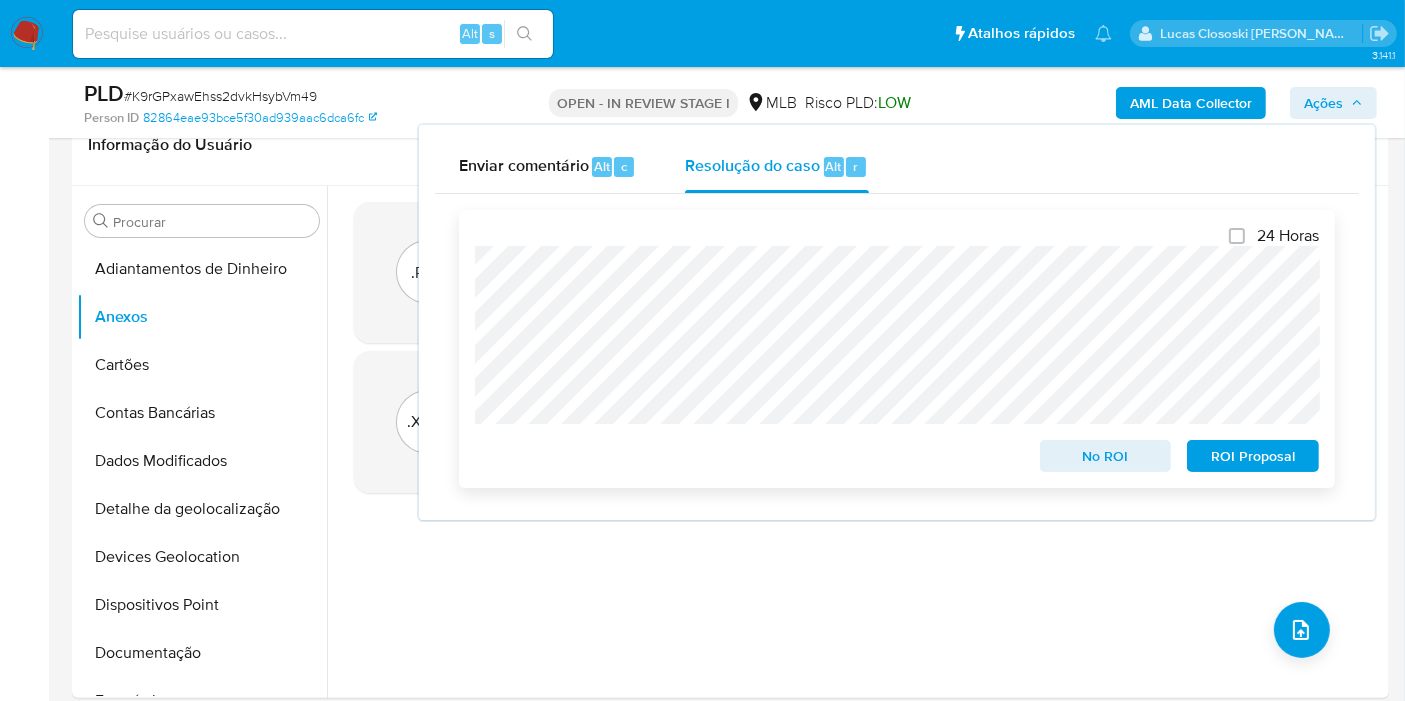 click on "ROI Proposal" at bounding box center [1253, 456] 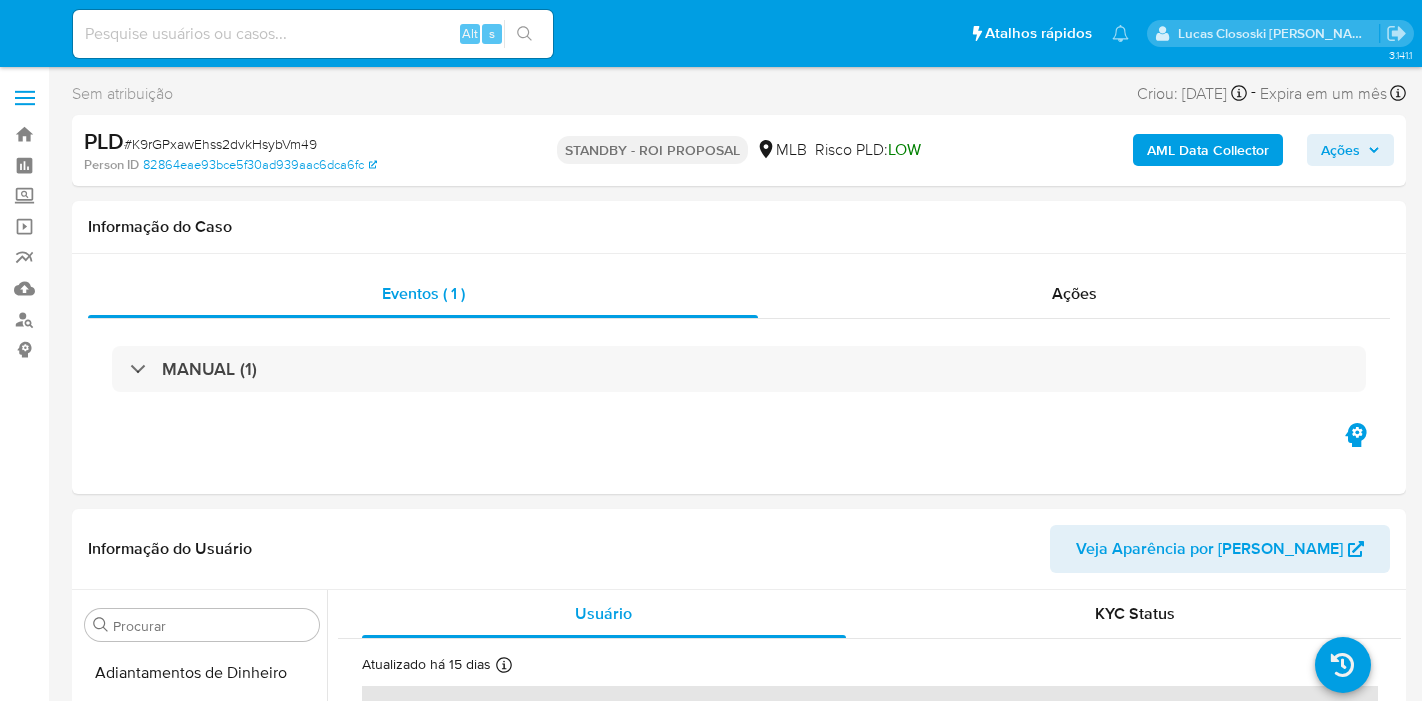 select on "10" 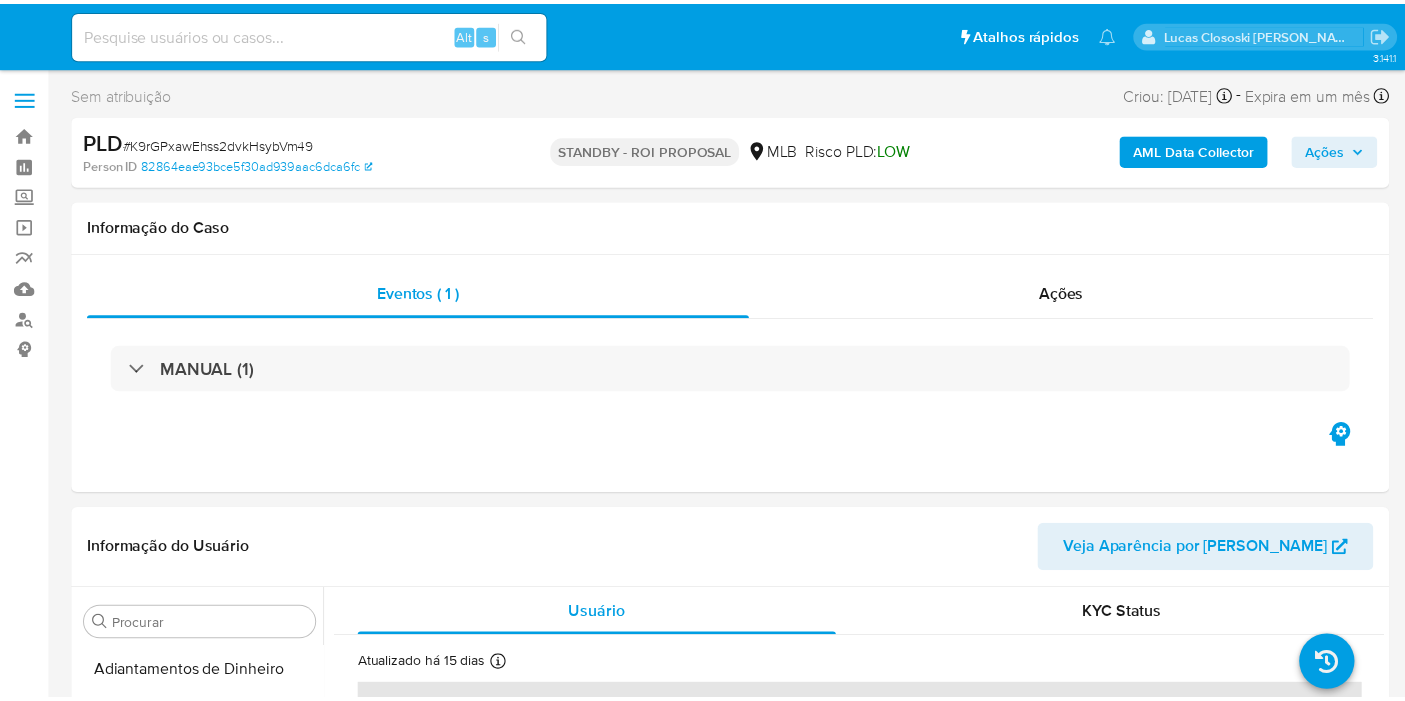 scroll, scrollTop: 0, scrollLeft: 0, axis: both 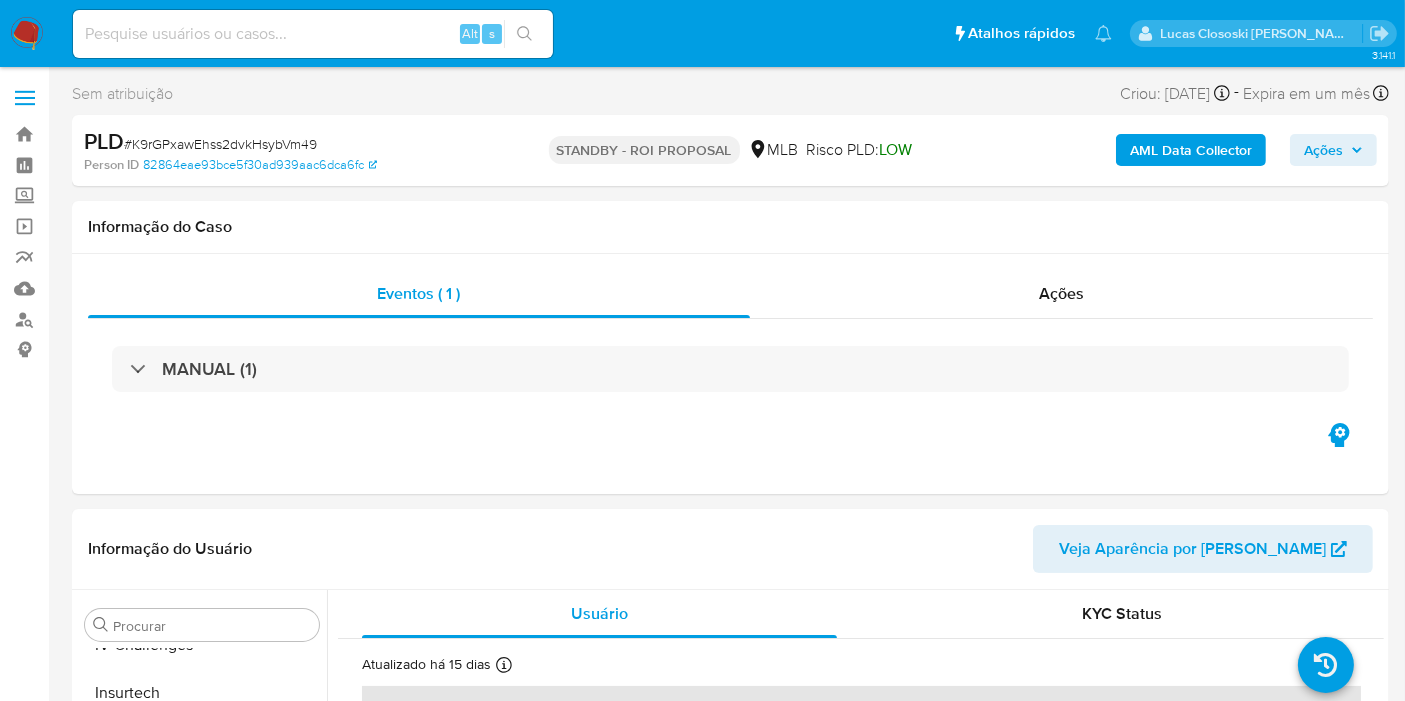 click at bounding box center (27, 34) 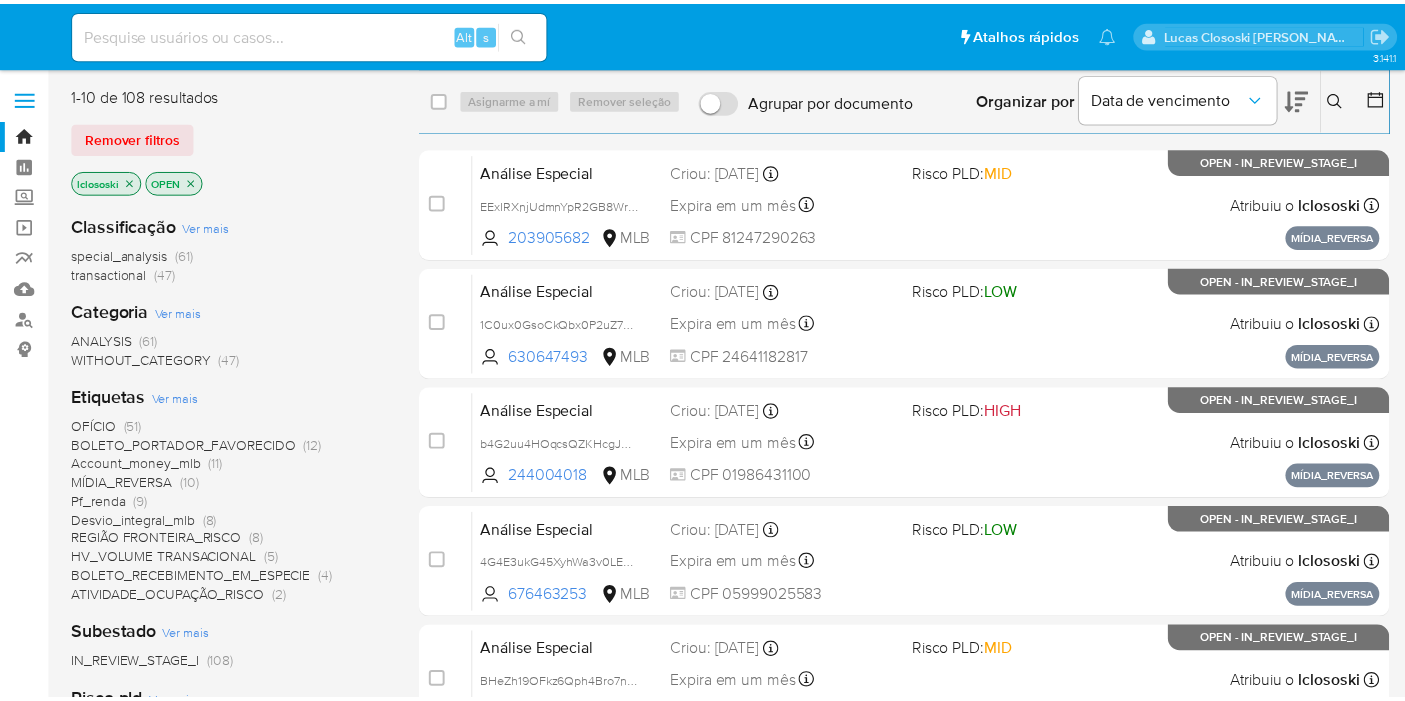 scroll, scrollTop: 0, scrollLeft: 0, axis: both 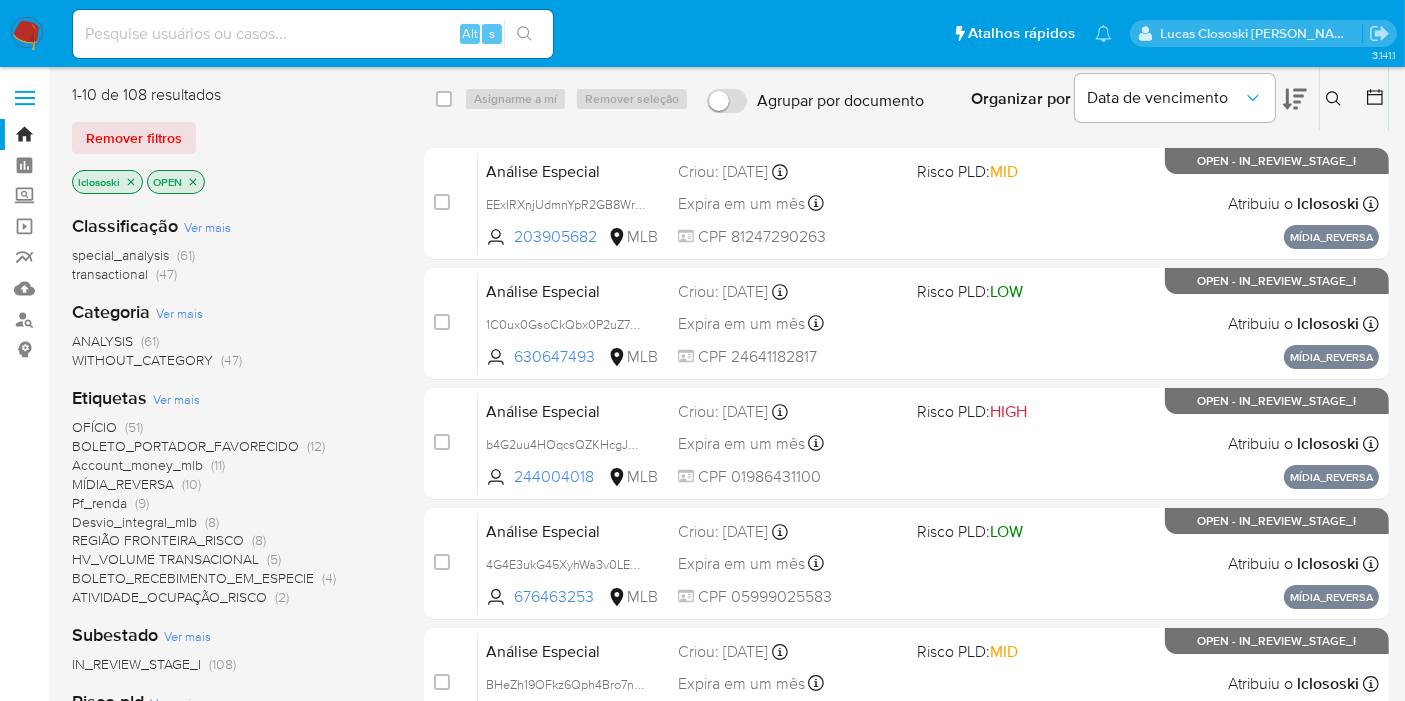 click 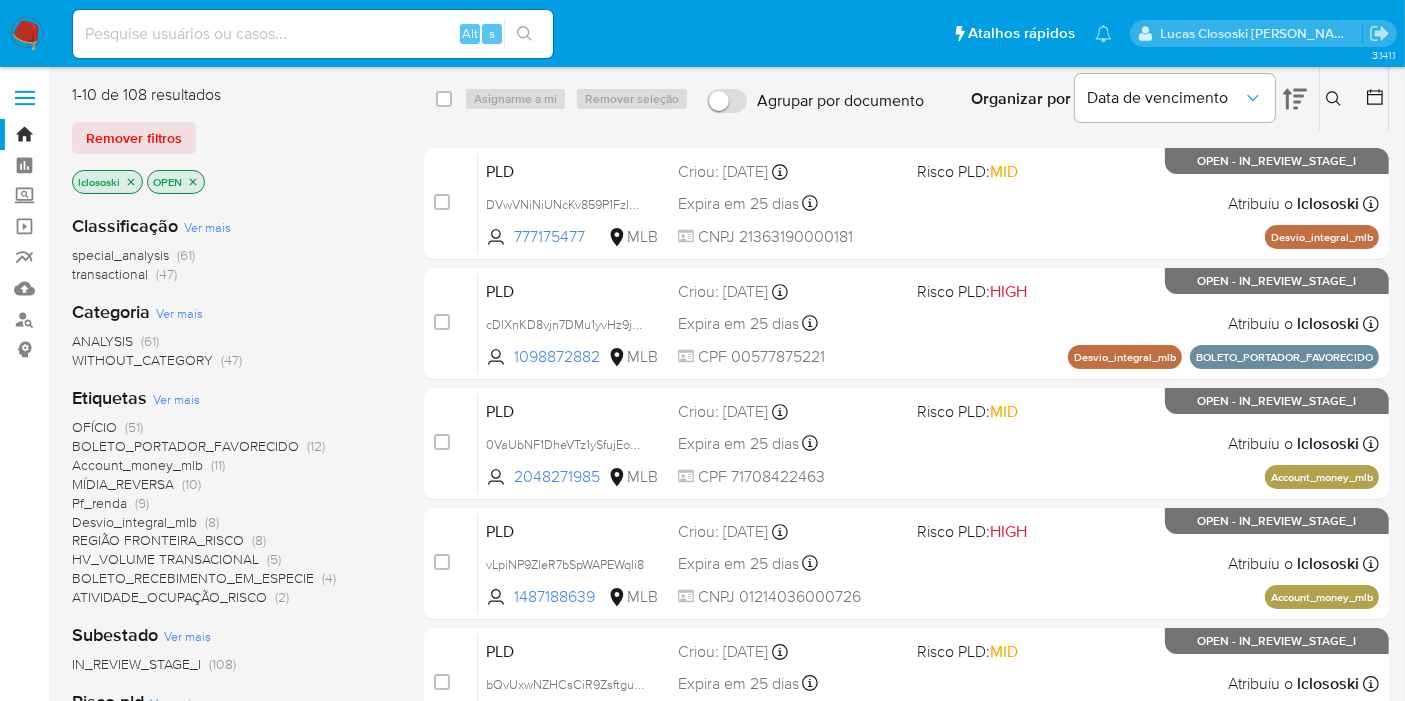 click 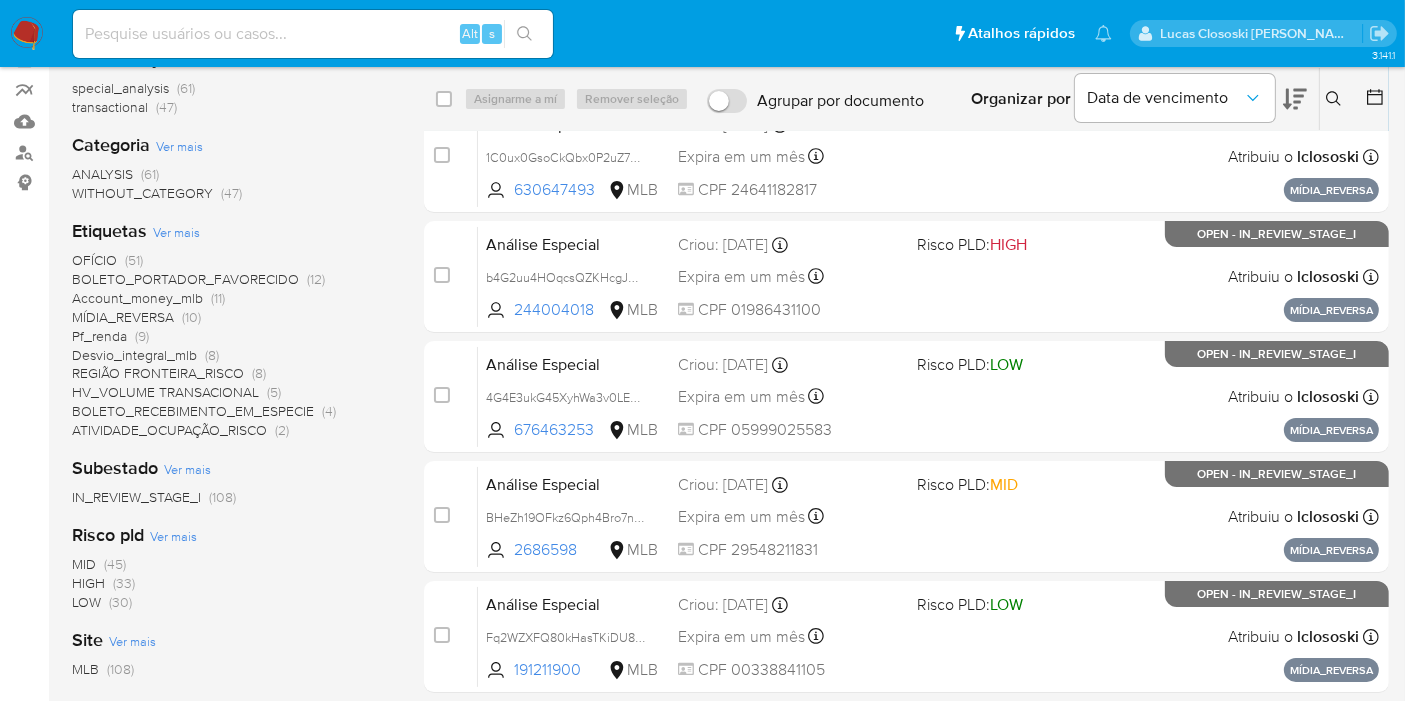 scroll, scrollTop: 0, scrollLeft: 0, axis: both 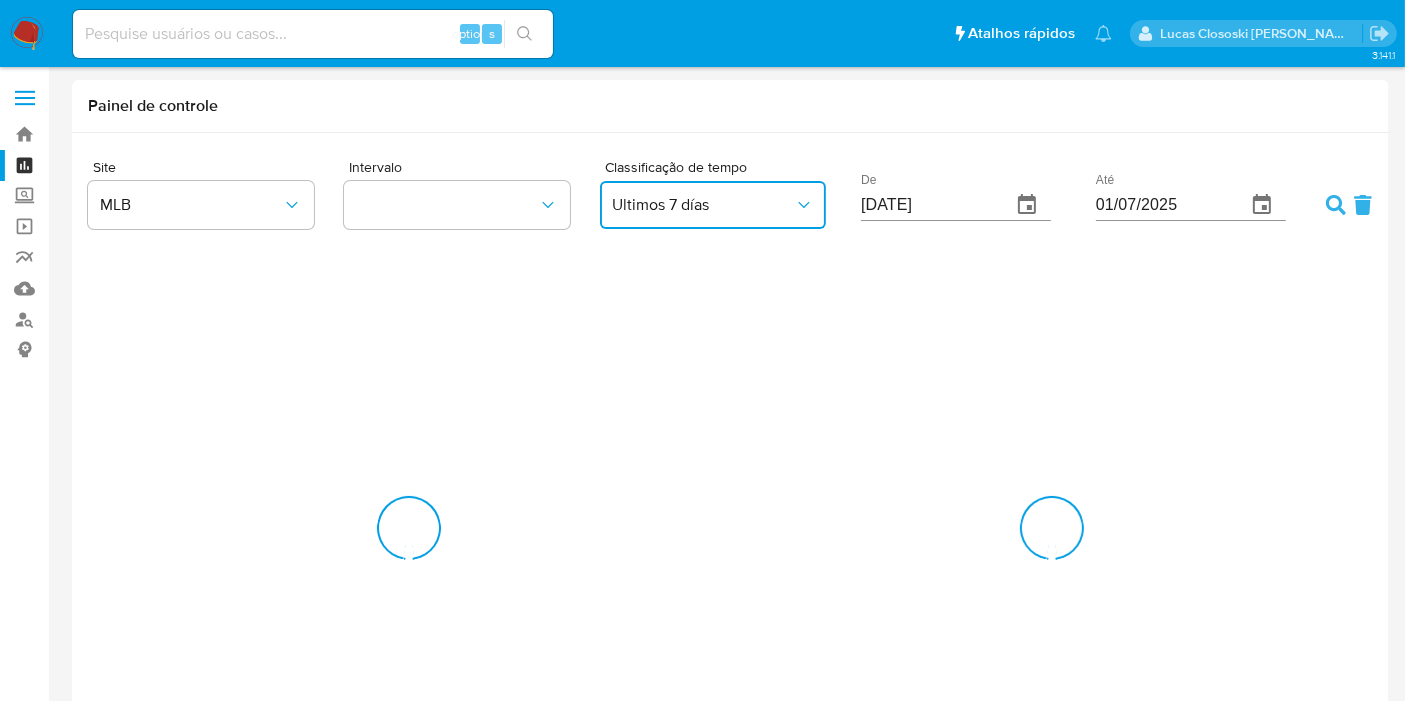 click on "Ultimos 7 días" at bounding box center (713, 205) 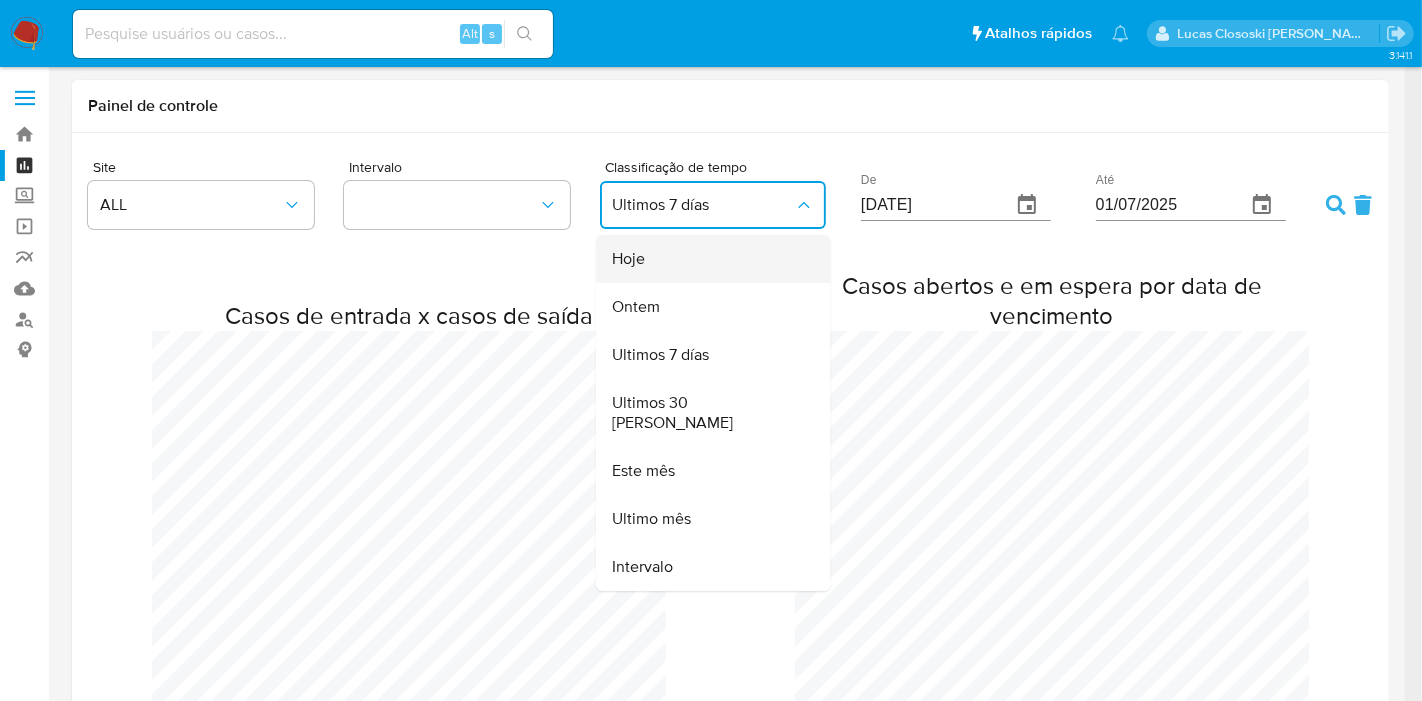 scroll, scrollTop: 996840, scrollLeft: 998594, axis: both 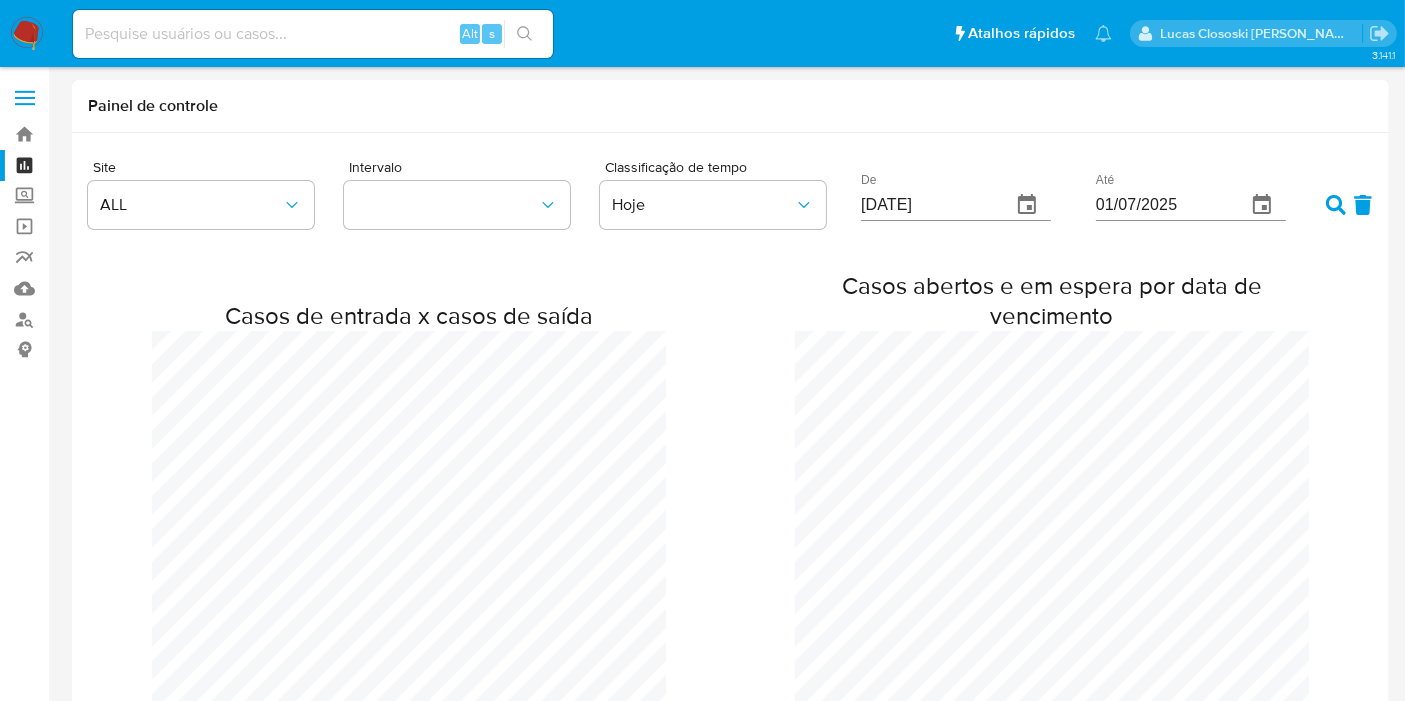 click 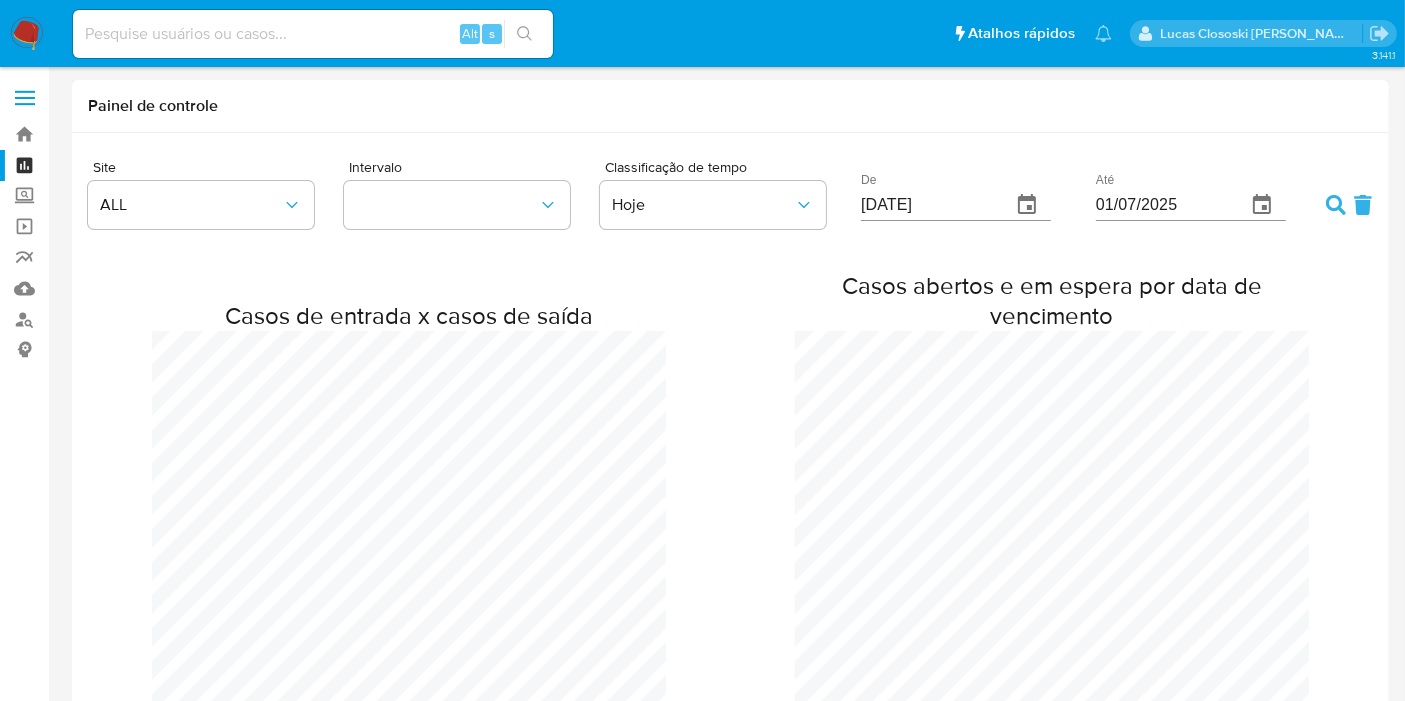 scroll, scrollTop: 997478, scrollLeft: 998594, axis: both 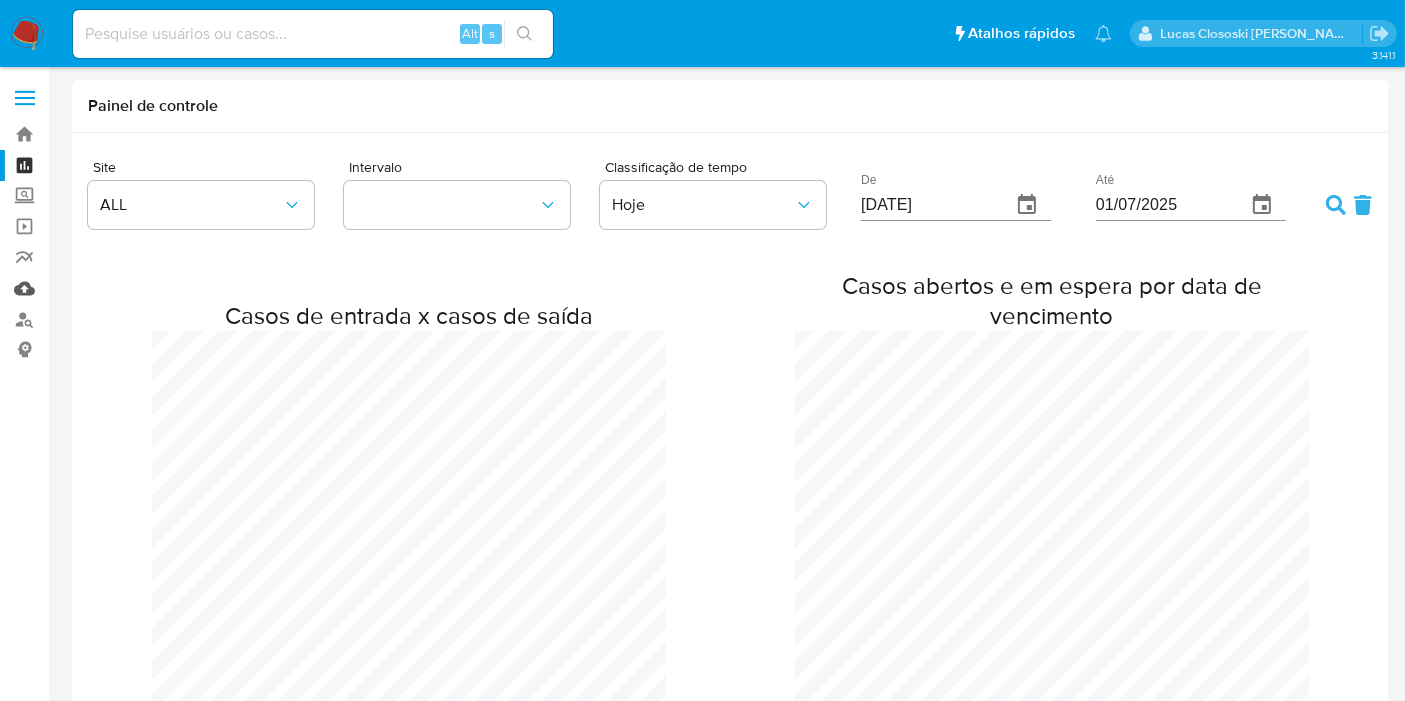 click on "Mulan" at bounding box center (119, 288) 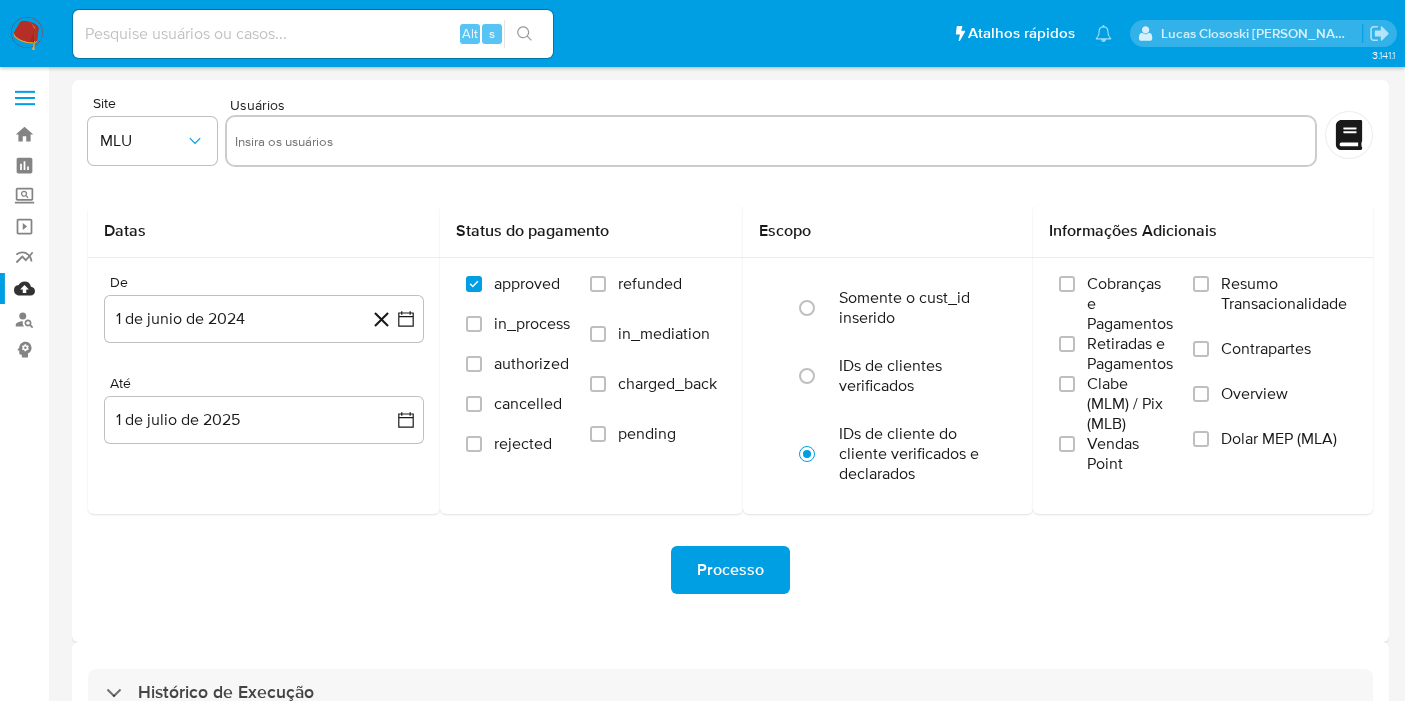 scroll, scrollTop: 0, scrollLeft: 0, axis: both 